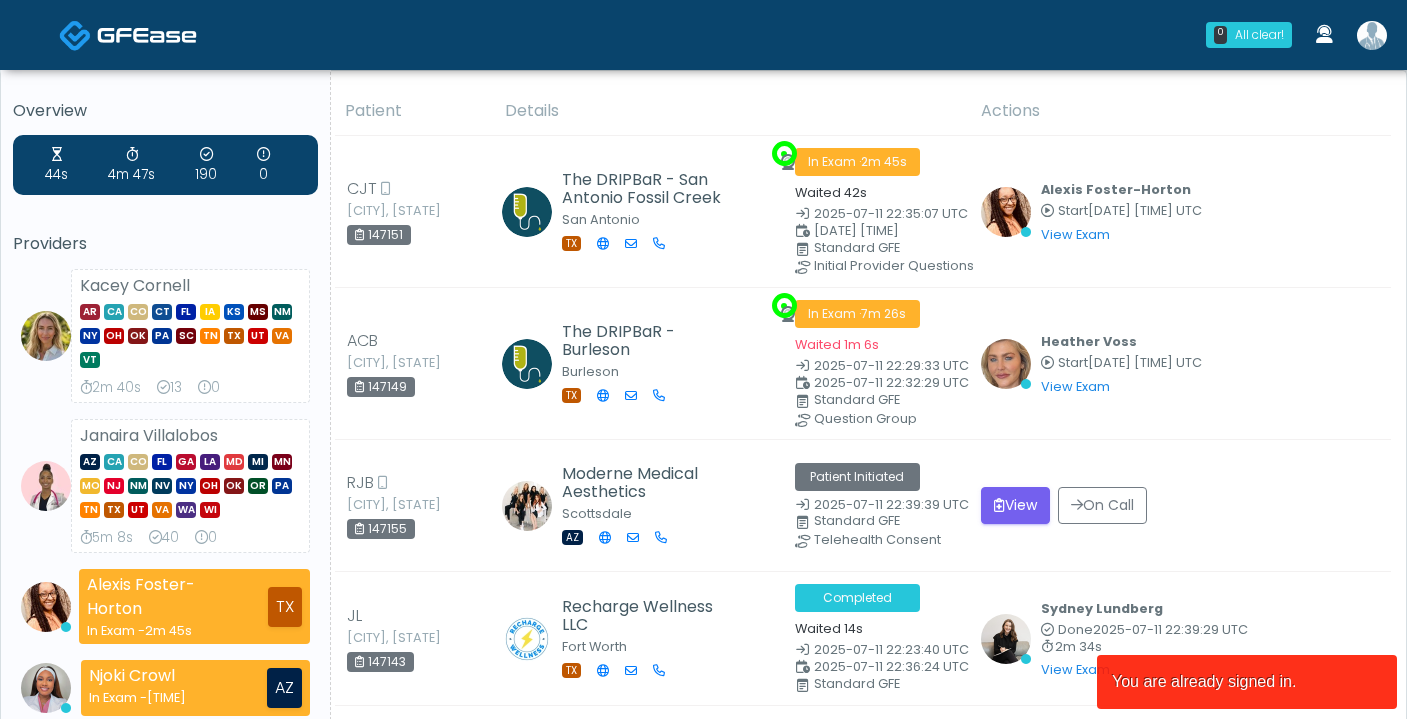 scroll, scrollTop: 0, scrollLeft: 0, axis: both 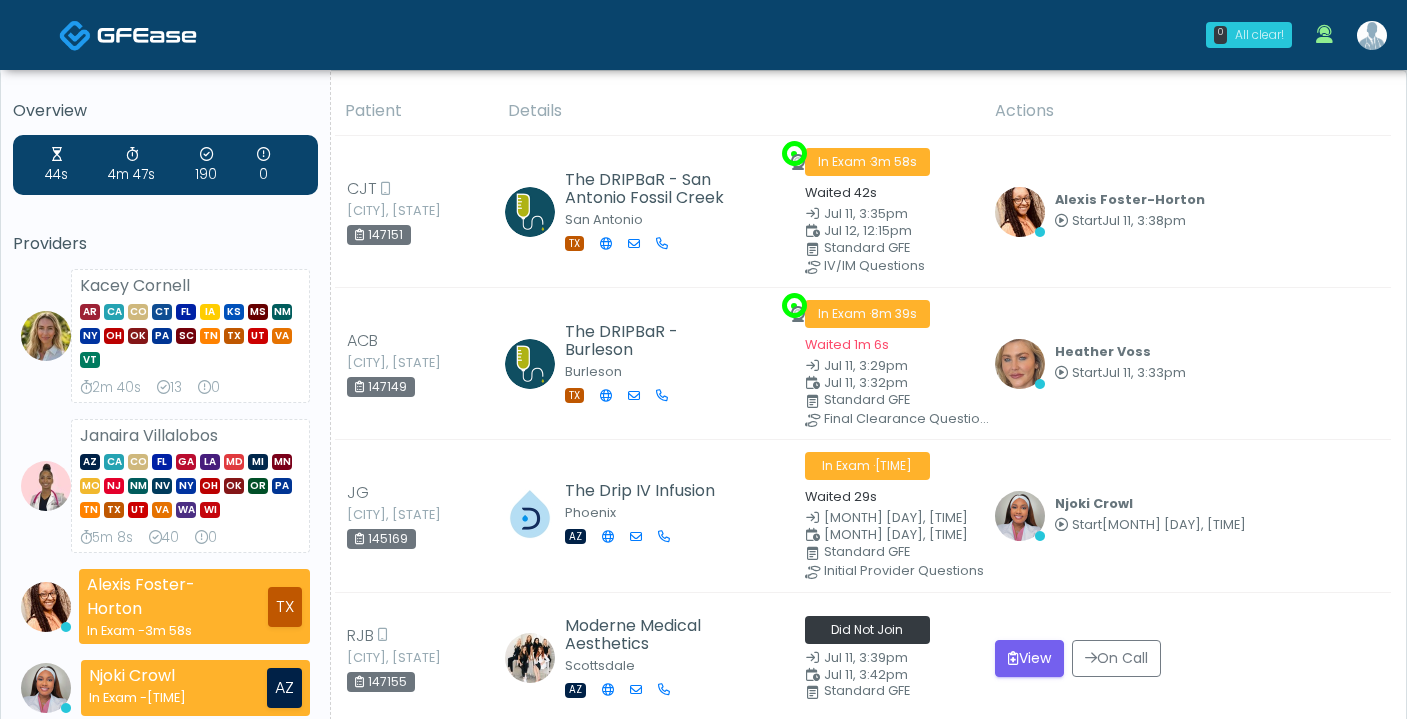 click on "0
All clear!" at bounding box center (1249, 35) 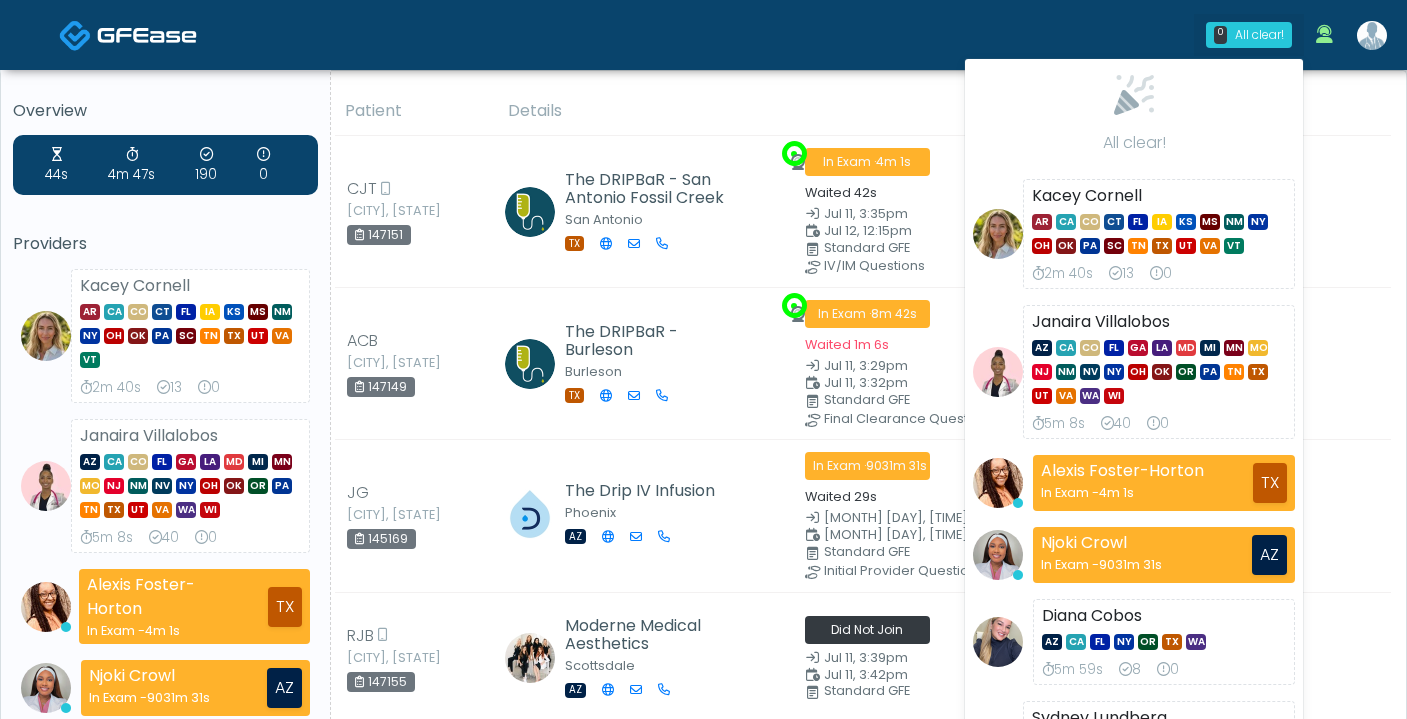 click at bounding box center (1324, 34) 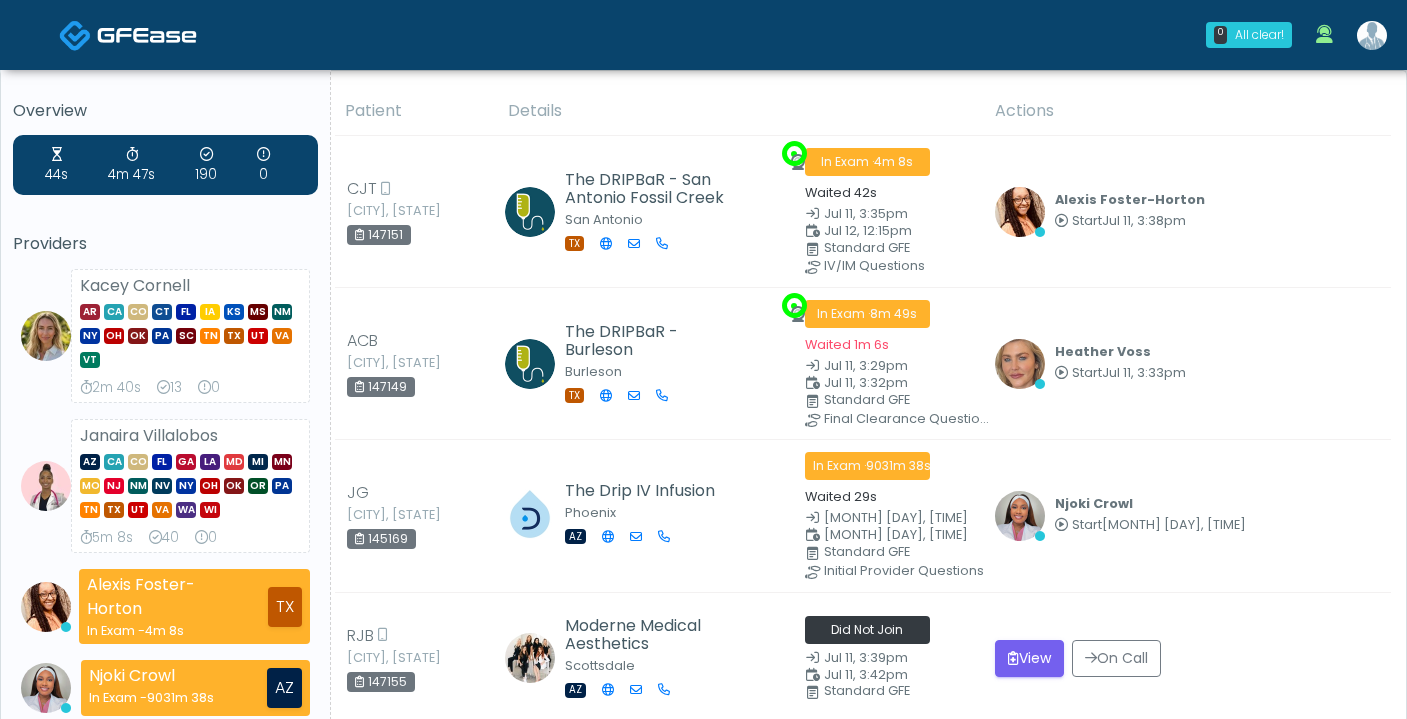 click at bounding box center [1372, 35] 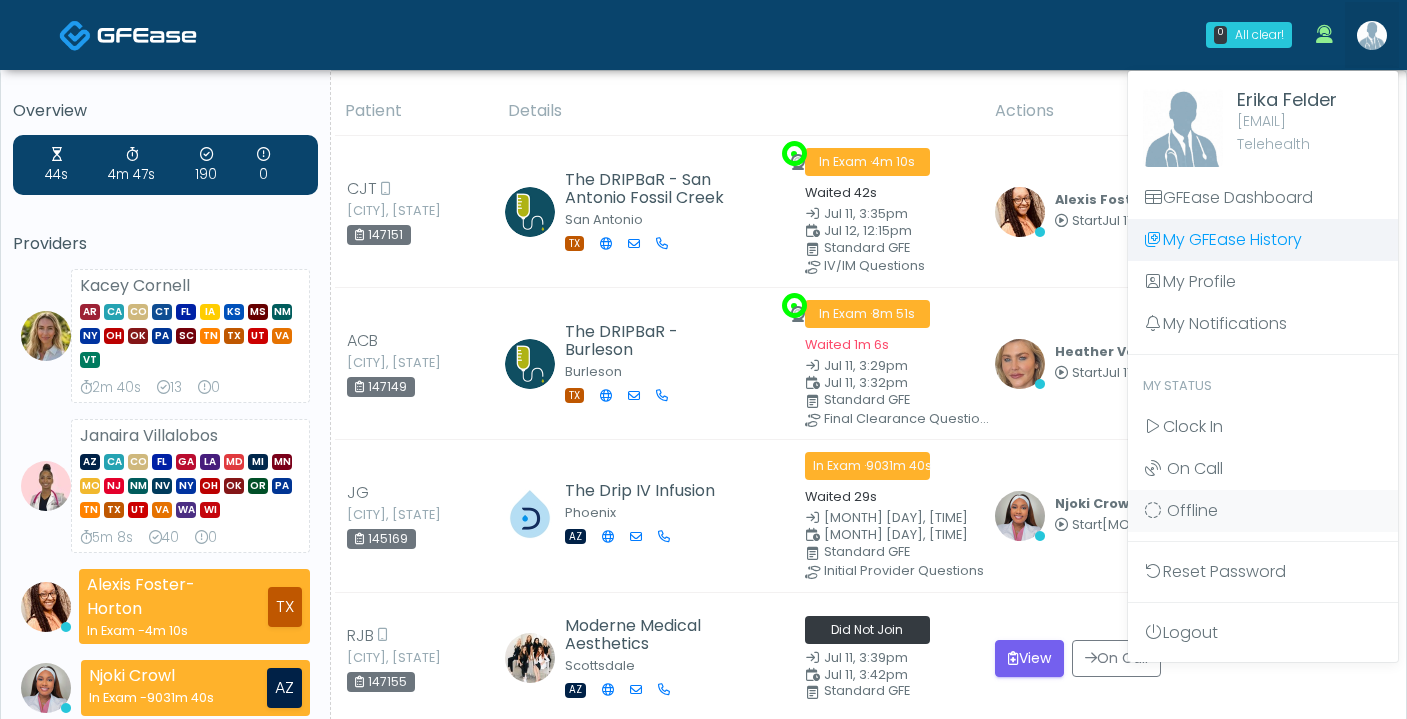 click on "My GFEase History" at bounding box center [1263, 240] 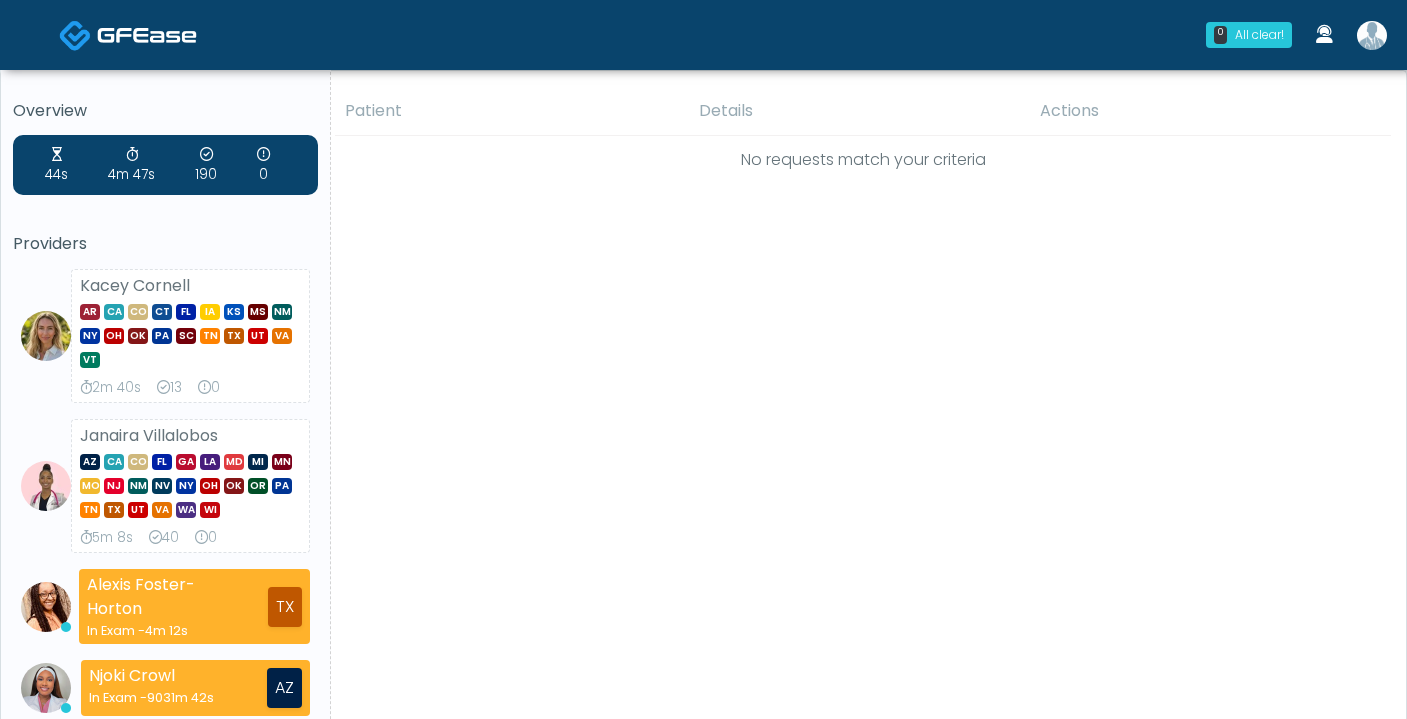 scroll, scrollTop: 0, scrollLeft: 0, axis: both 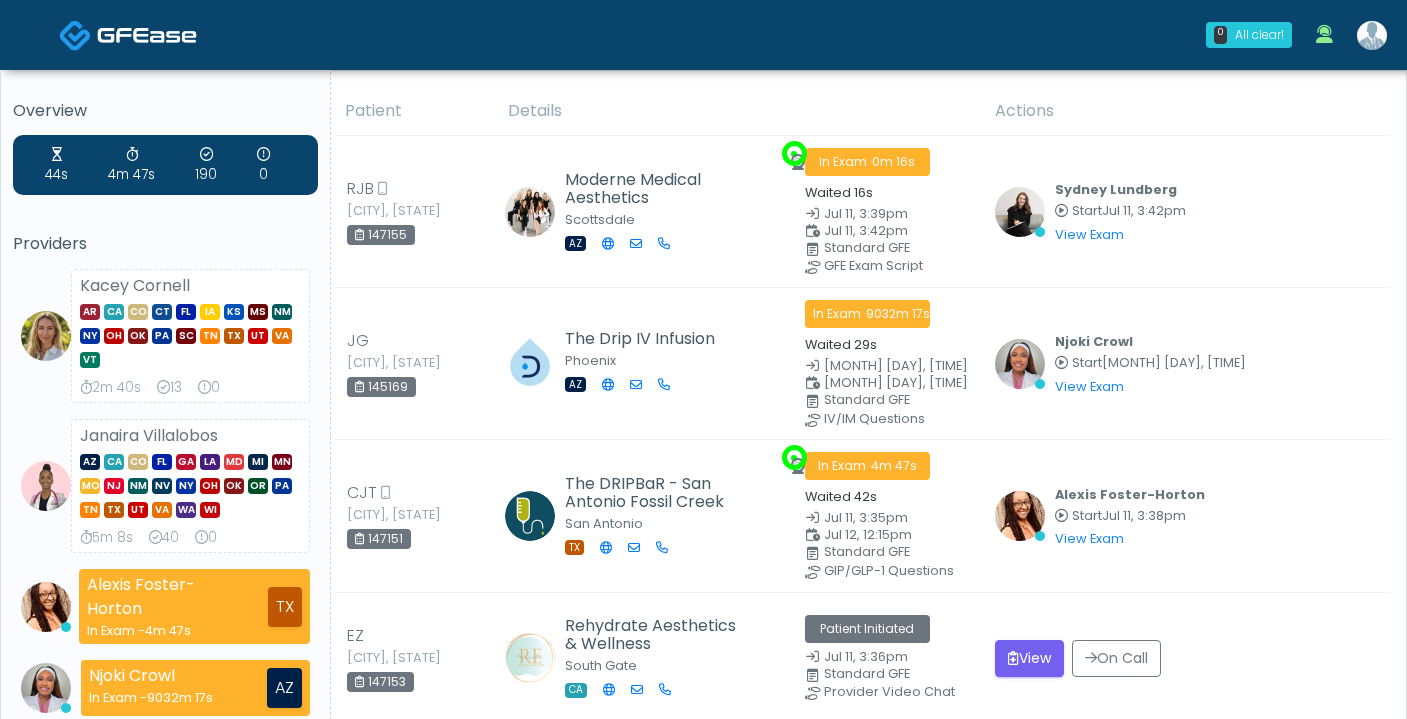 click at bounding box center [1372, 35] 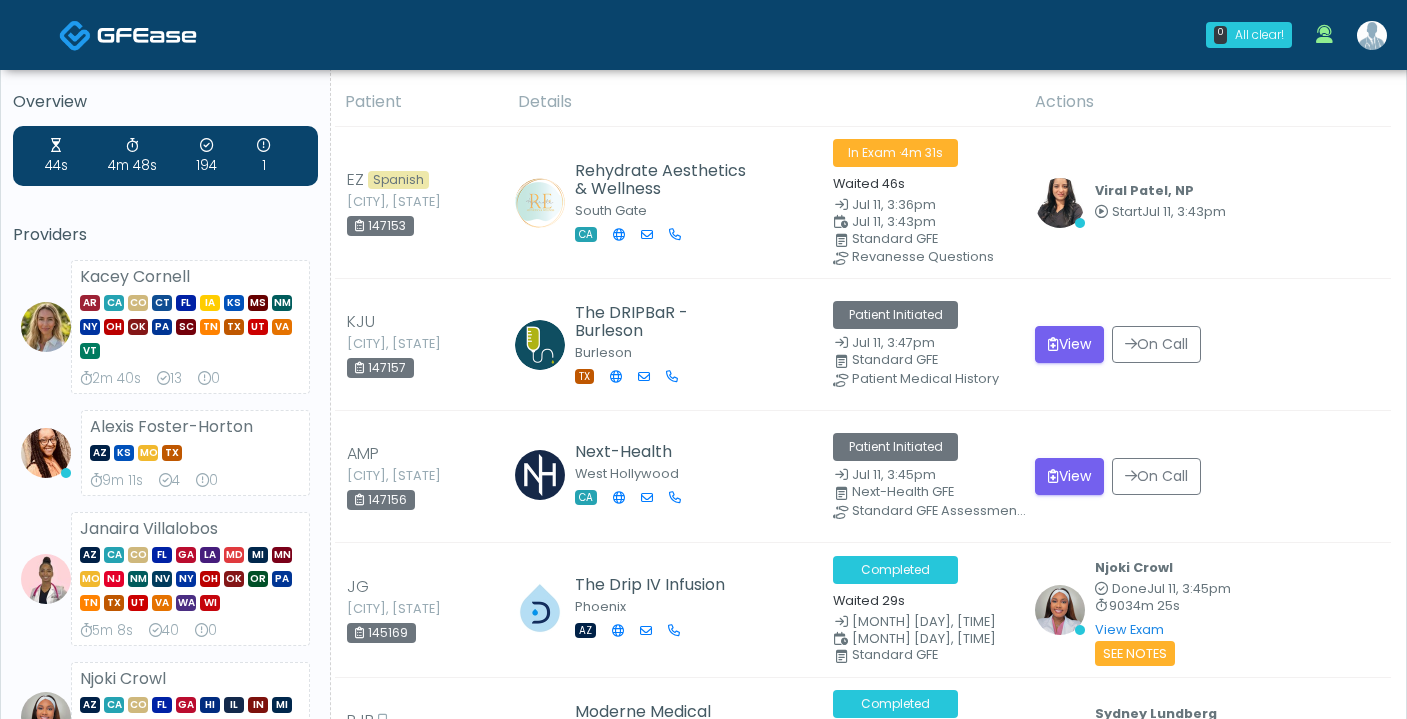 scroll, scrollTop: 0, scrollLeft: 0, axis: both 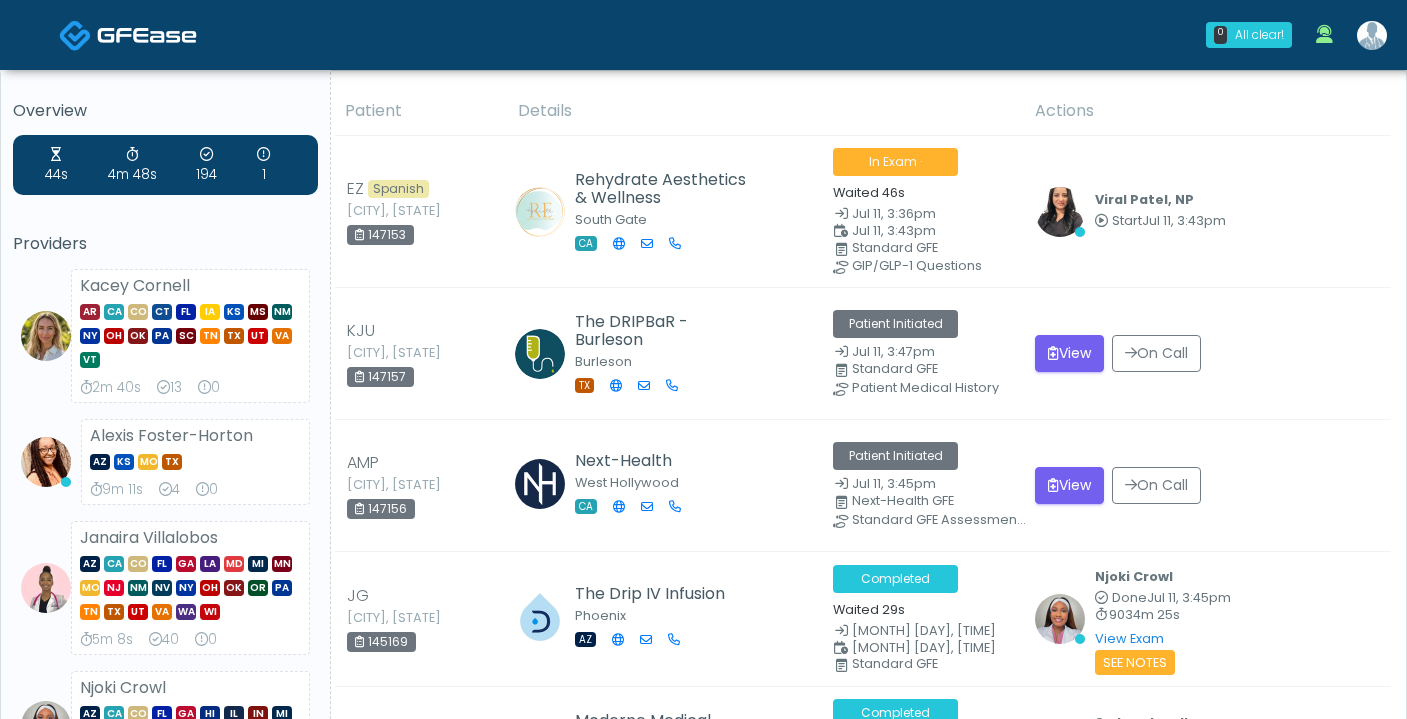 click at bounding box center (1372, 35) 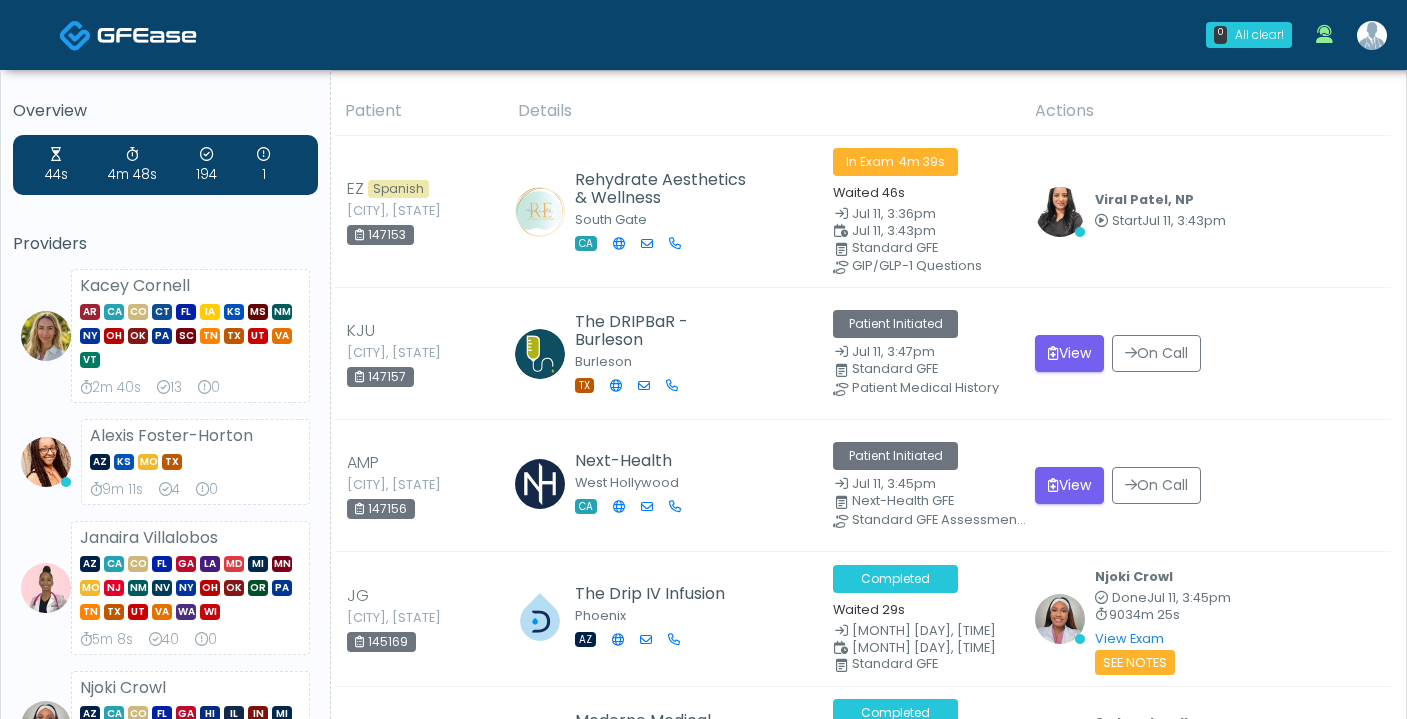 click at bounding box center (1372, 35) 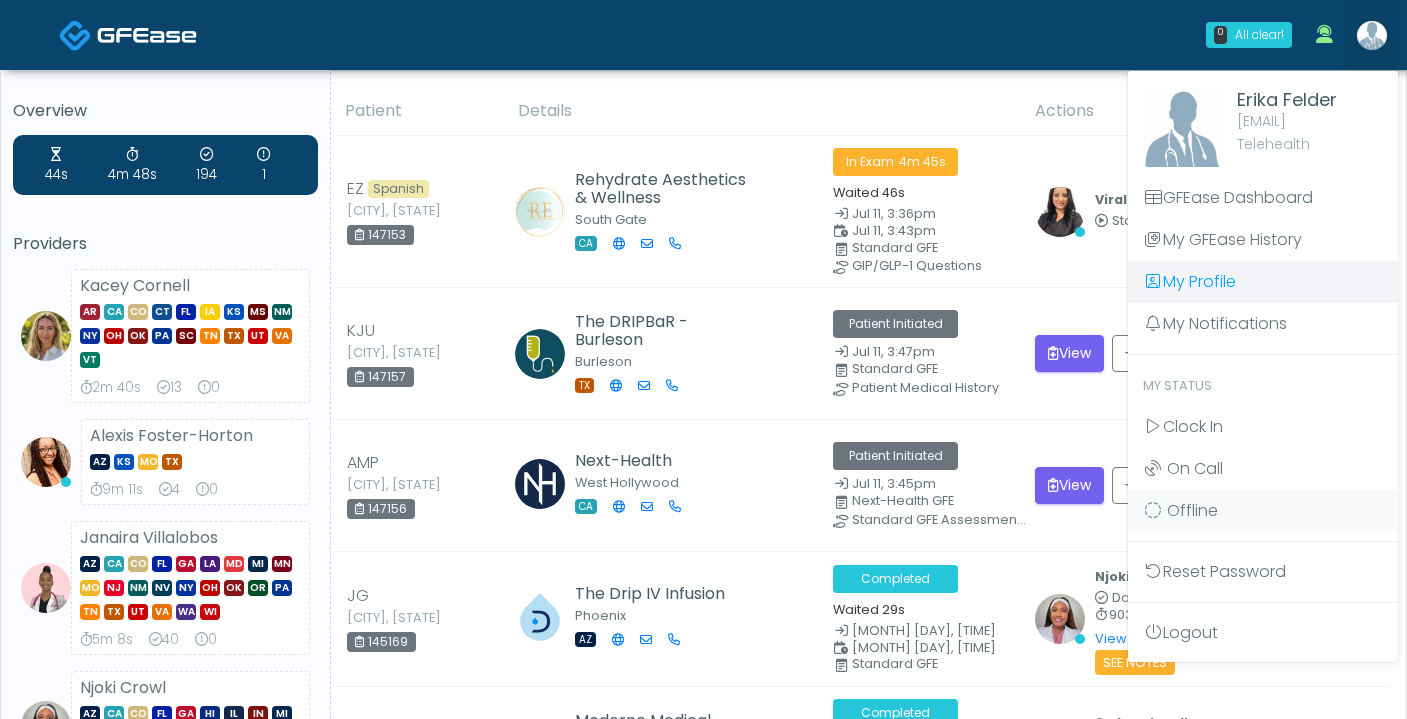click on "My Profile" at bounding box center (1263, 282) 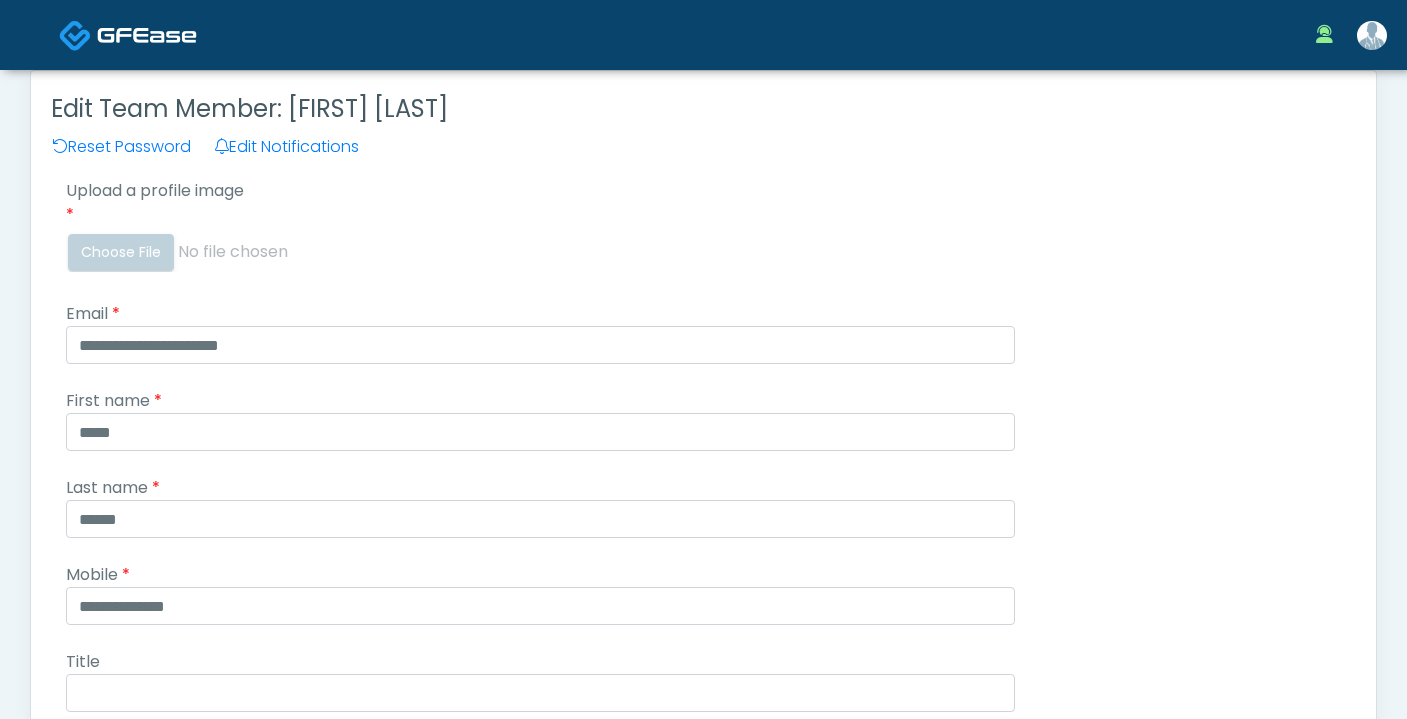 scroll, scrollTop: 54, scrollLeft: 0, axis: vertical 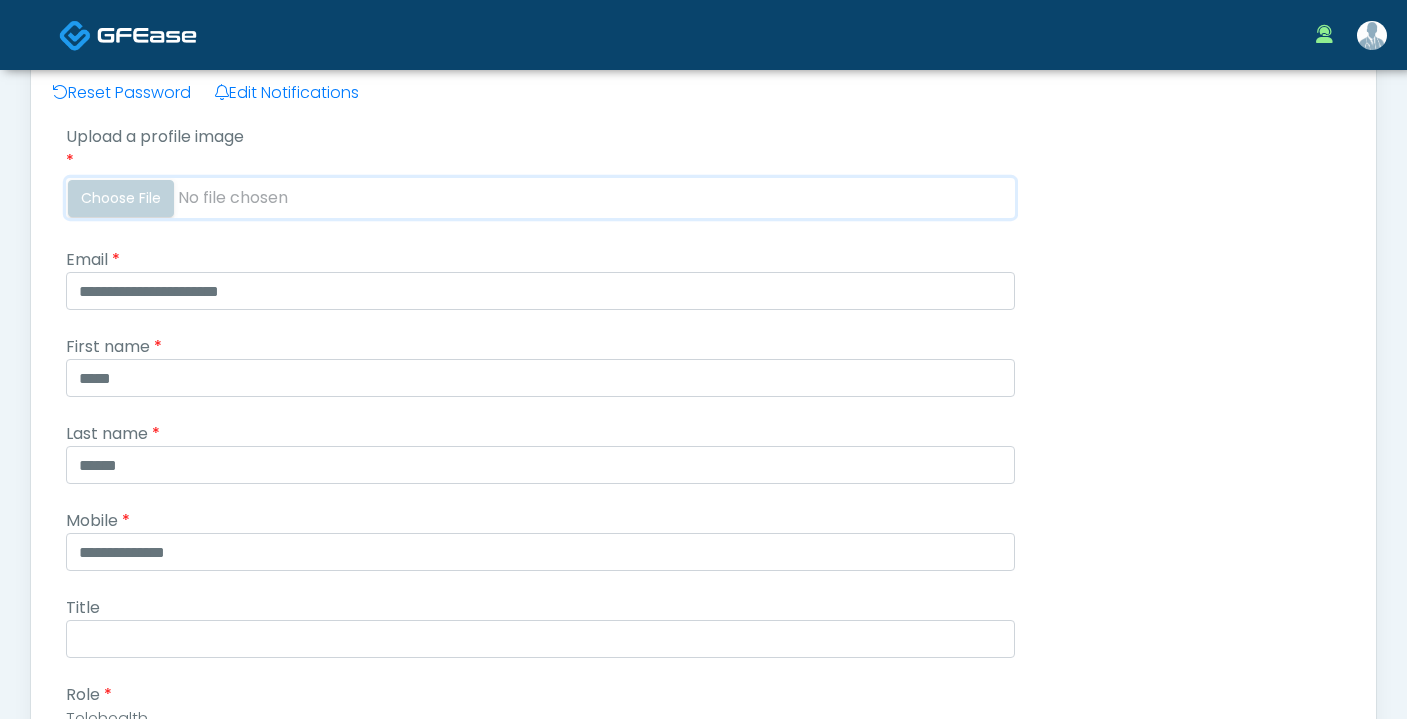 click on "Upload a profile image" at bounding box center (540, 198) 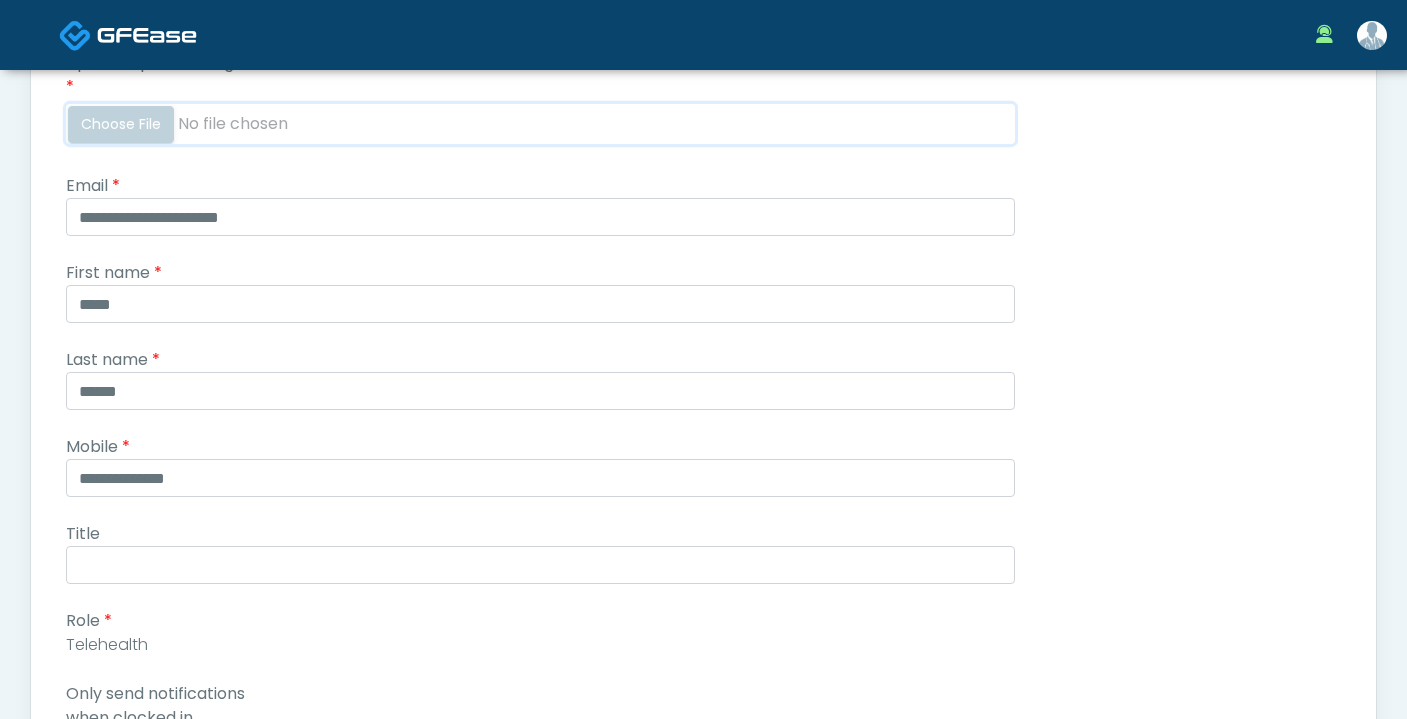 scroll, scrollTop: 100, scrollLeft: 0, axis: vertical 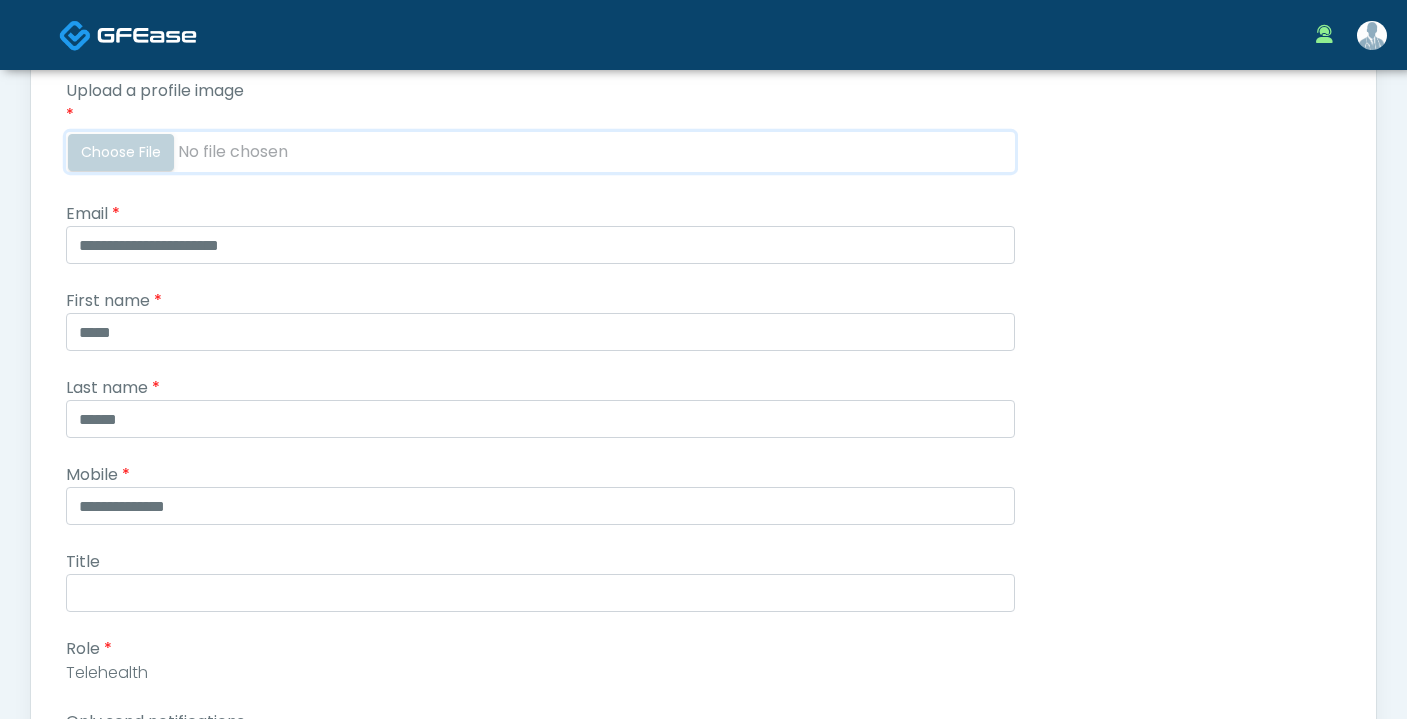 click on "Upload a profile image" at bounding box center (540, 152) 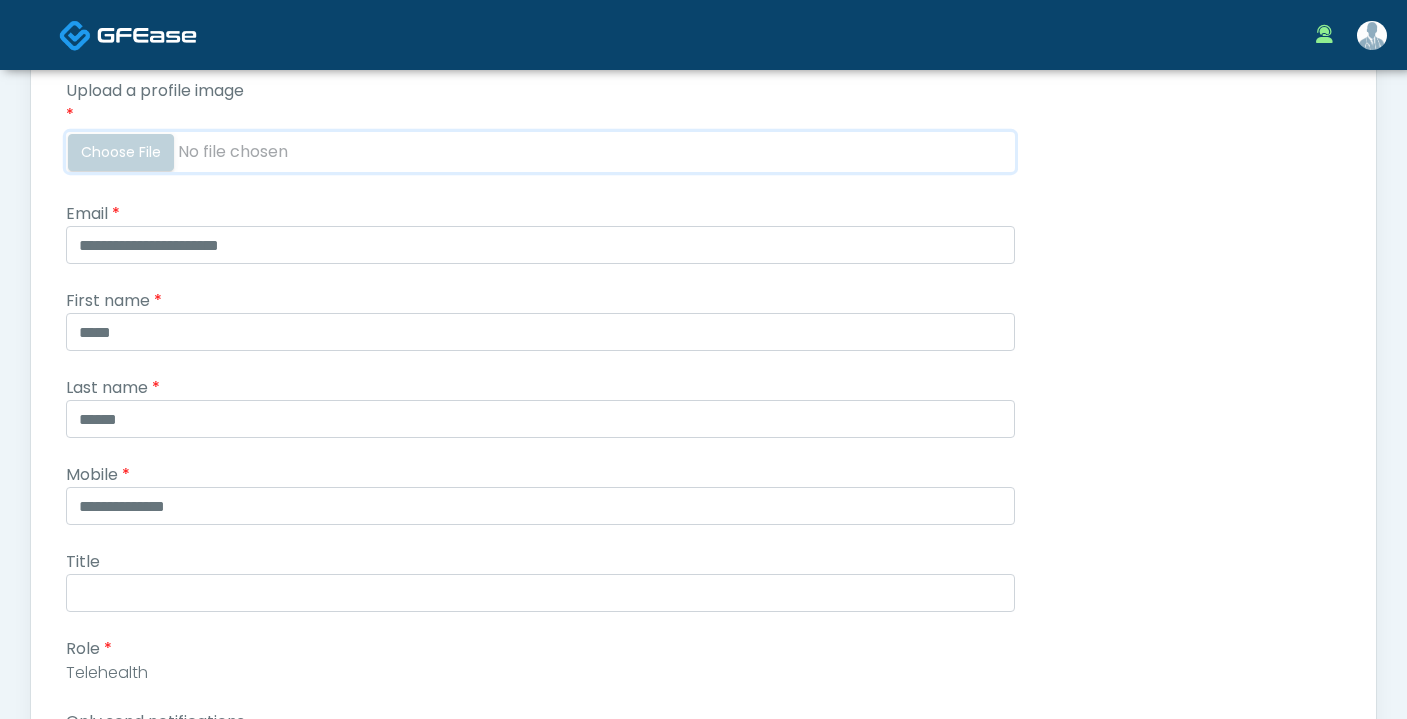 type on "**********" 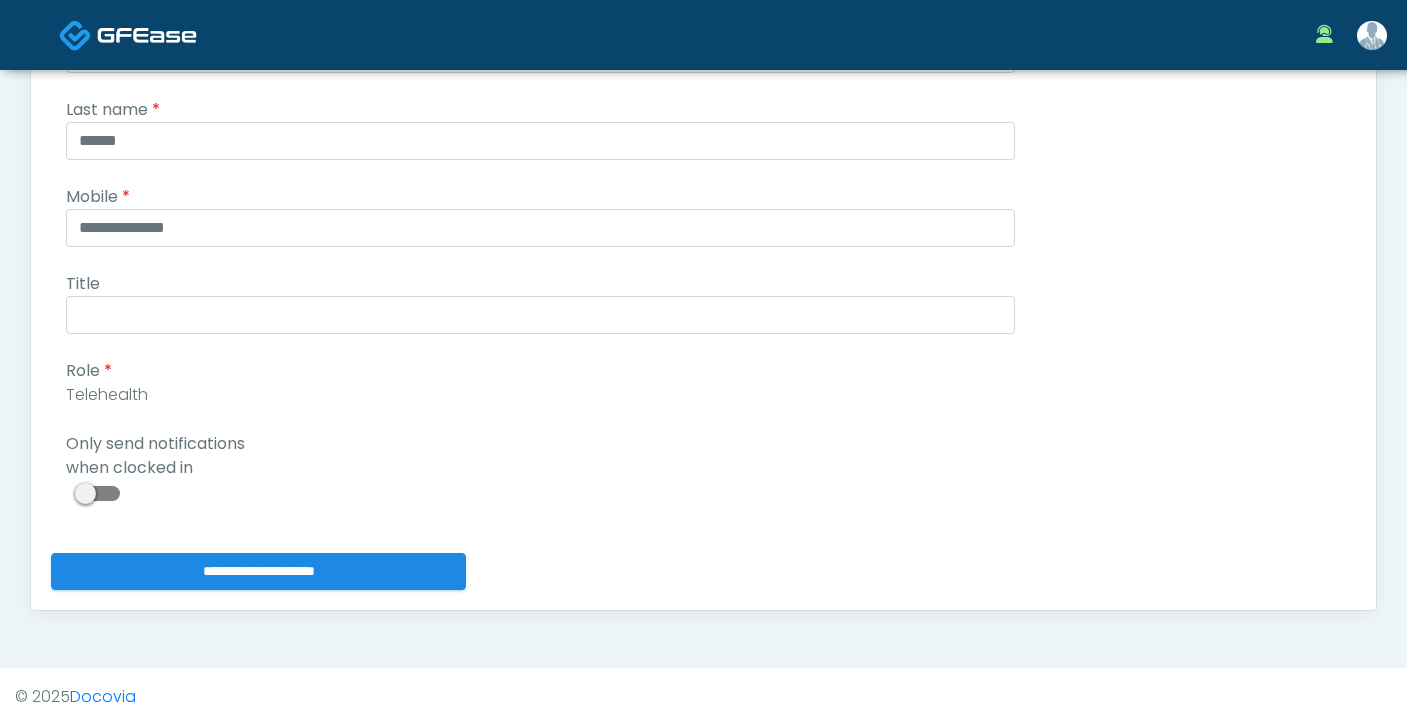 scroll, scrollTop: 535, scrollLeft: 0, axis: vertical 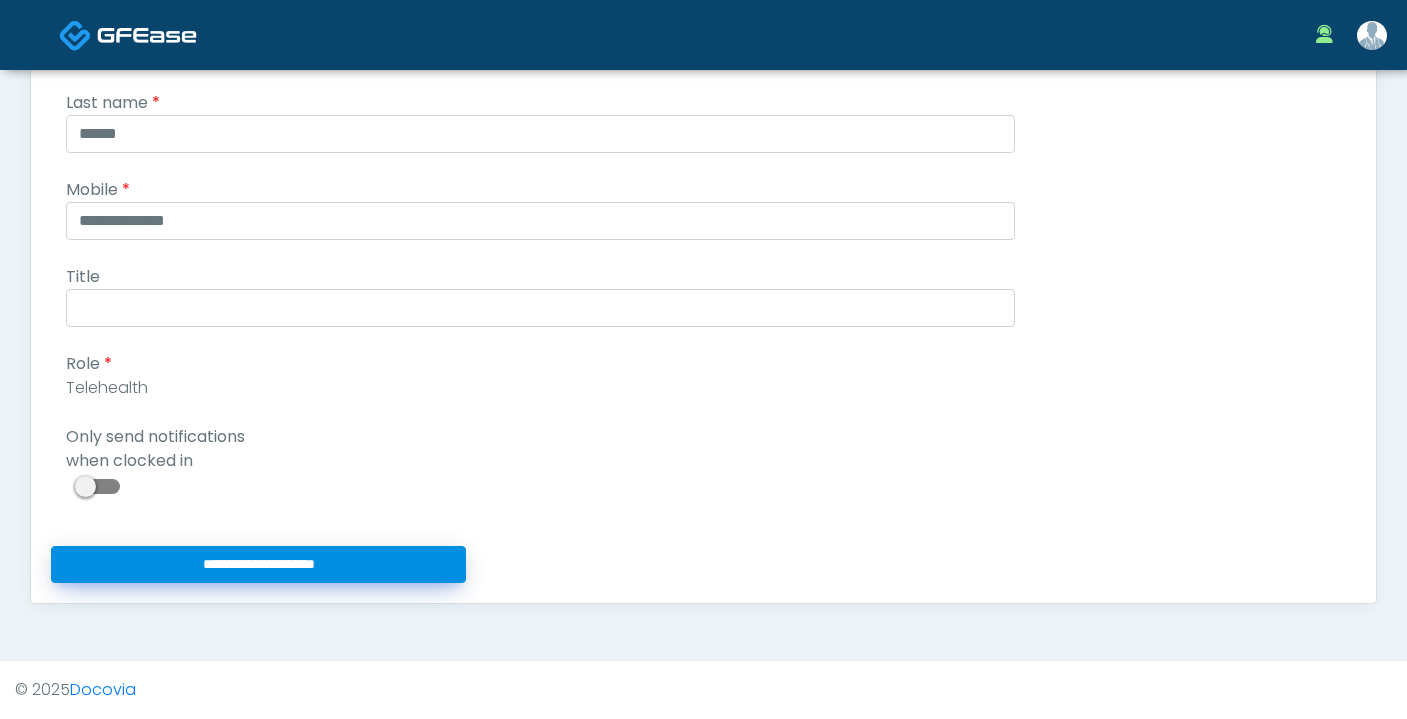 click on "**********" at bounding box center (258, 564) 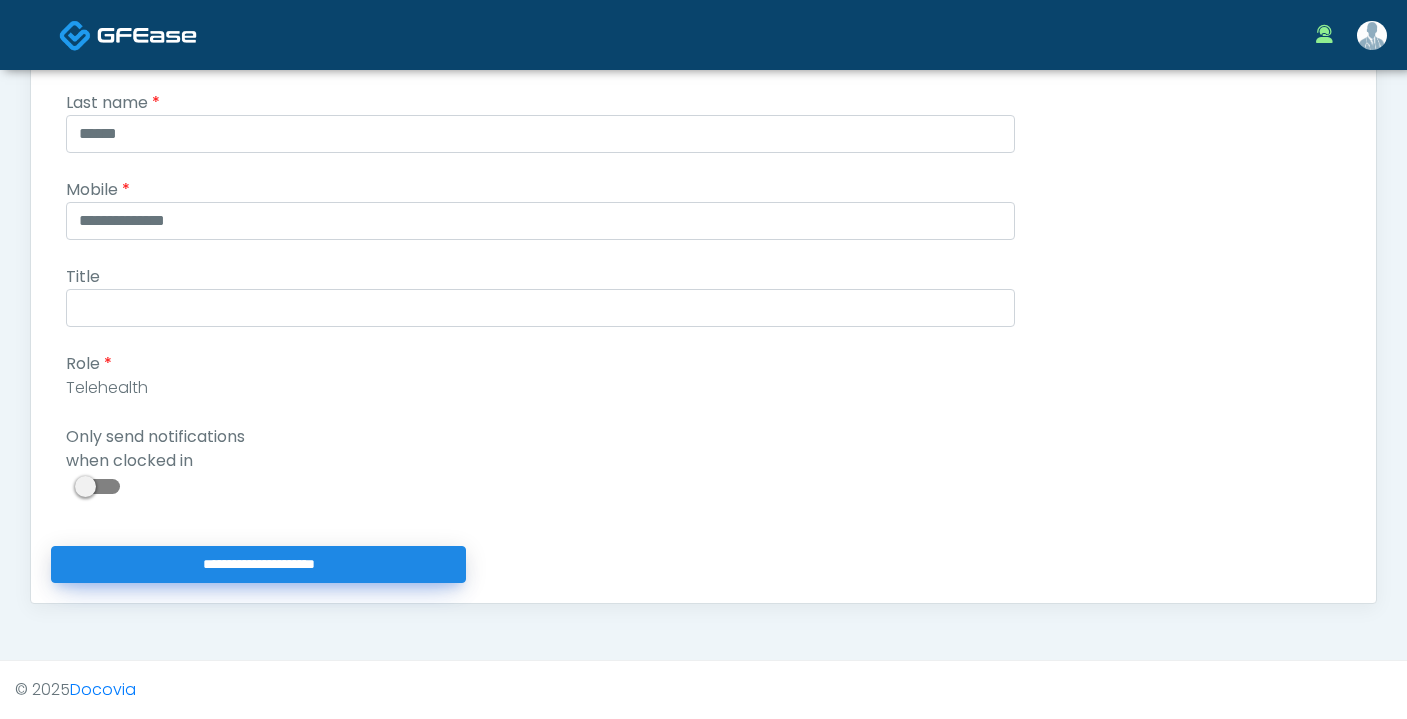 type on "**********" 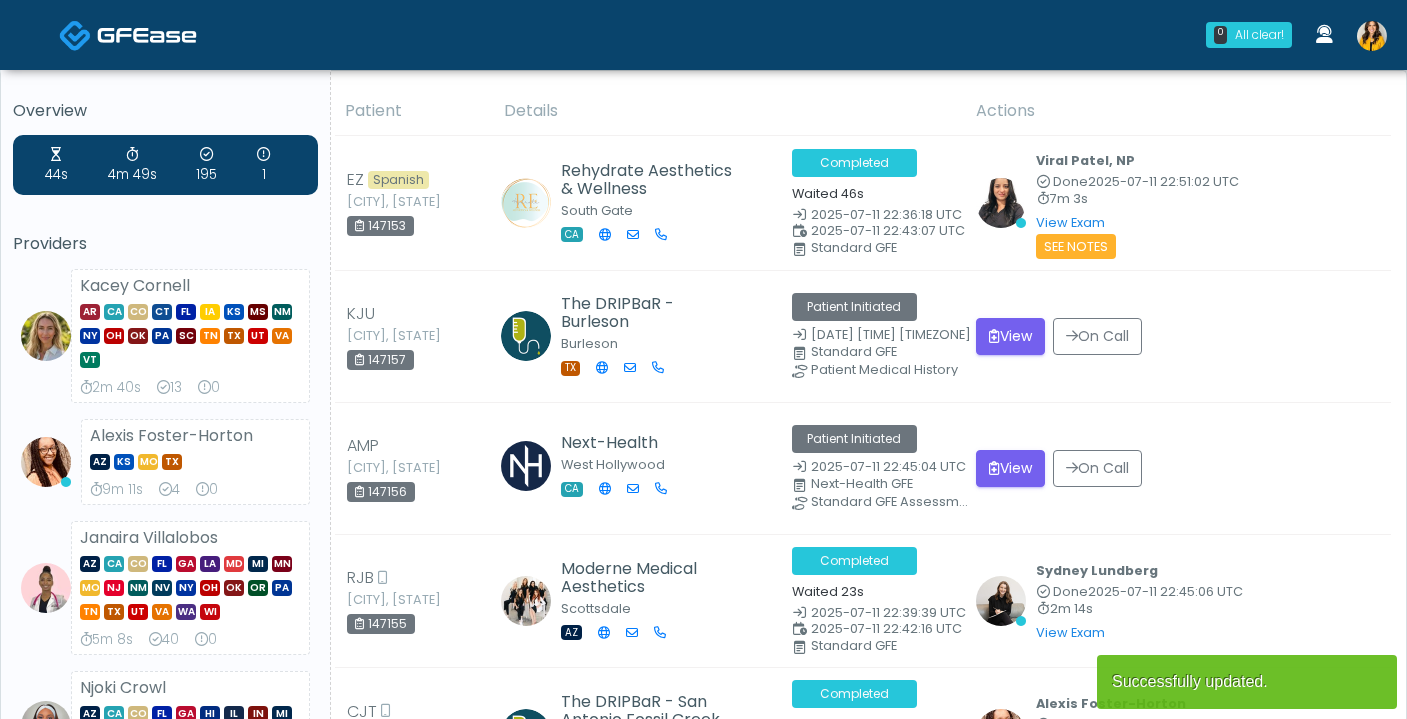 scroll, scrollTop: 0, scrollLeft: 0, axis: both 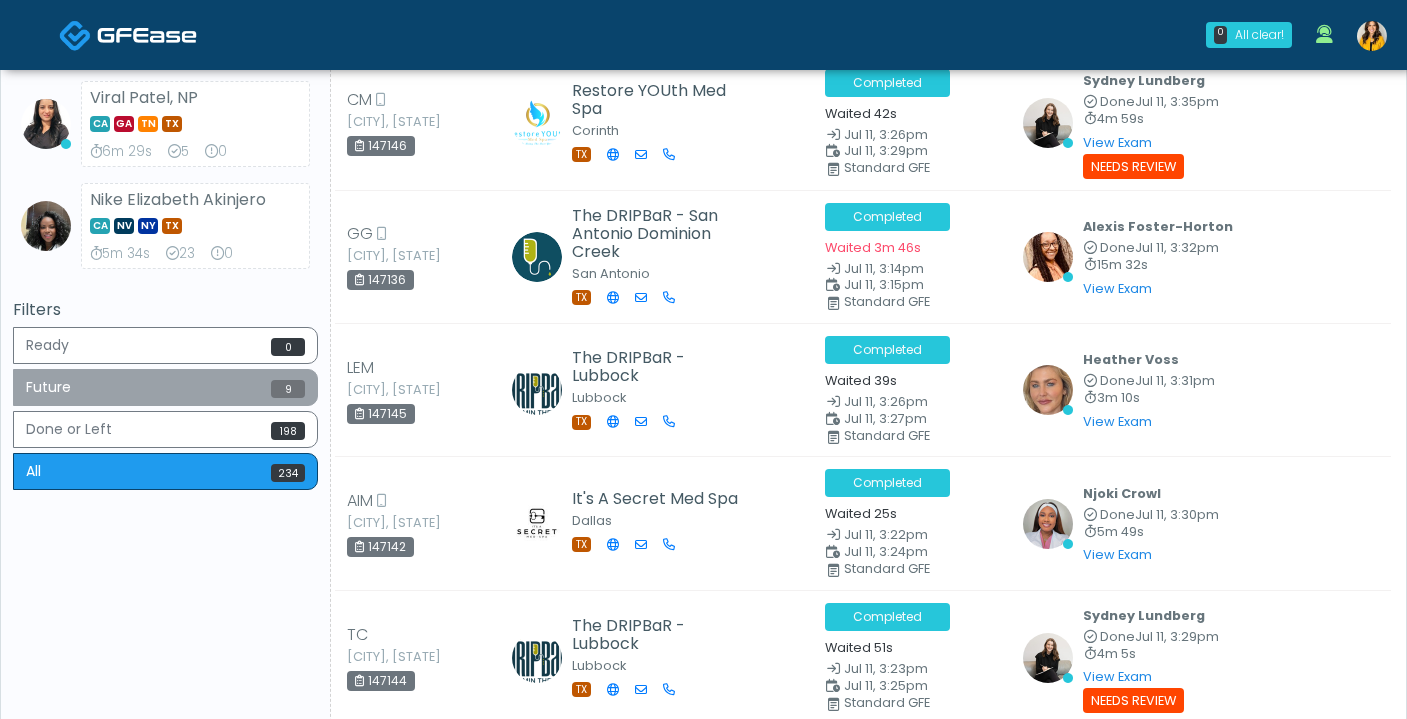 click on "Future
9" at bounding box center [165, 387] 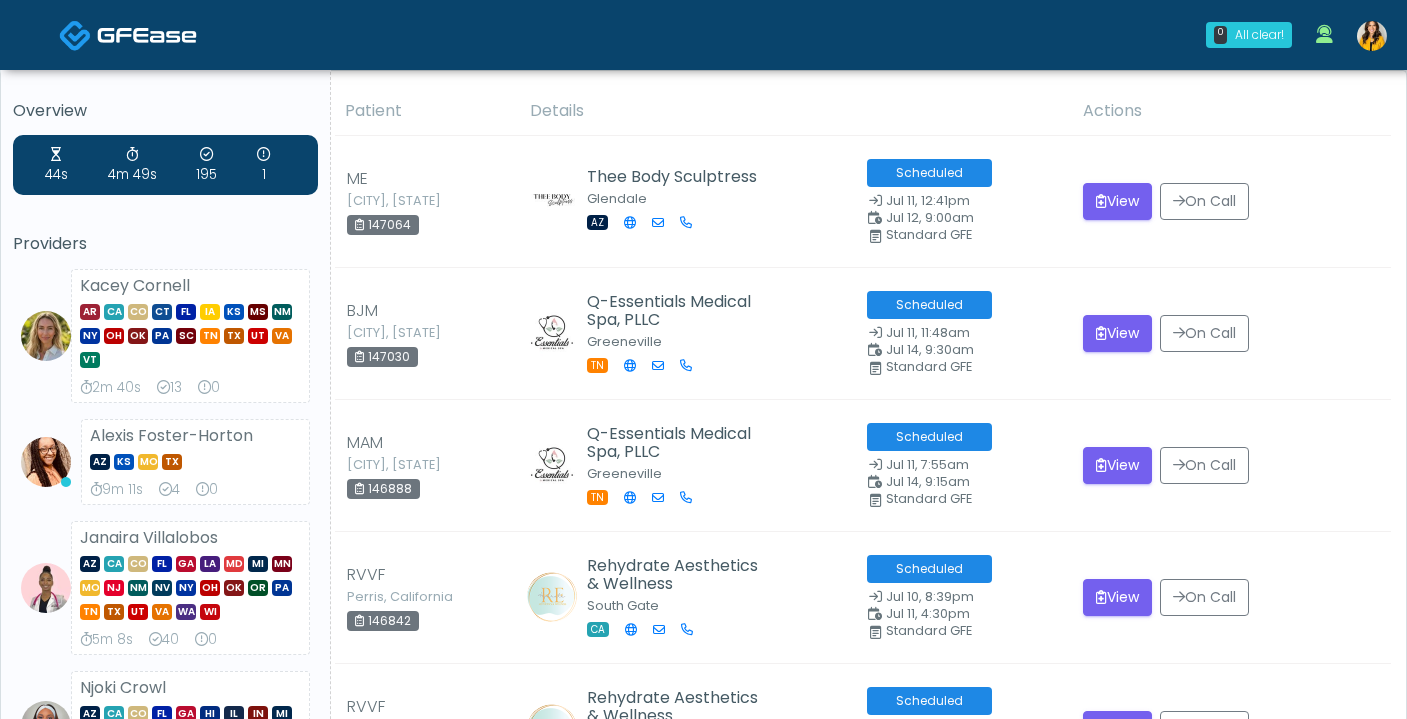 scroll, scrollTop: 1115, scrollLeft: 0, axis: vertical 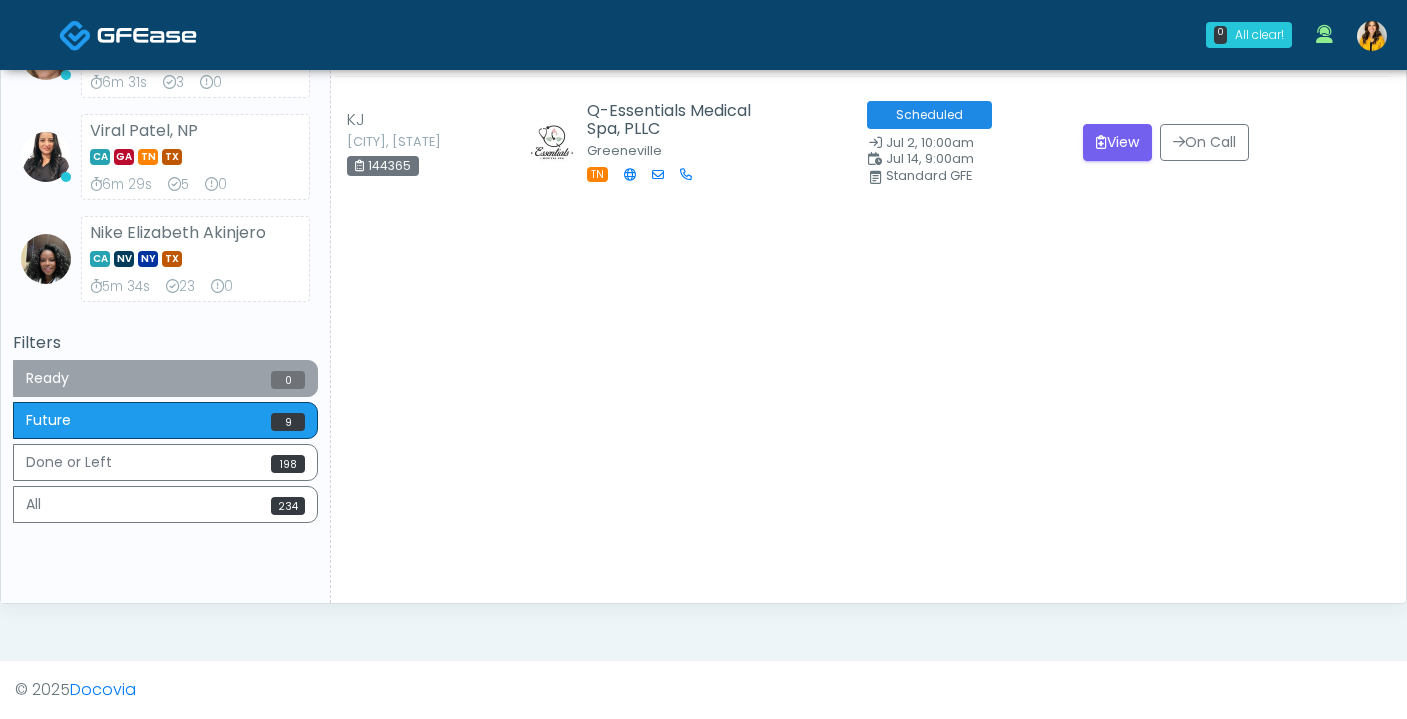 click on "Ready
0" at bounding box center [165, 378] 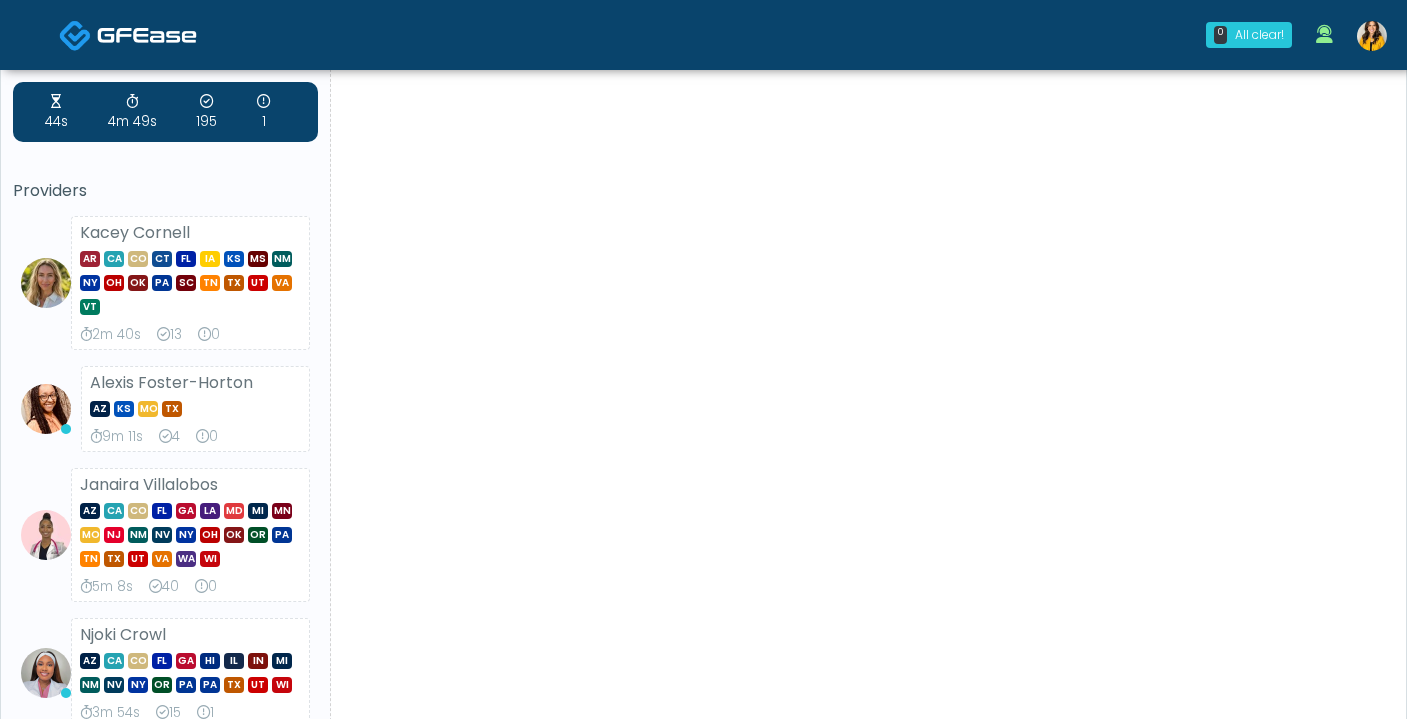 scroll, scrollTop: 0, scrollLeft: 0, axis: both 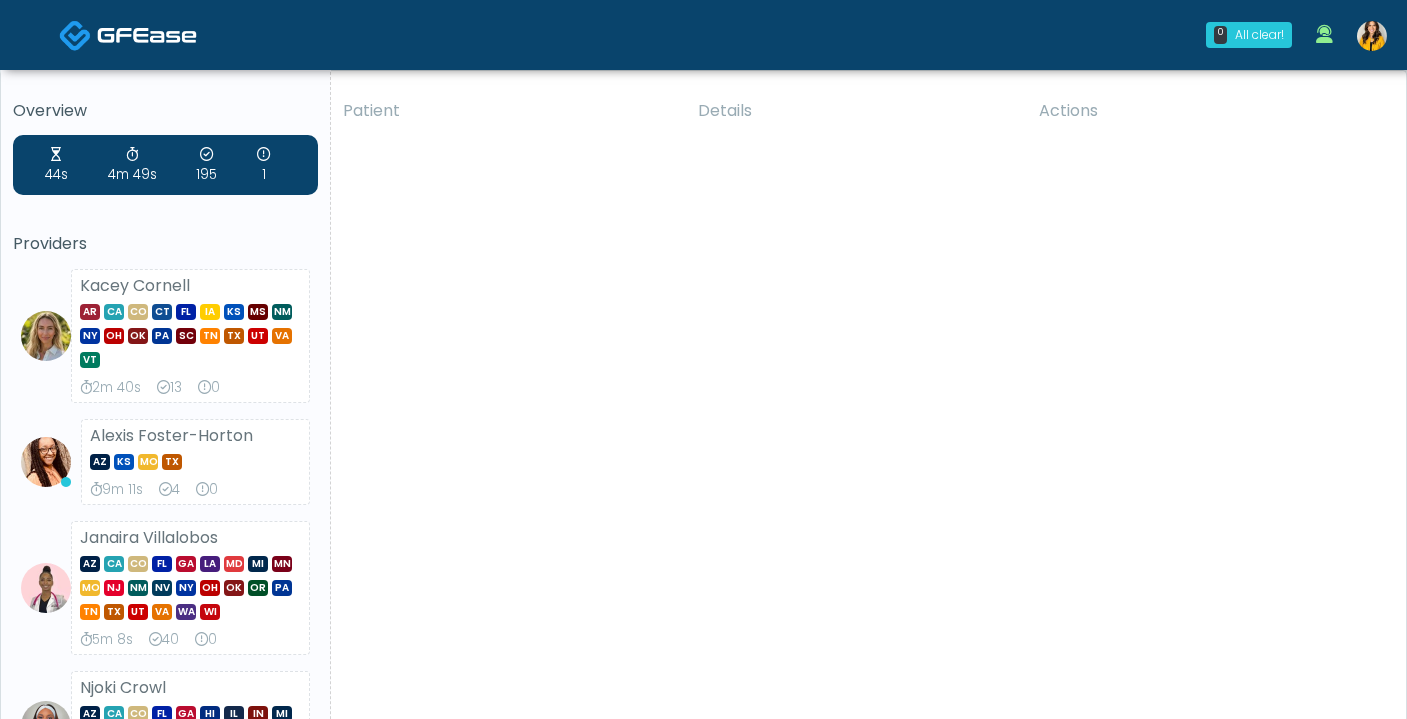 click at bounding box center [1372, 36] 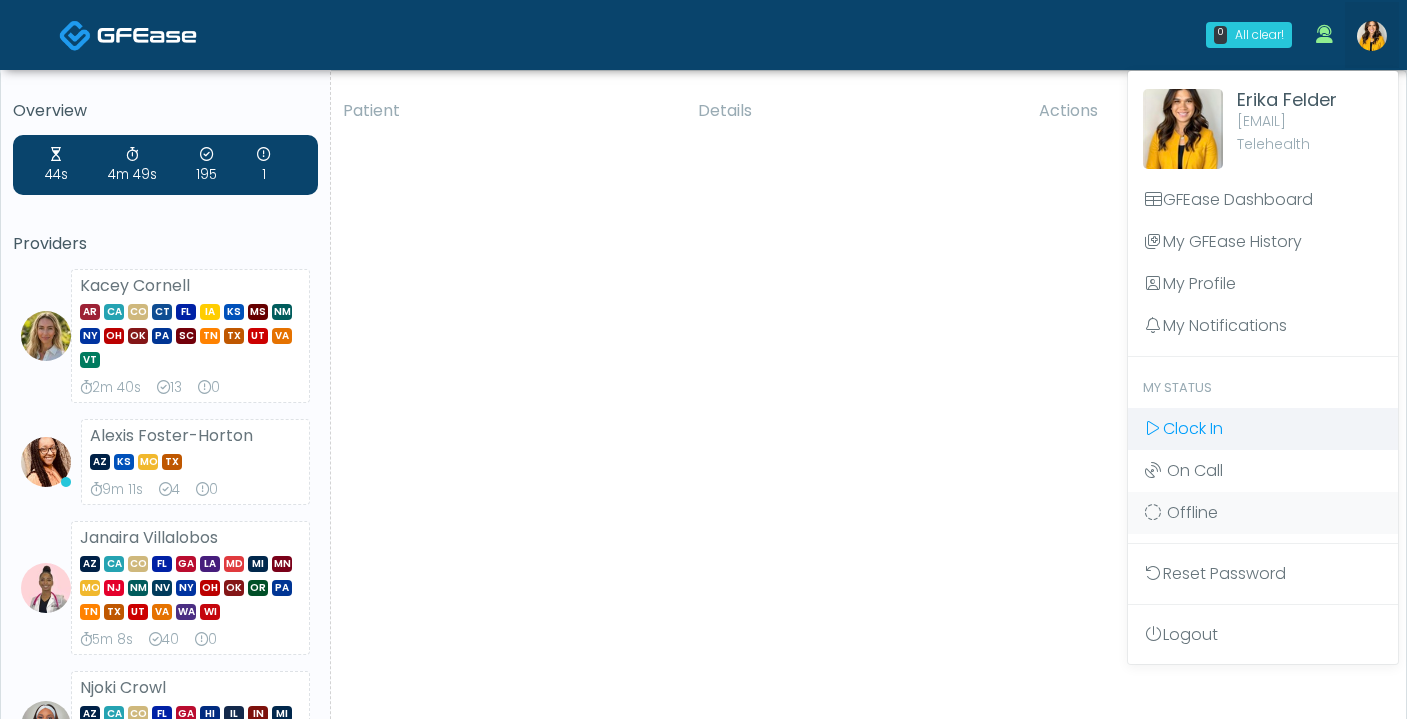 click at bounding box center [1153, 428] 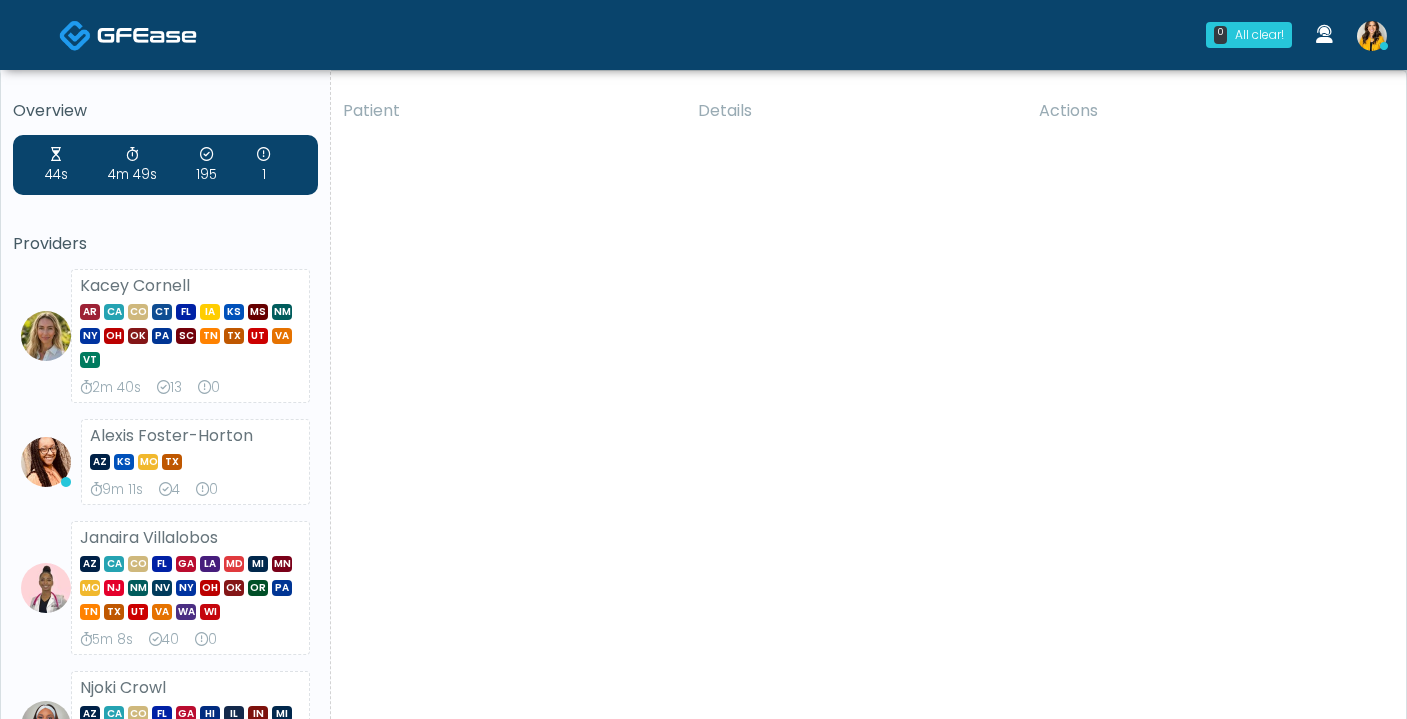 scroll, scrollTop: 0, scrollLeft: 0, axis: both 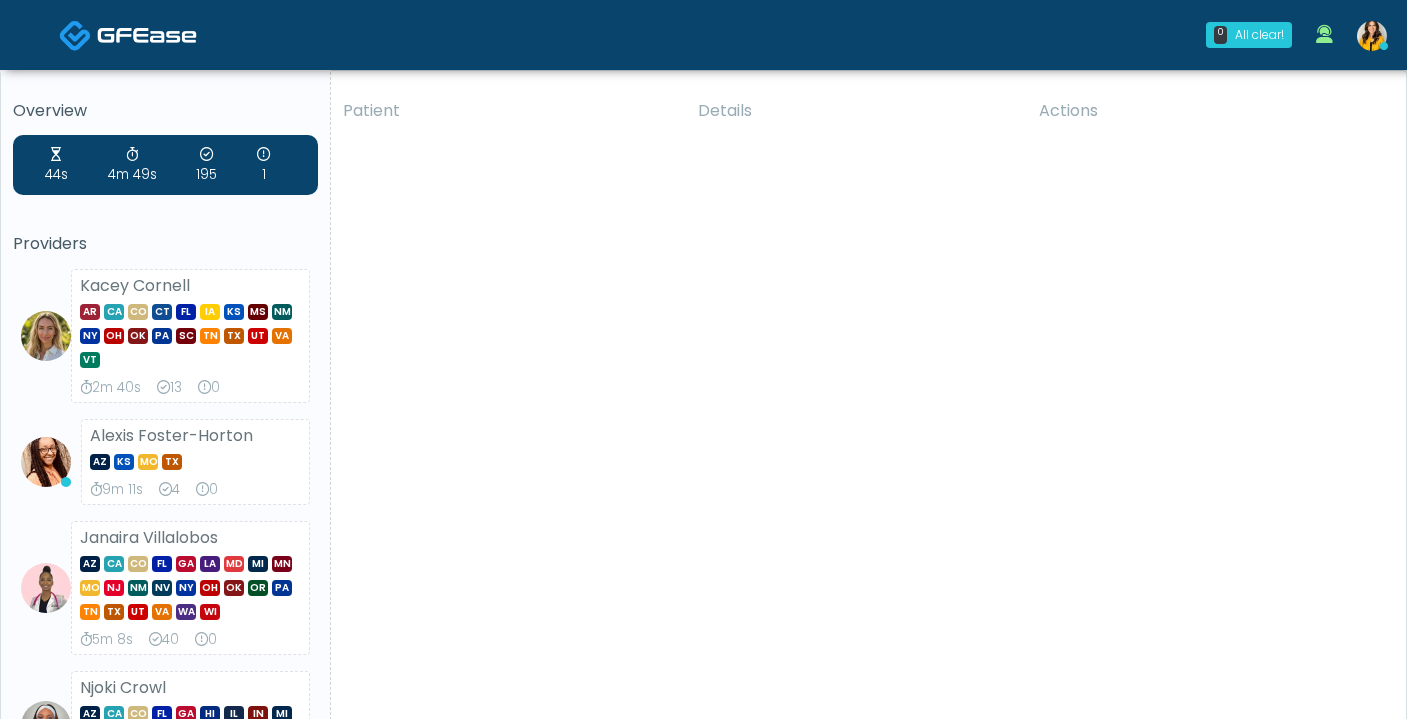 click at bounding box center [147, 35] 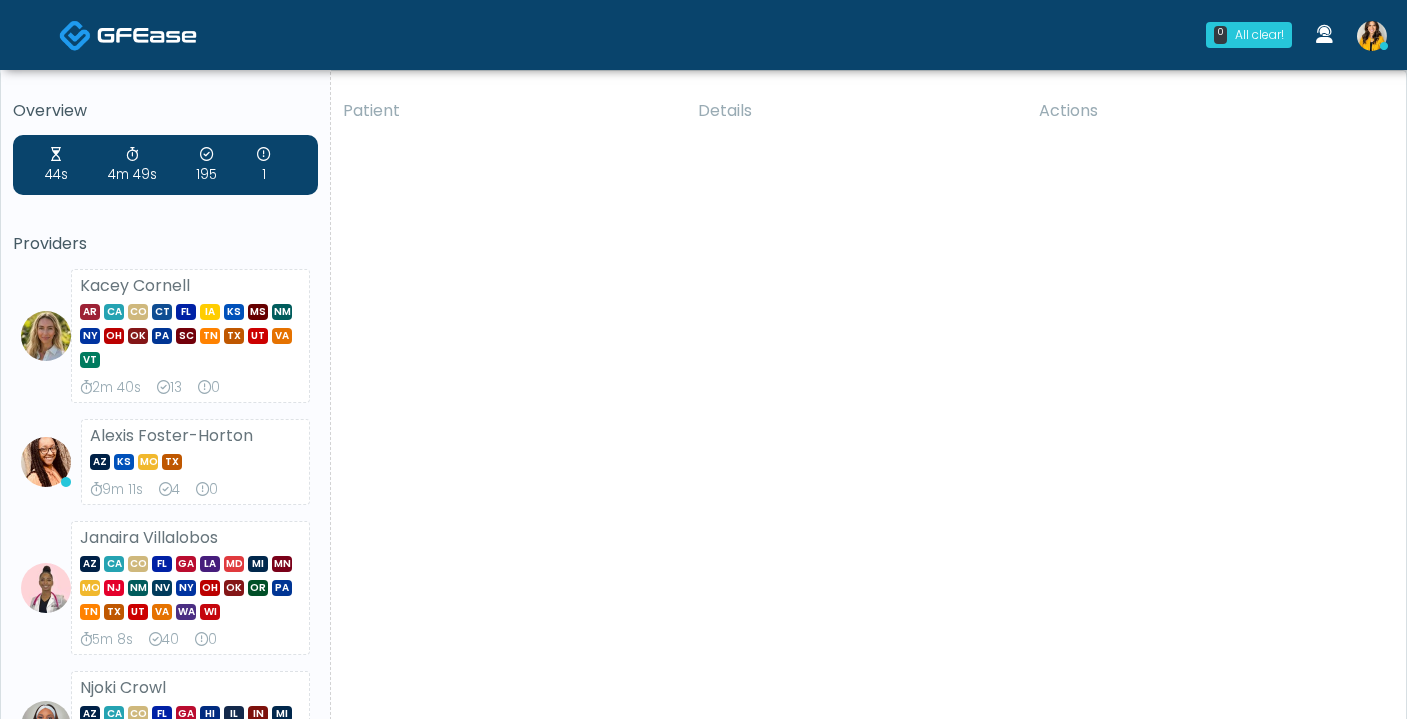 scroll, scrollTop: 0, scrollLeft: 0, axis: both 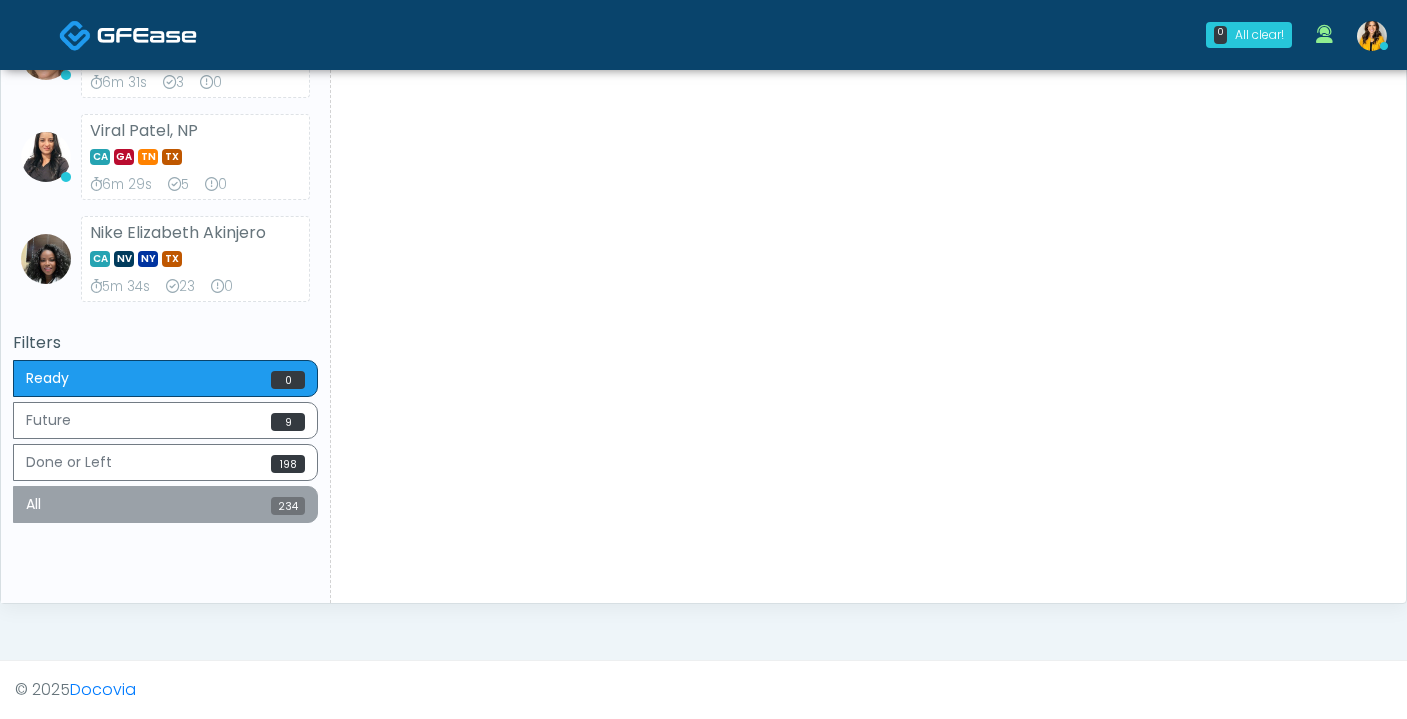 click on "All
234" at bounding box center [165, 504] 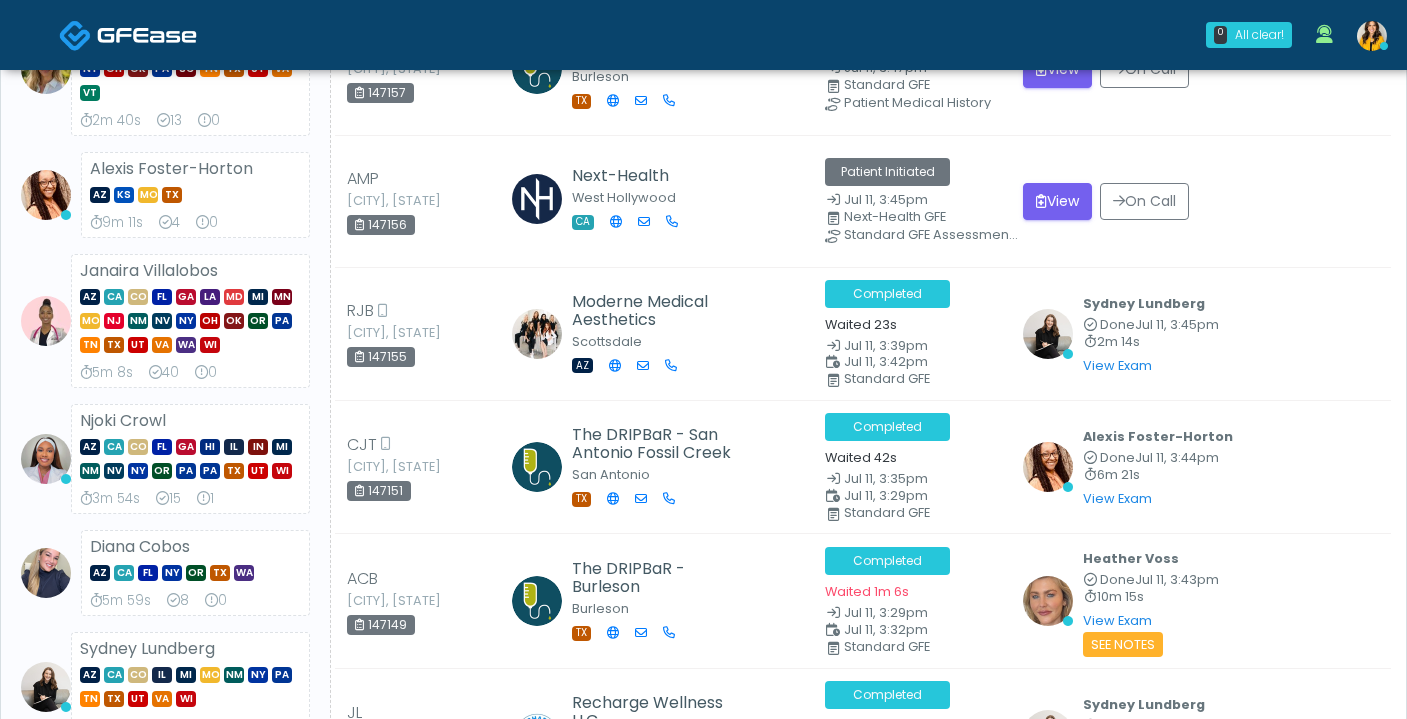 scroll, scrollTop: 0, scrollLeft: 0, axis: both 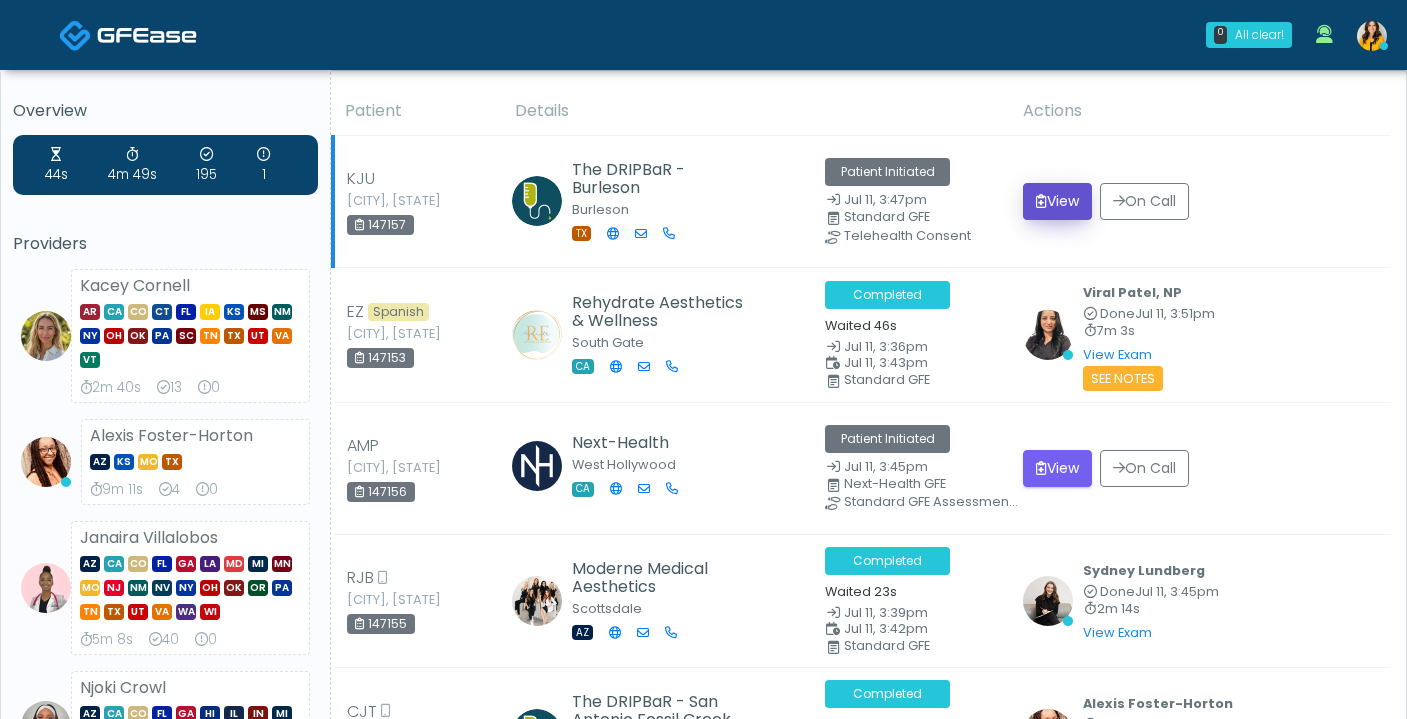 click on "View" at bounding box center (1057, 201) 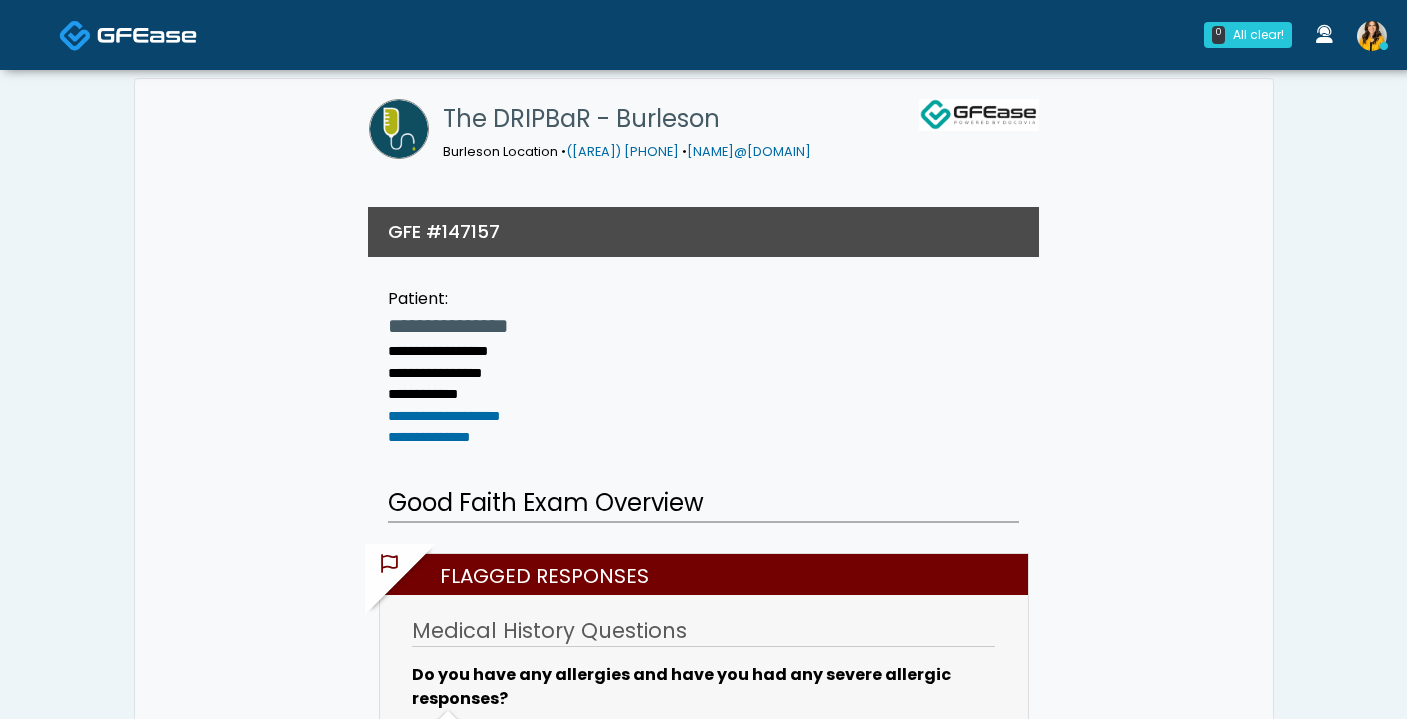scroll, scrollTop: 0, scrollLeft: 0, axis: both 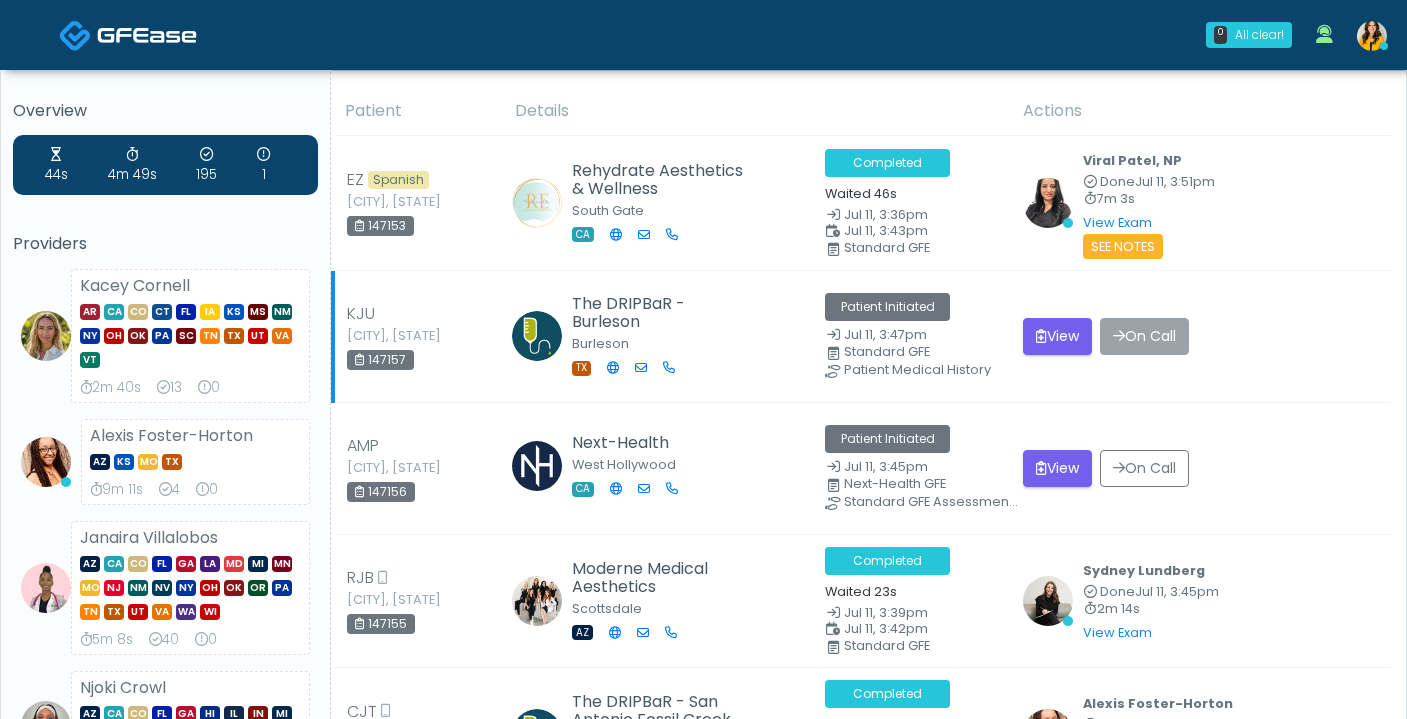 click on "On Call" at bounding box center [1144, 336] 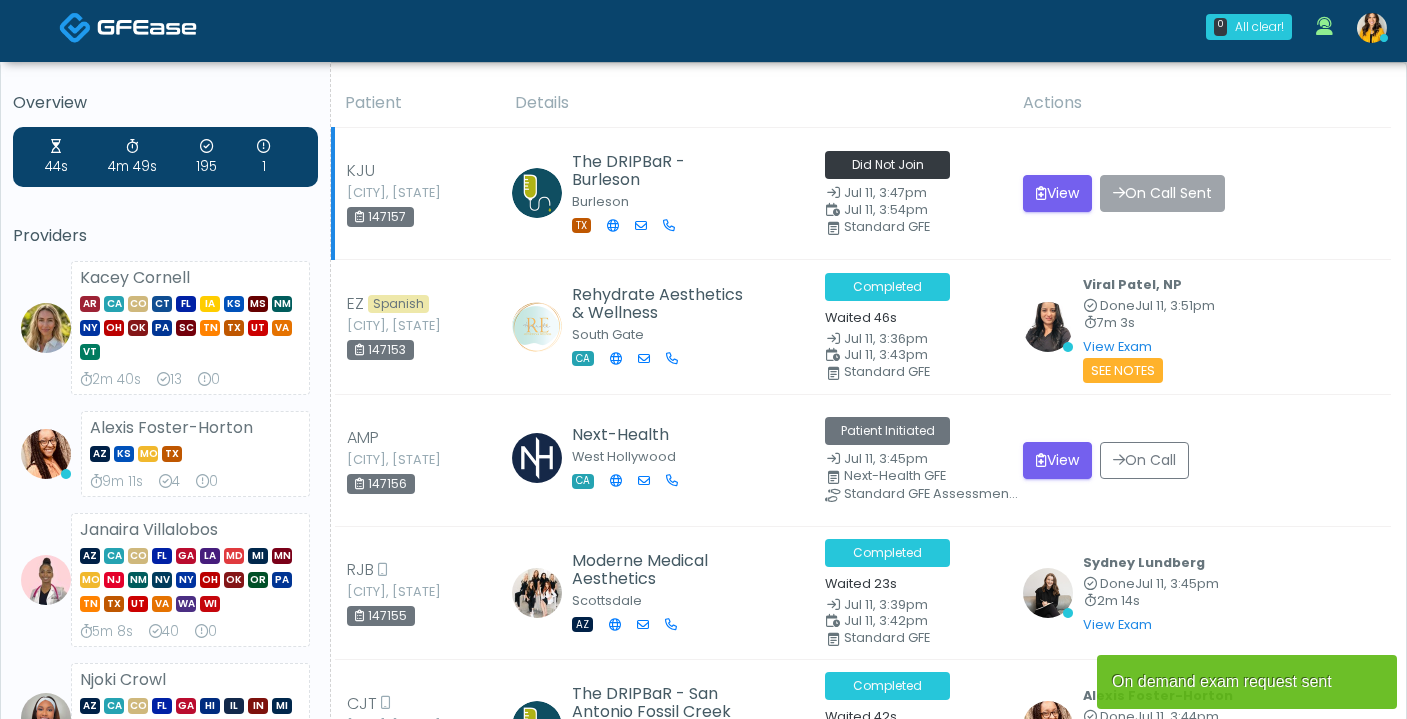 scroll, scrollTop: 26, scrollLeft: 0, axis: vertical 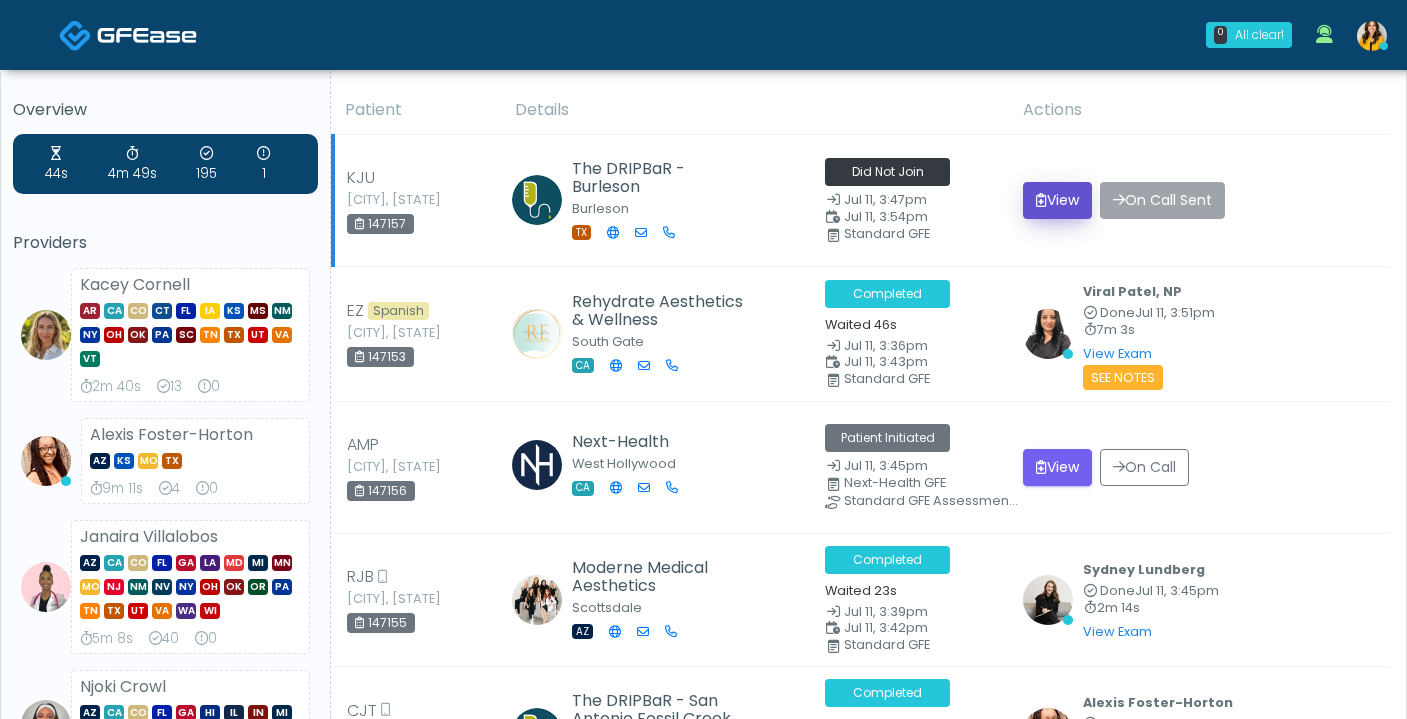 click on "View" at bounding box center [1057, 200] 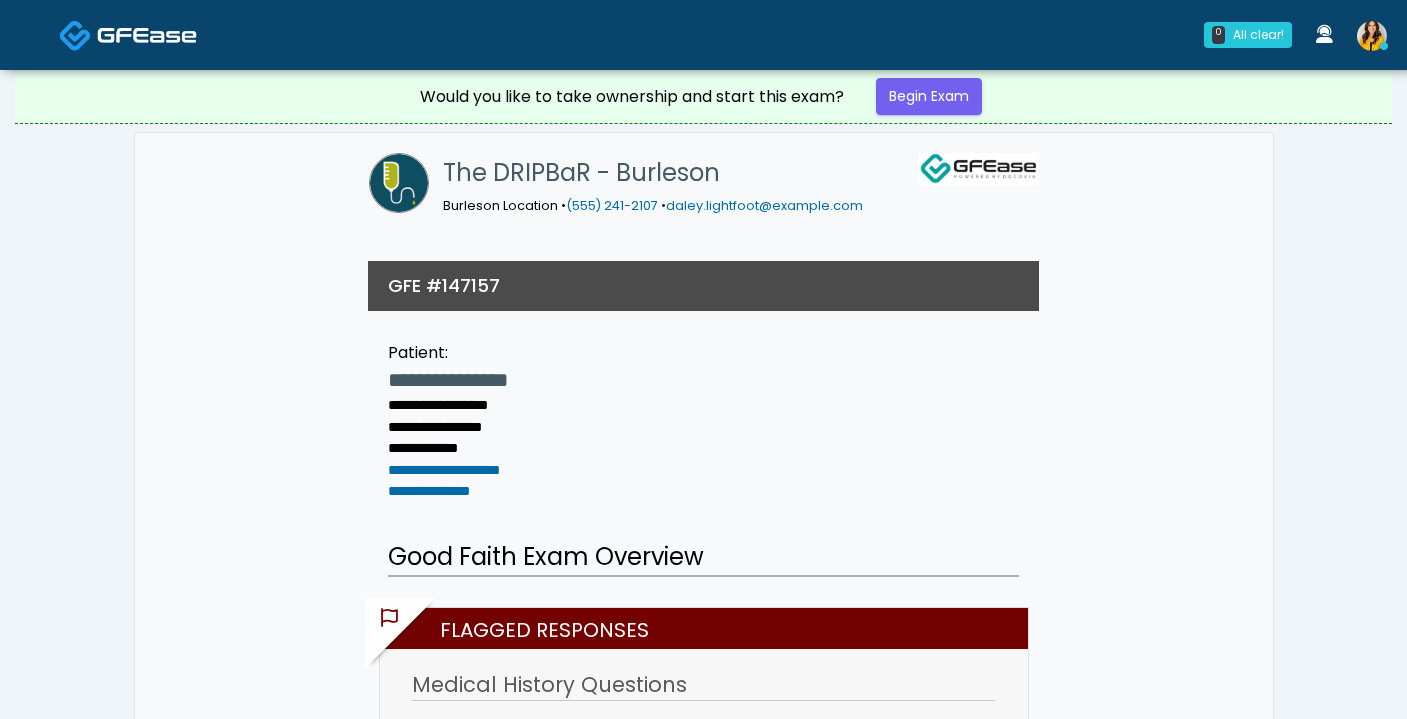 scroll, scrollTop: 0, scrollLeft: 0, axis: both 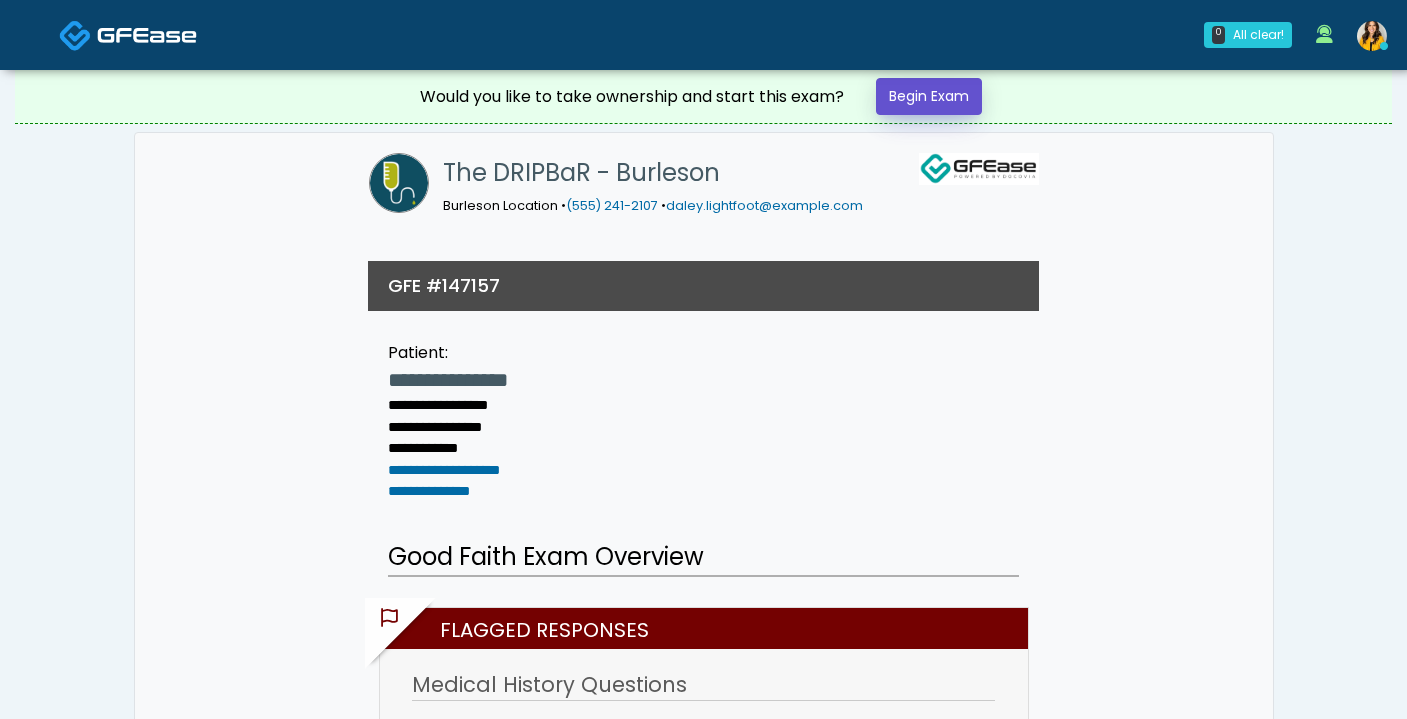 click on "Begin Exam" at bounding box center [929, 96] 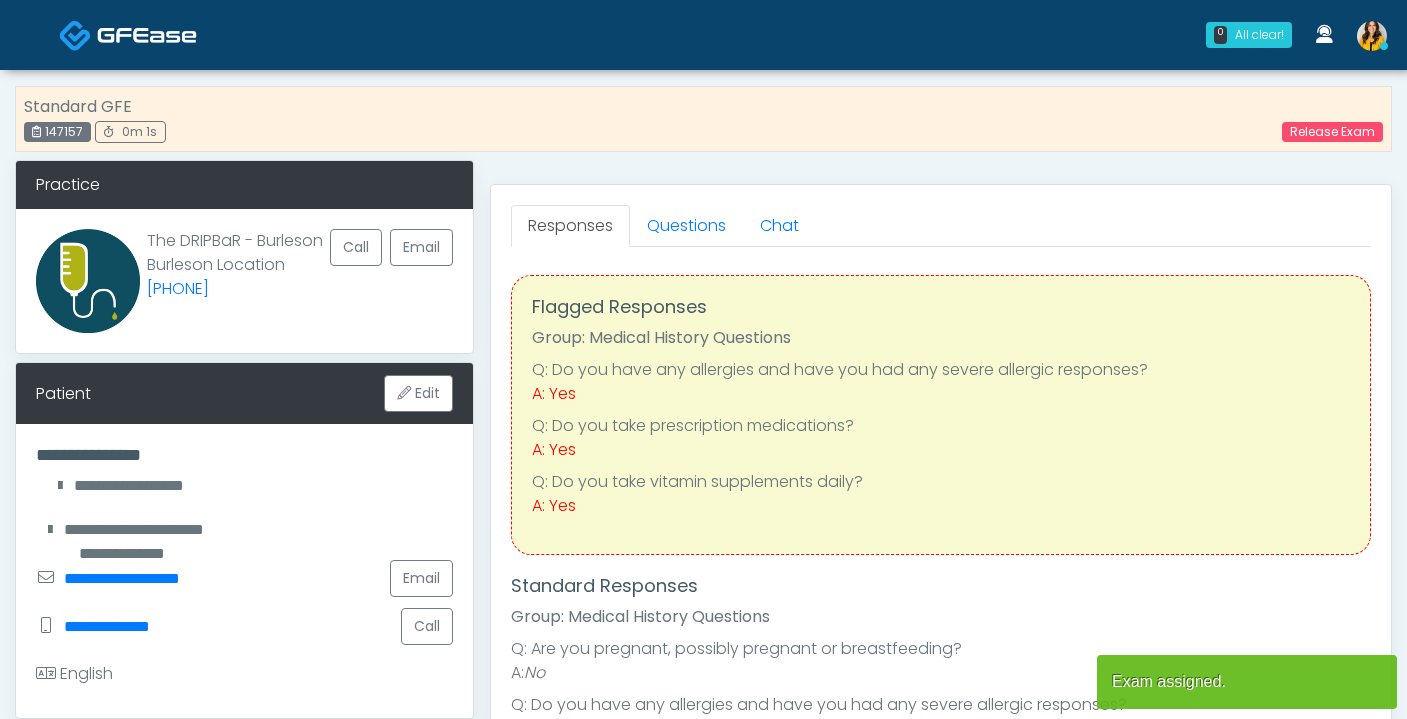 scroll, scrollTop: 0, scrollLeft: 0, axis: both 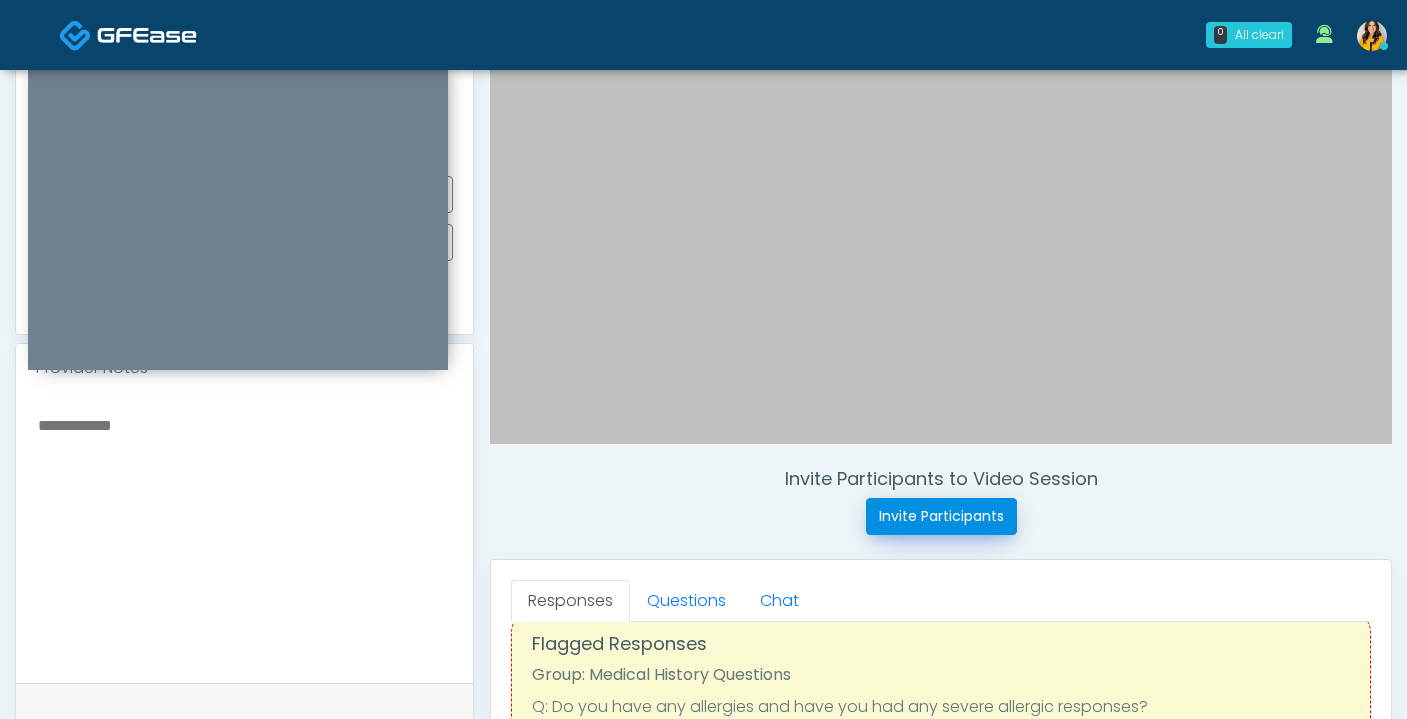 click on "Invite Participants" at bounding box center [941, 516] 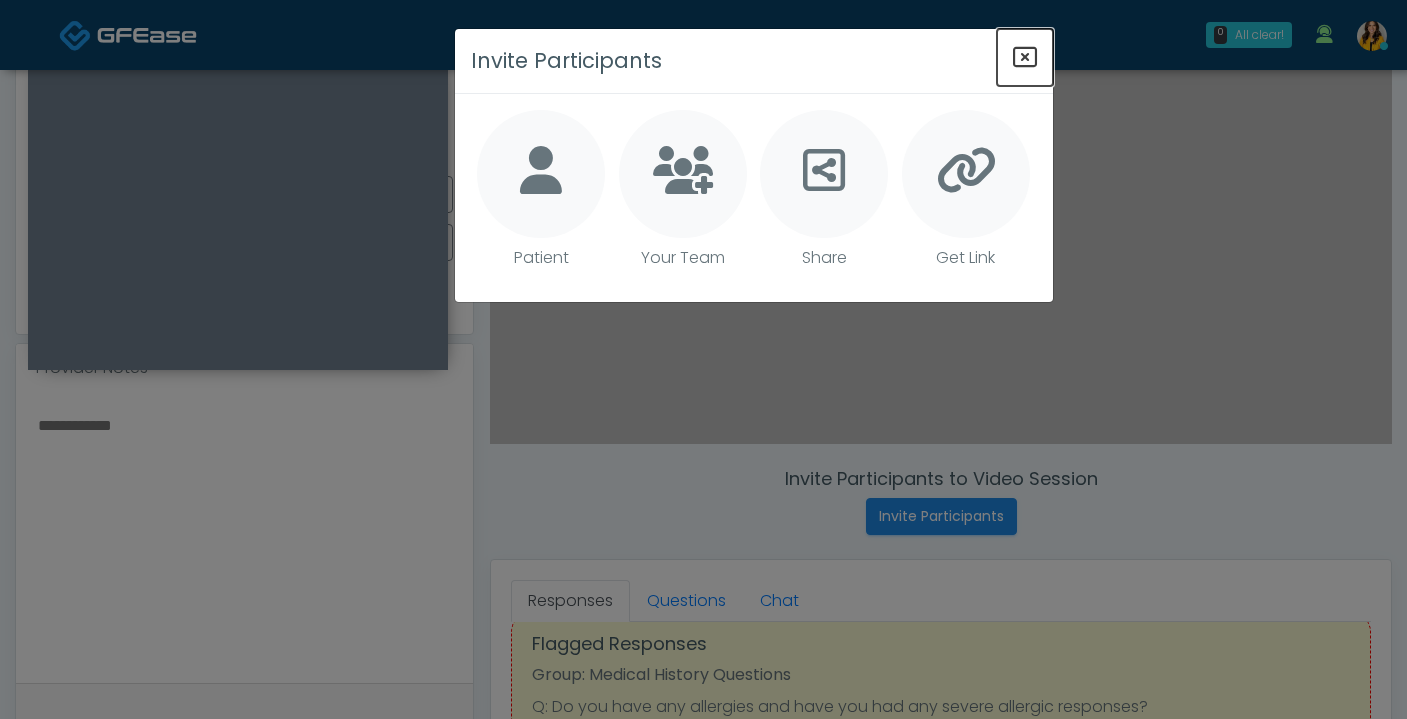 click at bounding box center (1025, 57) 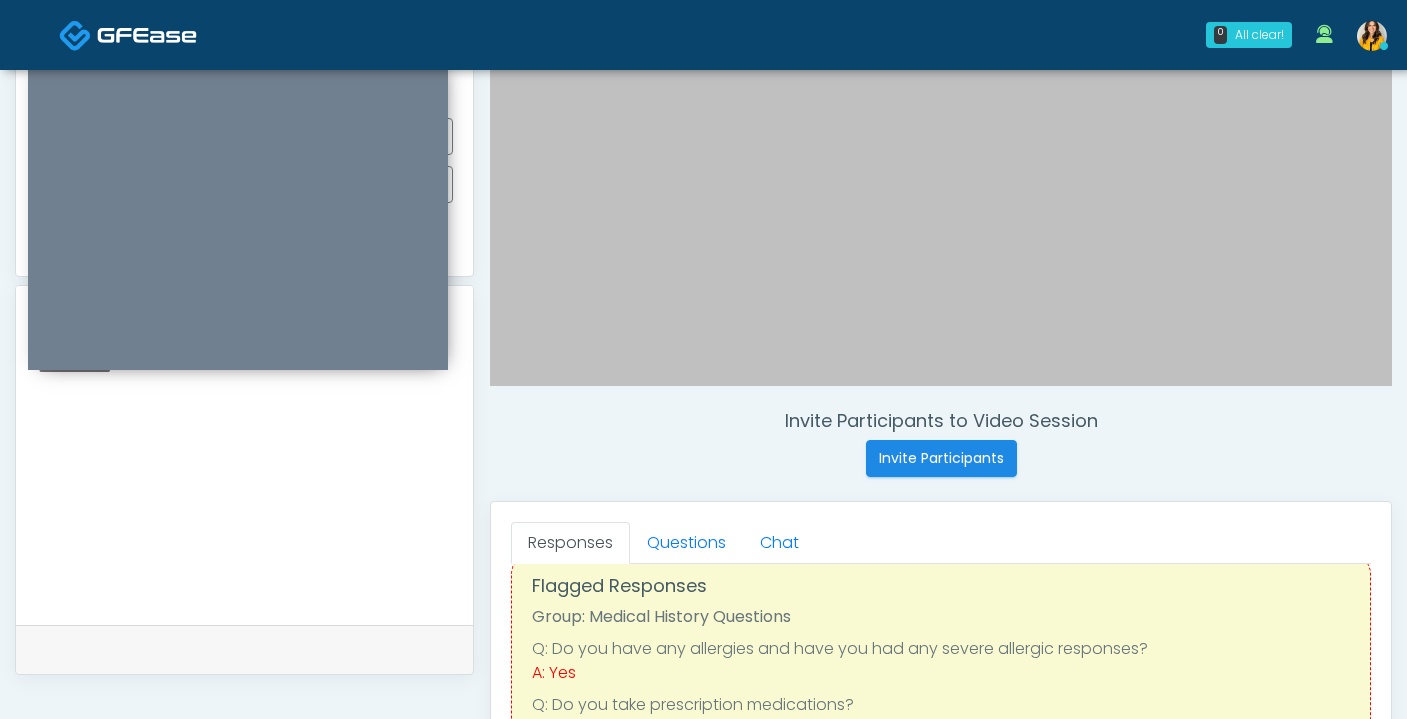 scroll, scrollTop: 447, scrollLeft: 0, axis: vertical 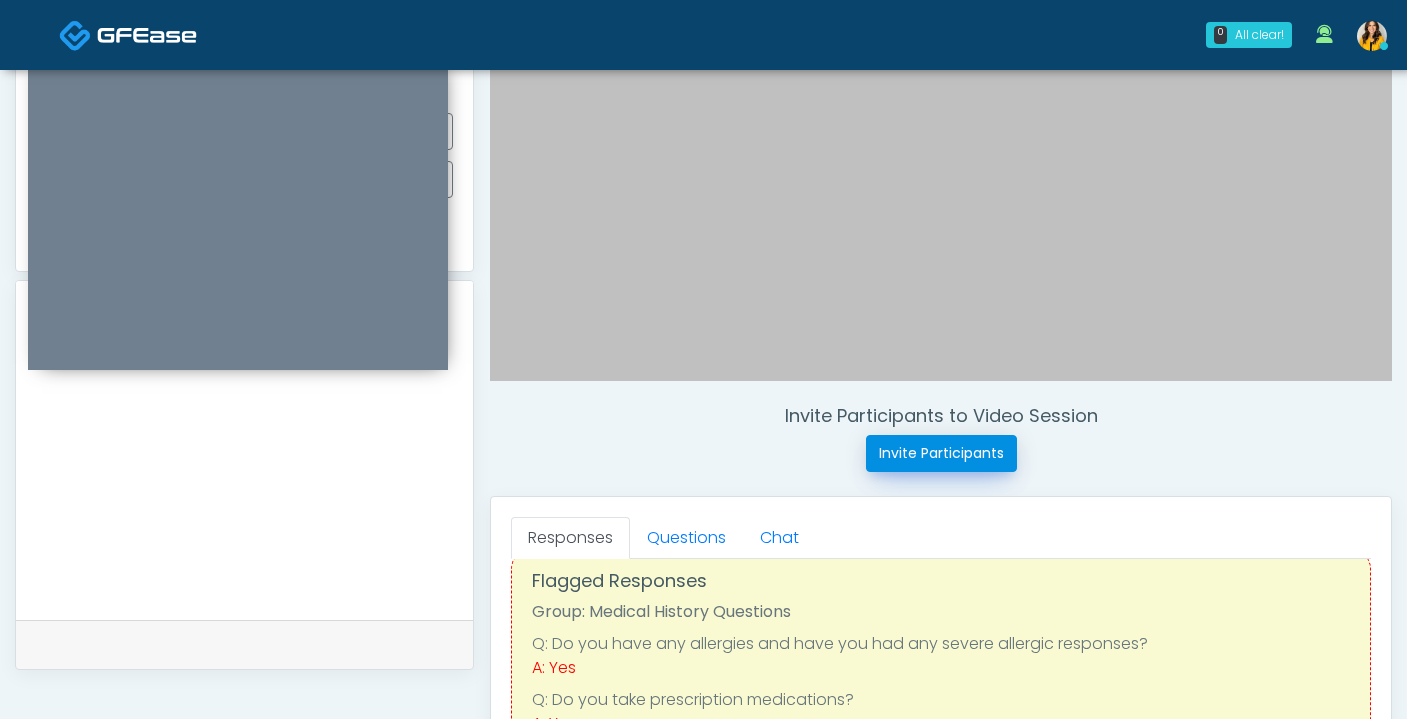 click on "Invite Participants" at bounding box center (941, 453) 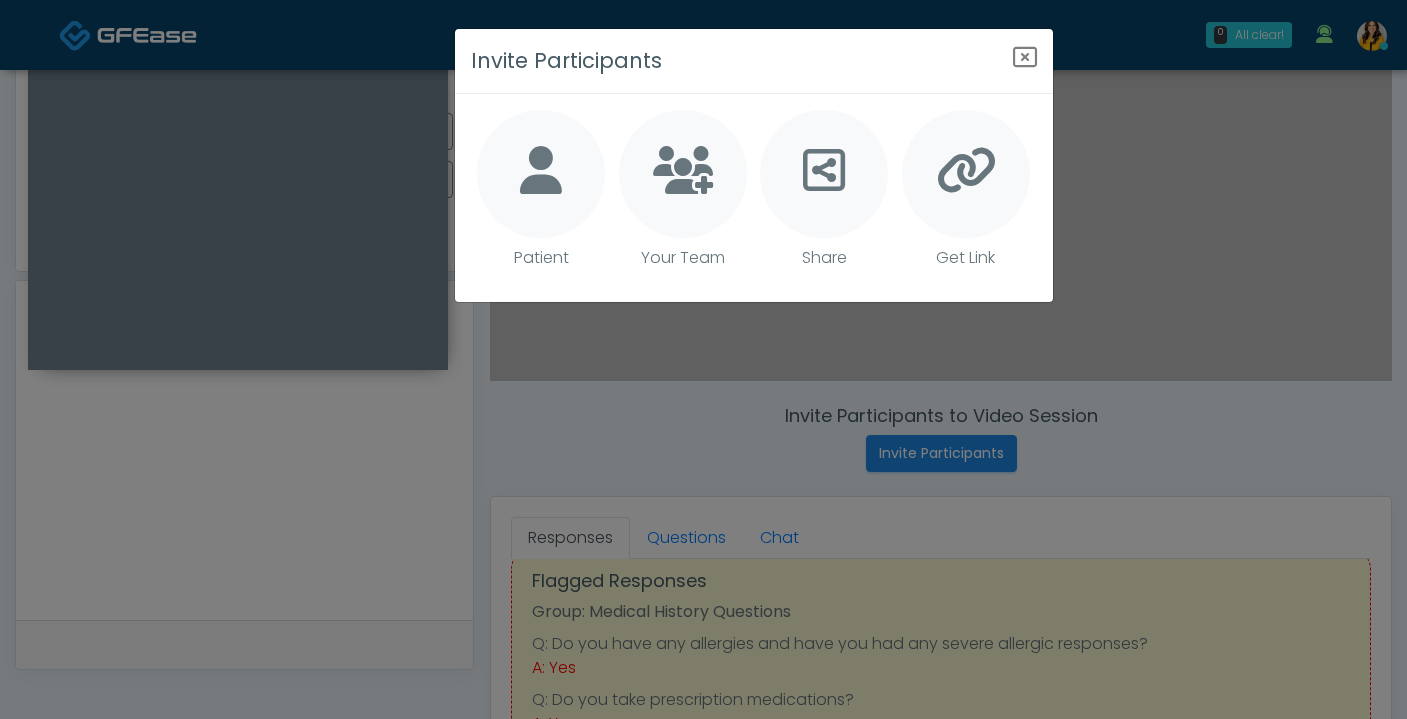 click at bounding box center (541, 170) 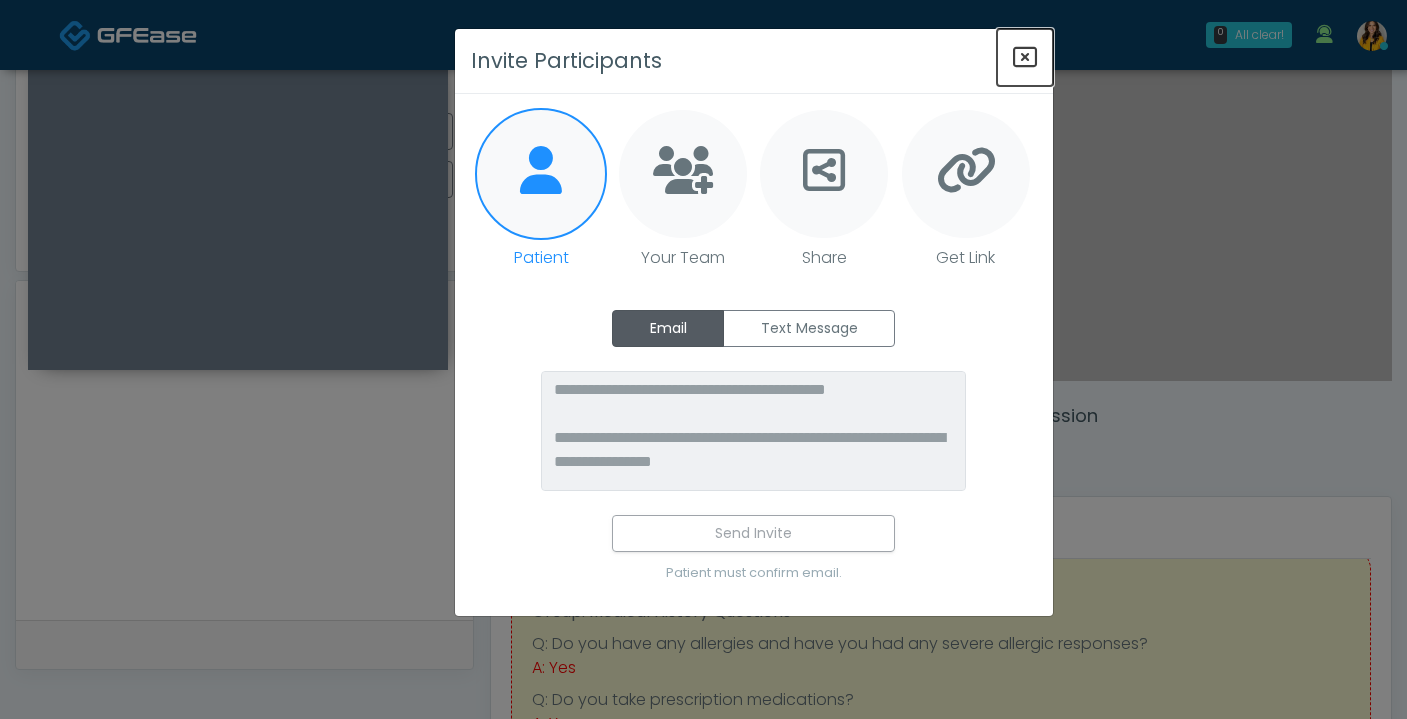 click at bounding box center (1025, 57) 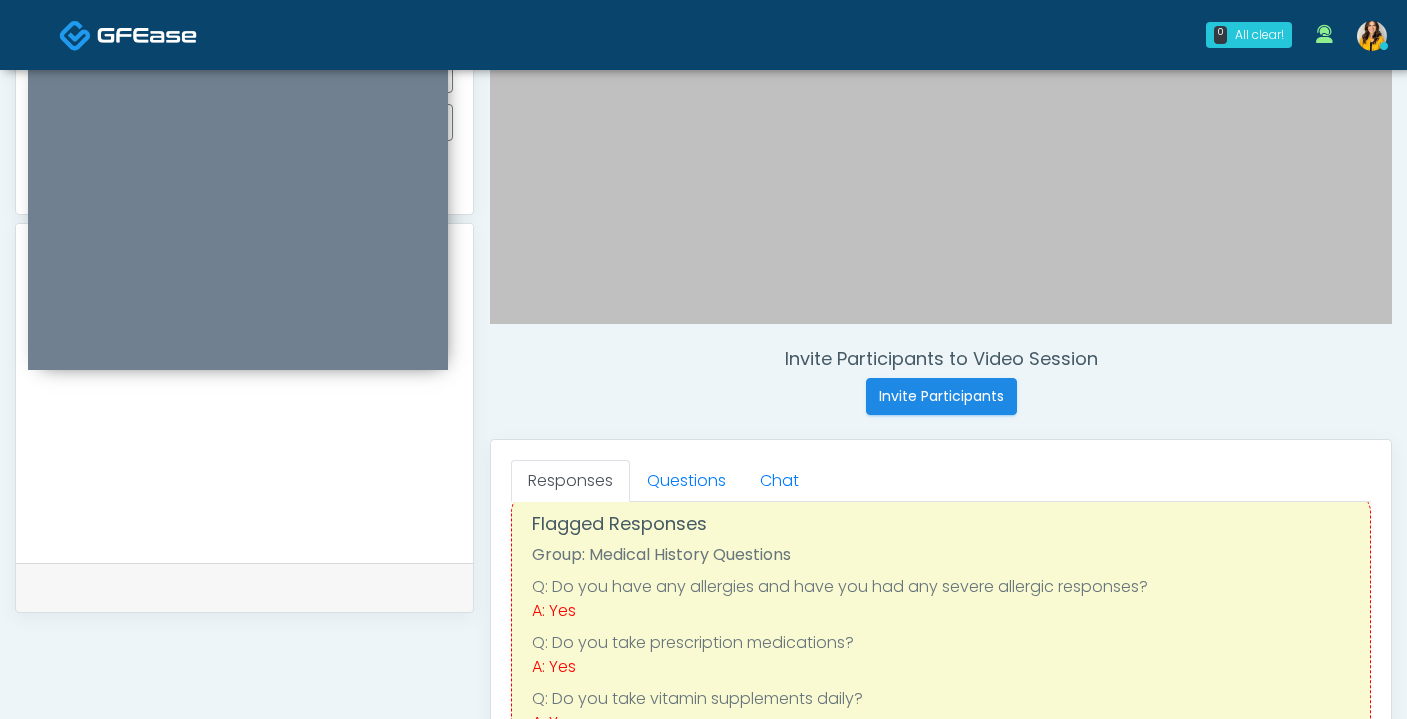 scroll, scrollTop: 508, scrollLeft: 0, axis: vertical 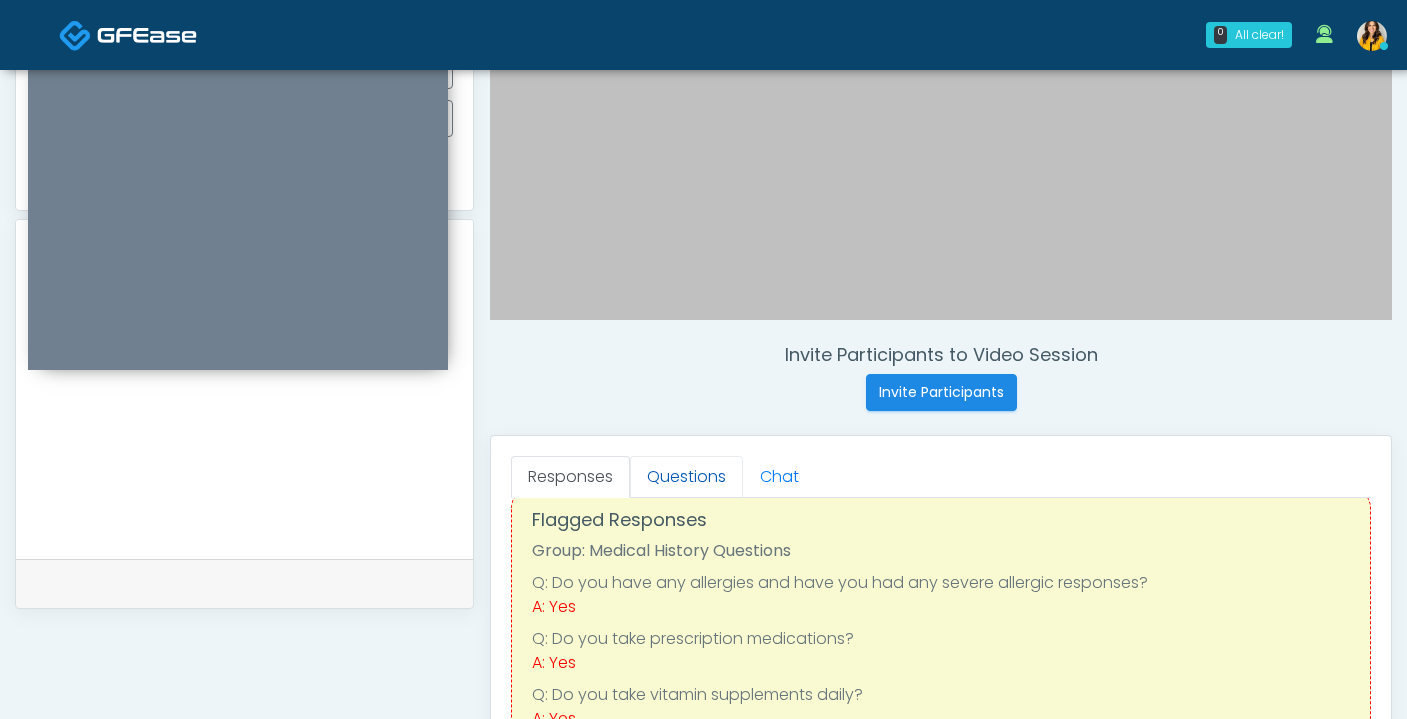 click on "Questions" at bounding box center [686, 477] 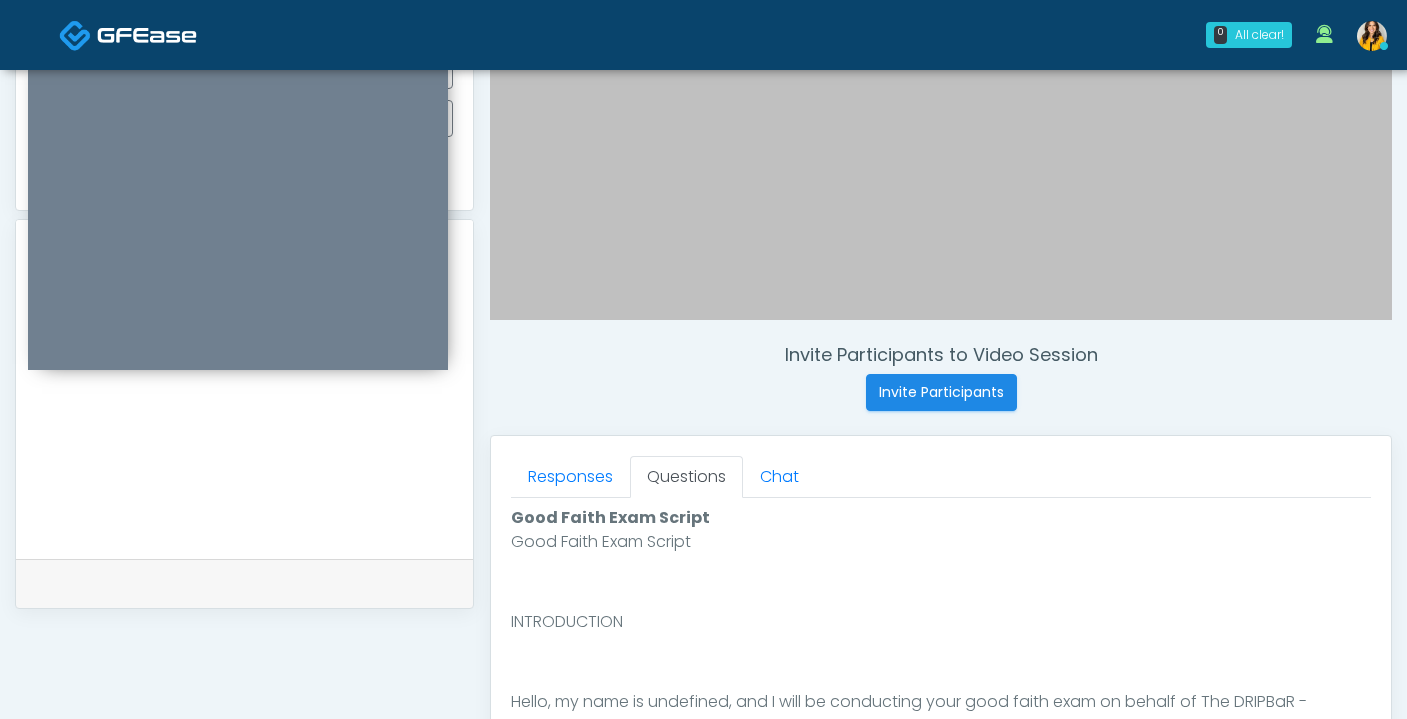 scroll, scrollTop: 0, scrollLeft: 0, axis: both 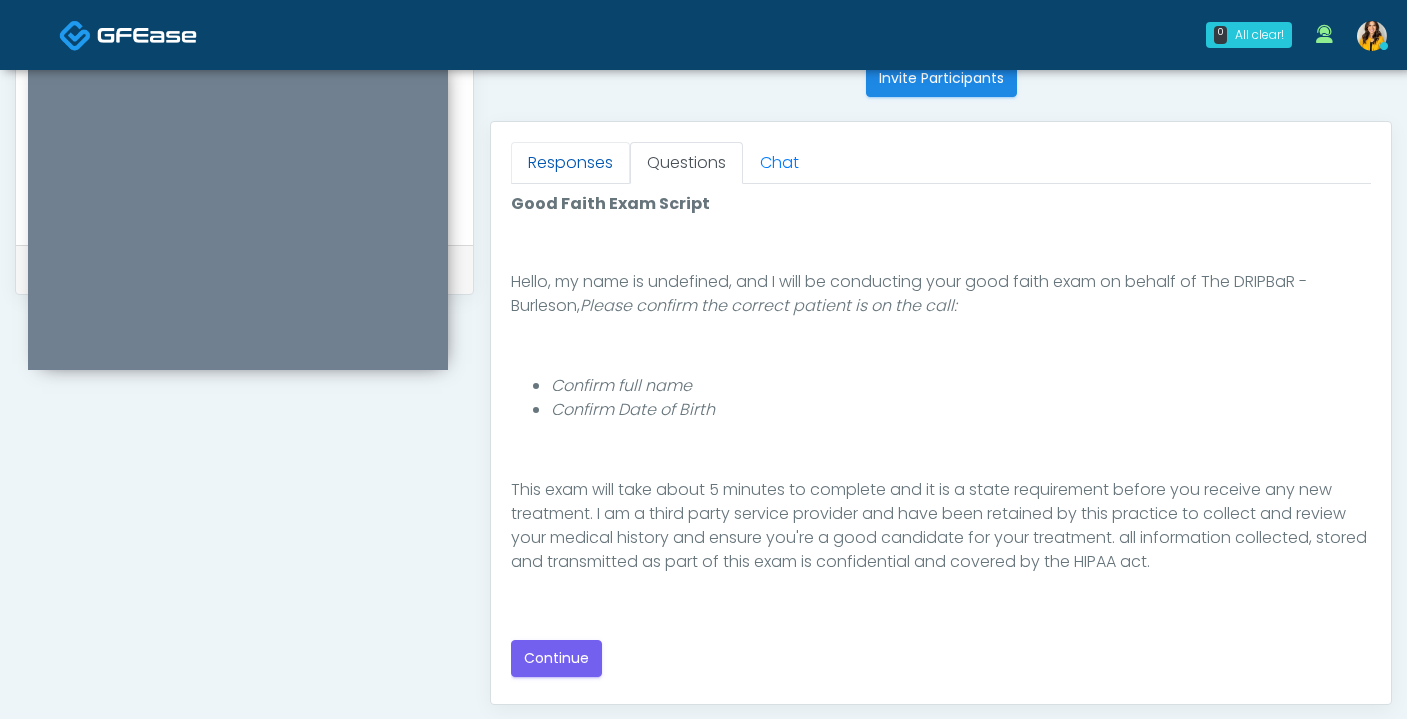 click on "Responses" at bounding box center [570, 163] 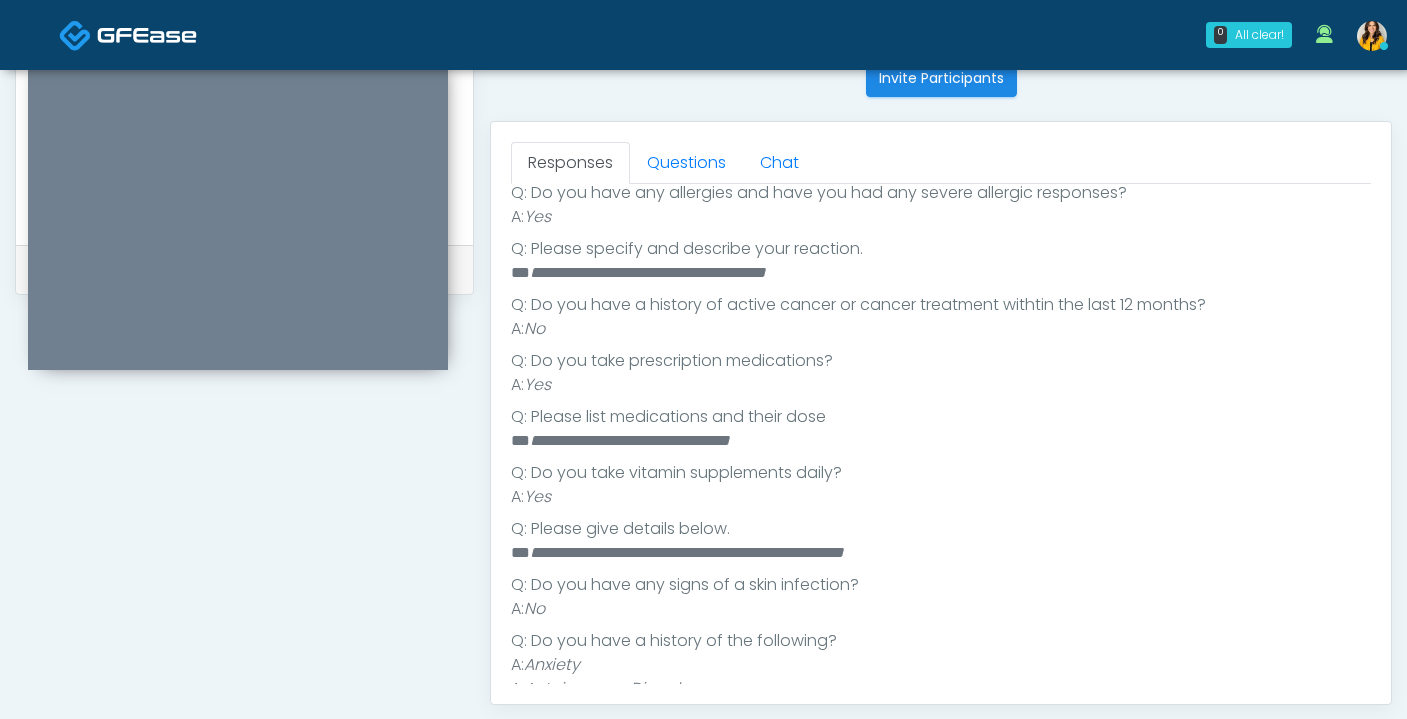 scroll, scrollTop: 482, scrollLeft: 0, axis: vertical 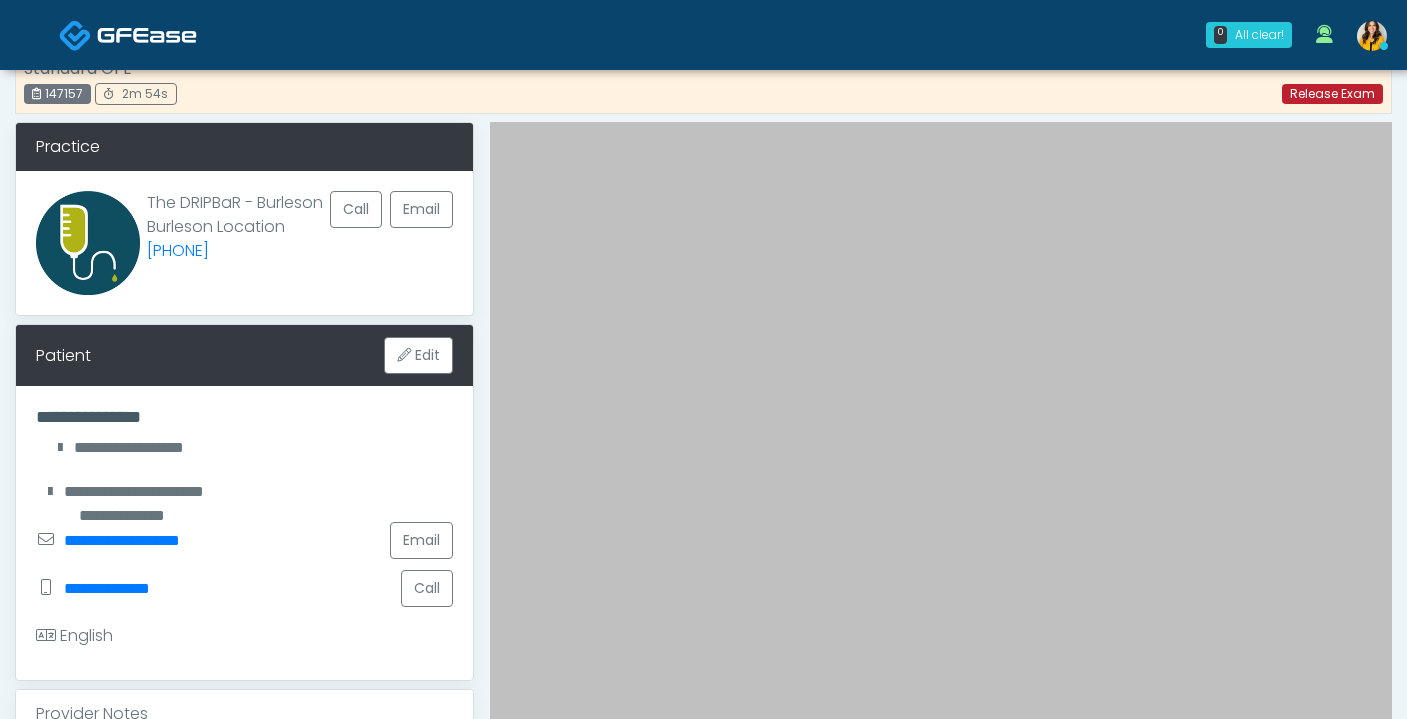 click on "Release Exam" at bounding box center (1332, 94) 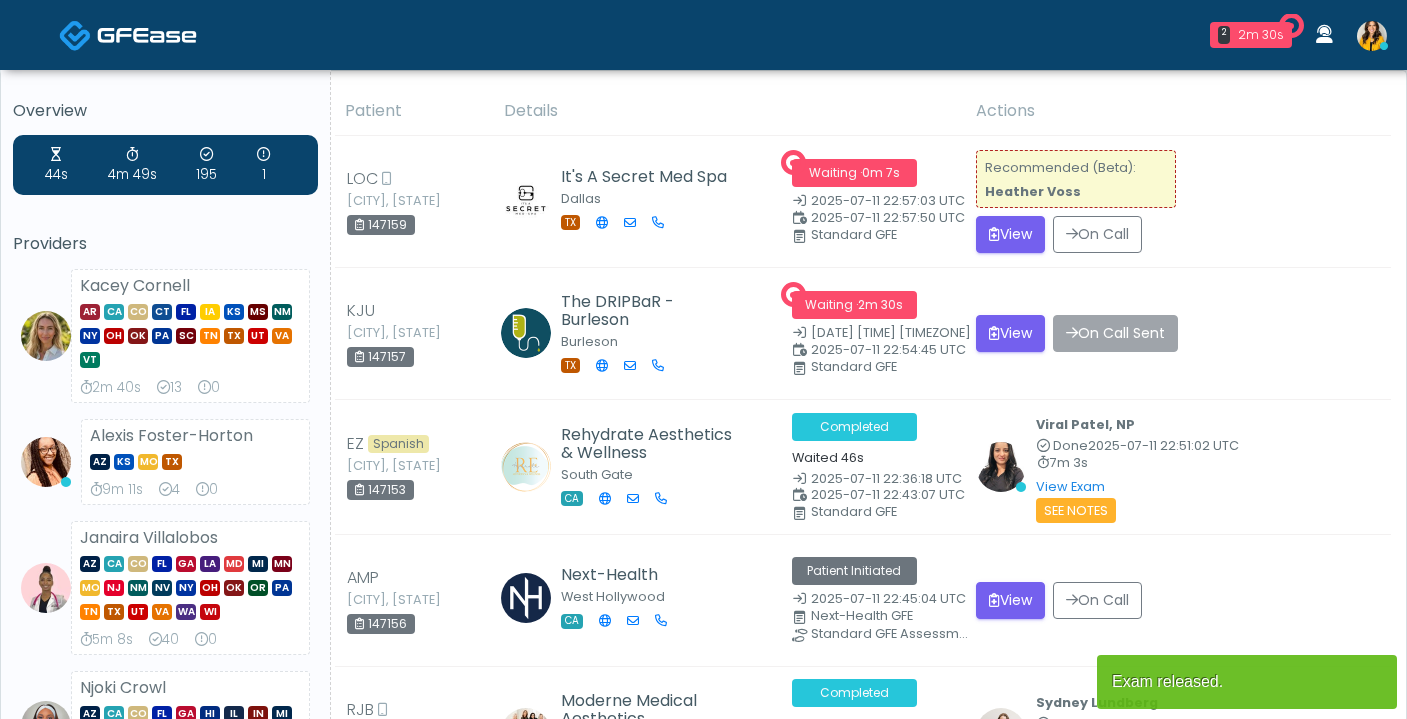 scroll, scrollTop: 0, scrollLeft: 0, axis: both 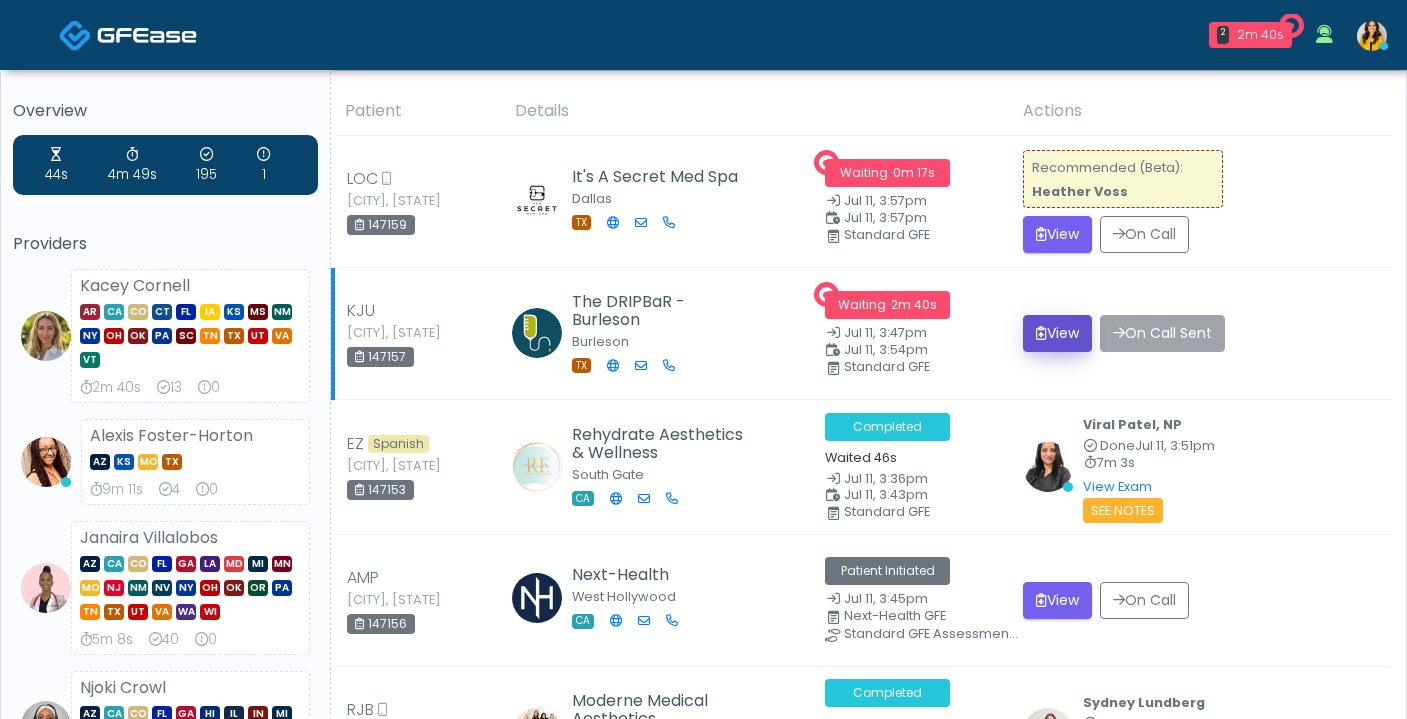 click on "View" at bounding box center [1057, 333] 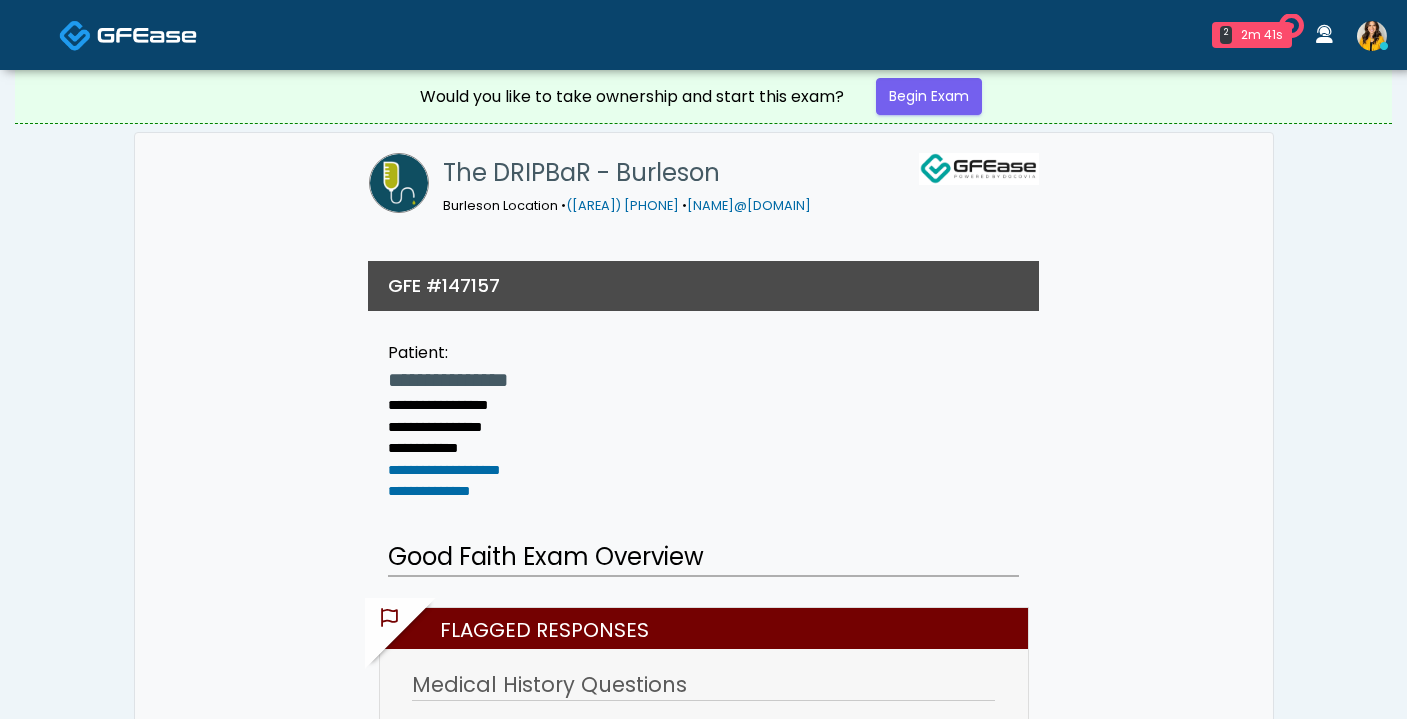 scroll, scrollTop: 0, scrollLeft: 0, axis: both 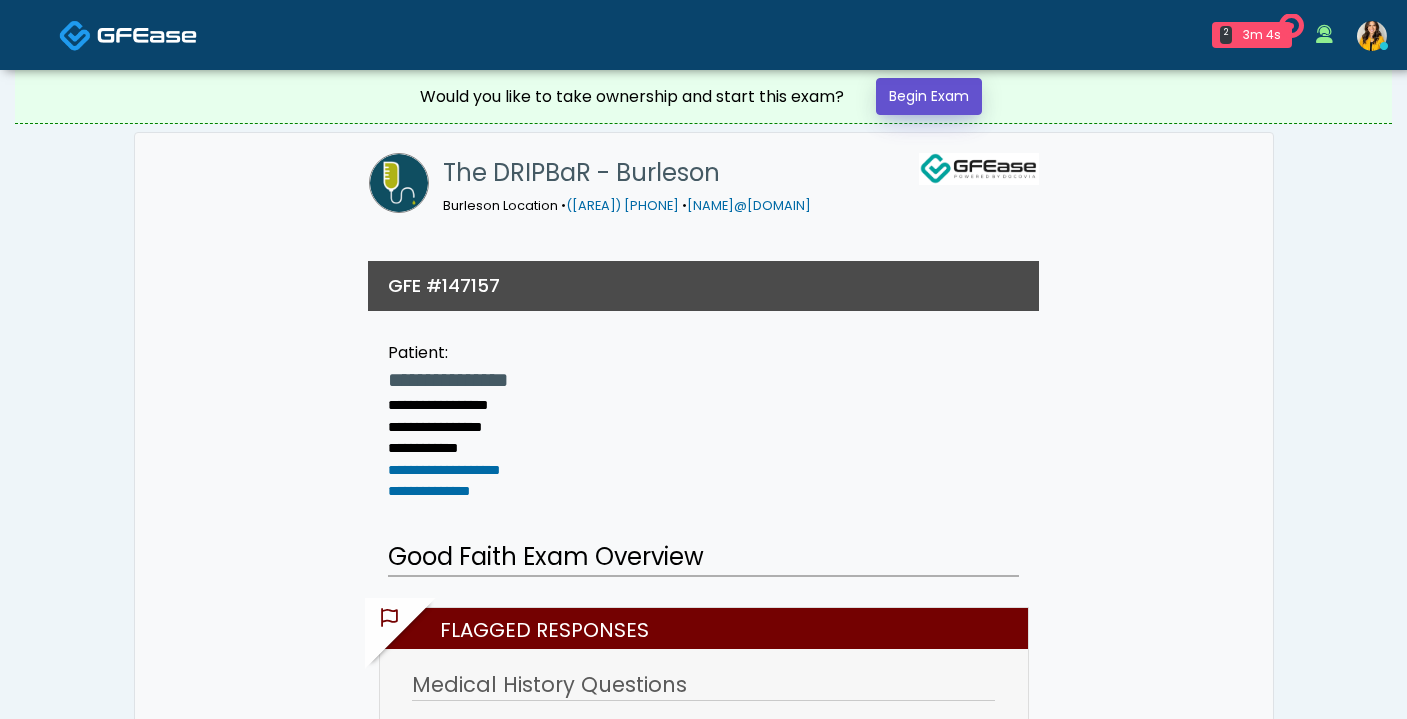 click on "Begin Exam" at bounding box center [929, 96] 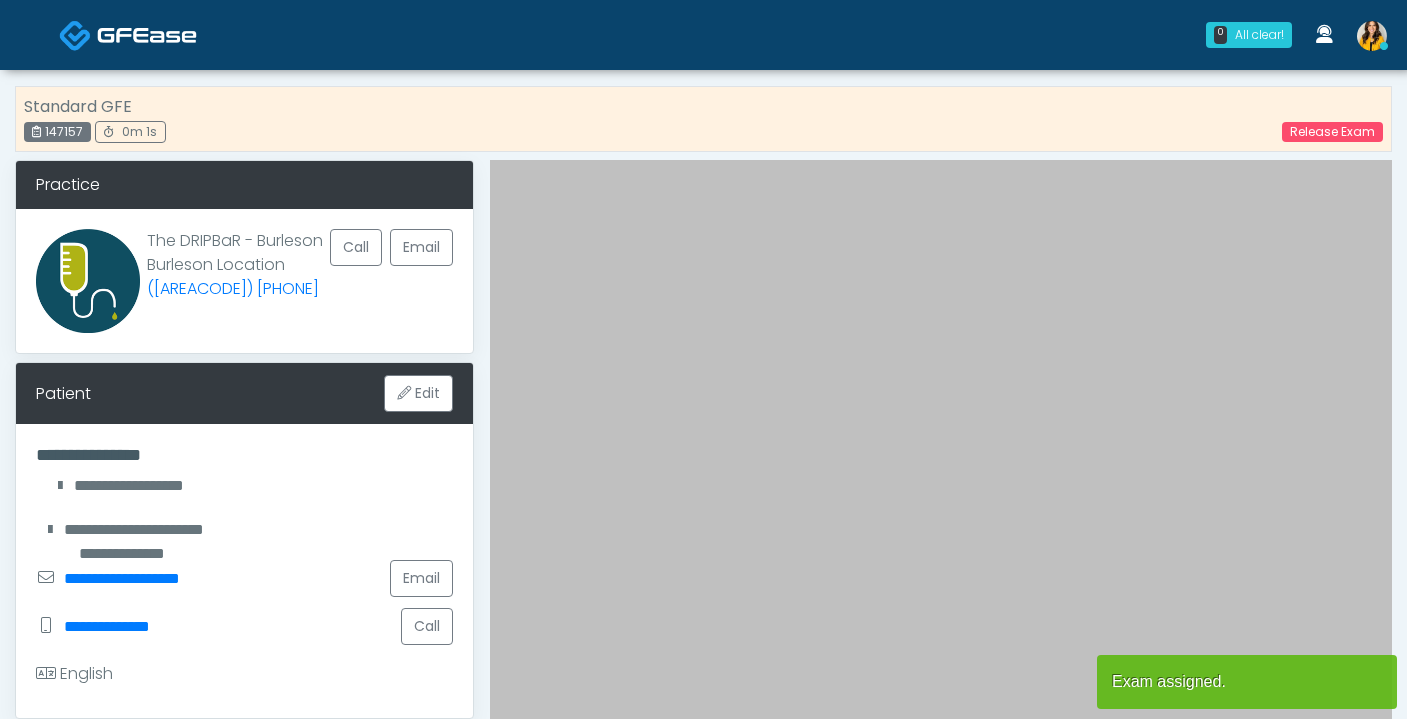 scroll, scrollTop: 0, scrollLeft: 0, axis: both 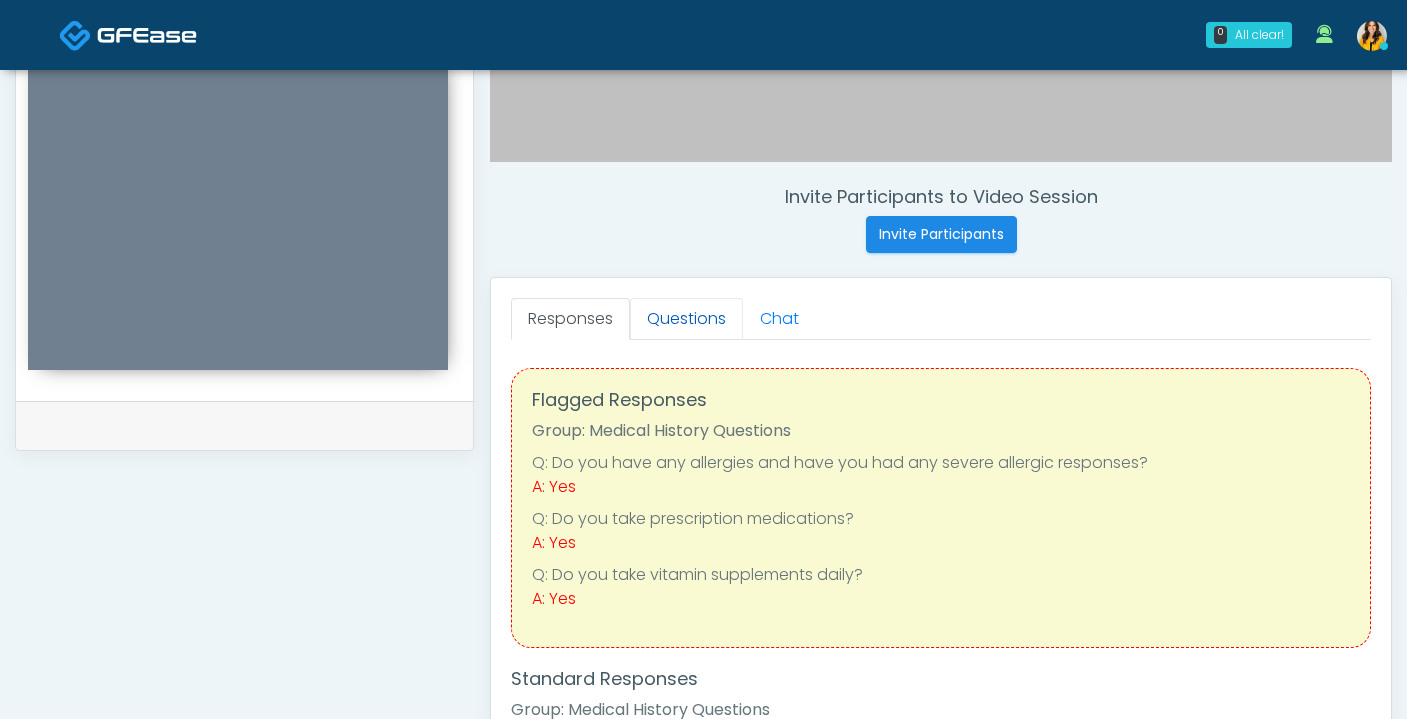 click on "Questions" at bounding box center (686, 319) 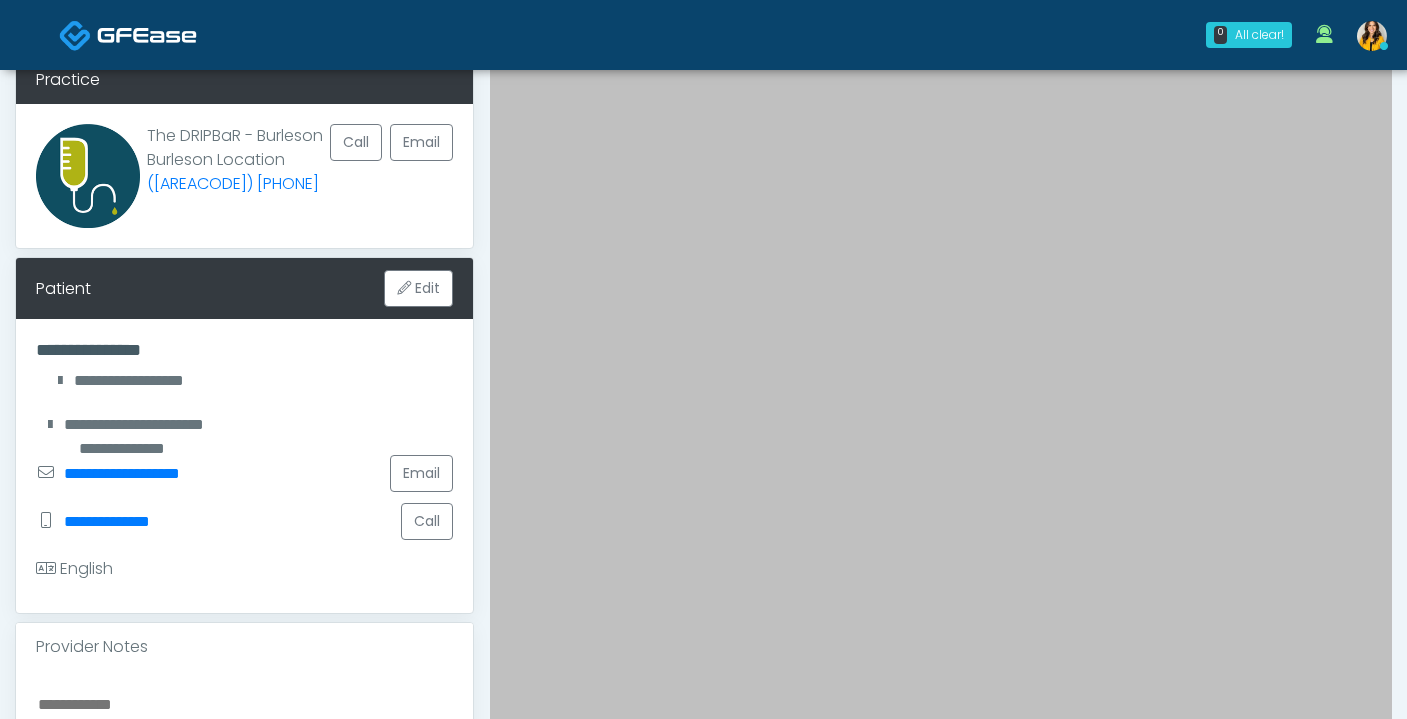 scroll, scrollTop: 0, scrollLeft: 0, axis: both 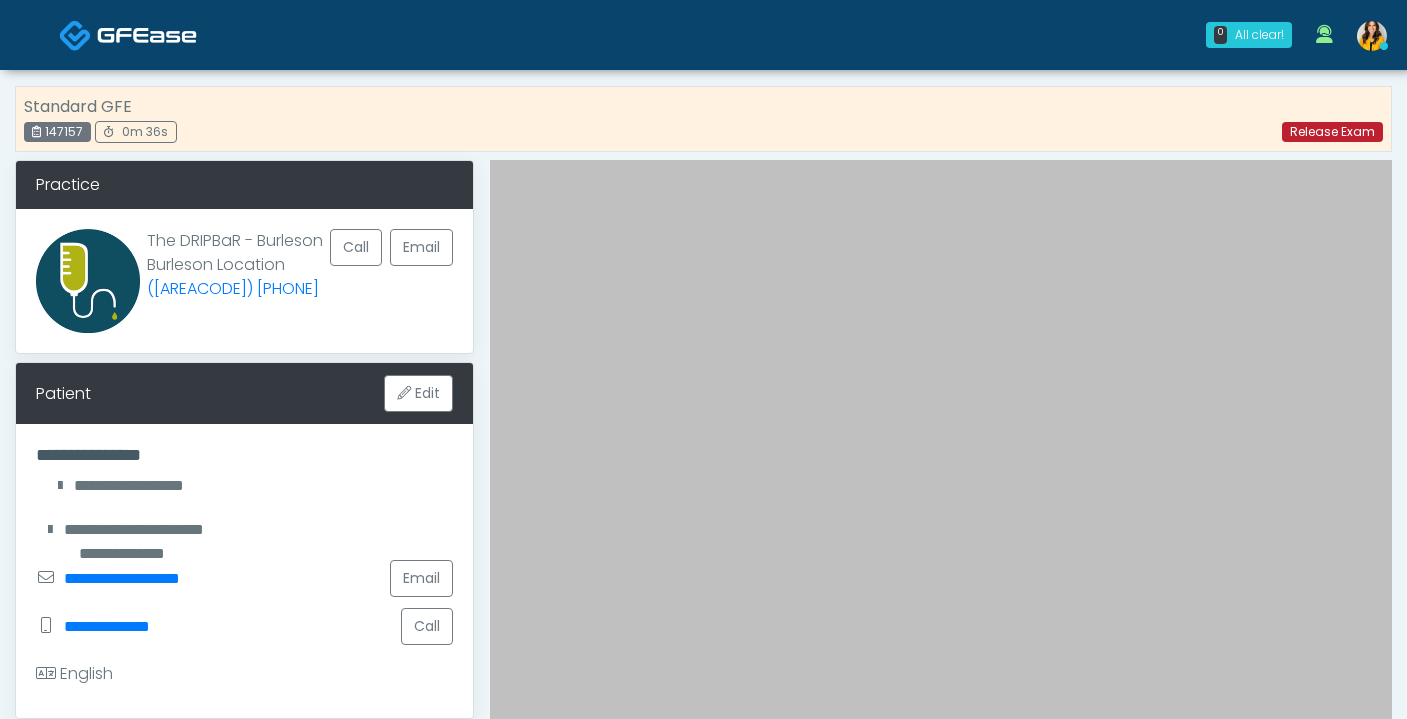 click on "Release Exam" at bounding box center (1332, 132) 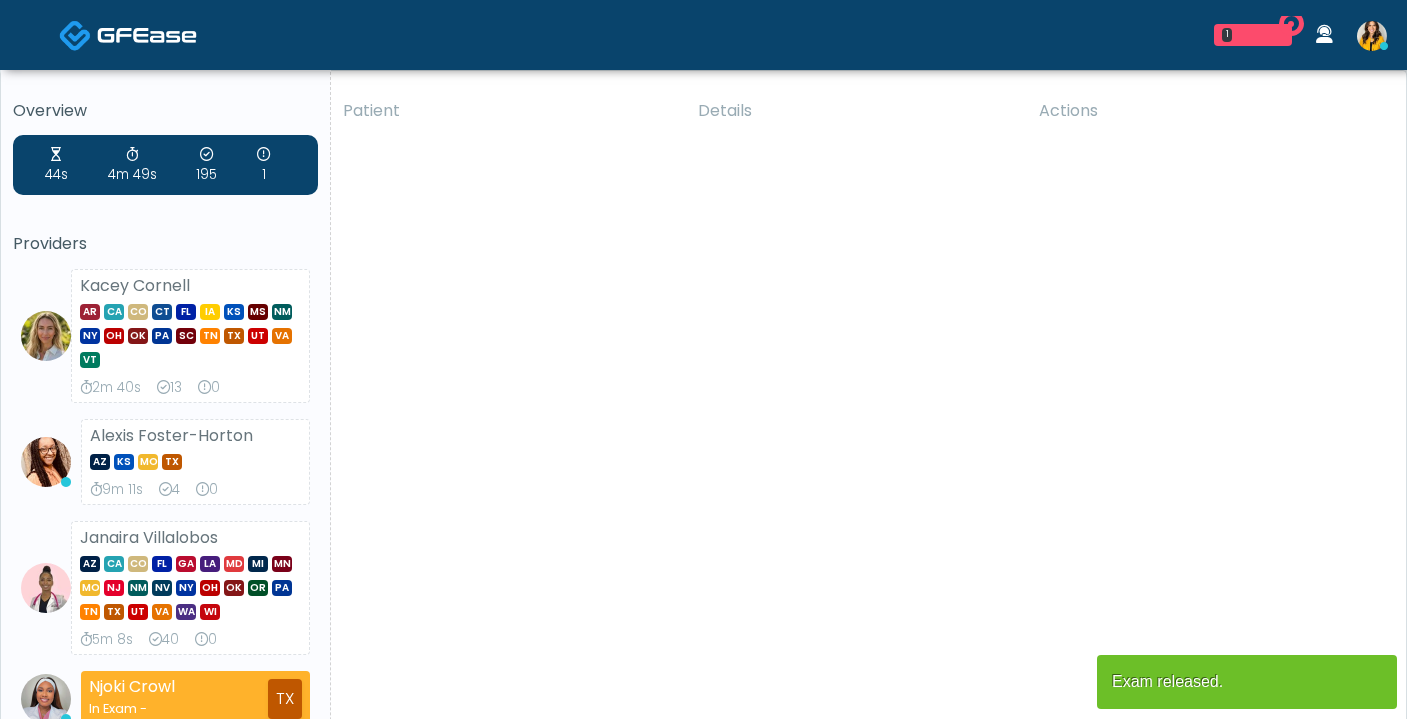 scroll, scrollTop: 0, scrollLeft: 0, axis: both 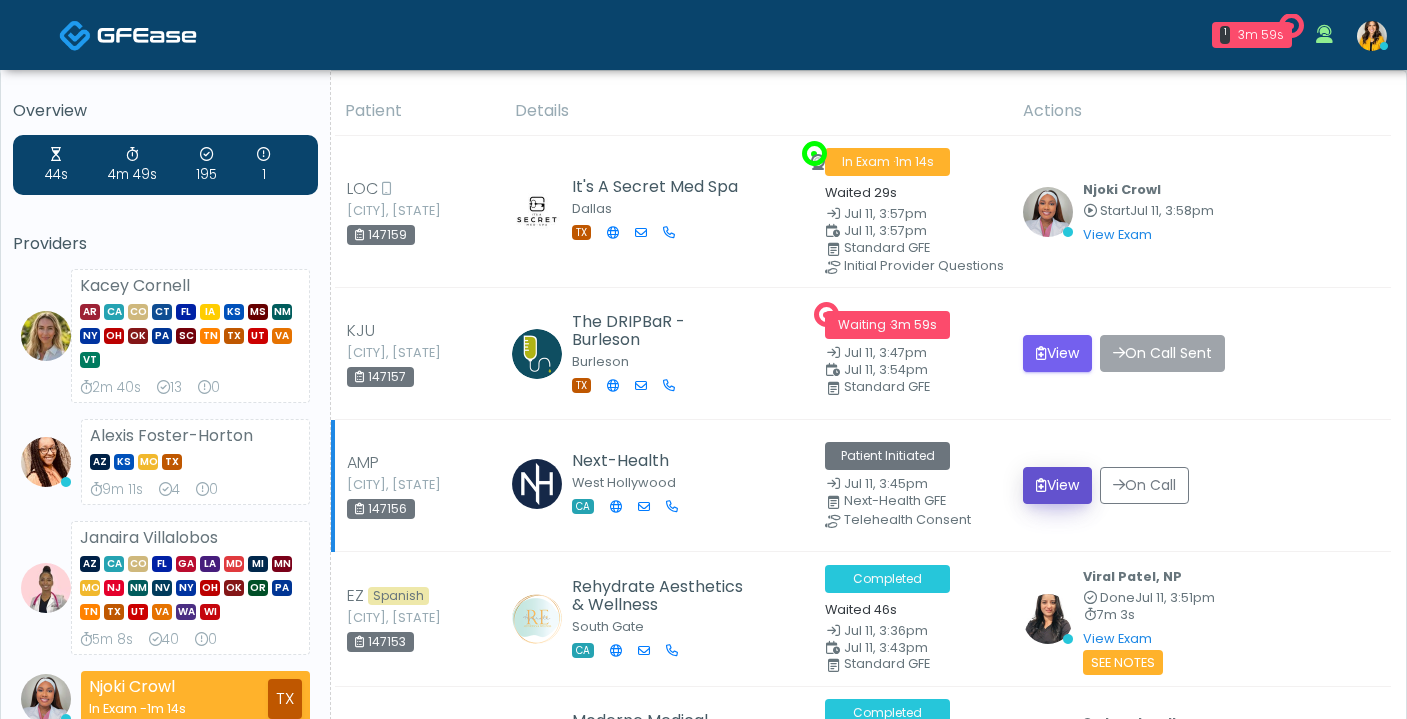 click on "View" at bounding box center [1057, 485] 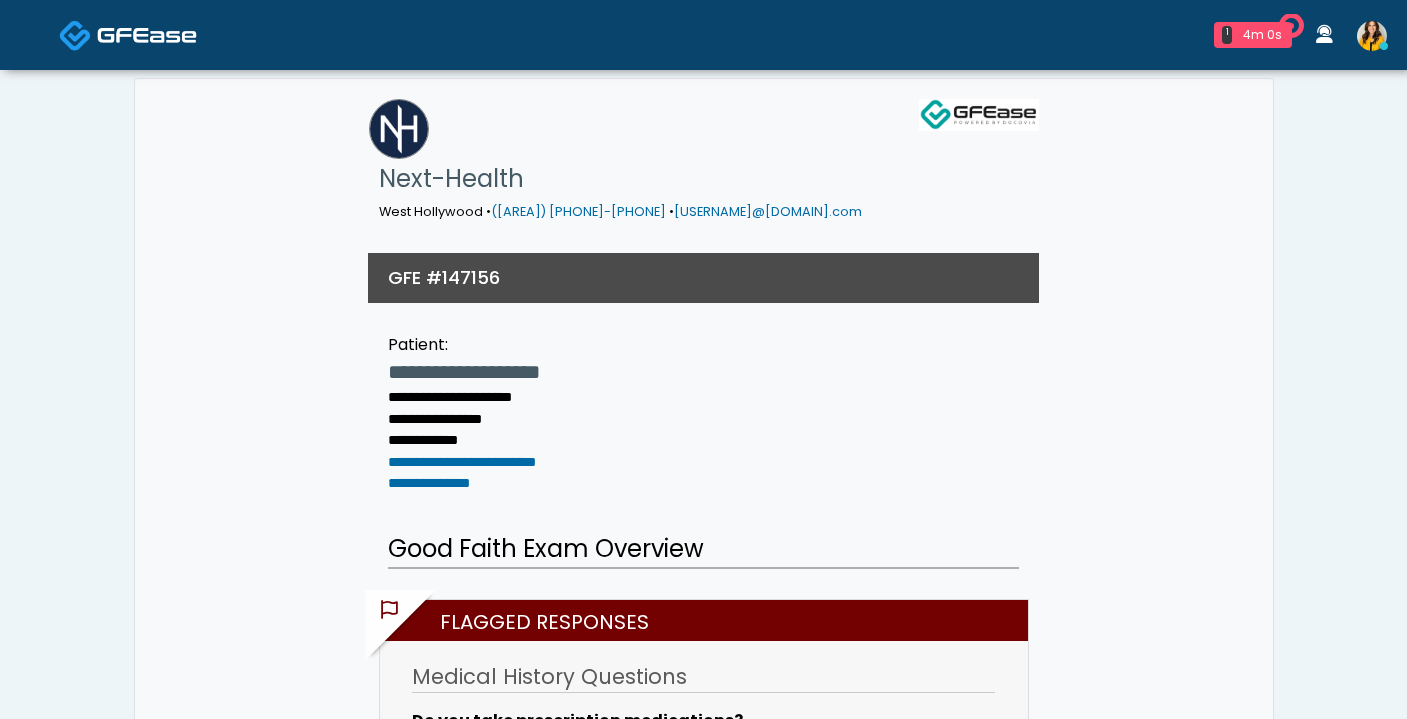 scroll, scrollTop: 0, scrollLeft: 0, axis: both 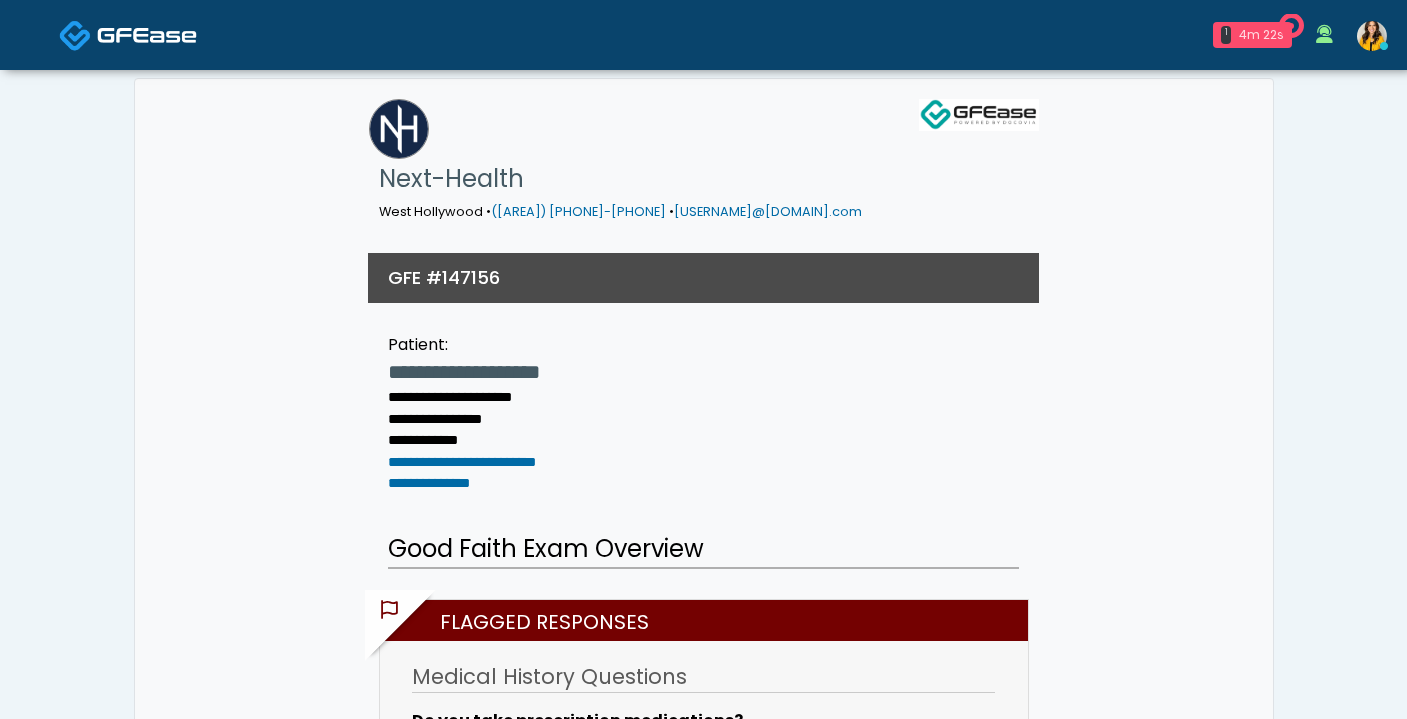 click on "4m 22s" at bounding box center (1261, 35) 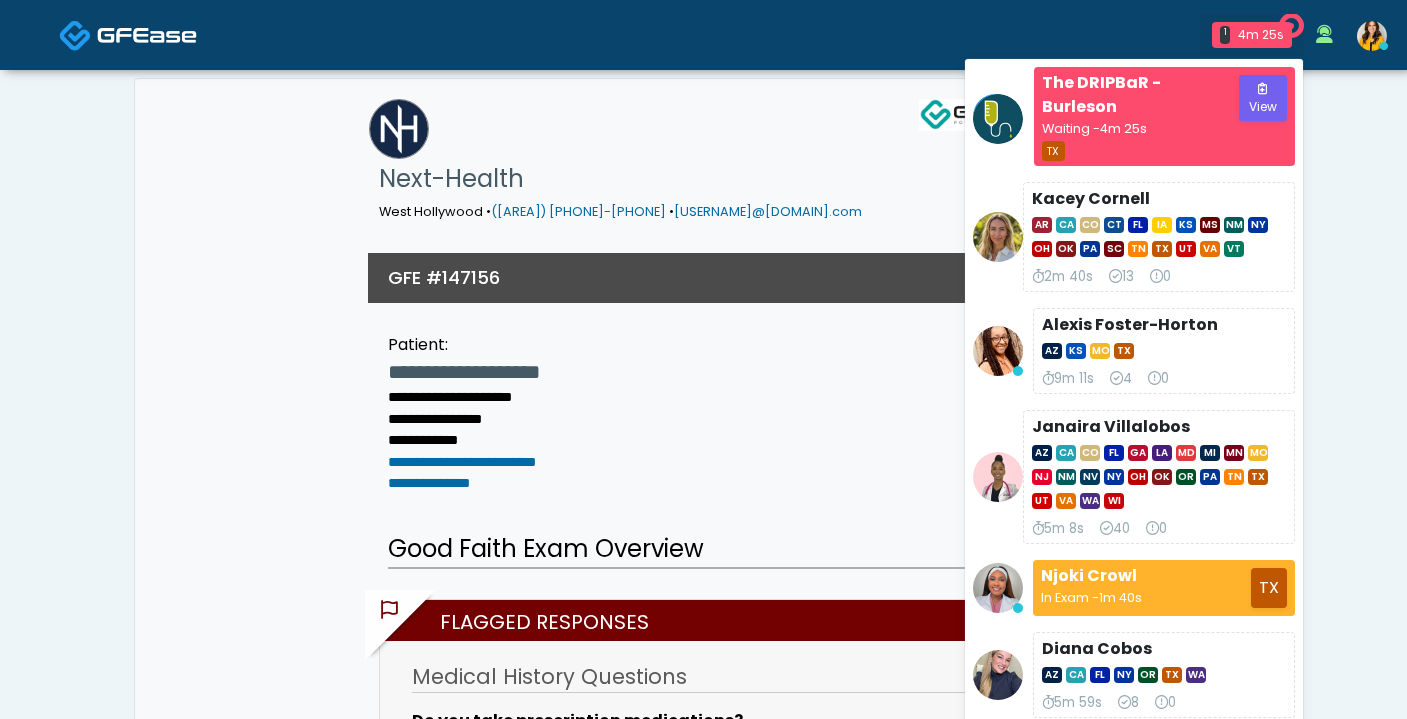 click on "**********" at bounding box center (703, 407) 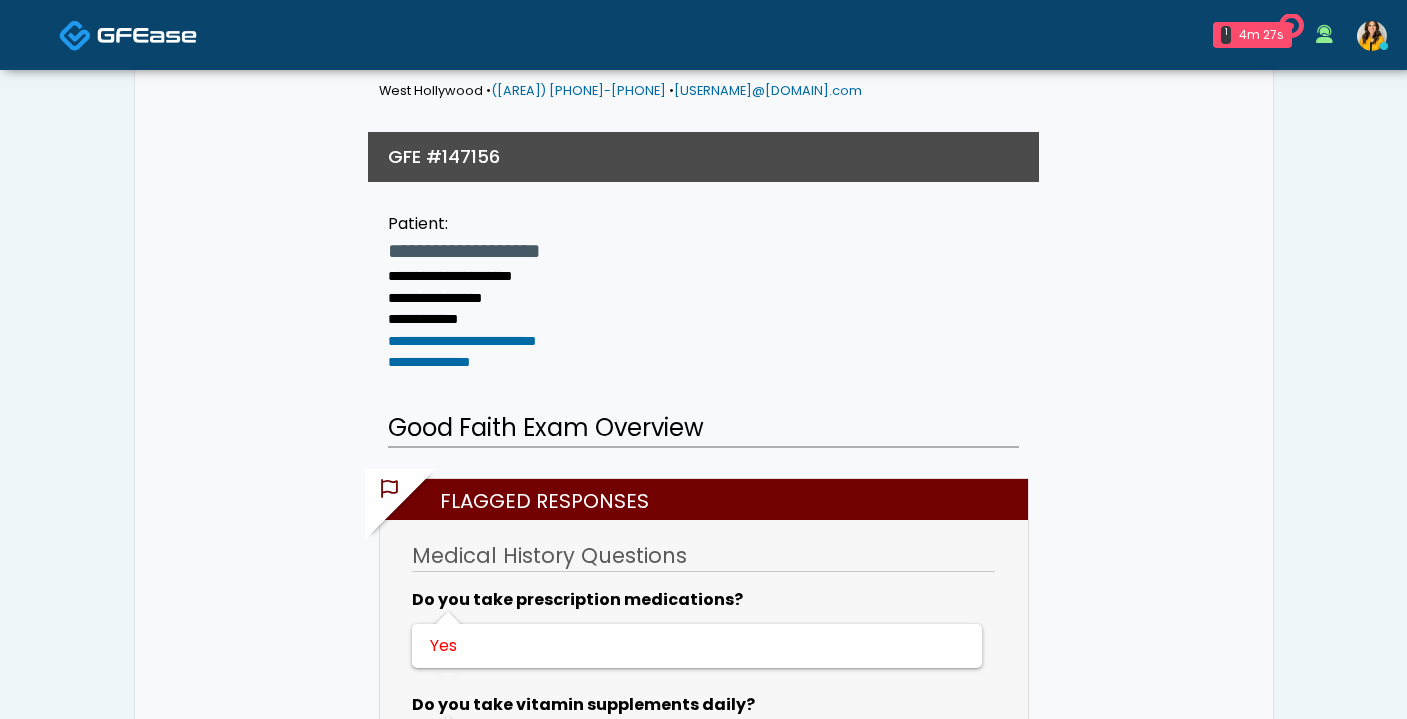 scroll, scrollTop: 139, scrollLeft: 0, axis: vertical 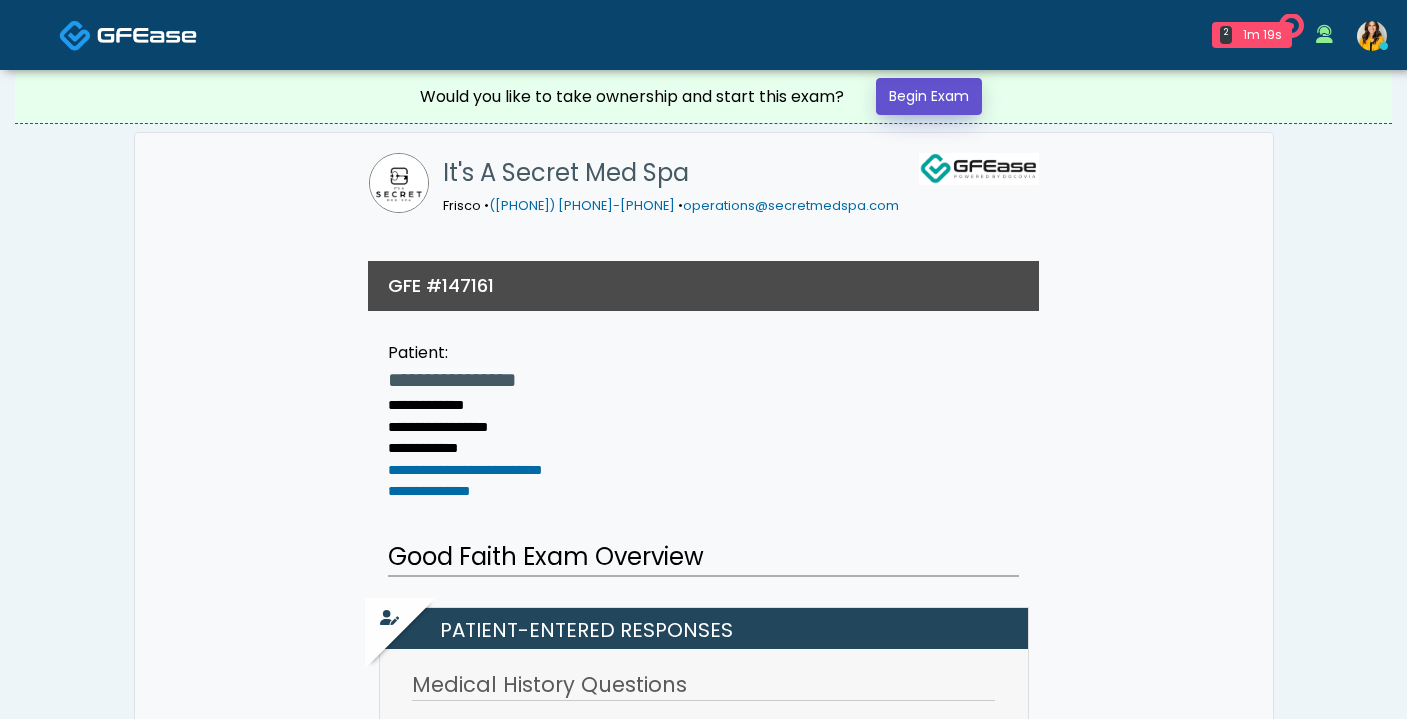 click on "Begin Exam" at bounding box center (929, 96) 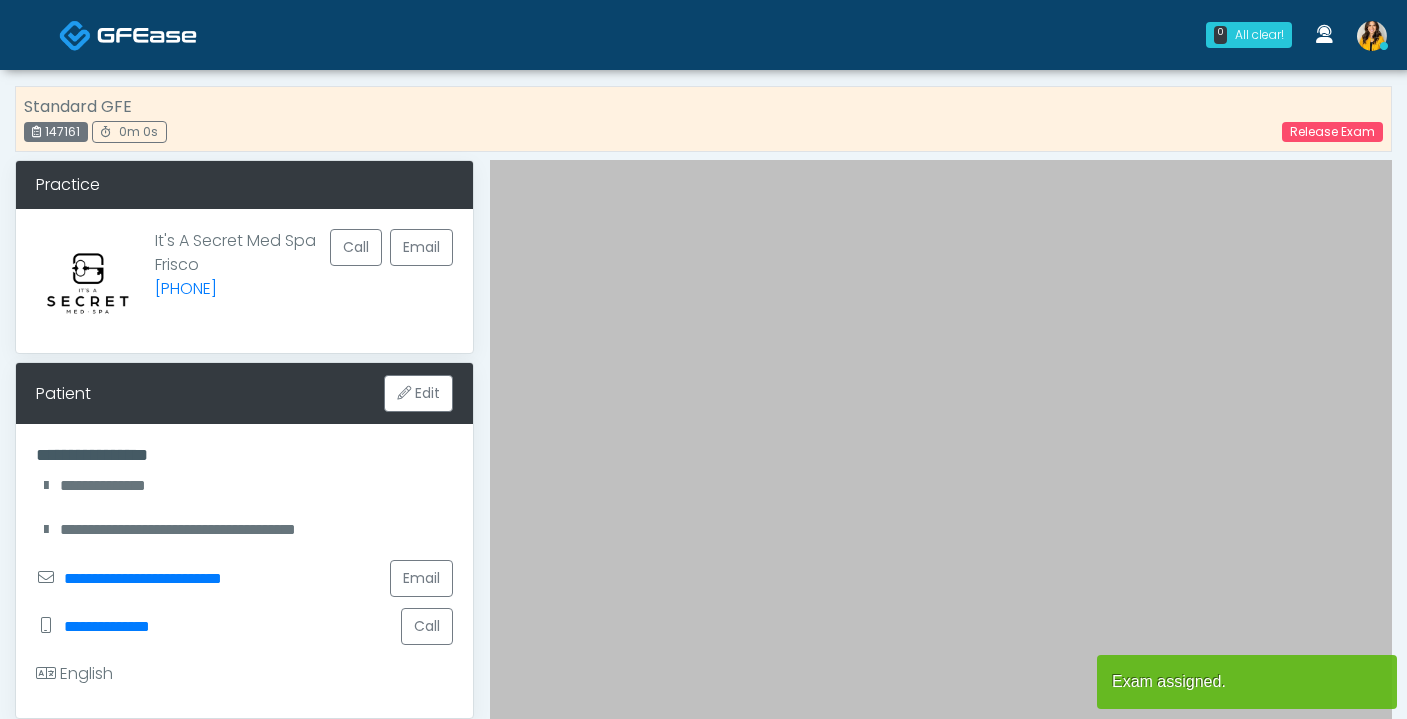 scroll, scrollTop: 0, scrollLeft: 0, axis: both 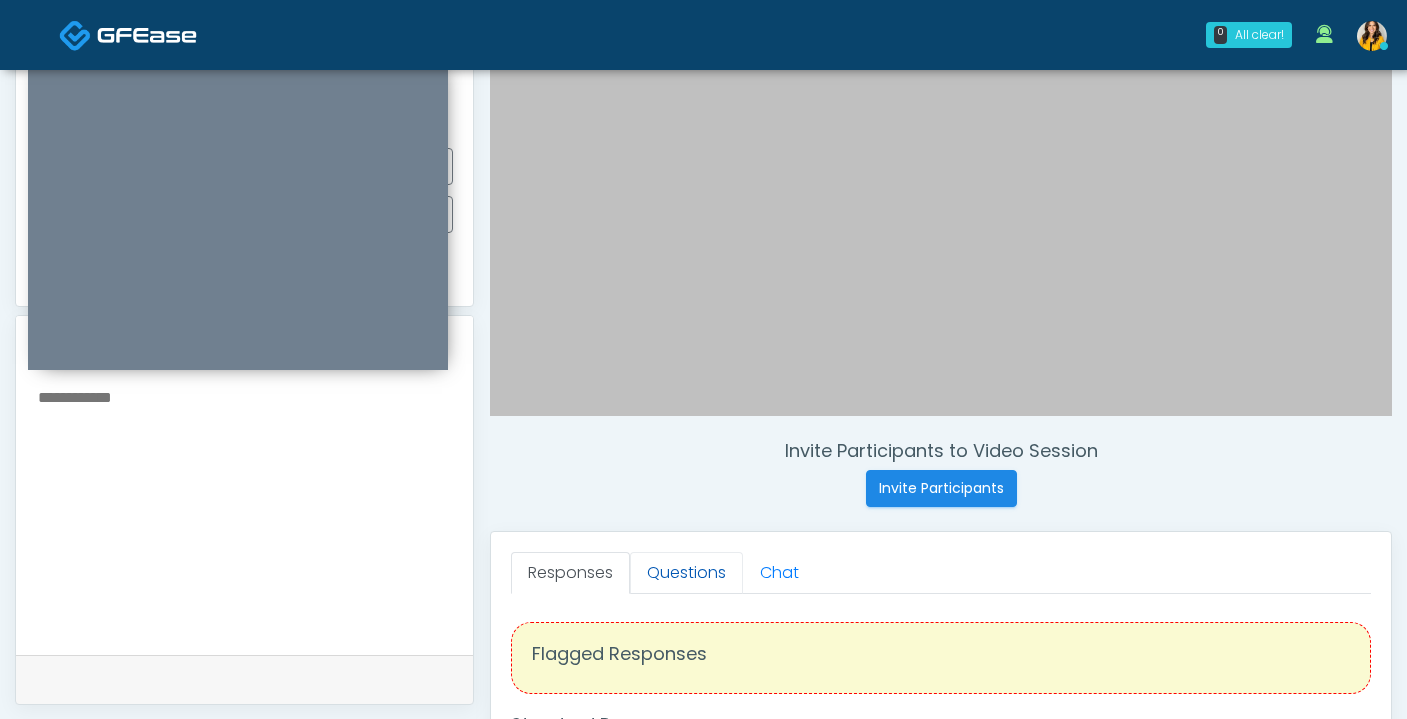 click on "Questions" at bounding box center [686, 573] 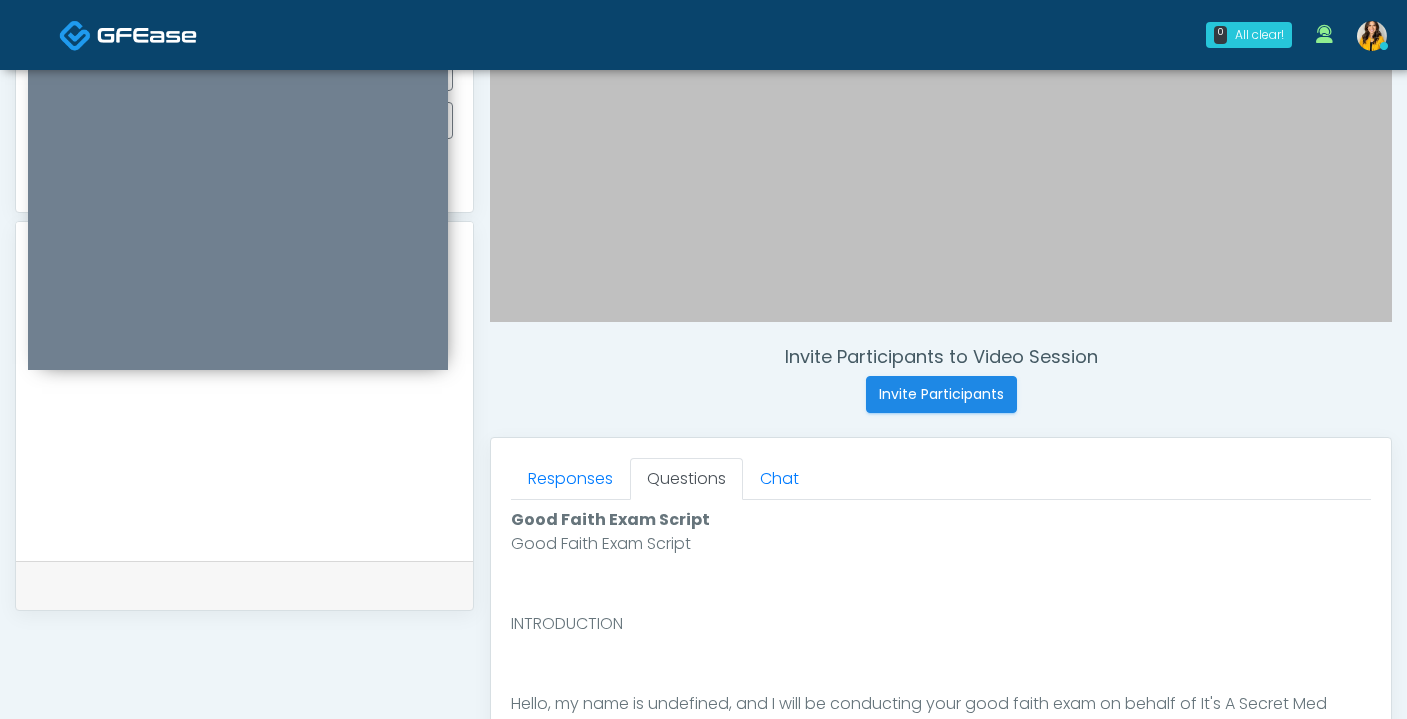 scroll, scrollTop: 591, scrollLeft: 0, axis: vertical 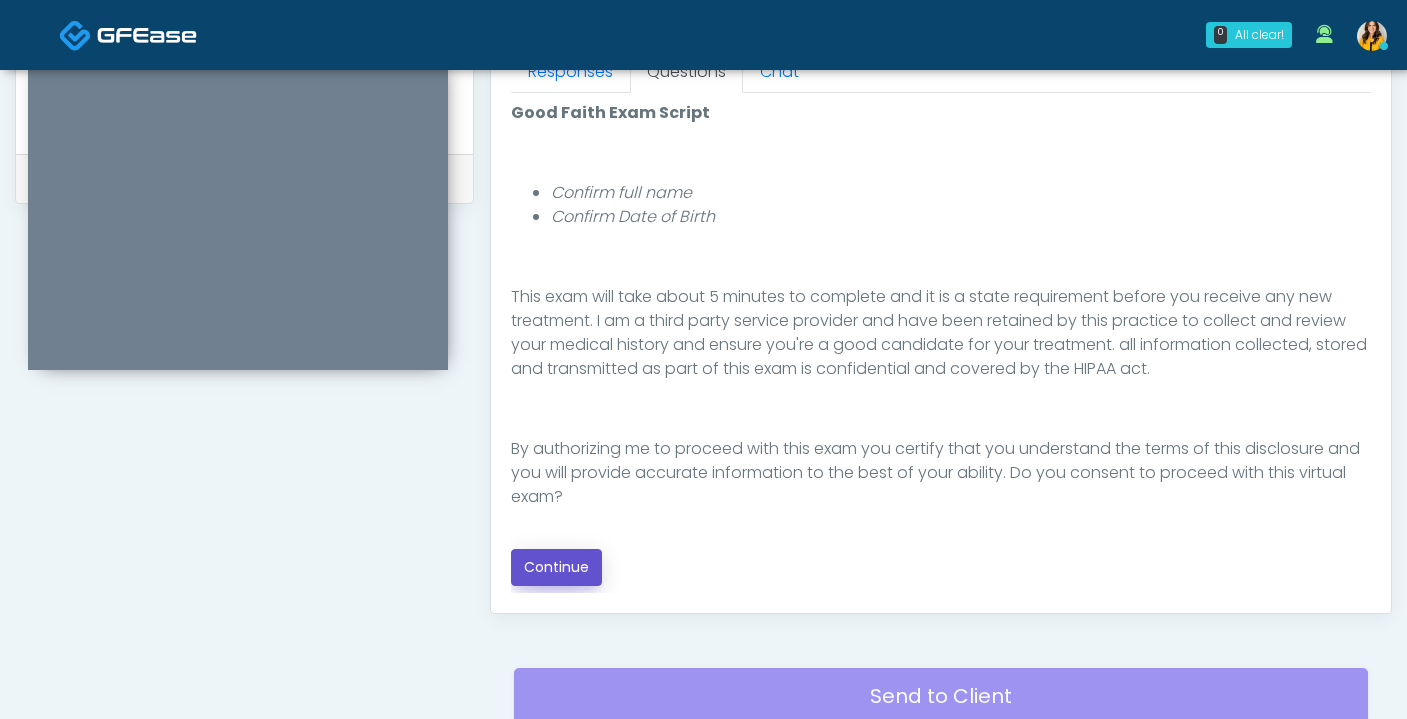 click on "Continue" at bounding box center [556, 567] 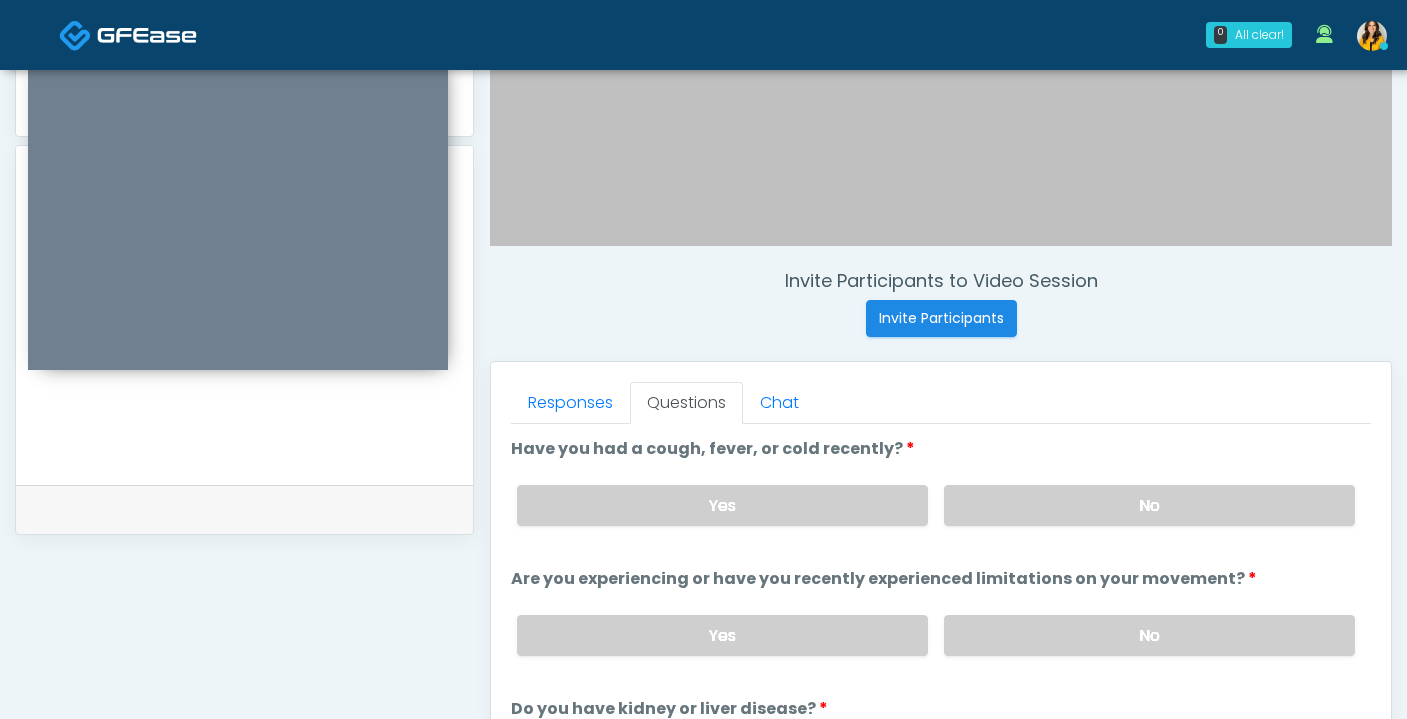 scroll, scrollTop: 619, scrollLeft: 0, axis: vertical 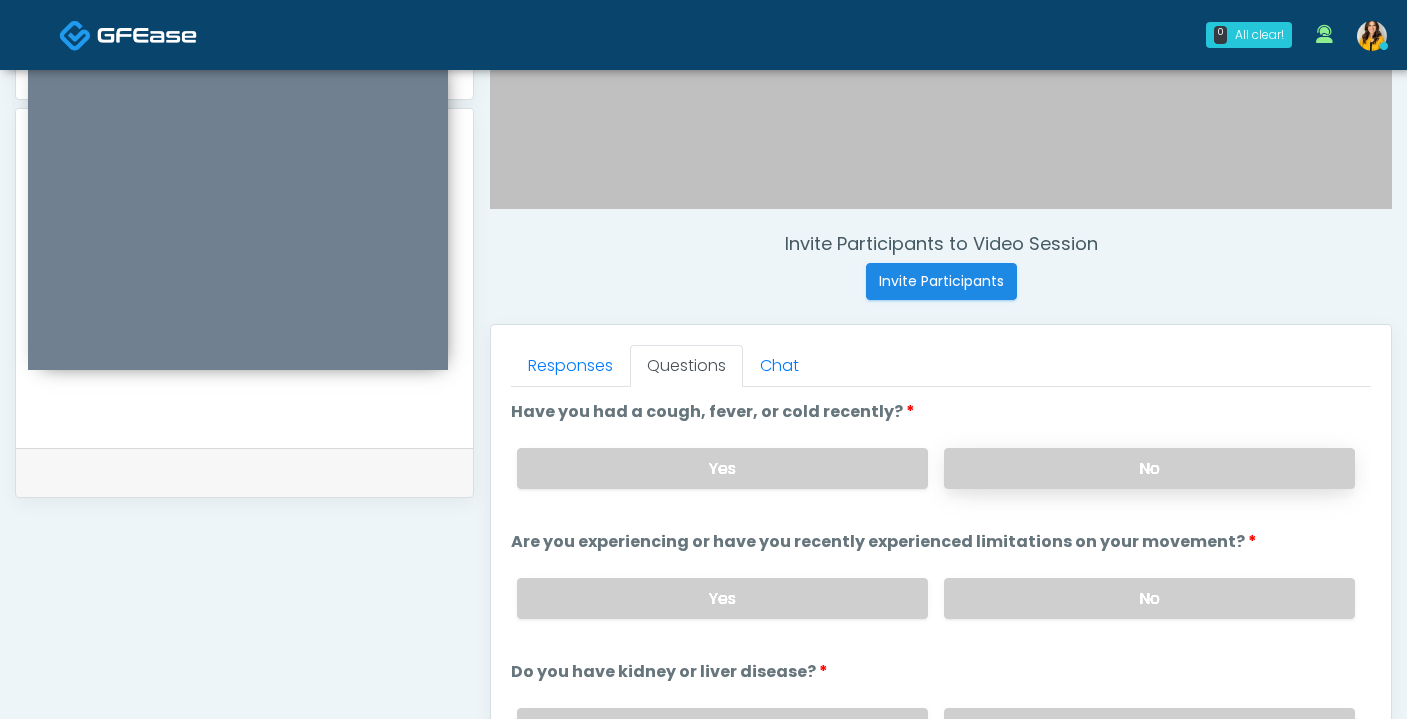 click on "No" at bounding box center [1149, 468] 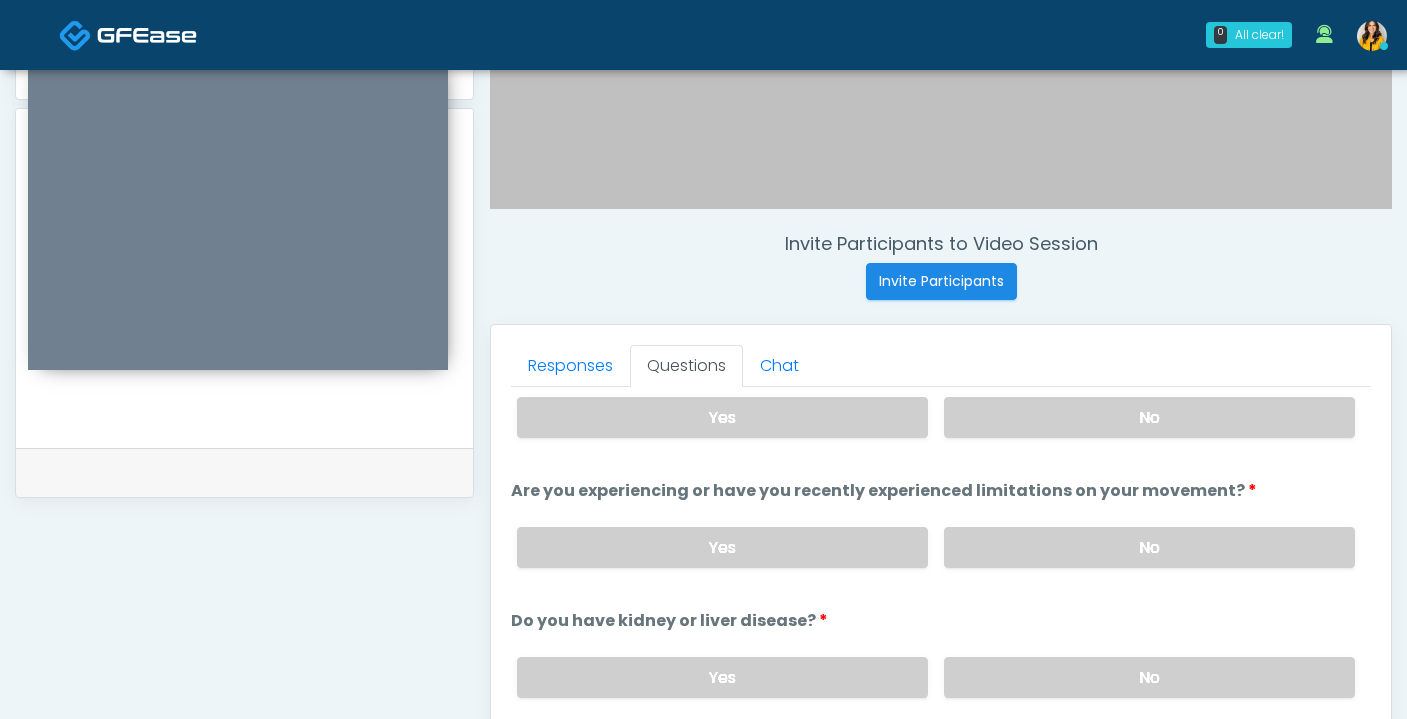 scroll, scrollTop: 53, scrollLeft: 0, axis: vertical 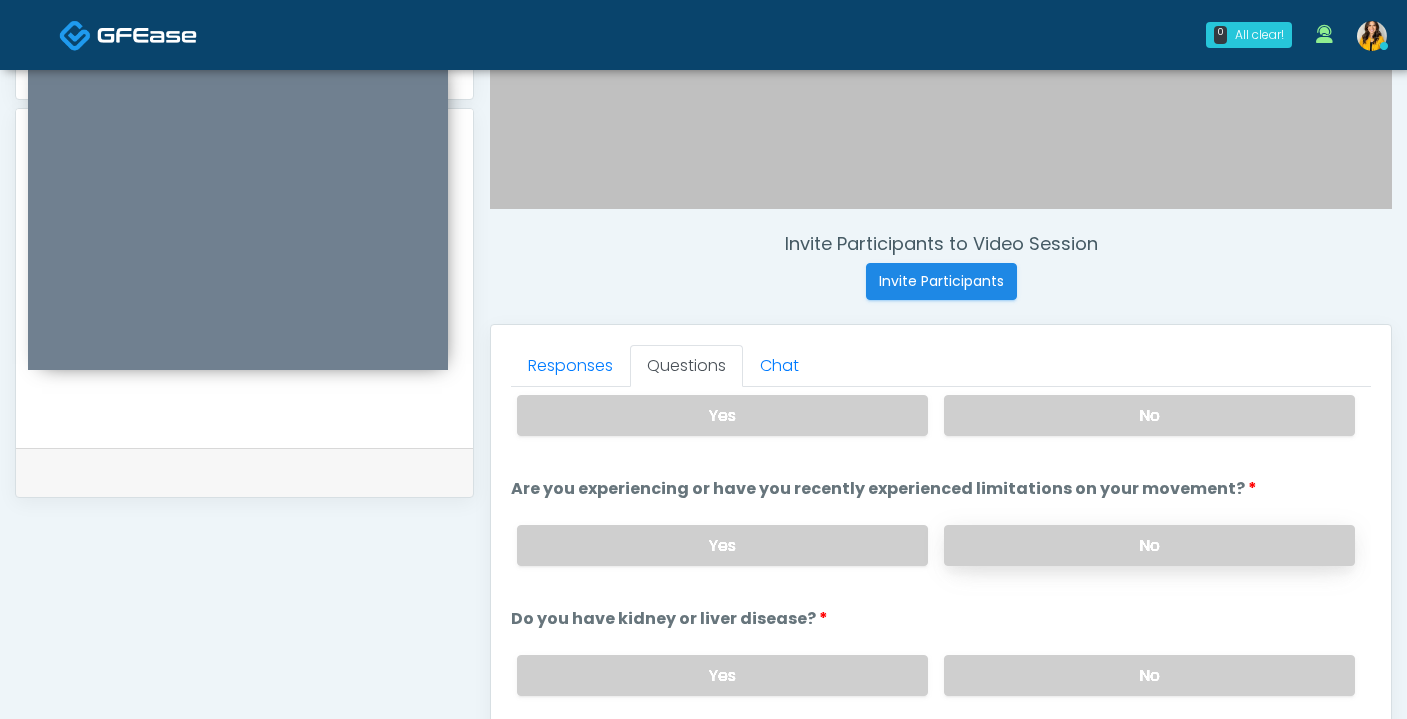 click on "No" at bounding box center [1149, 545] 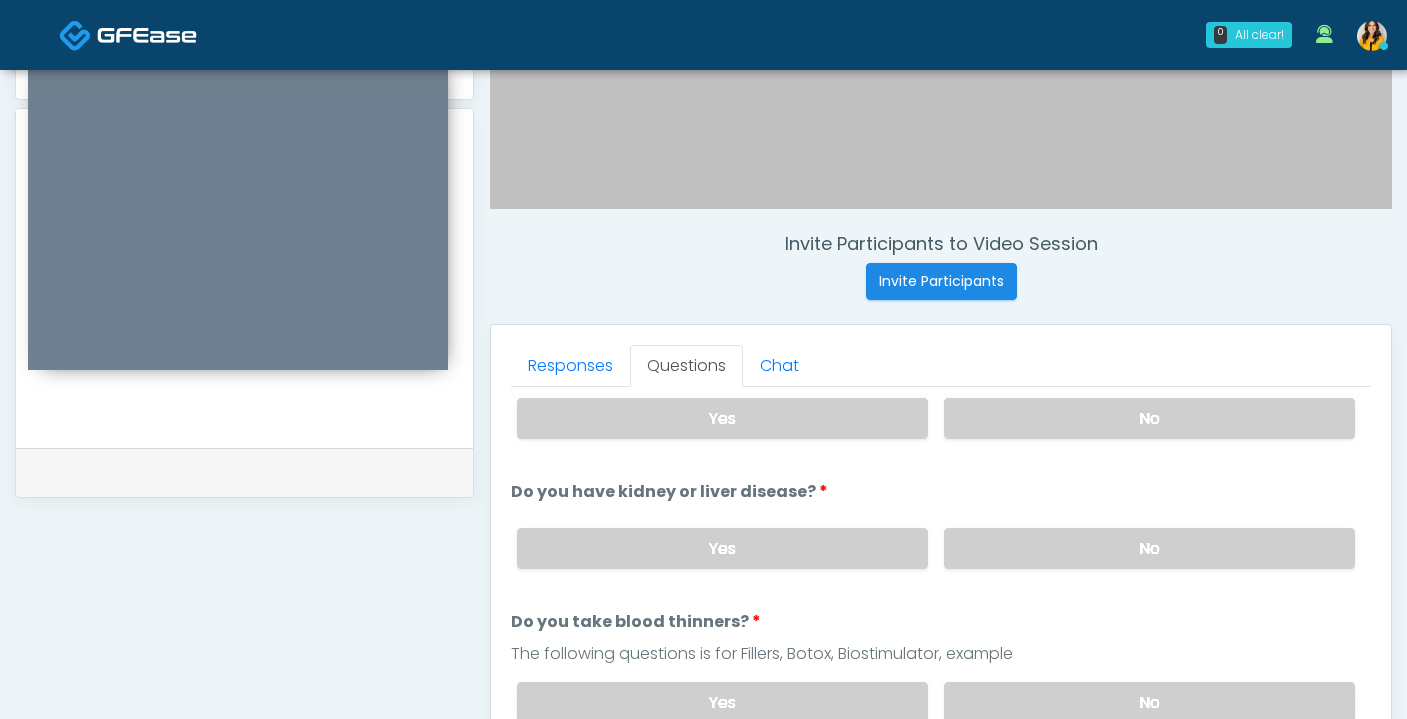 scroll, scrollTop: 219, scrollLeft: 0, axis: vertical 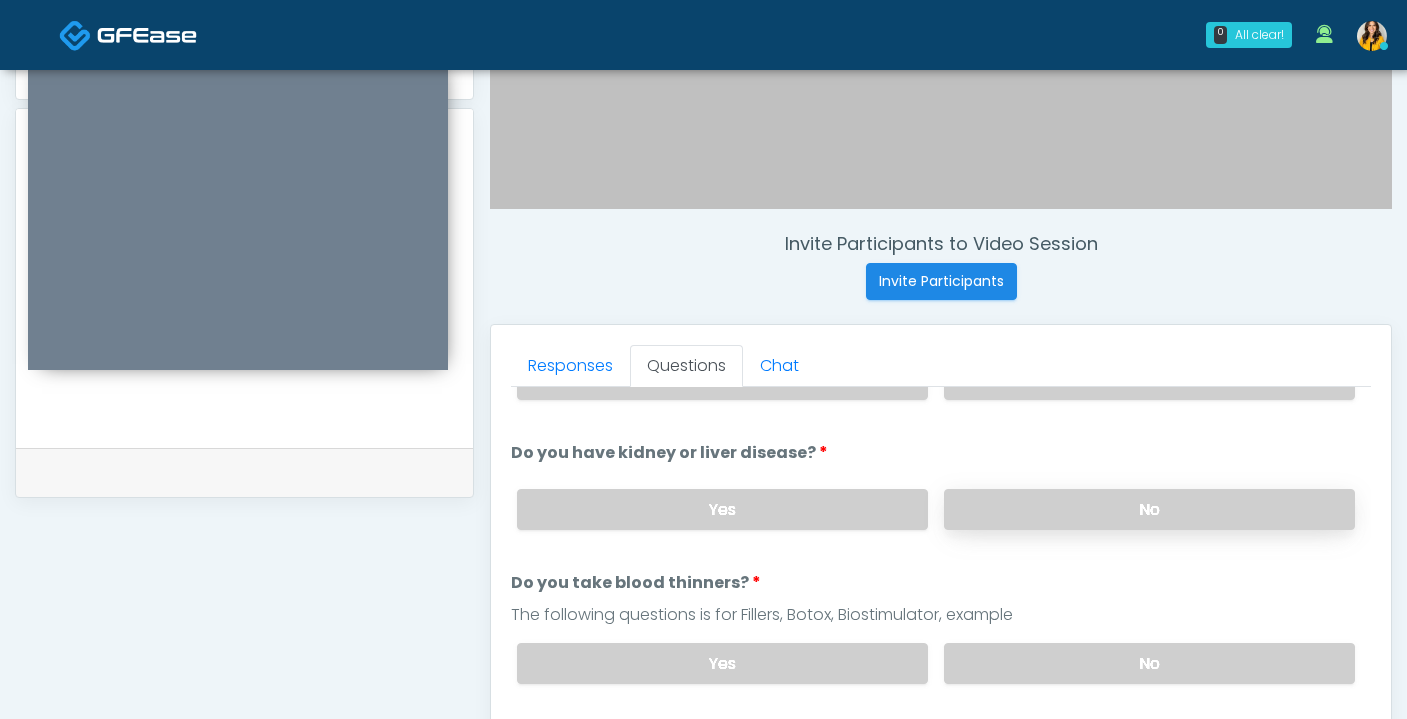 click on "No" at bounding box center (1149, 509) 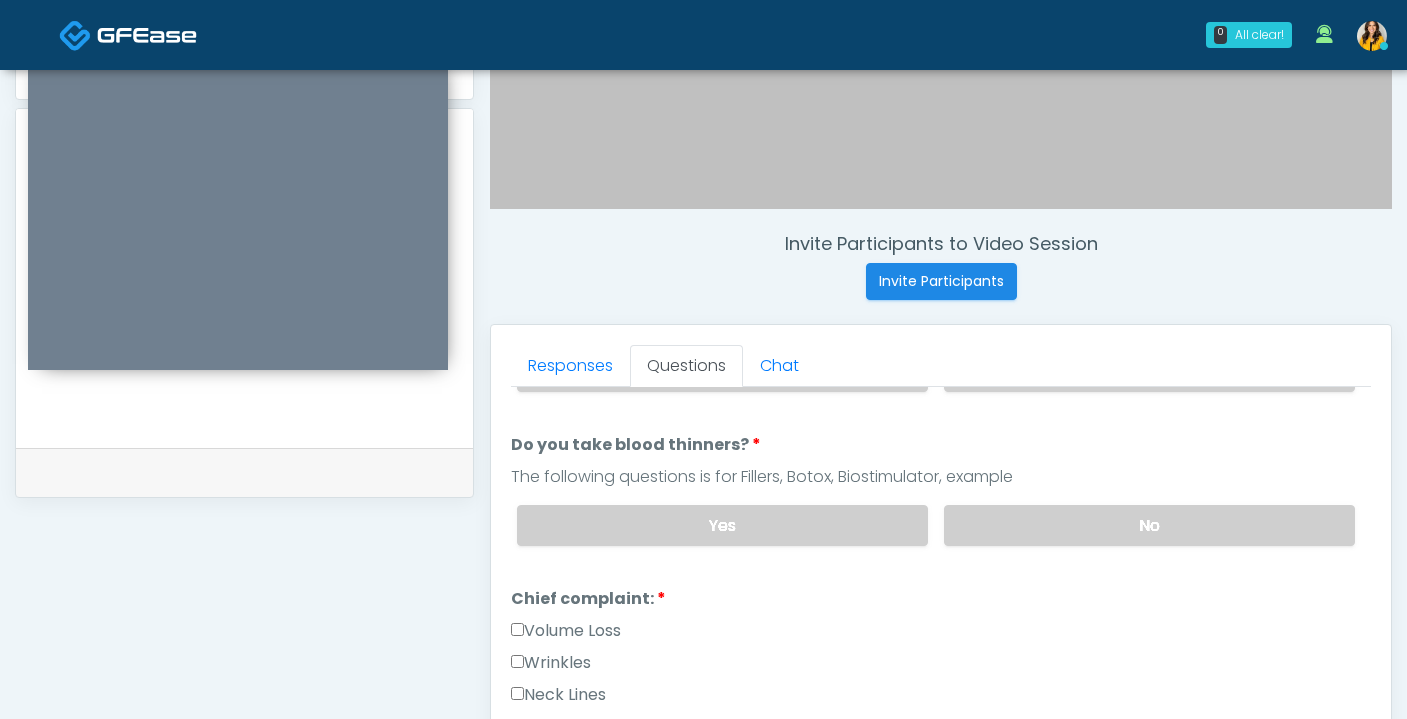 scroll, scrollTop: 359, scrollLeft: 0, axis: vertical 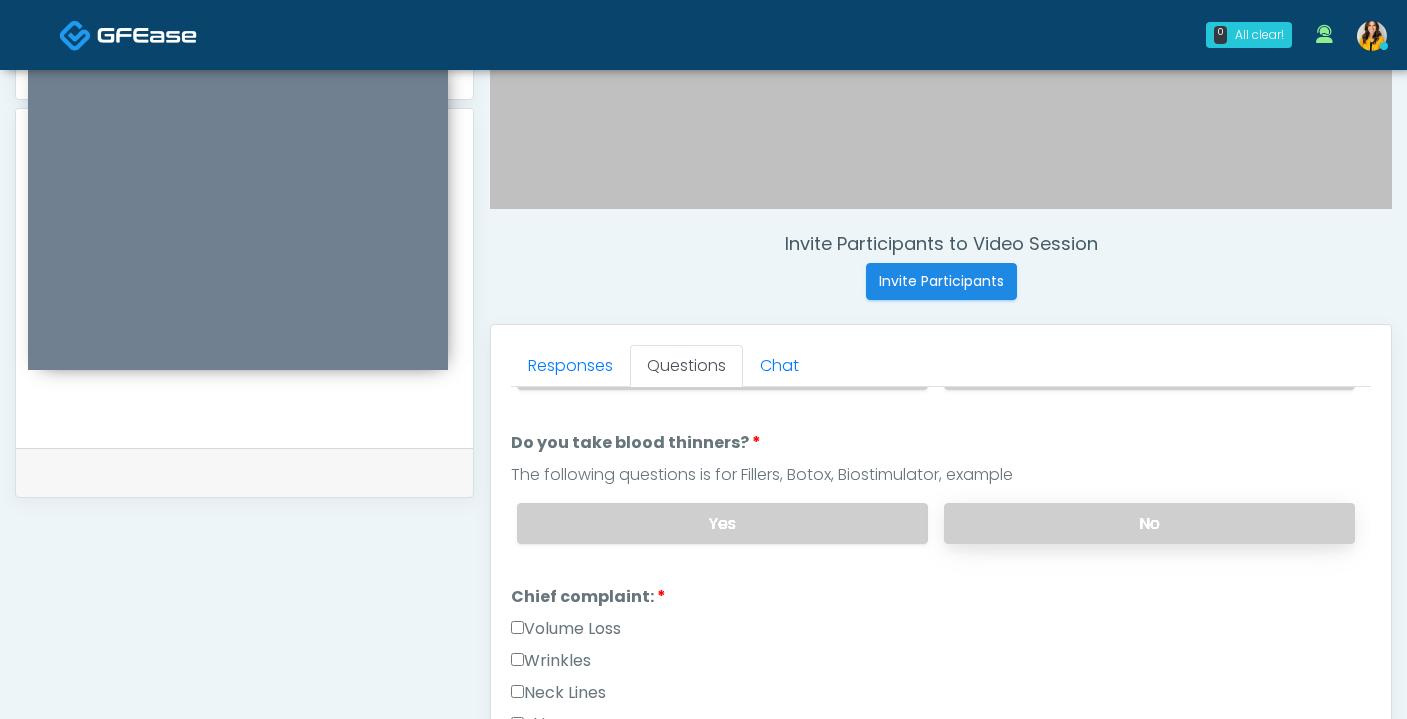 click on "No" at bounding box center [1149, 523] 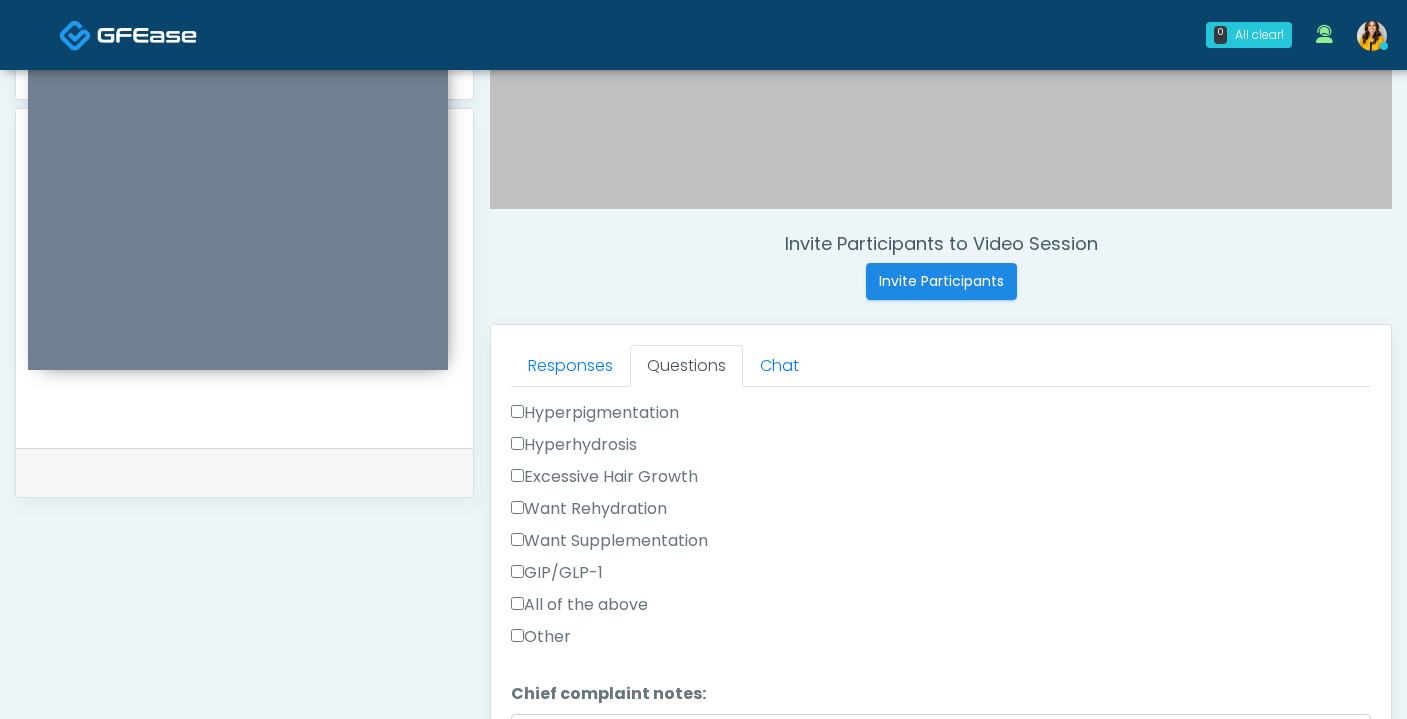 scroll, scrollTop: 641, scrollLeft: 0, axis: vertical 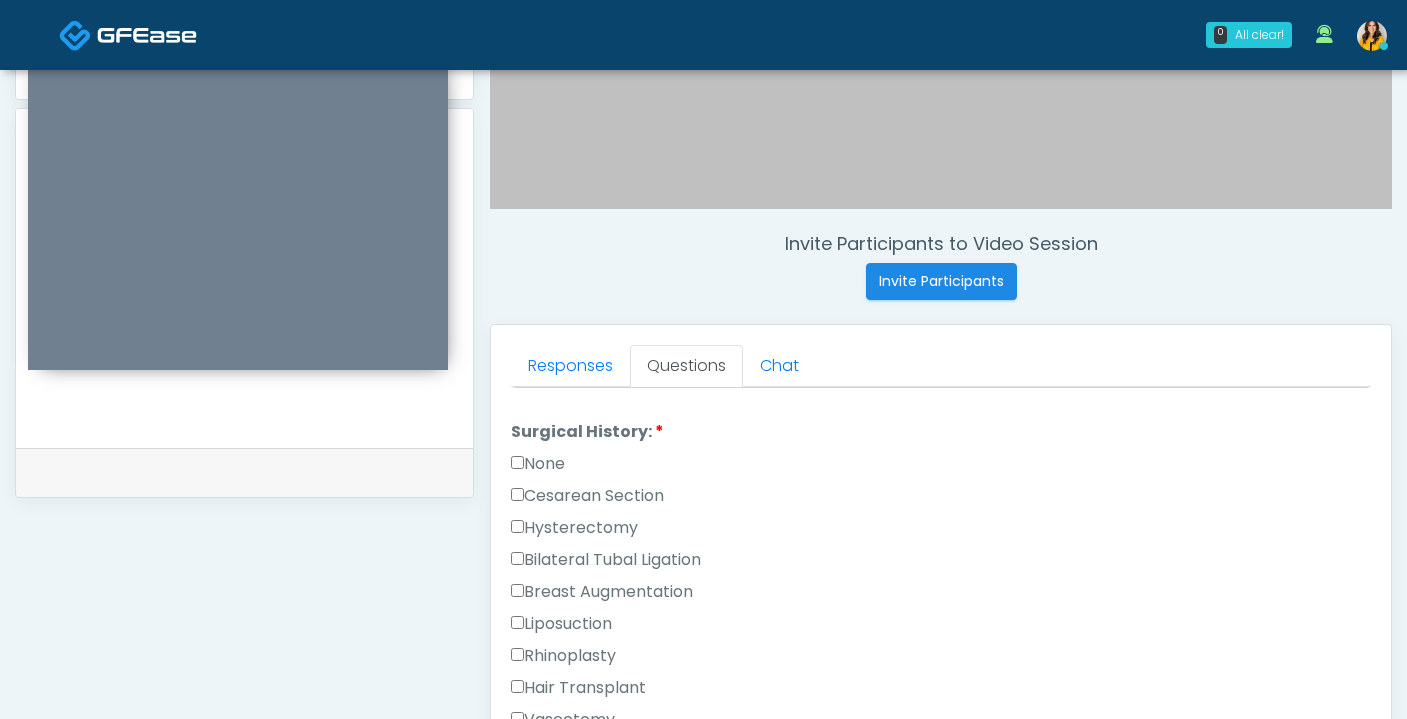 click on "None" at bounding box center [538, 464] 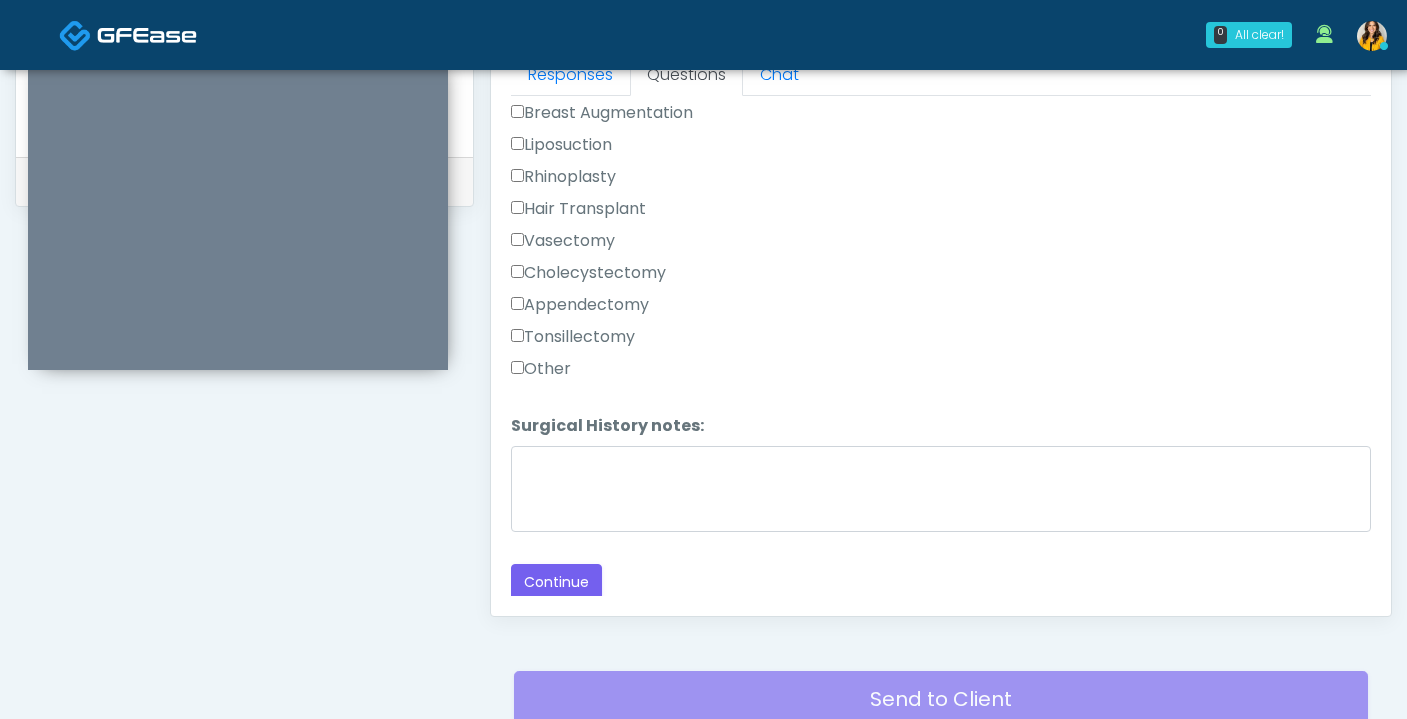 scroll, scrollTop: 1013, scrollLeft: 0, axis: vertical 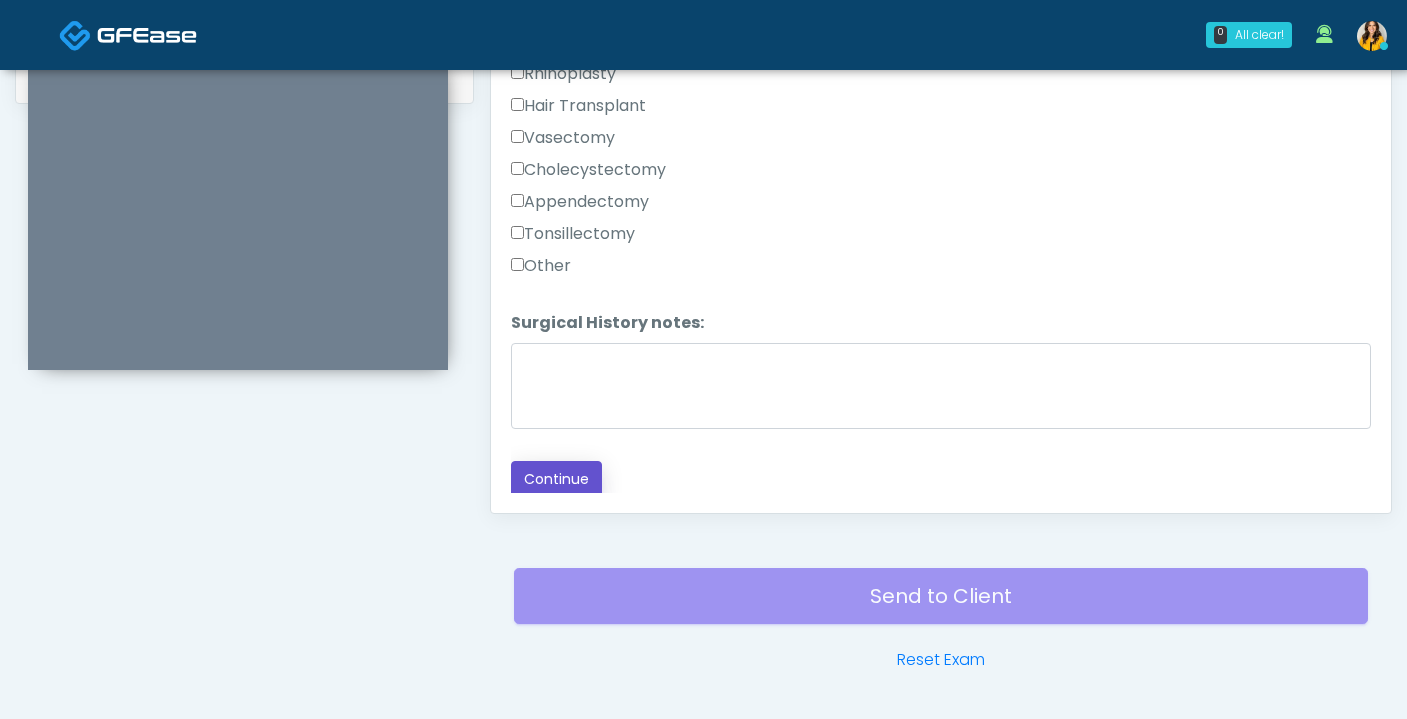 click on "Continue" at bounding box center [556, 479] 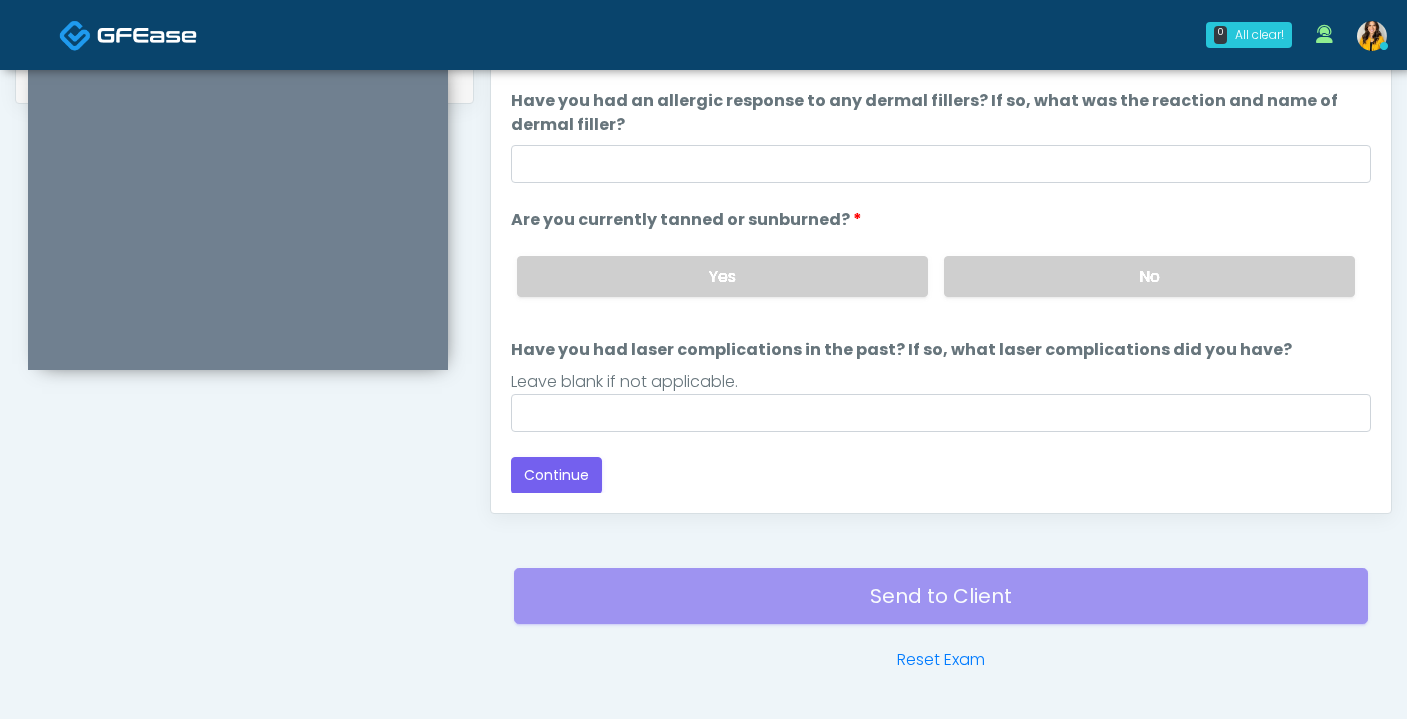 scroll, scrollTop: 0, scrollLeft: 0, axis: both 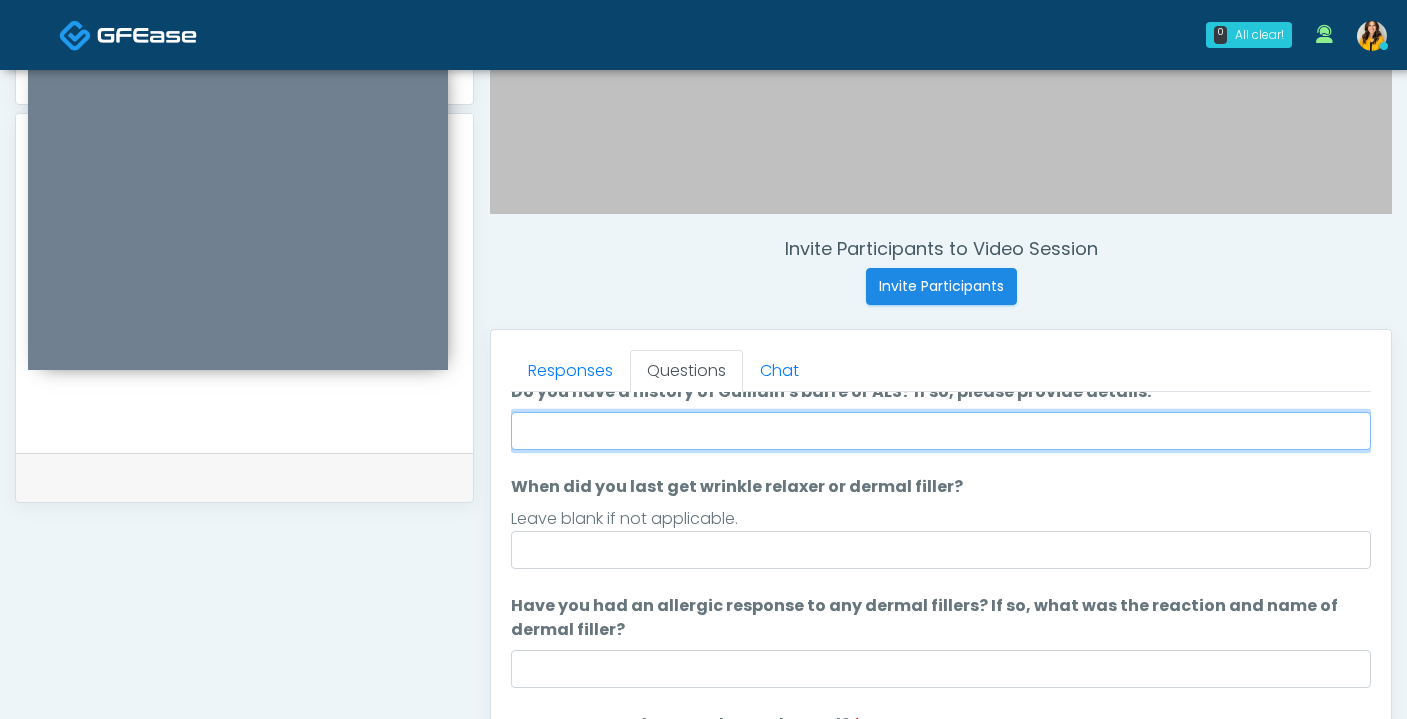 click on "Do you have a history of Guillain's barre or ALS? If so, please provide details." at bounding box center [941, 431] 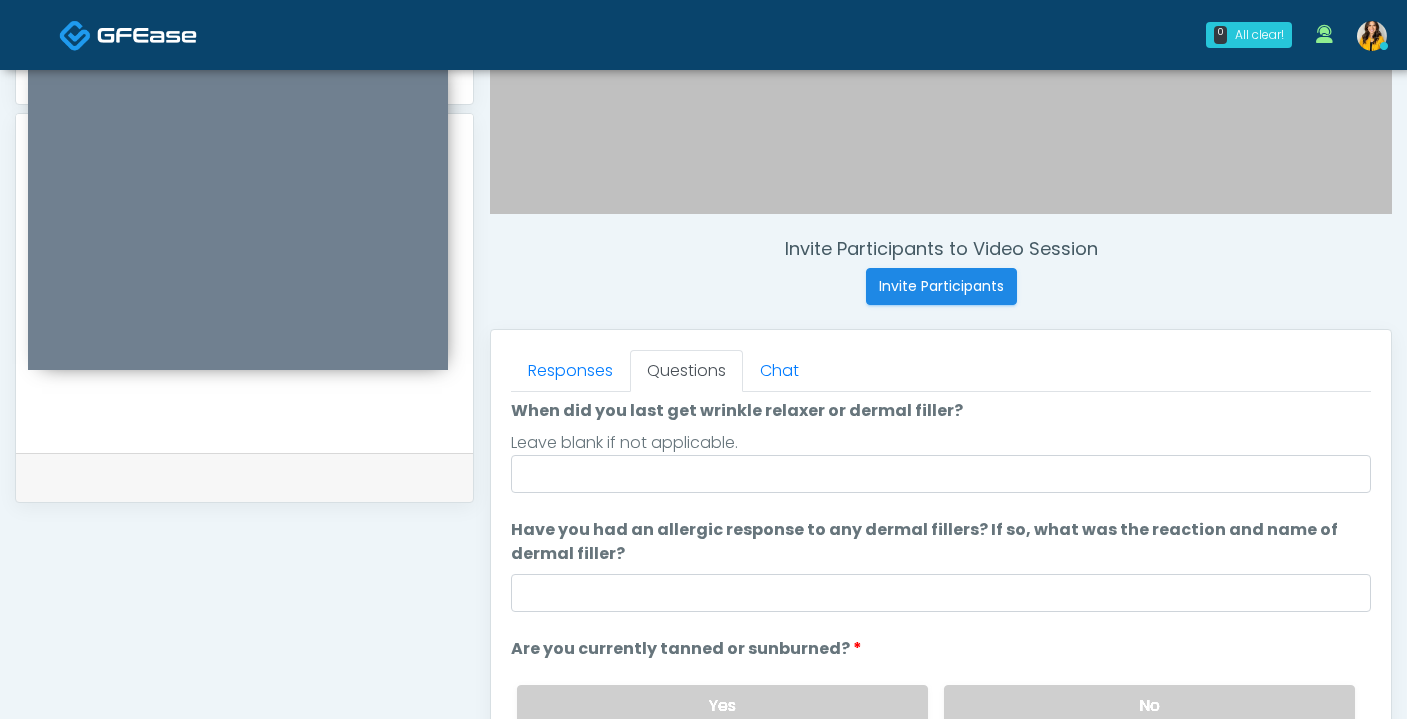 scroll, scrollTop: 188, scrollLeft: 0, axis: vertical 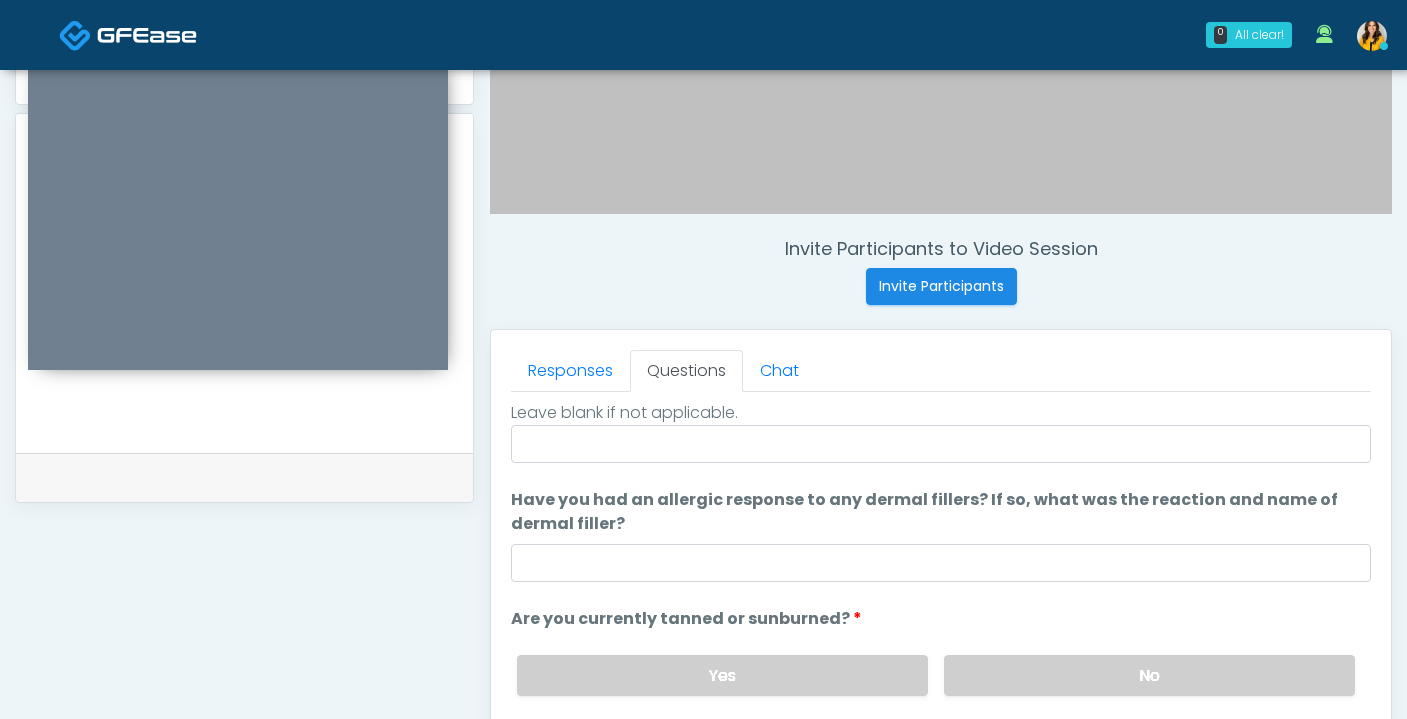 type on "**" 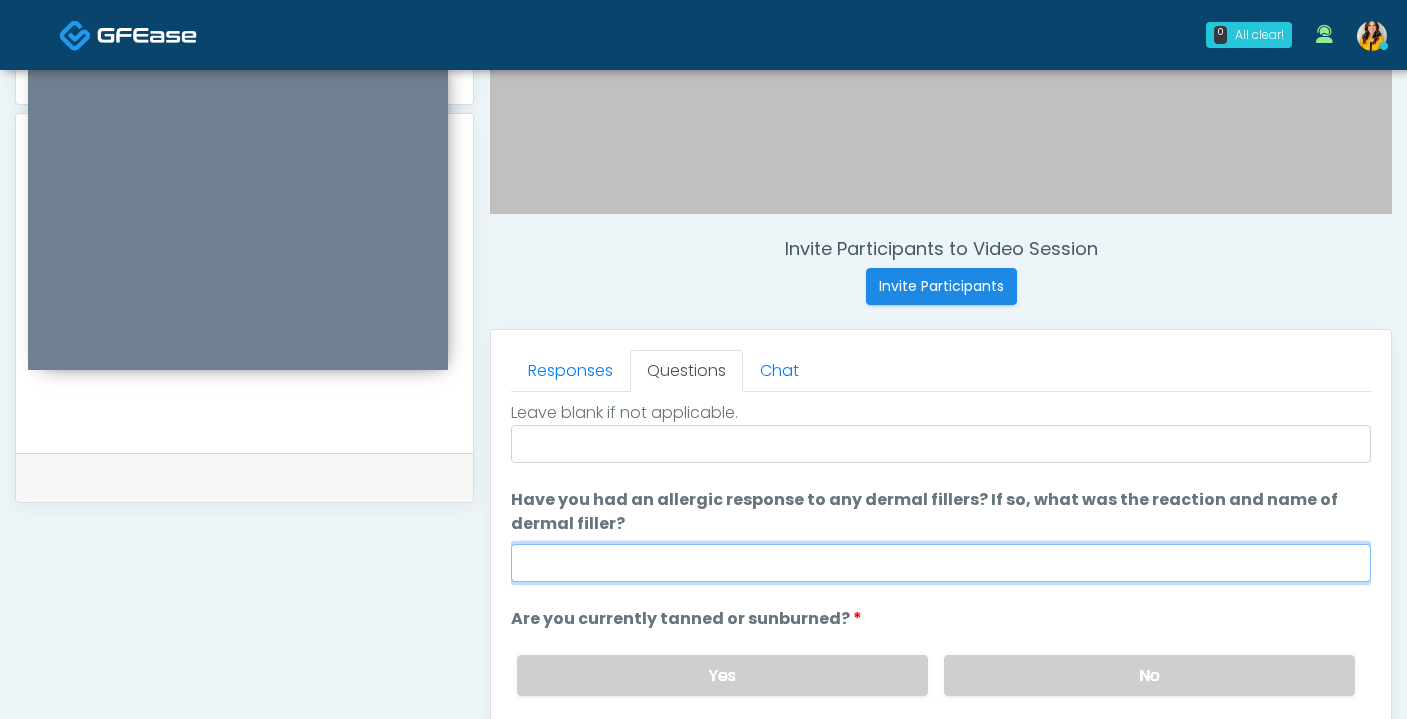 click on "Have you had an allergic response to any dermal fillers? If so, what was the reaction and name of dermal filler?" at bounding box center [941, 563] 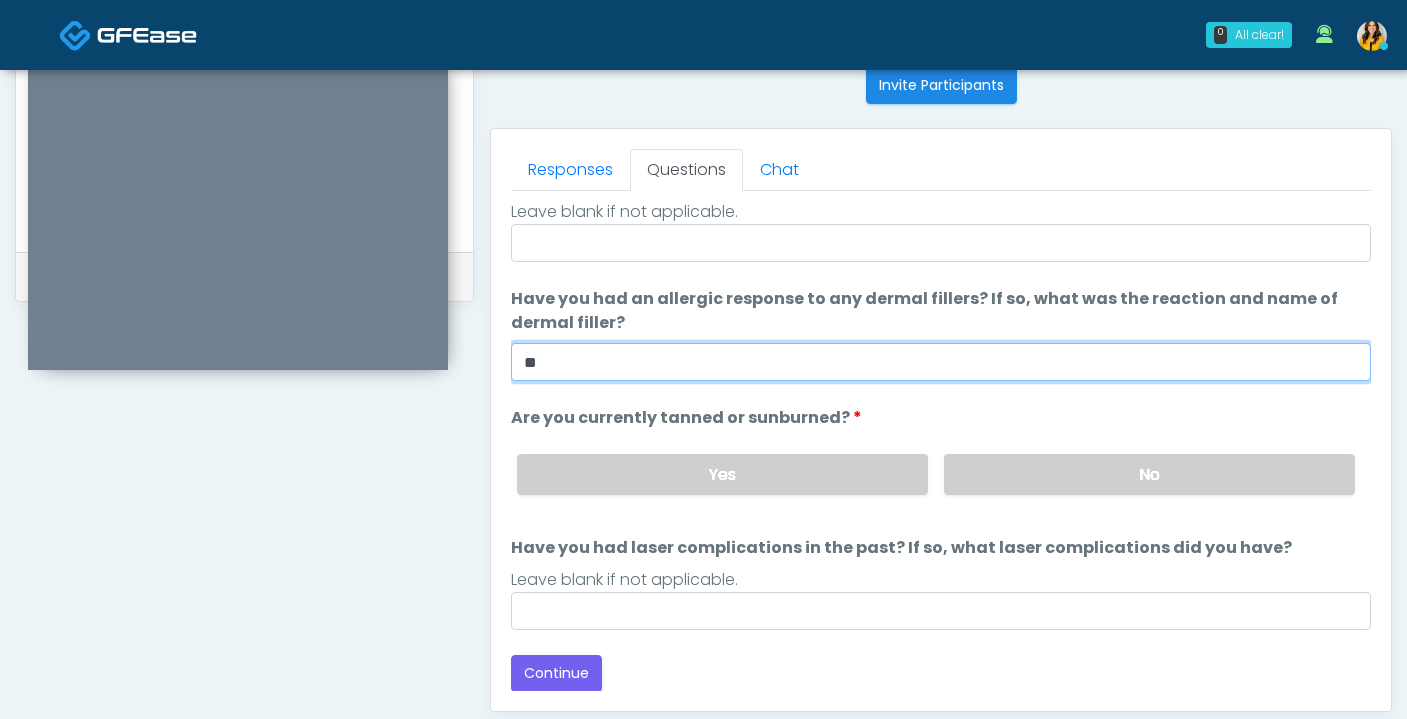 scroll, scrollTop: 820, scrollLeft: 0, axis: vertical 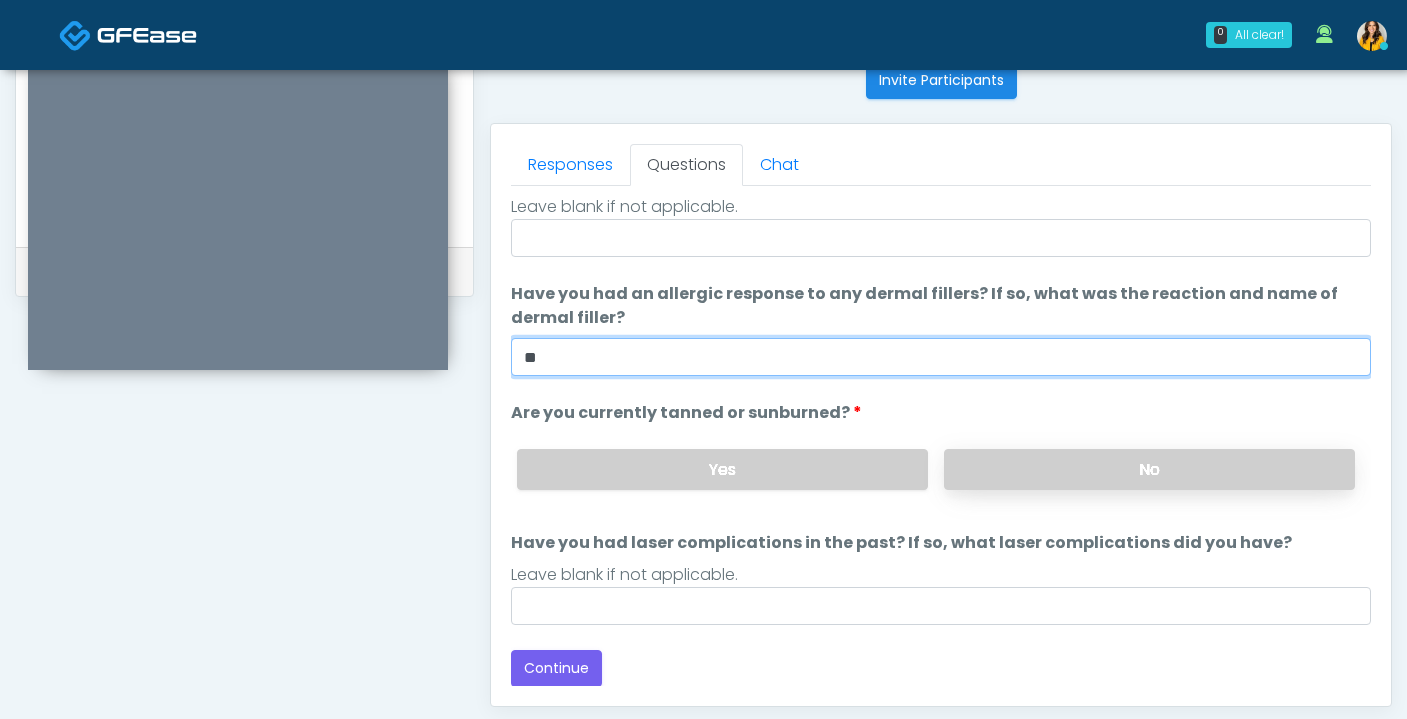 type on "**" 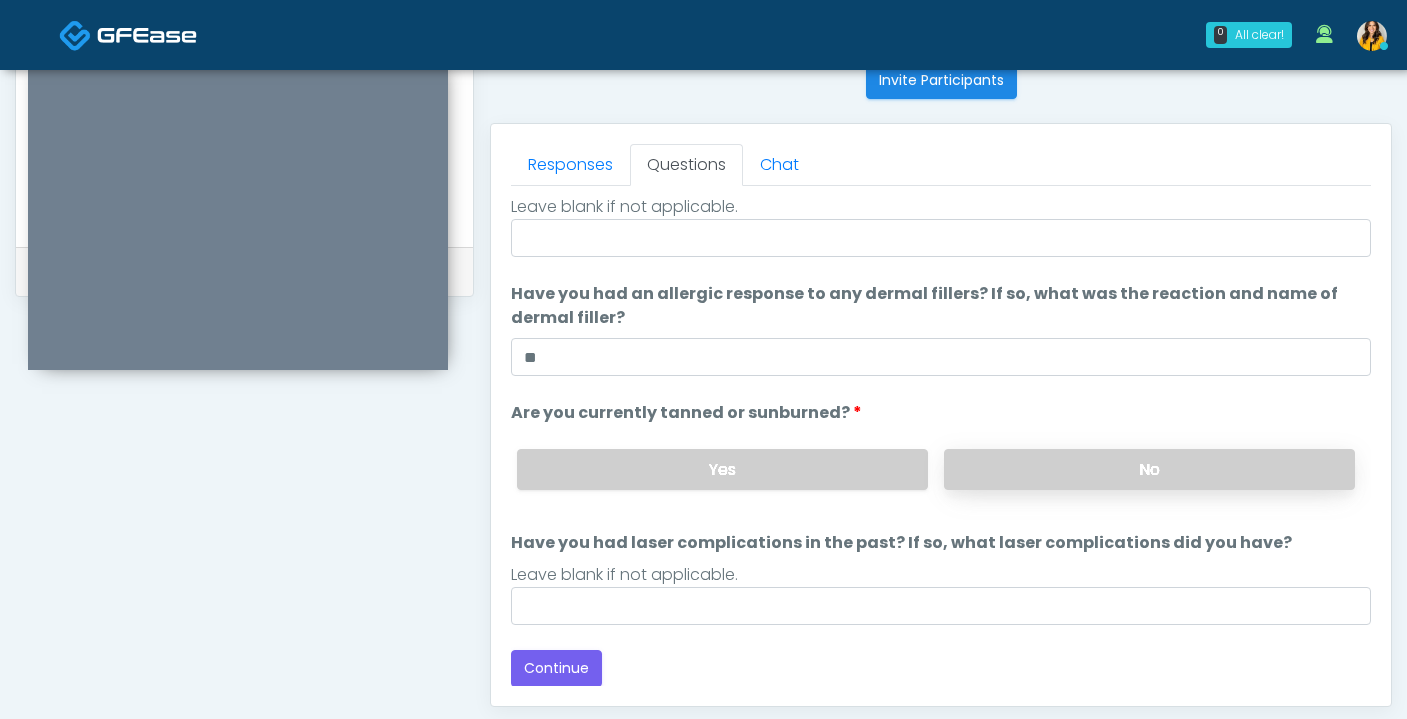 click on "No" at bounding box center [1149, 469] 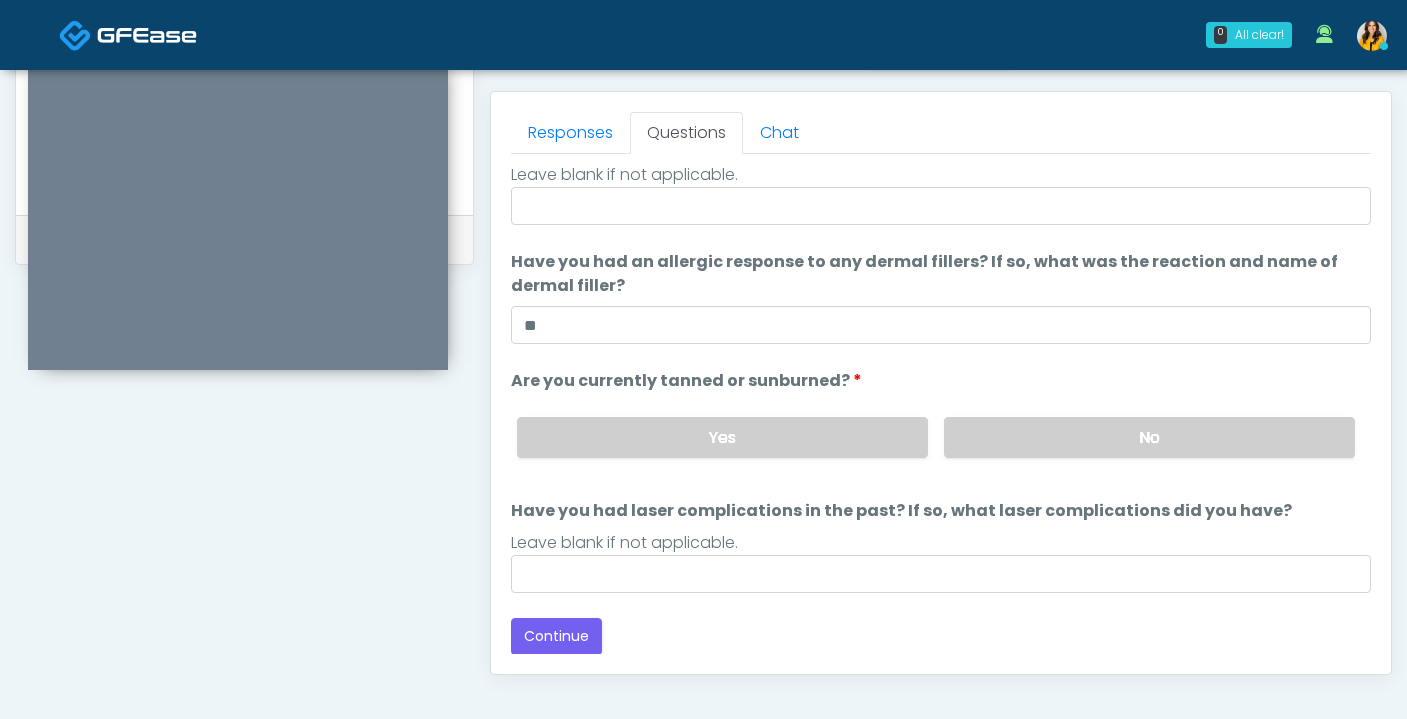 scroll, scrollTop: 855, scrollLeft: 0, axis: vertical 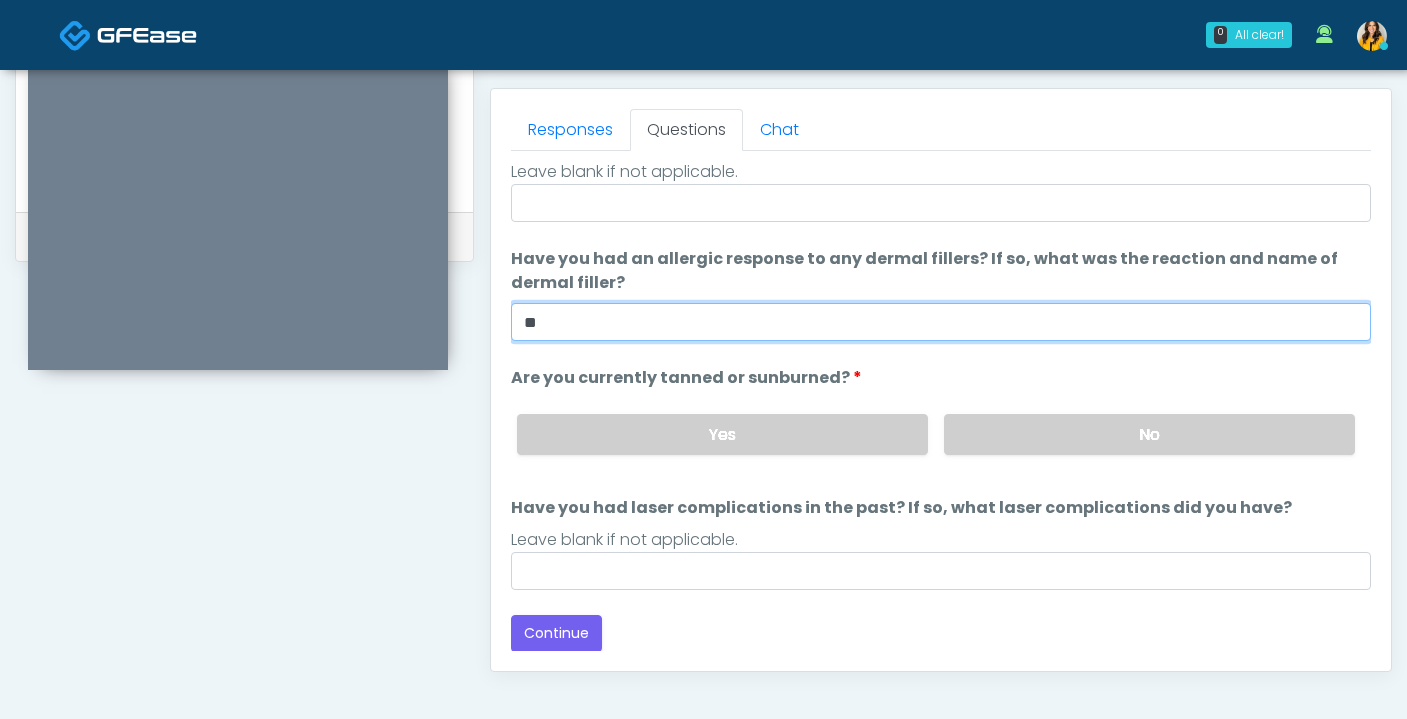 click on "**" at bounding box center (941, 322) 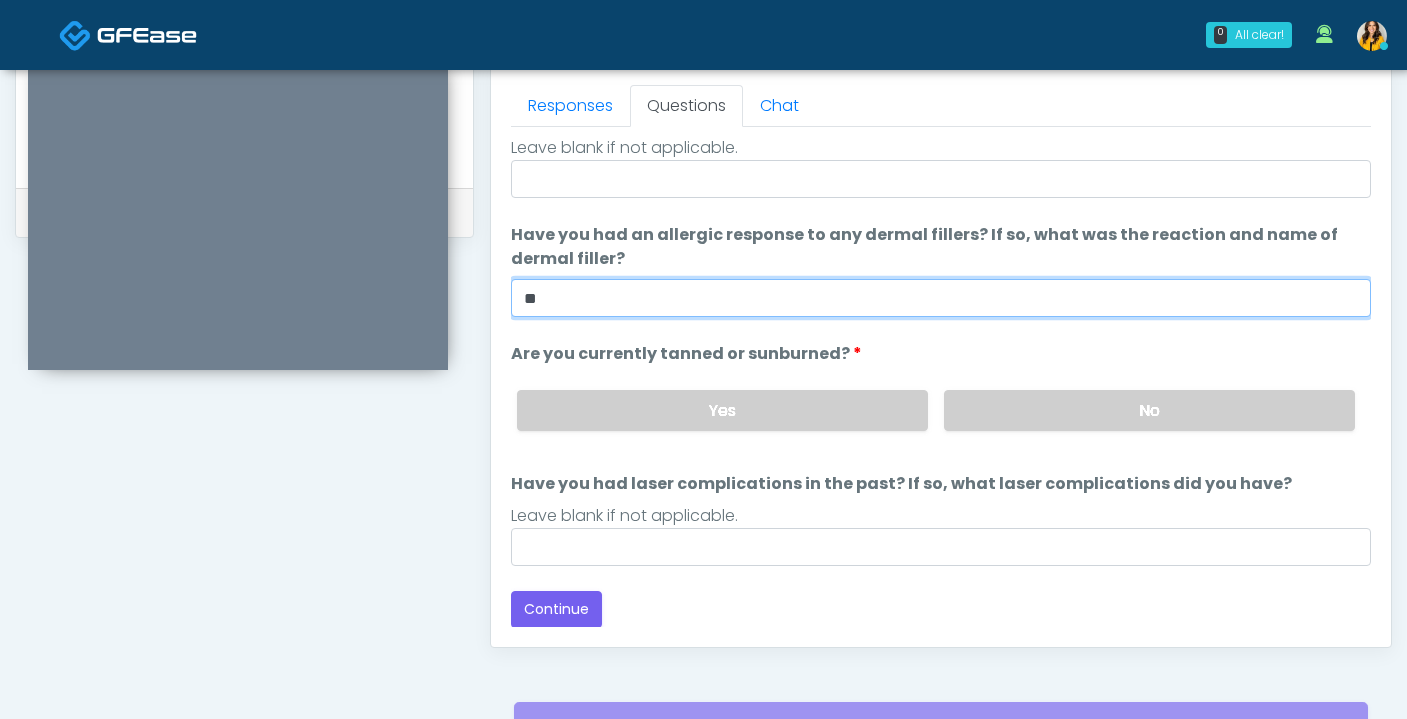 scroll, scrollTop: 882, scrollLeft: 0, axis: vertical 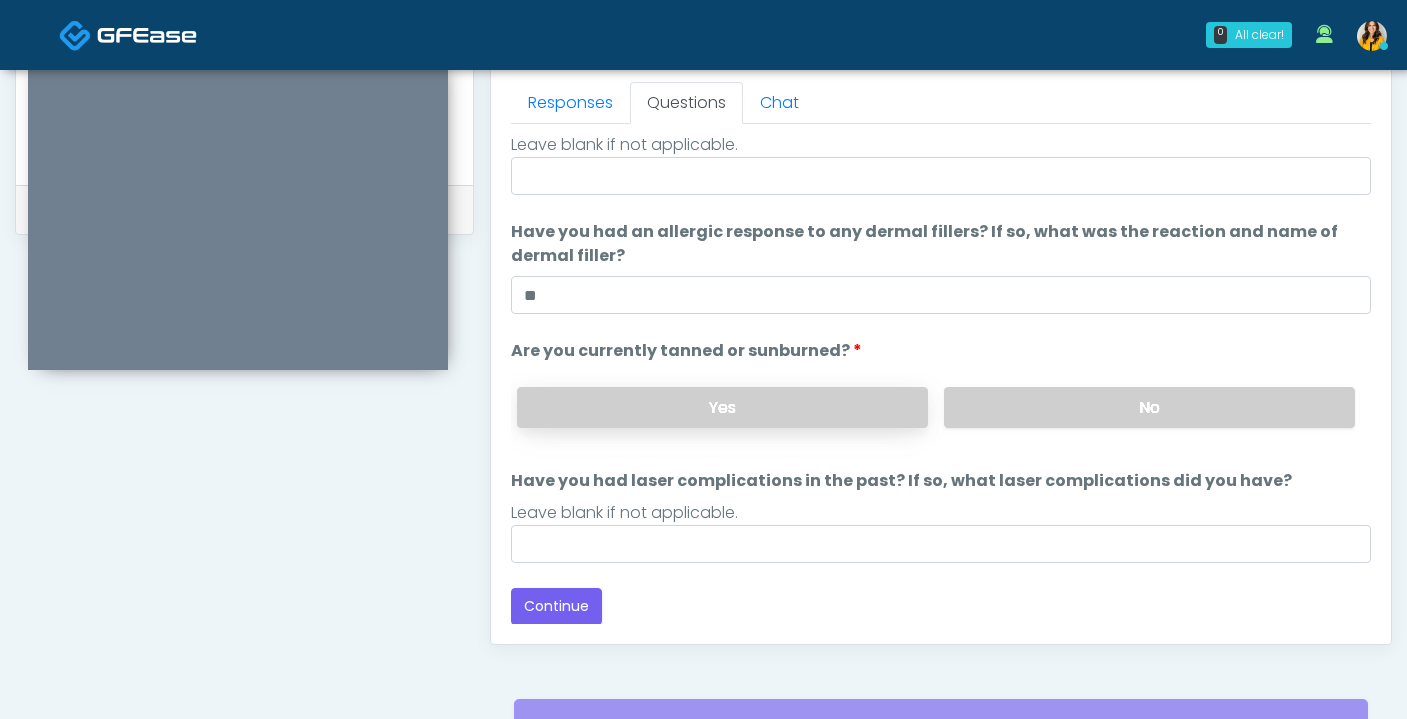 click on "Yes" at bounding box center [722, 407] 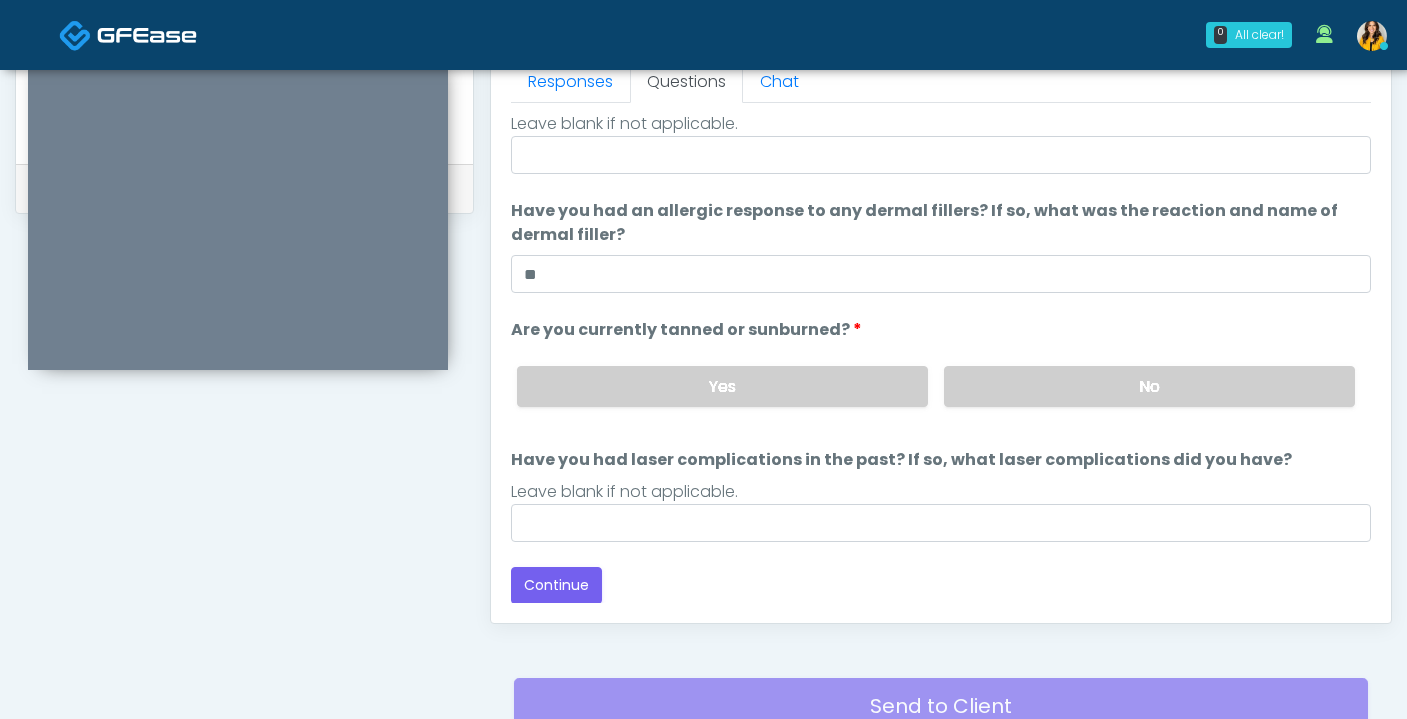 scroll, scrollTop: 959, scrollLeft: 0, axis: vertical 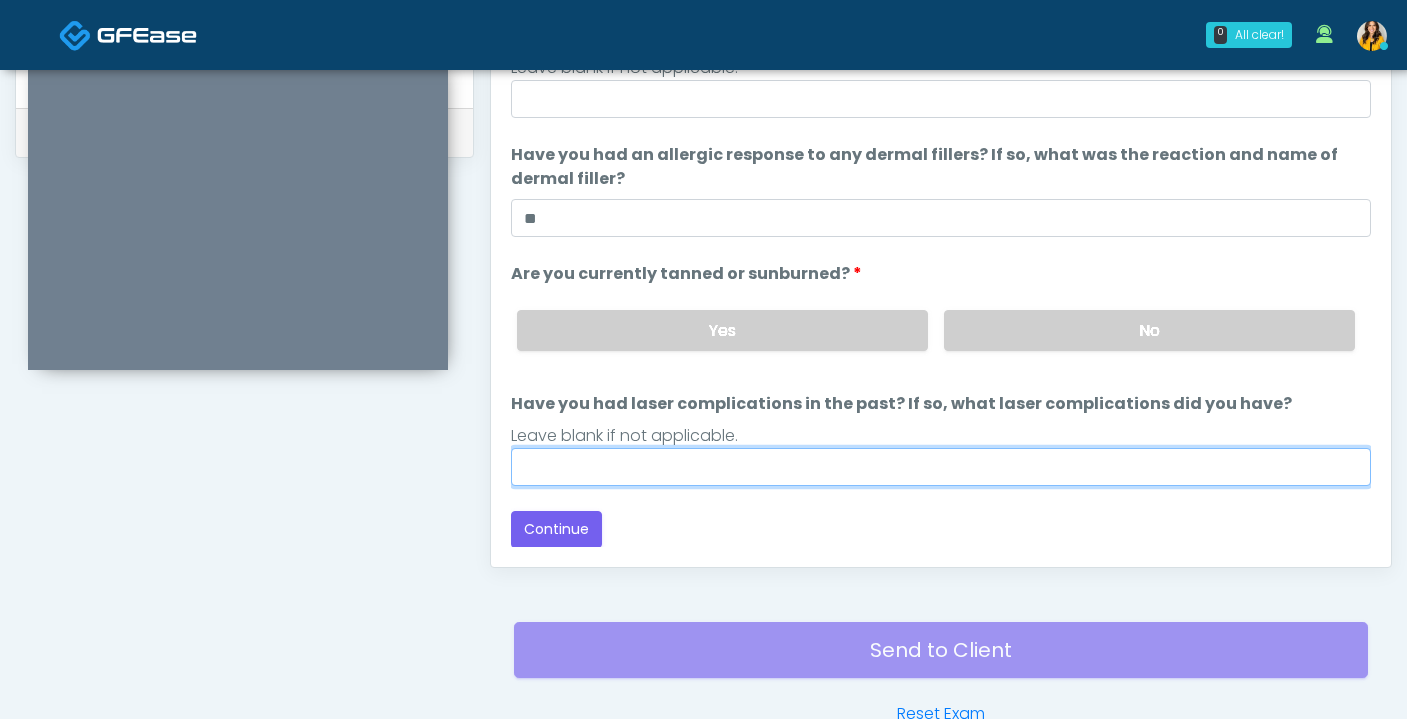 click on "Have you had laser complications in the past? If so, what laser complications did you have?" at bounding box center (941, 467) 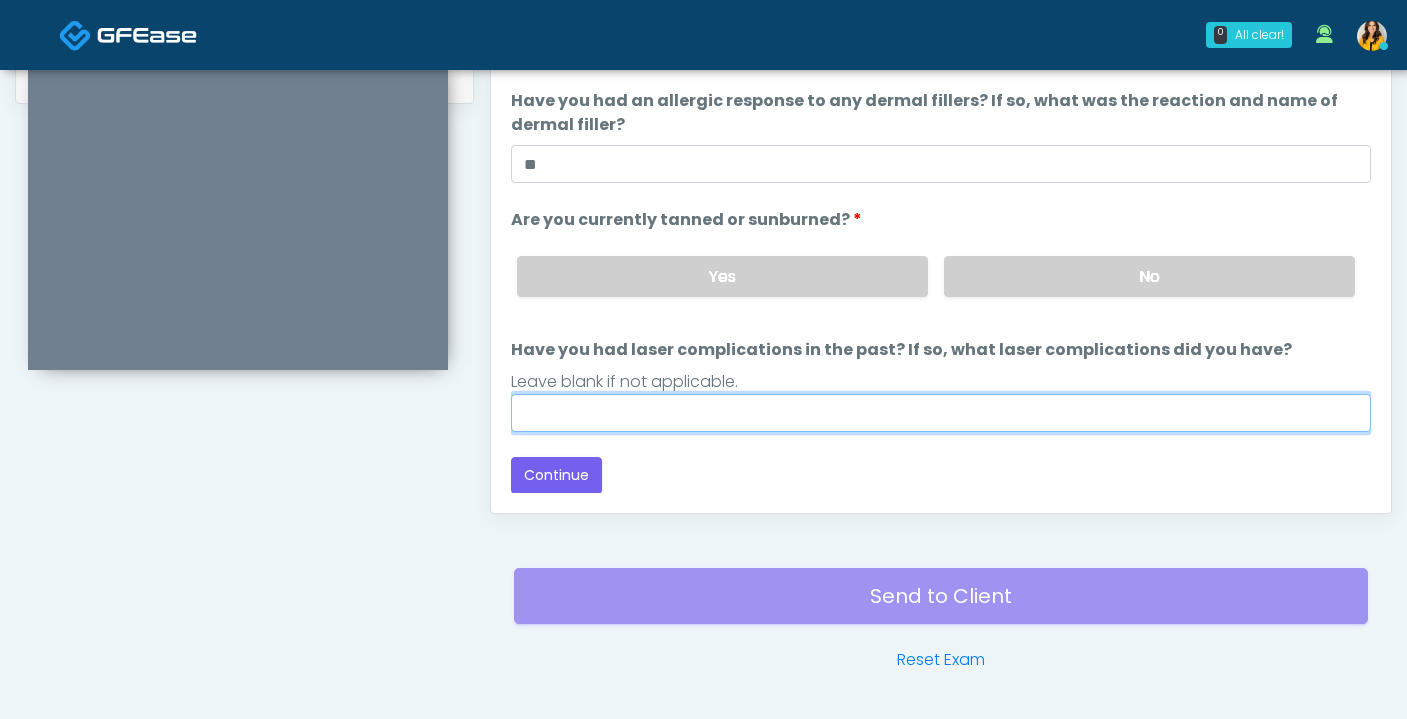 scroll, scrollTop: 1042, scrollLeft: 0, axis: vertical 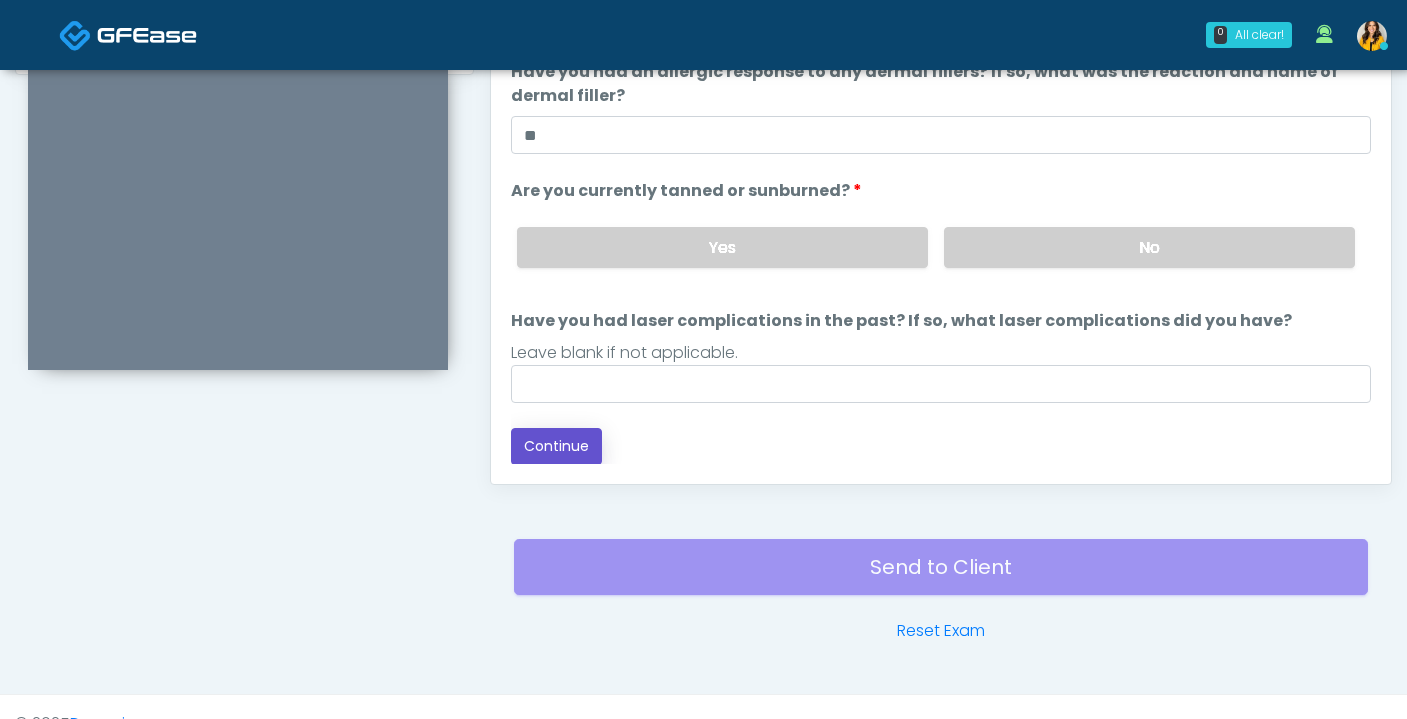 click on "Continue" at bounding box center (556, 446) 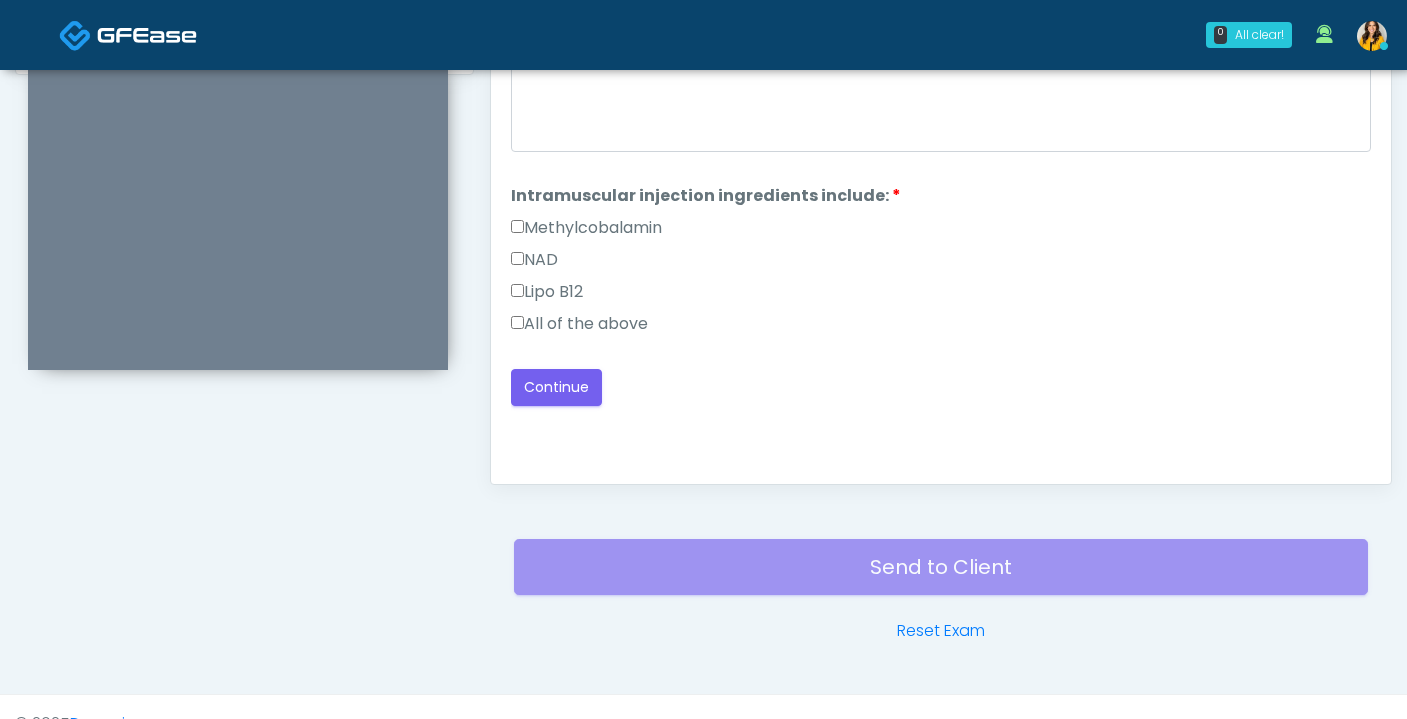 scroll, scrollTop: 0, scrollLeft: 0, axis: both 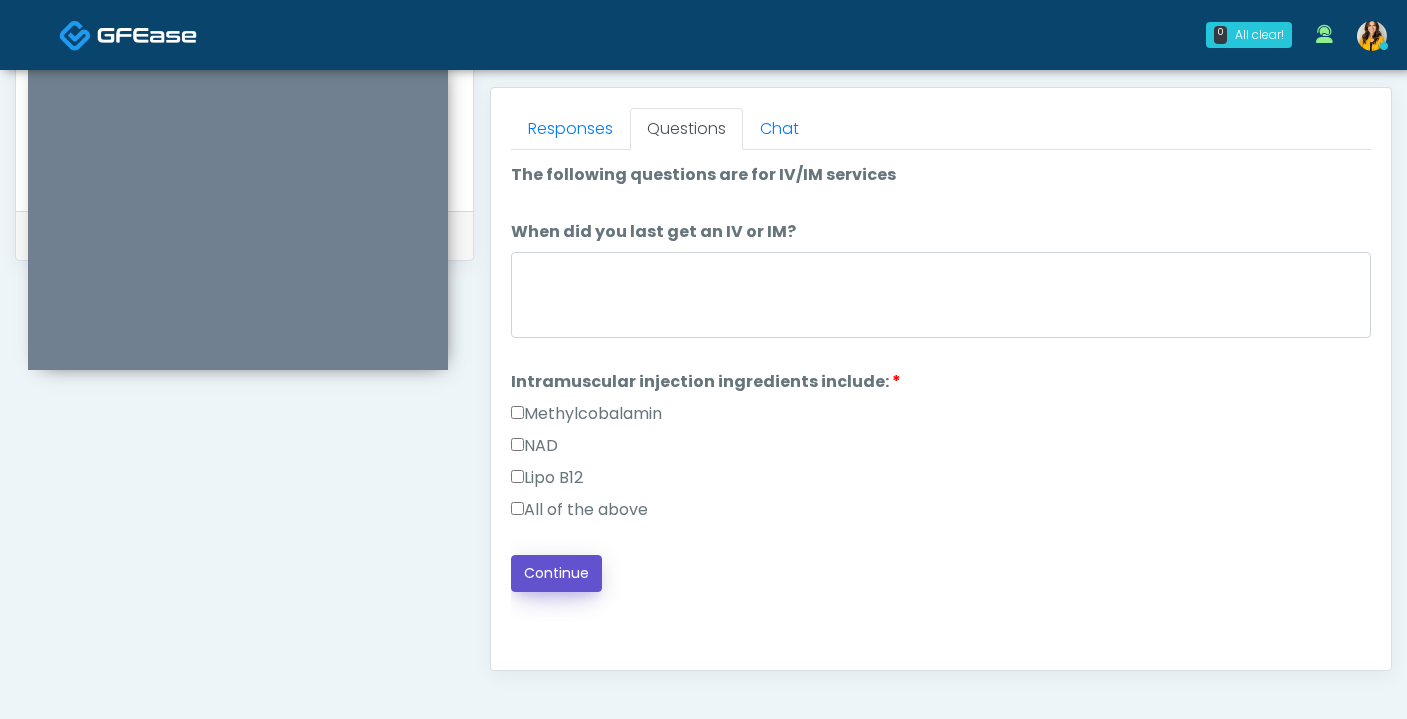 click on "Continue" at bounding box center (556, 573) 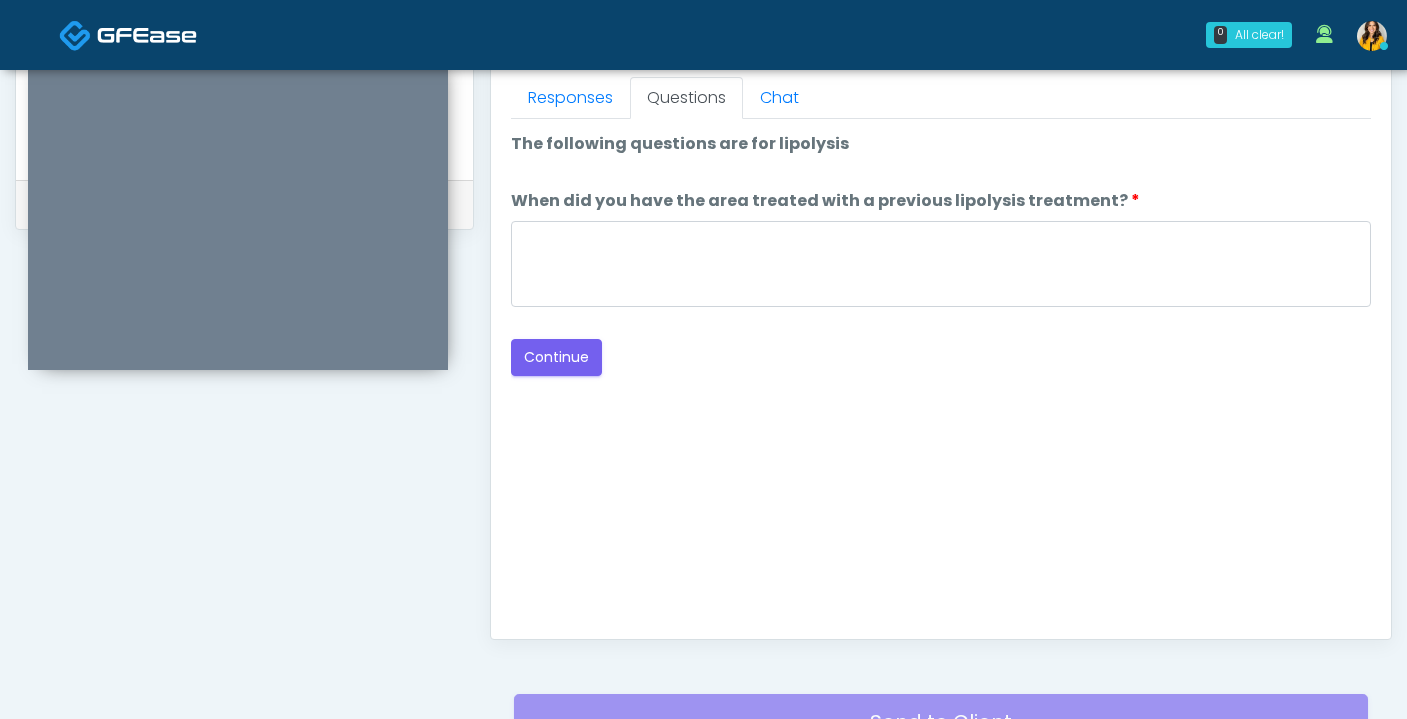 scroll, scrollTop: 888, scrollLeft: 0, axis: vertical 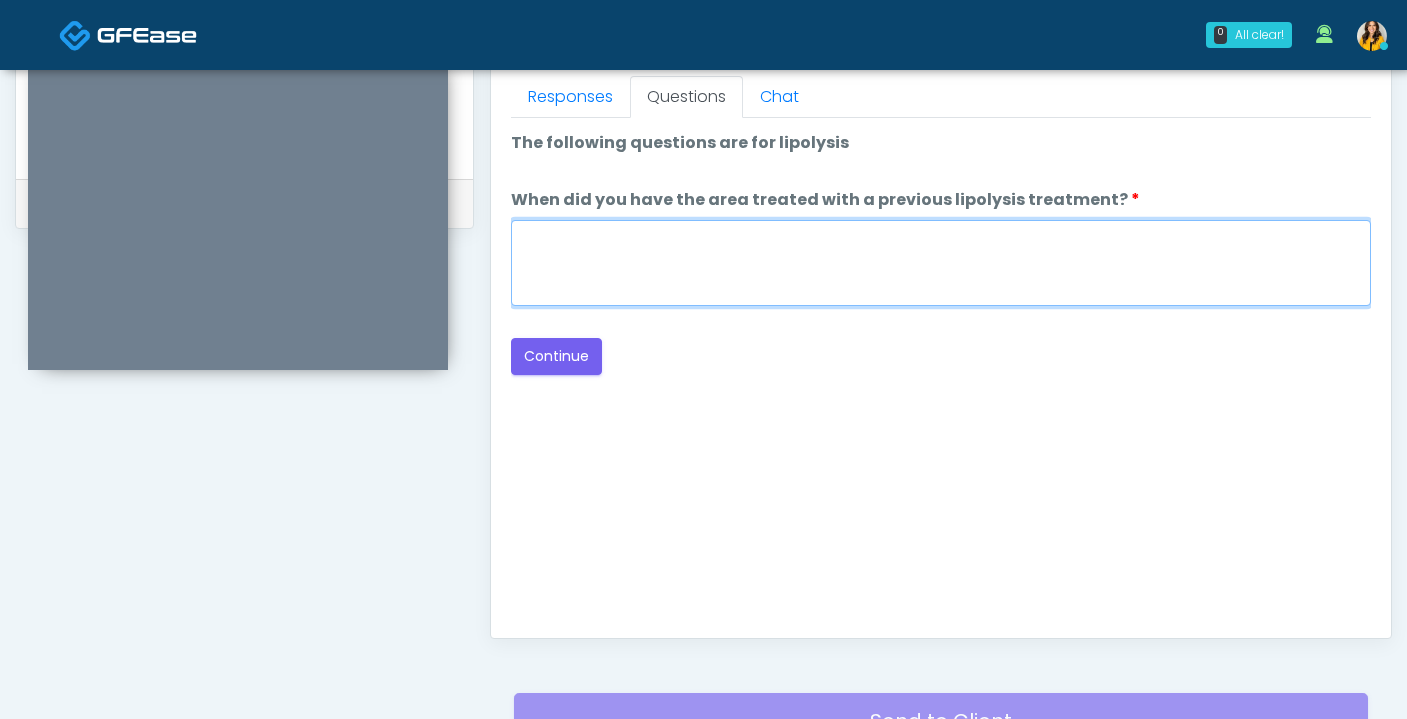 click on "When did you have the area treated with a previous lipolysis treatment?" at bounding box center [941, 263] 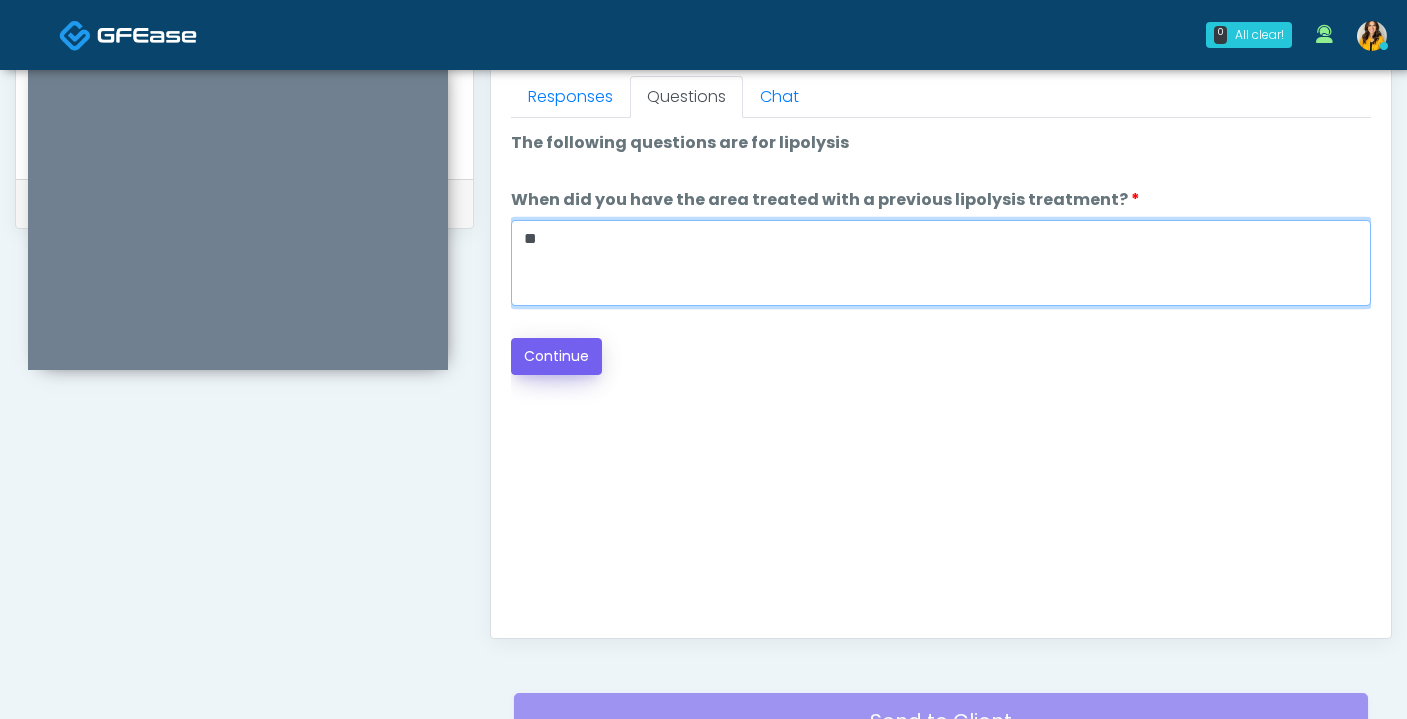 type on "**" 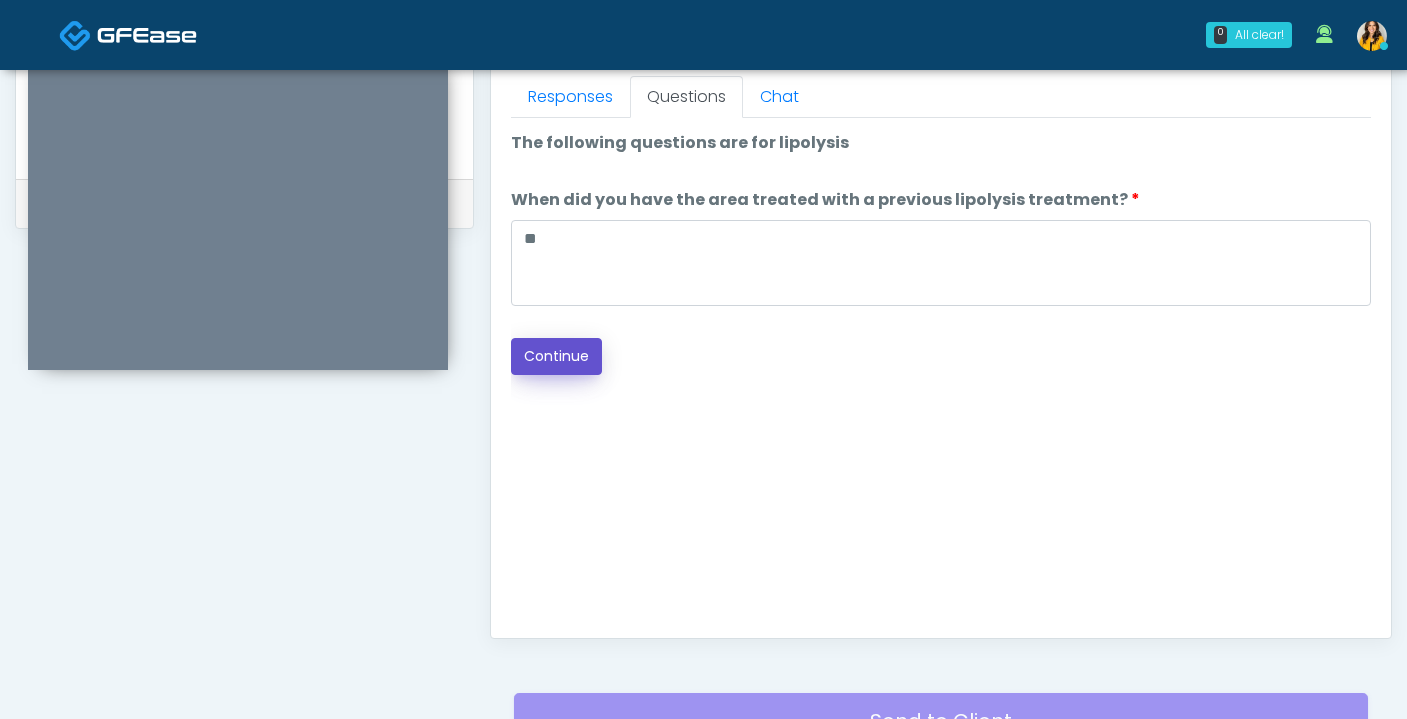 click on "Continue" at bounding box center (556, 356) 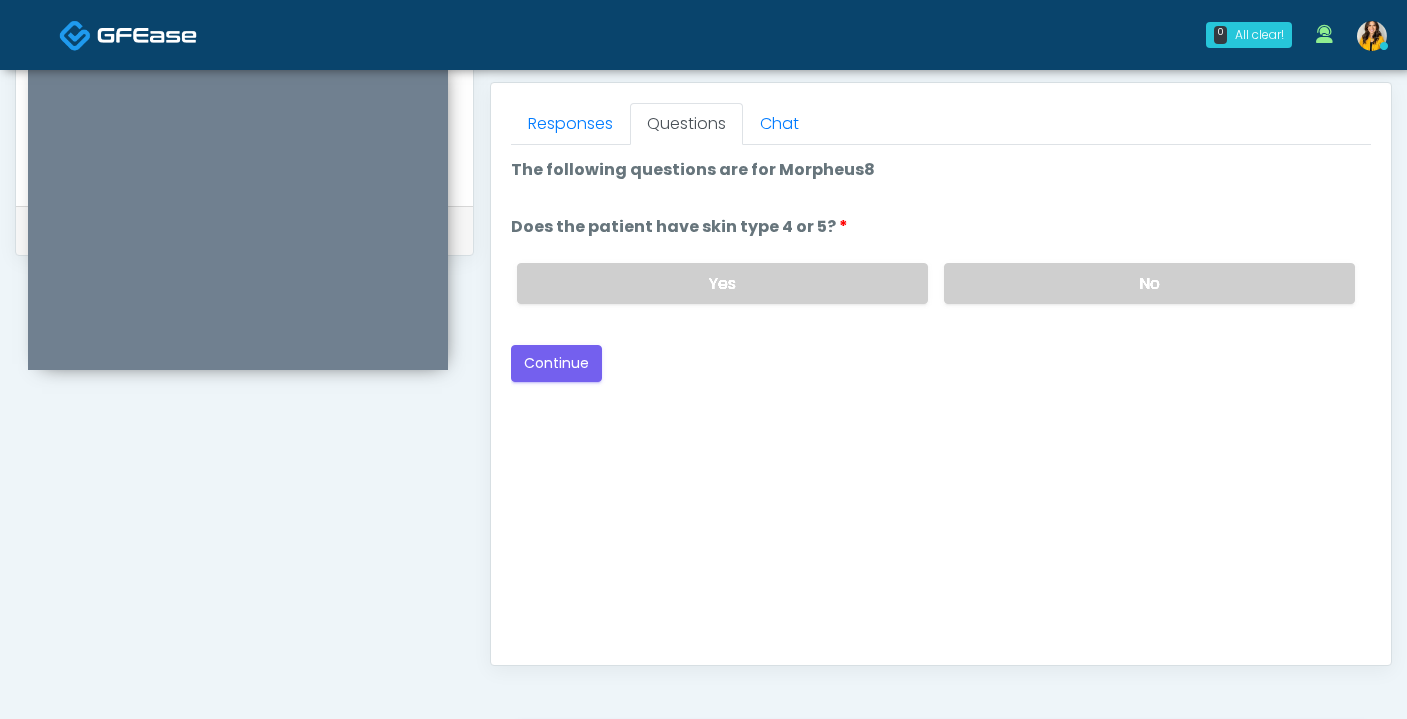 scroll, scrollTop: 814, scrollLeft: 0, axis: vertical 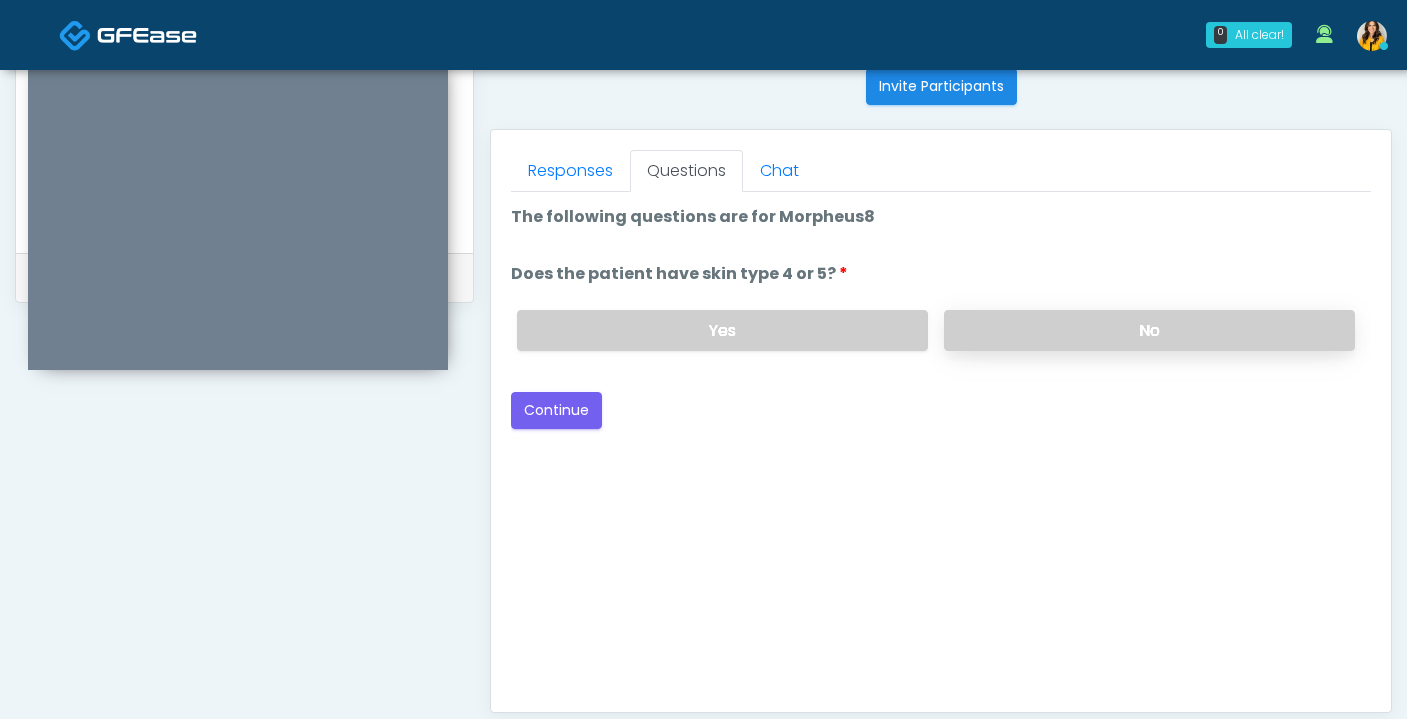 click on "No" at bounding box center (1149, 330) 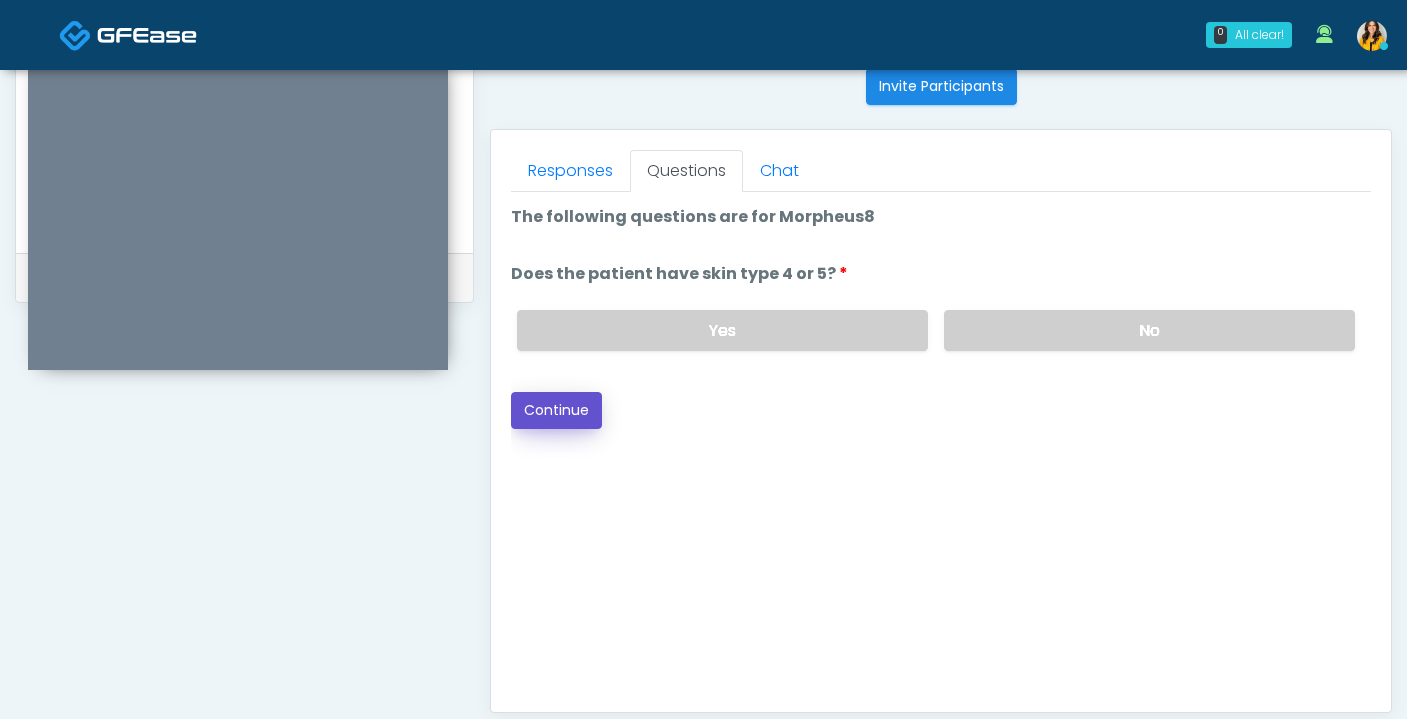 click on "Continue" at bounding box center [556, 410] 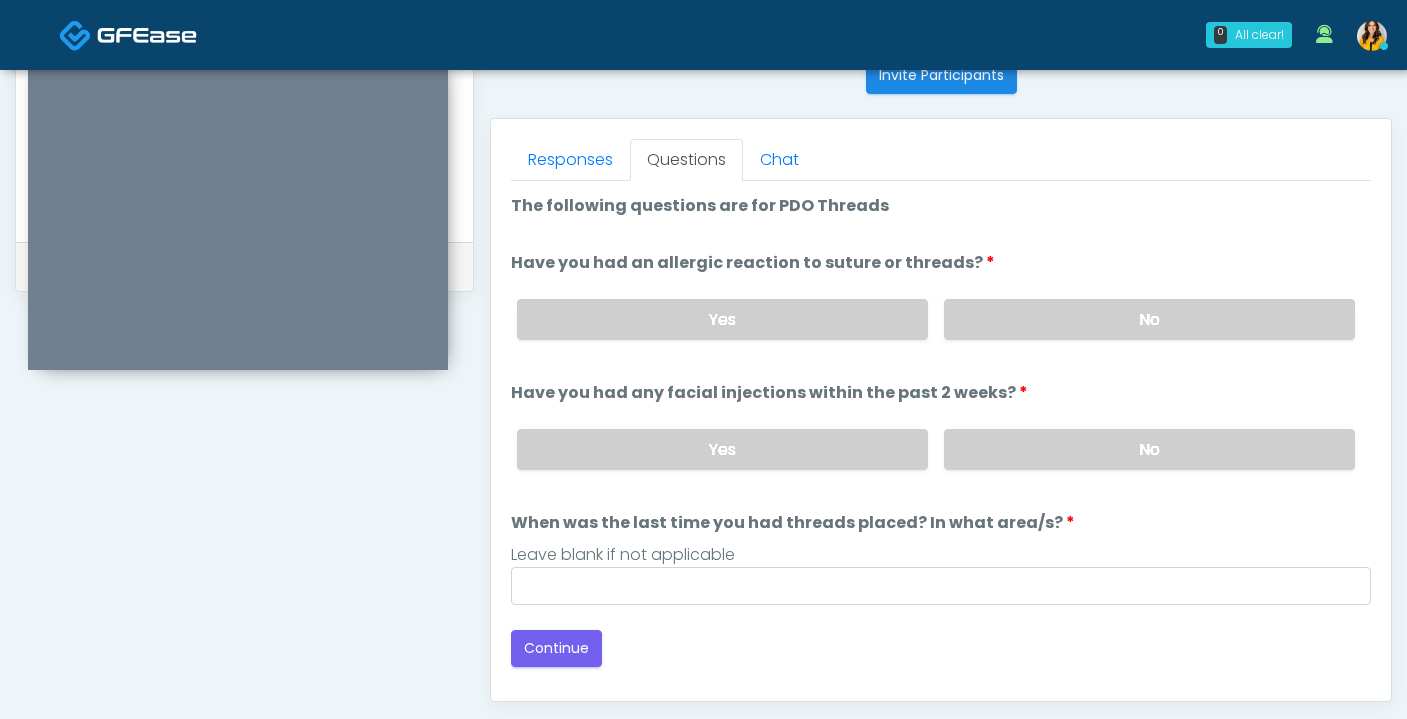 scroll, scrollTop: 840, scrollLeft: 0, axis: vertical 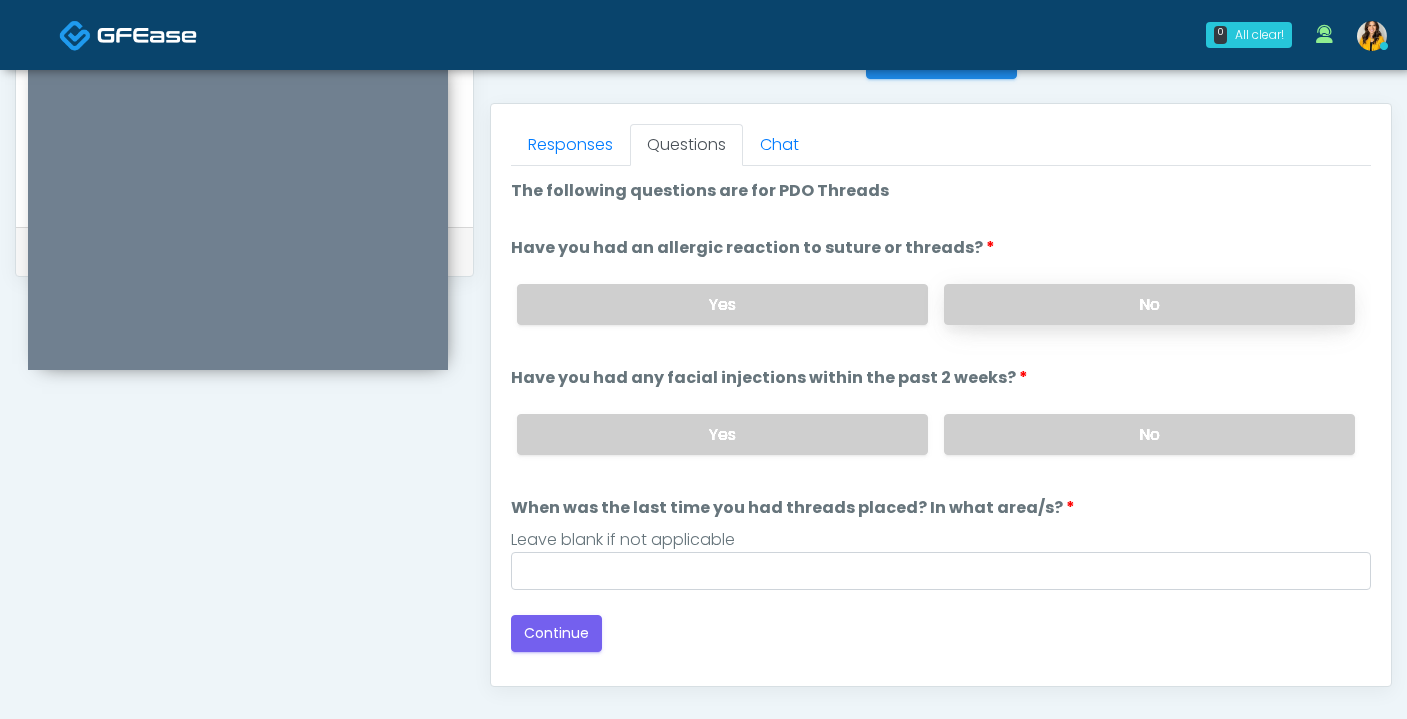 click on "No" at bounding box center (1149, 304) 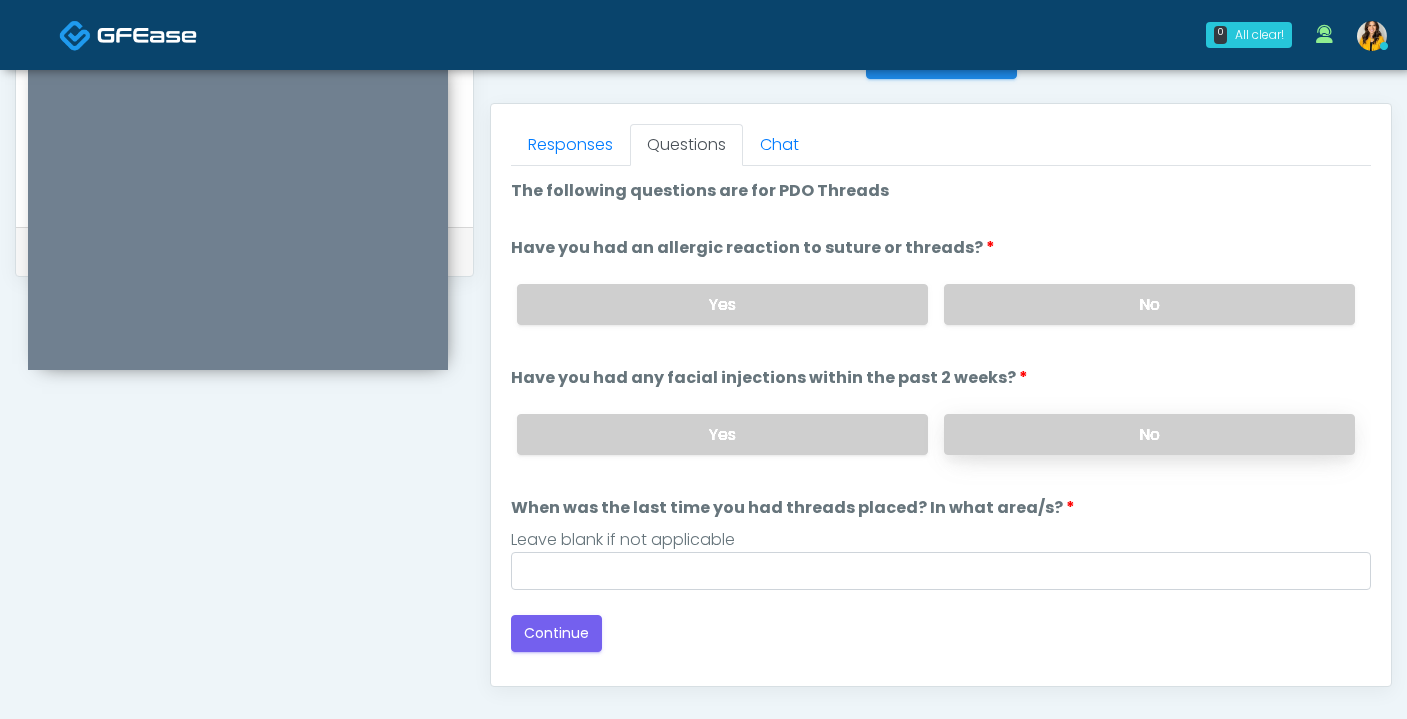 click on "No" at bounding box center (1149, 434) 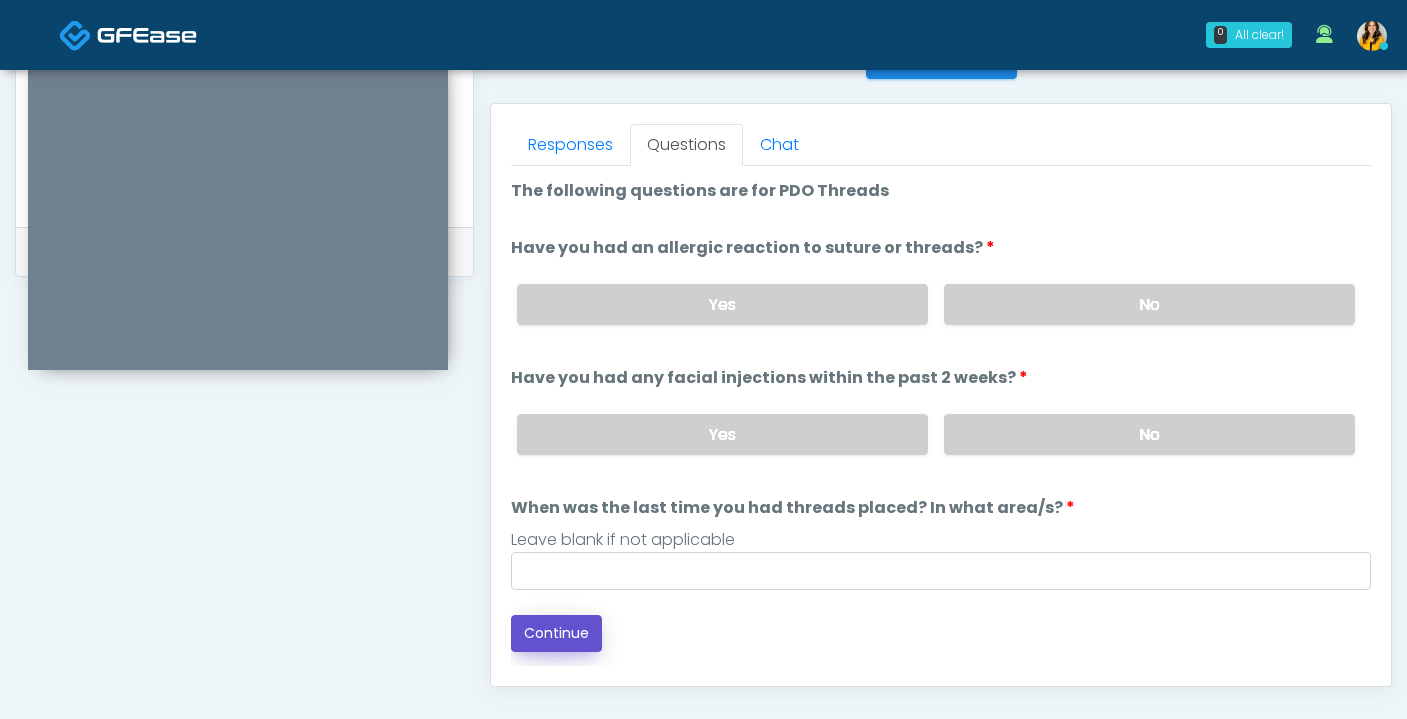 click on "Continue" at bounding box center [556, 633] 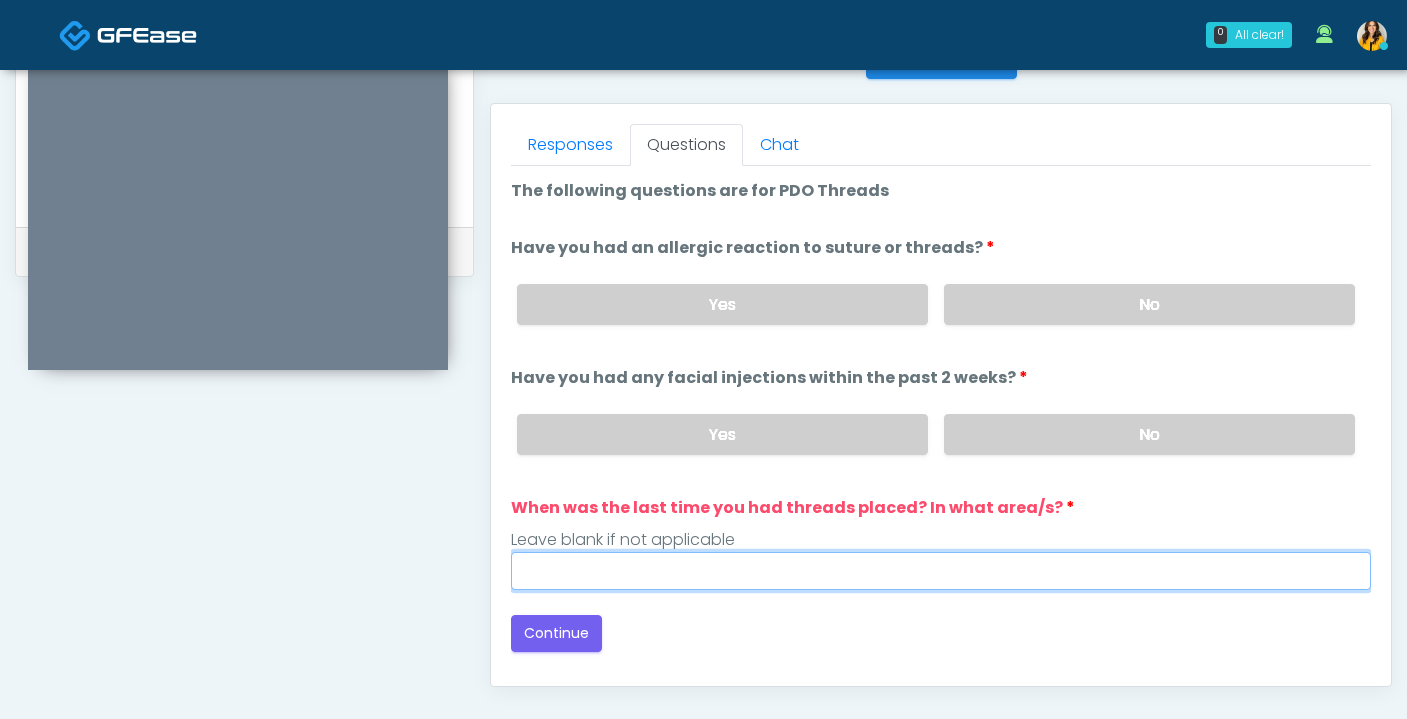 click on "When was the last time you had threads placed? In what area/s?" at bounding box center (941, 571) 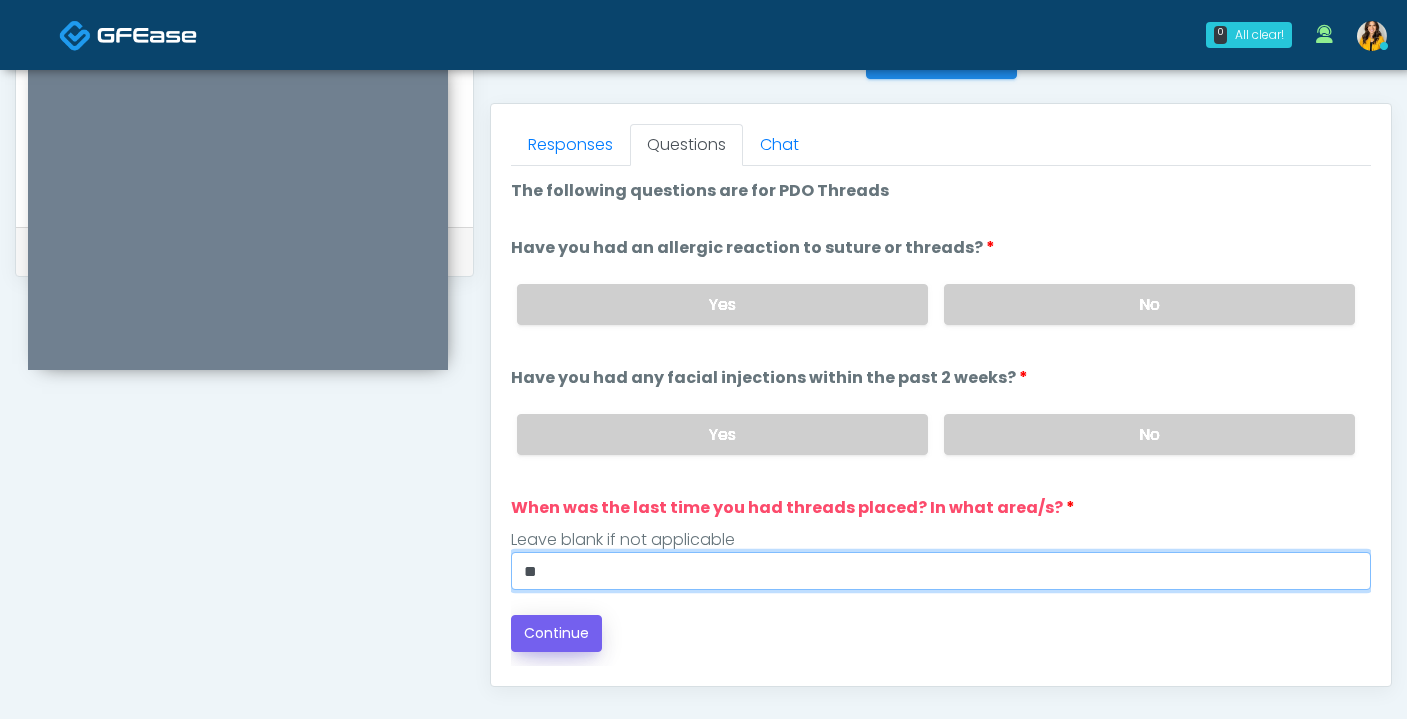 type on "**" 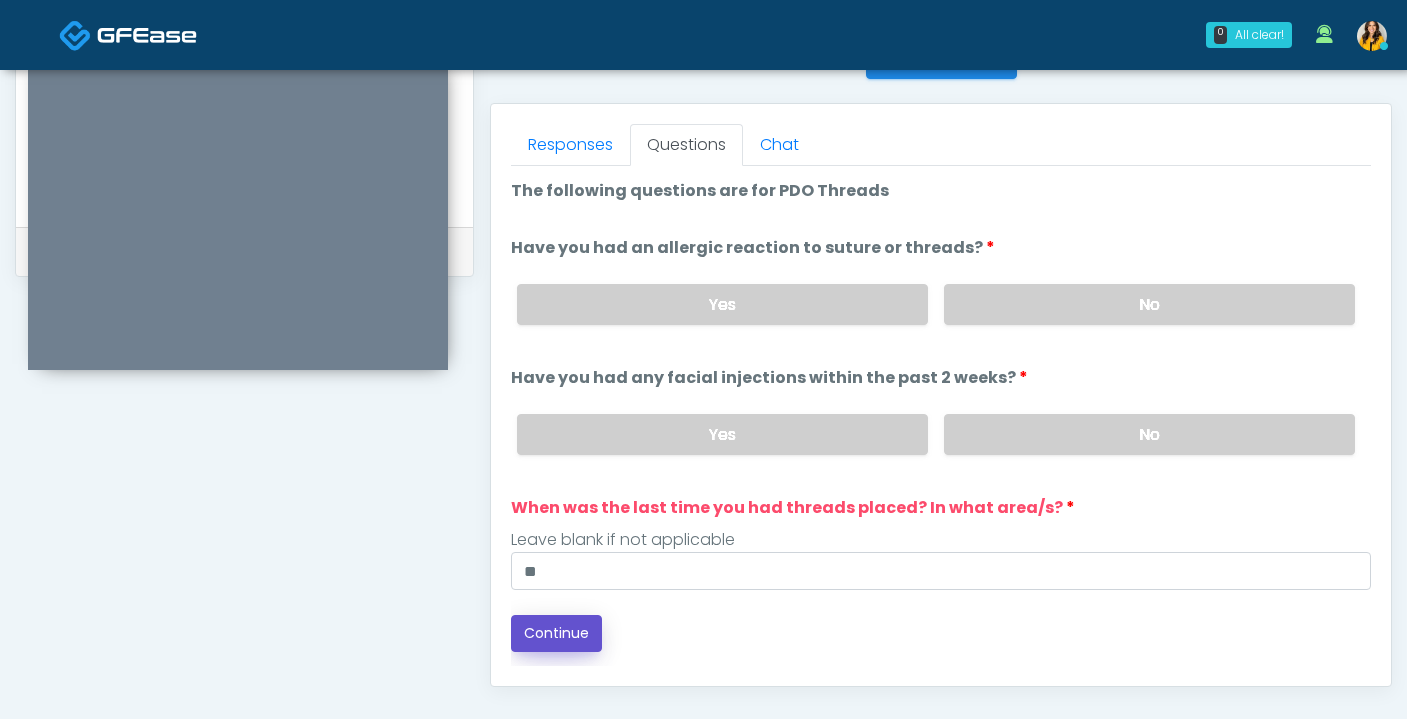 click on "Continue" at bounding box center (556, 633) 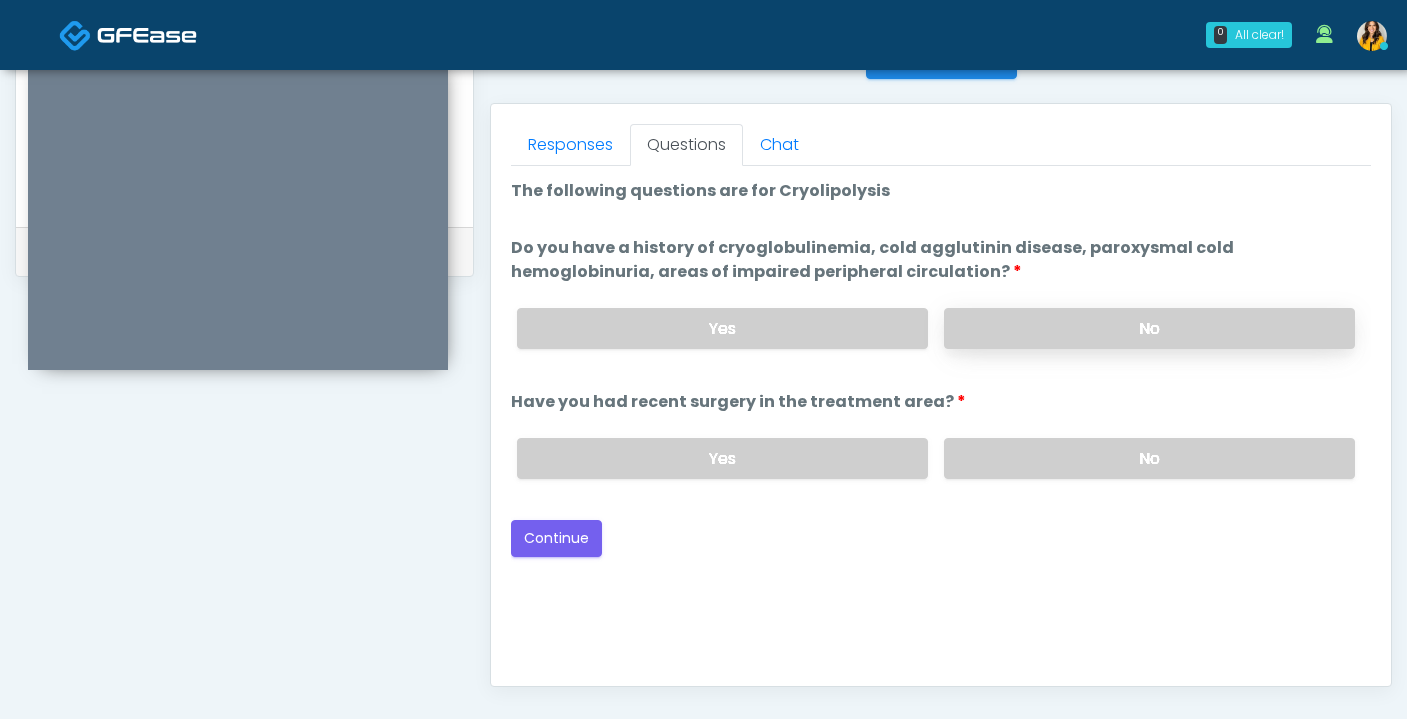 click on "No" at bounding box center (1149, 328) 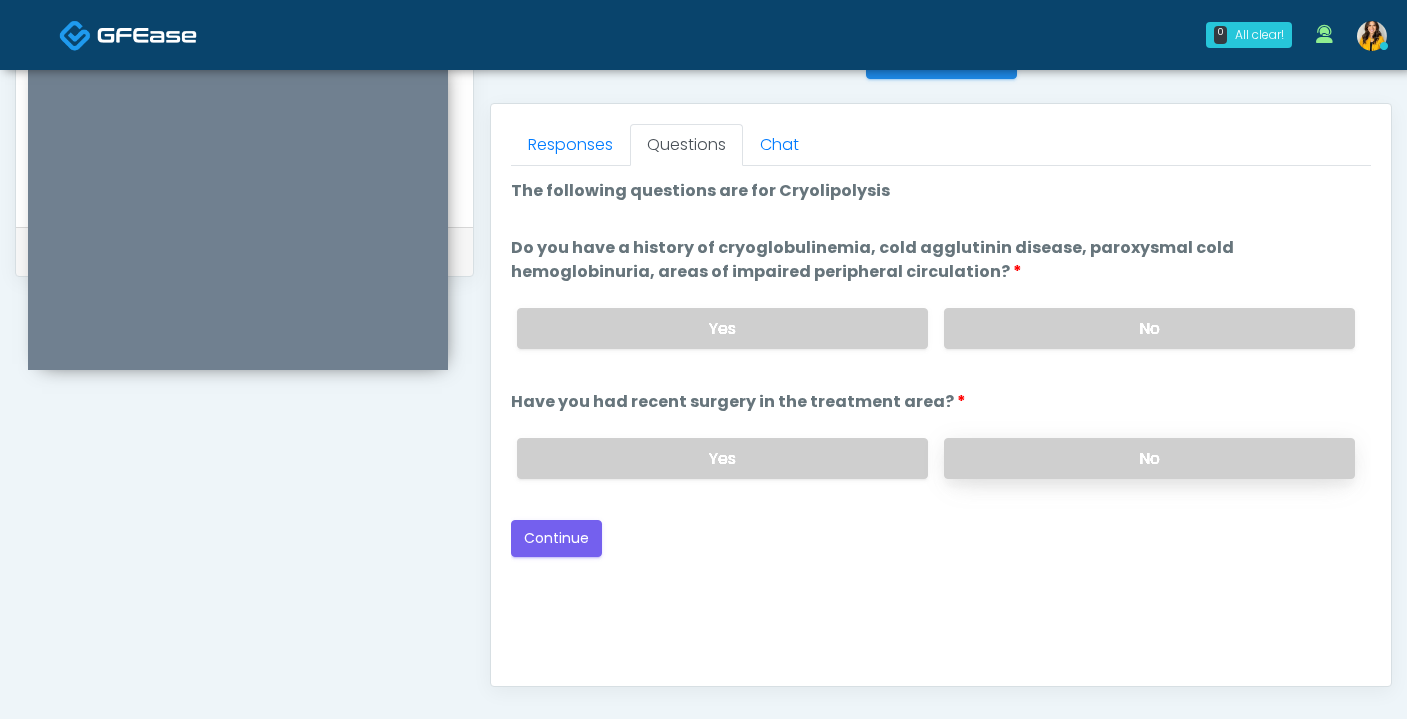 click on "No" at bounding box center [1149, 458] 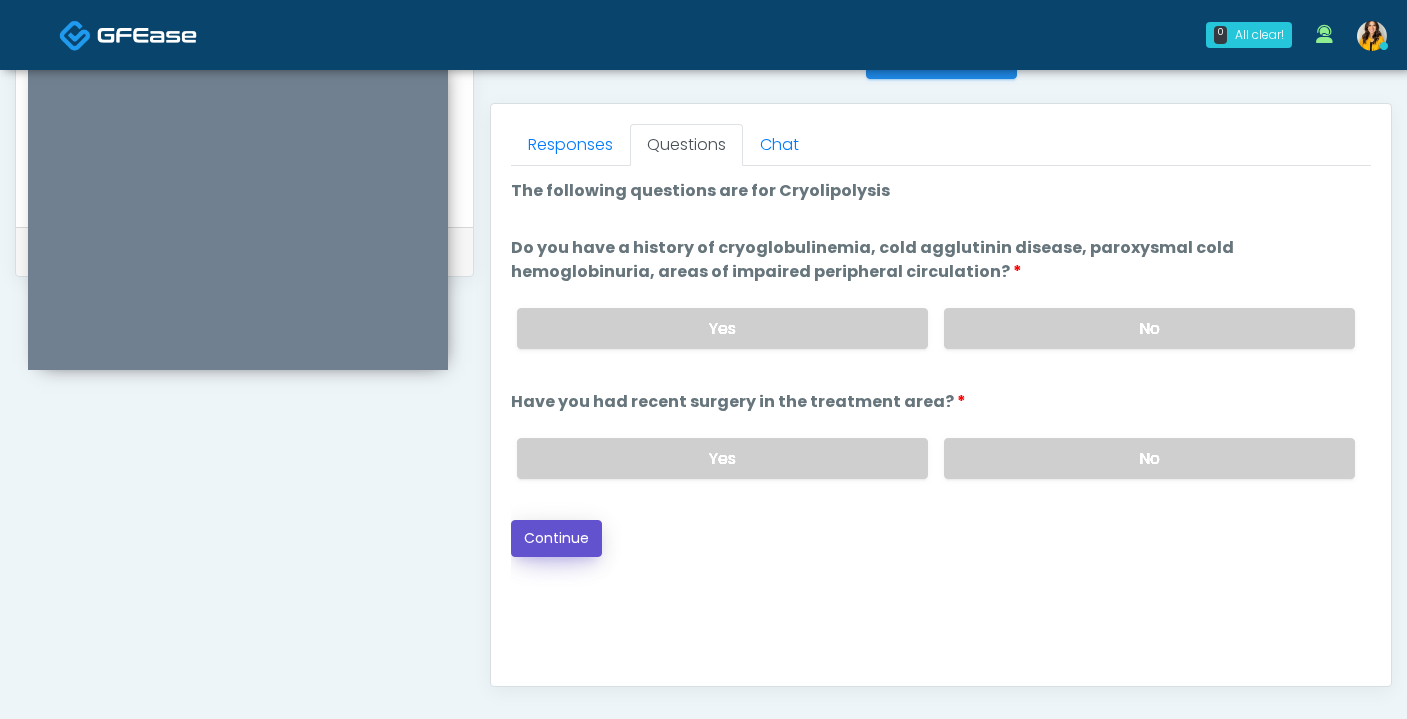 click on "Continue" at bounding box center [556, 538] 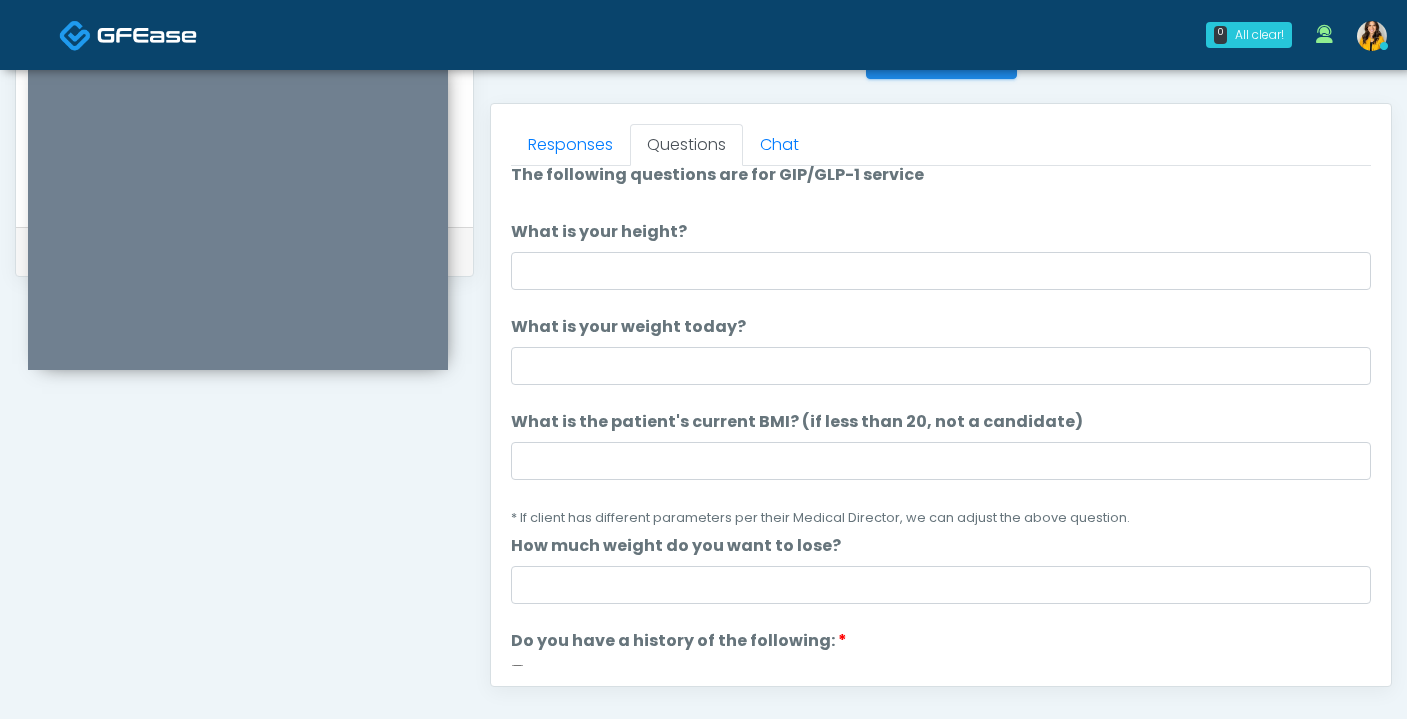 scroll, scrollTop: 0, scrollLeft: 0, axis: both 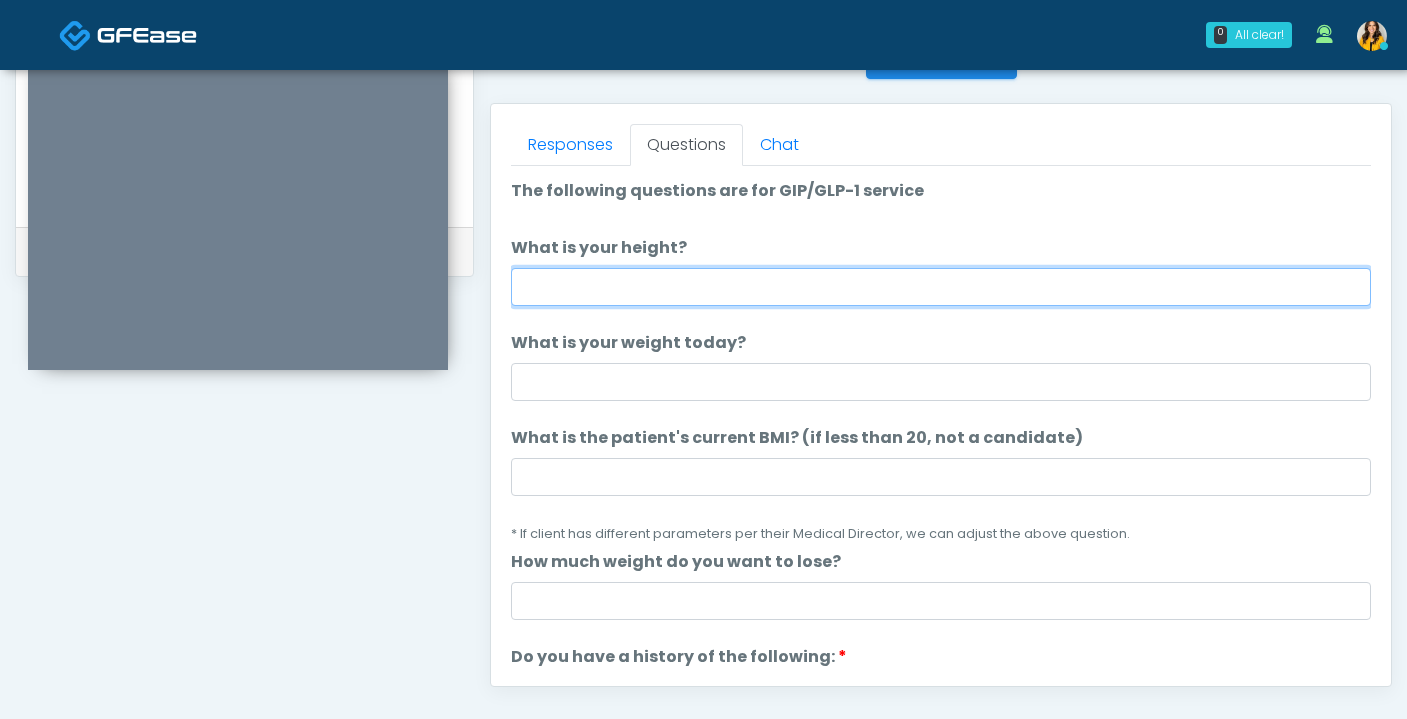 click on "What is your height?" at bounding box center [941, 287] 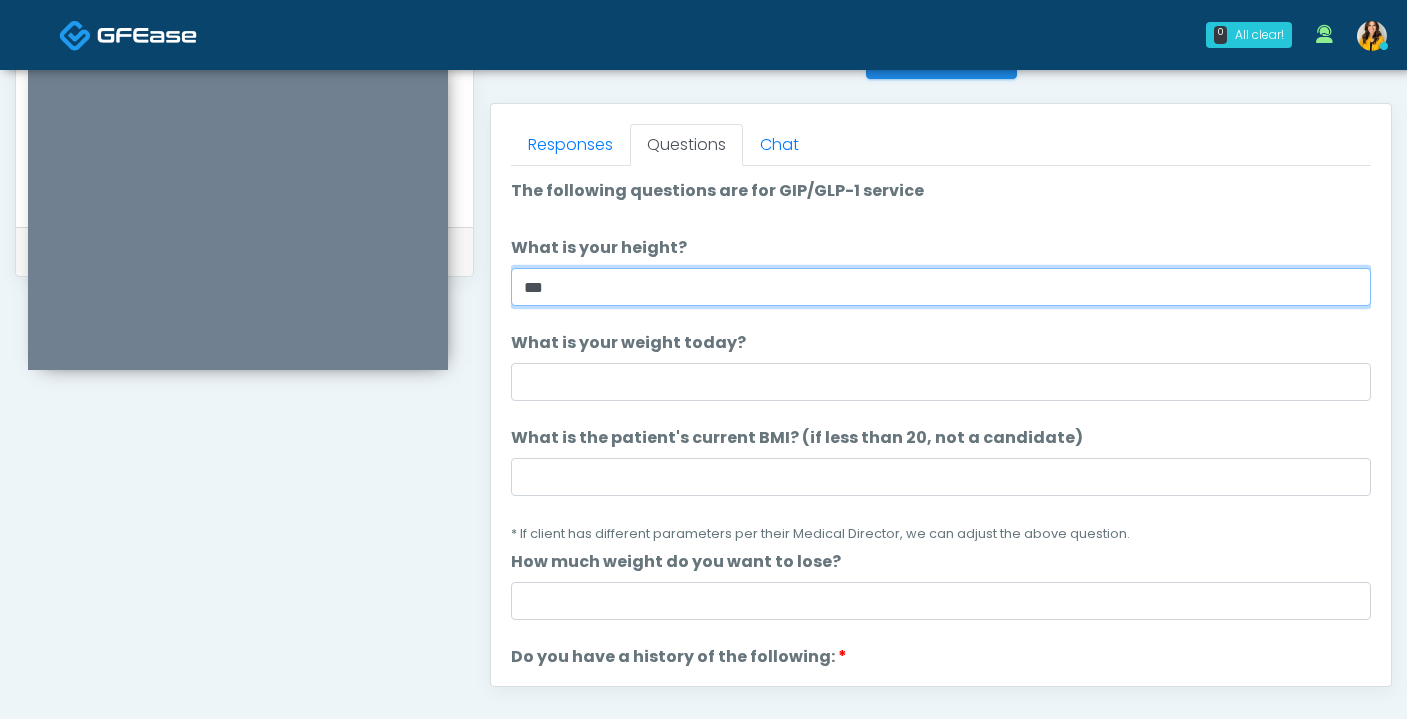 type on "***" 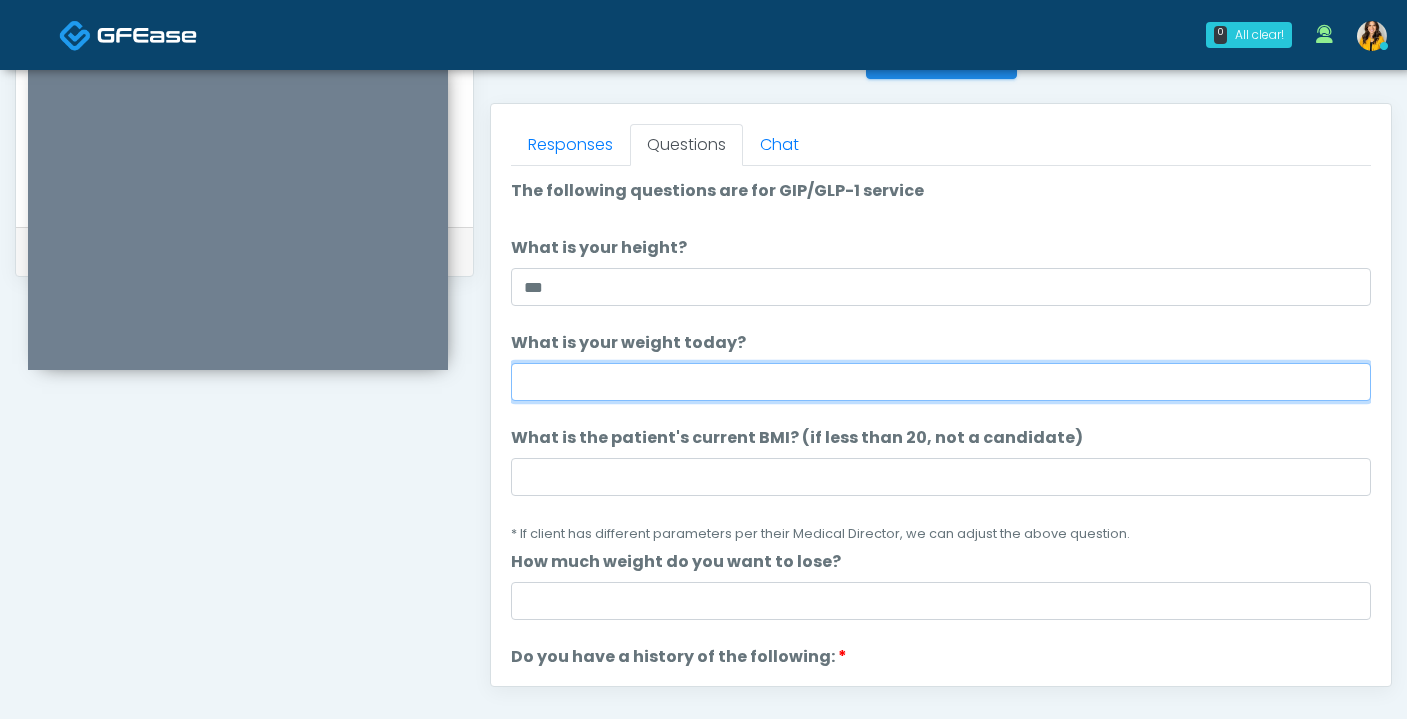 click on "What is your weight today?" at bounding box center (941, 382) 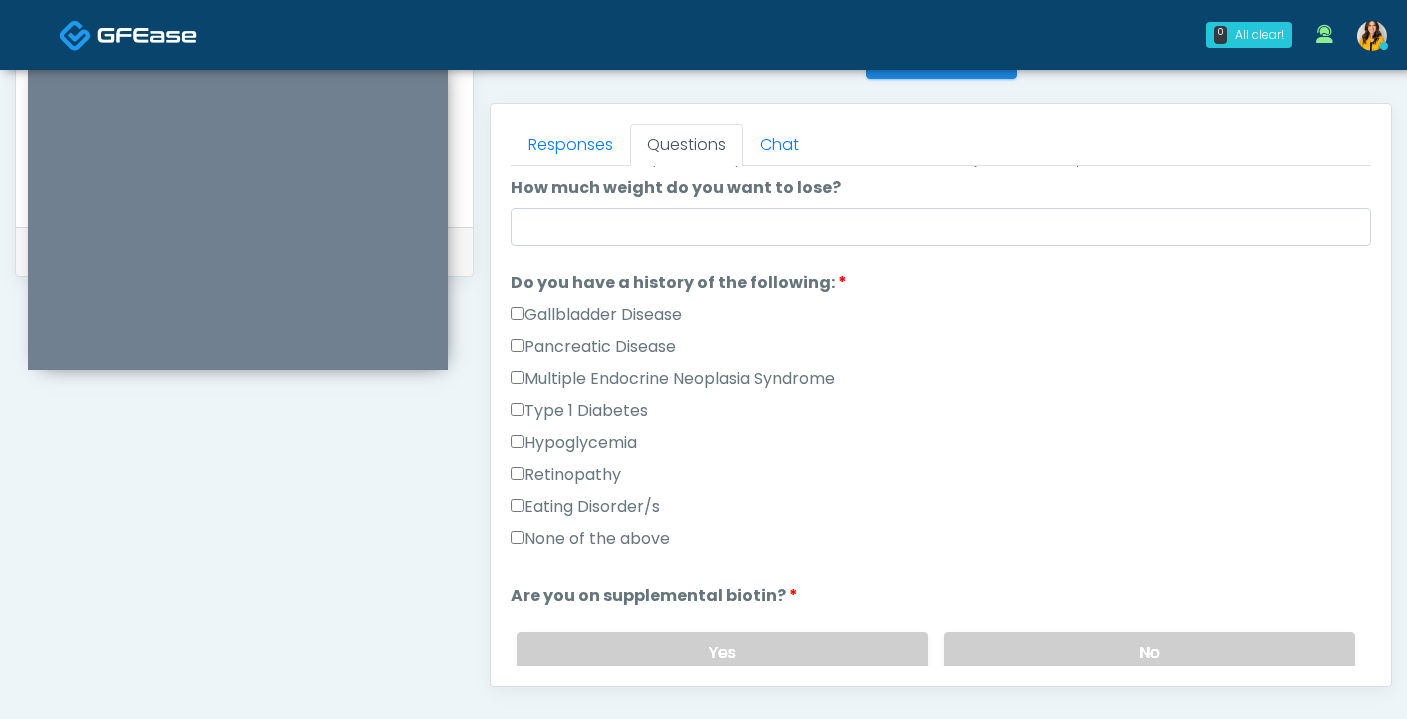 scroll, scrollTop: 377, scrollLeft: 0, axis: vertical 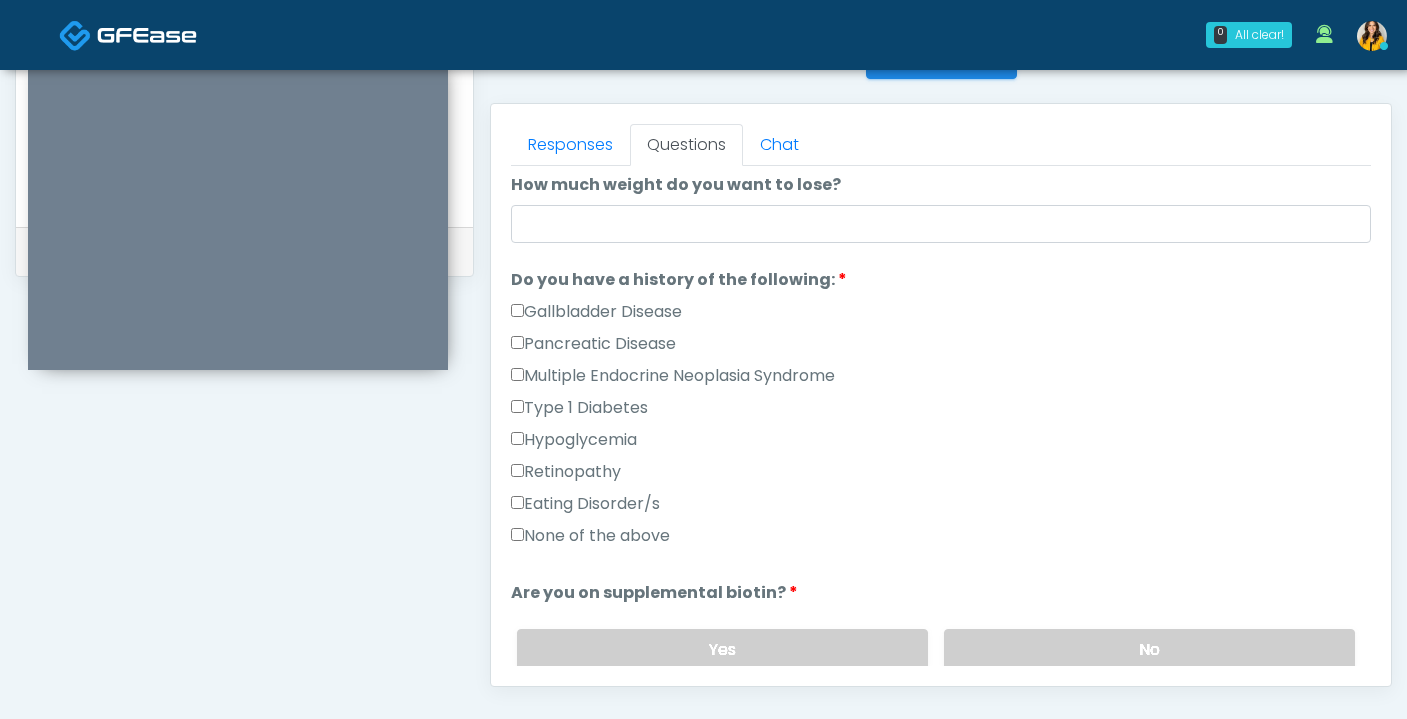 type on "***" 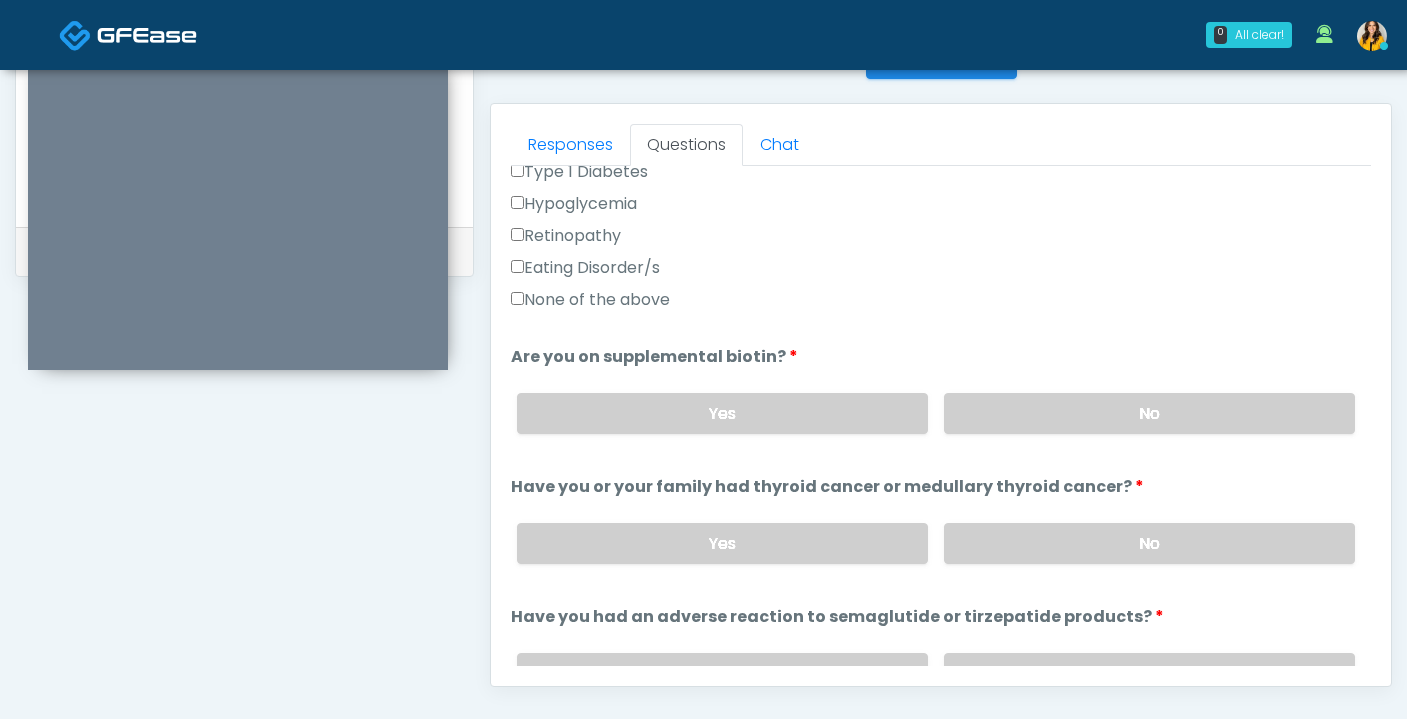 scroll, scrollTop: 621, scrollLeft: 0, axis: vertical 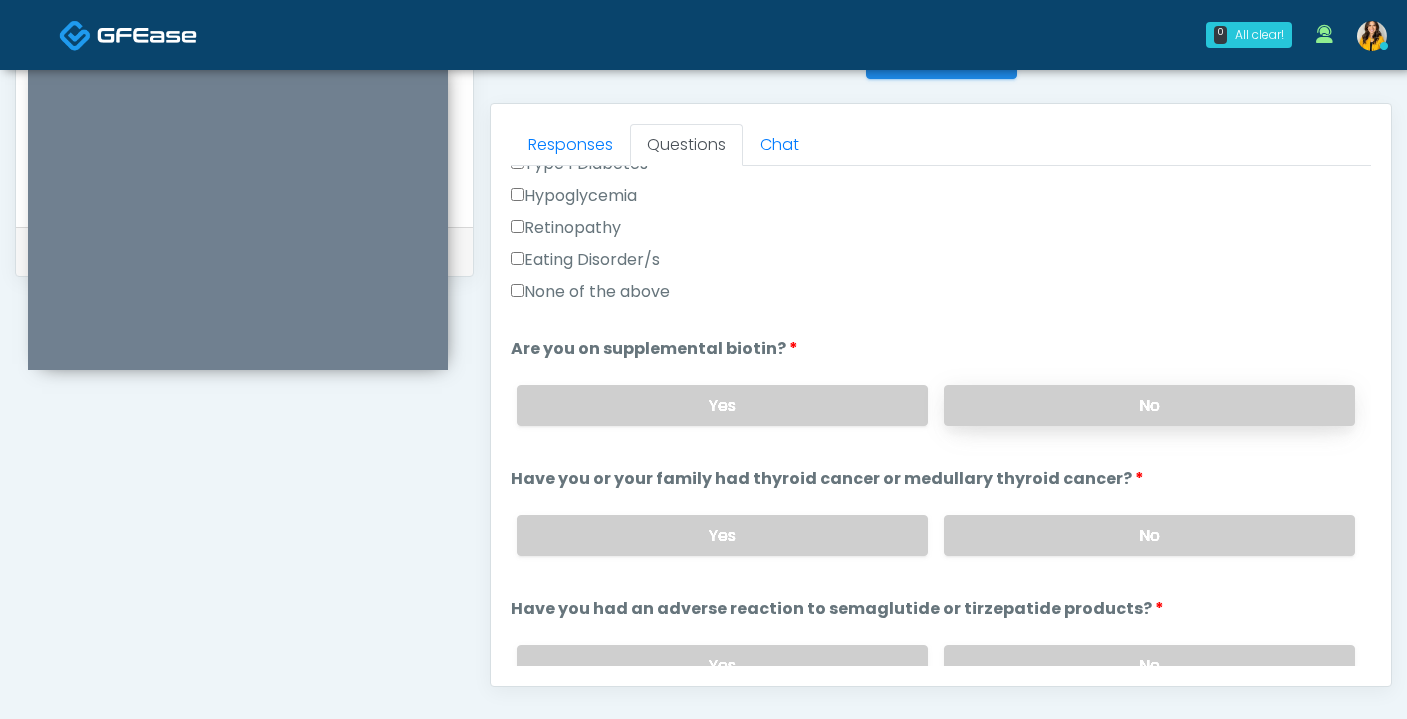 click on "No" at bounding box center (1149, 405) 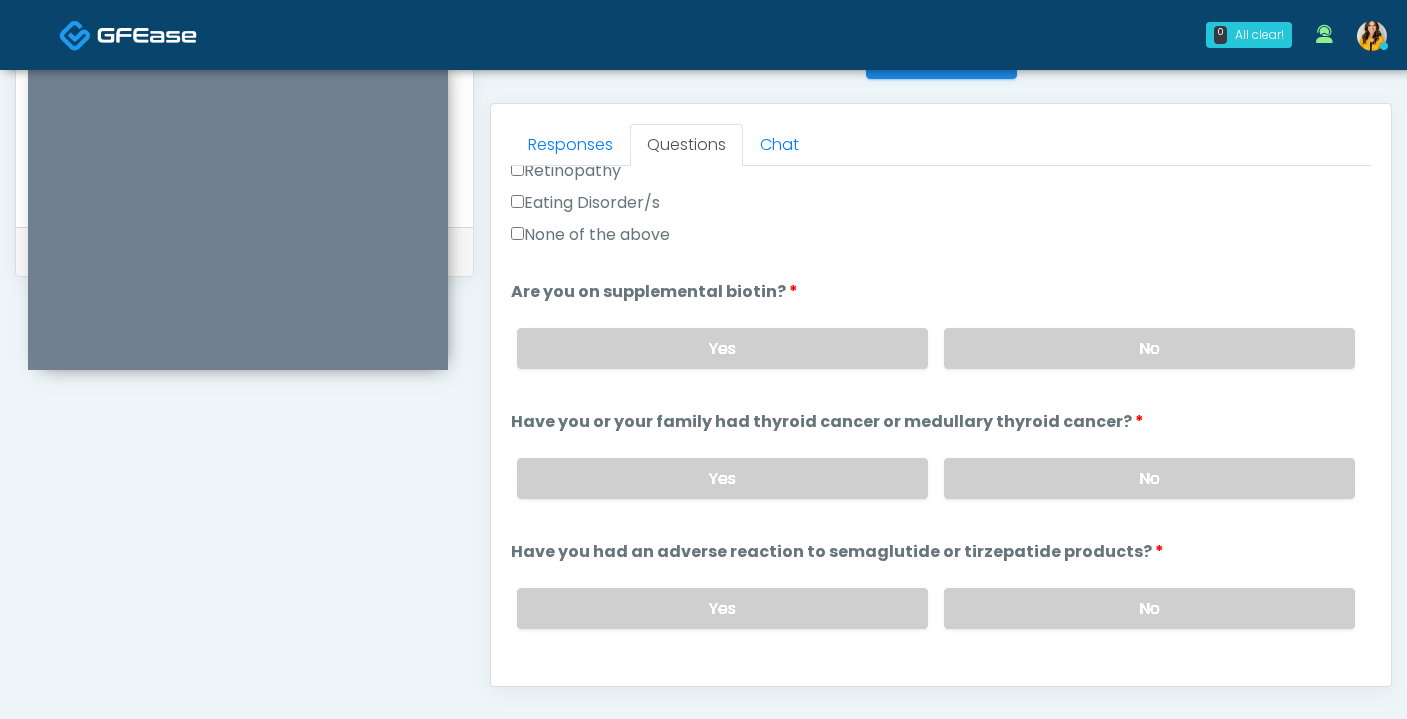 scroll, scrollTop: 681, scrollLeft: 0, axis: vertical 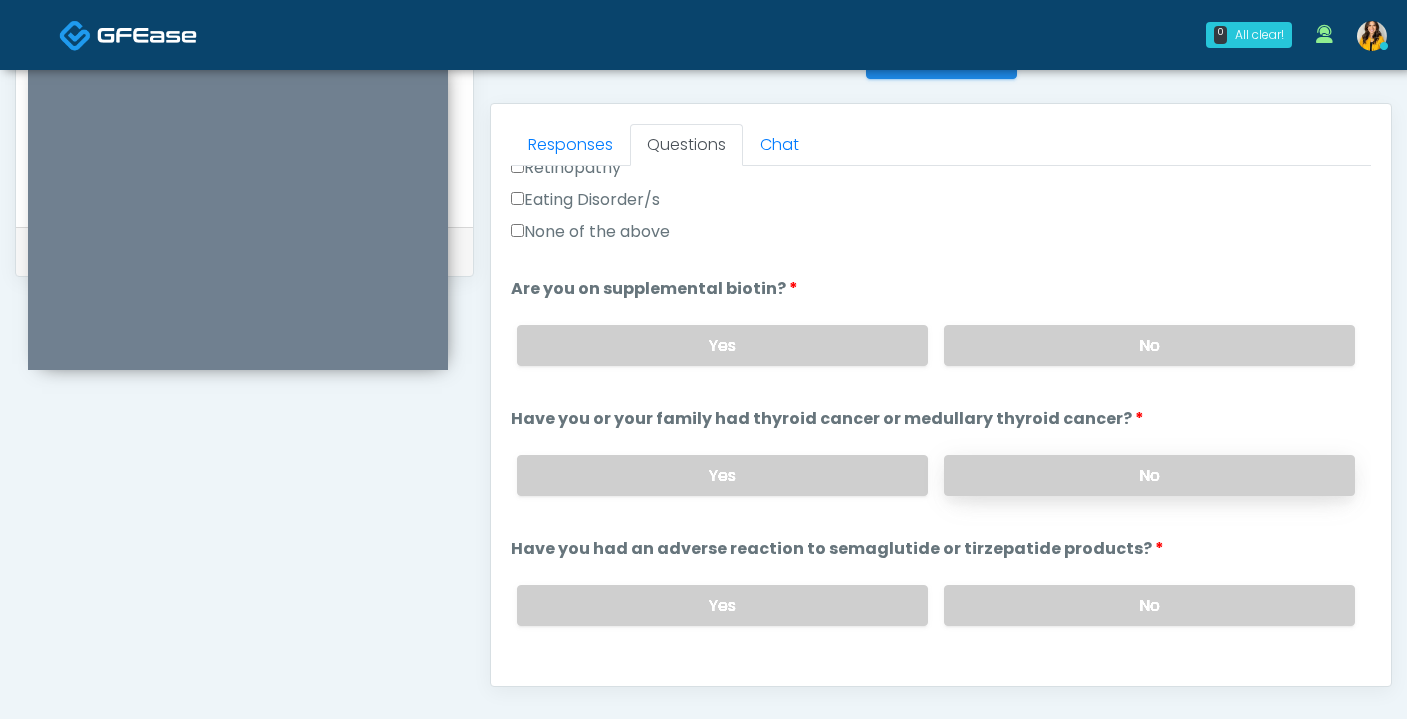 click on "No" at bounding box center [1149, 475] 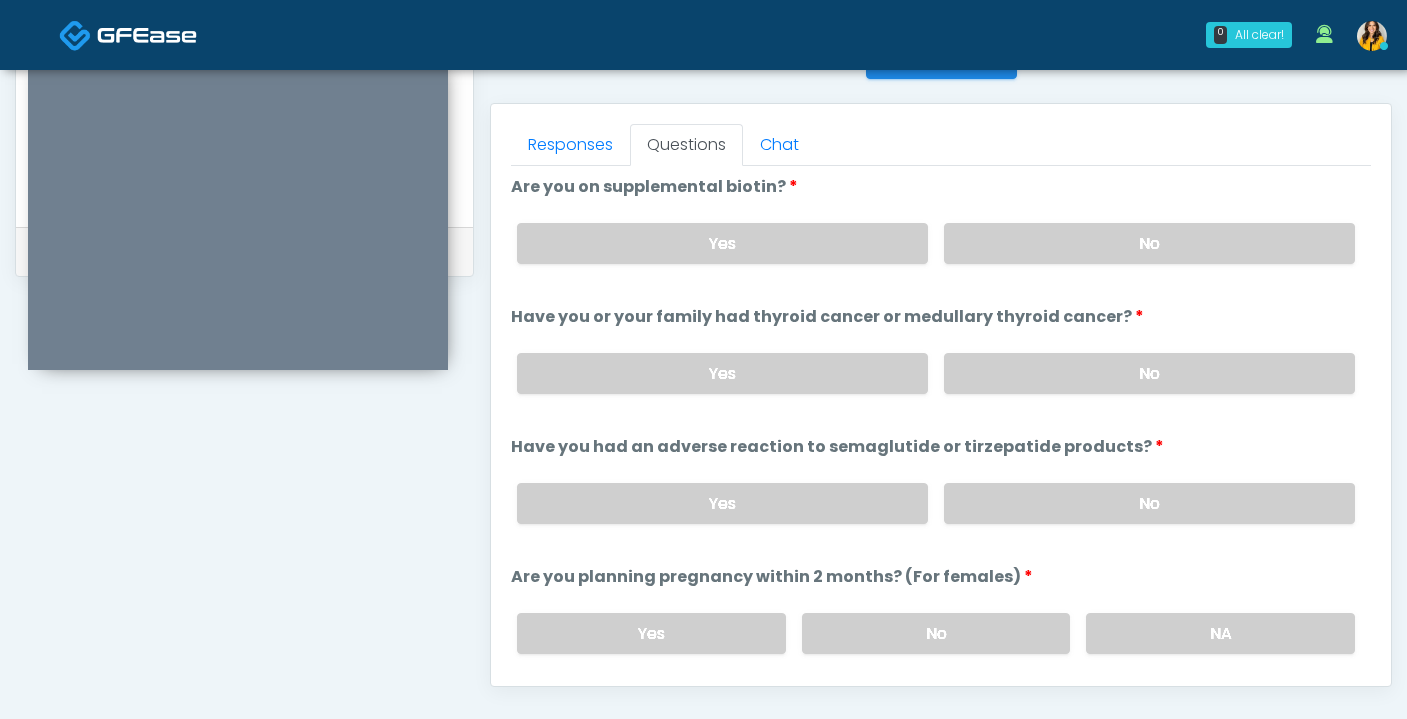 scroll, scrollTop: 813, scrollLeft: 0, axis: vertical 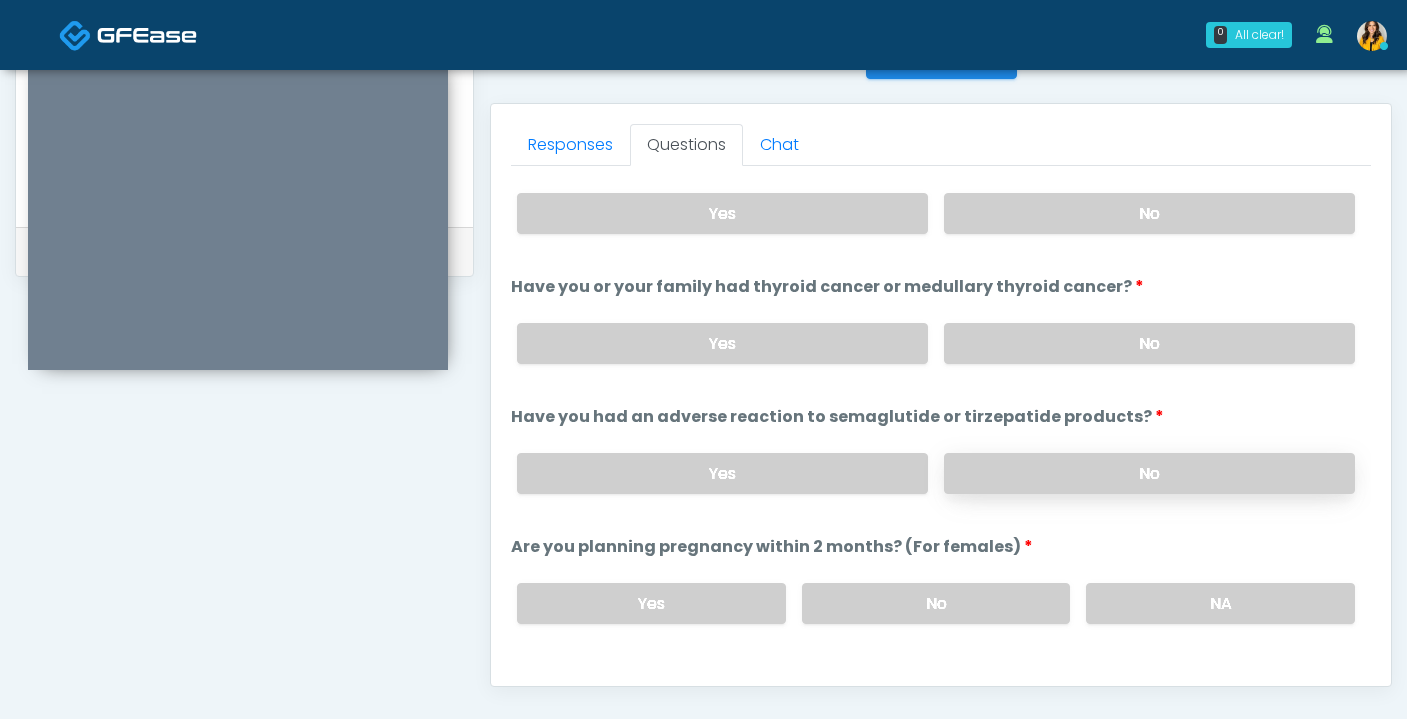 click on "No" at bounding box center [1149, 473] 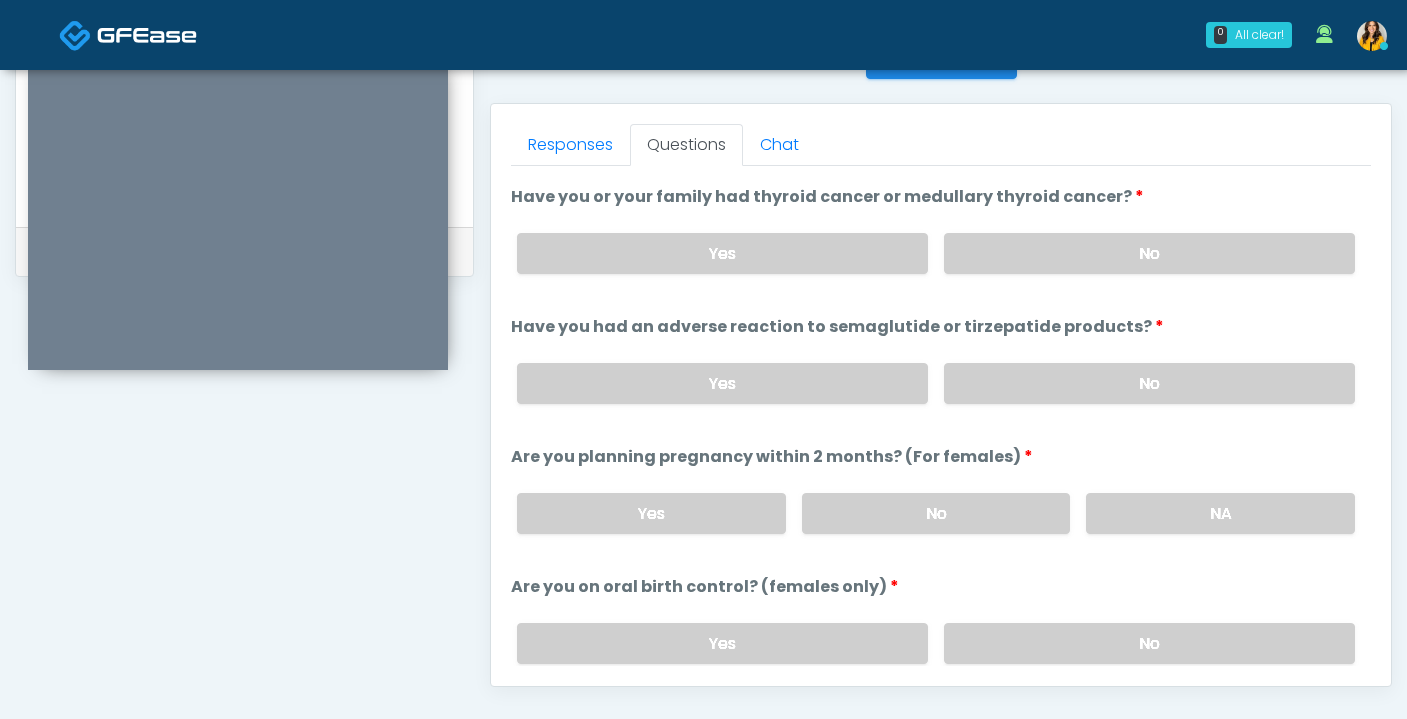 scroll, scrollTop: 923, scrollLeft: 0, axis: vertical 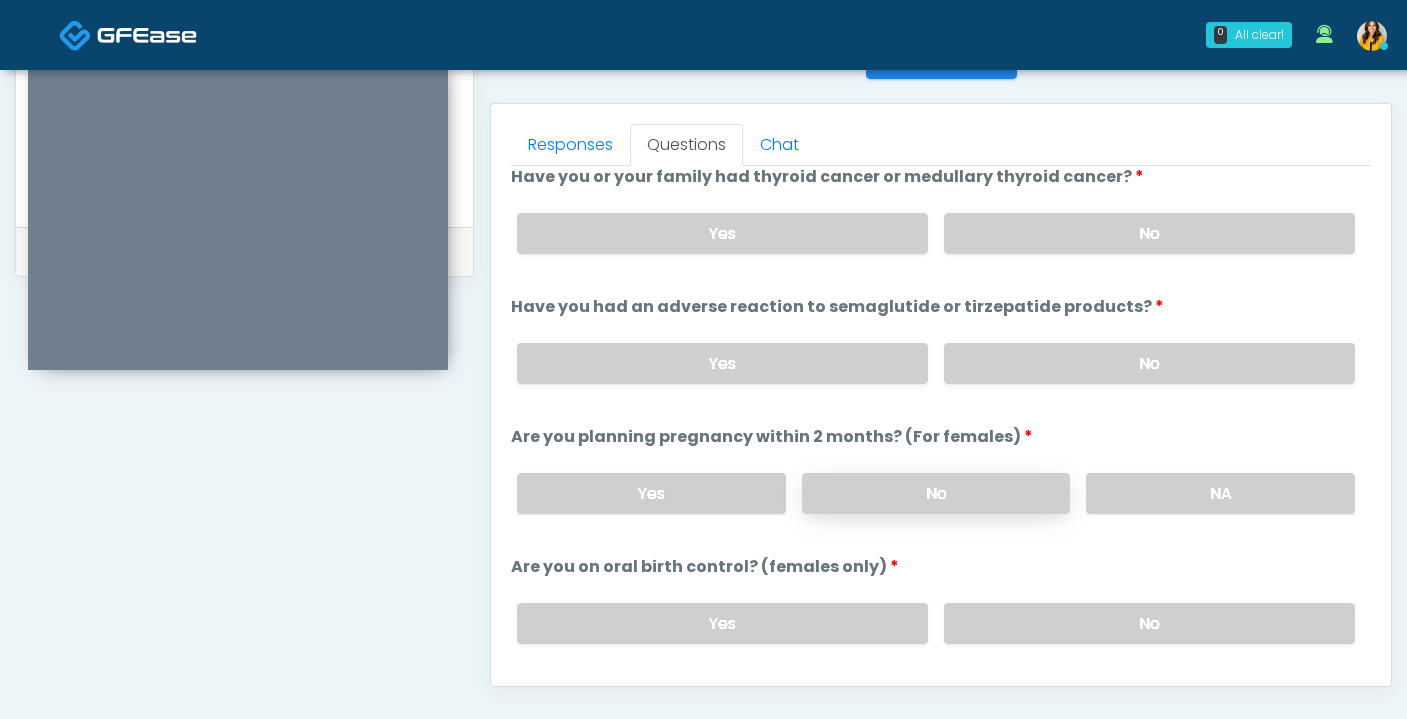 click on "No" at bounding box center (936, 493) 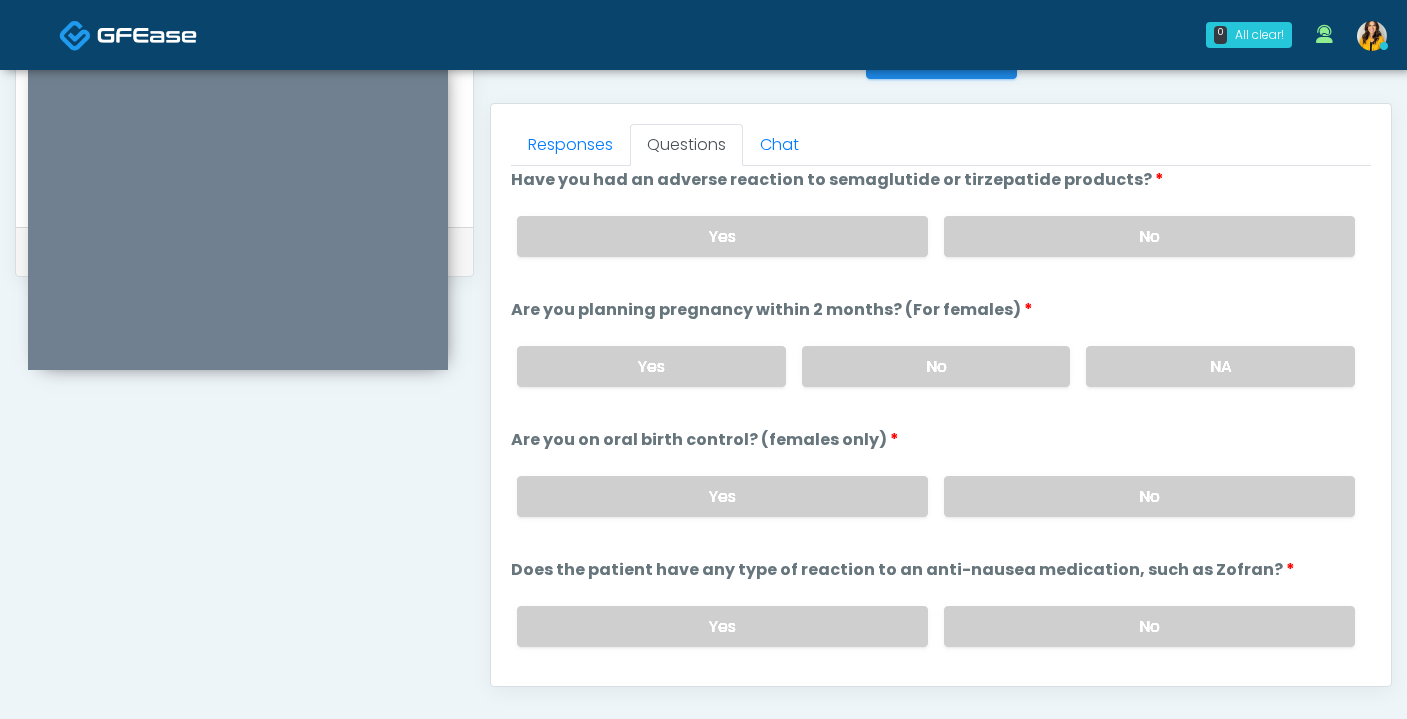 scroll, scrollTop: 1103, scrollLeft: 0, axis: vertical 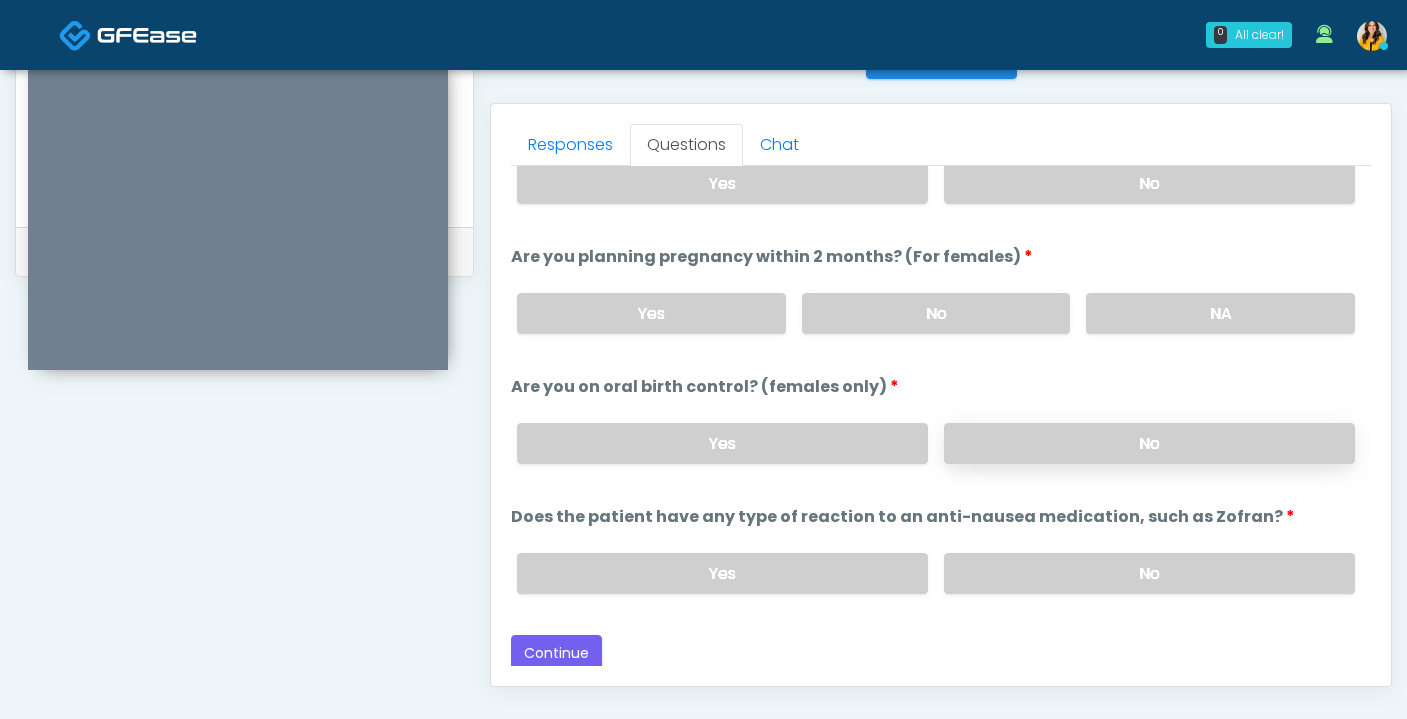 click on "No" at bounding box center [1149, 443] 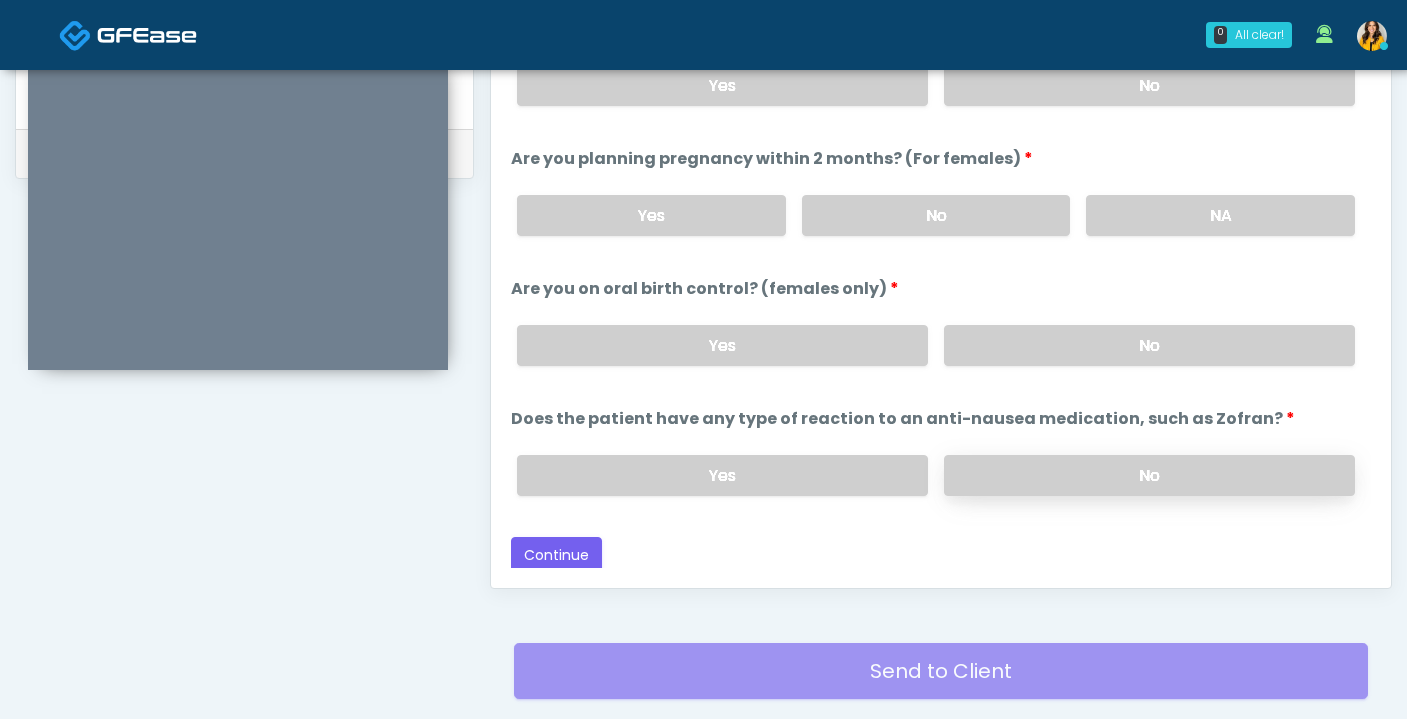 scroll, scrollTop: 941, scrollLeft: 0, axis: vertical 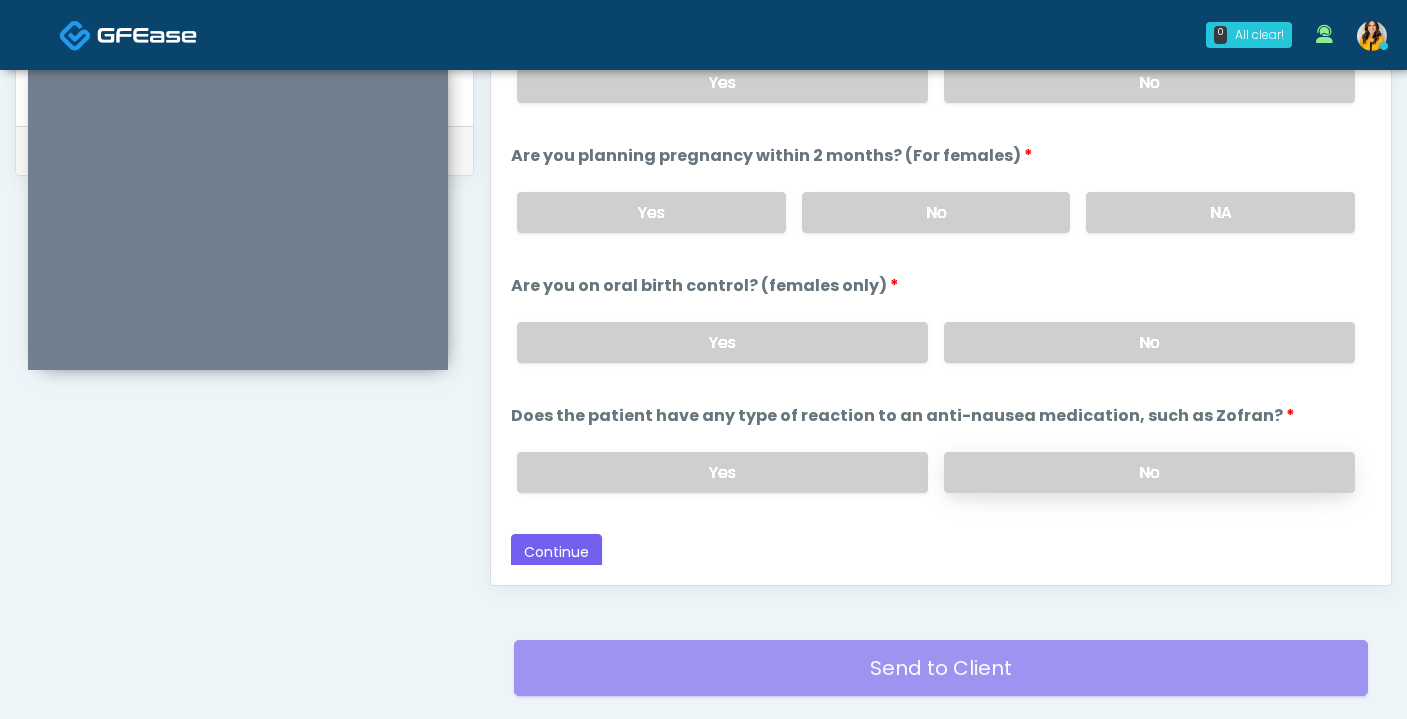 click on "No" at bounding box center (1149, 472) 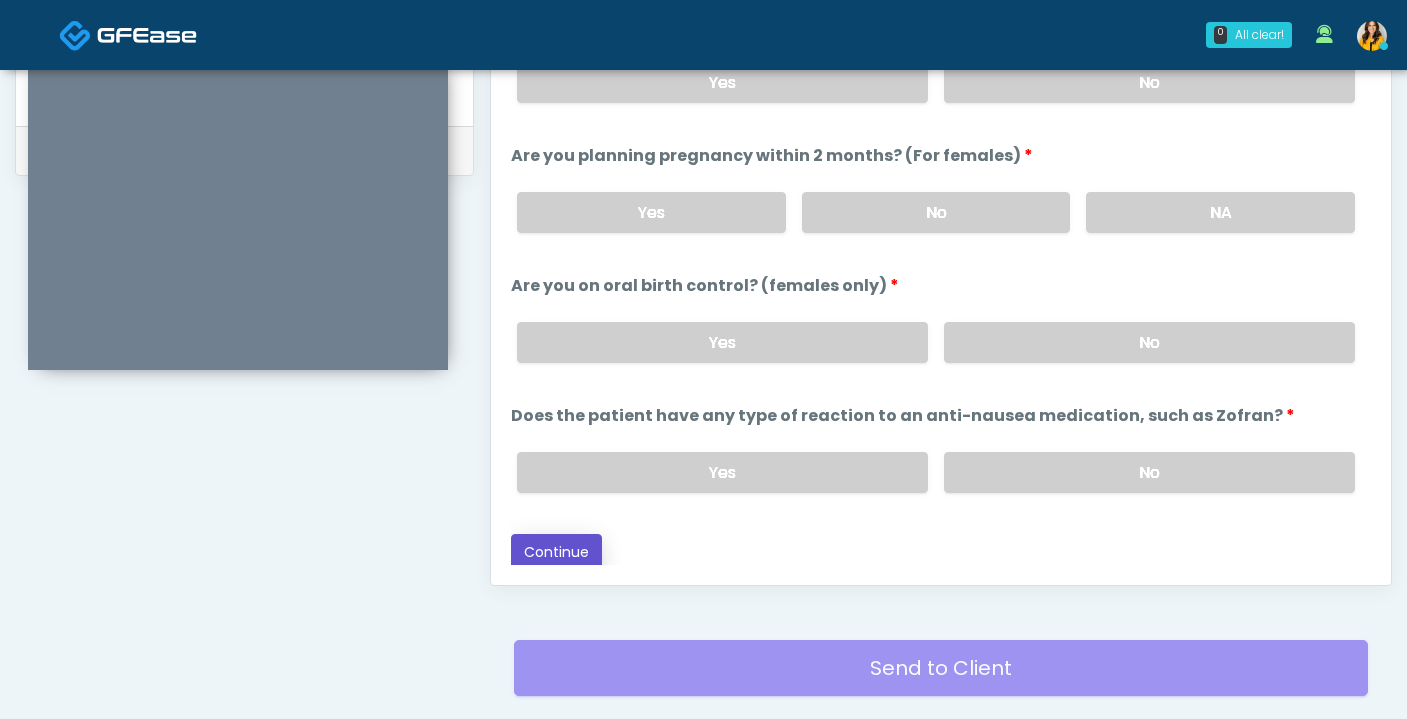 click on "Continue" at bounding box center (556, 552) 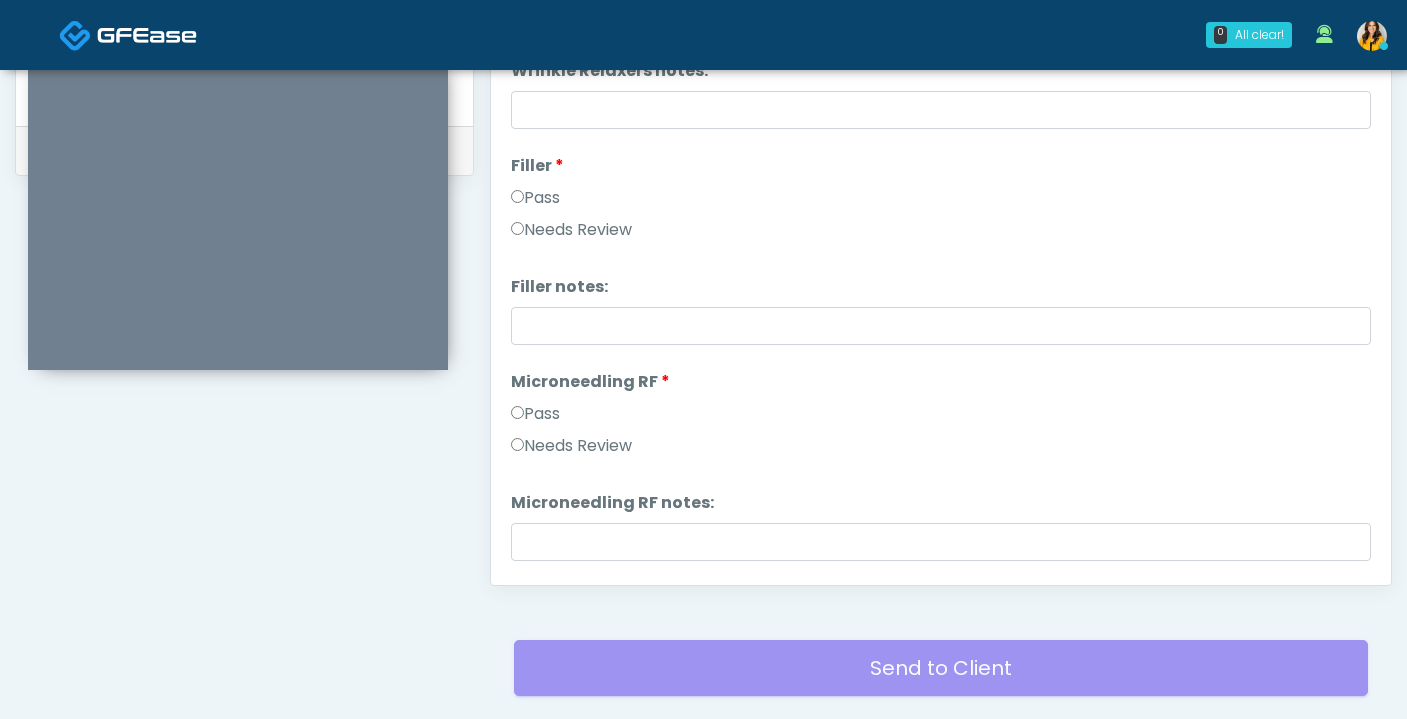 scroll, scrollTop: 0, scrollLeft: 0, axis: both 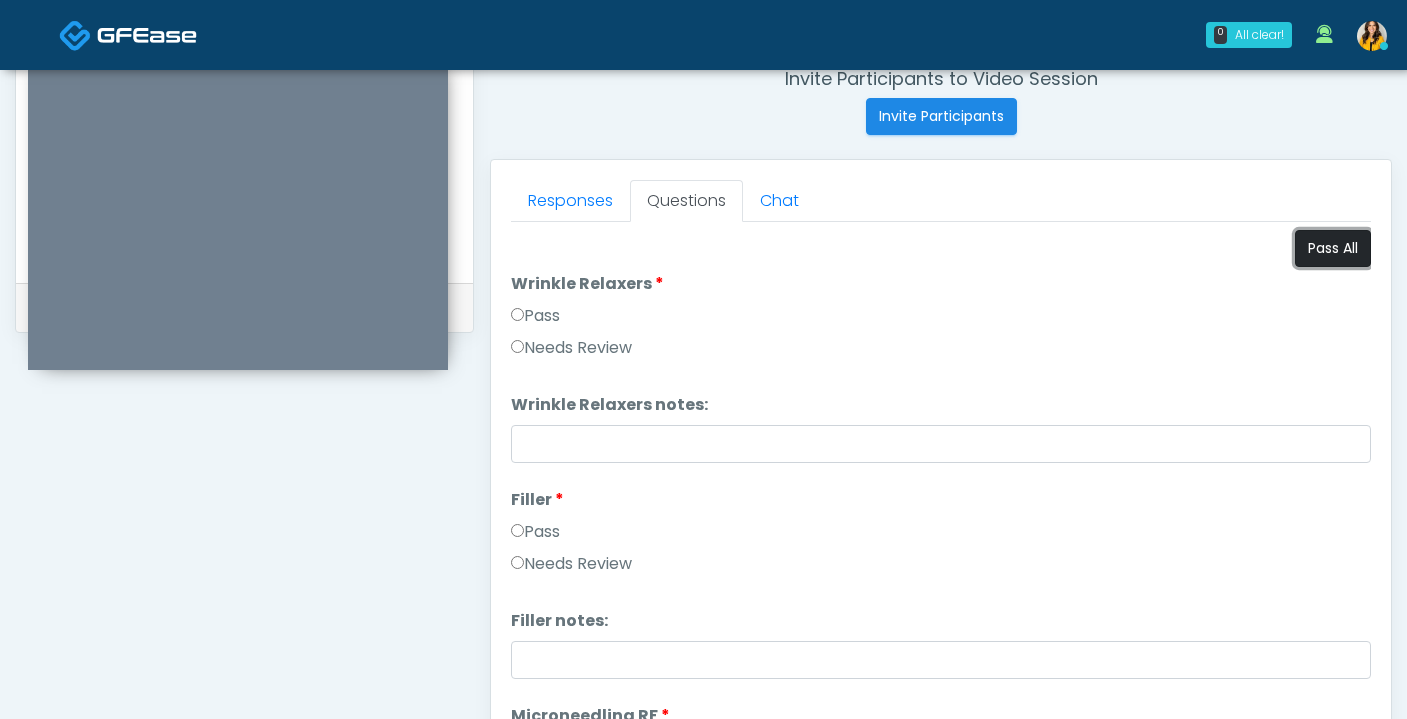 click on "Pass All" at bounding box center [1333, 248] 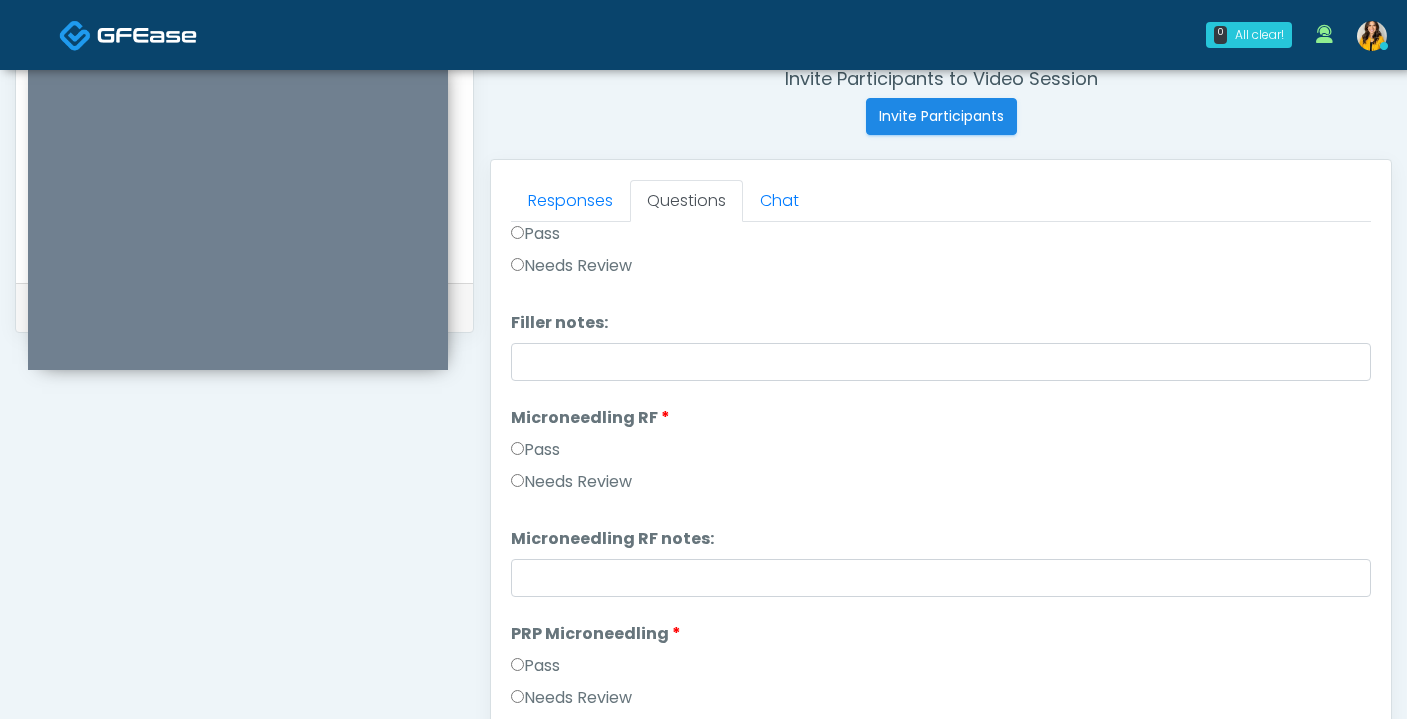 scroll, scrollTop: 330, scrollLeft: 0, axis: vertical 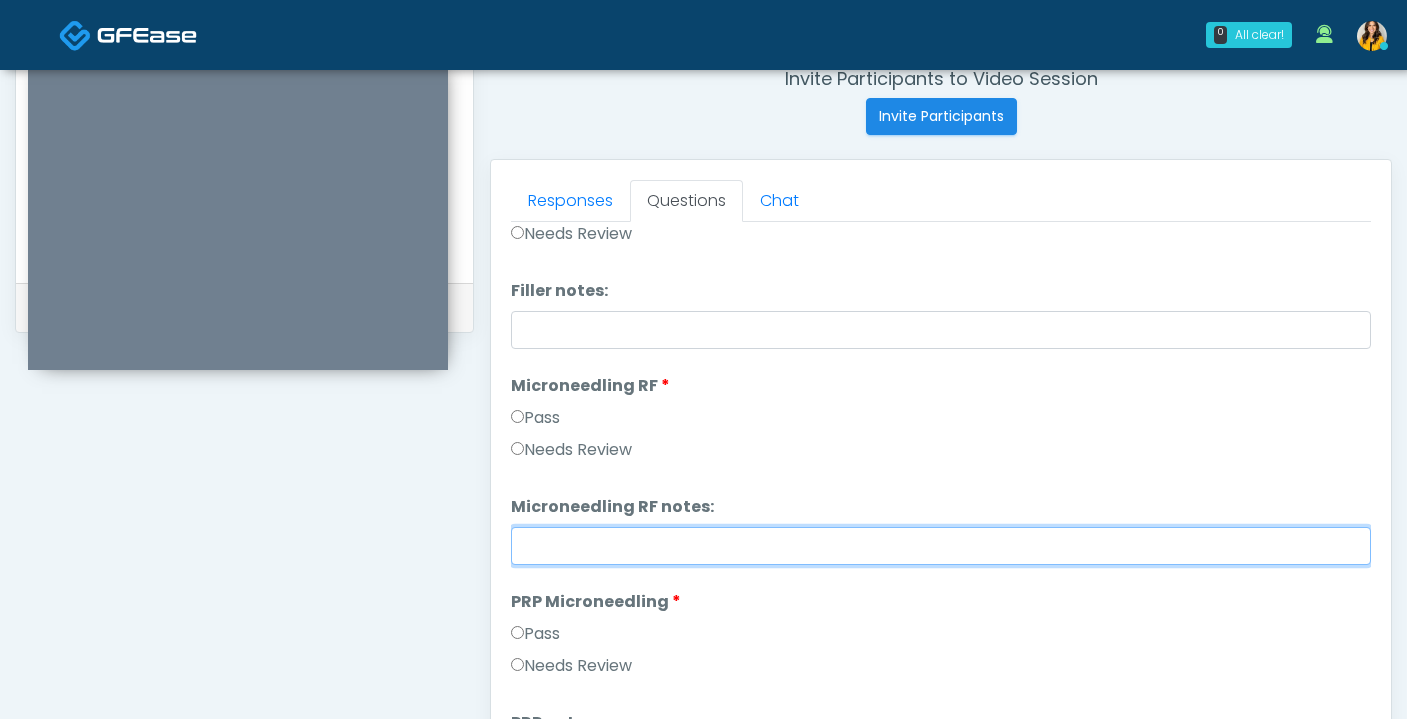 click on "Microneedling RF notes:" at bounding box center [941, 546] 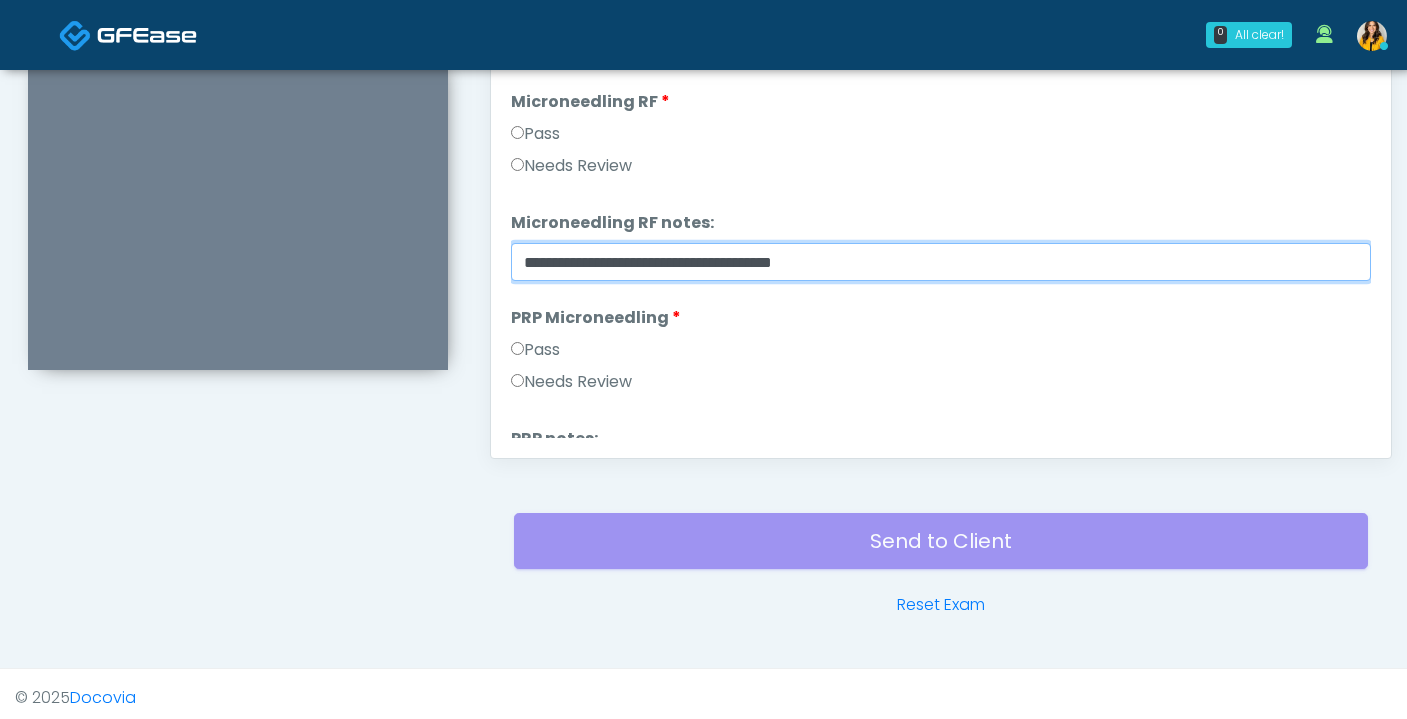 scroll, scrollTop: 1076, scrollLeft: 0, axis: vertical 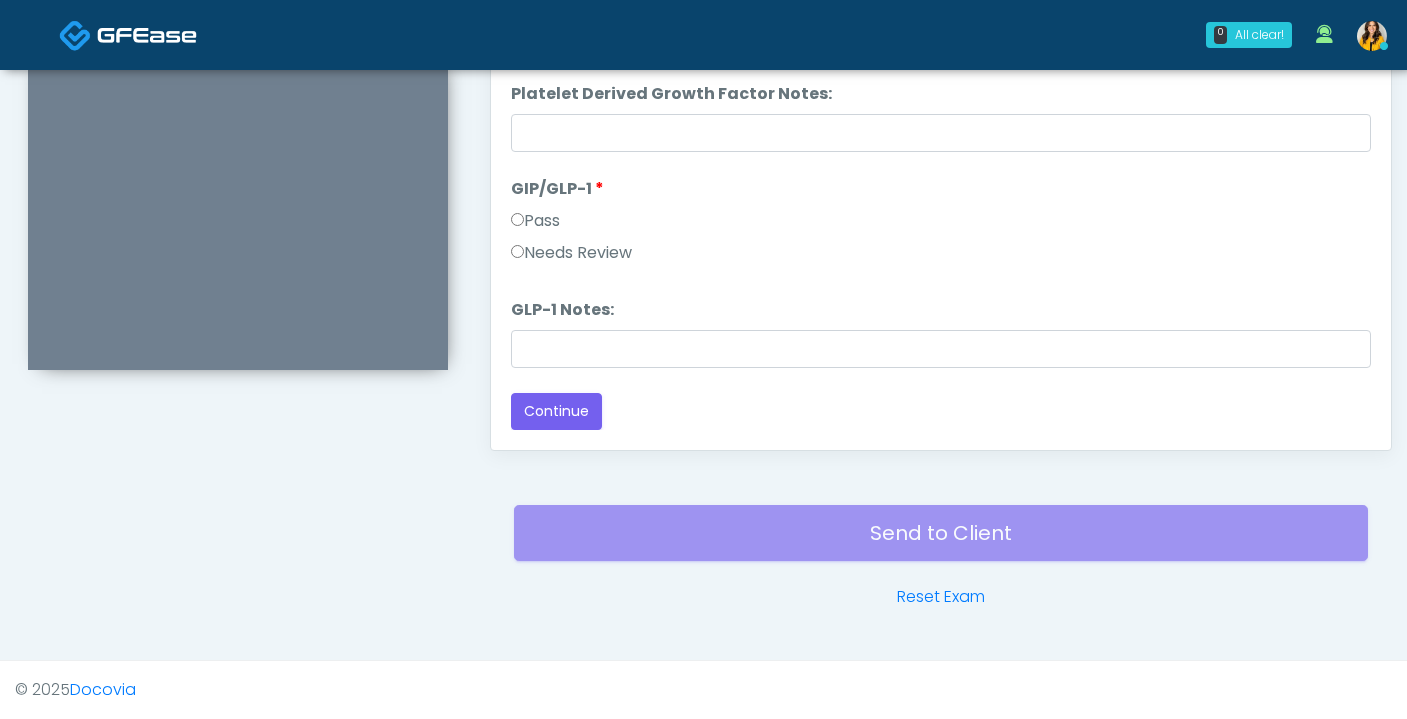 type on "**********" 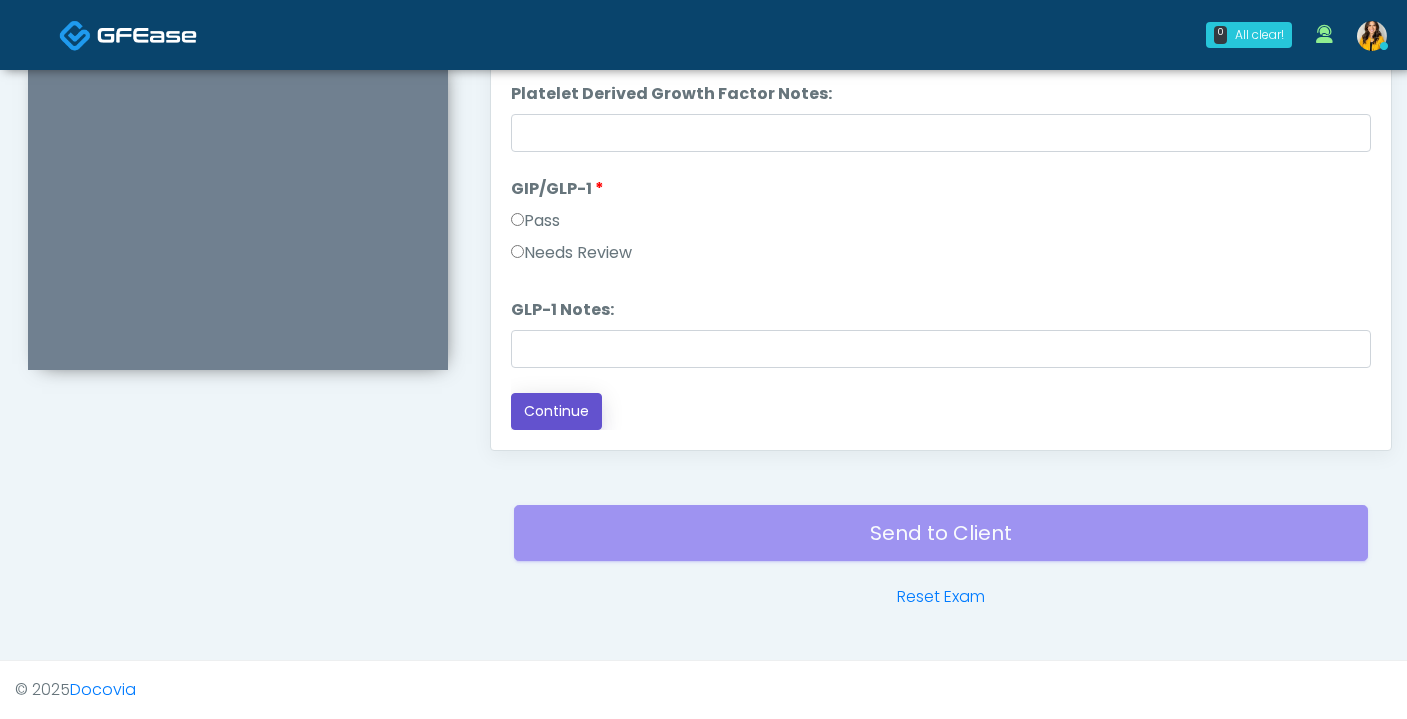 click on "Continue" at bounding box center [556, 411] 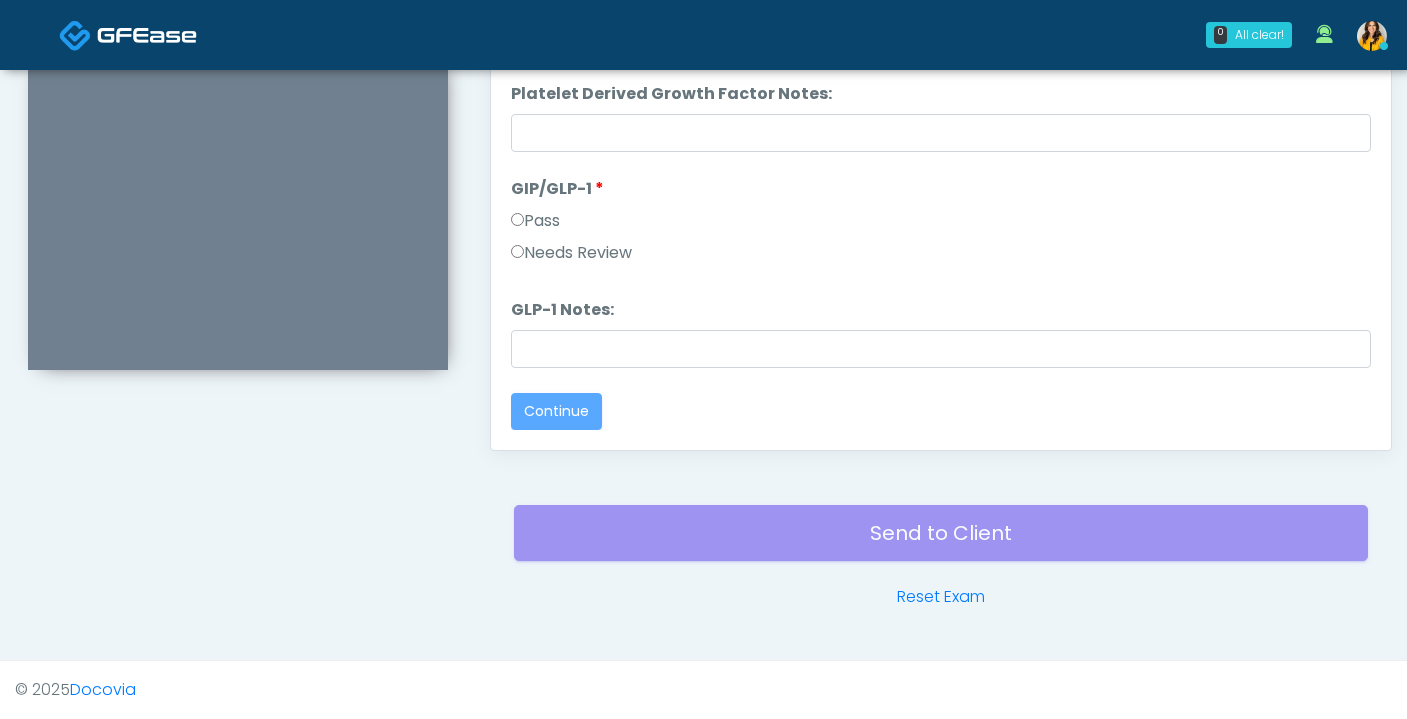 scroll, scrollTop: 0, scrollLeft: 0, axis: both 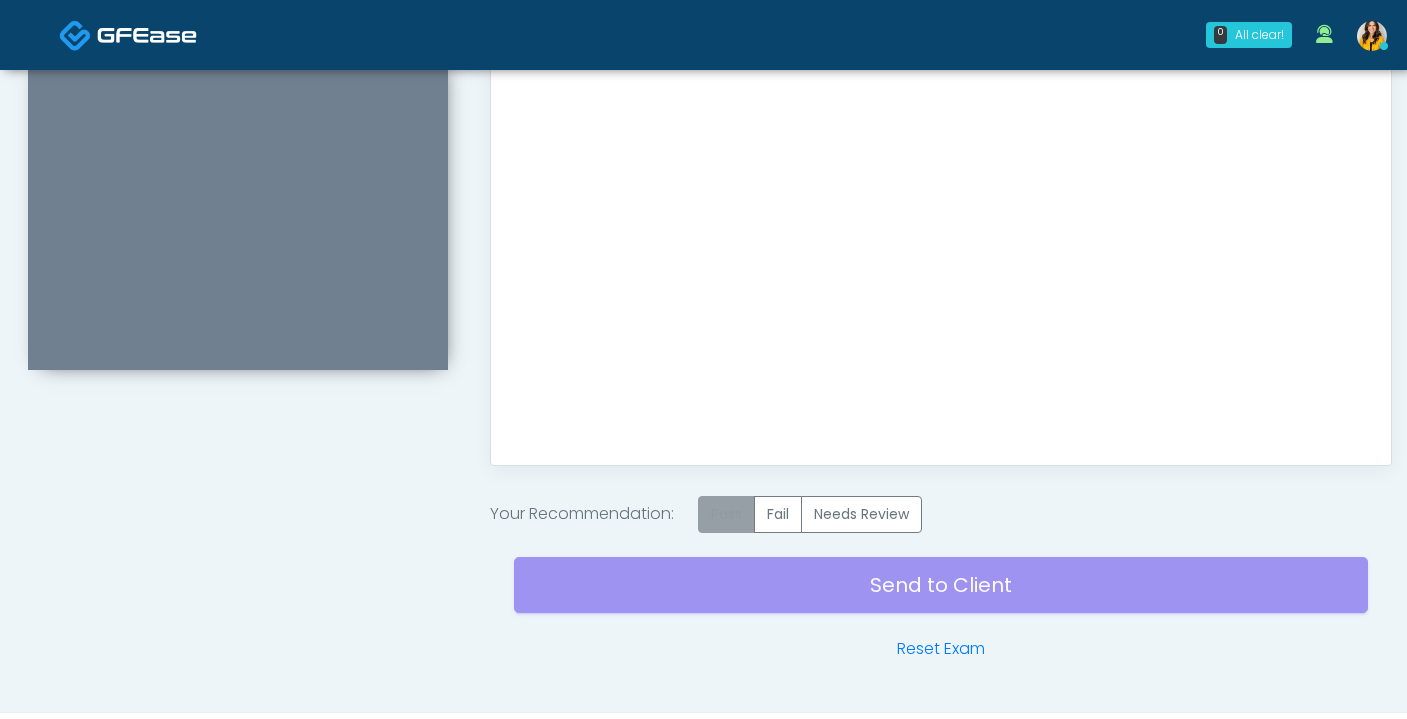 click on "Pass" at bounding box center (726, 514) 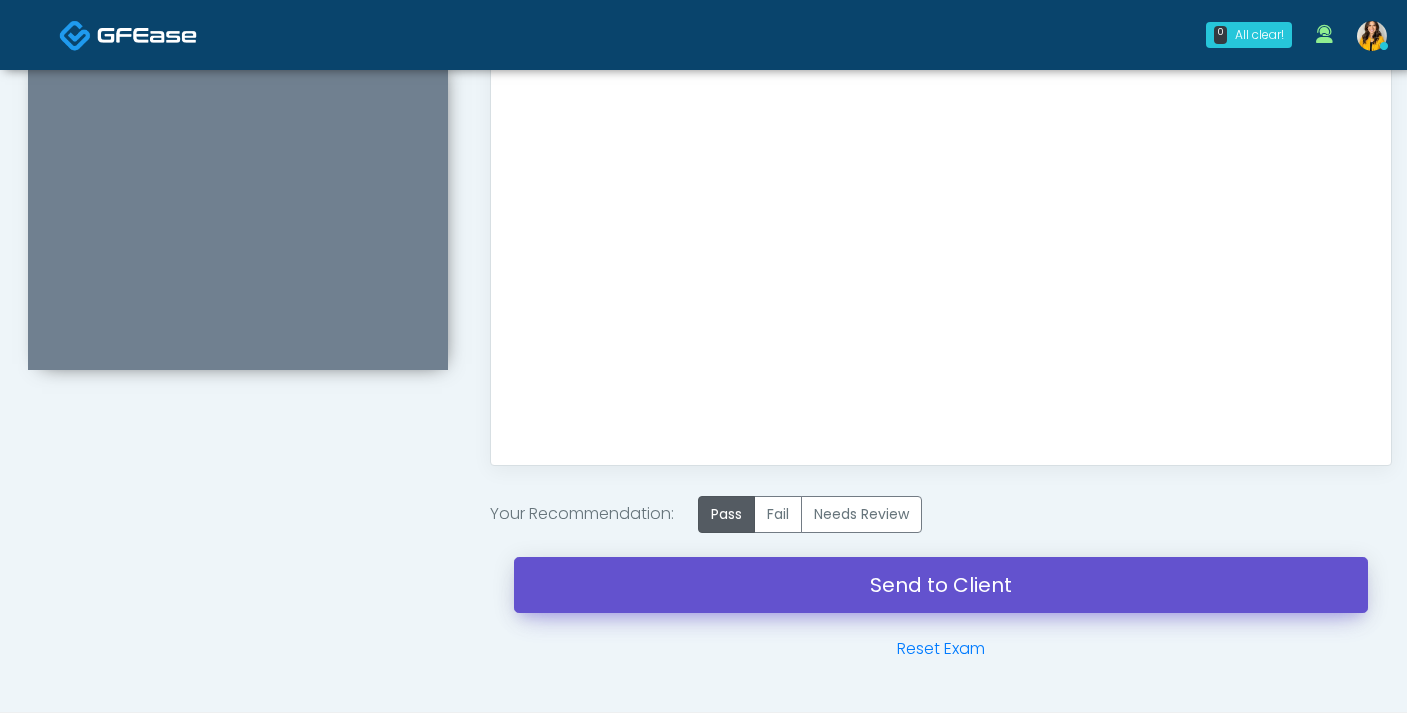 click on "Send to Client" at bounding box center [941, 585] 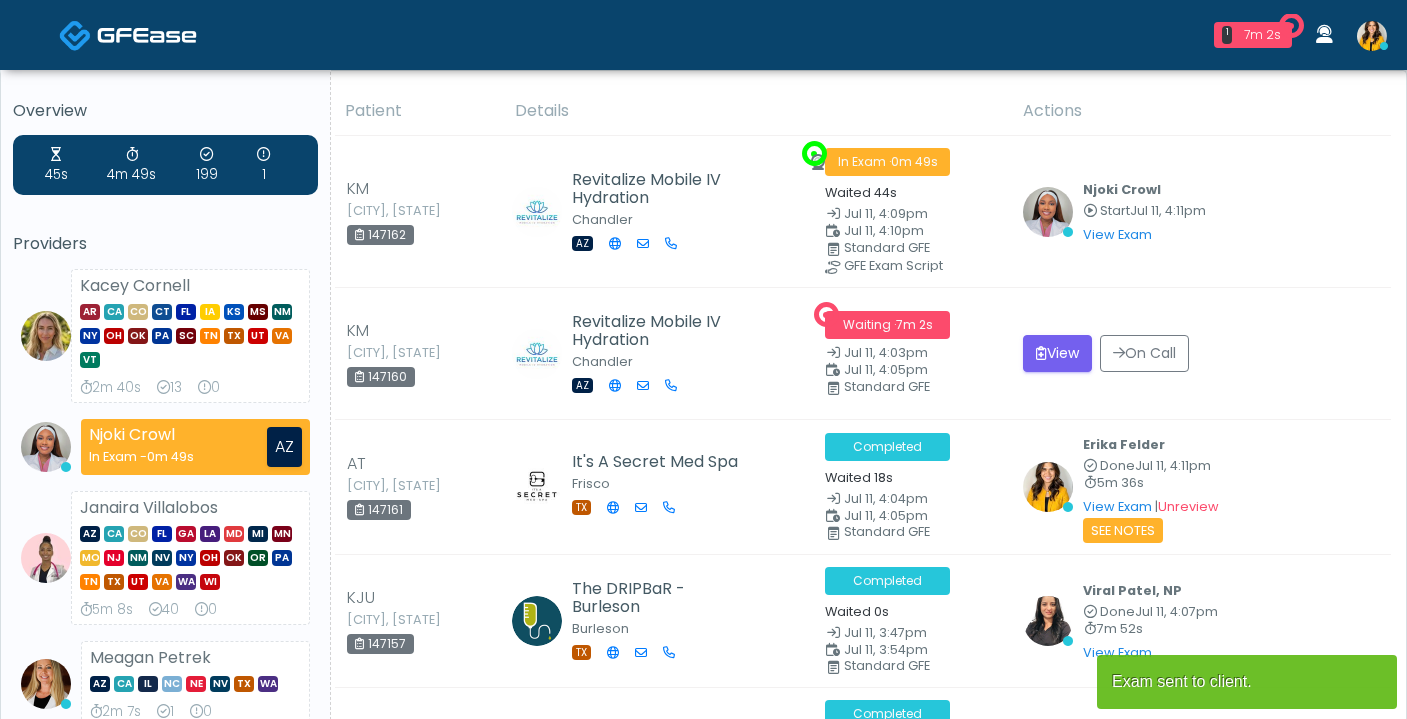 scroll, scrollTop: 0, scrollLeft: 0, axis: both 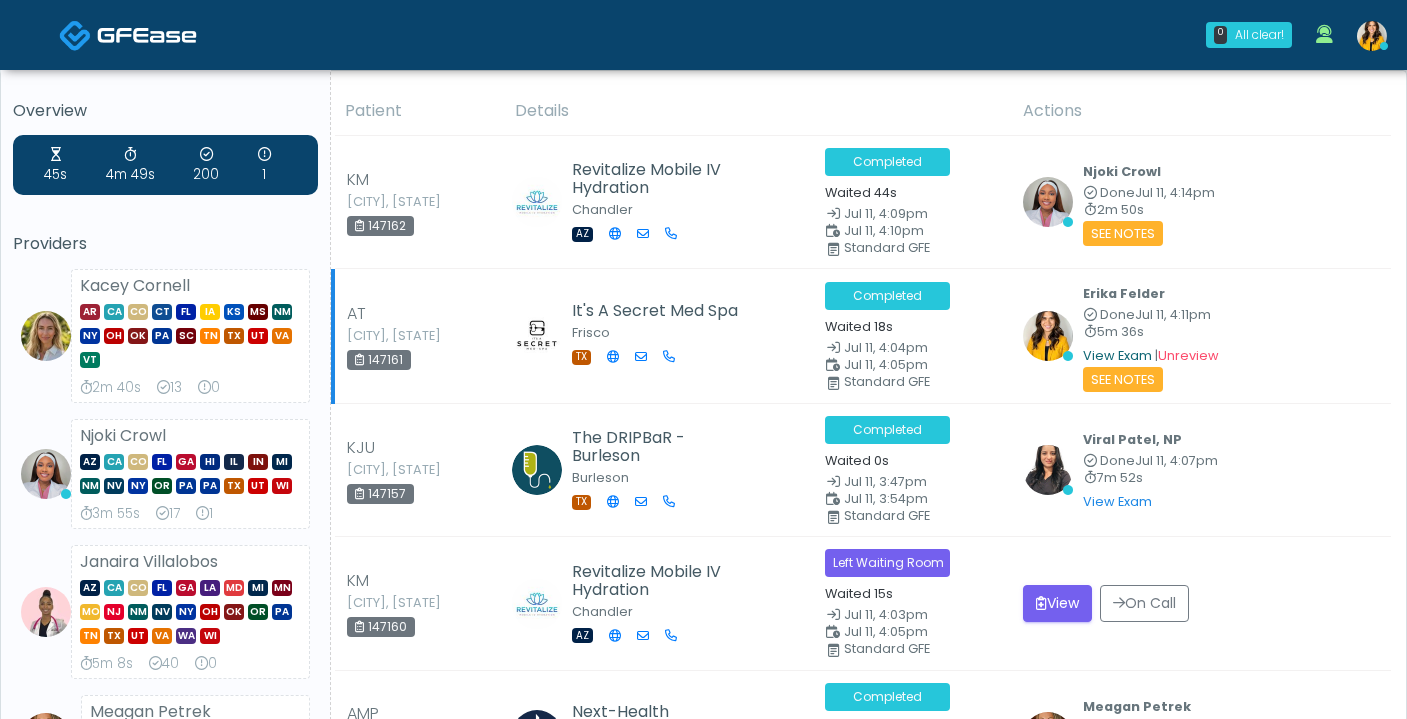 click on "View Exam" at bounding box center [1117, 355] 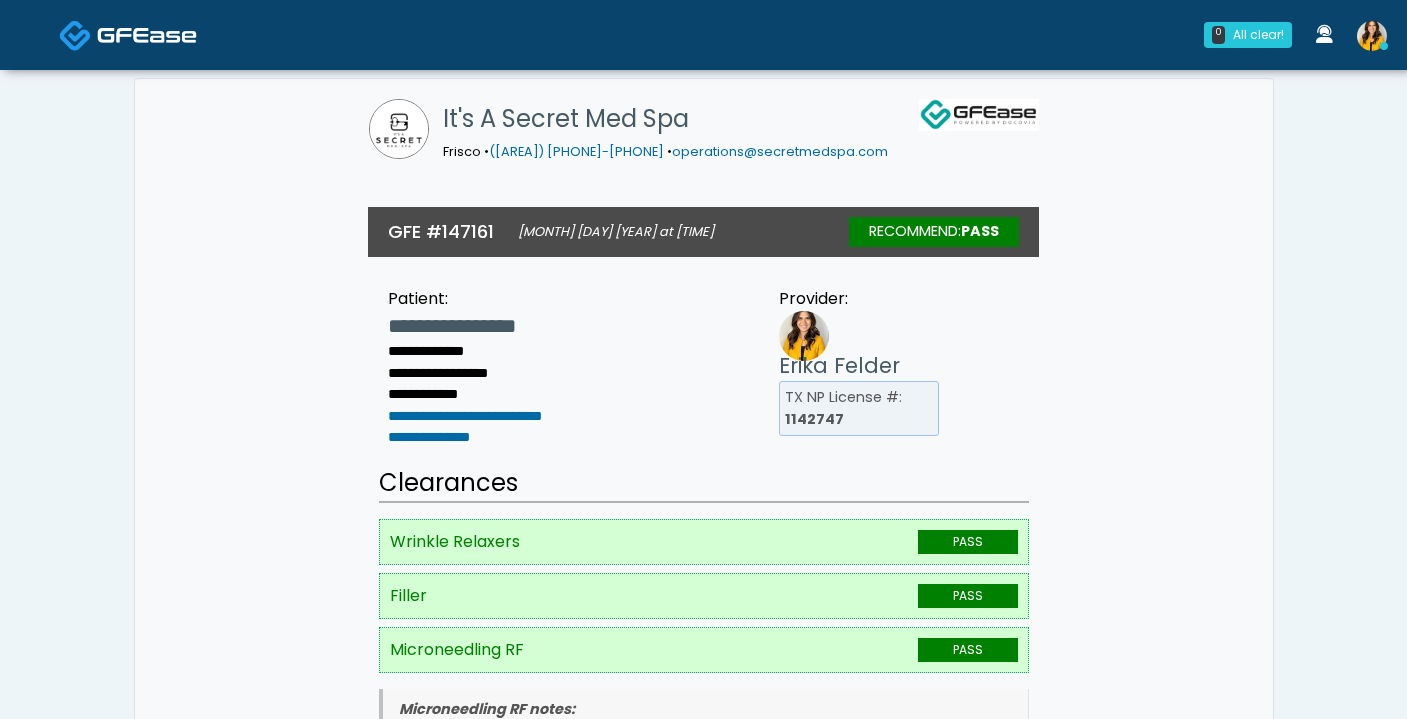 scroll, scrollTop: 0, scrollLeft: 0, axis: both 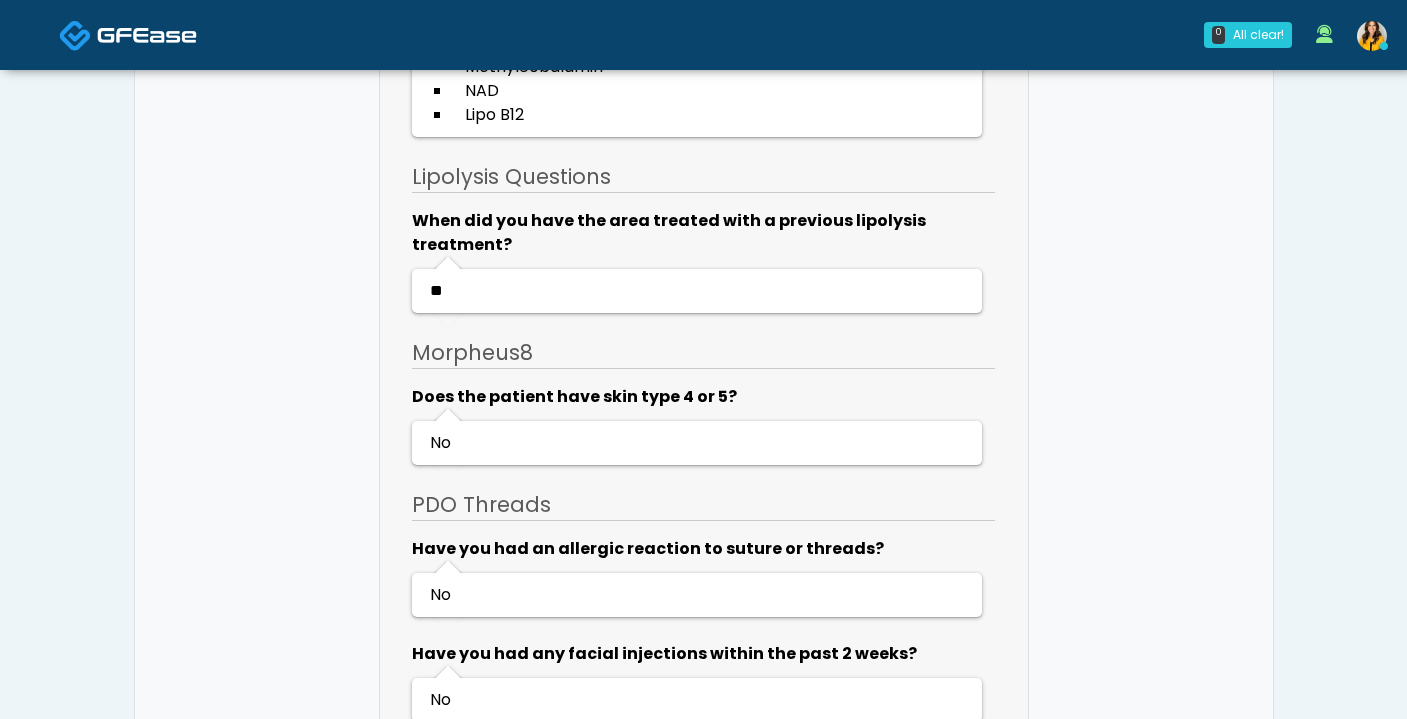 click on "No" at bounding box center (694, 443) 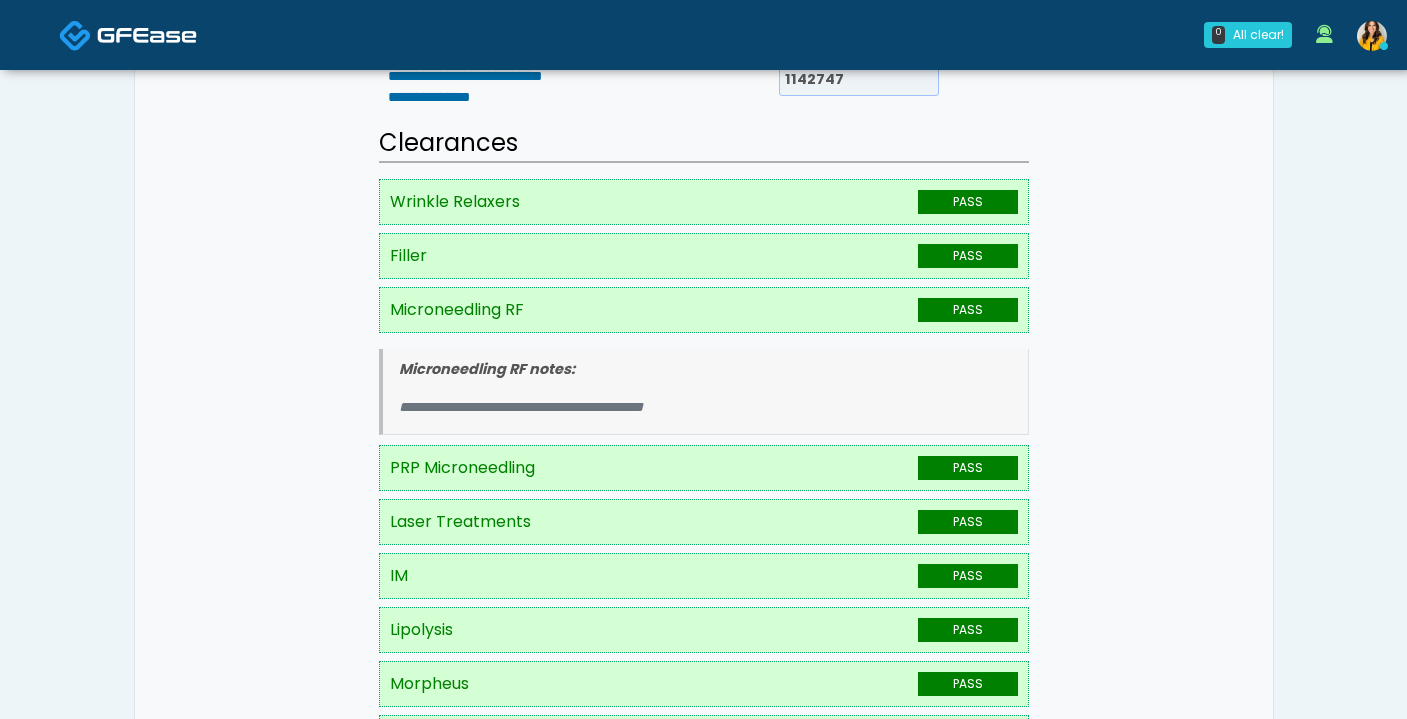 scroll, scrollTop: 358, scrollLeft: 0, axis: vertical 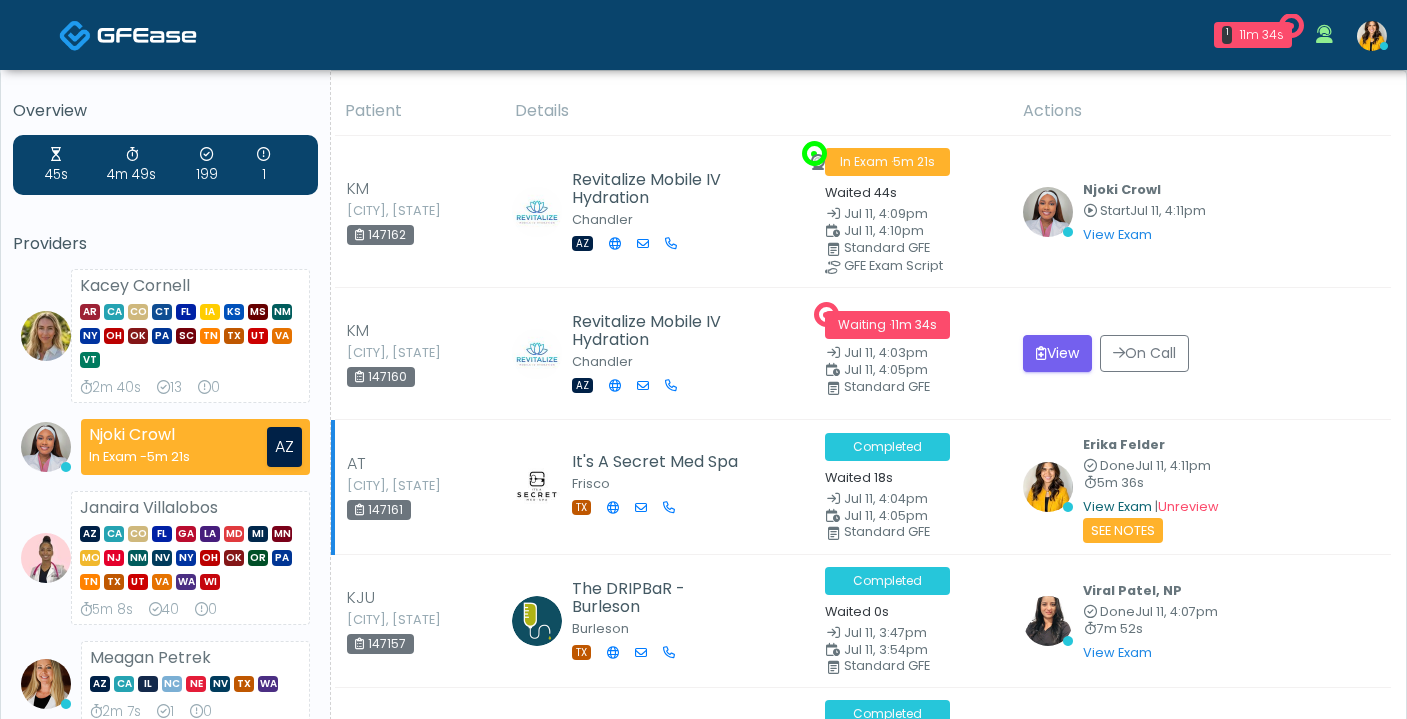 click on "View Exam" at bounding box center [1117, 506] 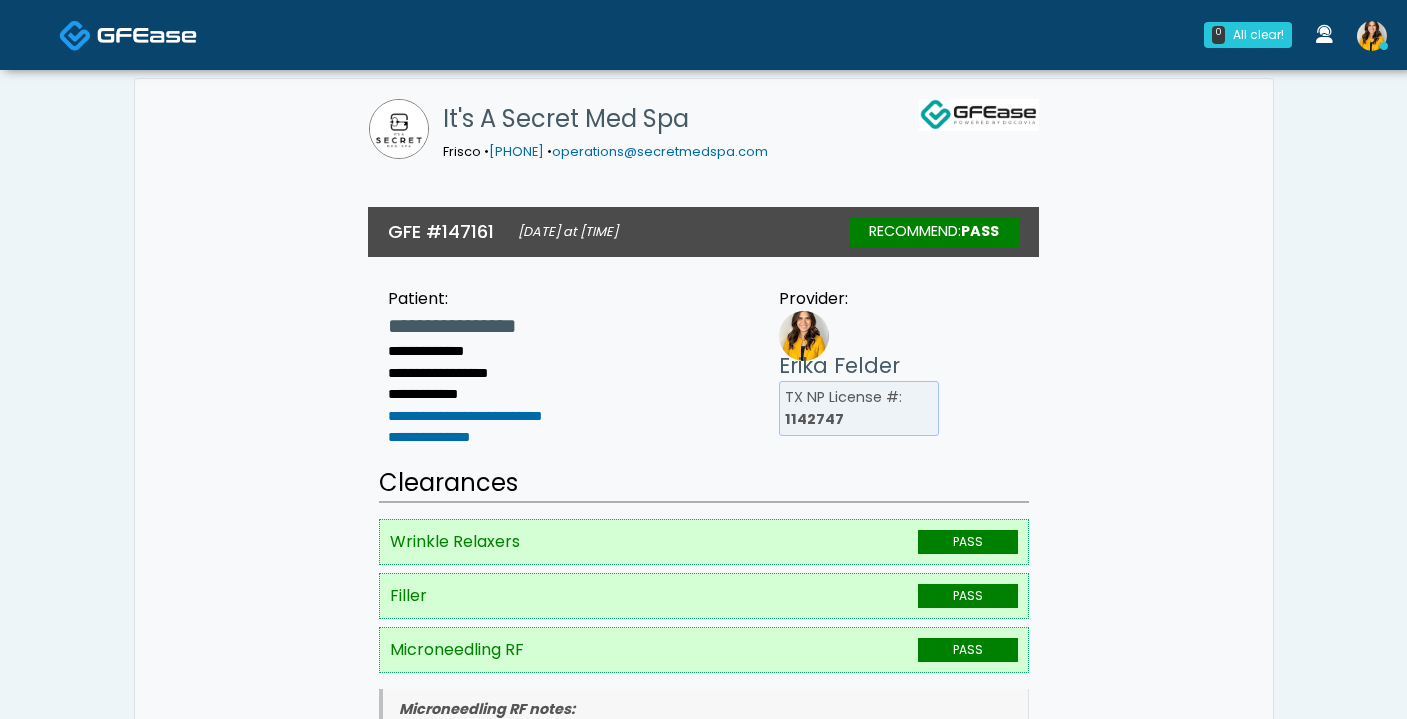 scroll, scrollTop: 0, scrollLeft: 0, axis: both 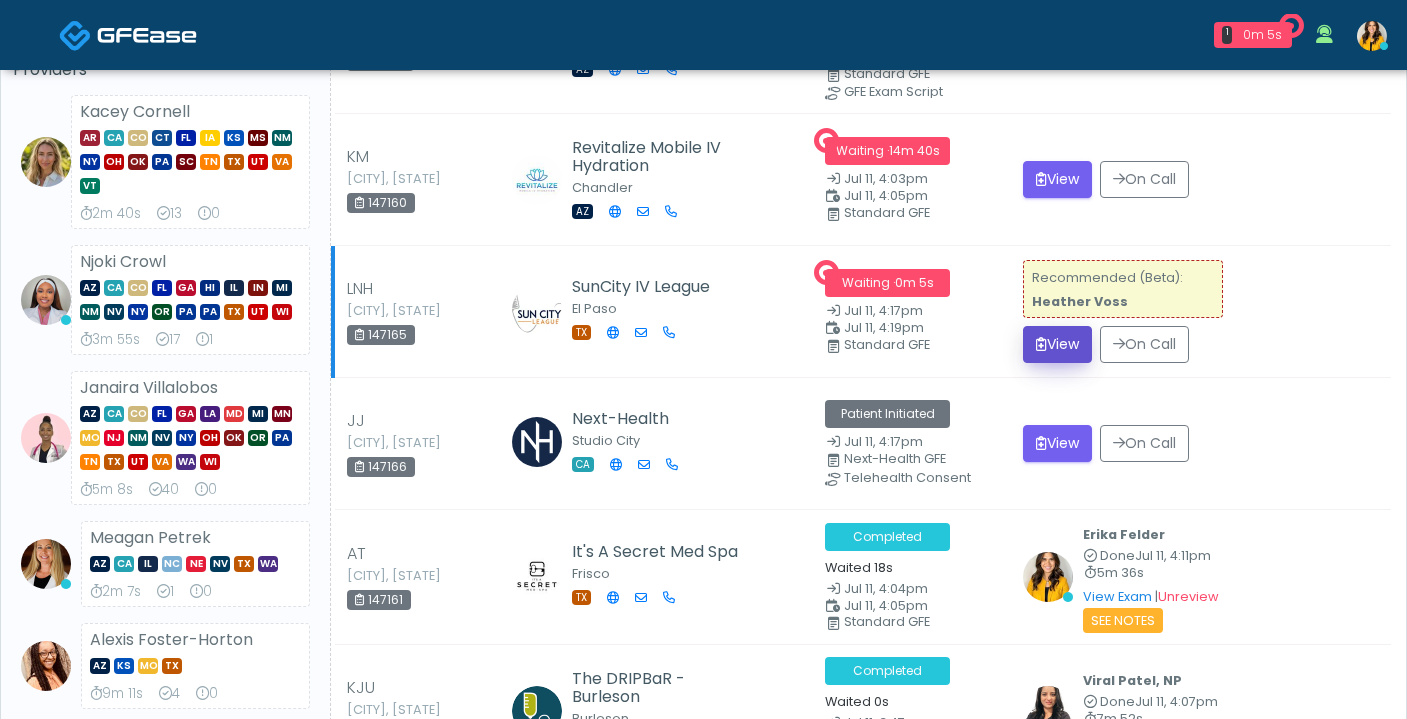 click at bounding box center (1041, 344) 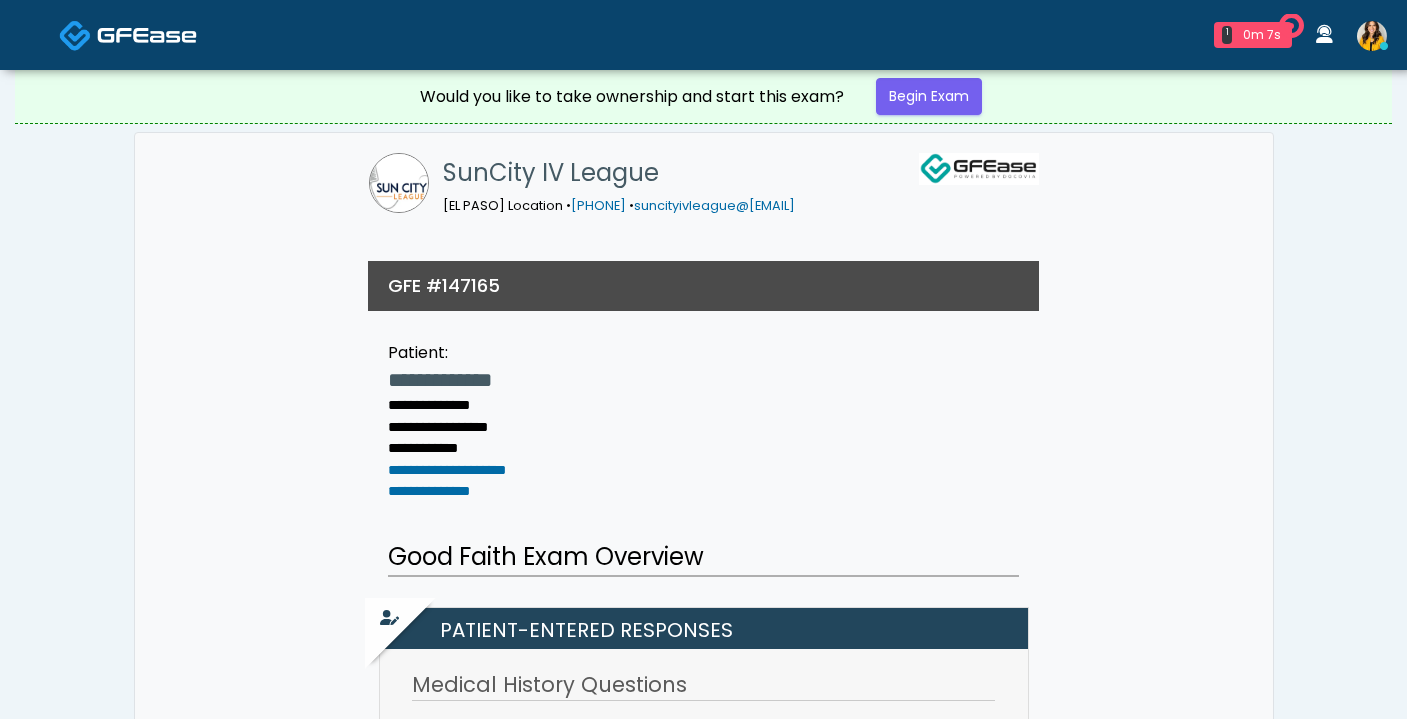 scroll, scrollTop: 0, scrollLeft: 0, axis: both 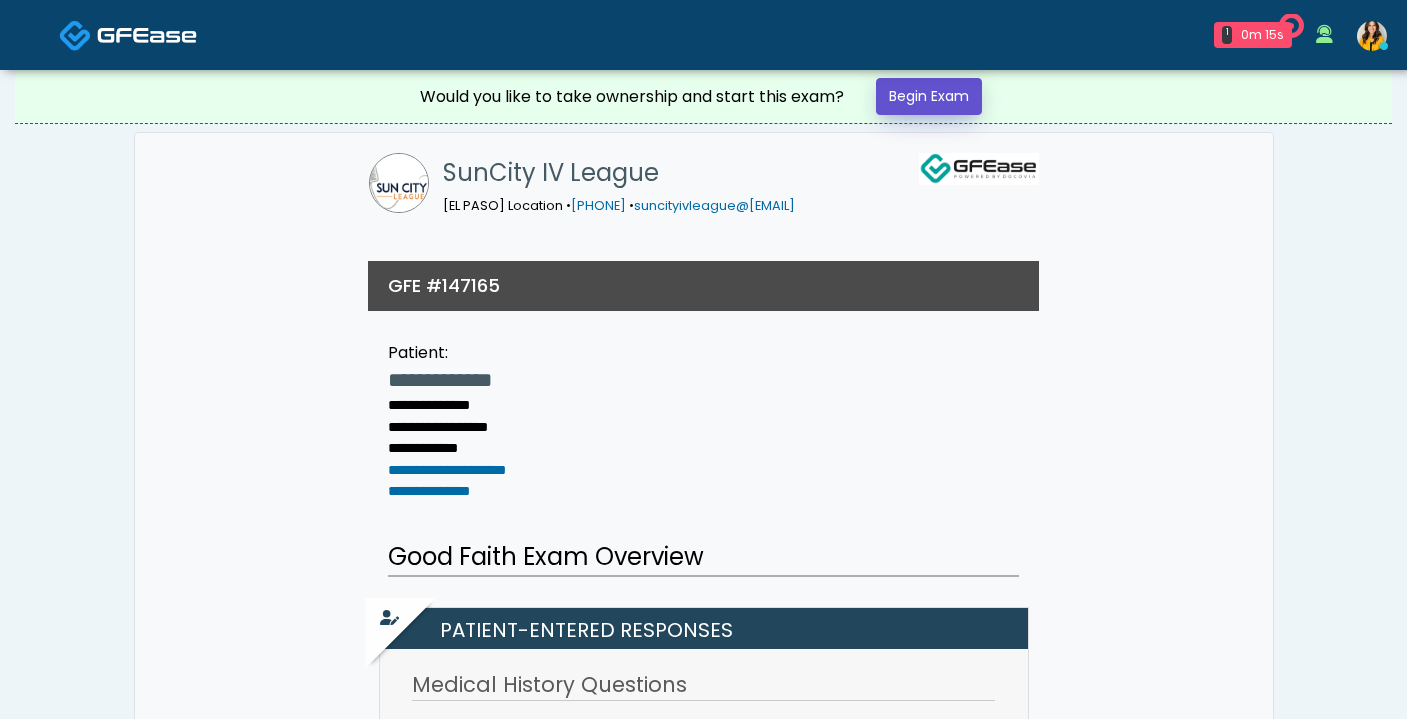 click on "Begin Exam" at bounding box center [929, 96] 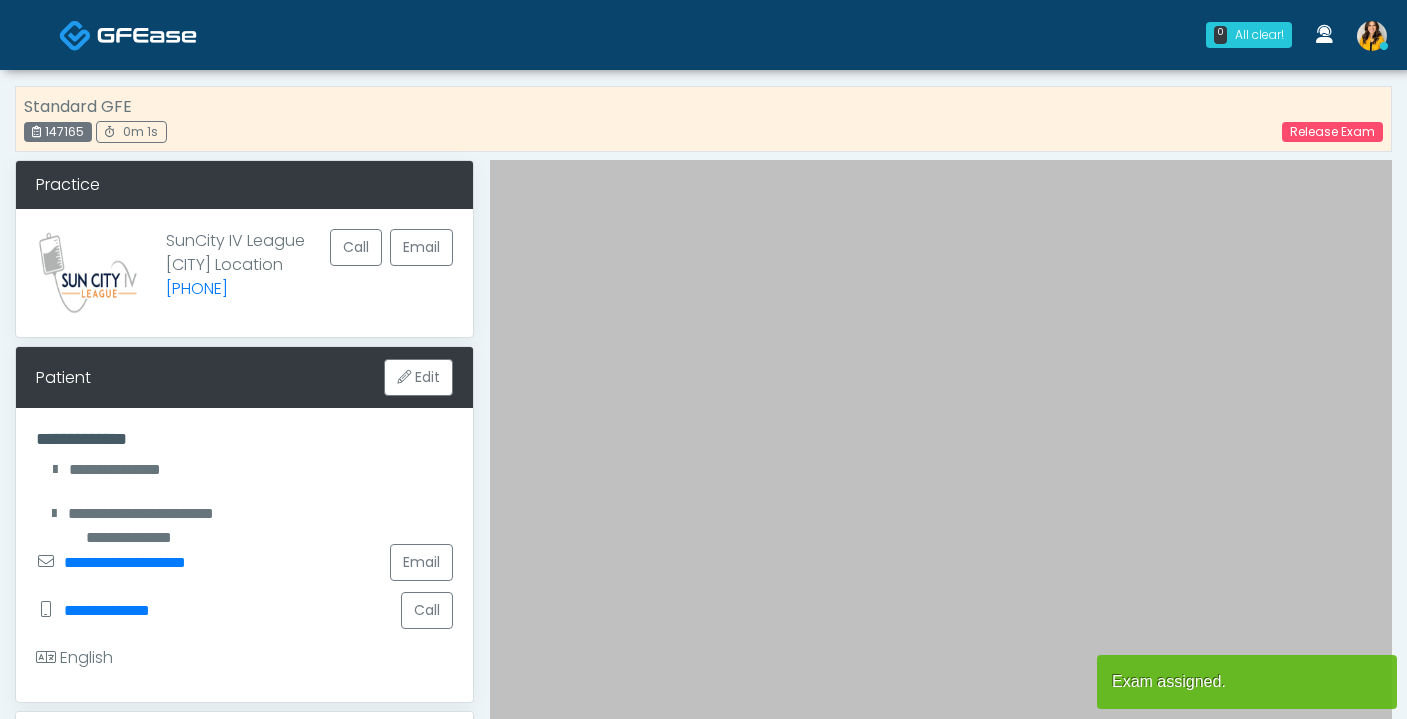 scroll, scrollTop: 0, scrollLeft: 0, axis: both 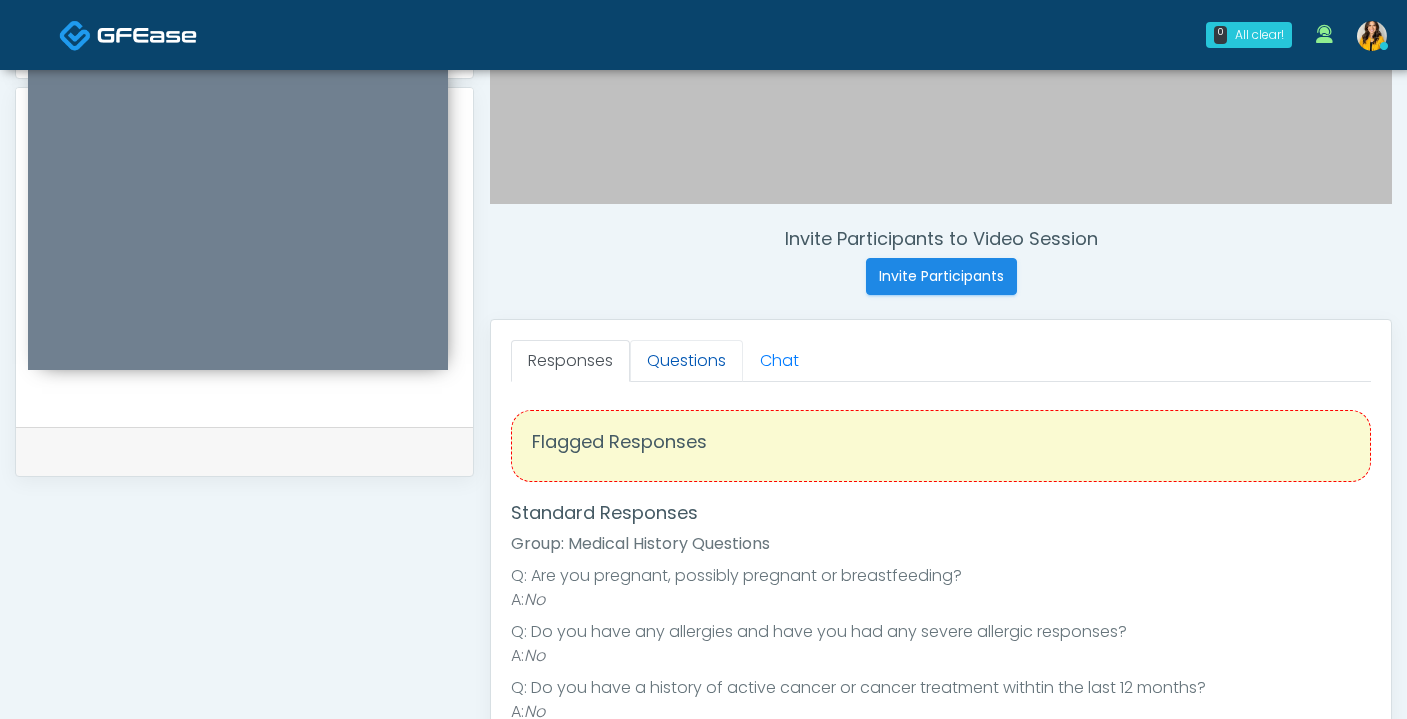 click on "Questions" at bounding box center (686, 361) 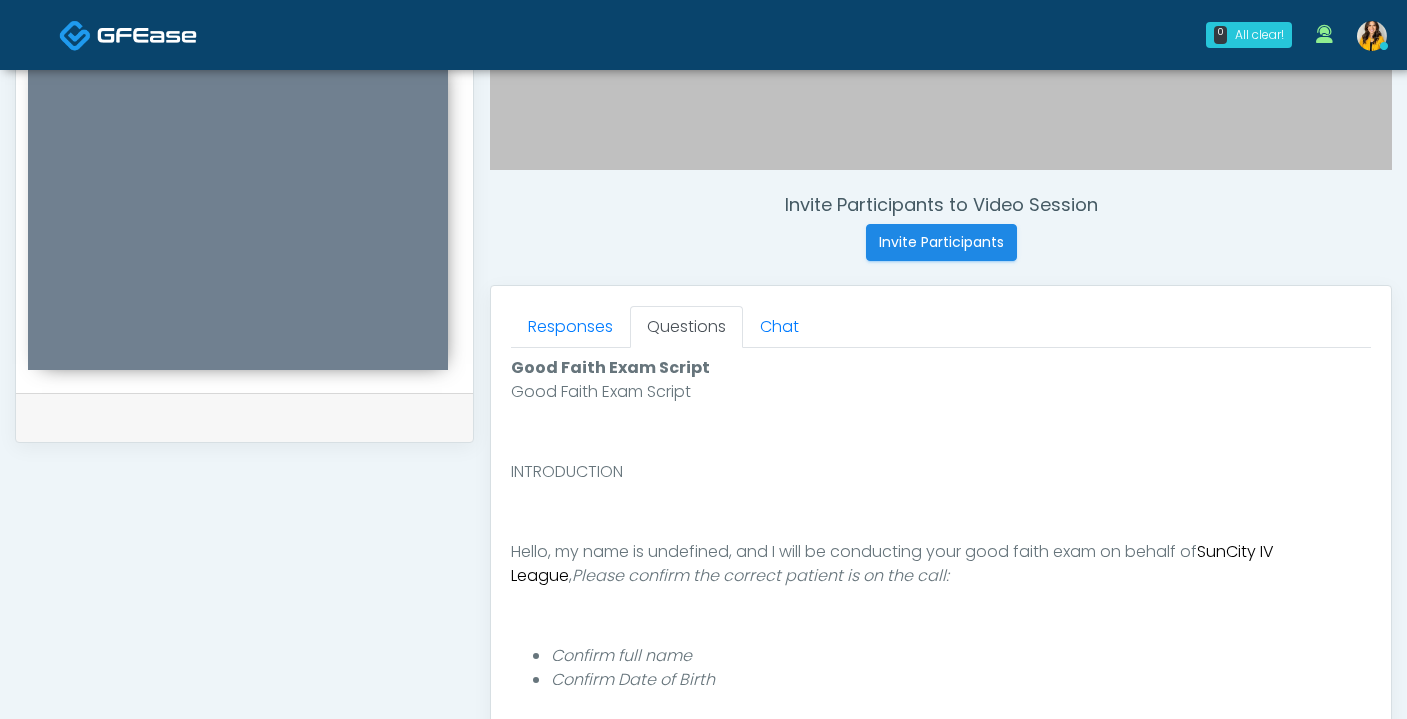 scroll, scrollTop: 668, scrollLeft: 0, axis: vertical 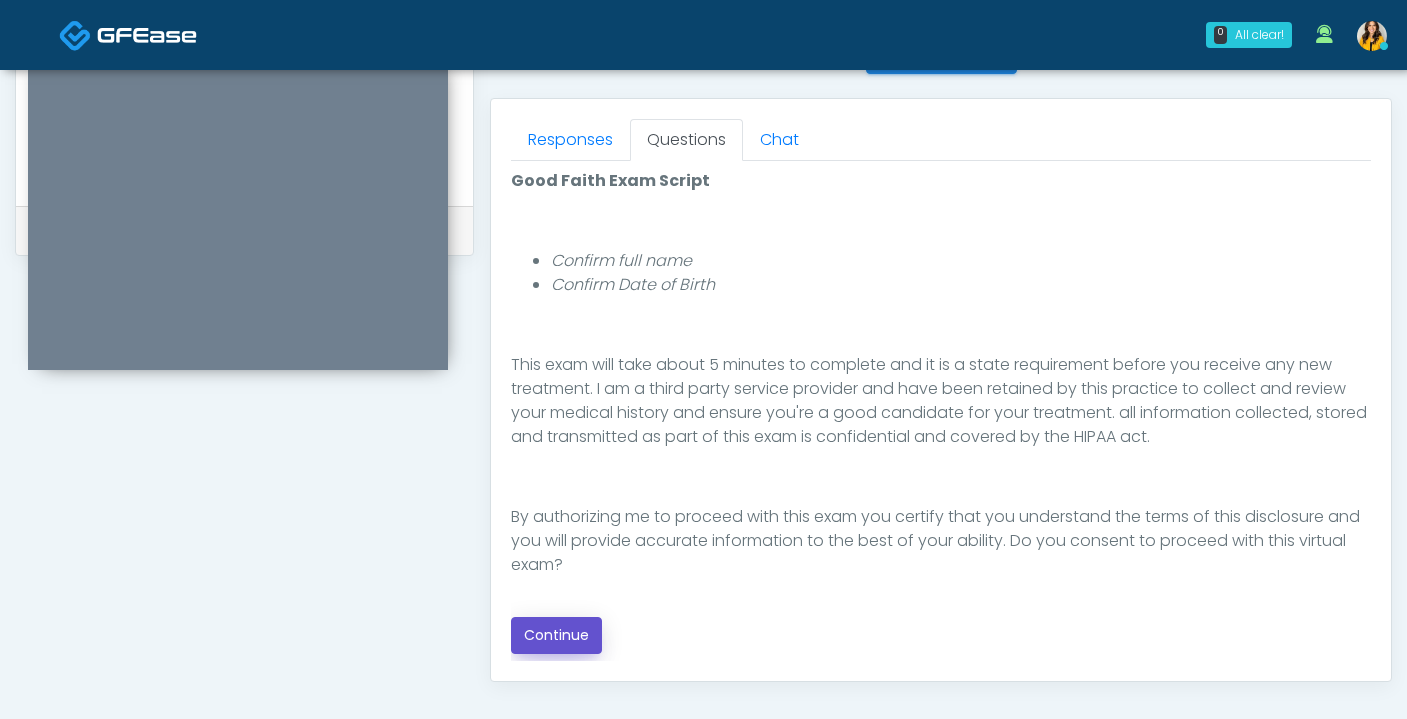 click on "Continue" at bounding box center [556, 635] 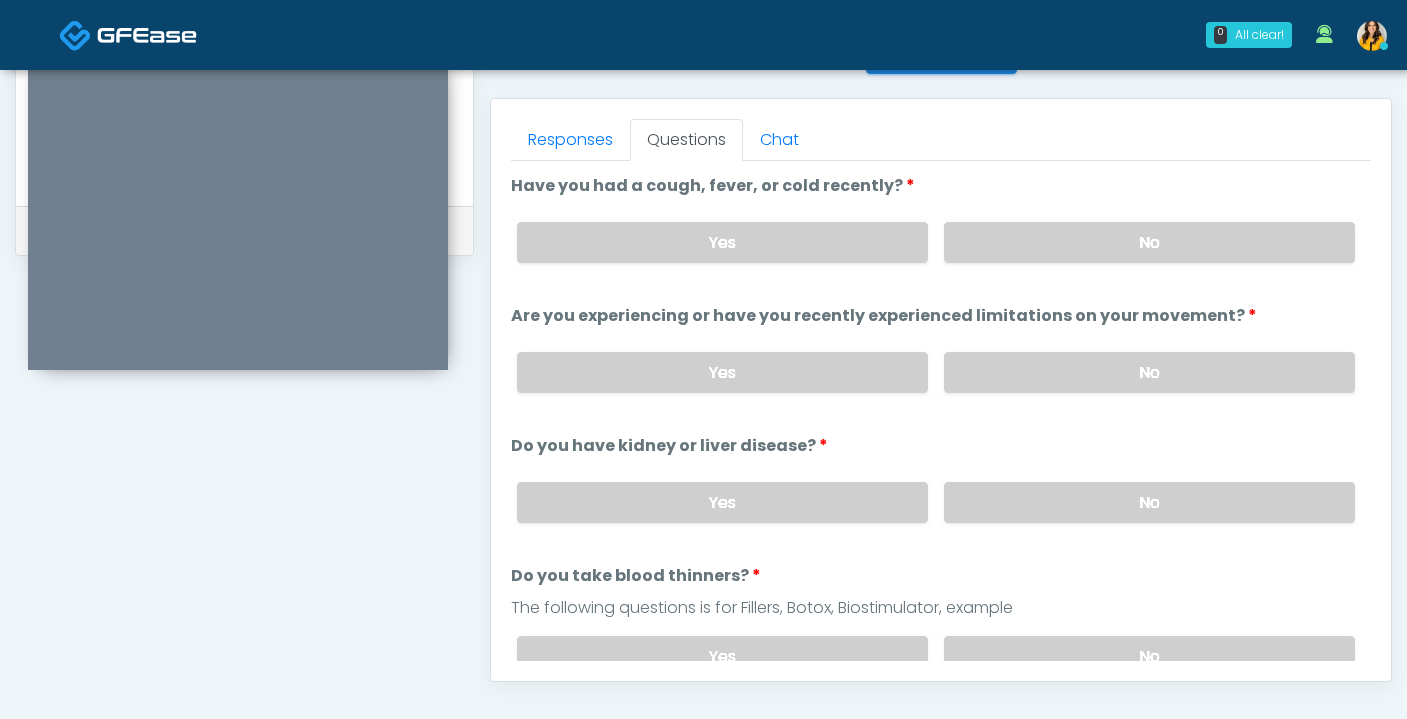 scroll, scrollTop: 780, scrollLeft: 0, axis: vertical 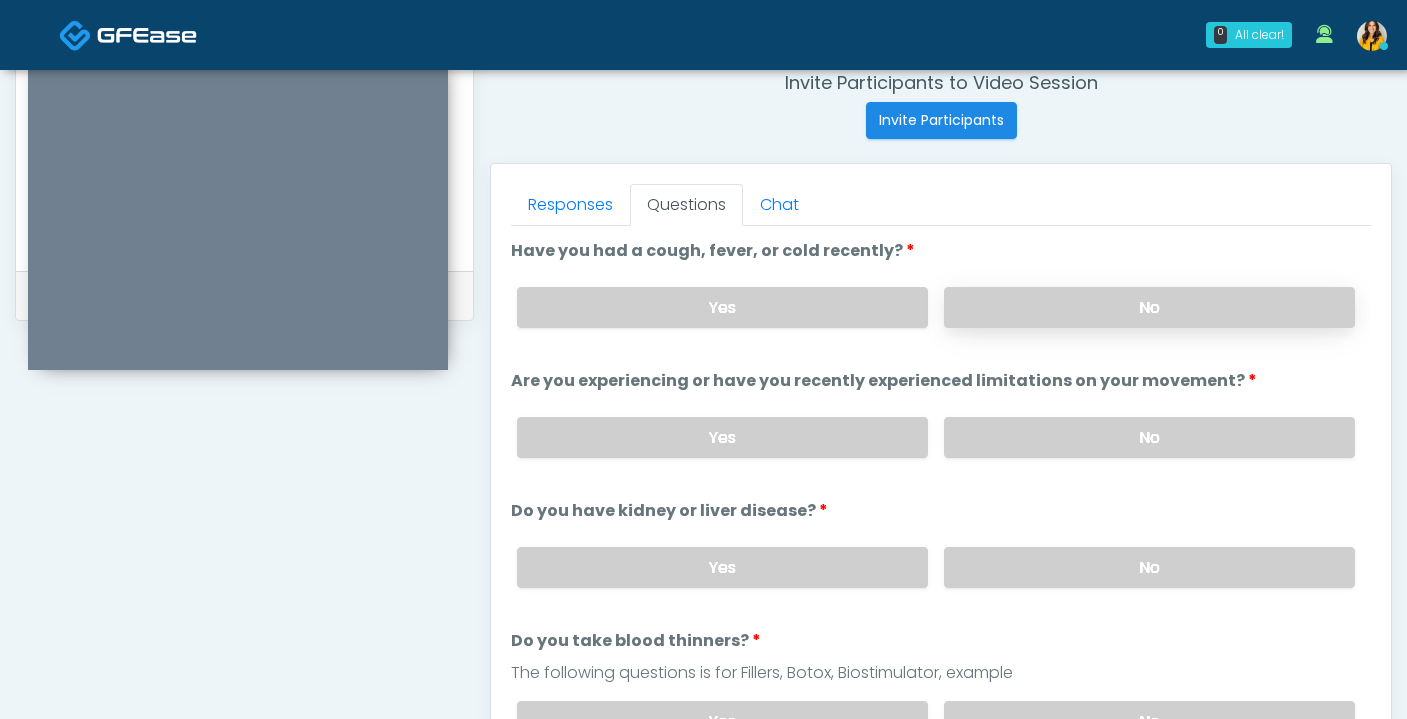 click on "No" at bounding box center (1149, 307) 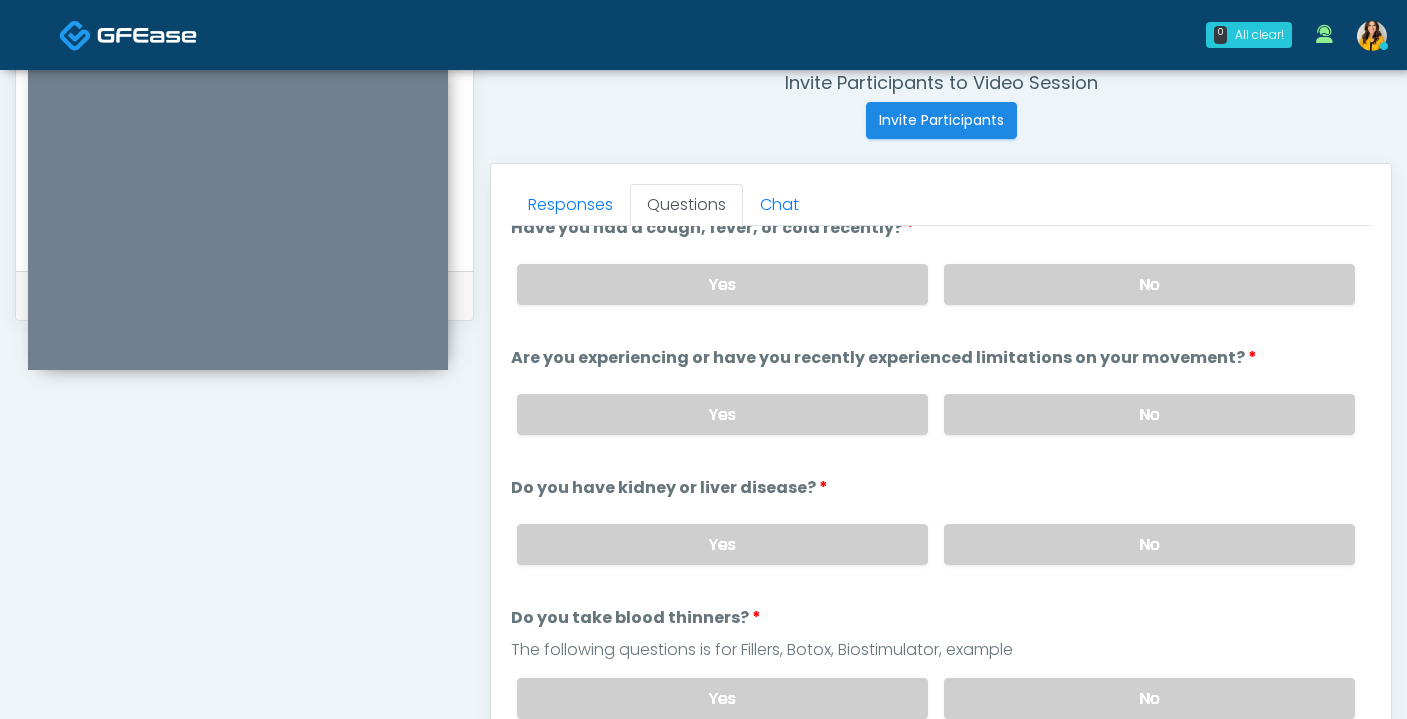 scroll, scrollTop: 56, scrollLeft: 0, axis: vertical 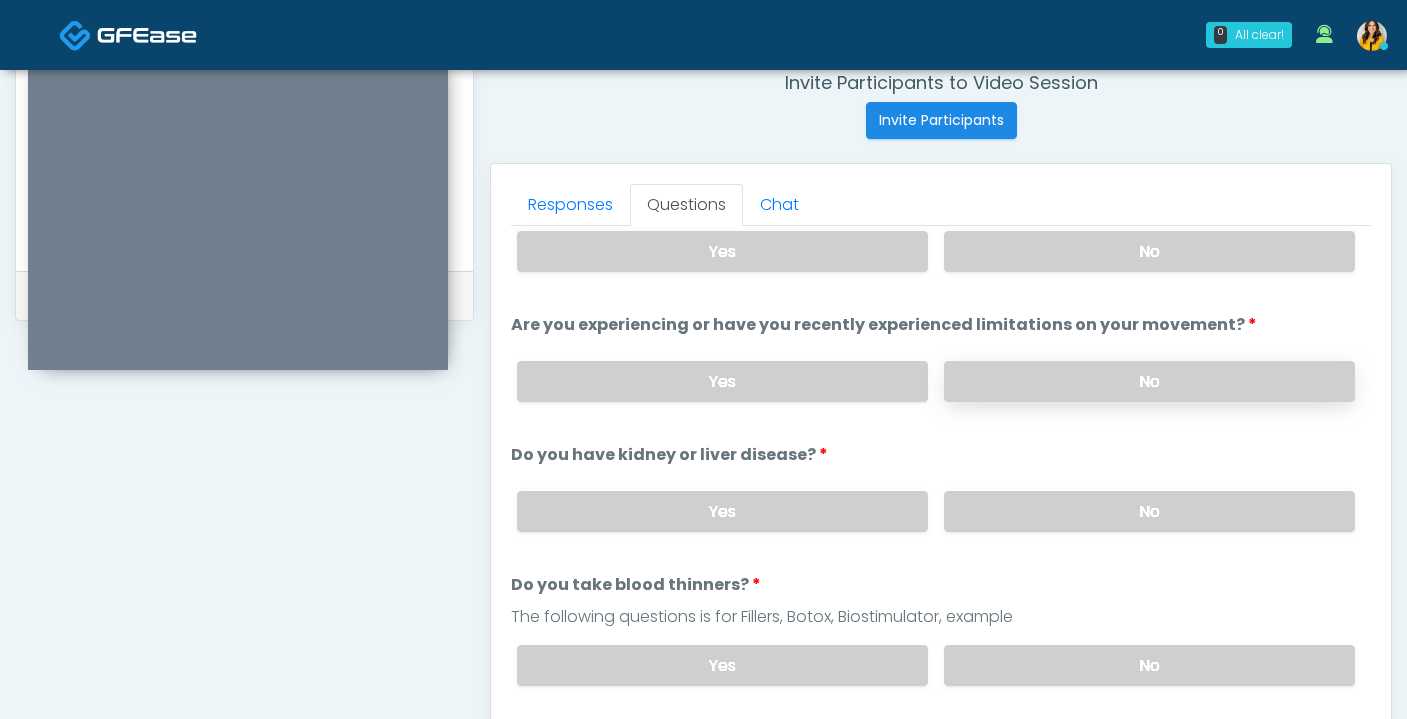 click on "No" at bounding box center [1149, 381] 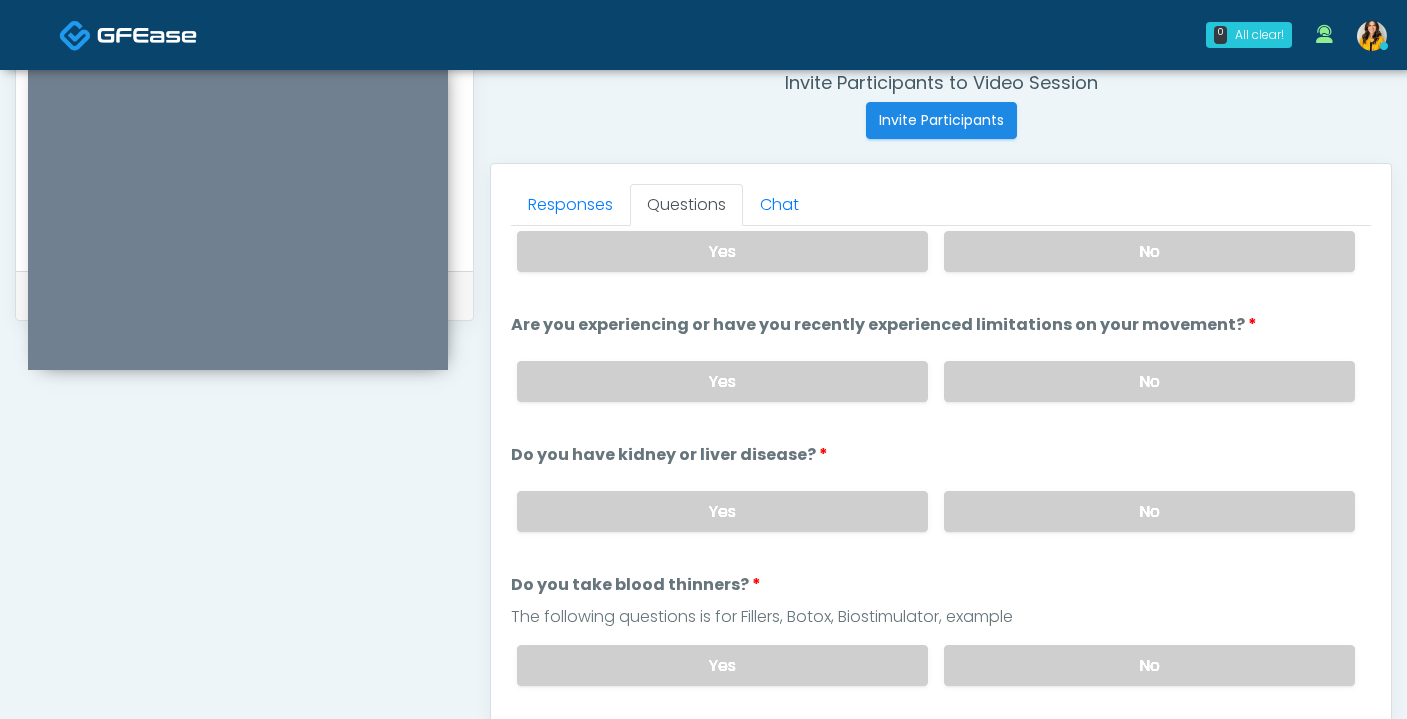 scroll, scrollTop: 78, scrollLeft: 0, axis: vertical 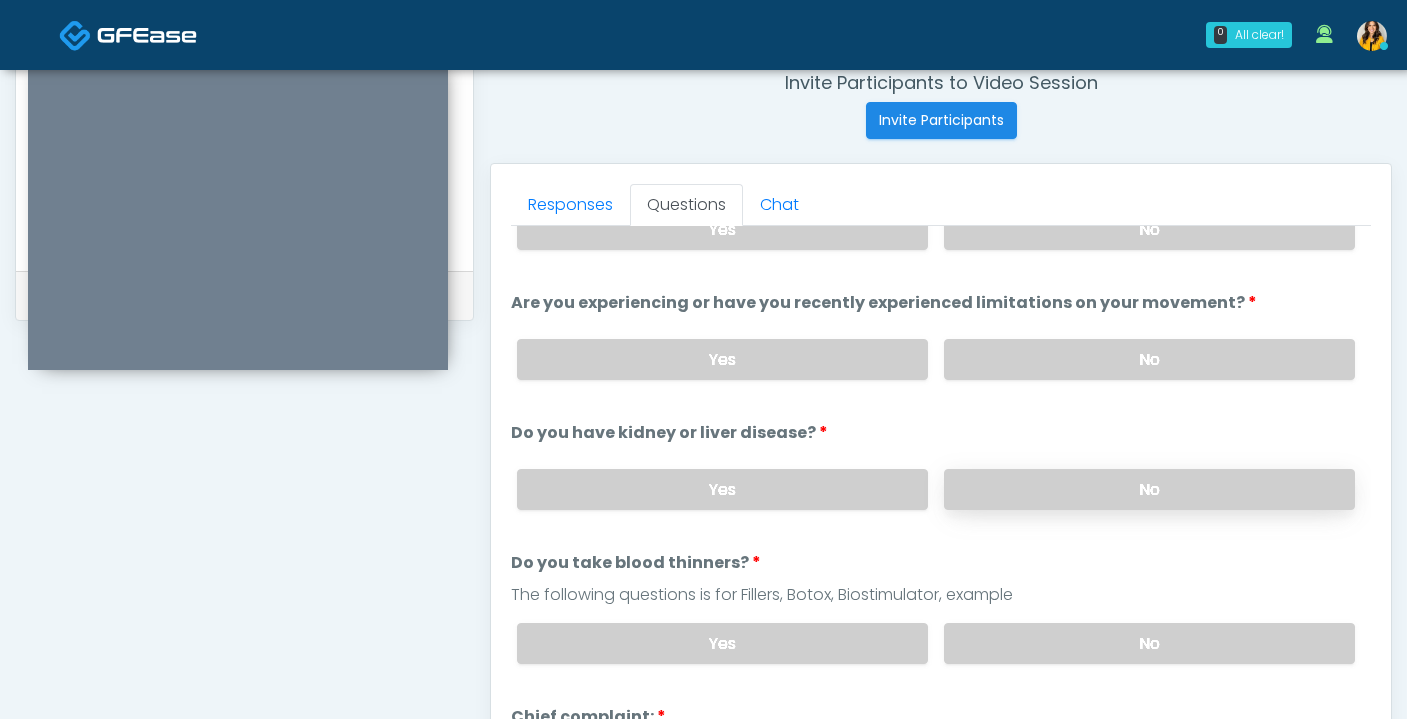 click on "No" at bounding box center (1149, 489) 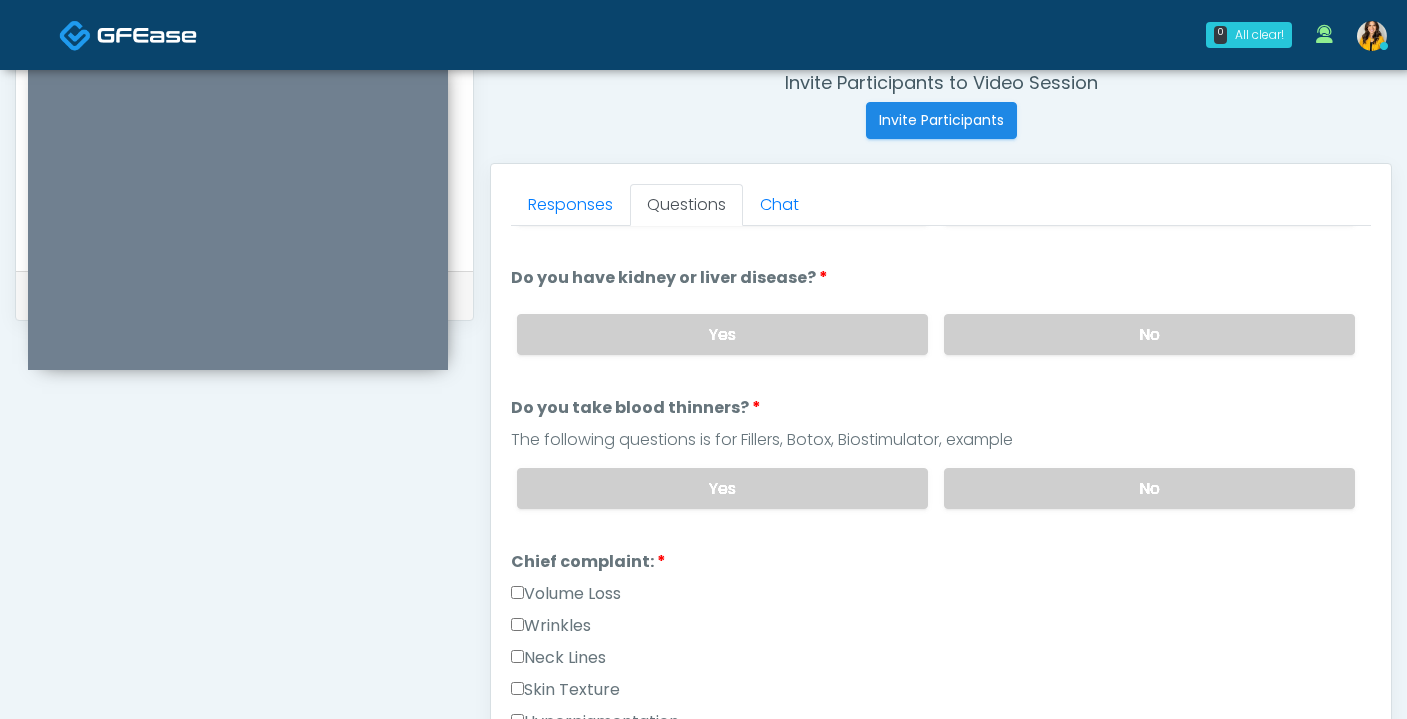 scroll, scrollTop: 242, scrollLeft: 0, axis: vertical 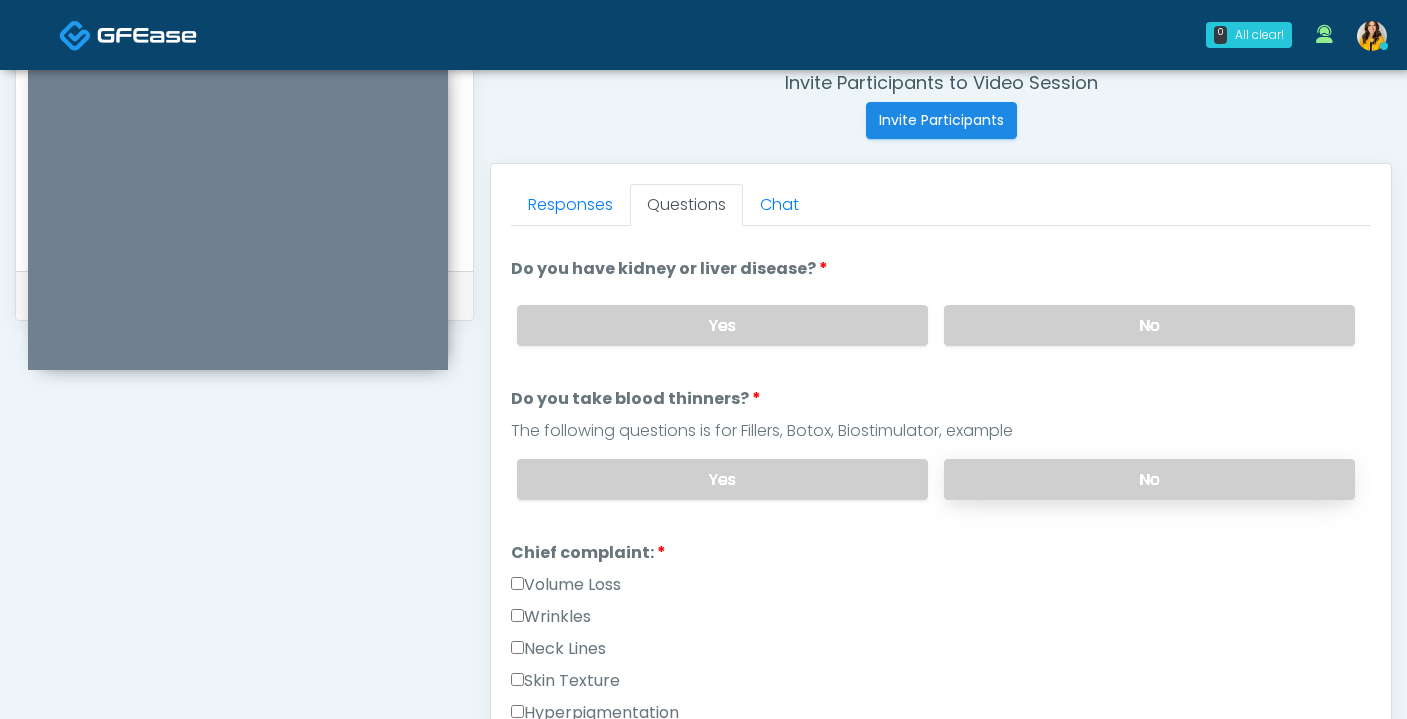 click on "No" at bounding box center (1149, 479) 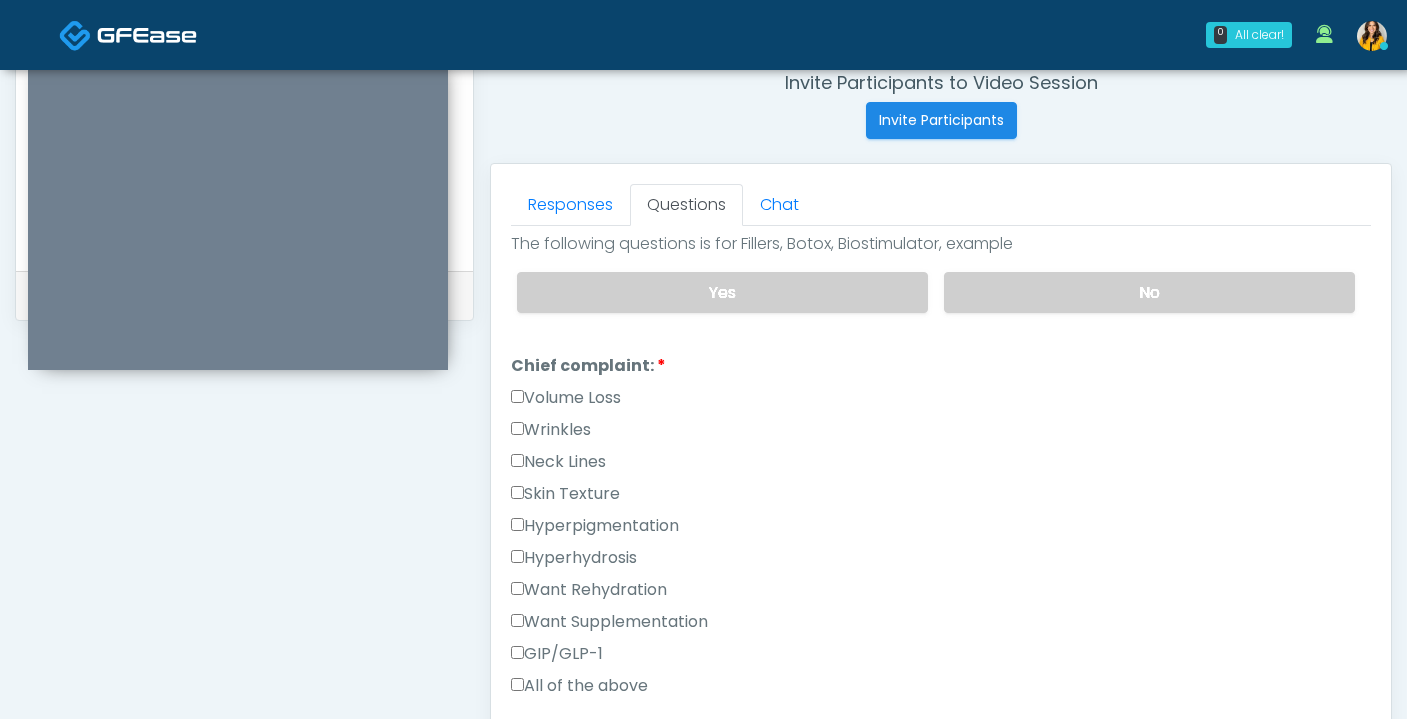 scroll, scrollTop: 443, scrollLeft: 0, axis: vertical 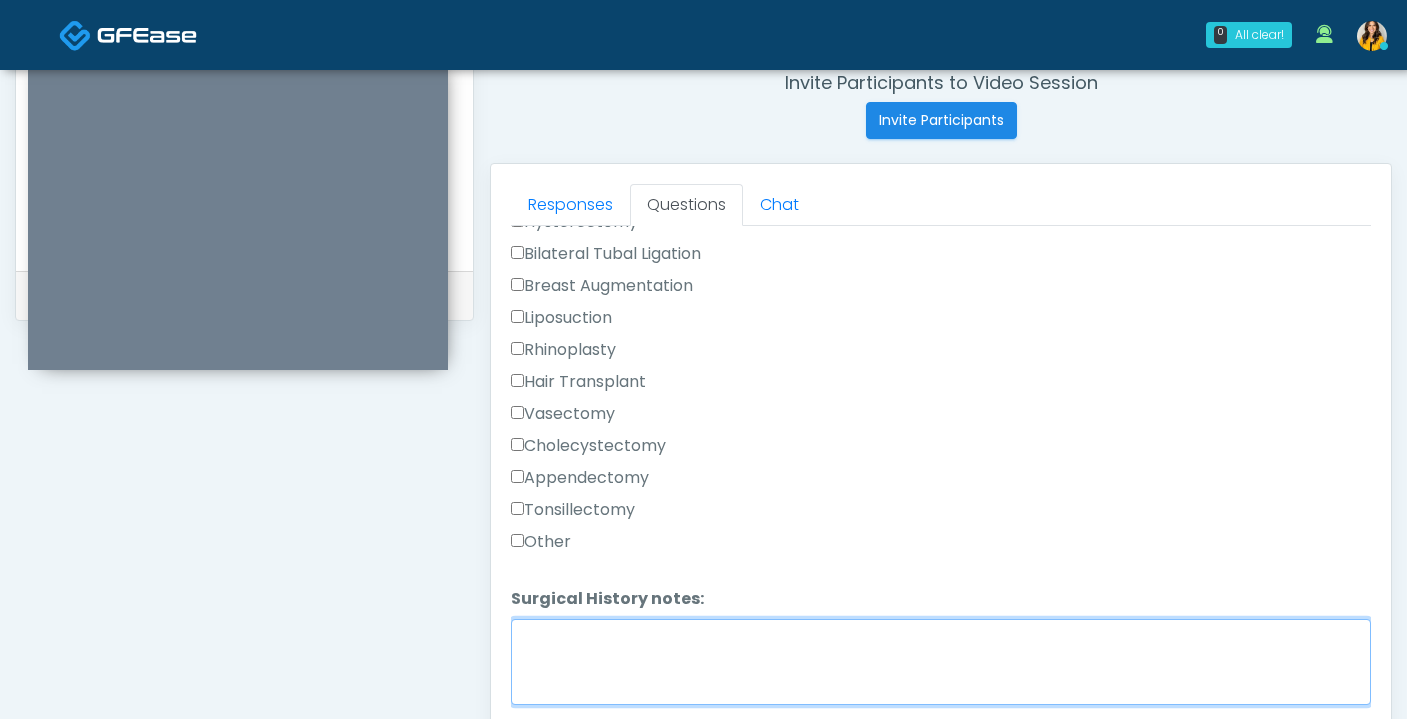 click on "Surgical History notes:" at bounding box center (941, 662) 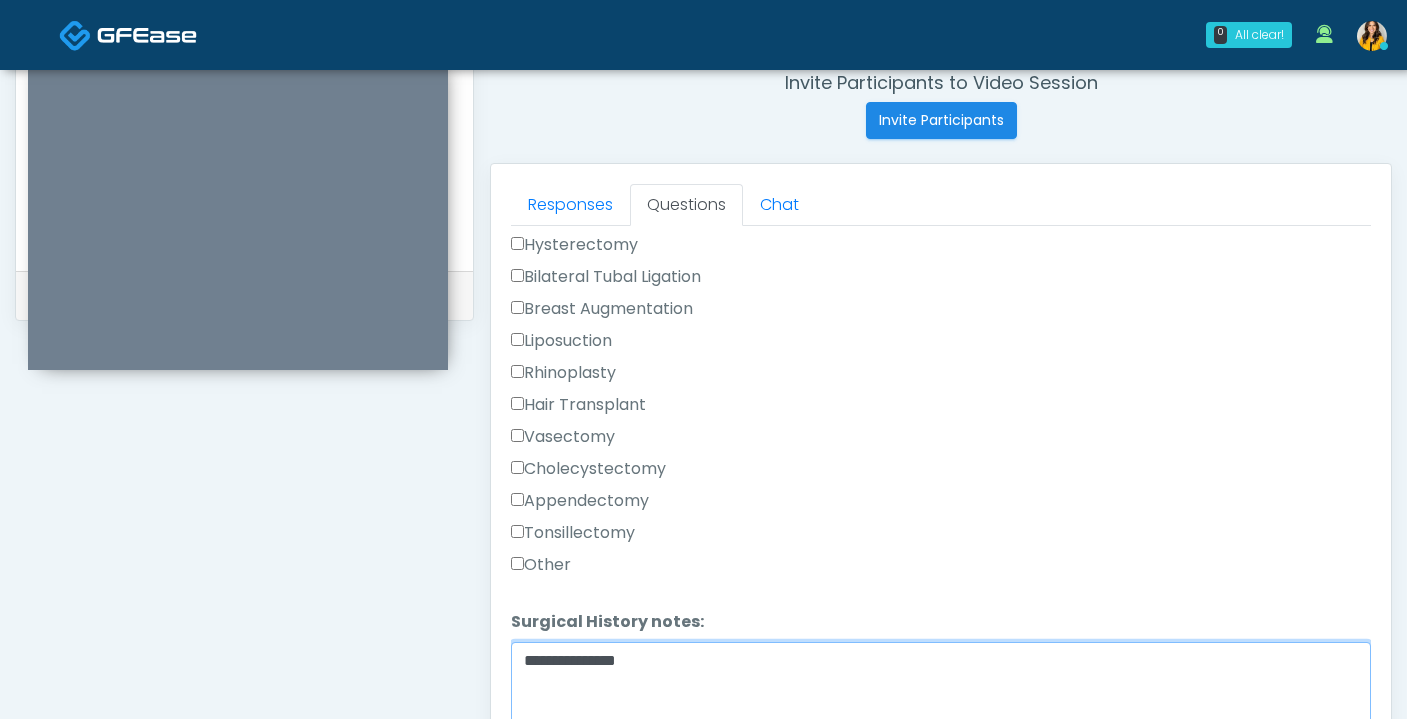 scroll, scrollTop: 1239, scrollLeft: 0, axis: vertical 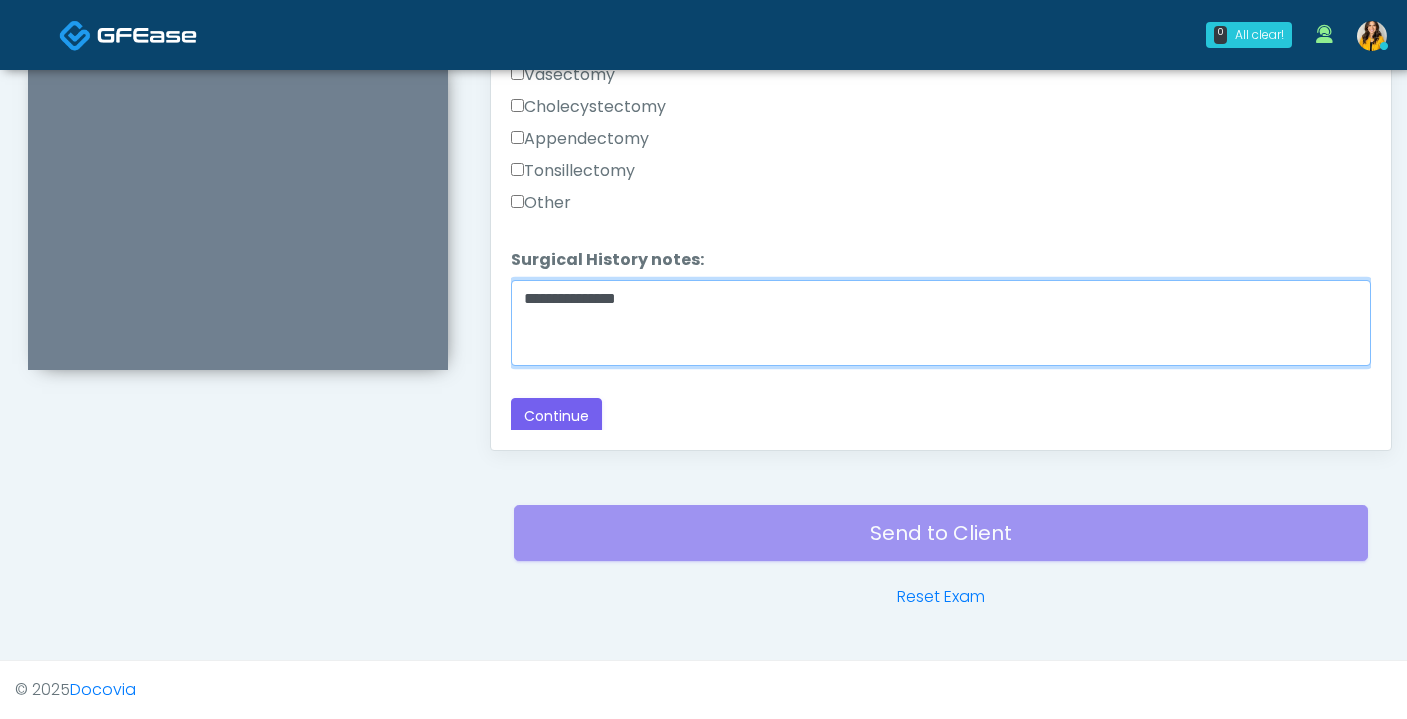 type on "**********" 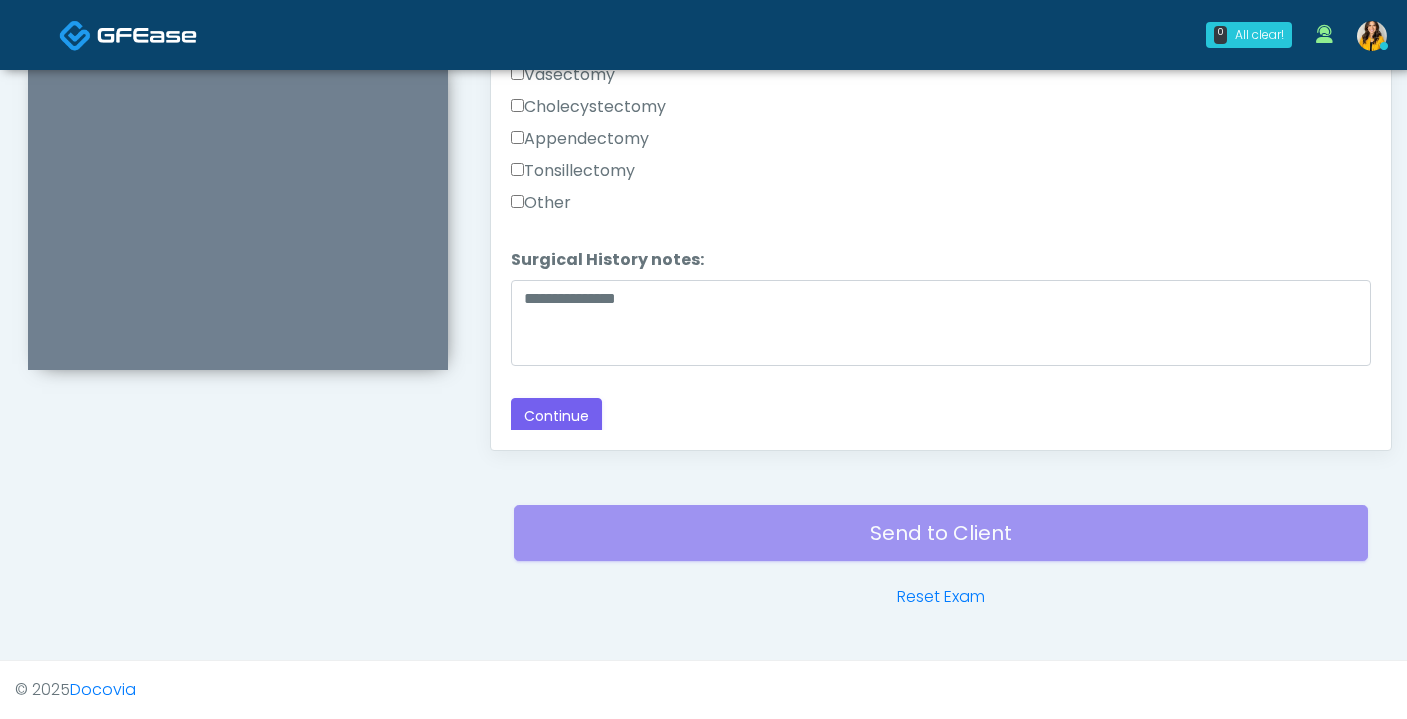 click on "Other" at bounding box center (541, 203) 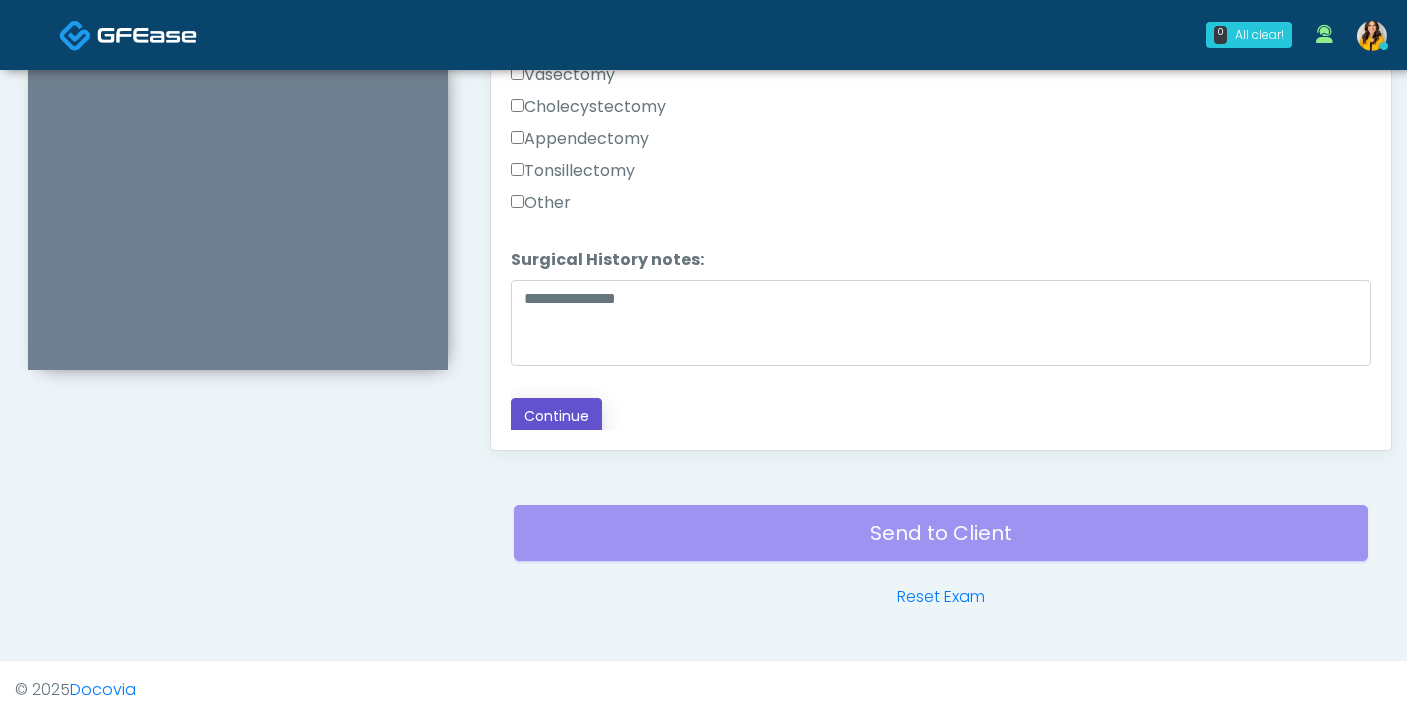 click on "Continue" at bounding box center [556, 416] 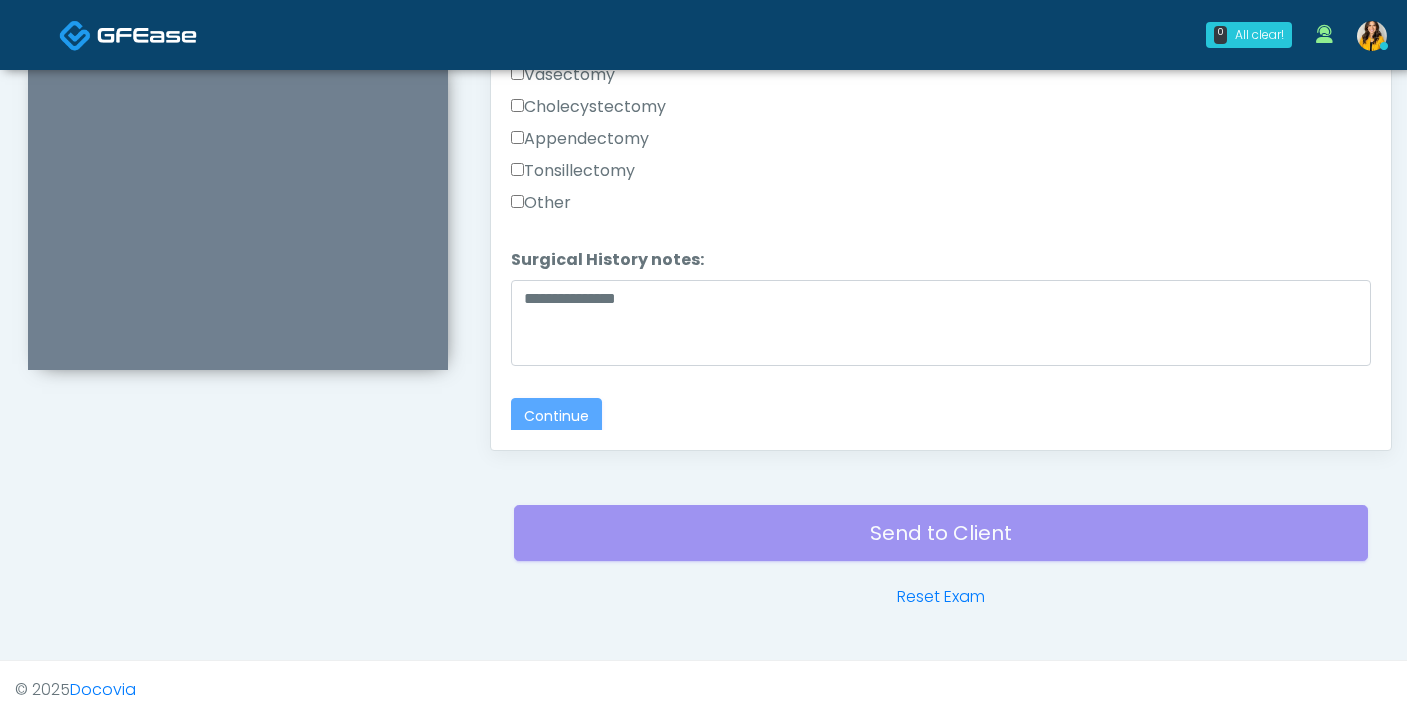 scroll, scrollTop: 0, scrollLeft: 0, axis: both 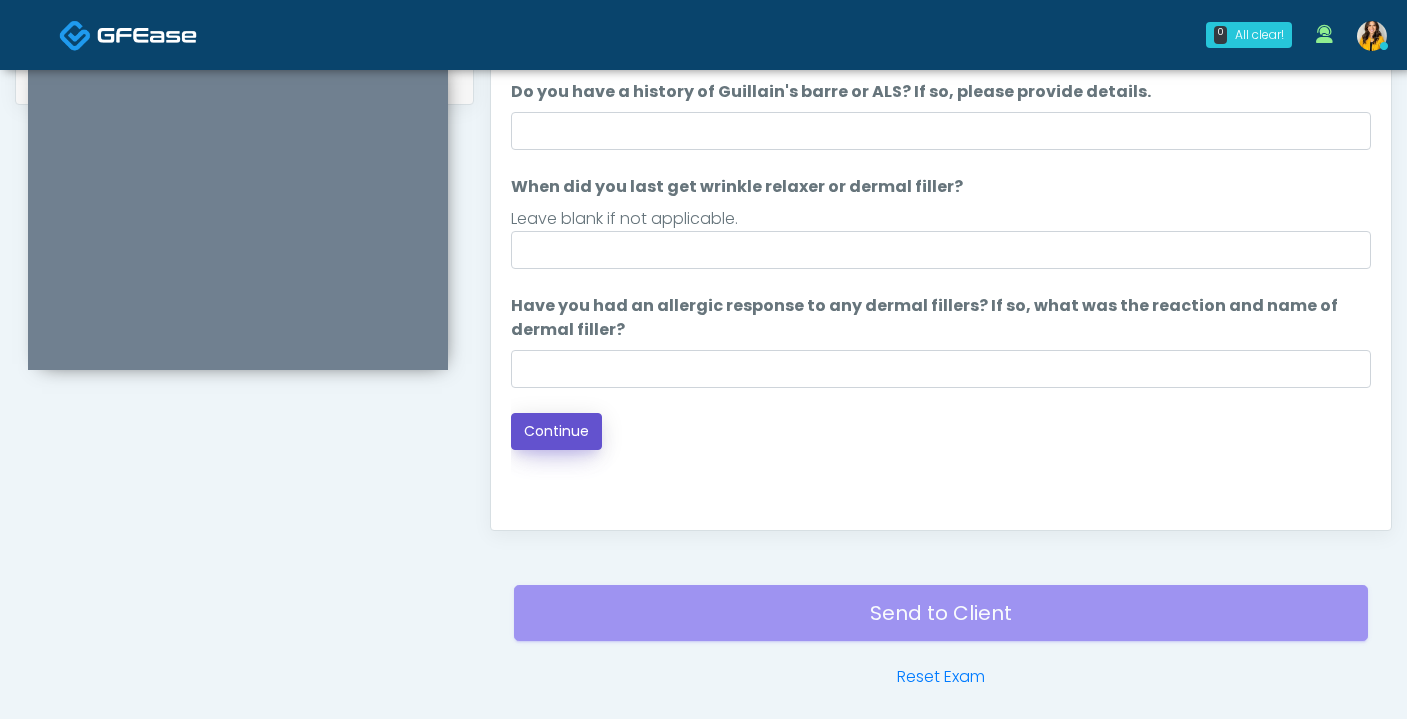 click on "Continue" at bounding box center (556, 431) 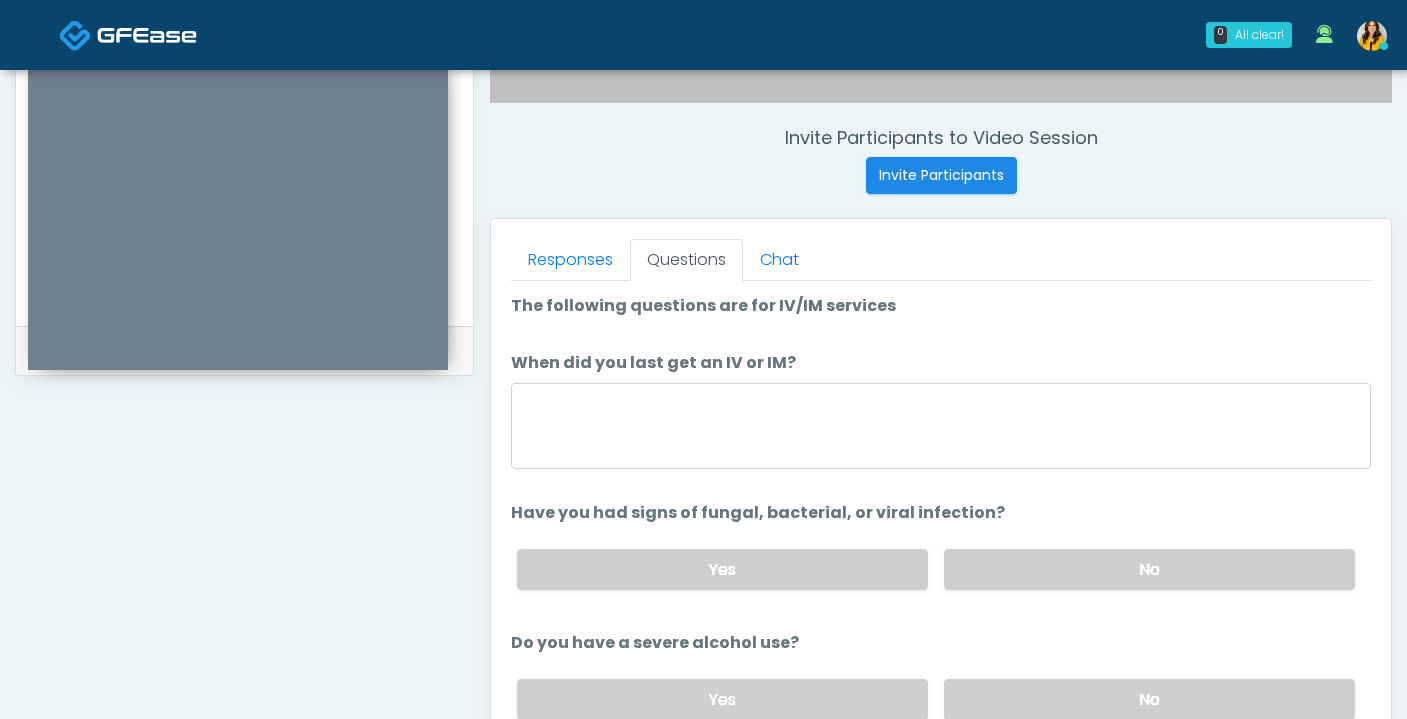 scroll, scrollTop: 780, scrollLeft: 0, axis: vertical 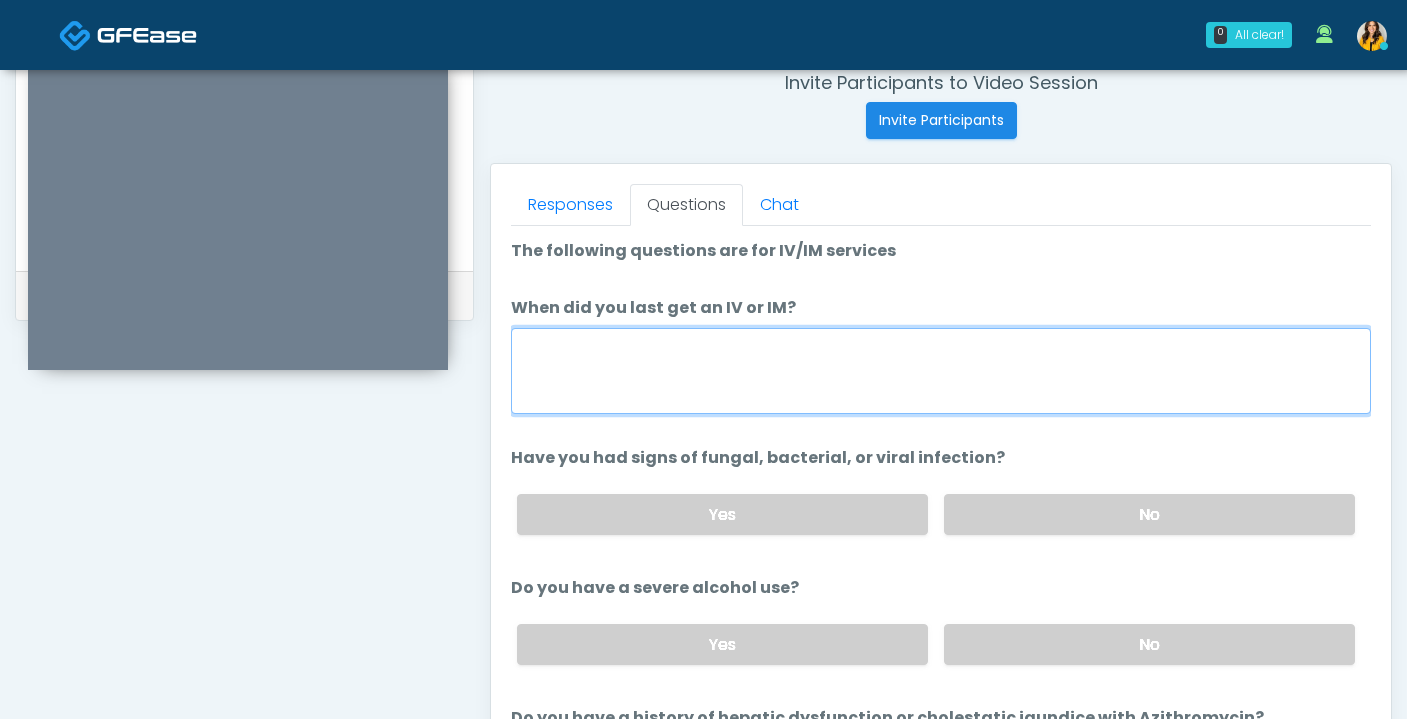 click on "When did you last get an IV or IM?" at bounding box center [941, 371] 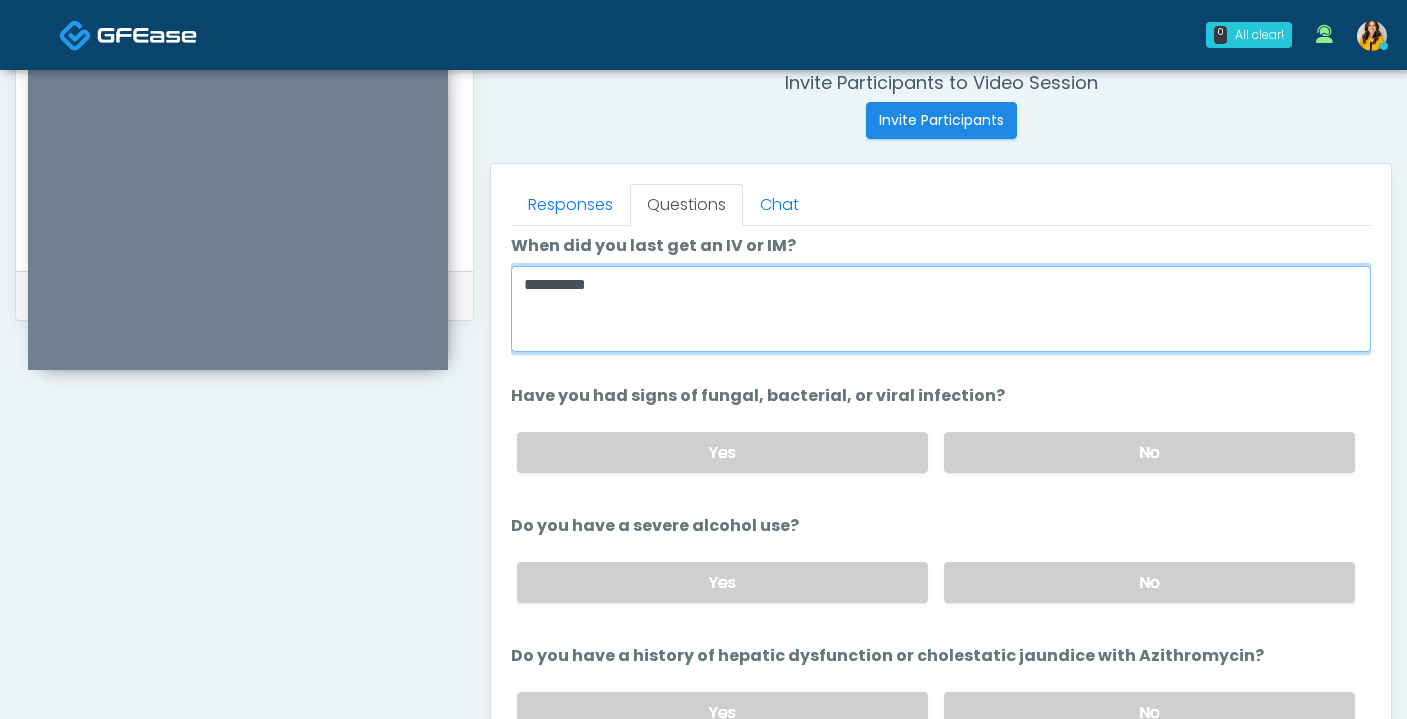 scroll, scrollTop: 94, scrollLeft: 0, axis: vertical 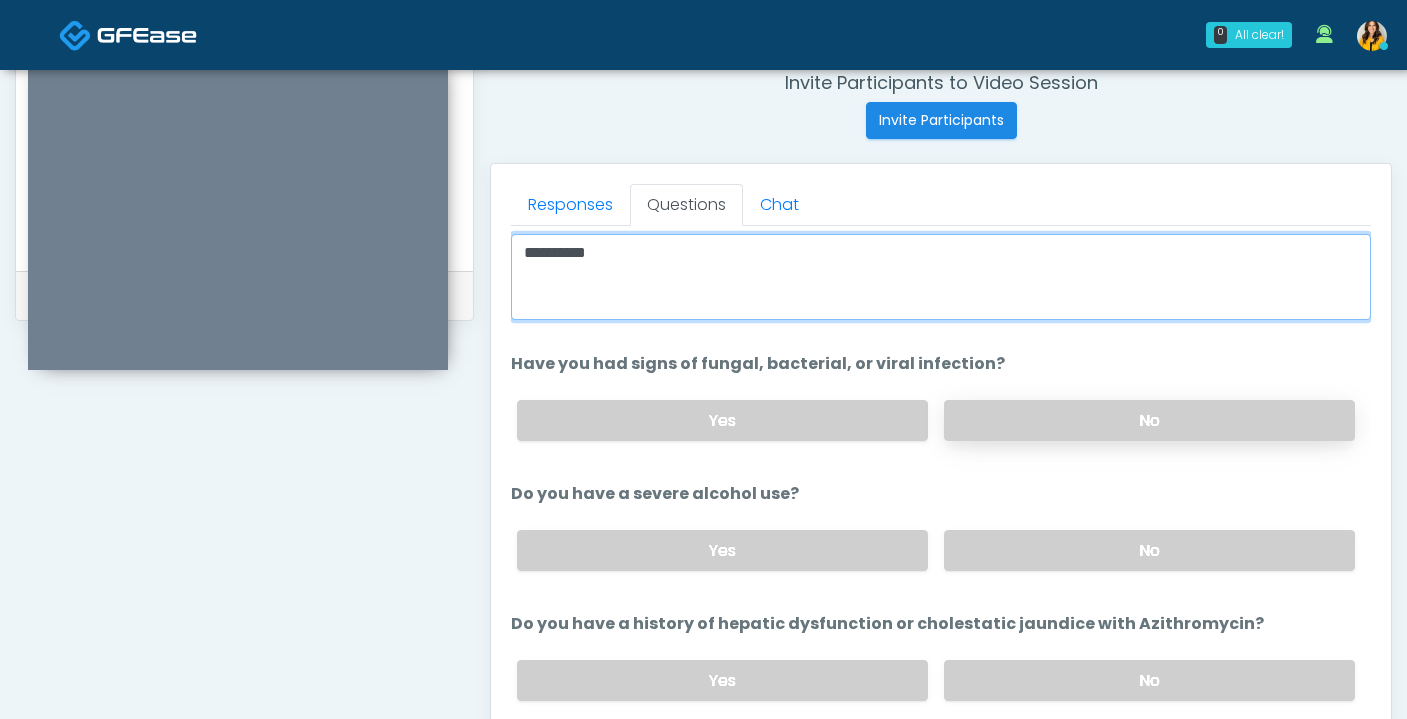 type on "**********" 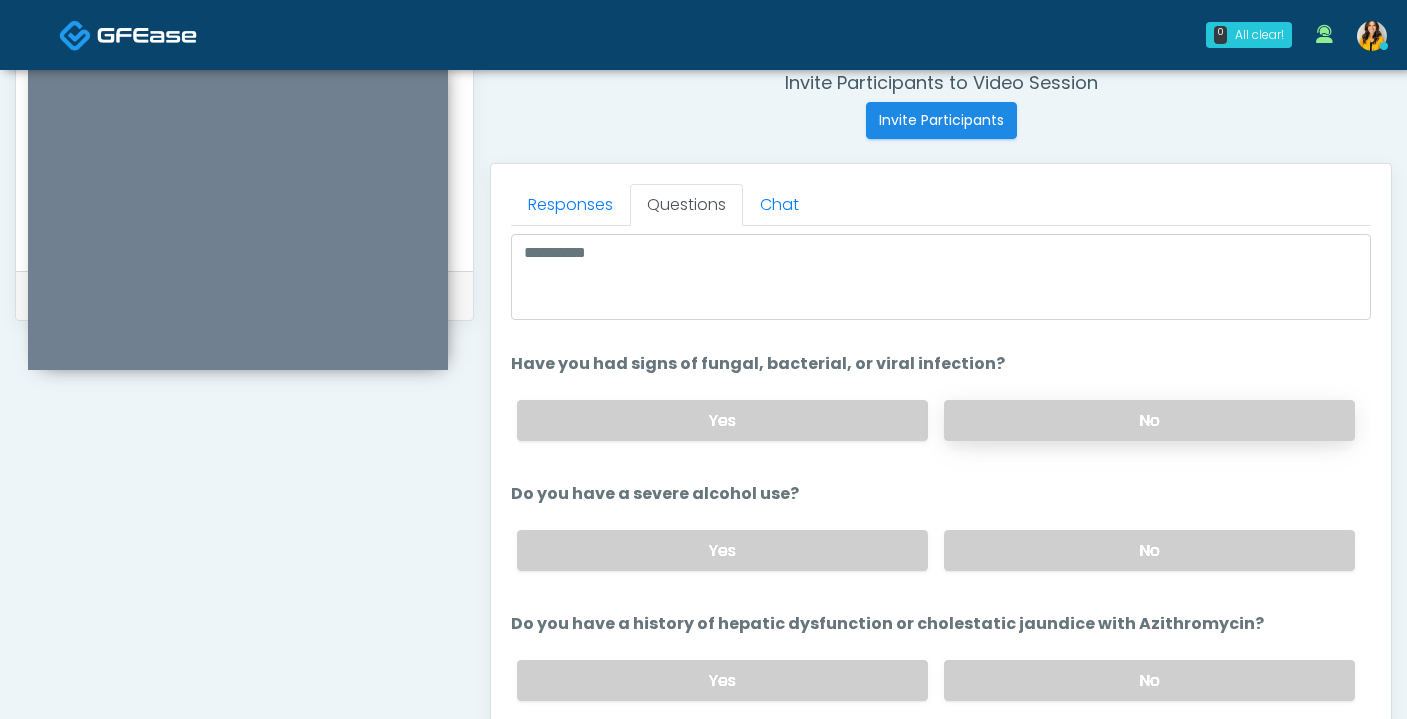 click on "No" at bounding box center (1149, 420) 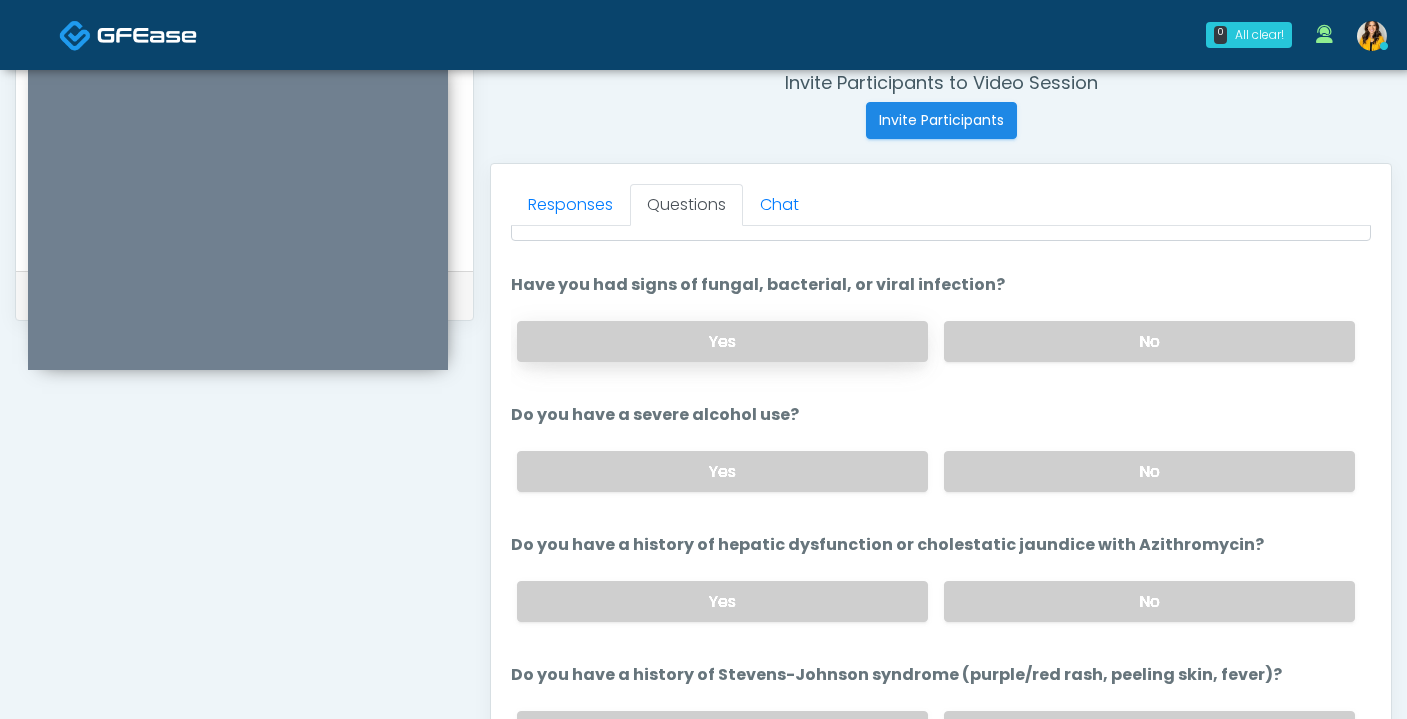 scroll, scrollTop: 177, scrollLeft: 0, axis: vertical 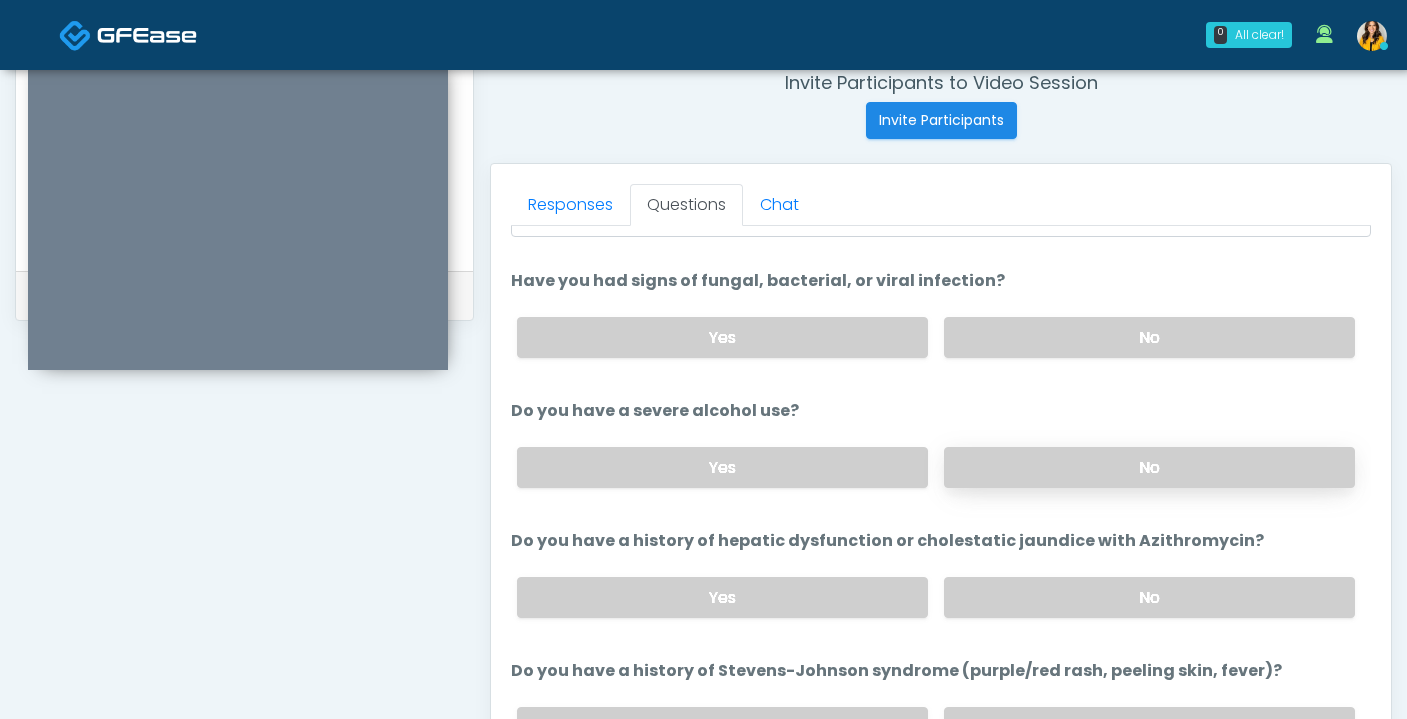 click on "No" at bounding box center (1149, 467) 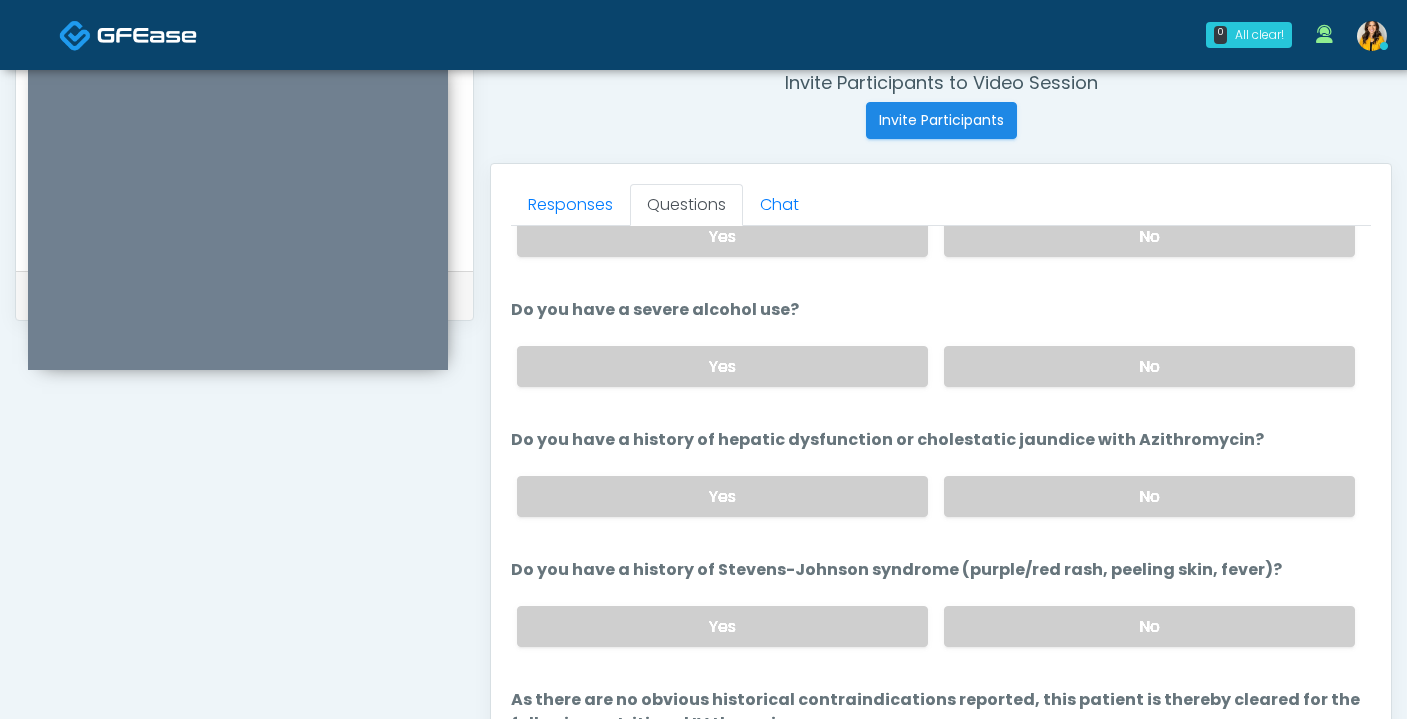 scroll, scrollTop: 306, scrollLeft: 0, axis: vertical 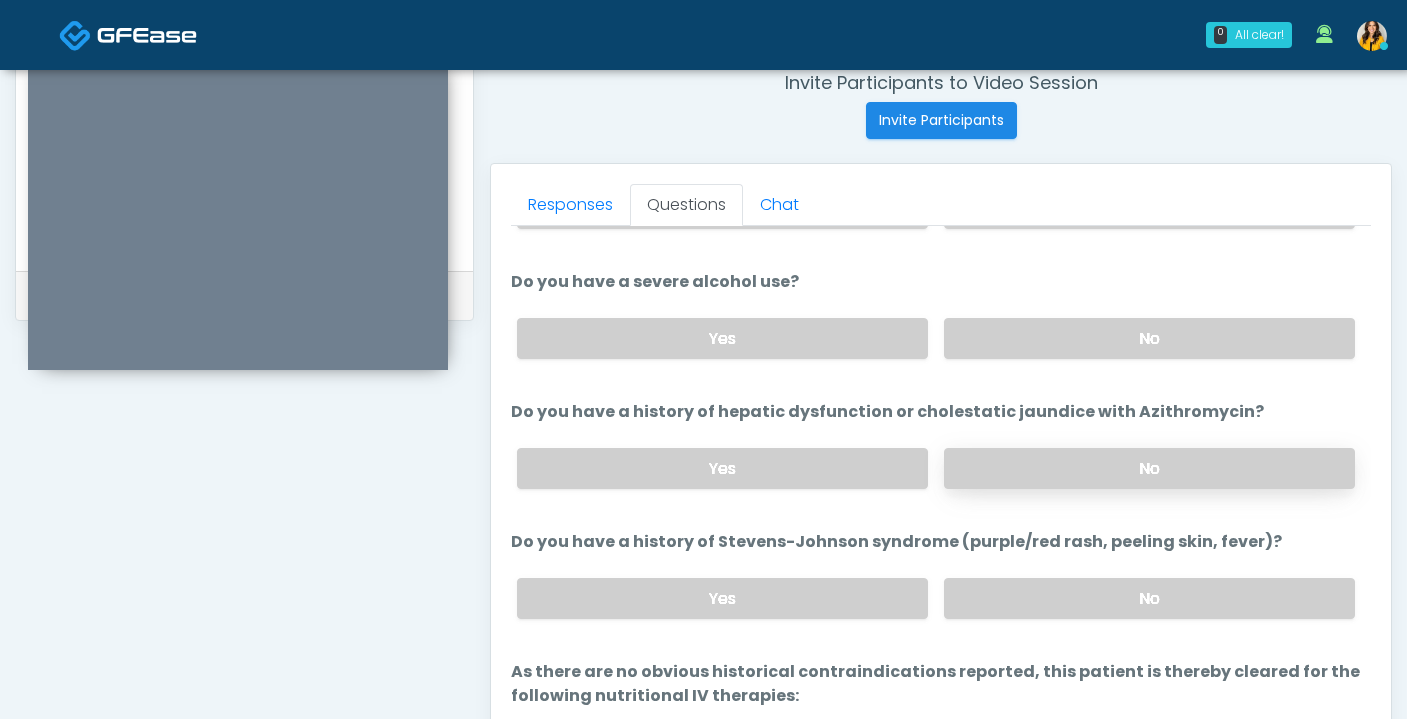 click on "No" at bounding box center (1149, 468) 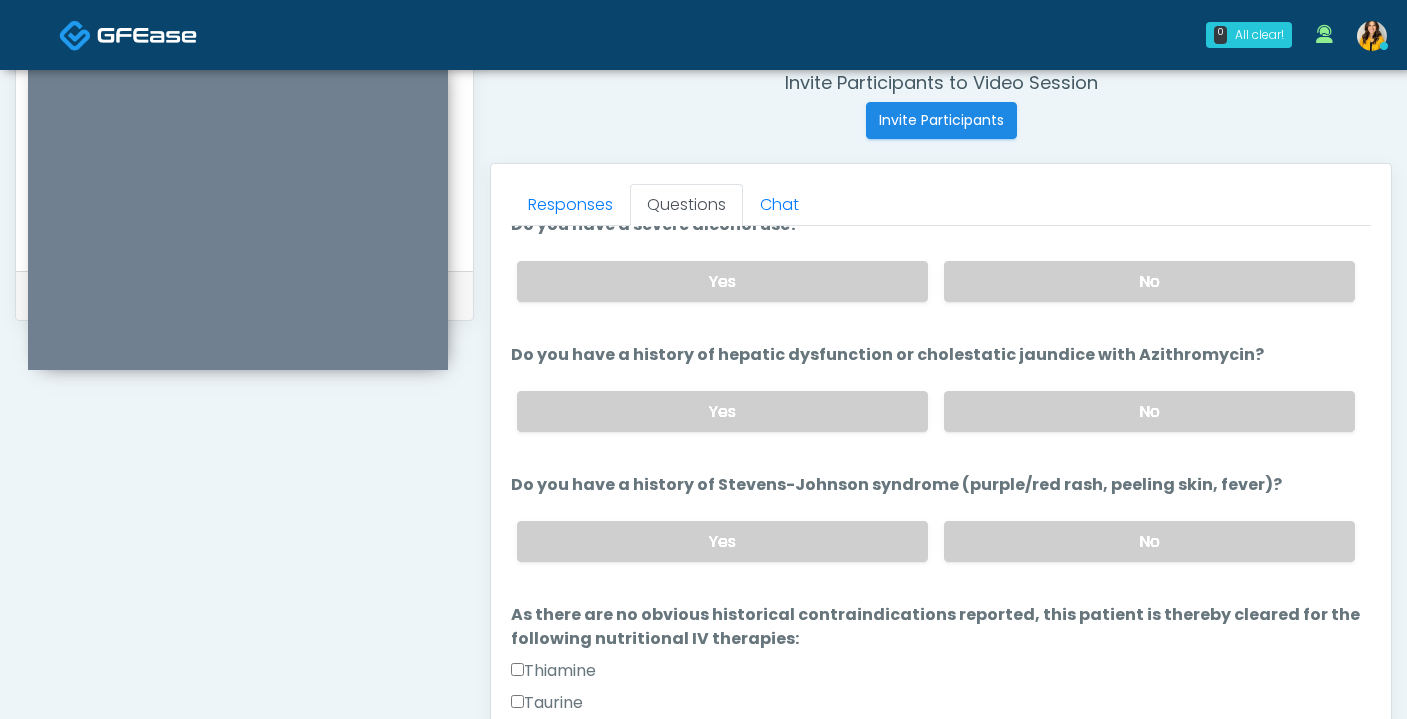 scroll, scrollTop: 402, scrollLeft: 0, axis: vertical 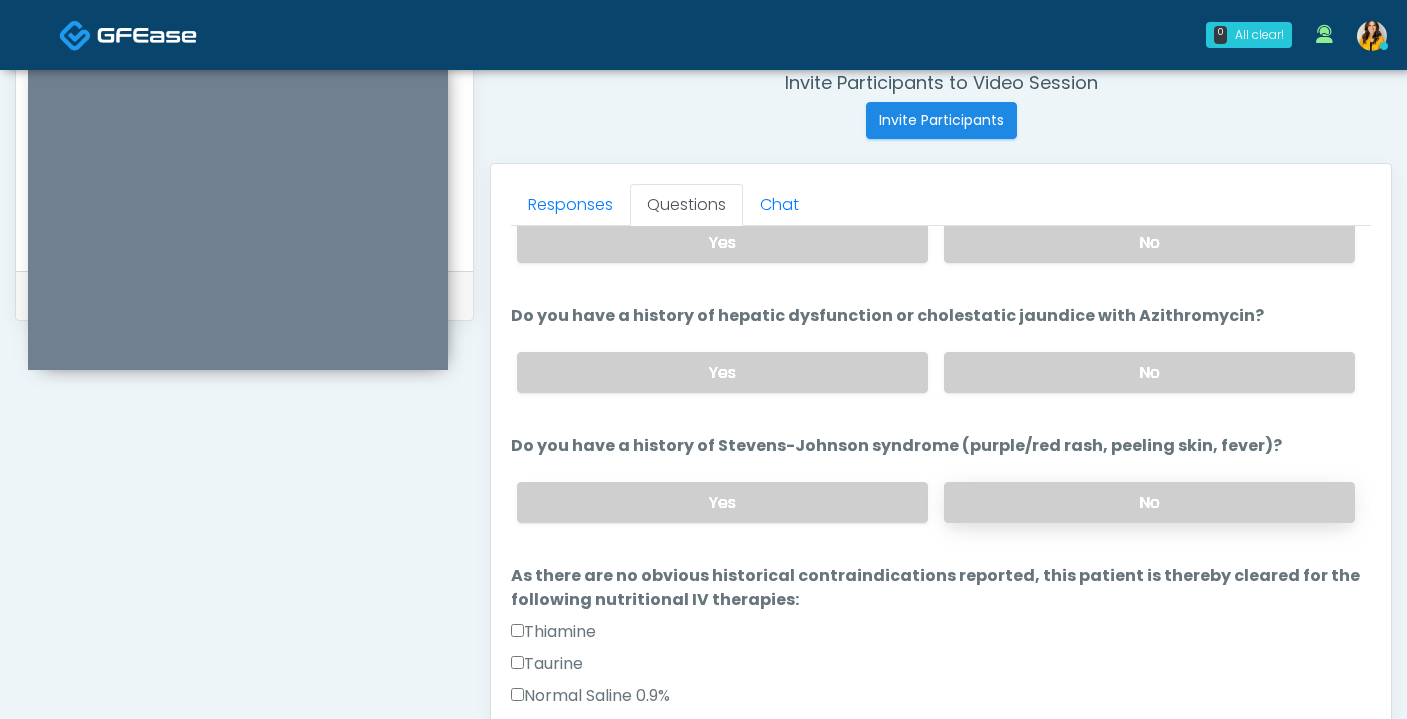 click on "No" at bounding box center [1149, 502] 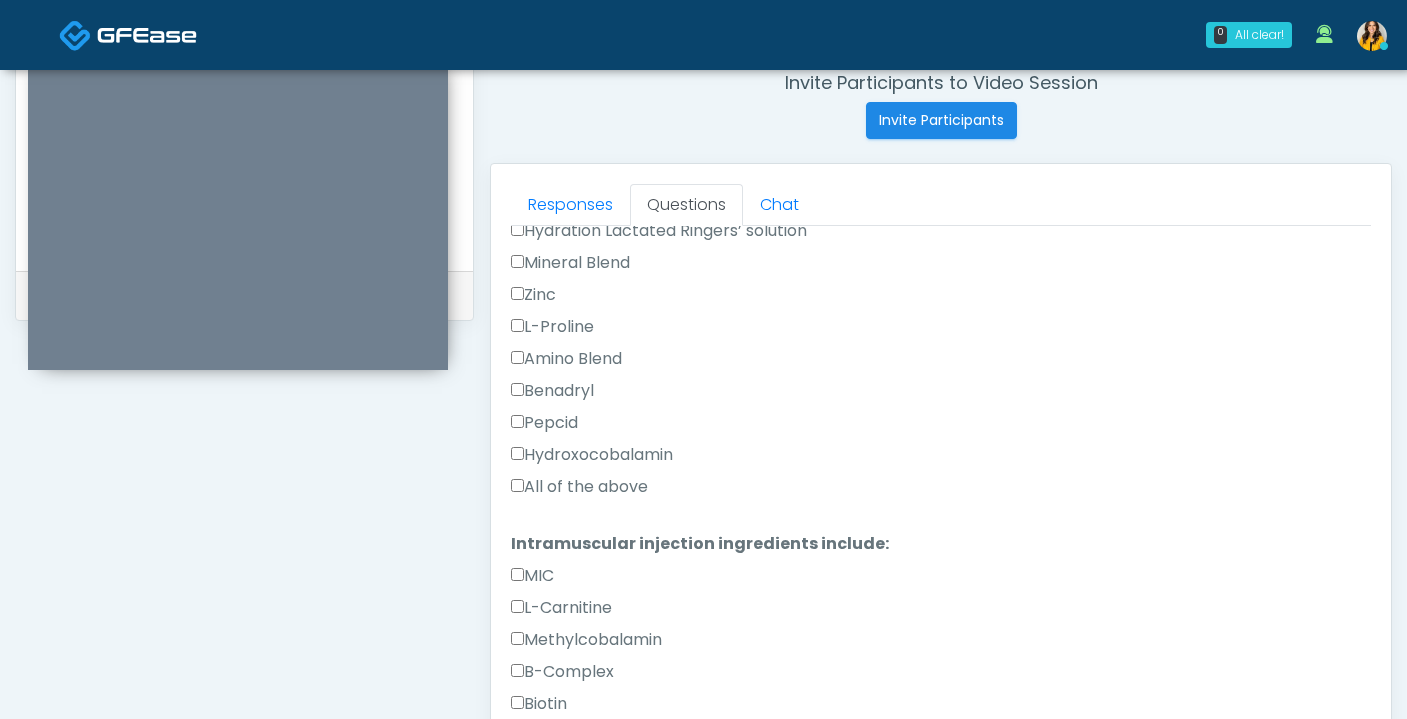 scroll, scrollTop: 1328, scrollLeft: 0, axis: vertical 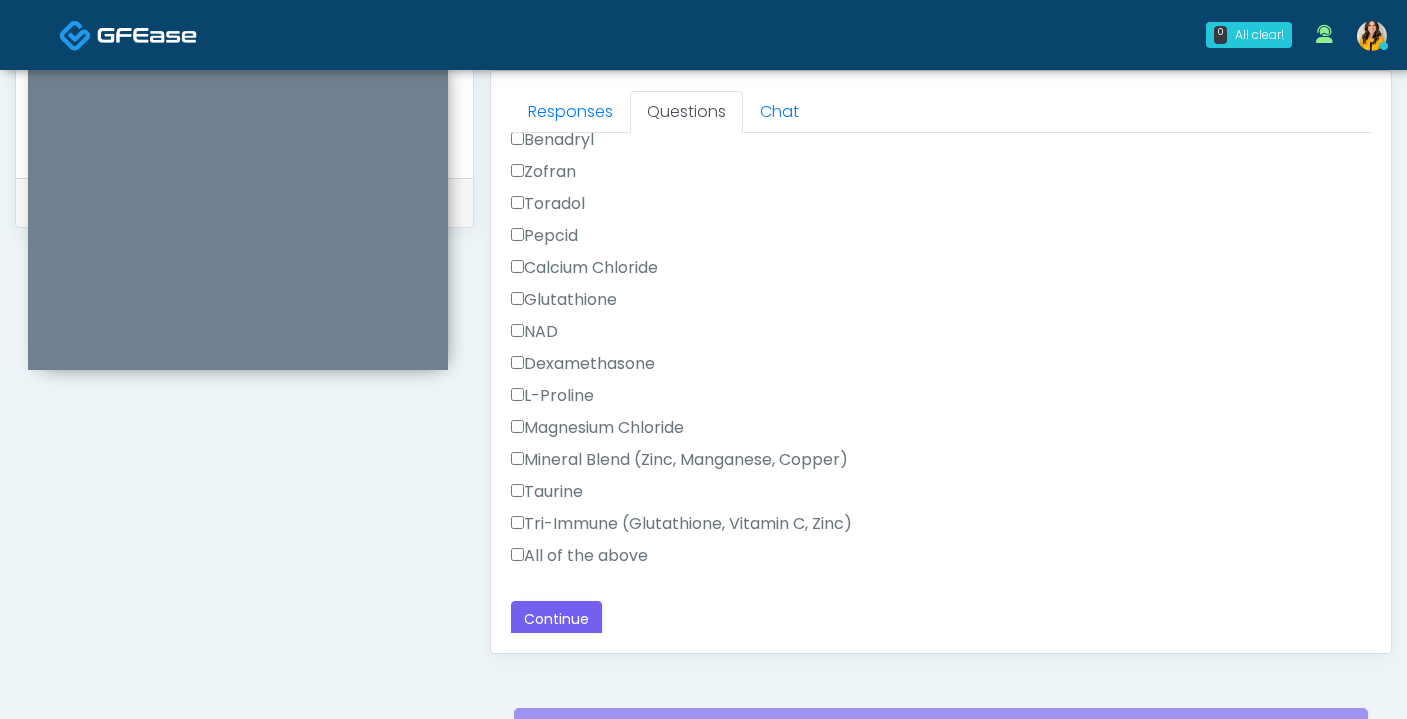 click on "Responses
Questions
Chat
Good Faith Exam Script
Good Faith Exam Script INTRODUCTION Hello, my name is undefined, and I will be conducting your good faith exam on behalf of  SunCity IV League ,  Please confirm the correct patient is on the call: Confirm full name Confirm Date of Birth ﻿﻿ This exam will take about 5 minutes to complete and it is a state requirement before you receive any new treatment. I am a third party service provider and have been retained by this practice to collect and review your medical history and ensure you're a good candidate for your treatment. all information collected, stored and transmitted as part of this exam is confidential and covered by the HIPAA act.
Continue" at bounding box center (941, 362) 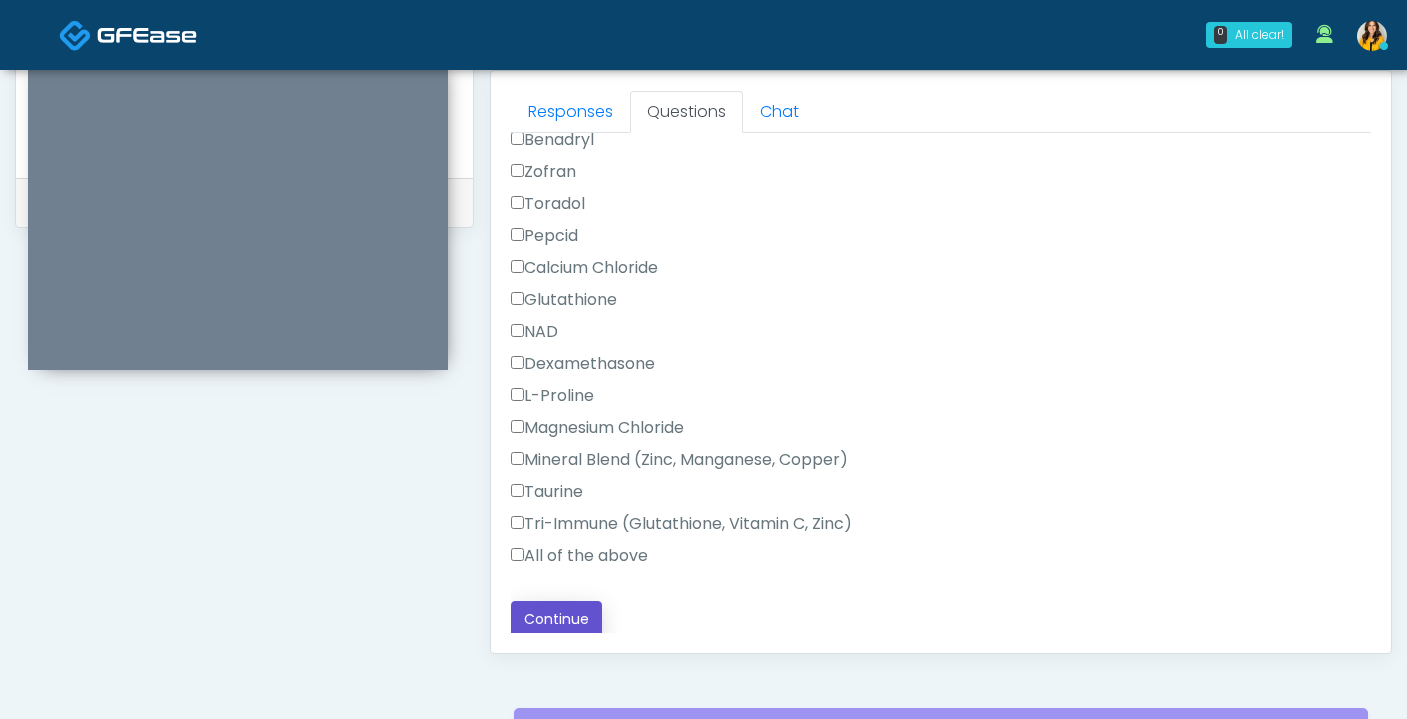 click on "Continue" at bounding box center (556, 619) 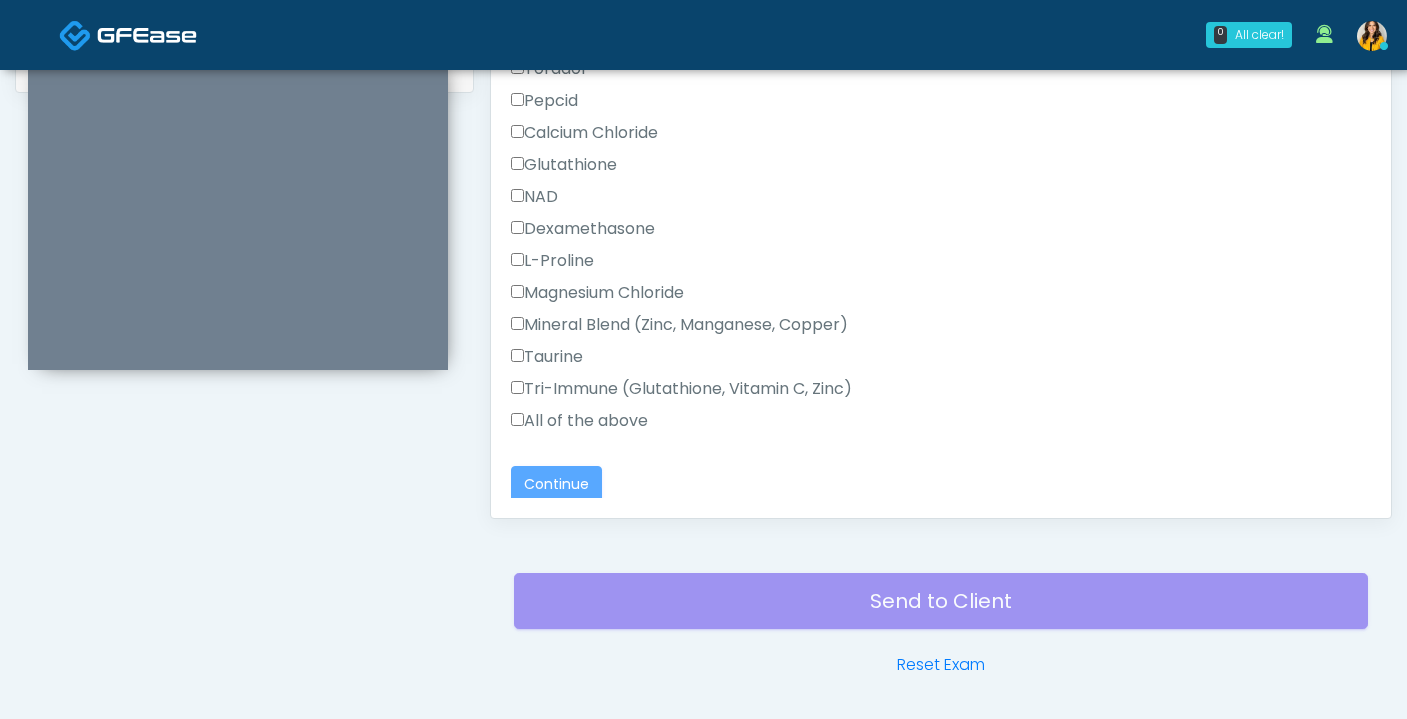 scroll, scrollTop: 1015, scrollLeft: 0, axis: vertical 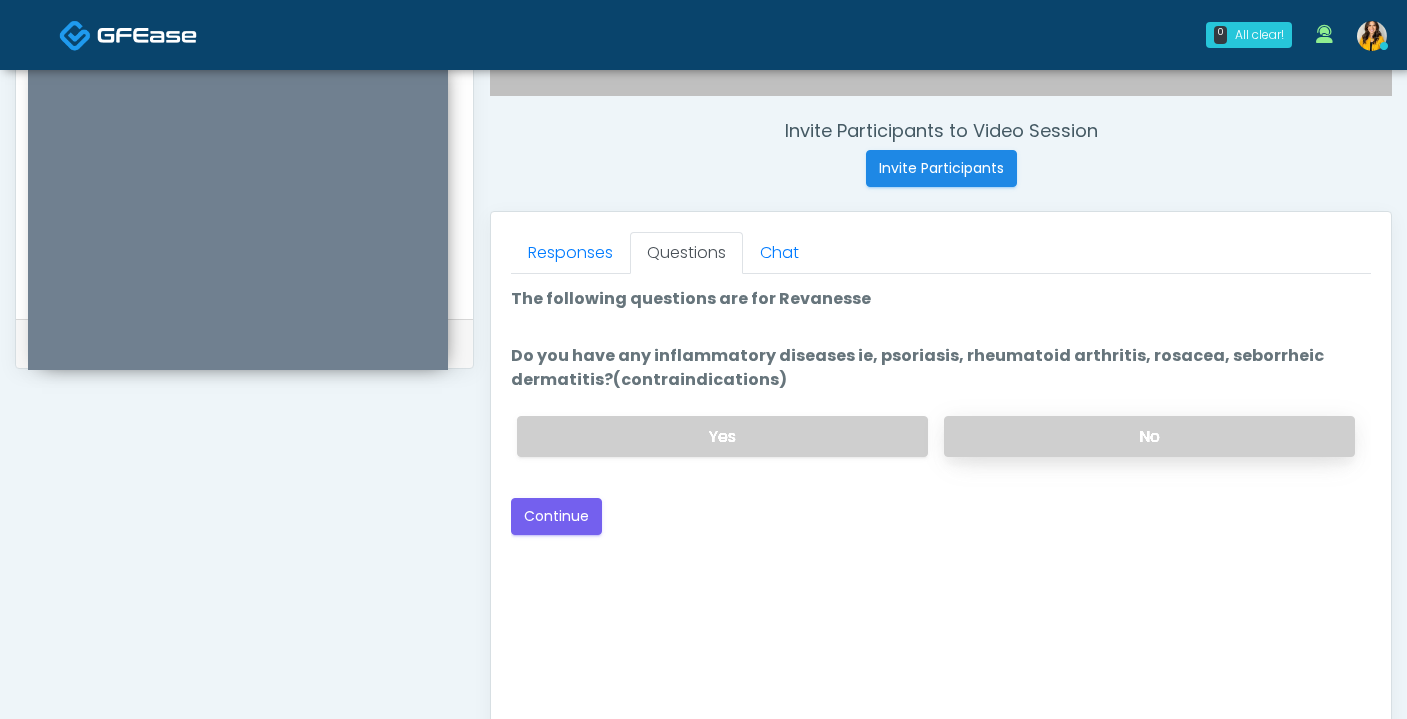 click on "No" at bounding box center (1149, 436) 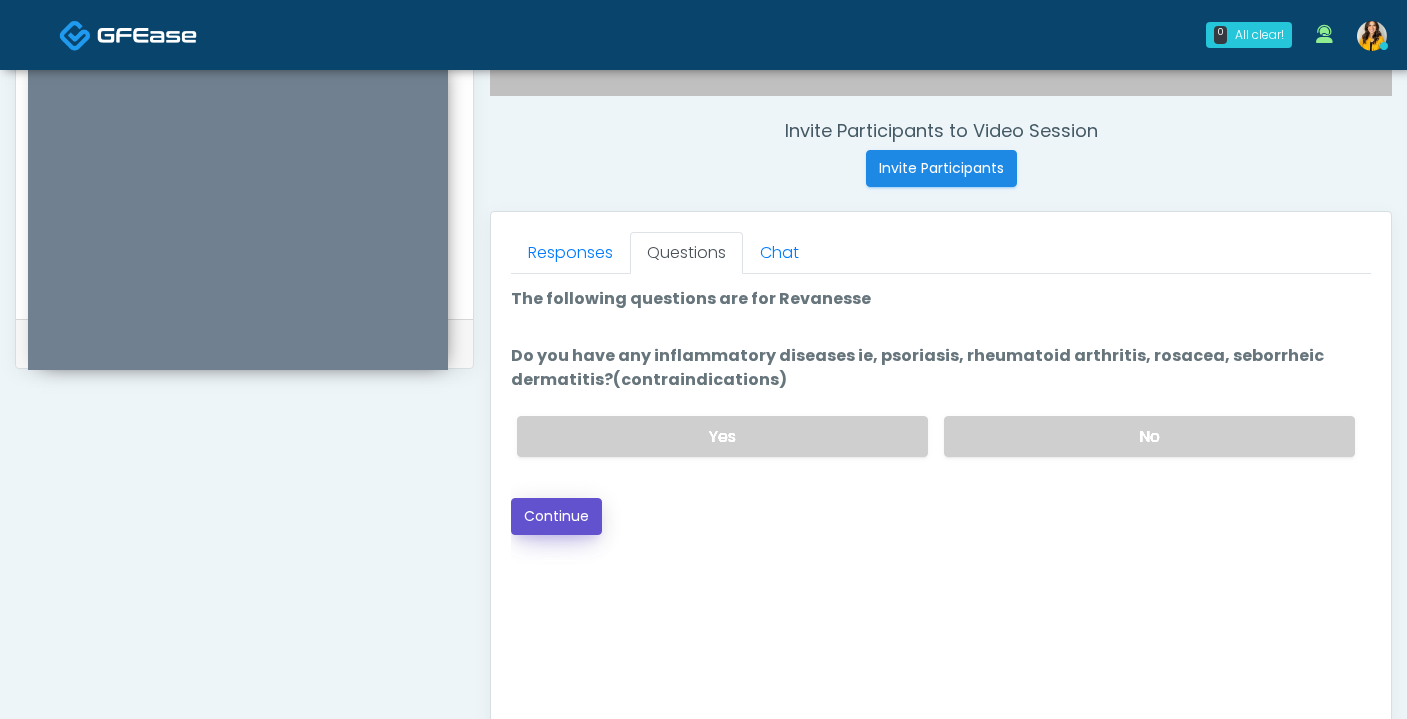 click on "Continue" at bounding box center (556, 516) 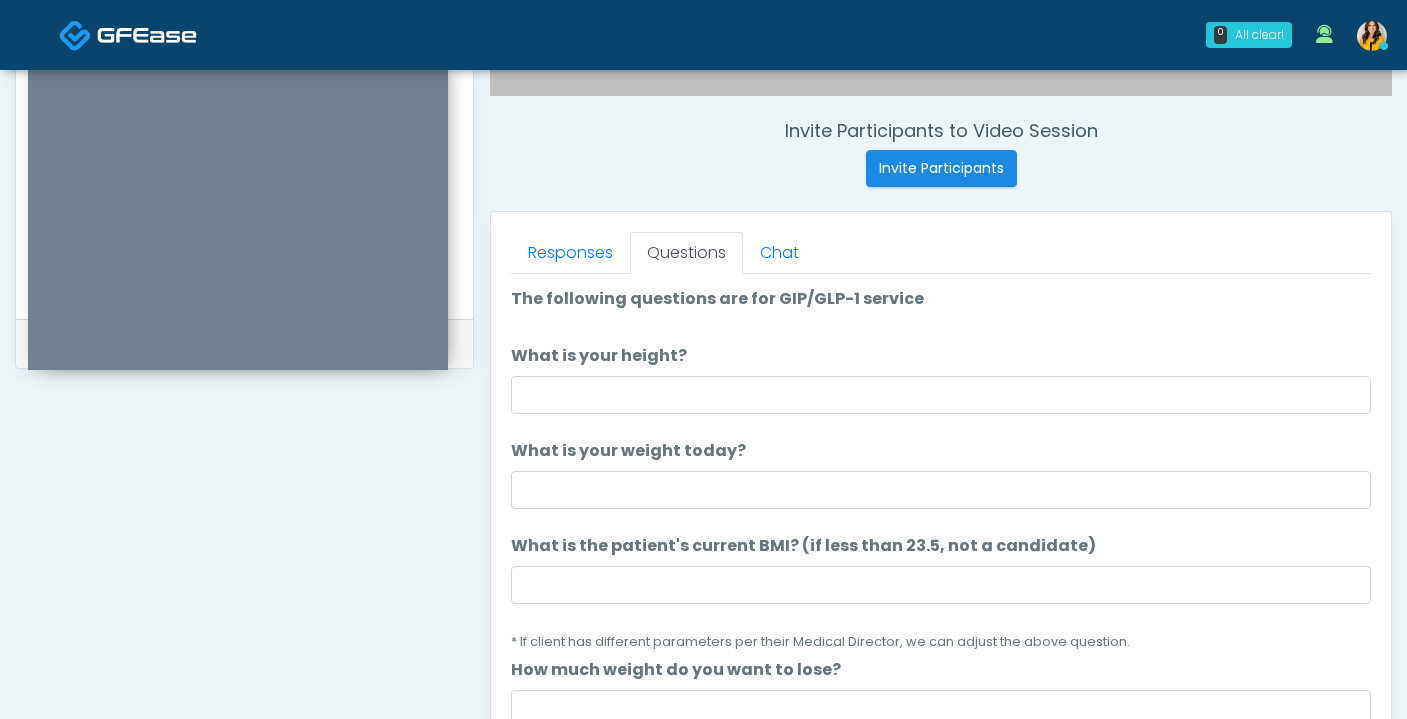 scroll, scrollTop: 19, scrollLeft: 0, axis: vertical 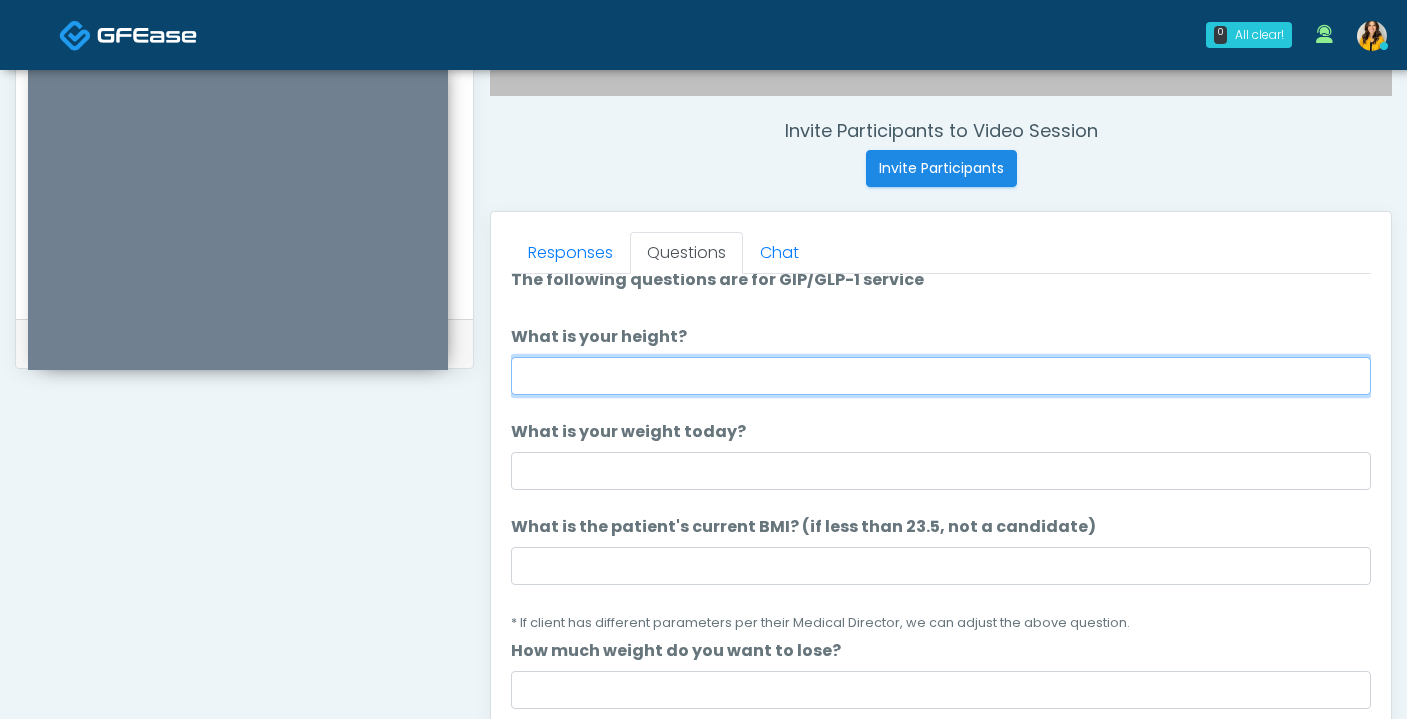 click on "What is your height?" at bounding box center (941, 376) 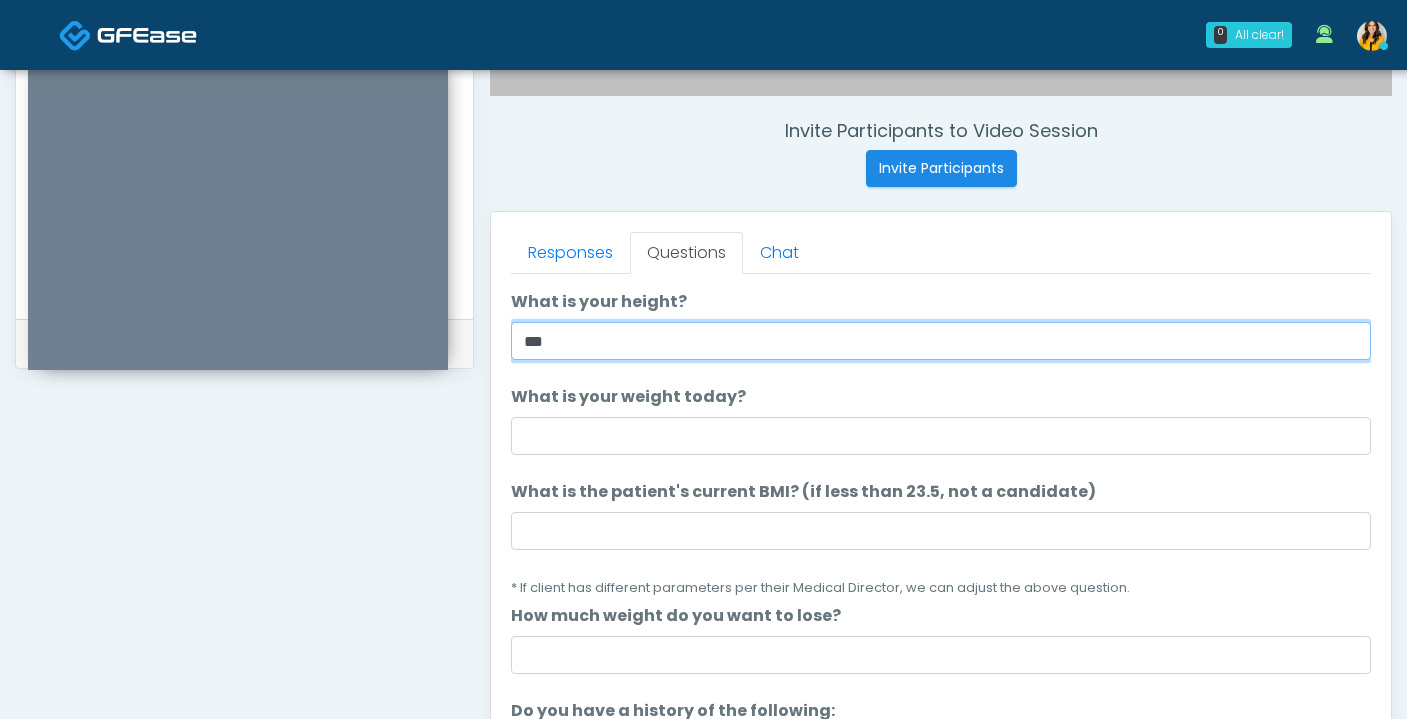 scroll, scrollTop: 56, scrollLeft: 0, axis: vertical 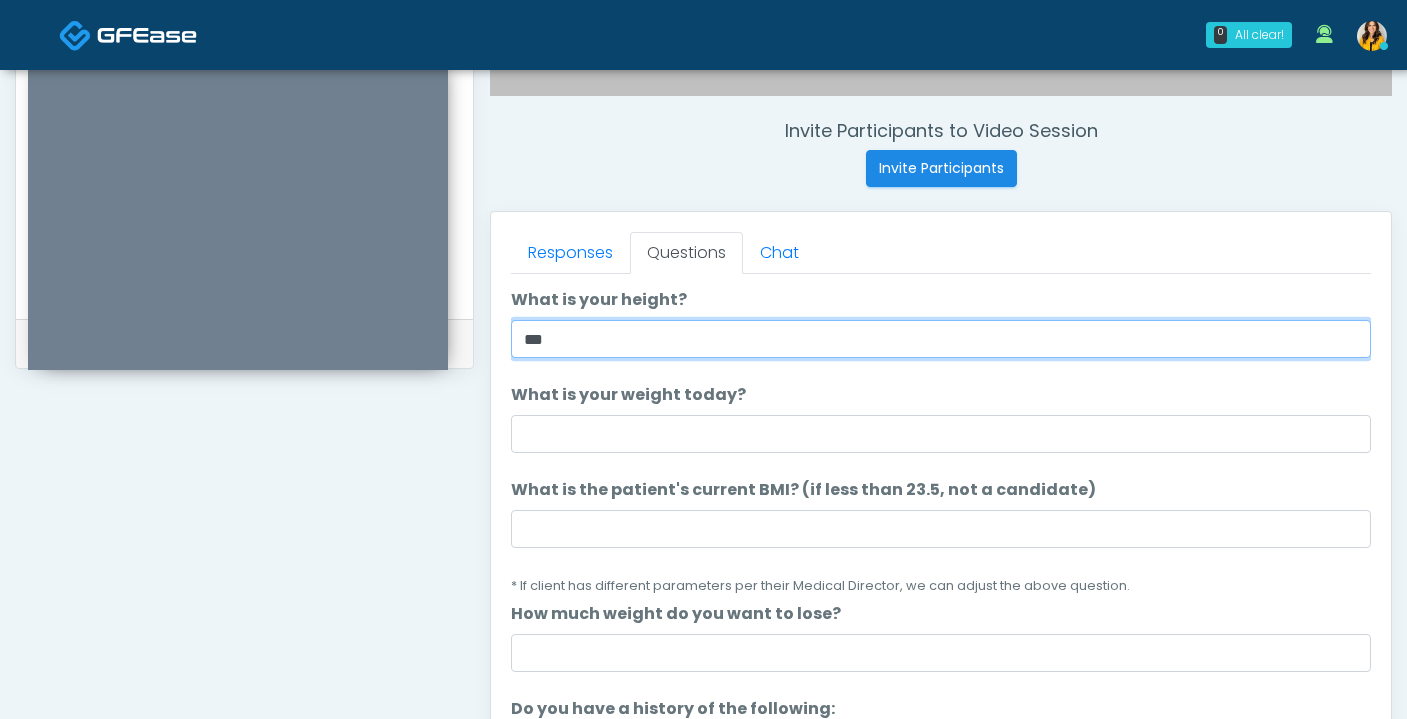 type on "***" 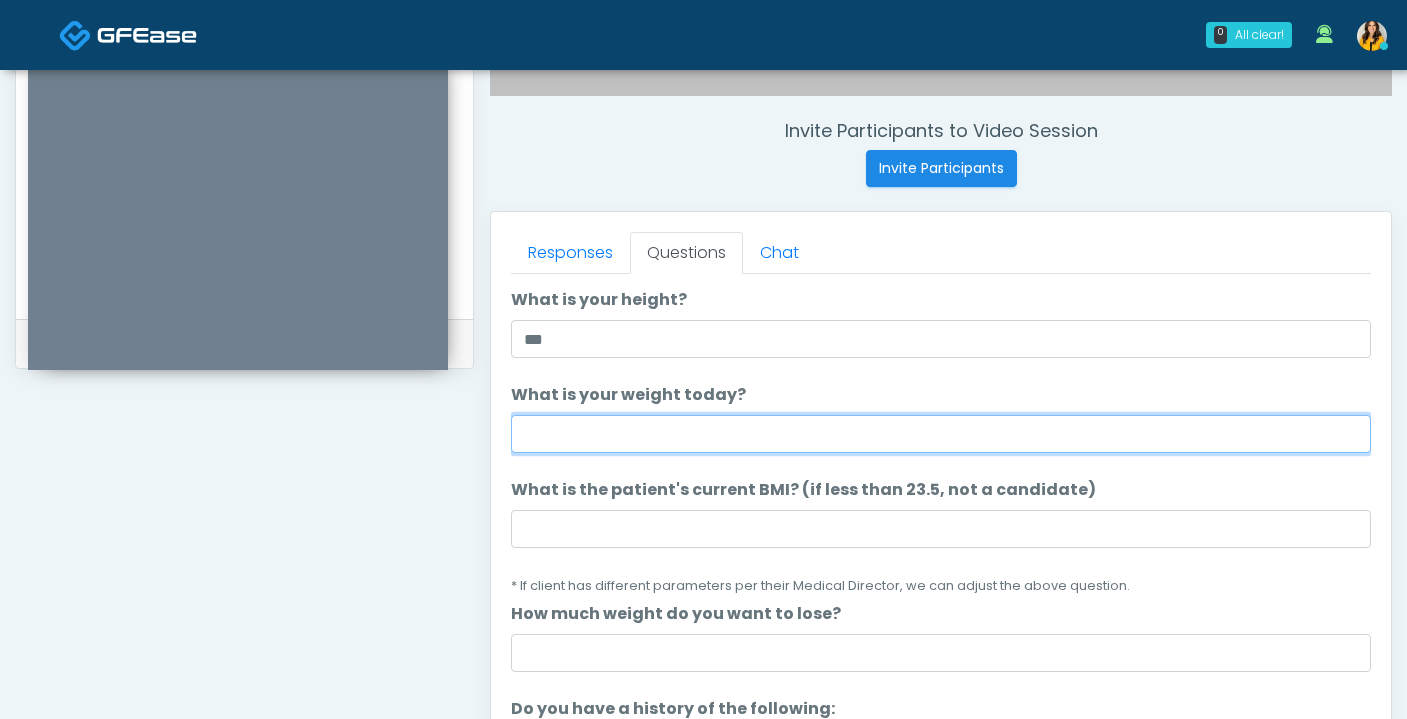 click on "What is your weight today?" at bounding box center [941, 434] 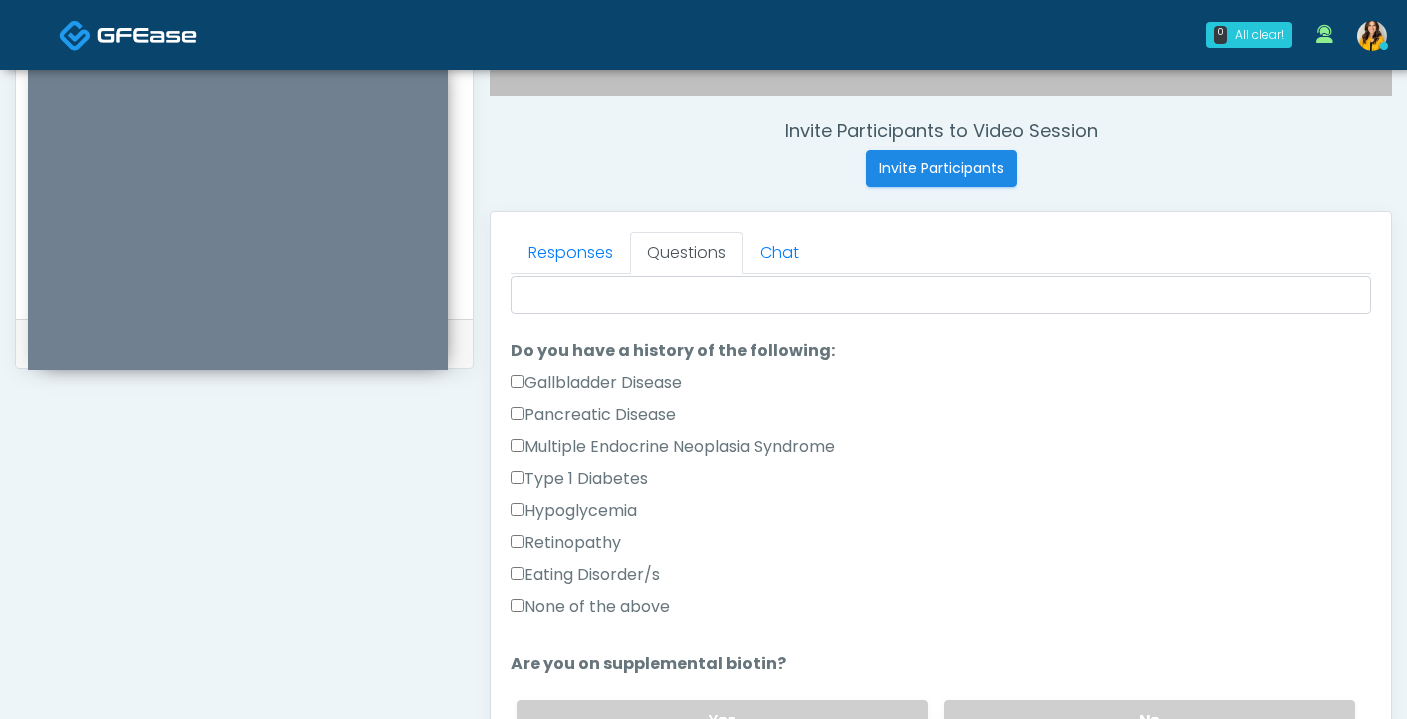 scroll, scrollTop: 418, scrollLeft: 0, axis: vertical 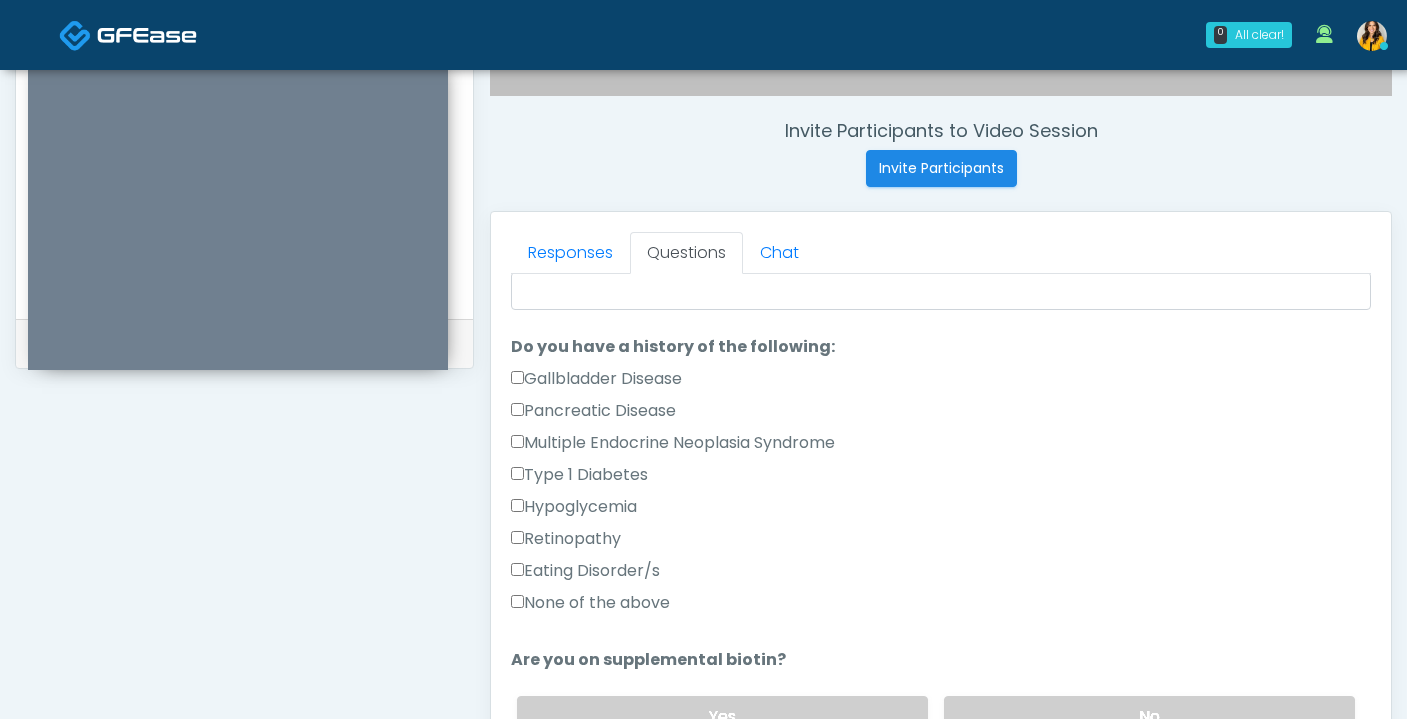 type on "***" 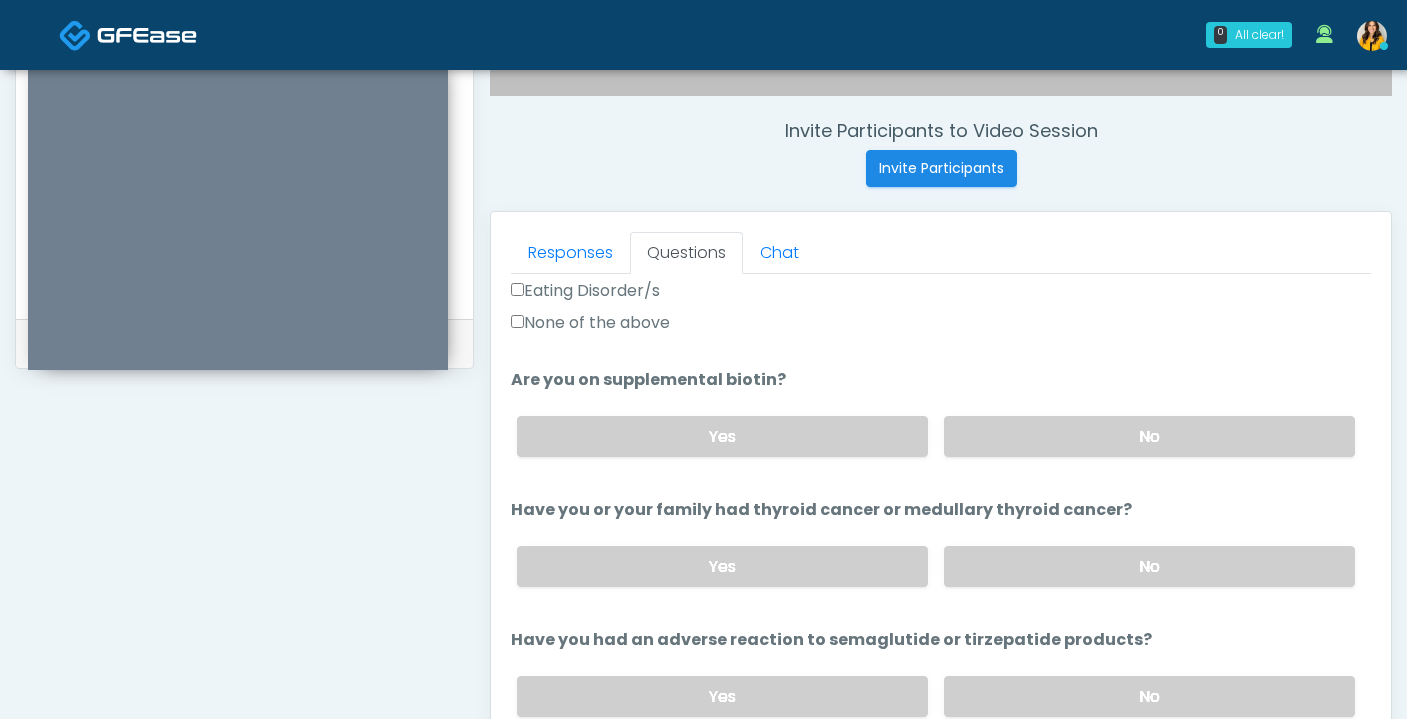 scroll, scrollTop: 724, scrollLeft: 0, axis: vertical 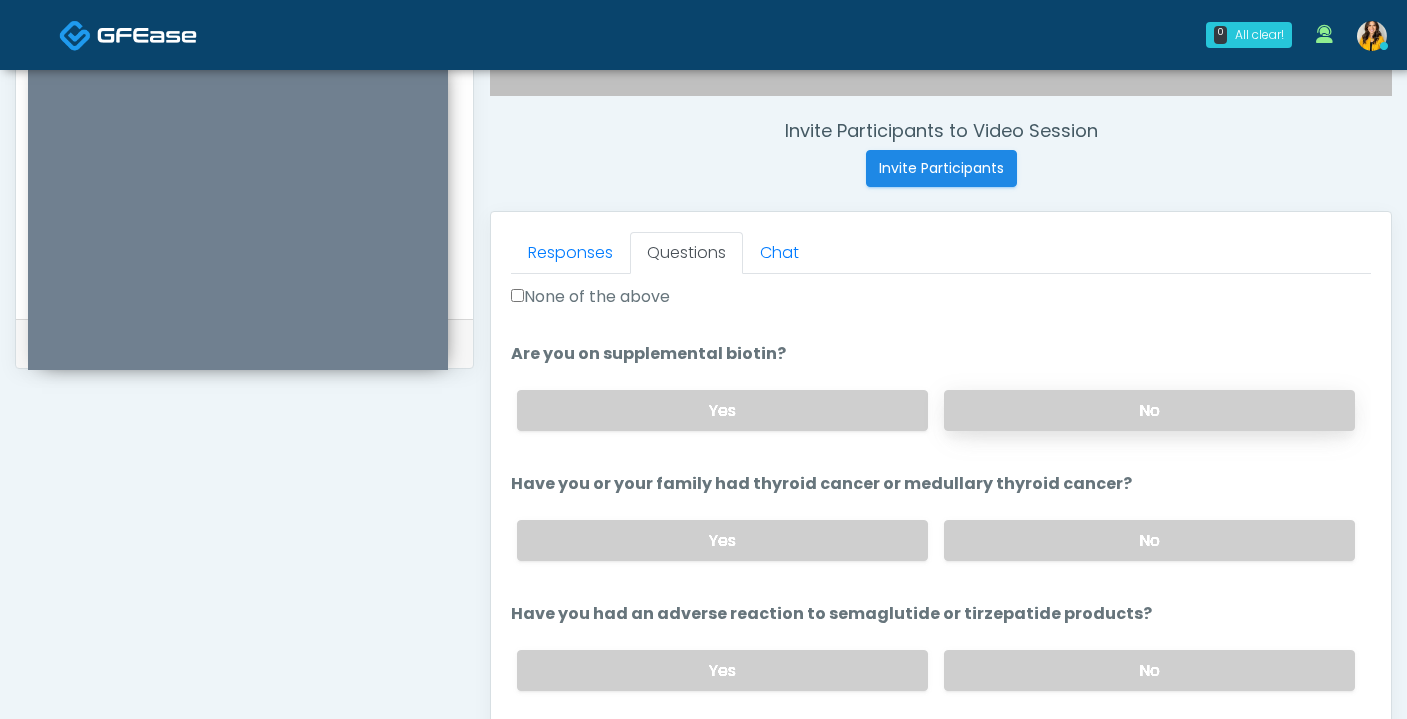 click on "No" at bounding box center (1149, 410) 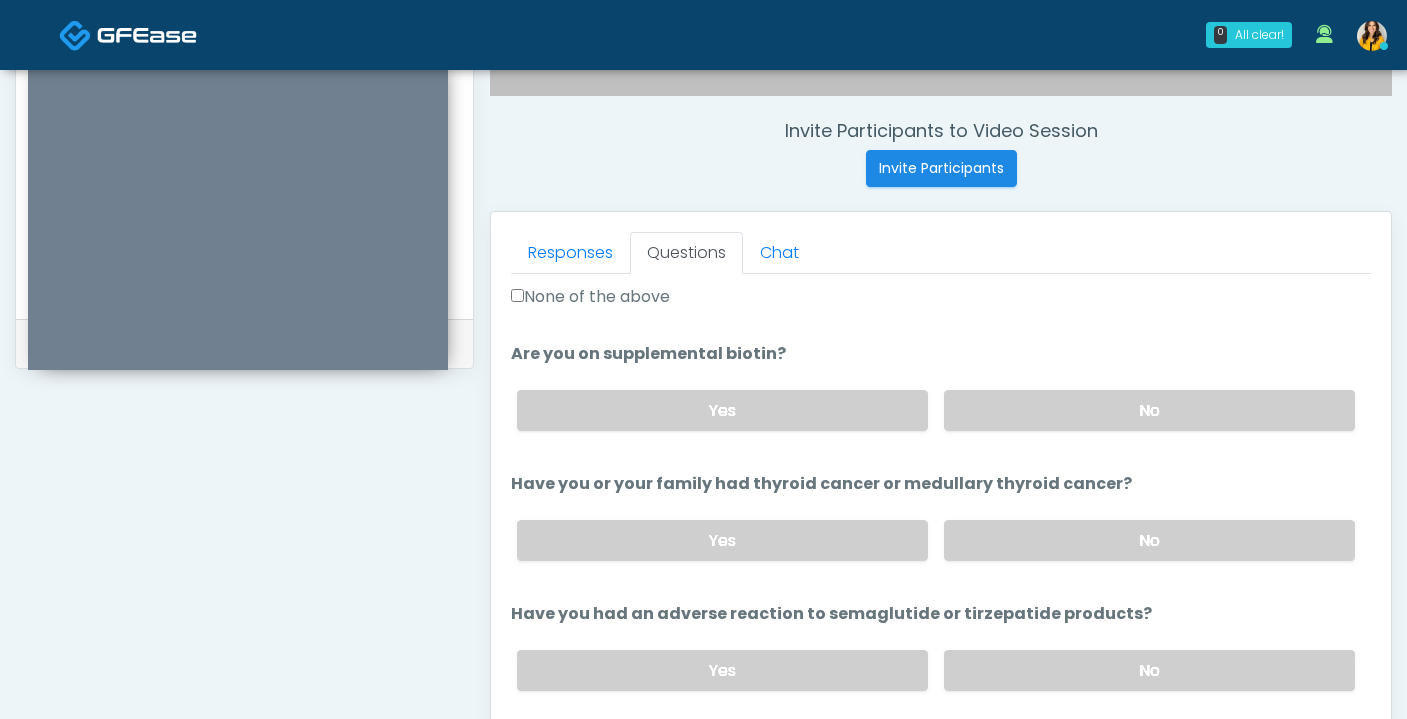 scroll, scrollTop: 773, scrollLeft: 0, axis: vertical 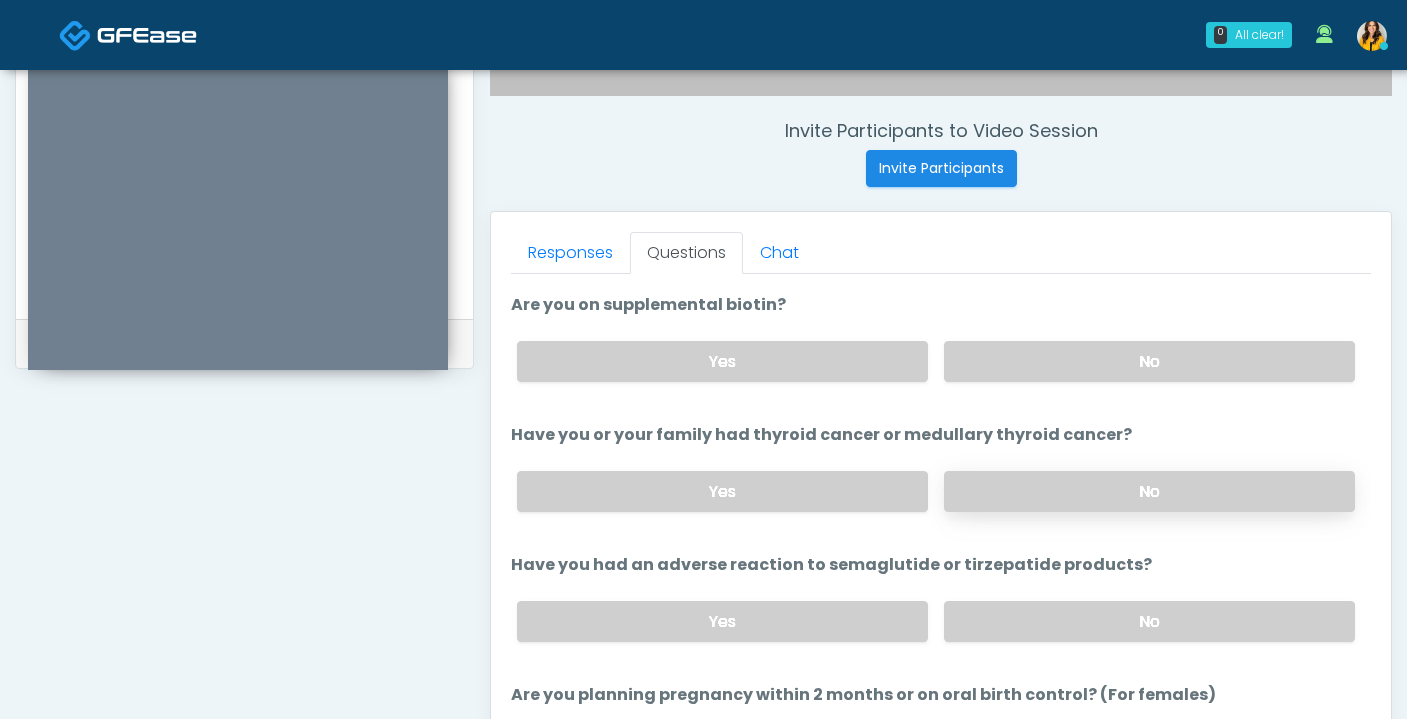 click on "No" at bounding box center (1149, 491) 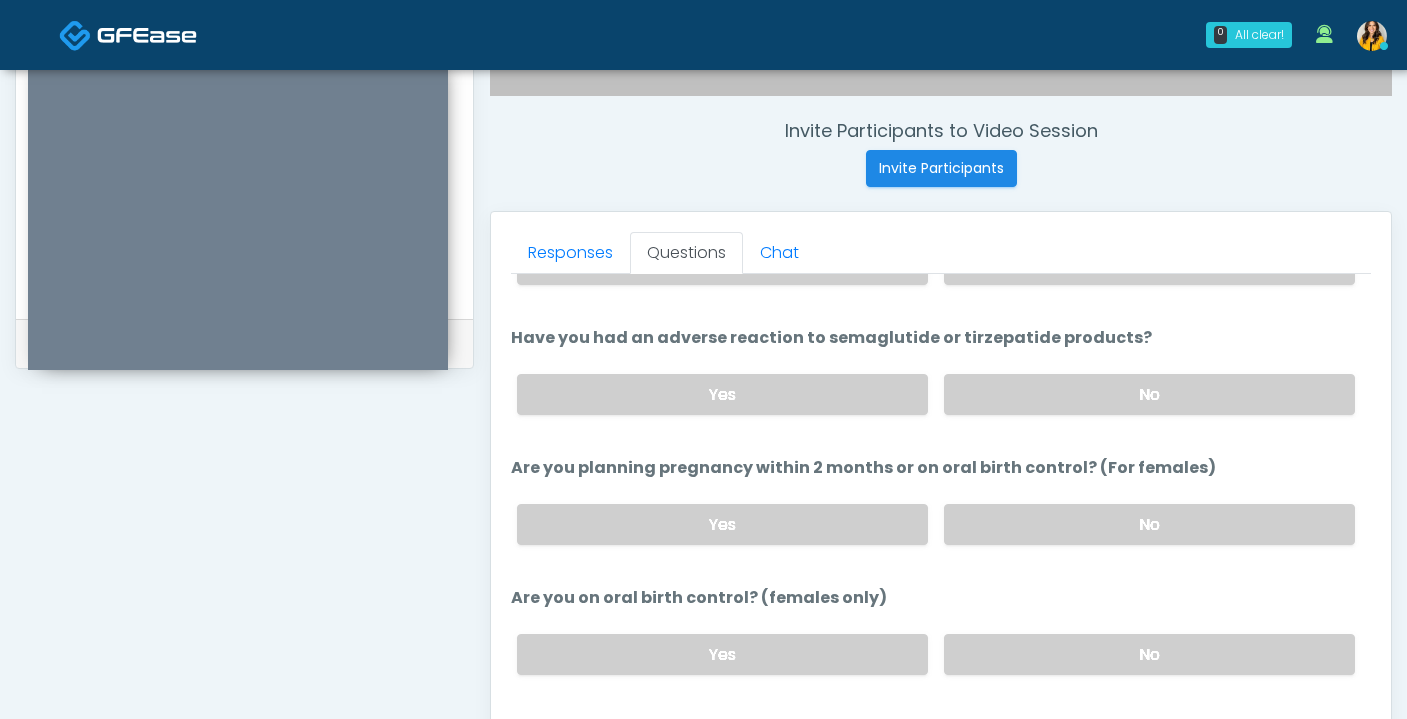 scroll, scrollTop: 1103, scrollLeft: 0, axis: vertical 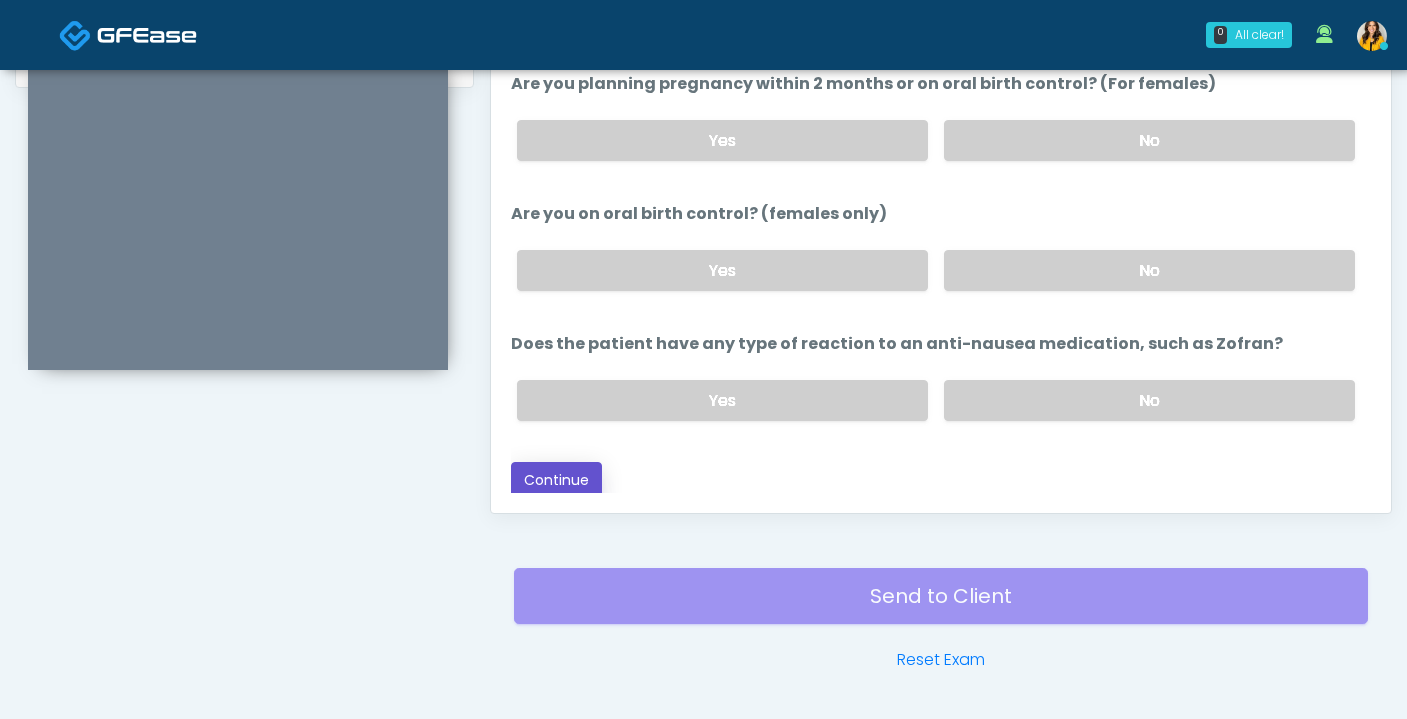 click on "Continue" at bounding box center (556, 480) 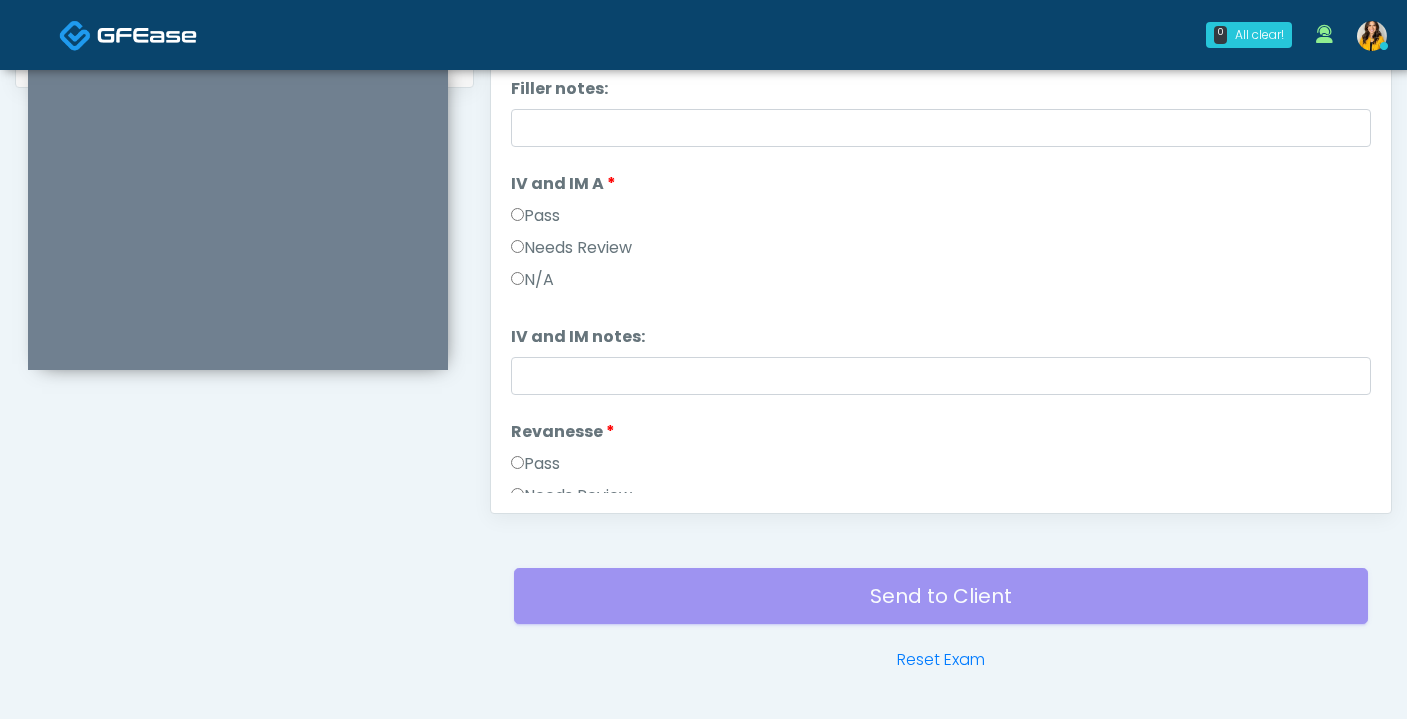 scroll, scrollTop: 0, scrollLeft: 0, axis: both 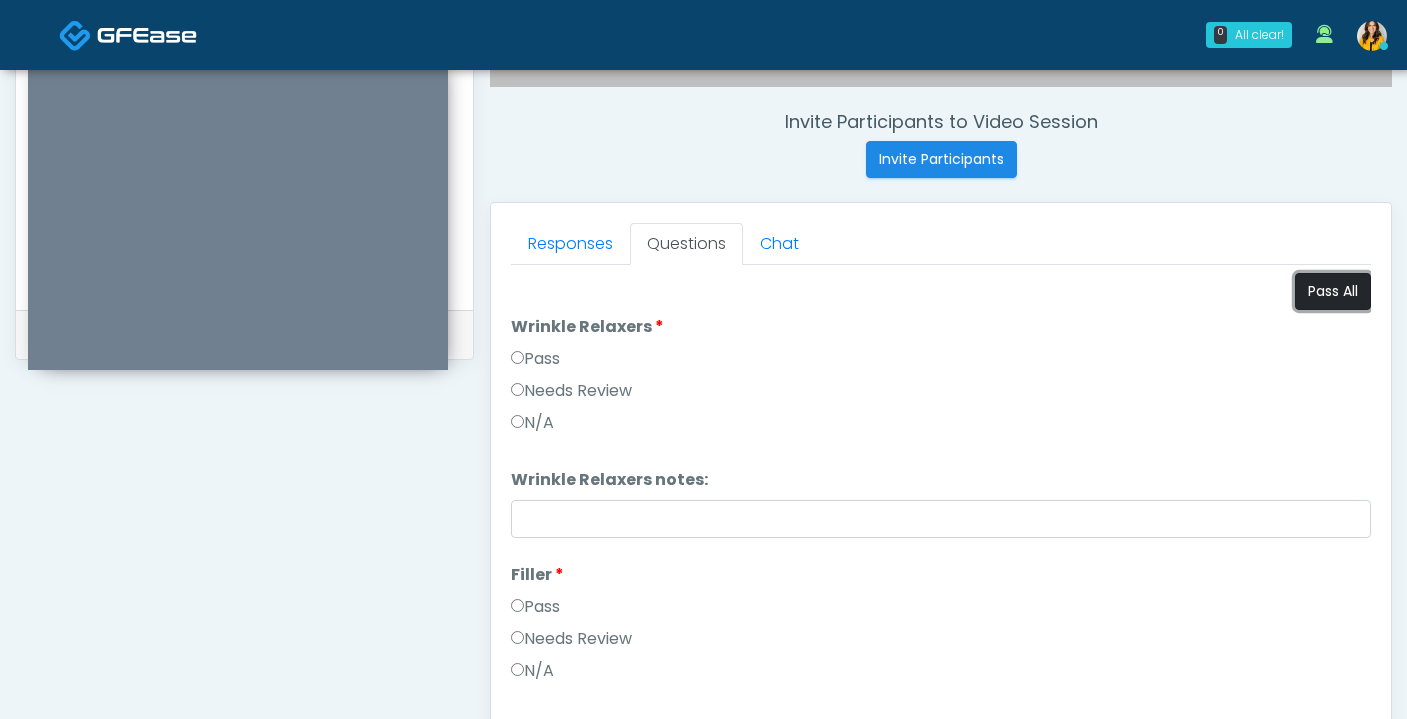 click on "Pass All" at bounding box center [1333, 291] 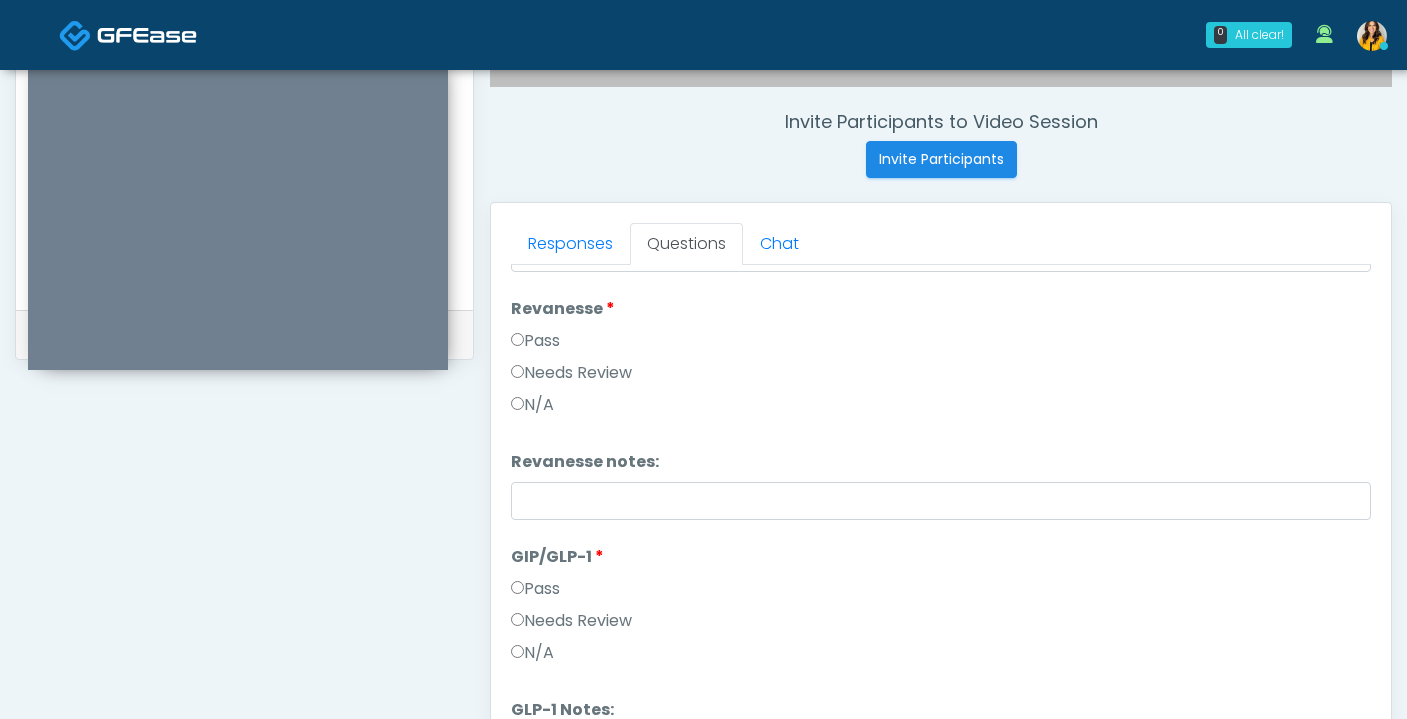 scroll, scrollTop: 827, scrollLeft: 0, axis: vertical 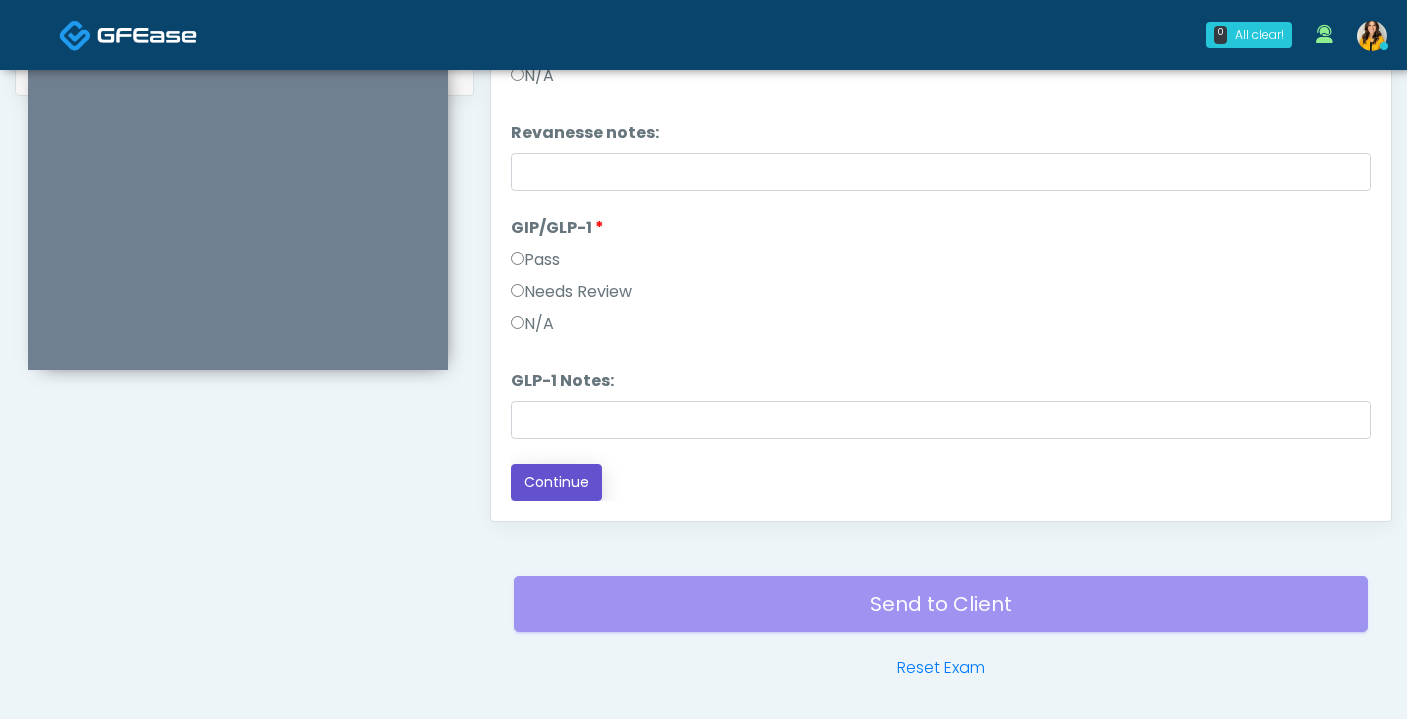 click on "Continue" at bounding box center [556, 482] 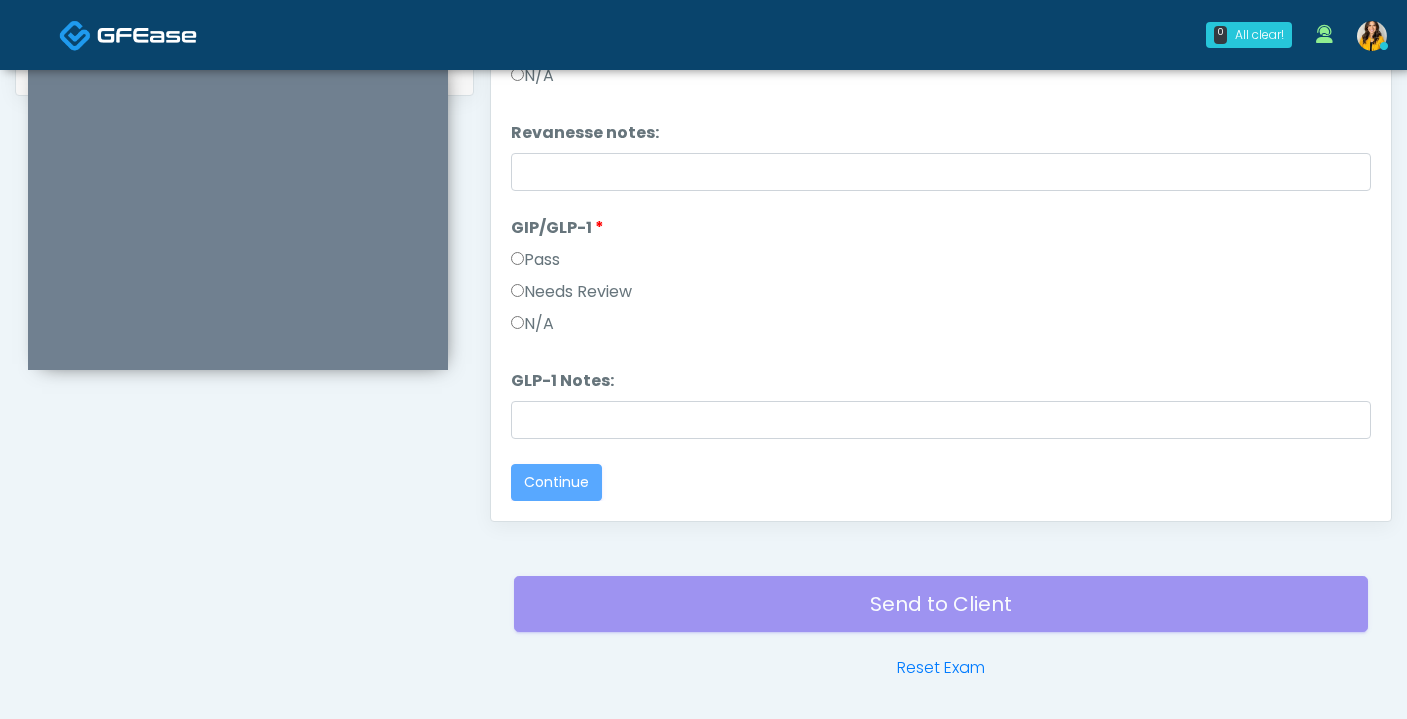 scroll, scrollTop: 0, scrollLeft: 0, axis: both 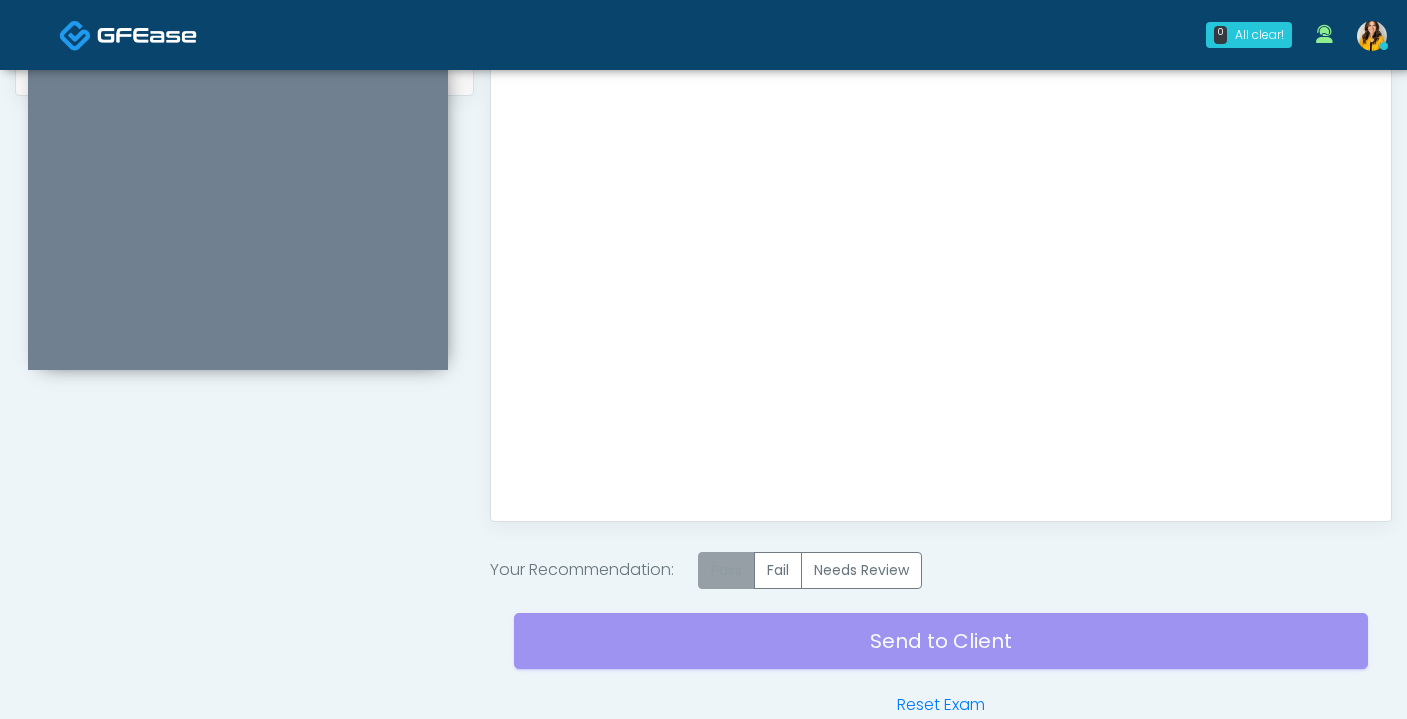 click on "Pass" at bounding box center [726, 570] 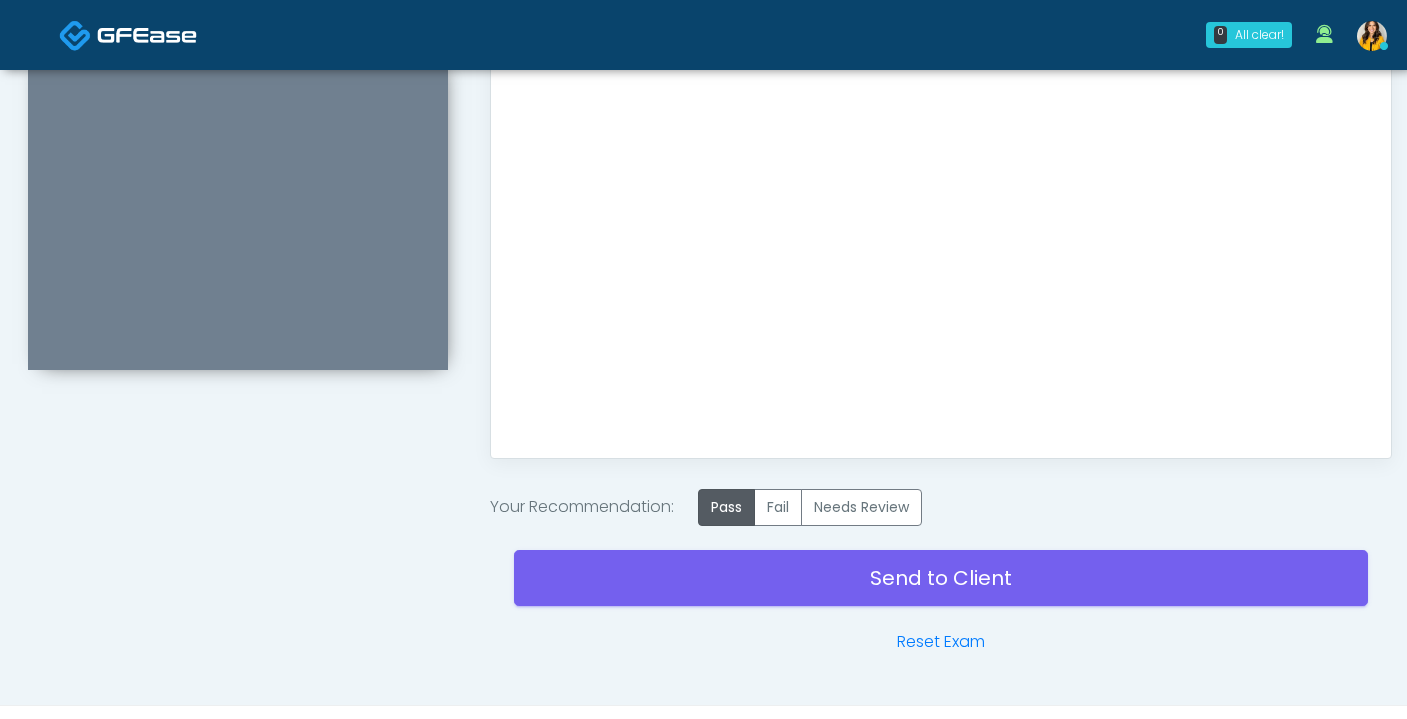 scroll, scrollTop: 1113, scrollLeft: 0, axis: vertical 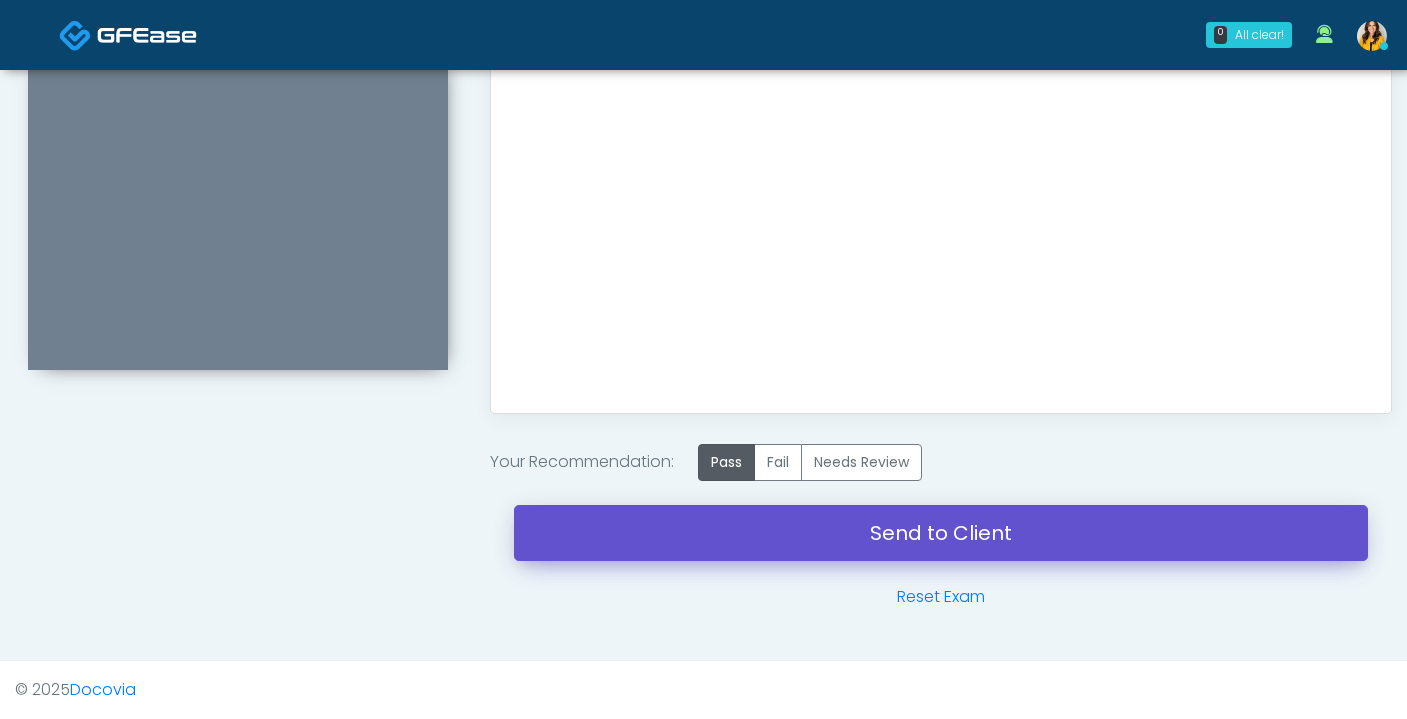 click on "Send to Client" at bounding box center (941, 533) 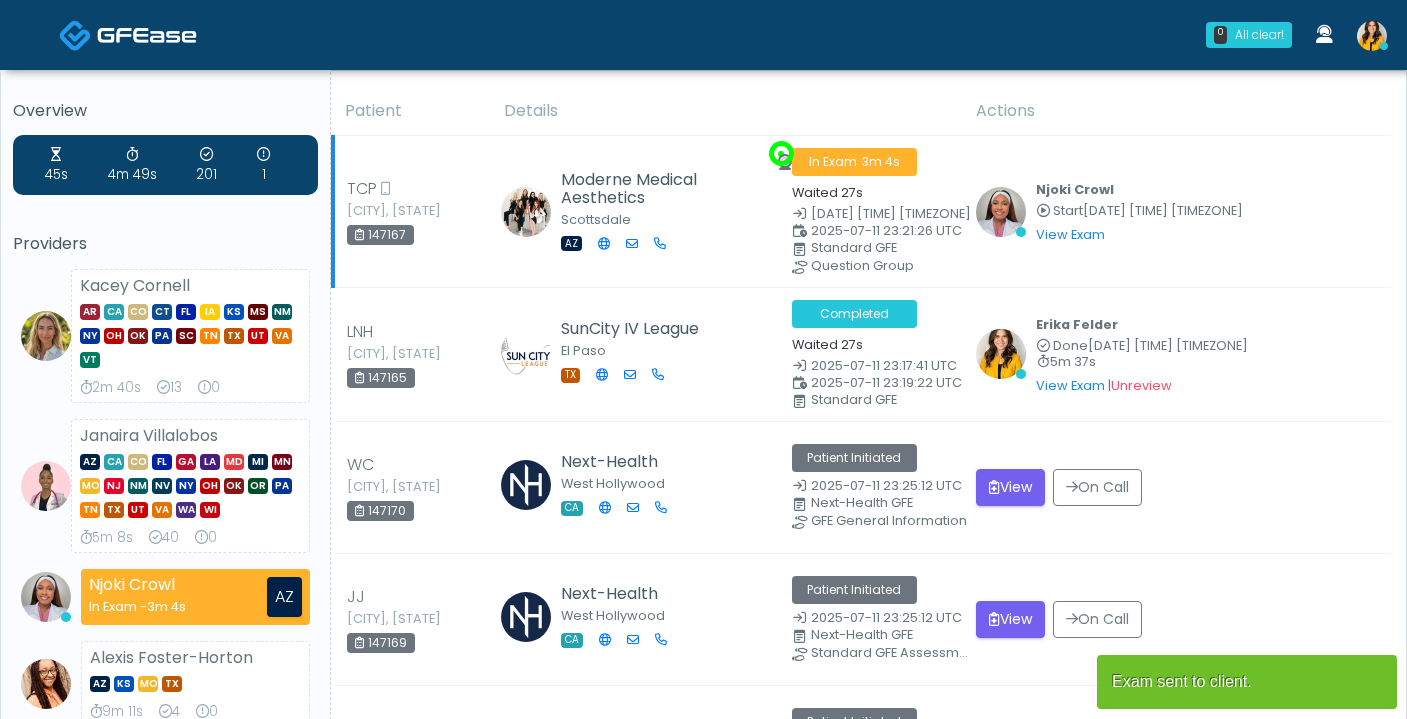 scroll, scrollTop: 0, scrollLeft: 0, axis: both 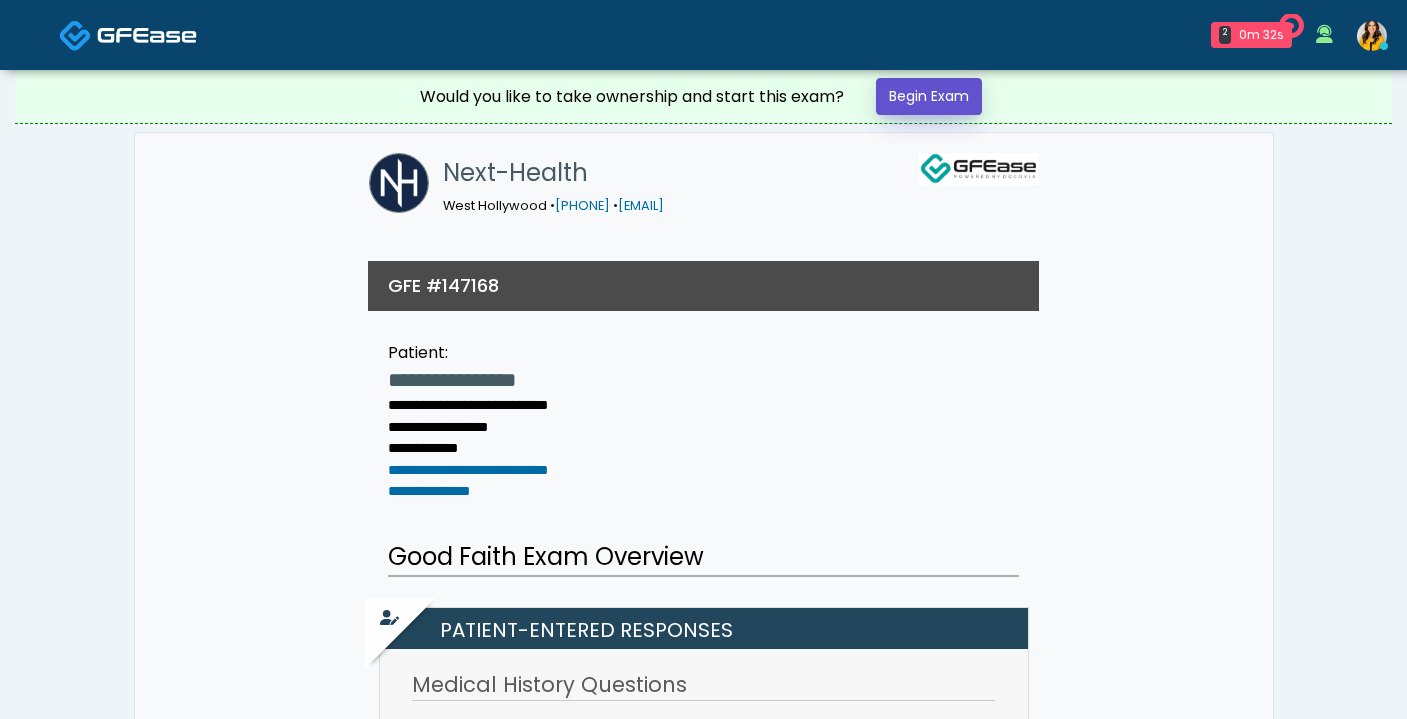 click on "Begin Exam" at bounding box center (929, 96) 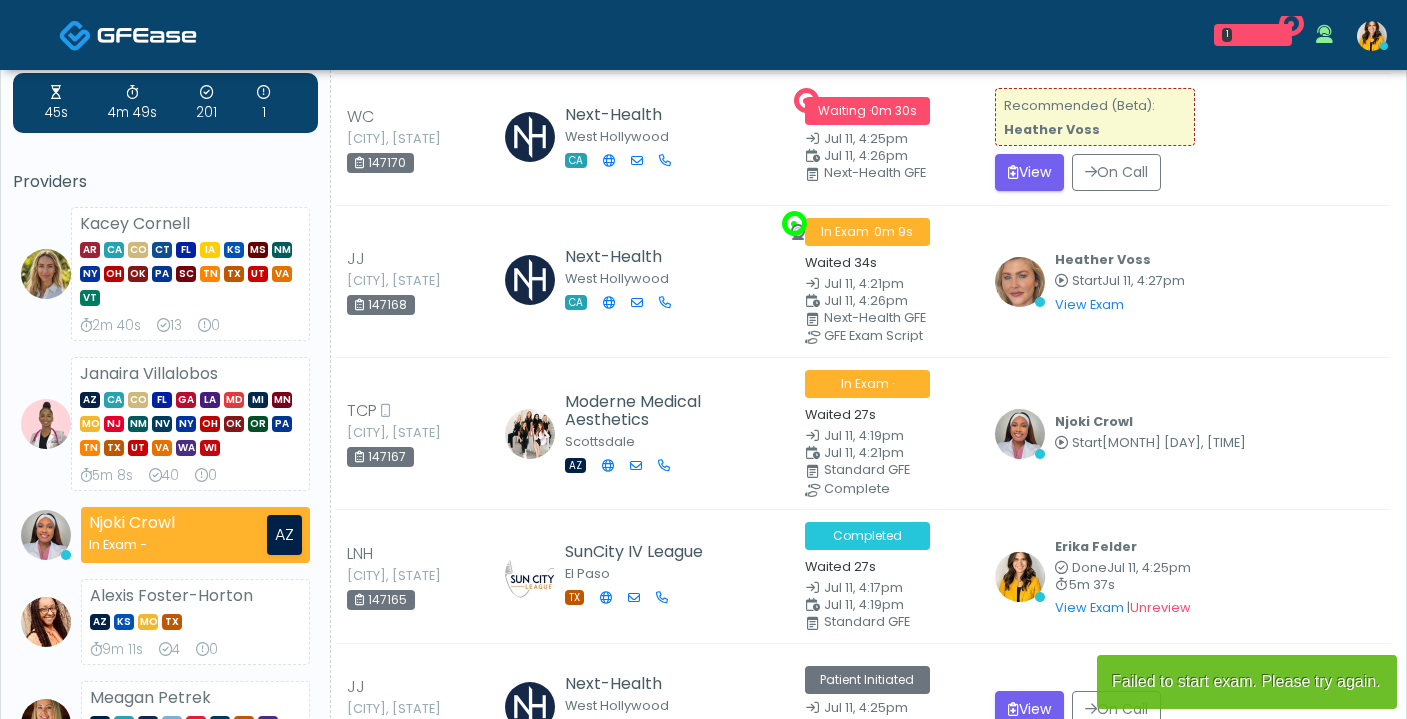 scroll, scrollTop: 92, scrollLeft: 0, axis: vertical 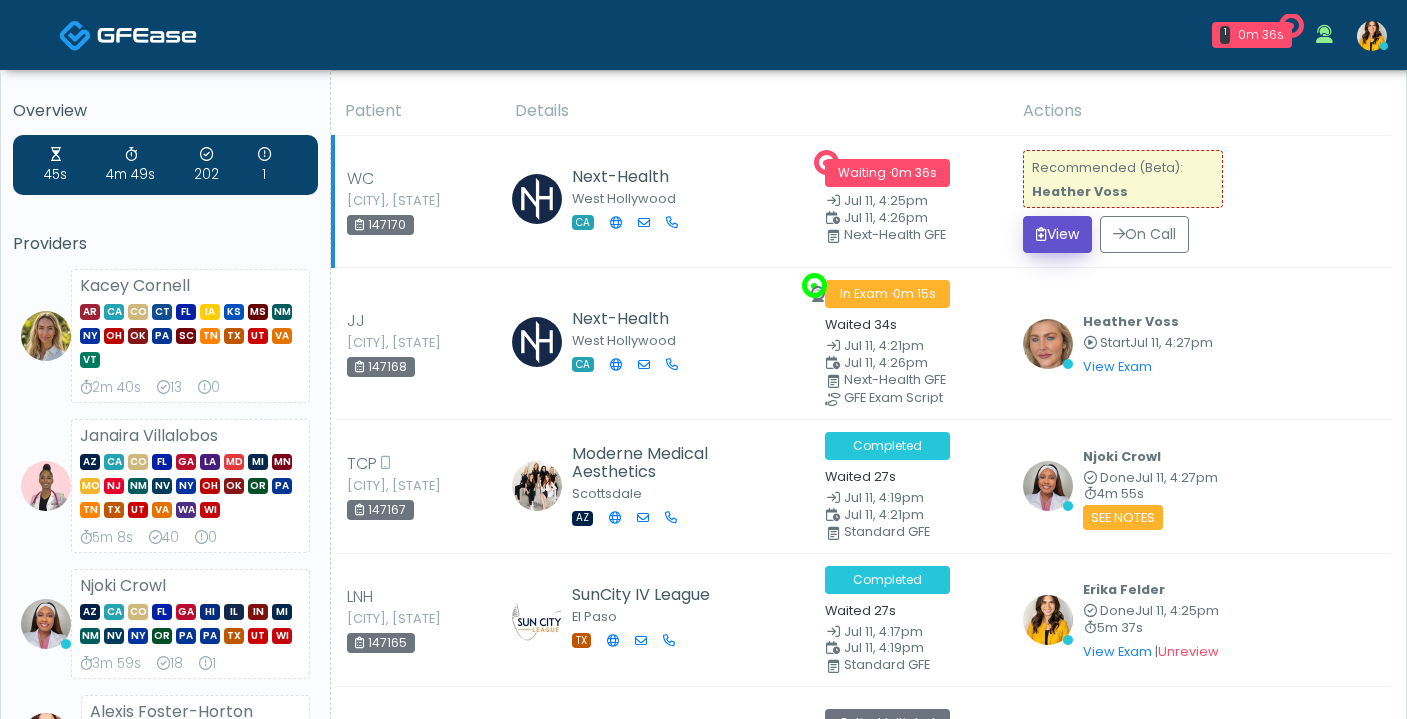 click on "View" at bounding box center [1057, 234] 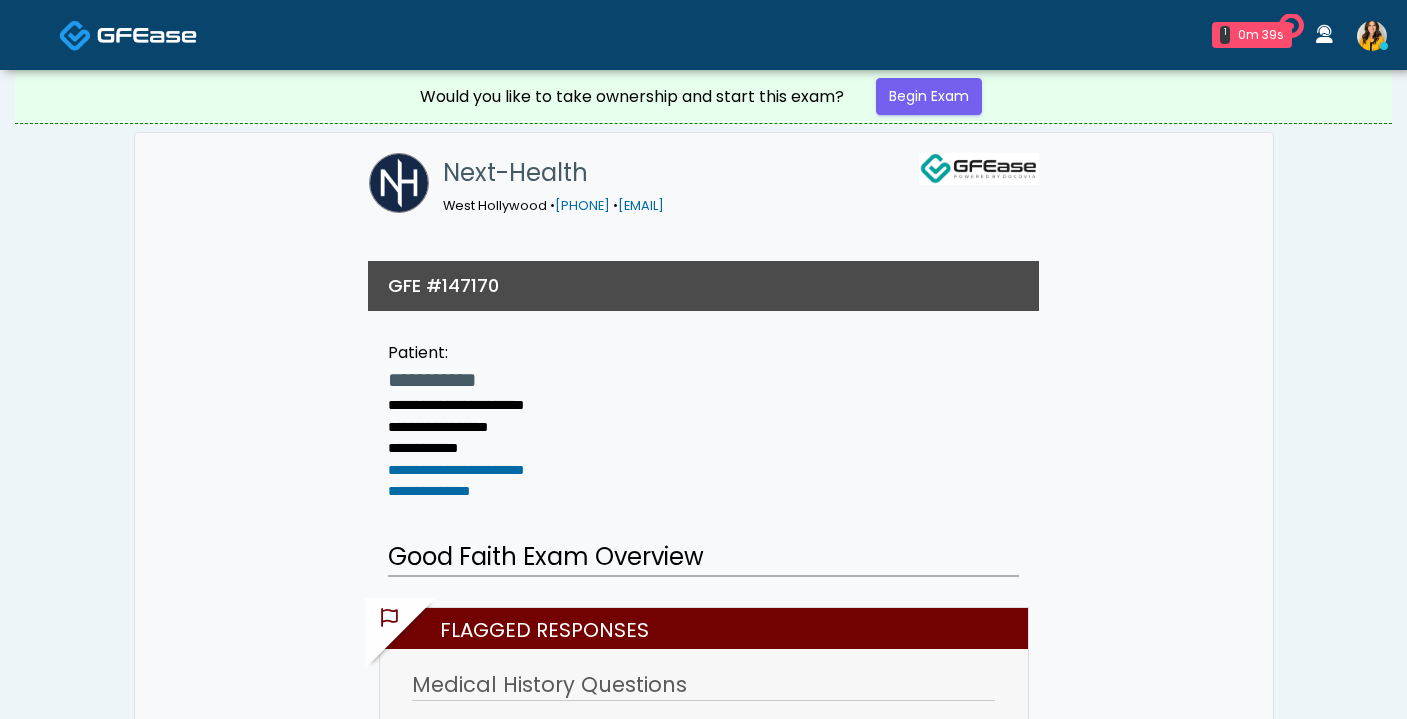 scroll, scrollTop: 0, scrollLeft: 0, axis: both 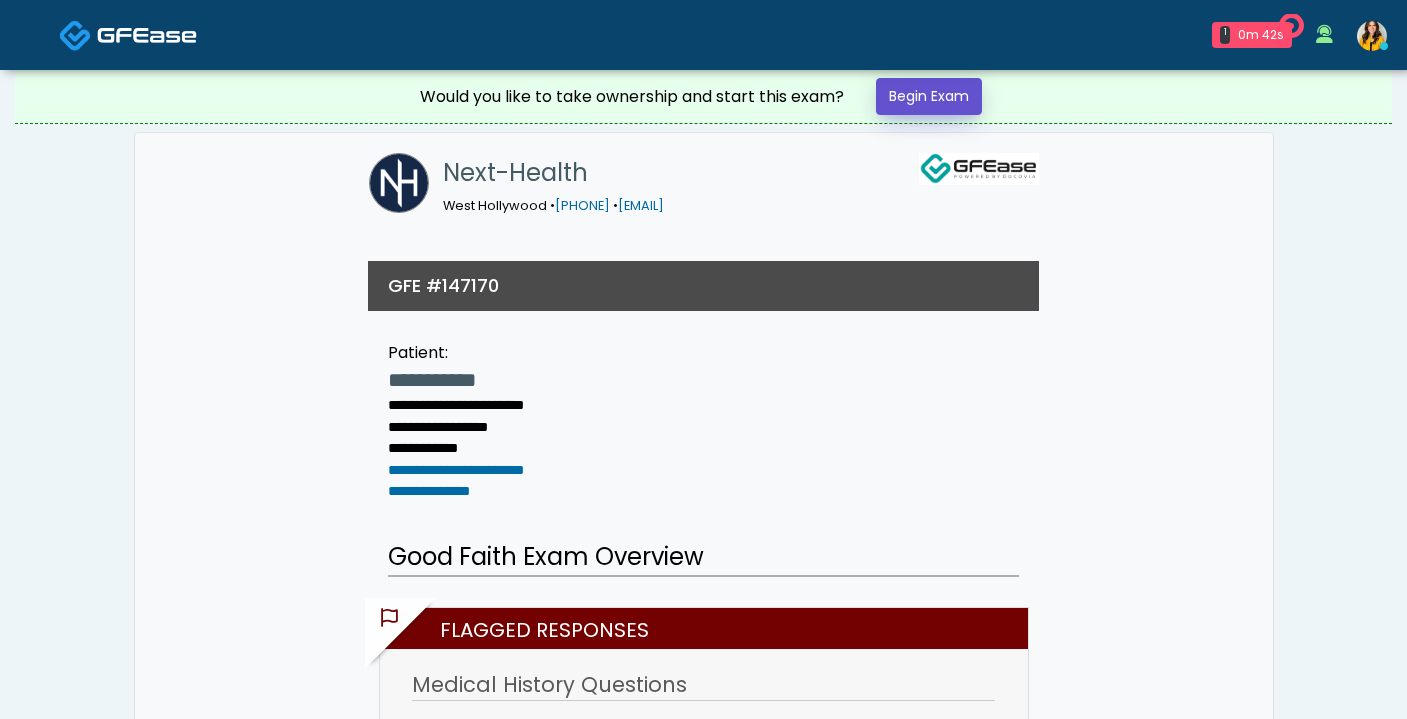 click on "Begin Exam" at bounding box center [929, 96] 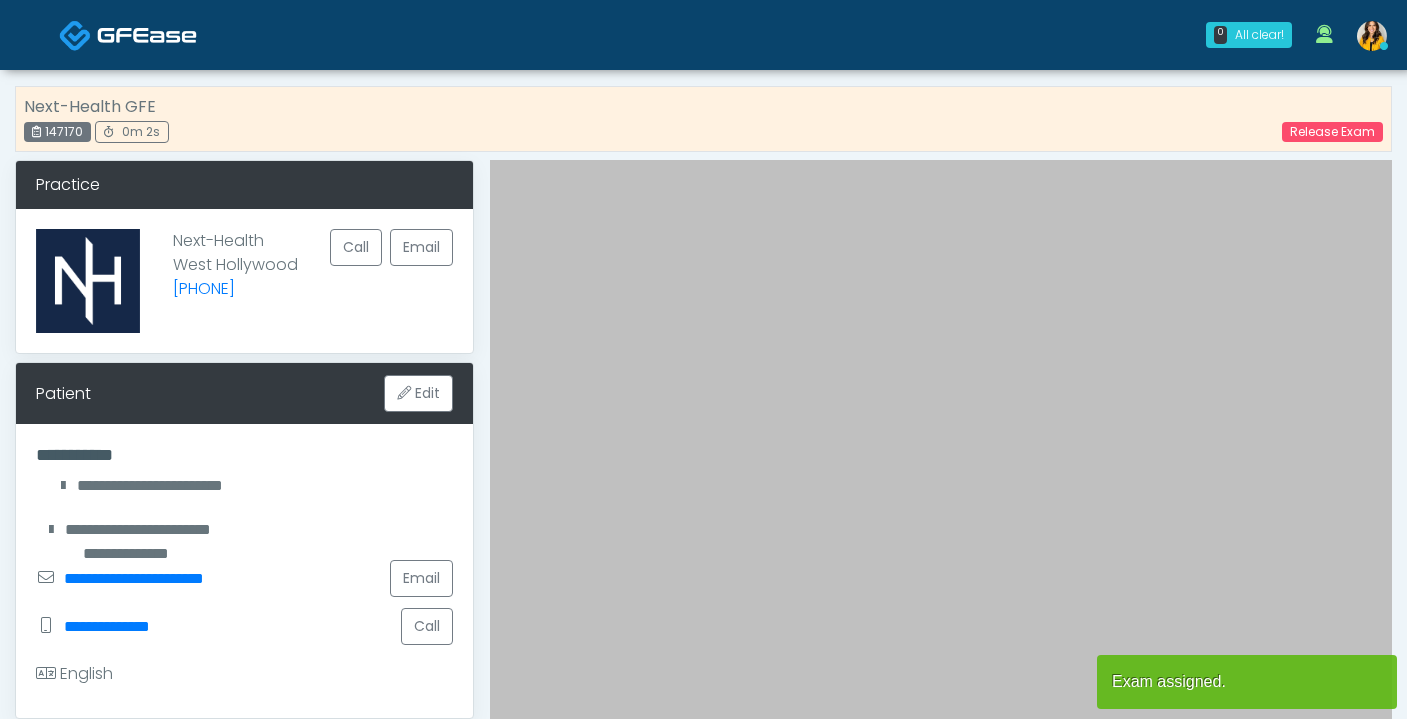 scroll, scrollTop: 62, scrollLeft: 0, axis: vertical 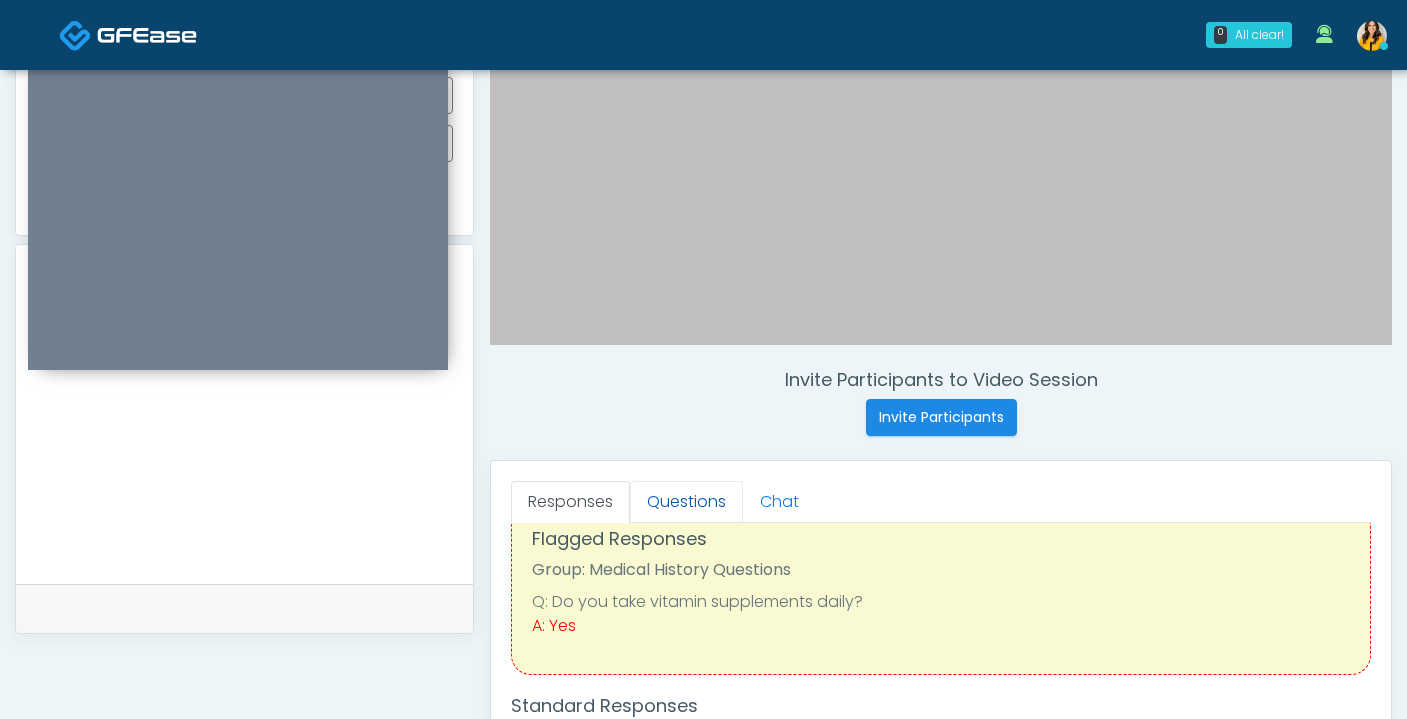 click on "Questions" at bounding box center (686, 502) 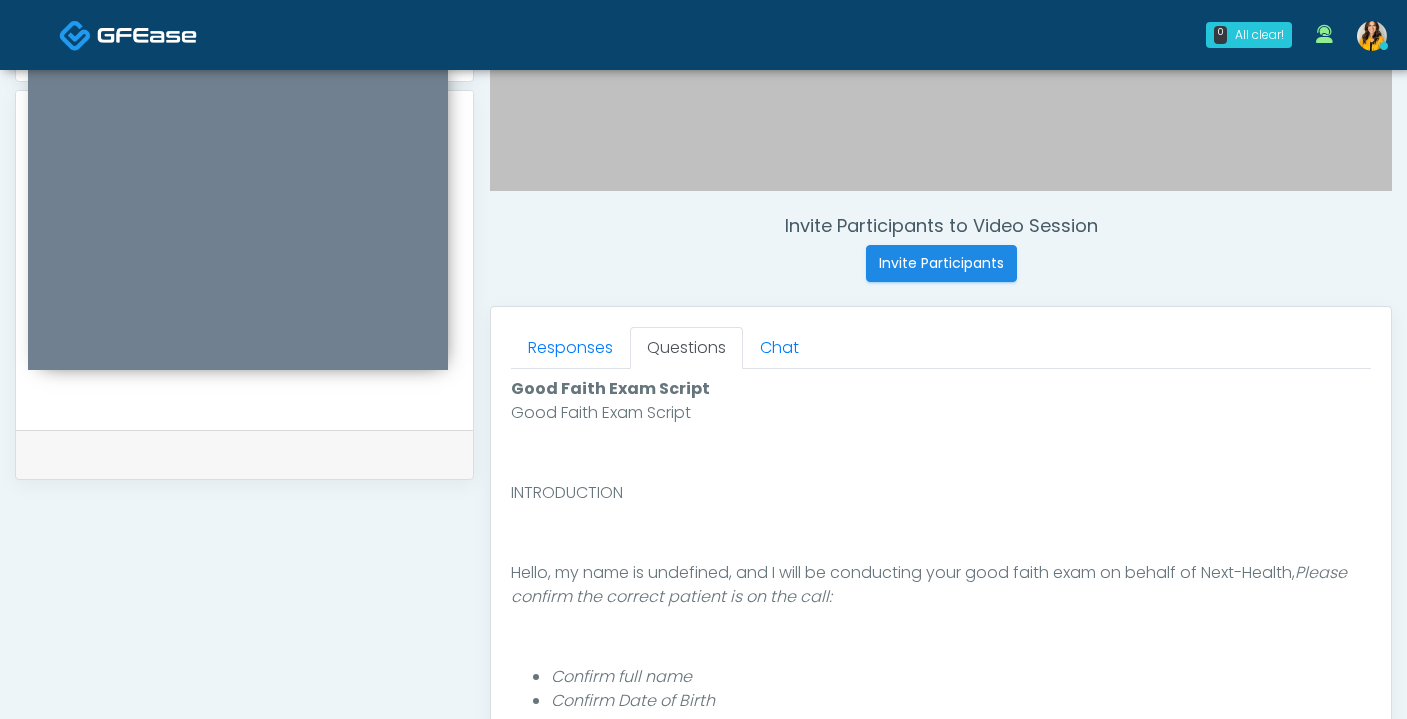 scroll, scrollTop: 656, scrollLeft: 0, axis: vertical 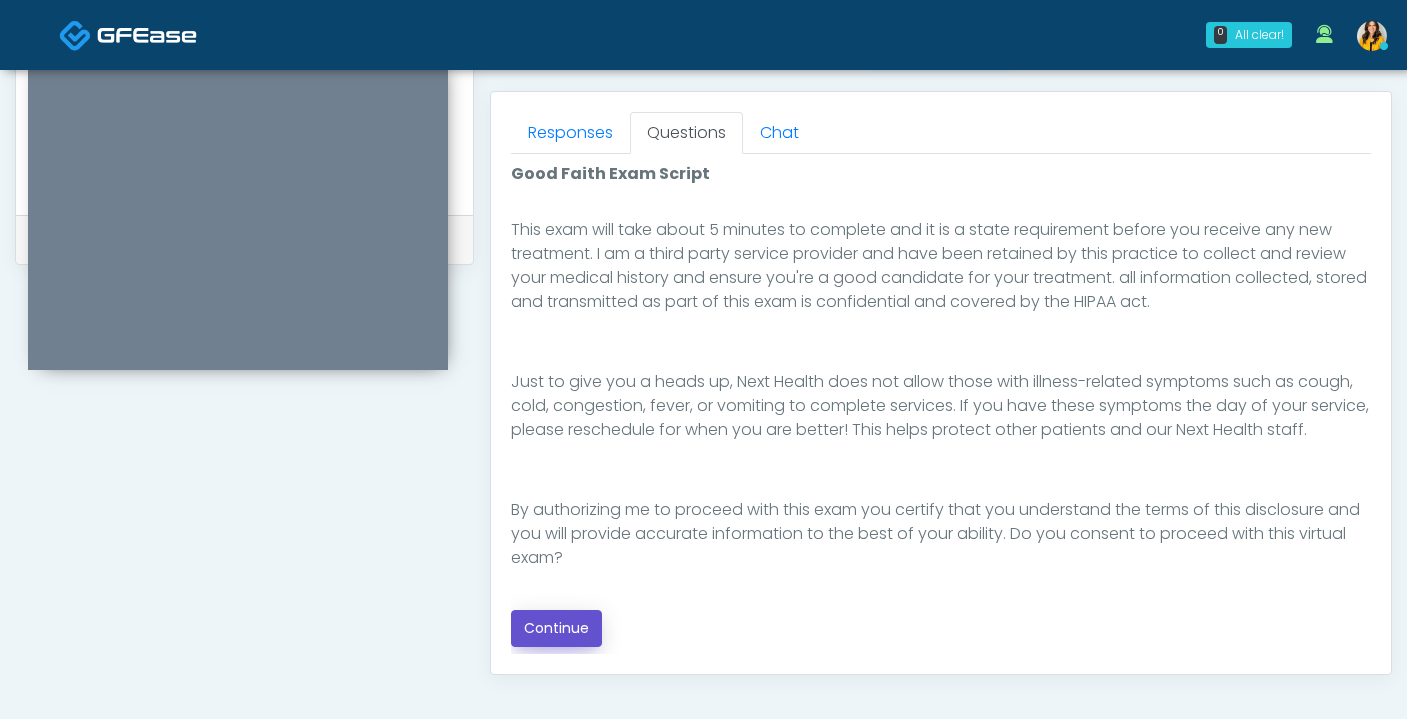 click on "Continue" at bounding box center (556, 628) 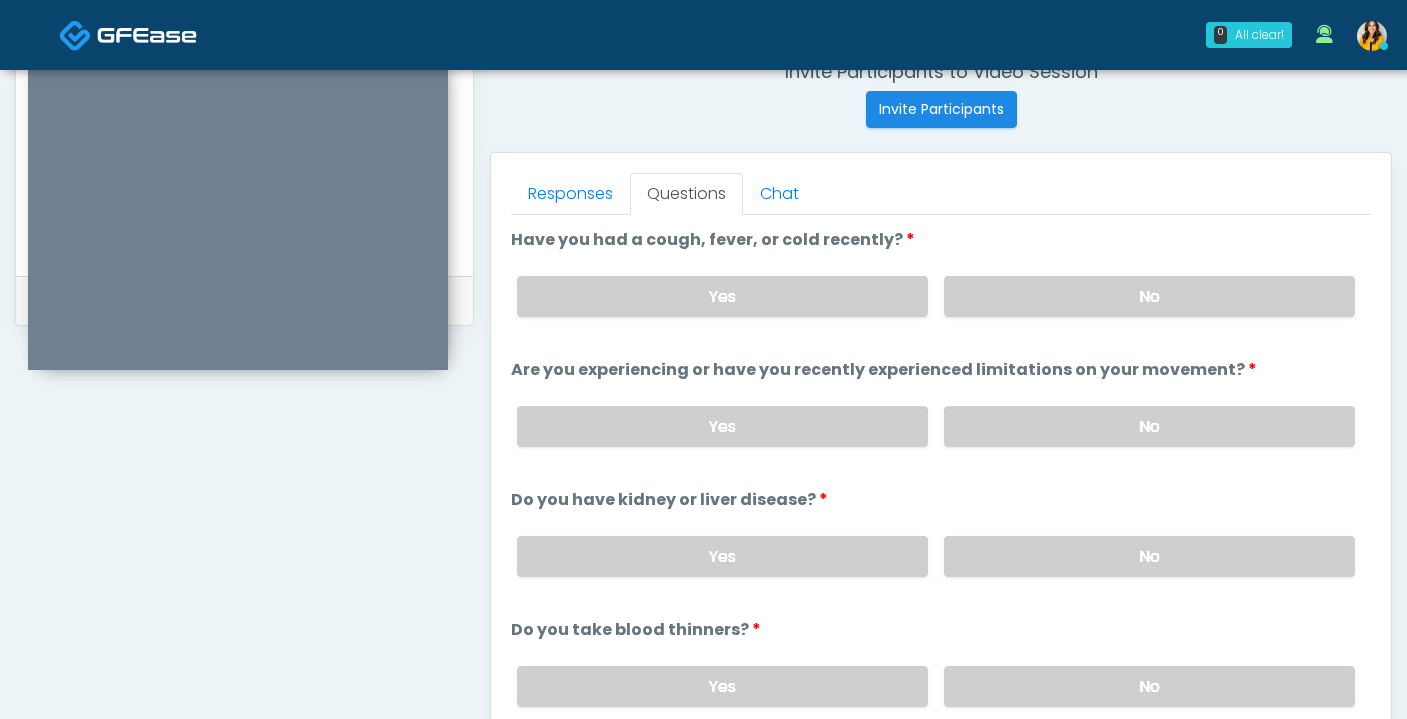 scroll, scrollTop: 784, scrollLeft: 0, axis: vertical 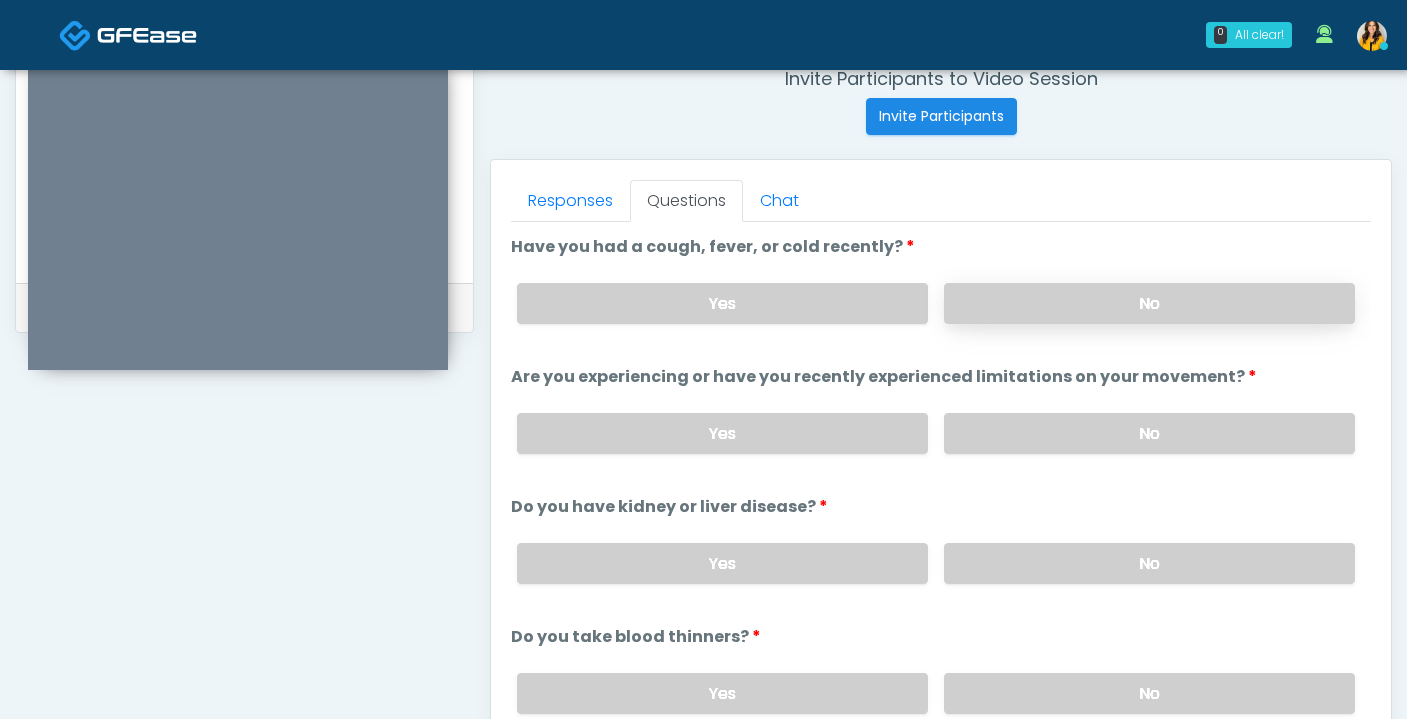 click on "No" at bounding box center [1149, 303] 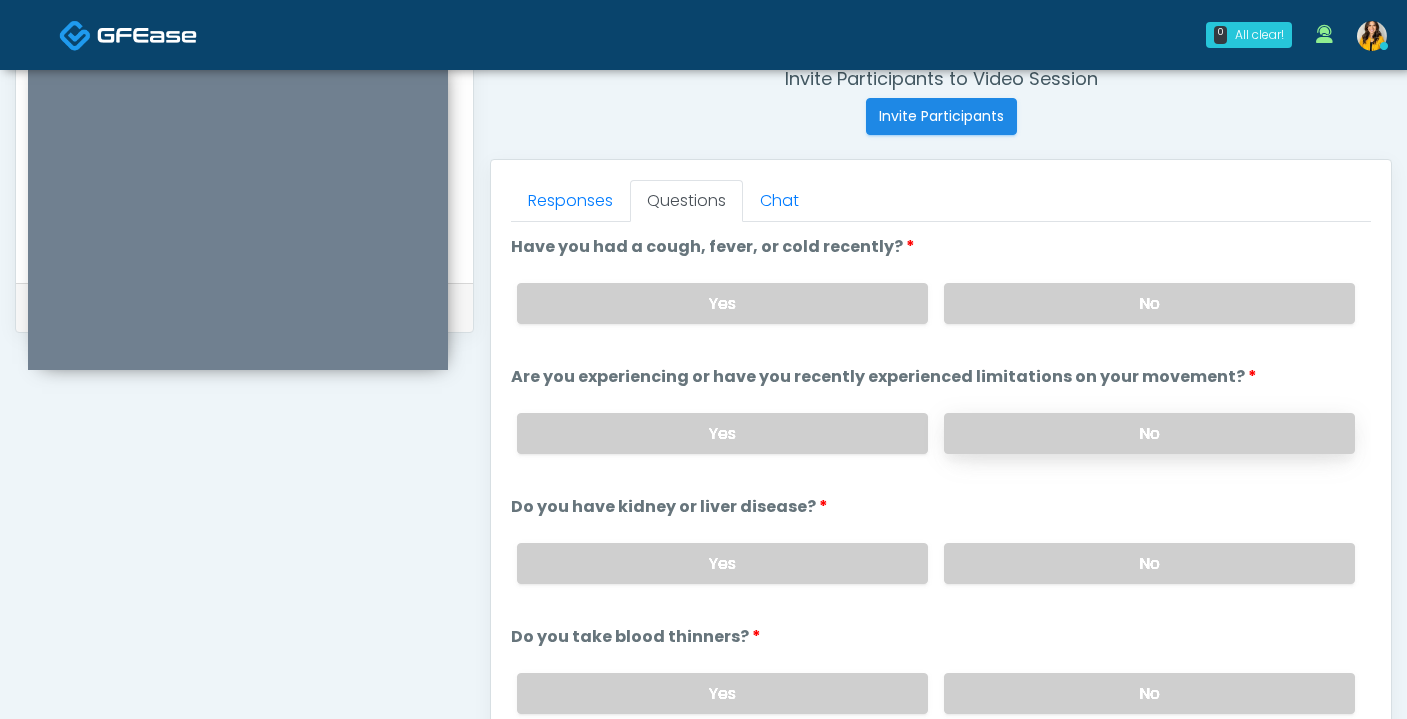 click on "No" at bounding box center [1149, 433] 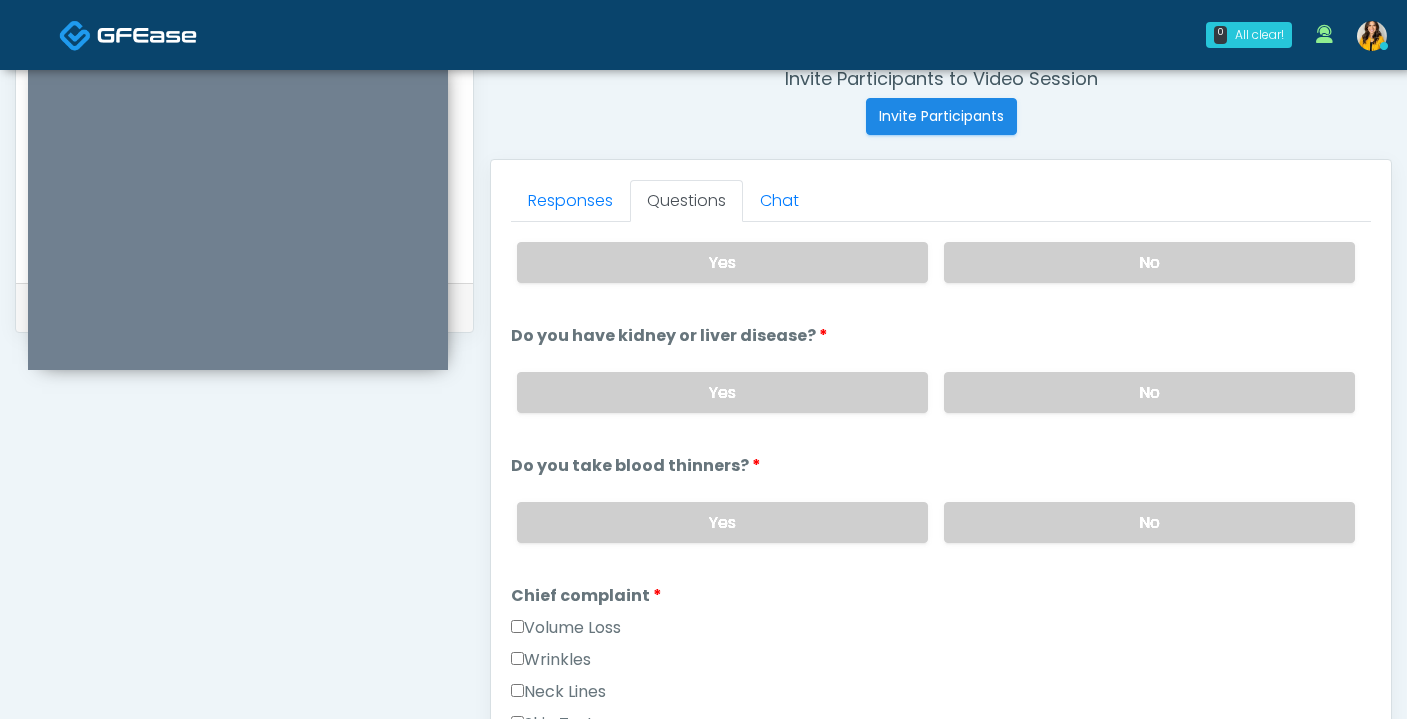 scroll, scrollTop: 190, scrollLeft: 0, axis: vertical 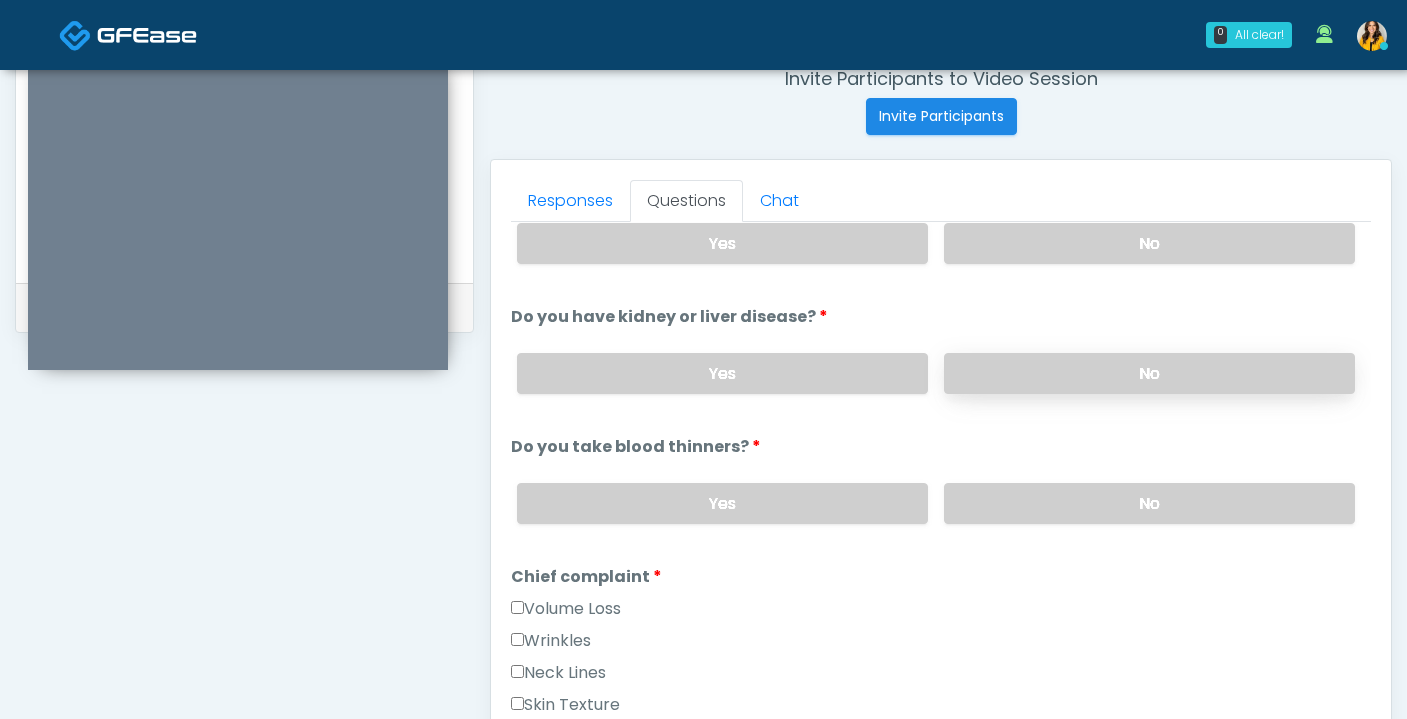 click on "No" at bounding box center (1149, 373) 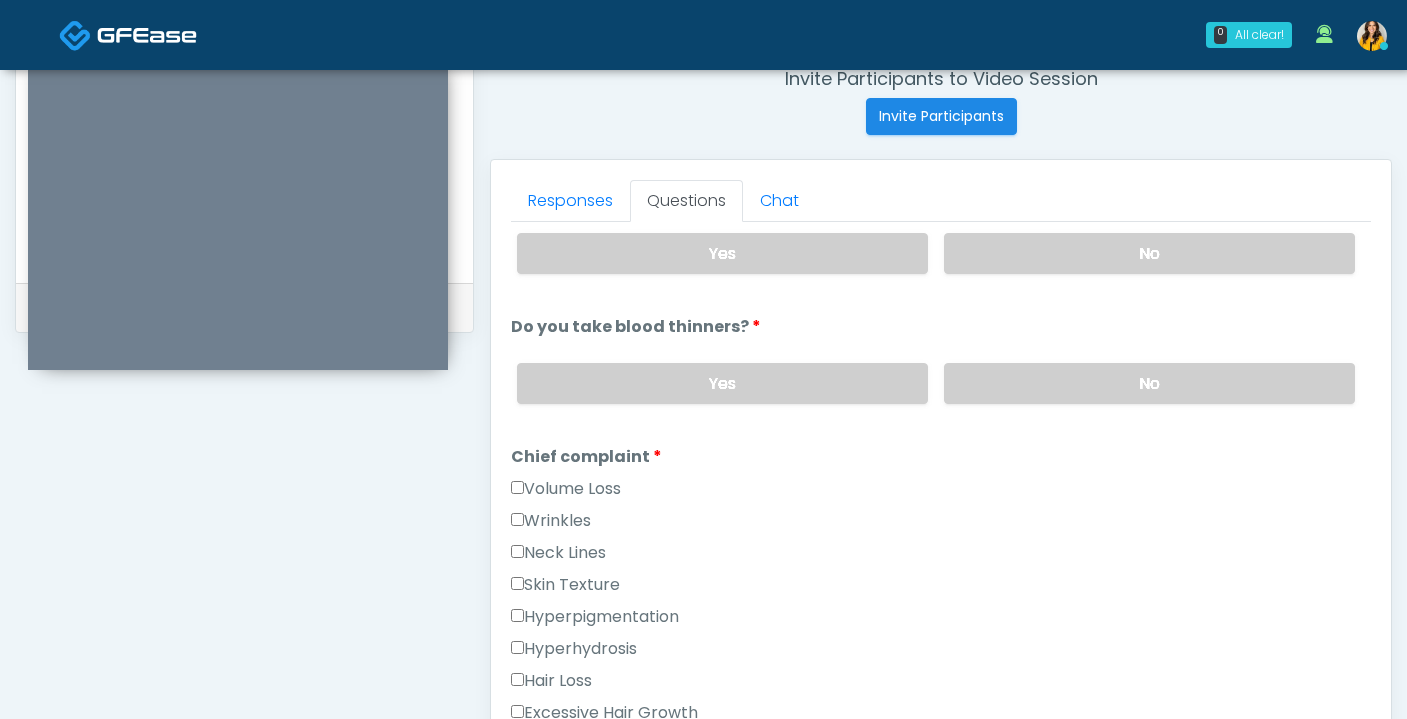 scroll, scrollTop: 339, scrollLeft: 0, axis: vertical 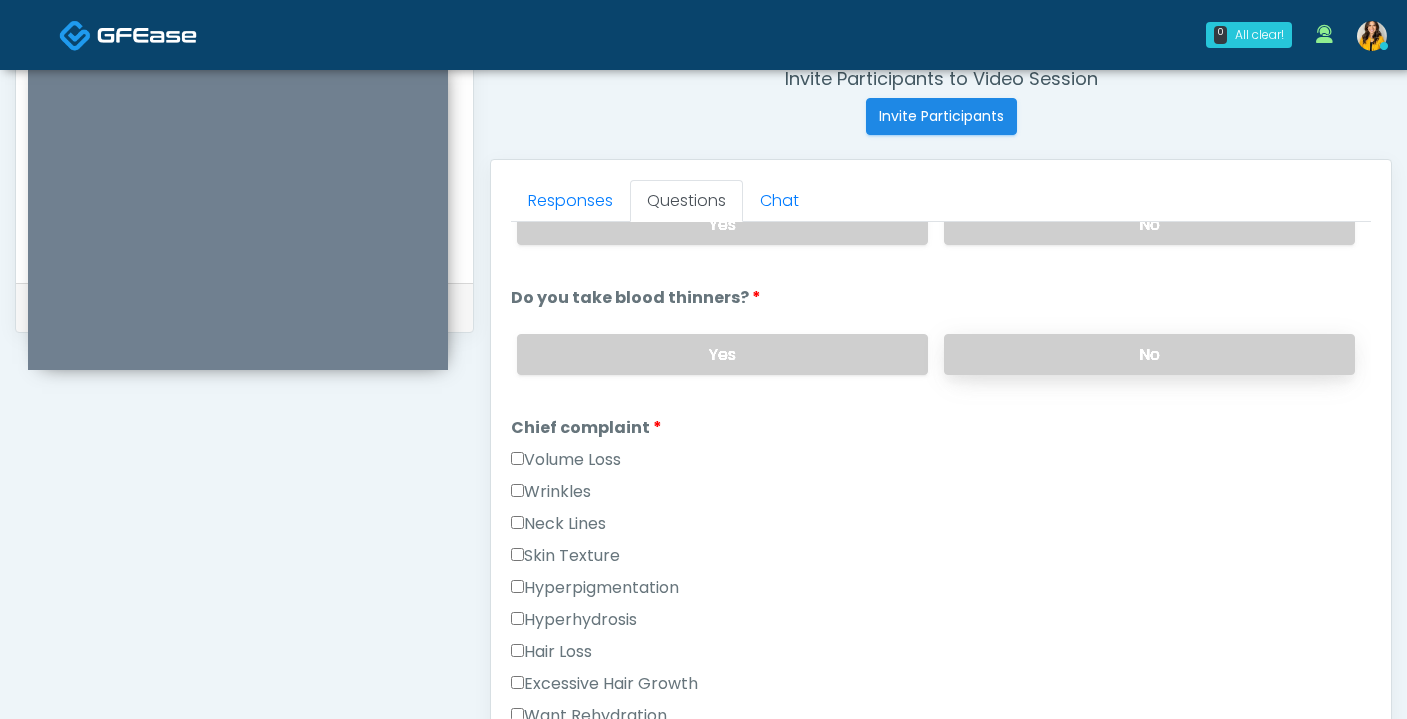 click on "No" at bounding box center (1149, 354) 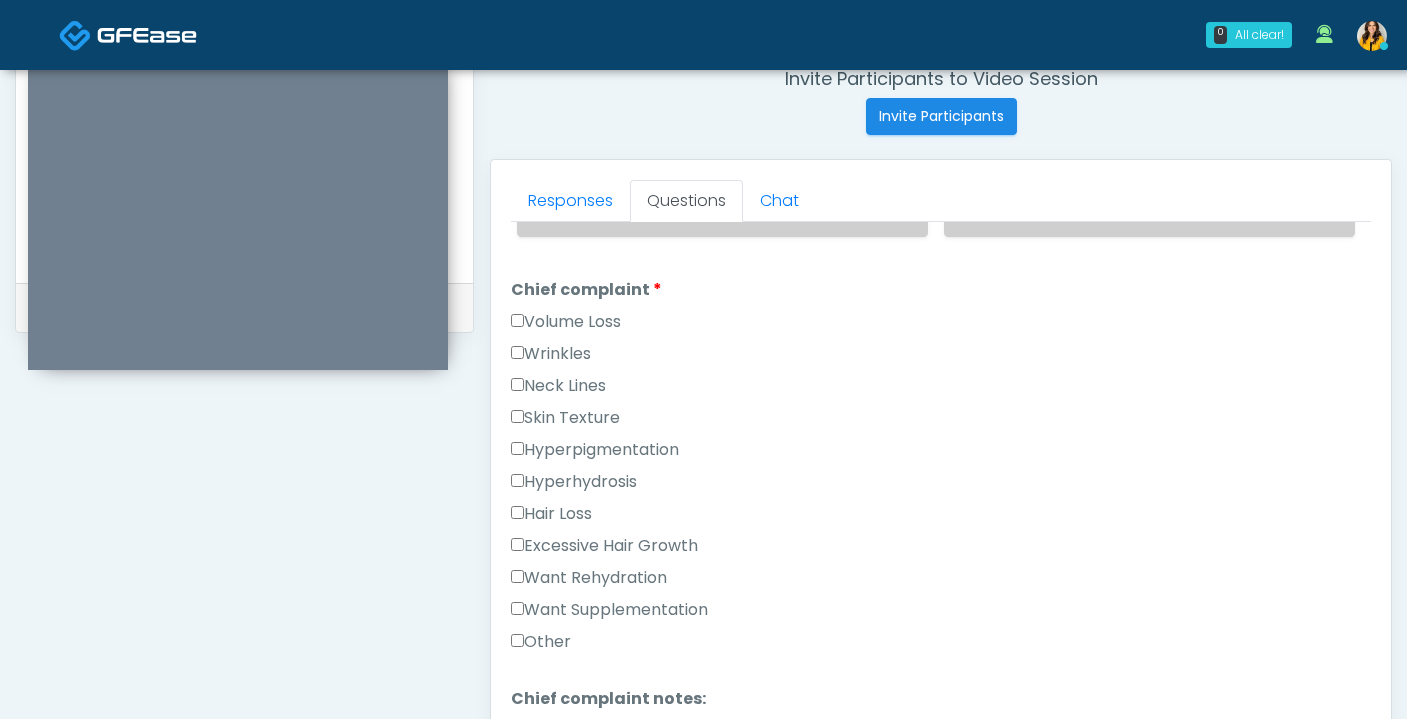 scroll, scrollTop: 506, scrollLeft: 0, axis: vertical 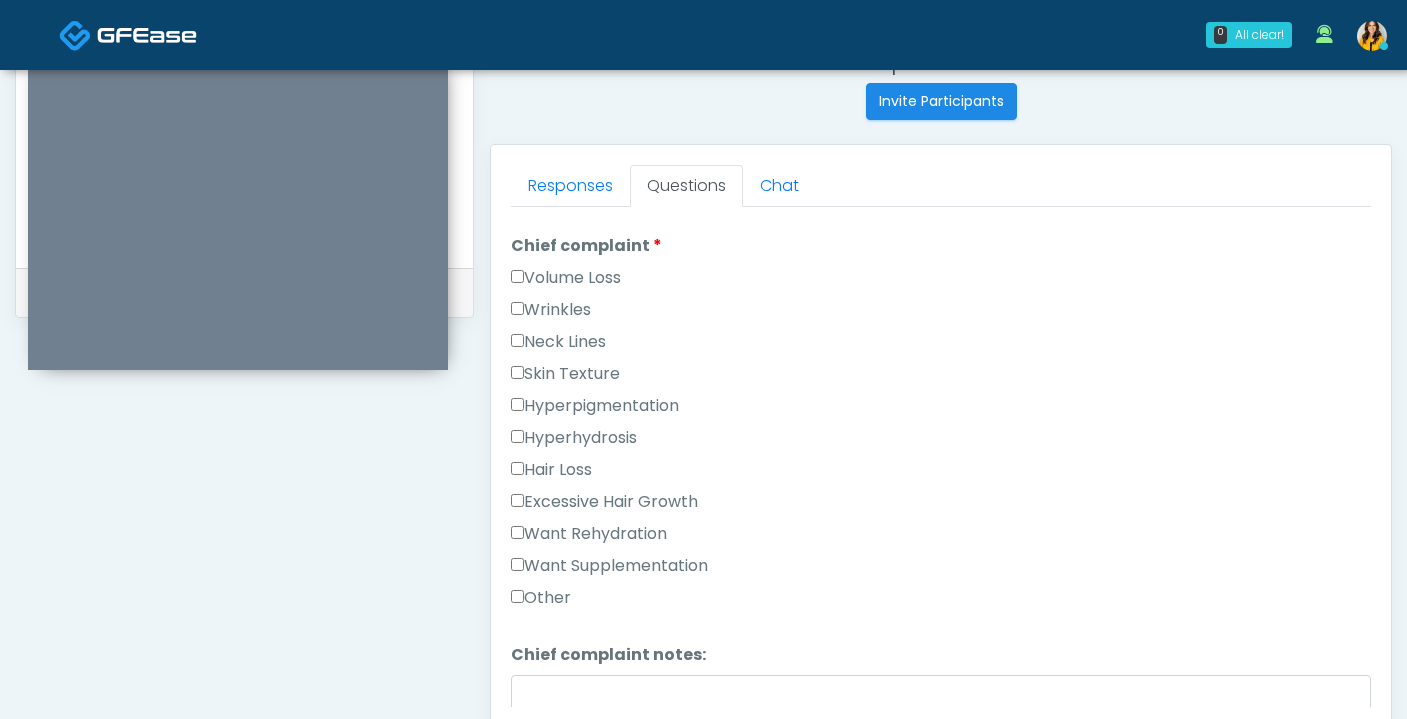 click on "Good Faith Exam Script INTRODUCTION Hello, my name is [NAME], and I will be conducting your good faith exam on behalf of Next-Health, Please confirm the correct patient is on the call: Confirm full name Confirm Date of Birth This exam will take about 5 minutes to complete and it is a state requirement before you receive any new treatment. I am a third party service provider and have been retained by this practice to collect and review your medical history and ensure you're a good candidate for your treatment. all information collected, stored and transmitted as part of this exam is confidential and covered by the HIPAA act." at bounding box center [941, 436] 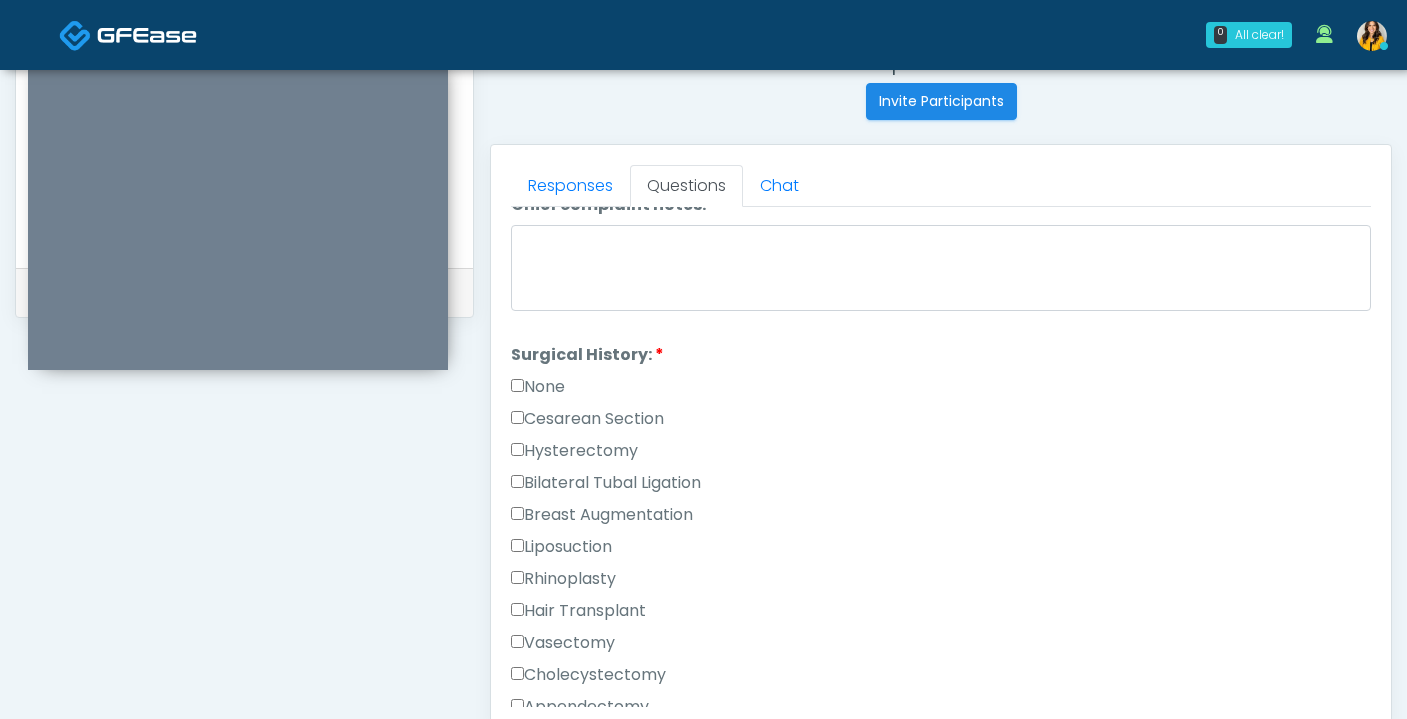 scroll, scrollTop: 964, scrollLeft: 0, axis: vertical 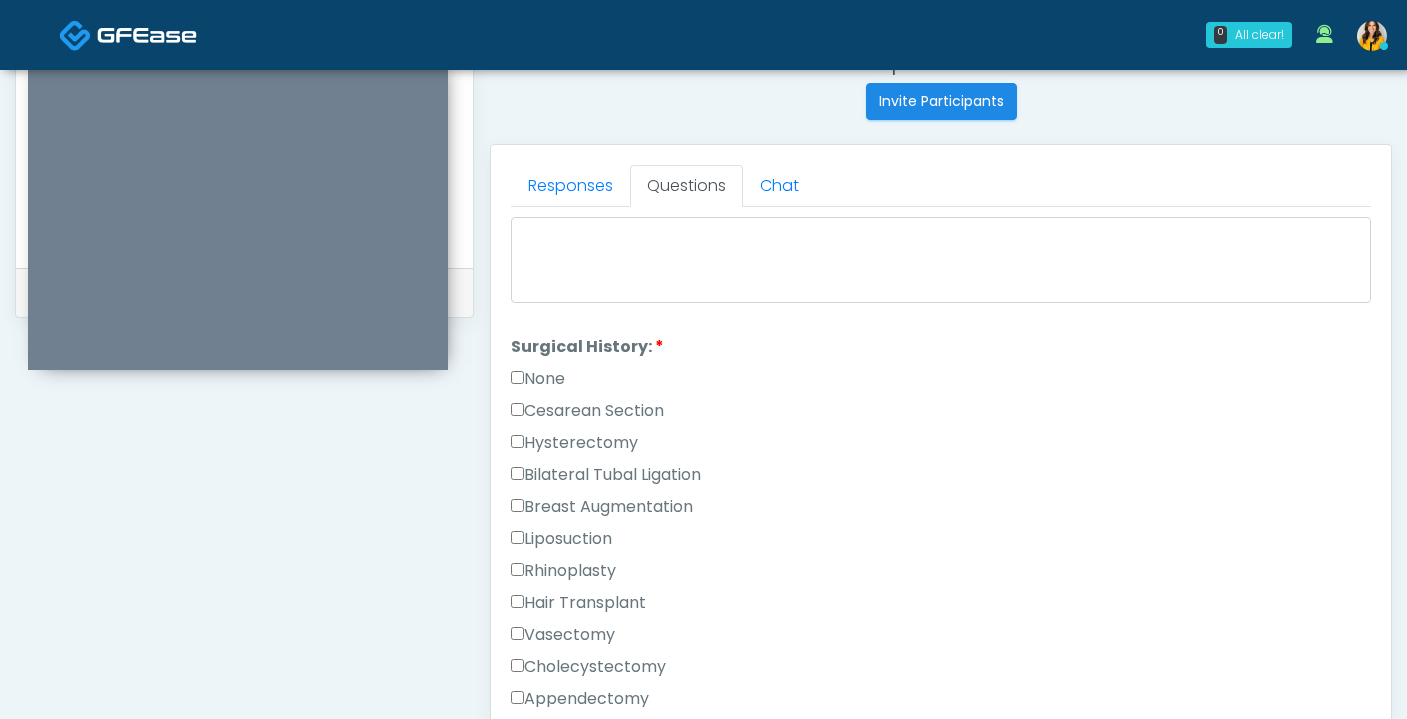 click on "Surgical History:
Surgical History:
None
Cesarean Section
Hysterectomy
Bilateral Tubal Ligation
Breast Augmentation
Liposuction" at bounding box center (941, 559) 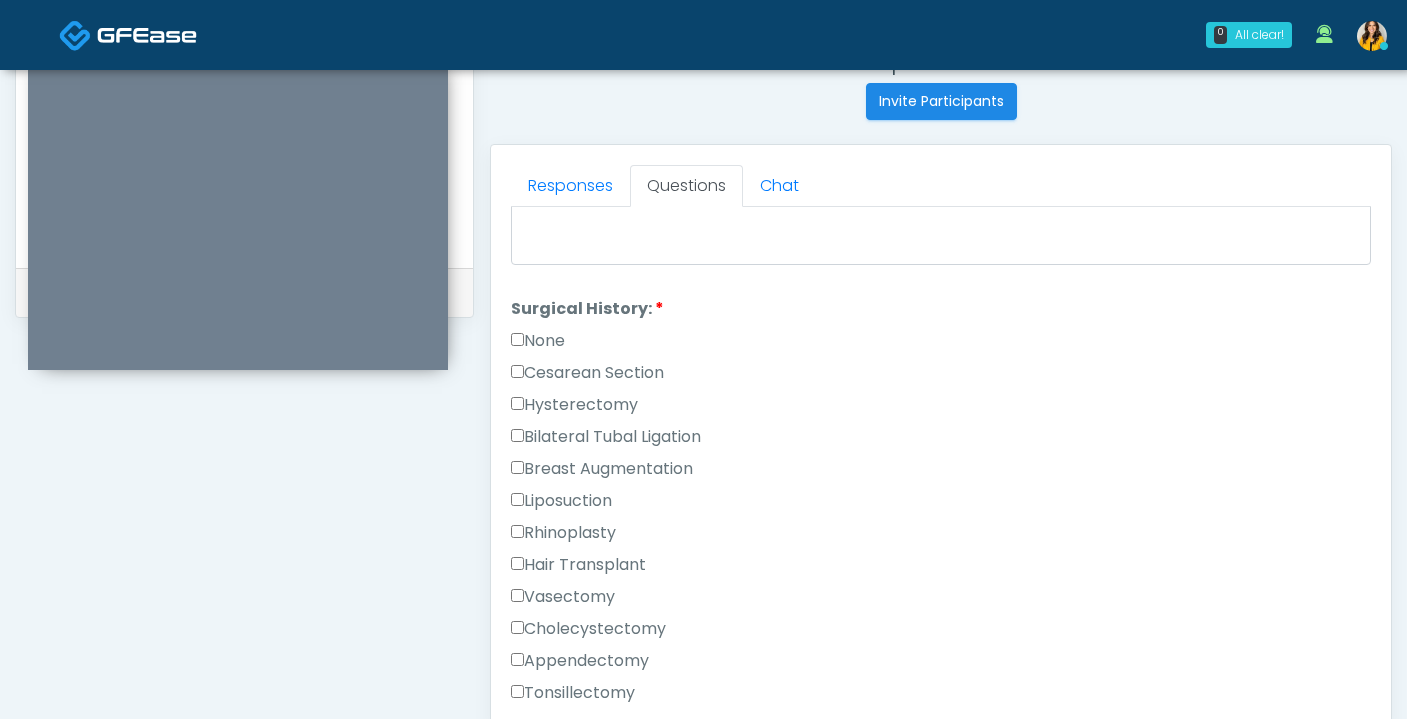 scroll, scrollTop: 1003, scrollLeft: 0, axis: vertical 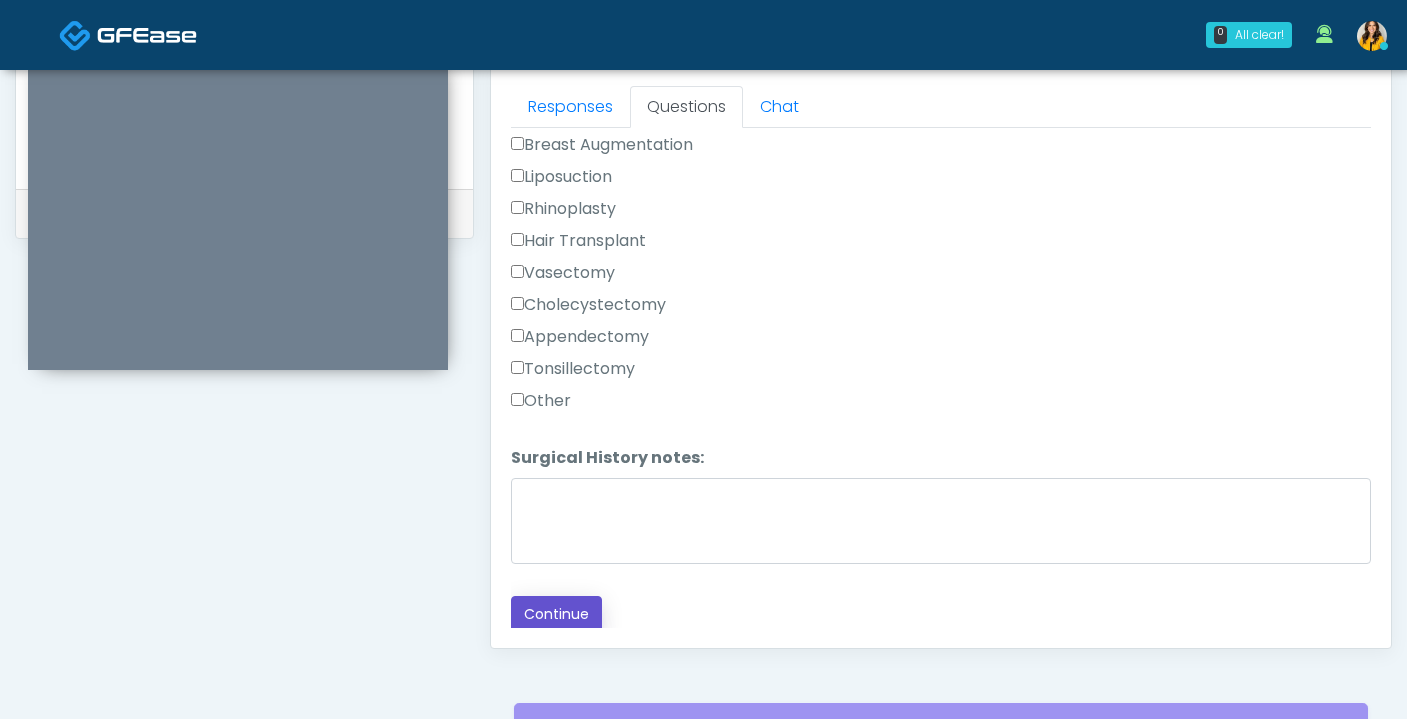 click on "Continue" at bounding box center [556, 614] 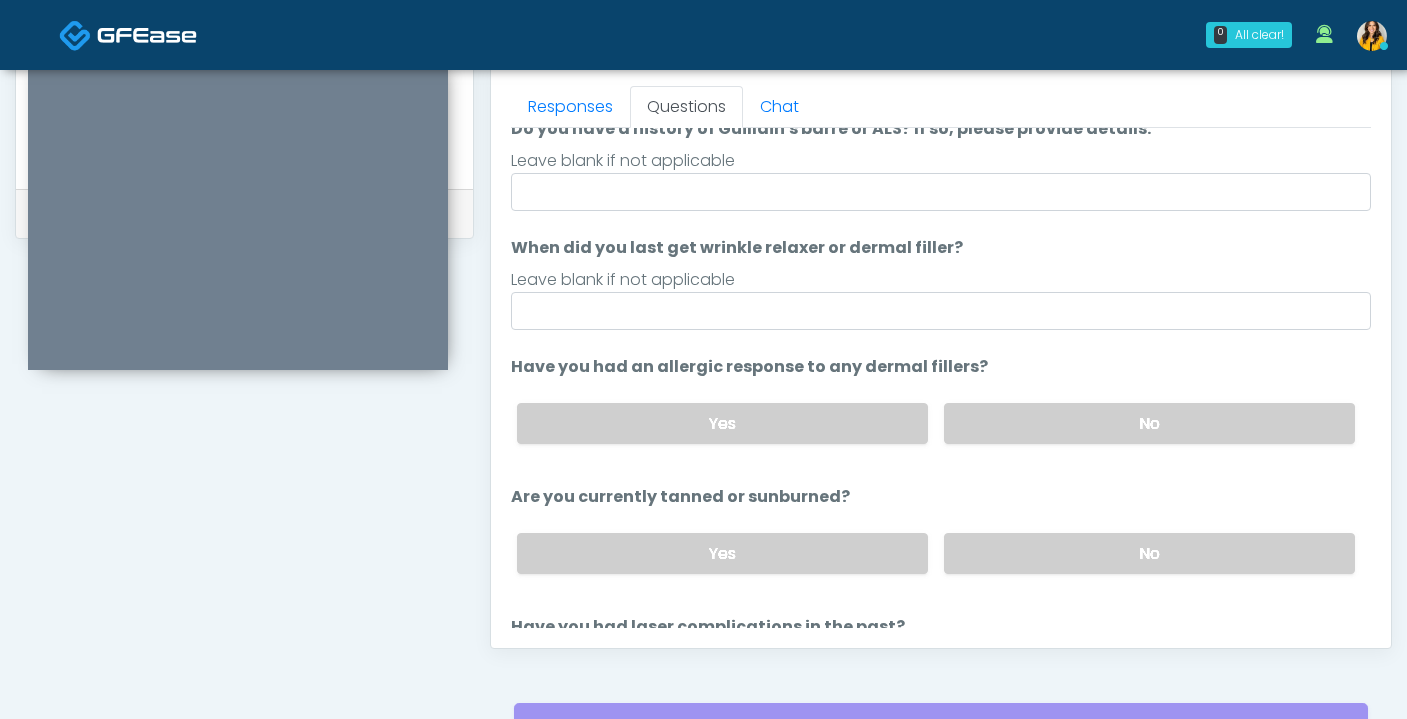 scroll, scrollTop: 0, scrollLeft: 0, axis: both 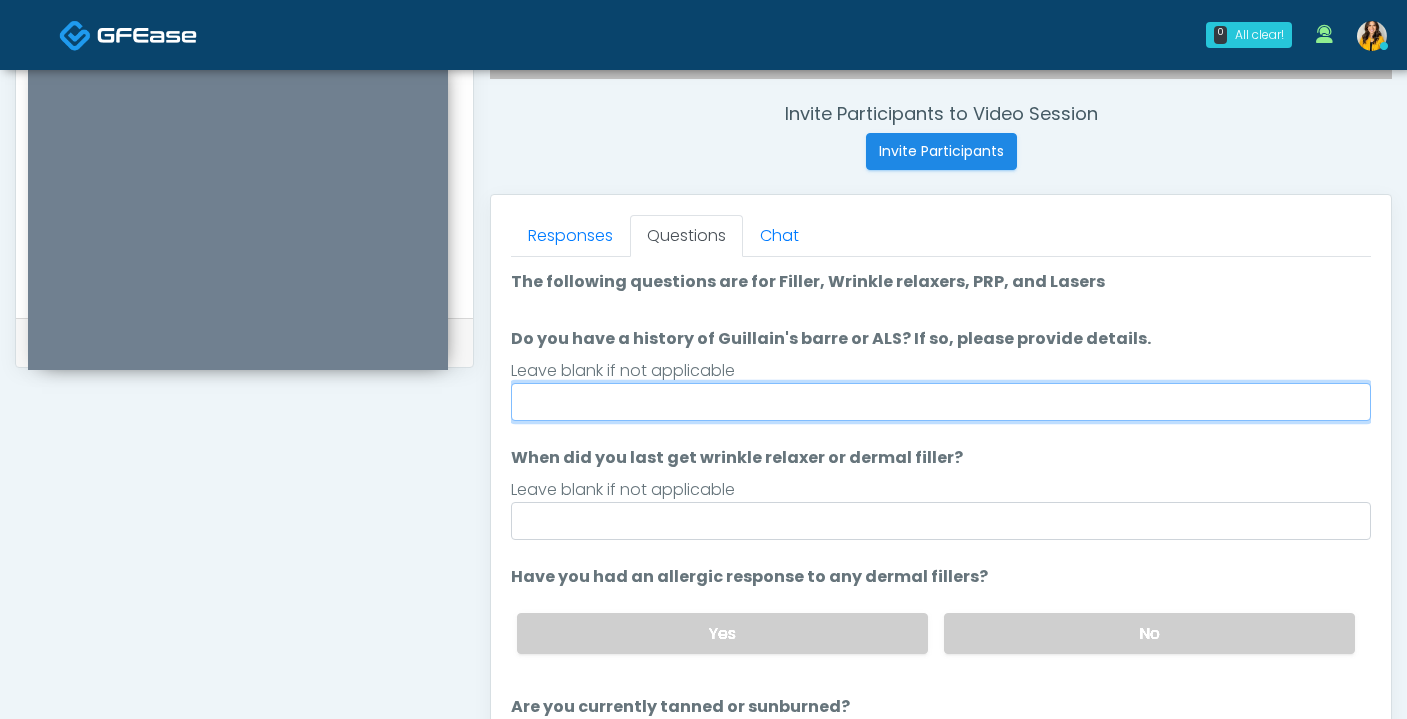 click on "Do you have a history of Guillain's barre or ALS? If so, please provide details." at bounding box center (941, 402) 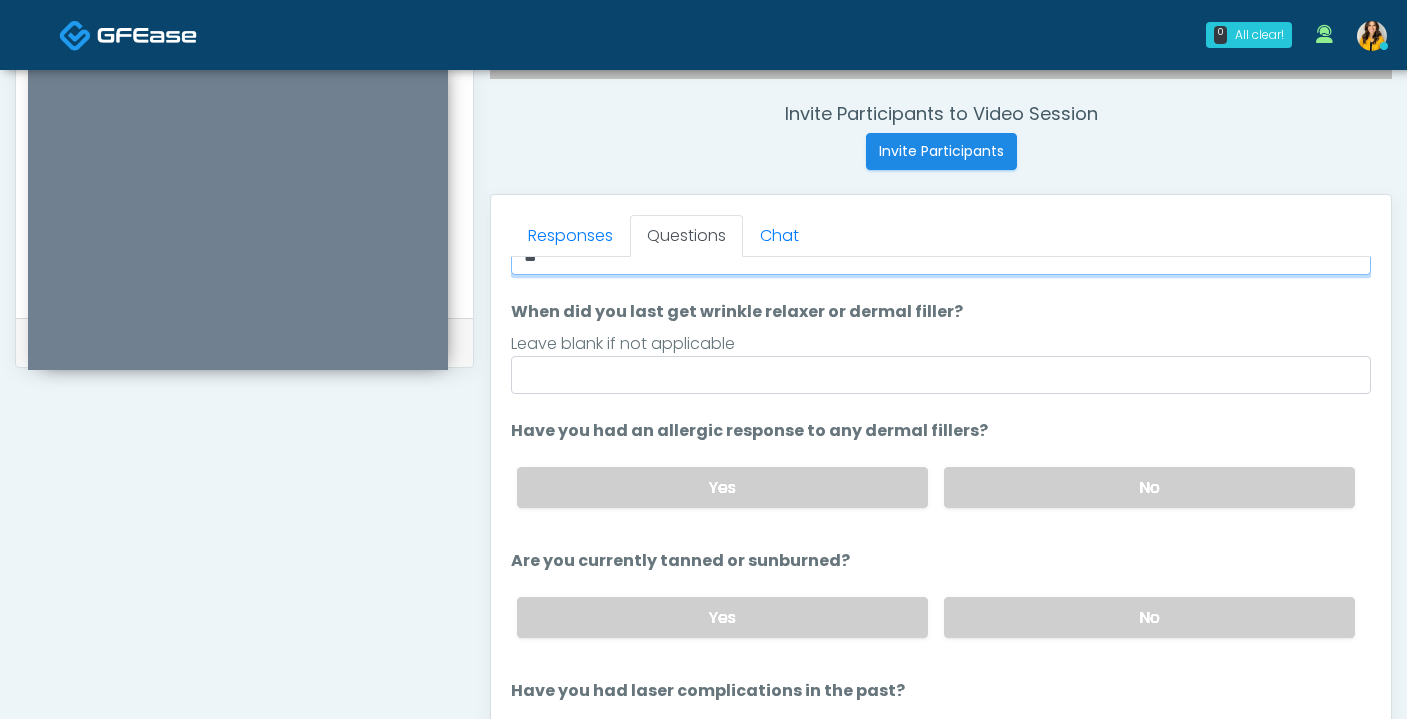 scroll, scrollTop: 162, scrollLeft: 0, axis: vertical 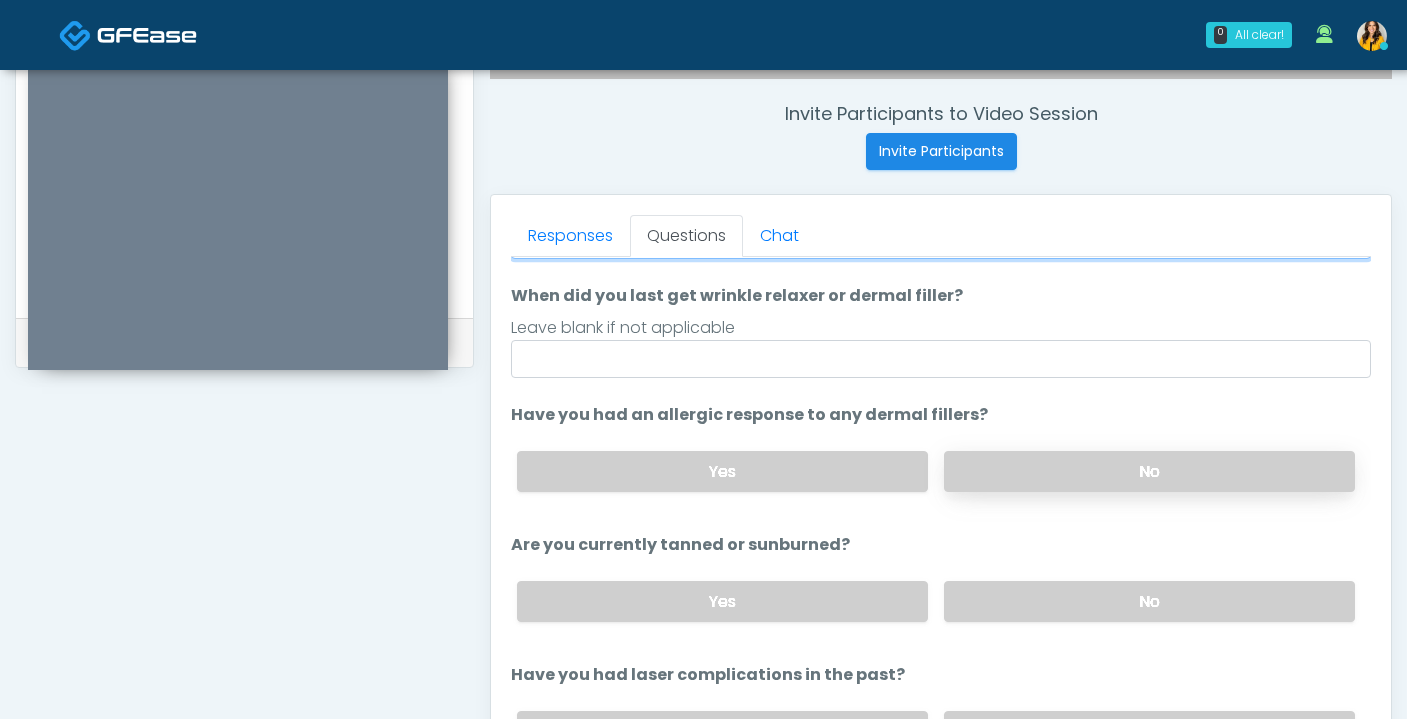 type on "**" 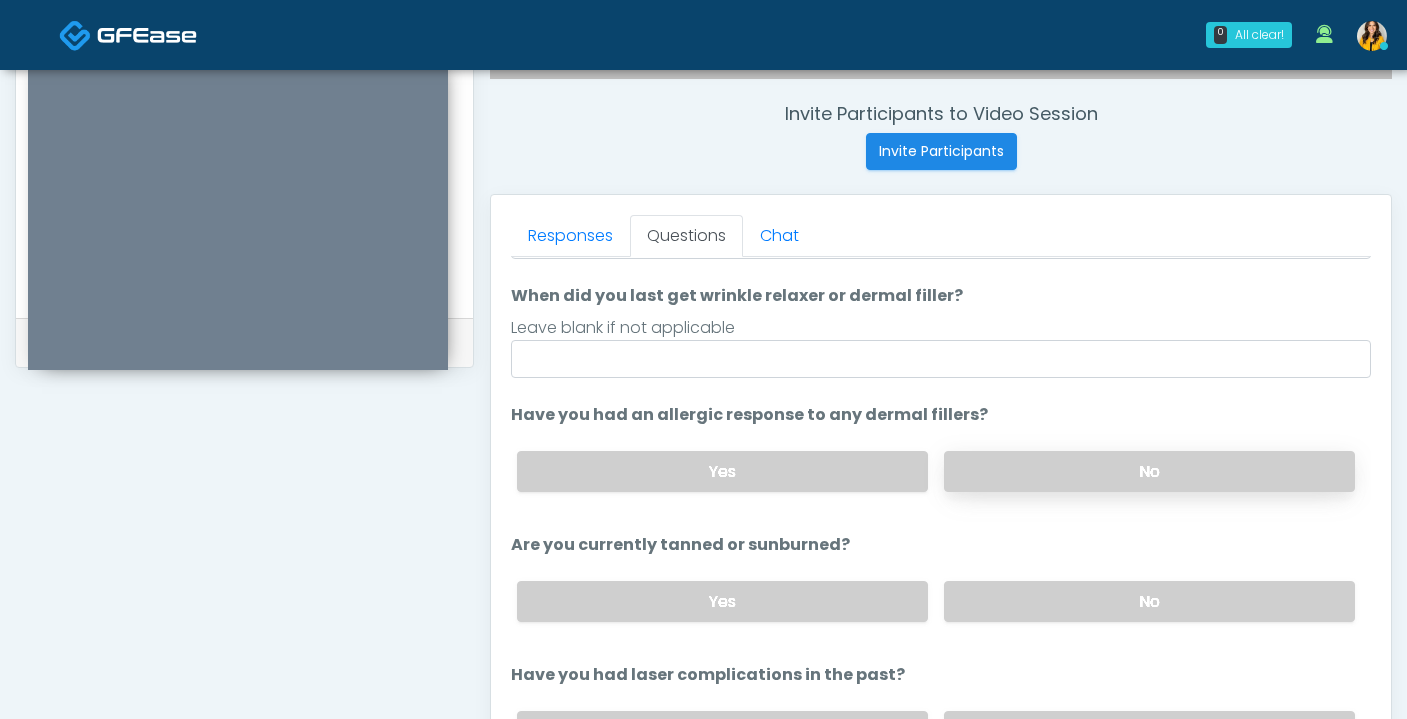 click on "No" at bounding box center (1149, 471) 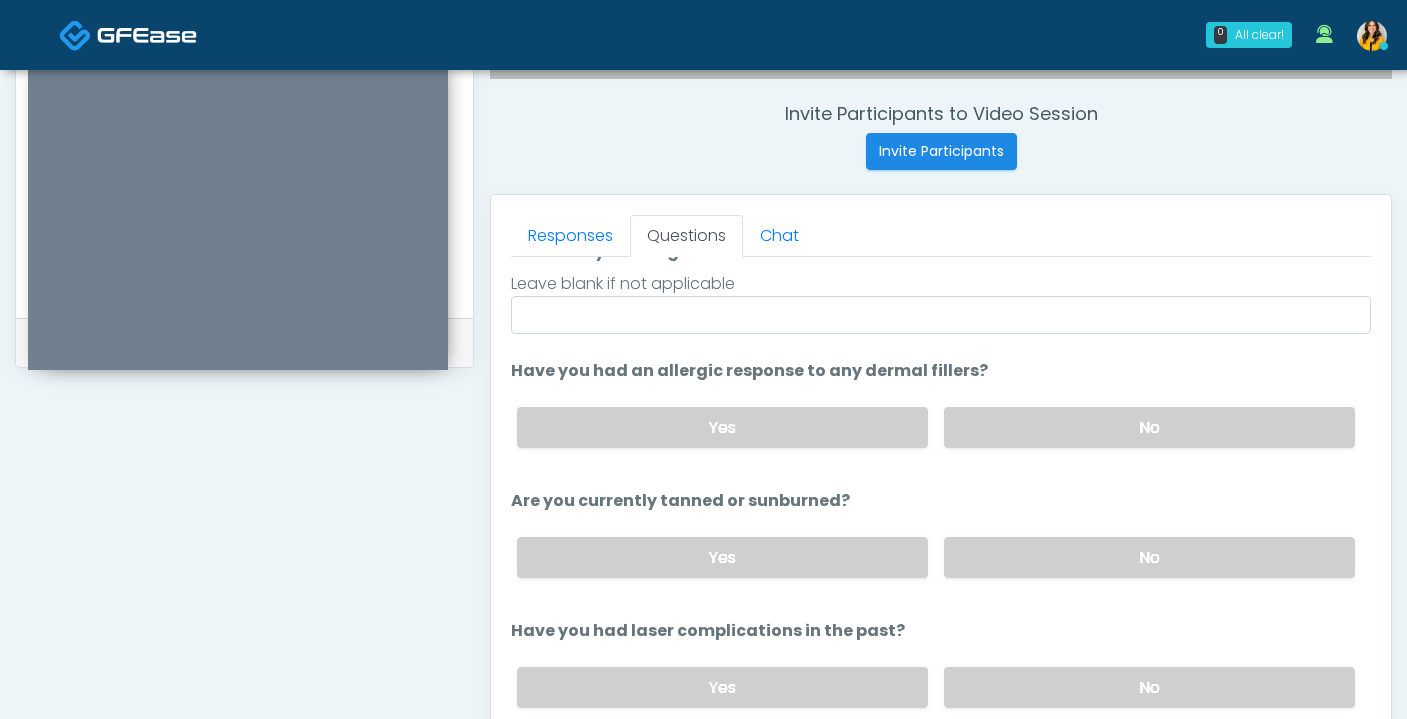 scroll, scrollTop: 232, scrollLeft: 0, axis: vertical 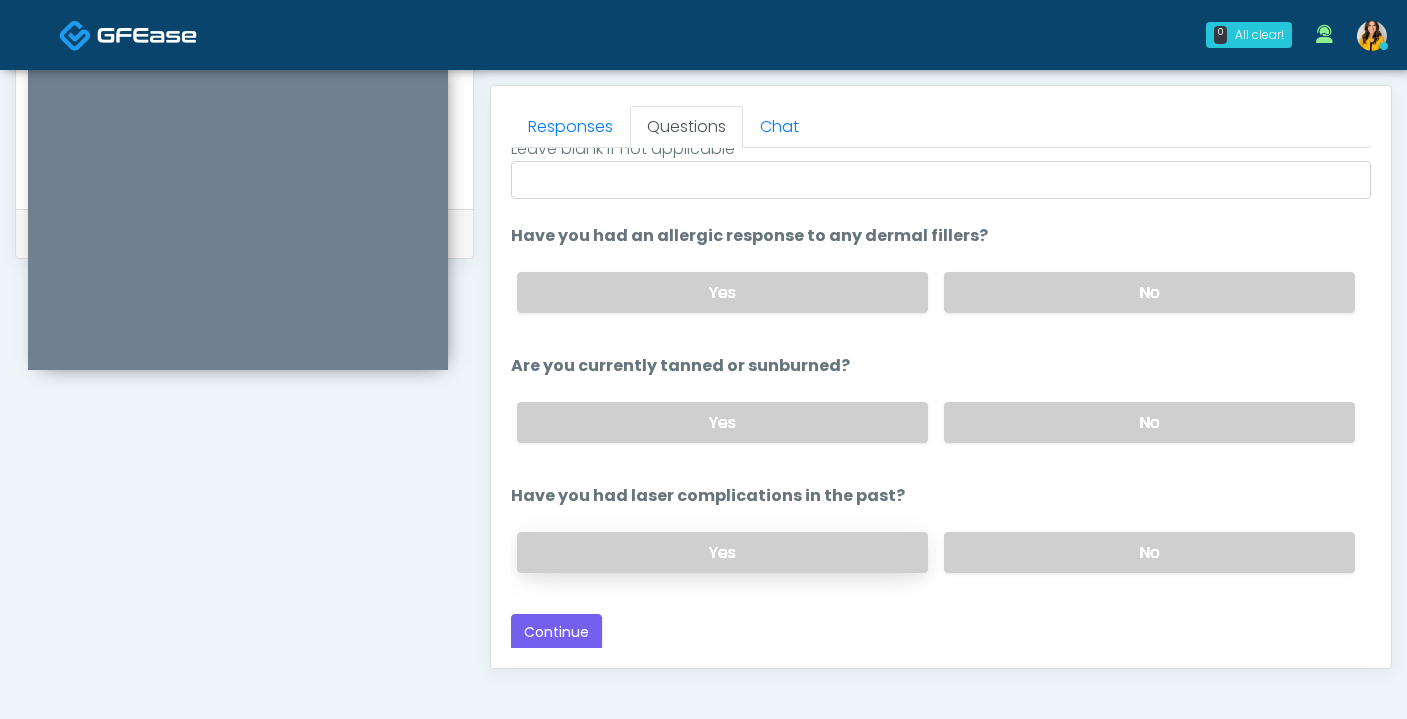 click on "Yes" at bounding box center (722, 552) 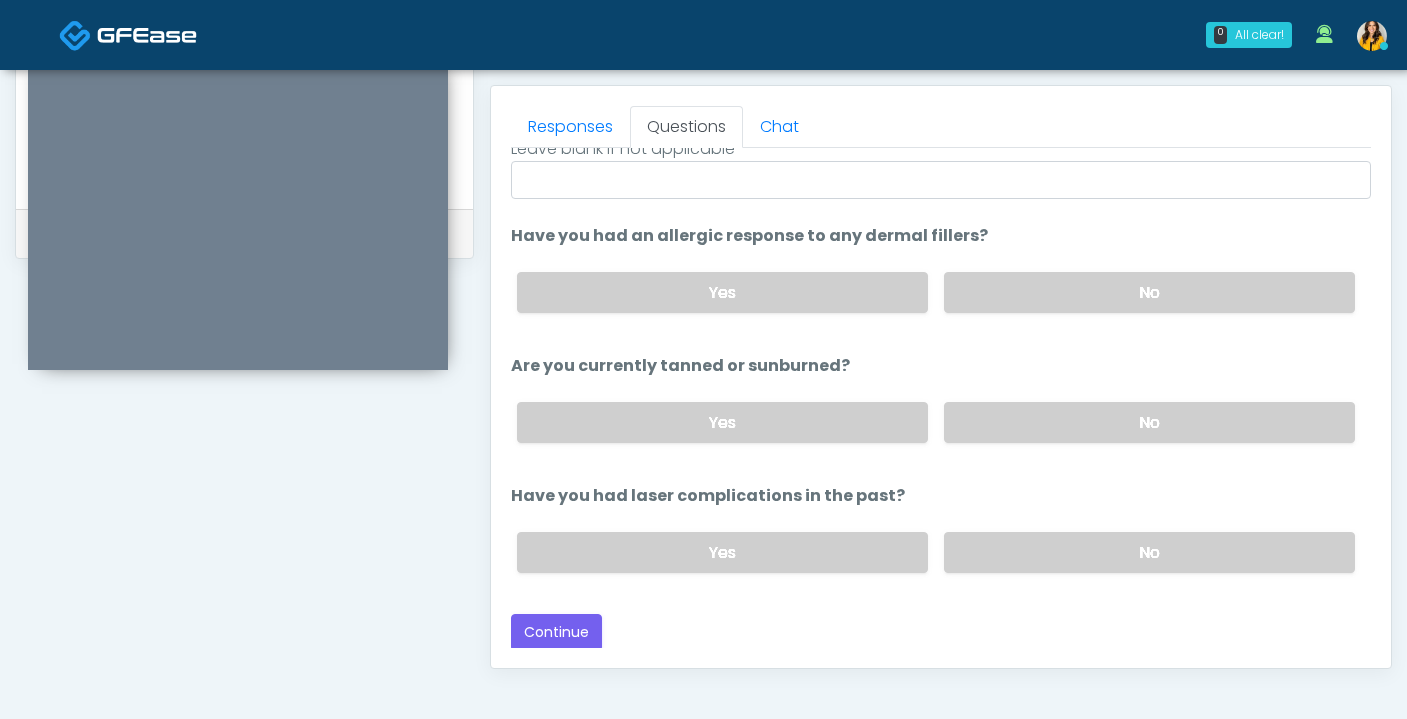 scroll, scrollTop: 959, scrollLeft: 0, axis: vertical 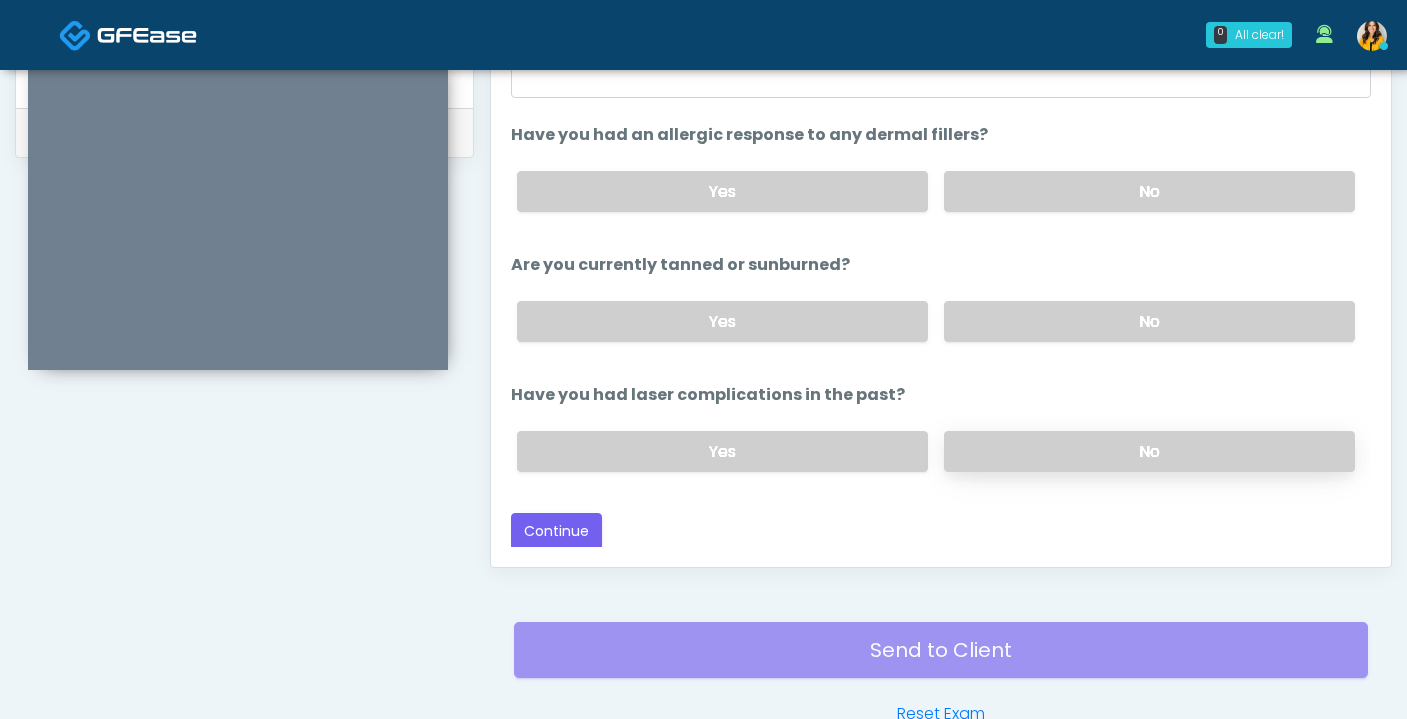 click on "No" at bounding box center [1149, 451] 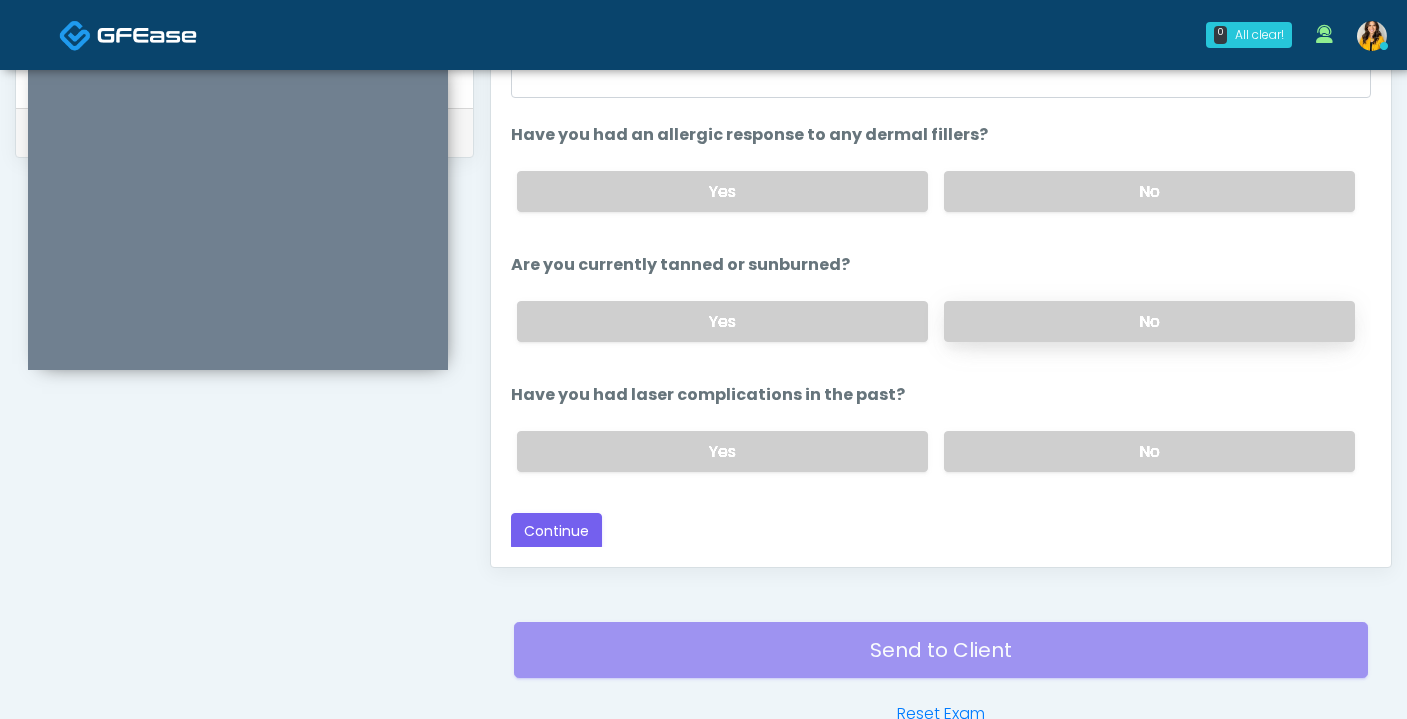 click on "No" at bounding box center [1149, 321] 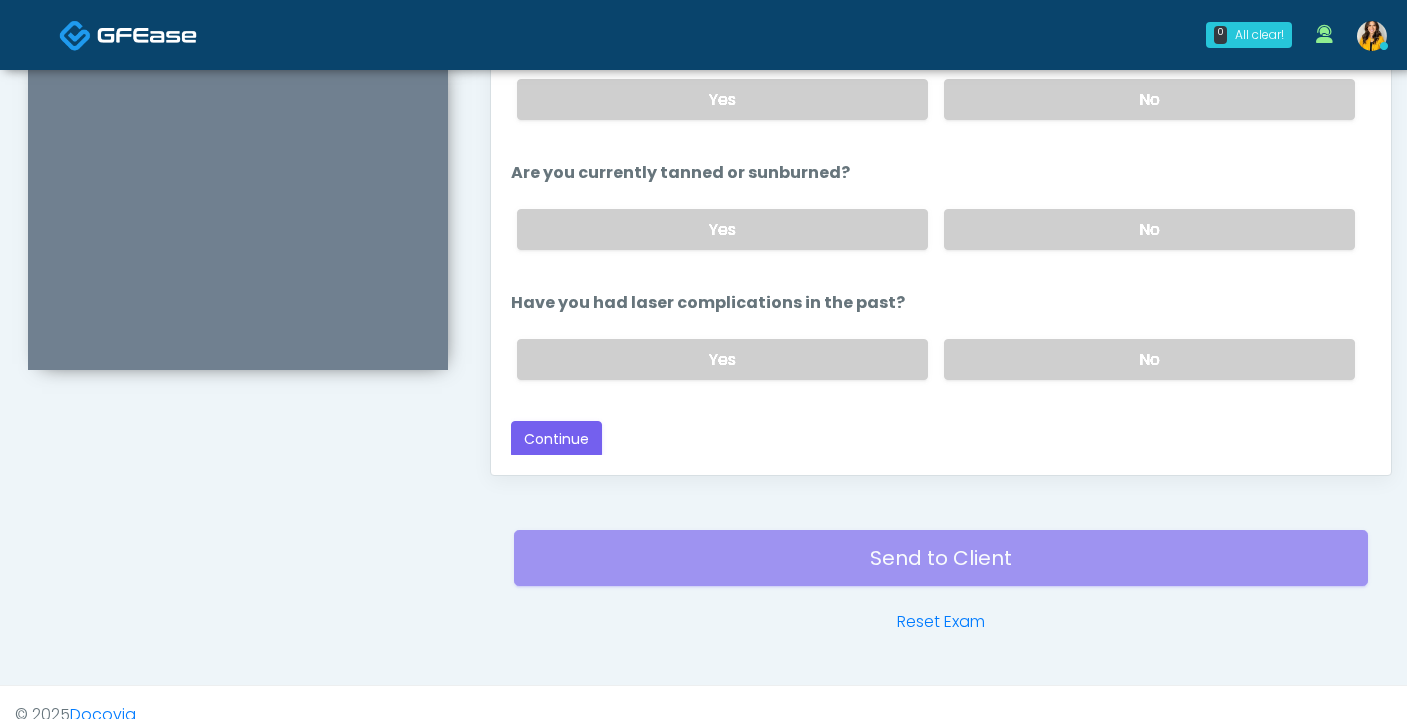 scroll, scrollTop: 1076, scrollLeft: 0, axis: vertical 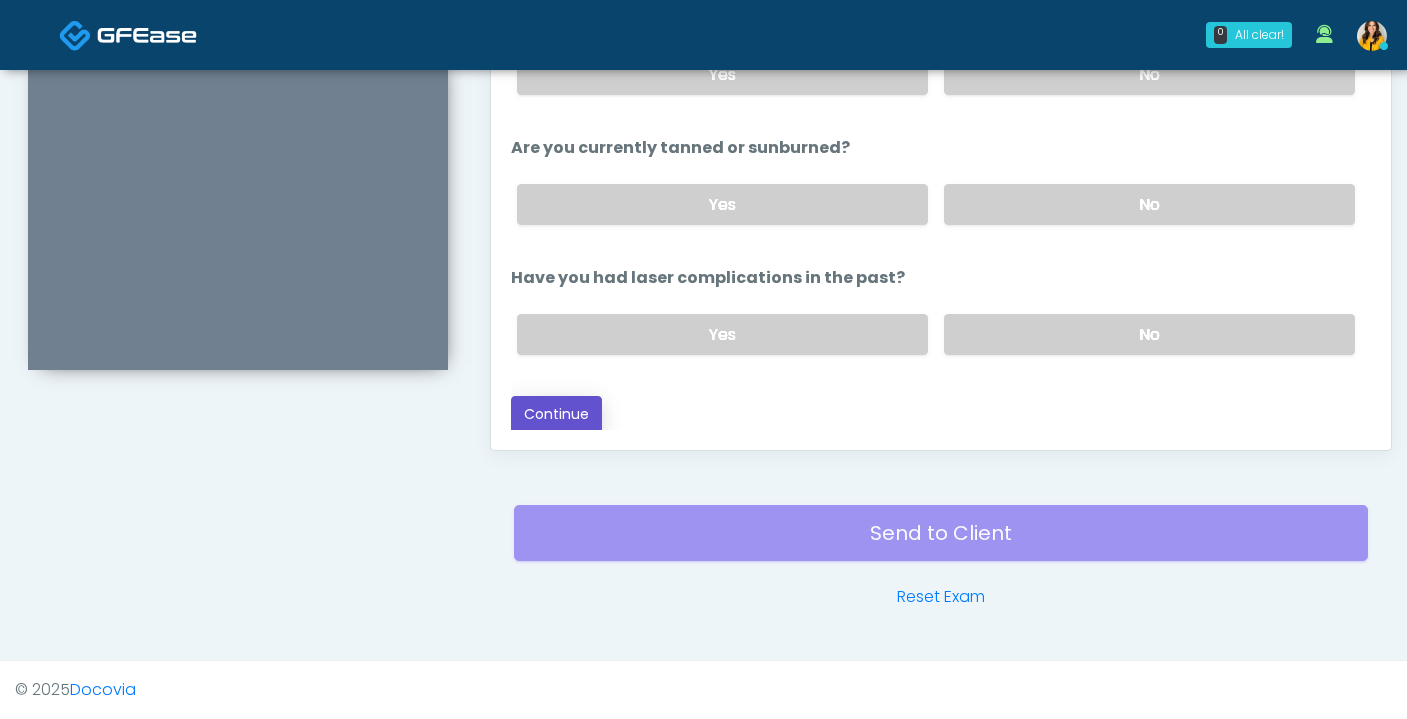 click on "Continue" at bounding box center (556, 414) 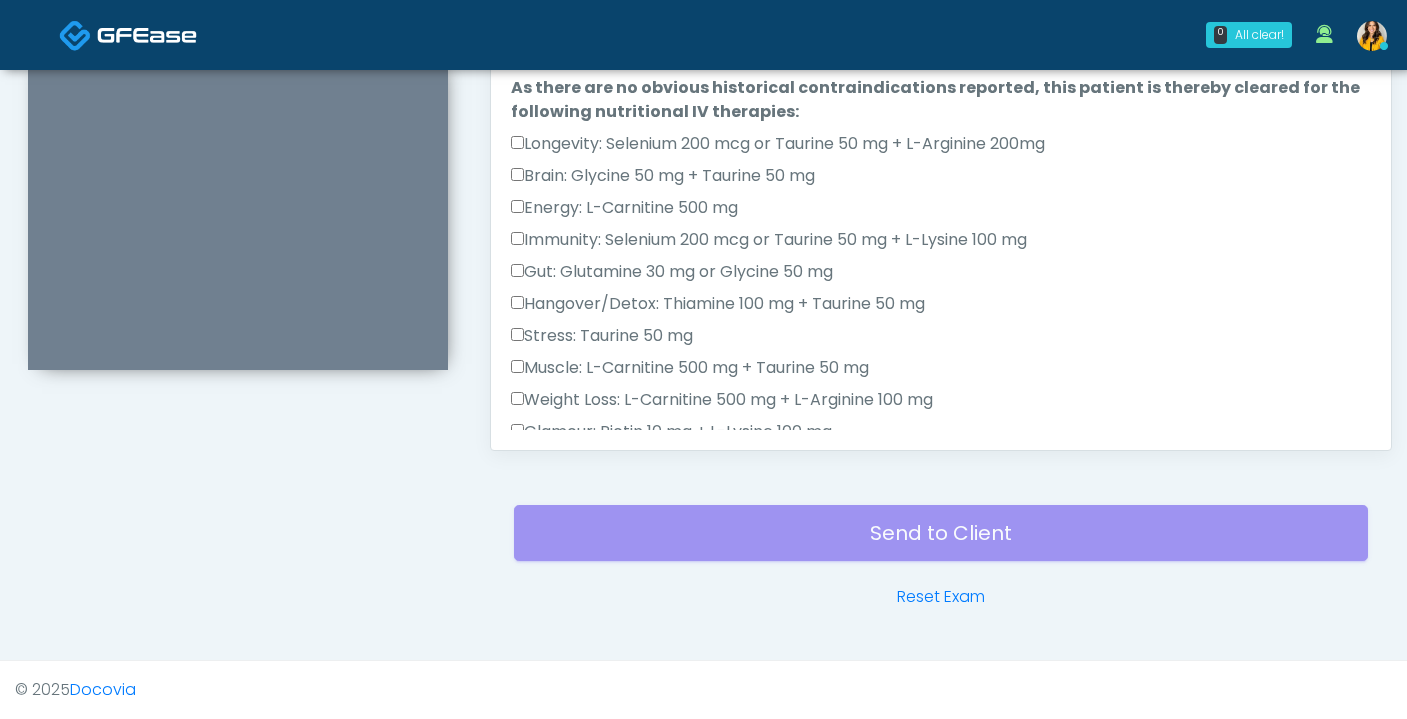 scroll, scrollTop: 0, scrollLeft: 0, axis: both 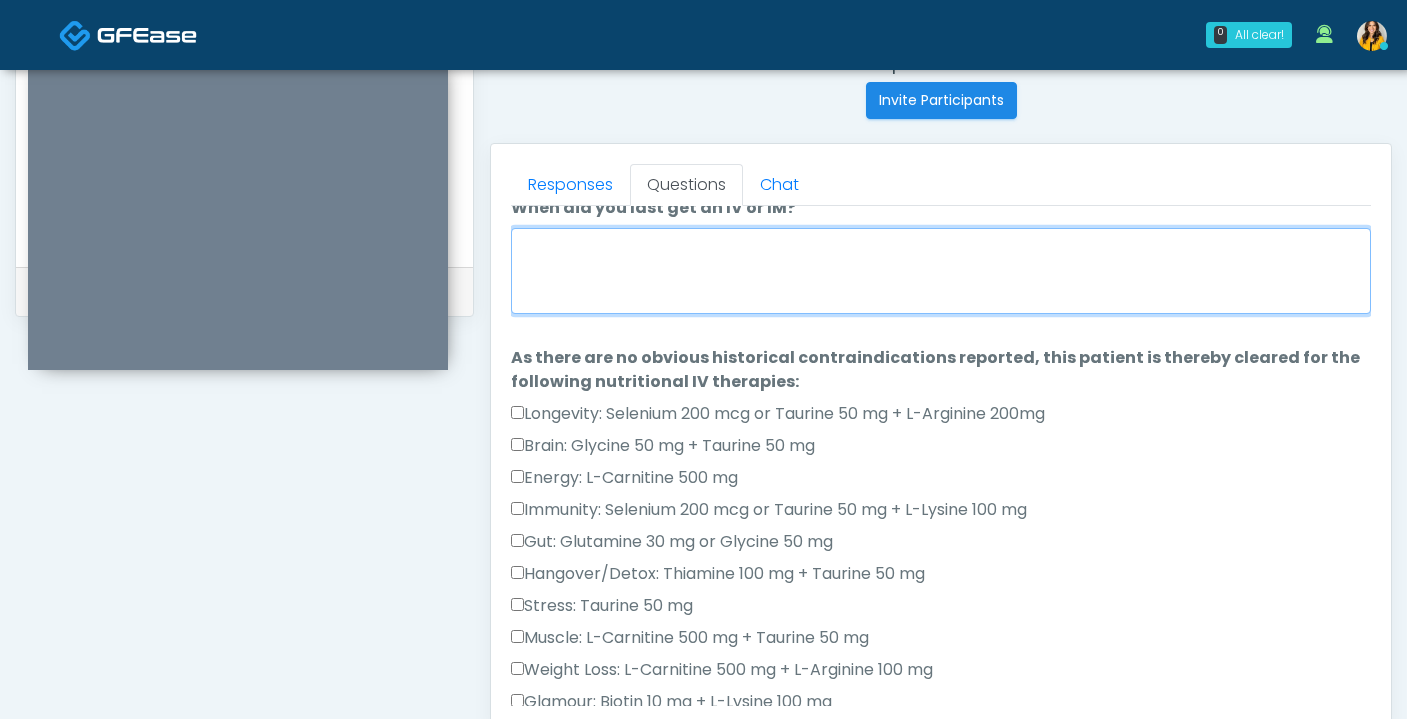 click on "When did you last get an IV or IM?" at bounding box center (941, 271) 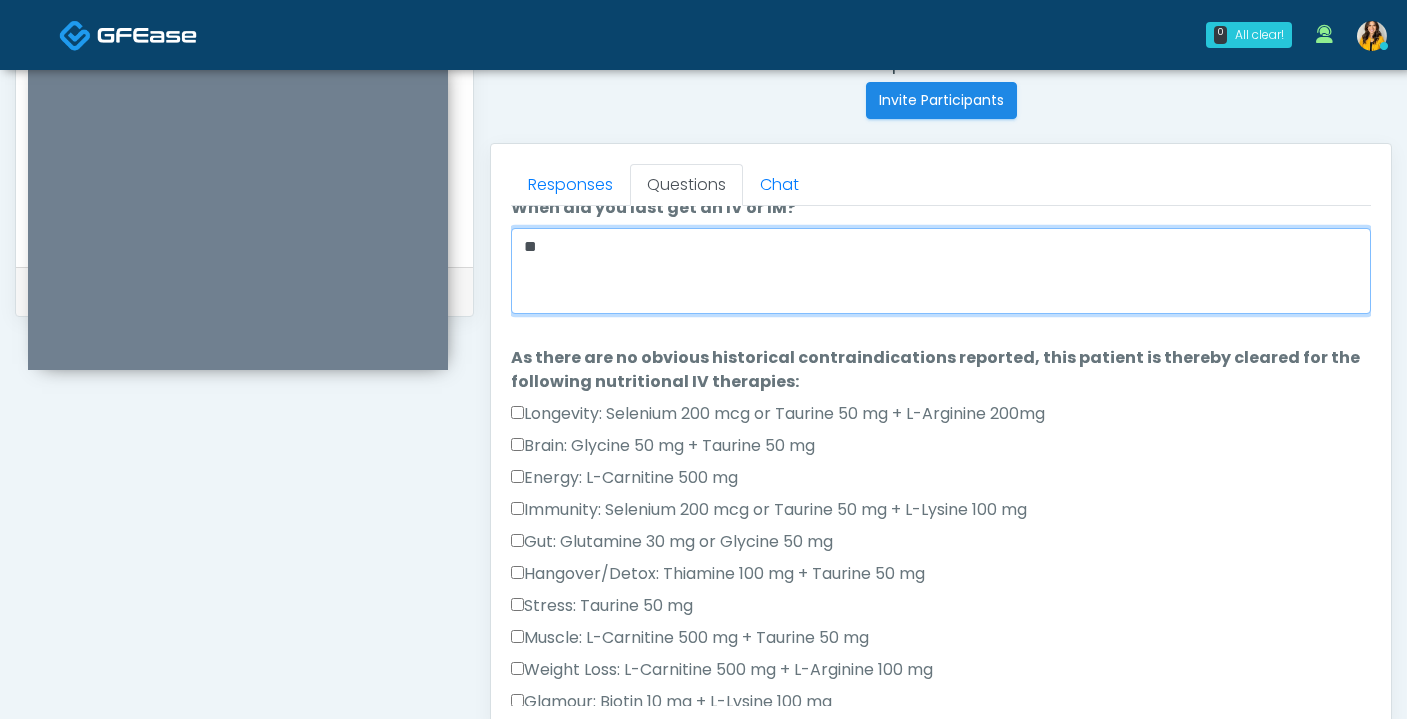 type on "*" 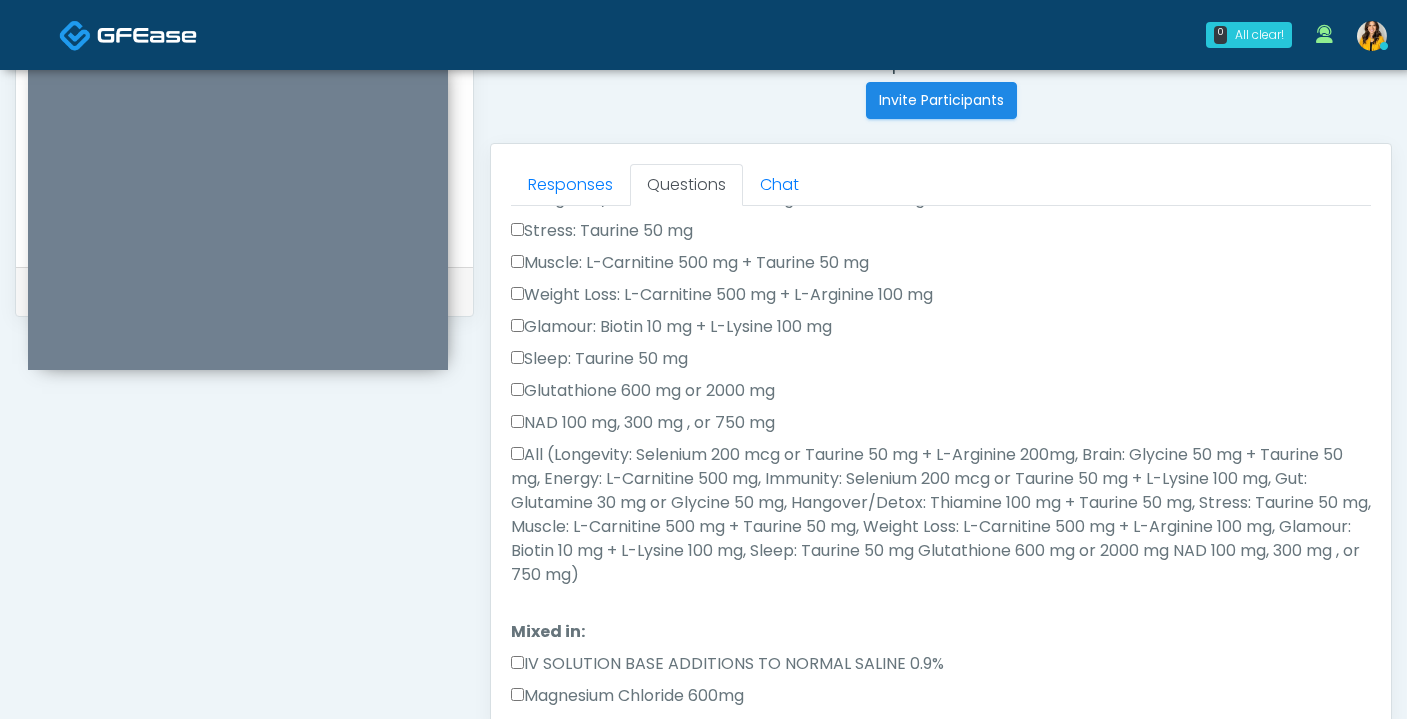 scroll, scrollTop: 405, scrollLeft: 0, axis: vertical 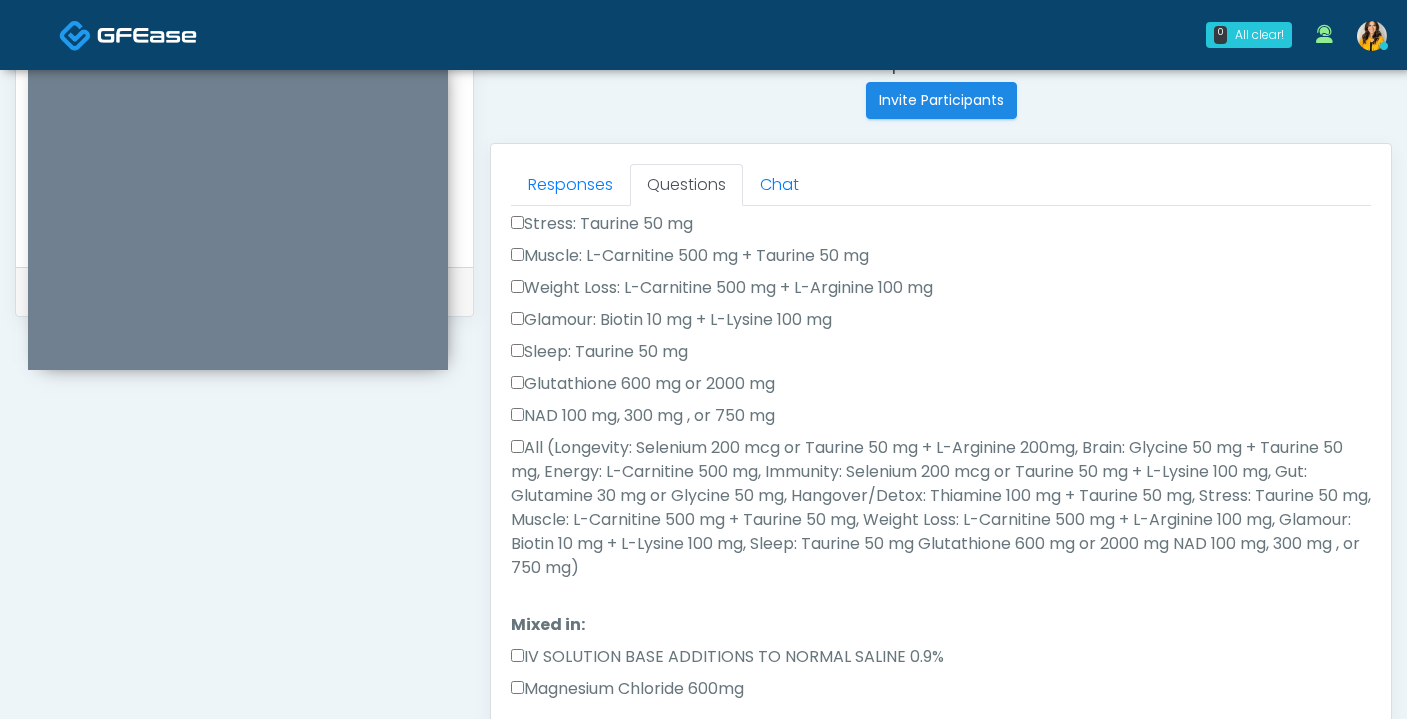 type on "********" 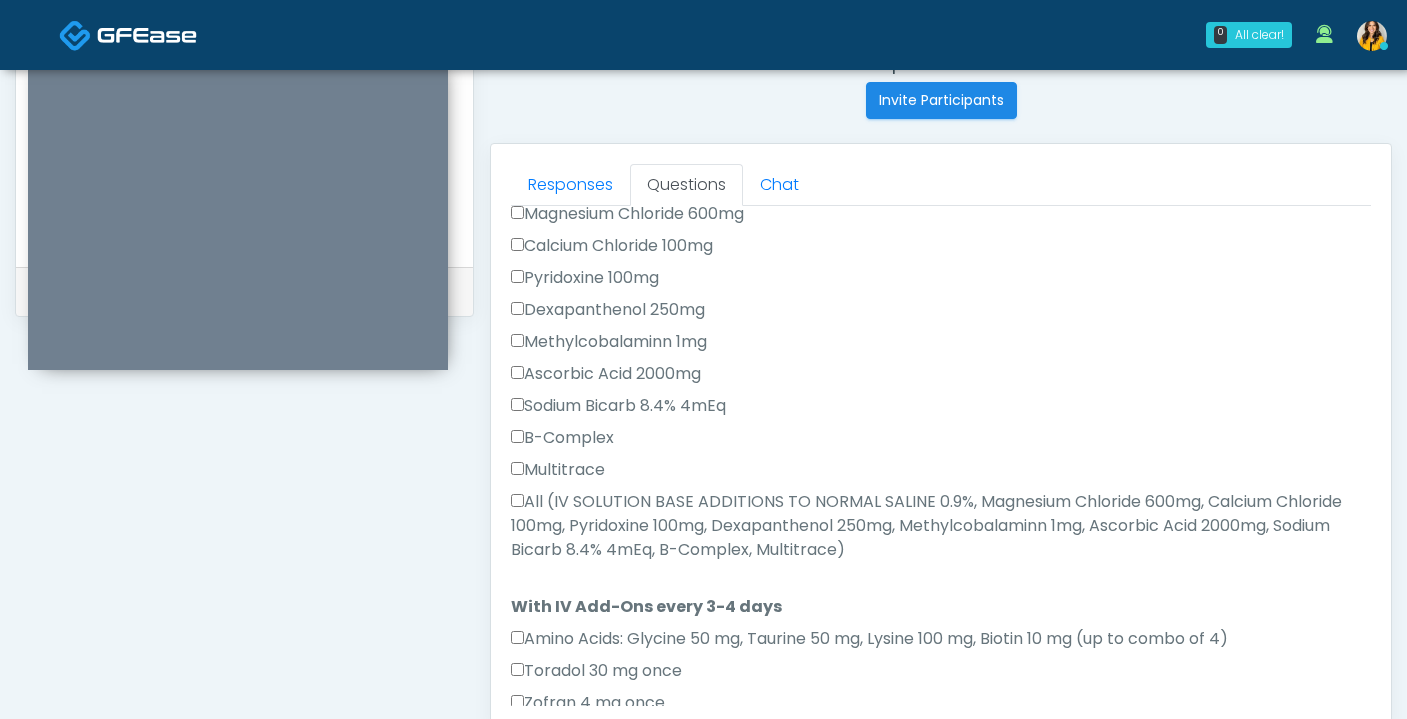 scroll, scrollTop: 933, scrollLeft: 0, axis: vertical 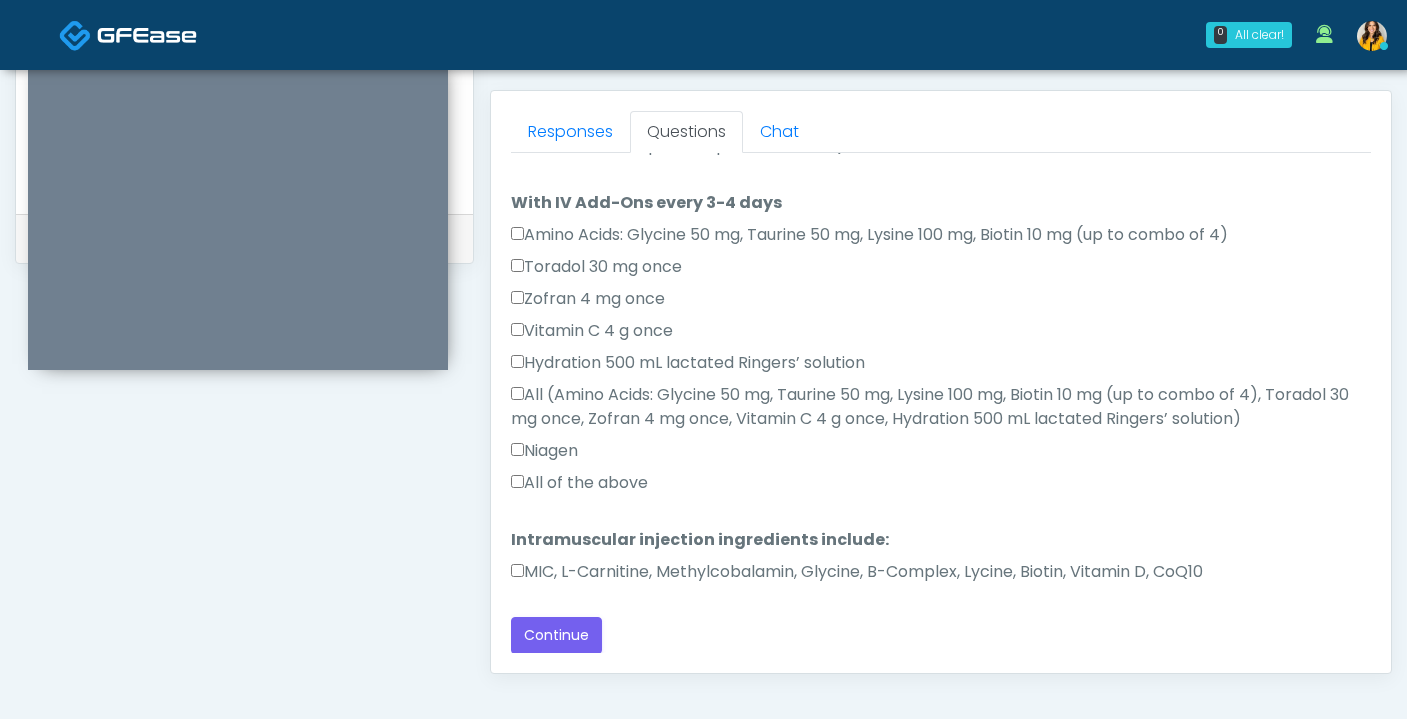 click on "All of the above" at bounding box center [579, 483] 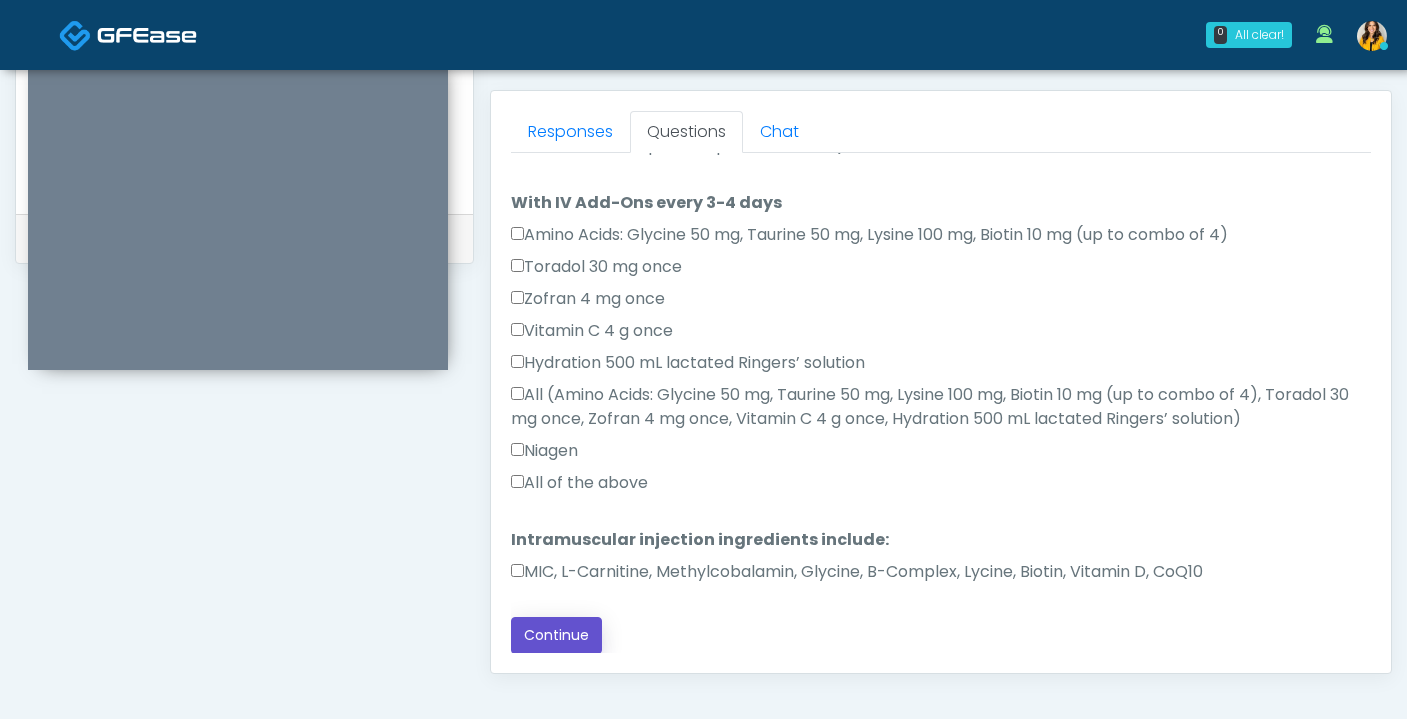 click on "Continue" at bounding box center [556, 635] 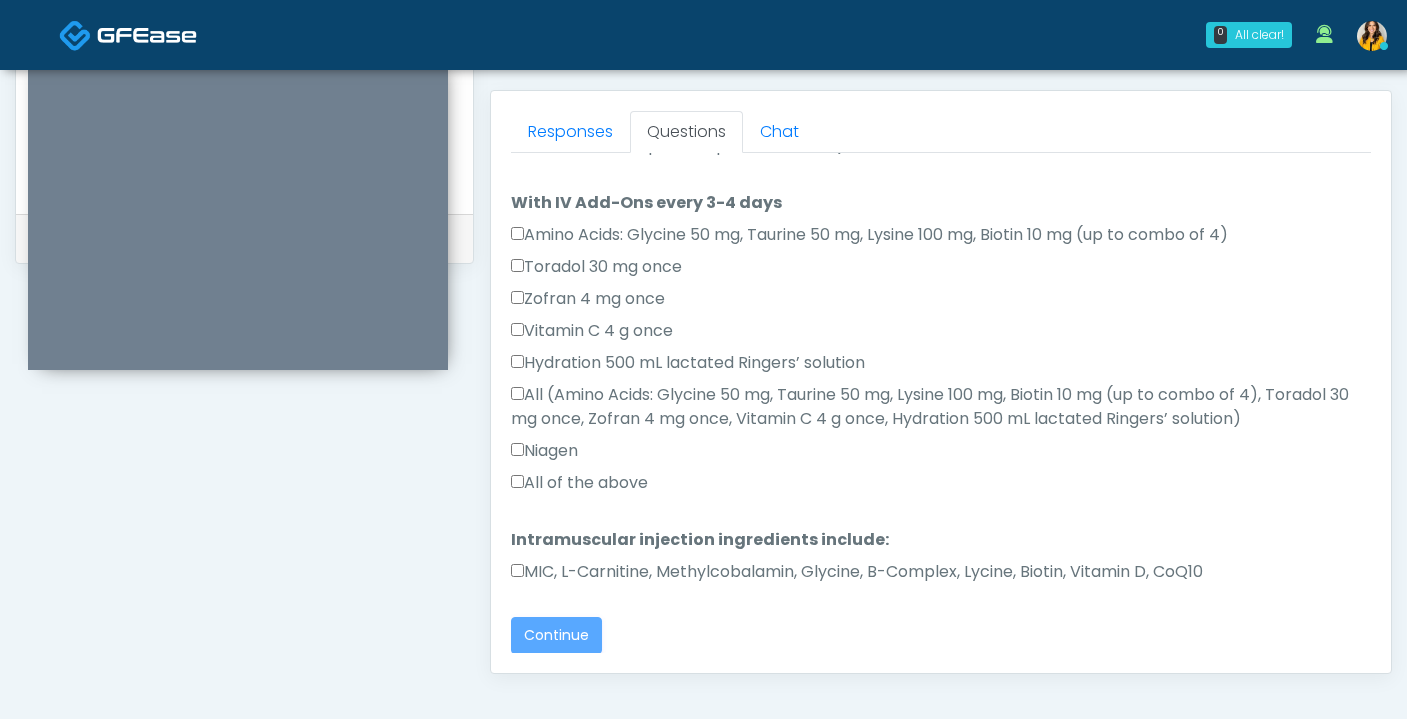 scroll, scrollTop: 0, scrollLeft: 0, axis: both 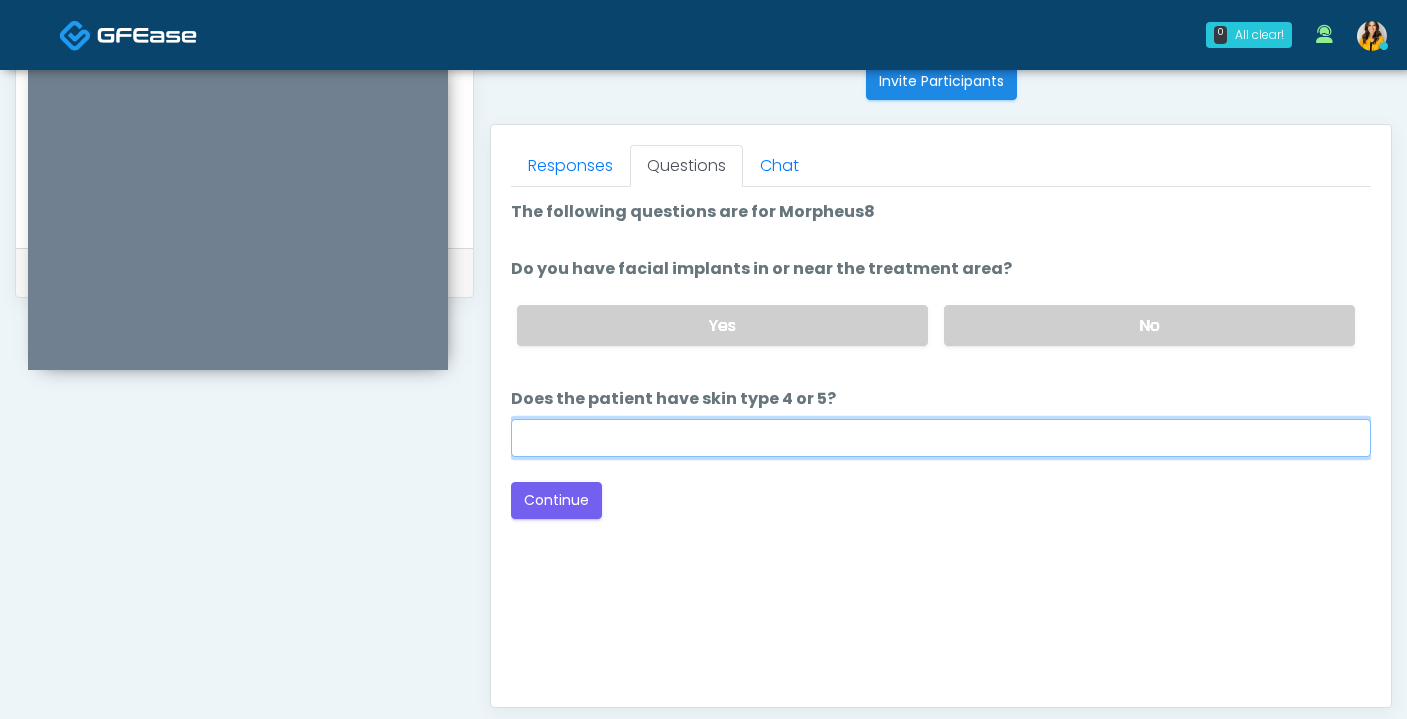 click on "Does the patient have skin type 4 or 5?" at bounding box center [941, 438] 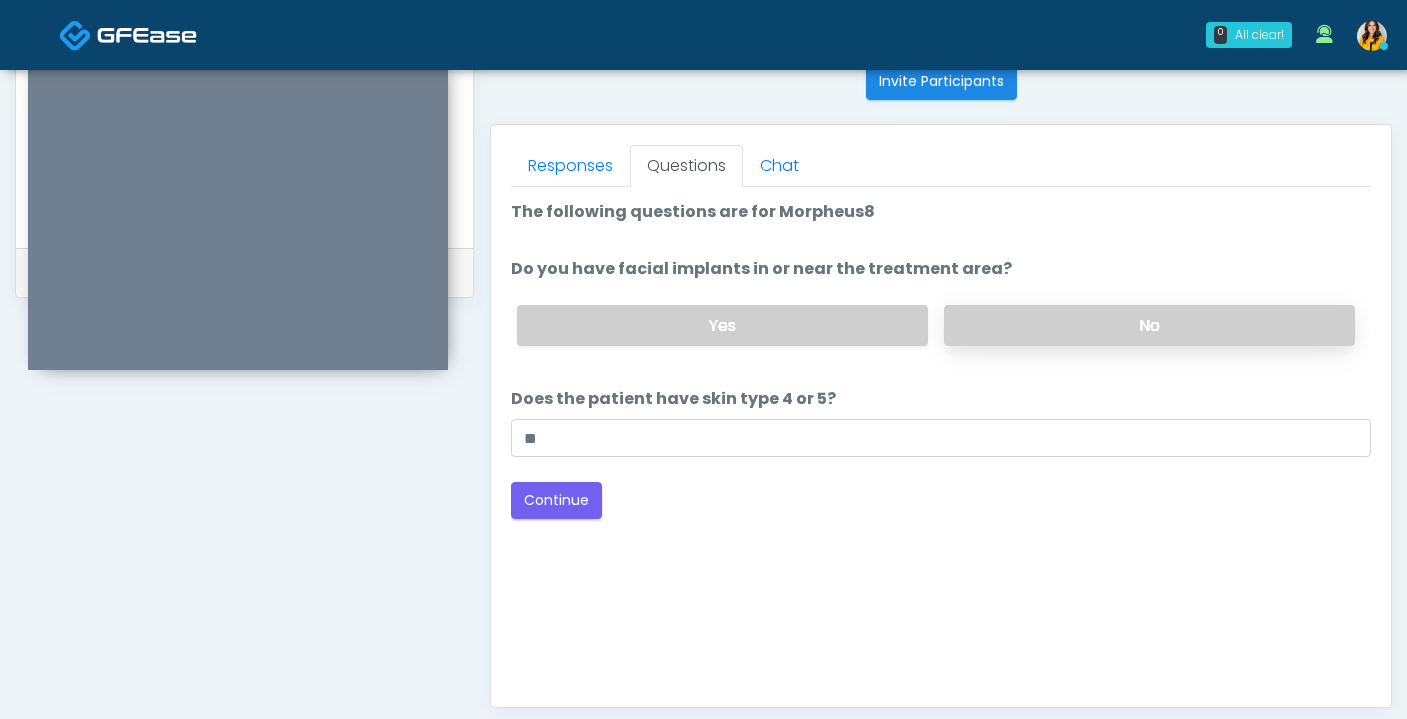 click on "No" at bounding box center [1149, 325] 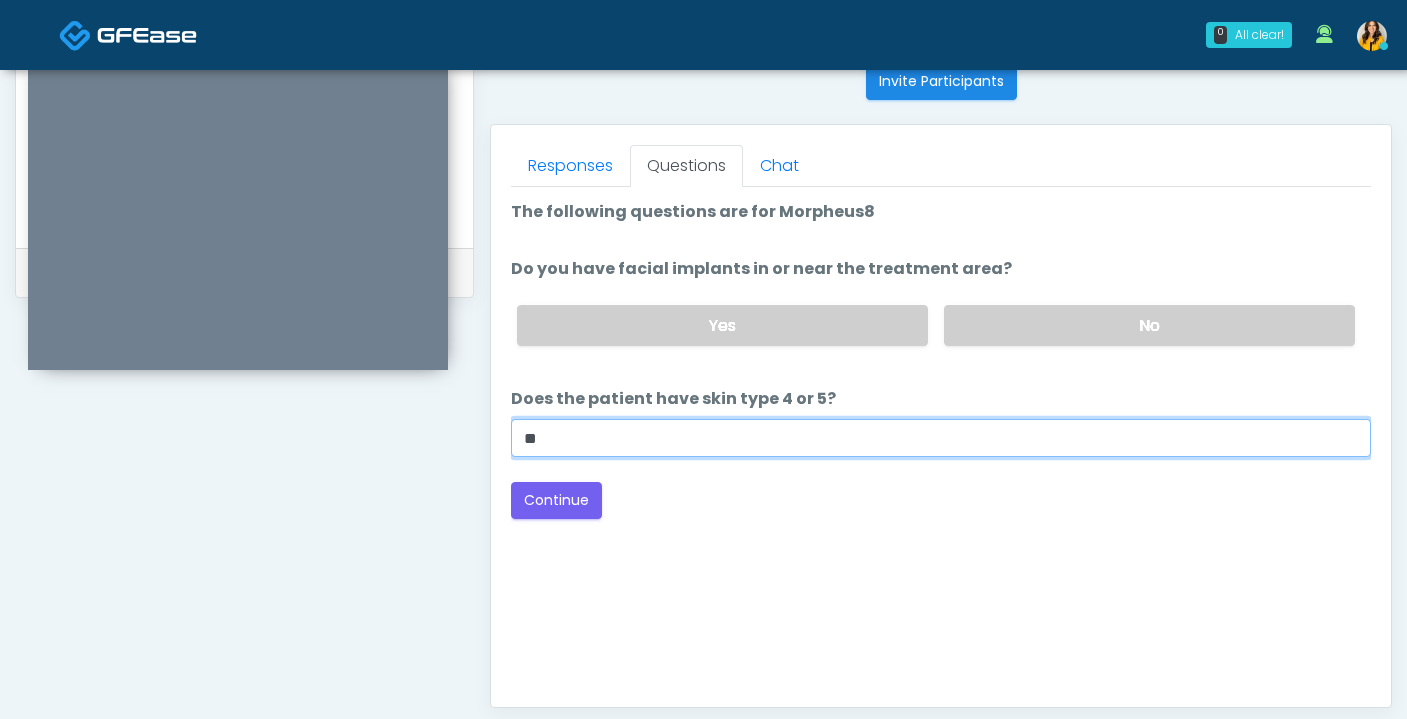 click on "**" at bounding box center (941, 438) 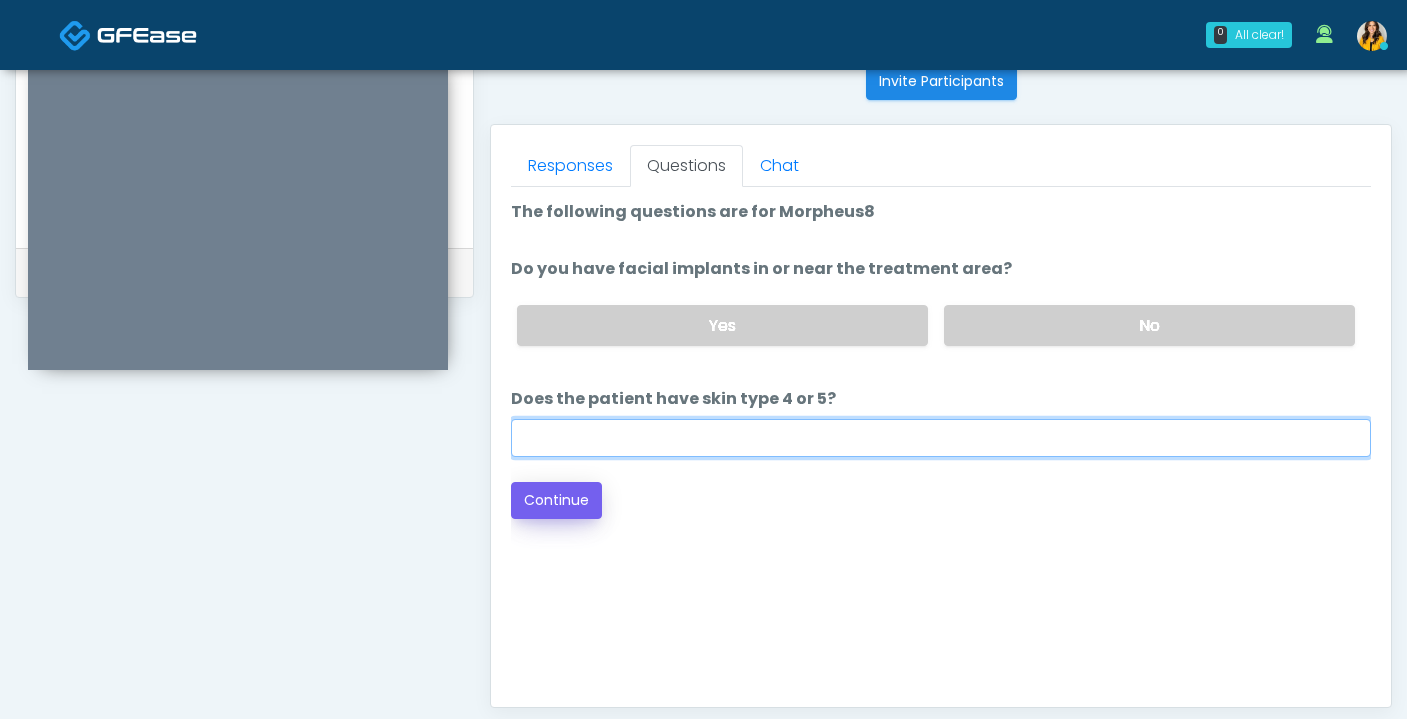 type 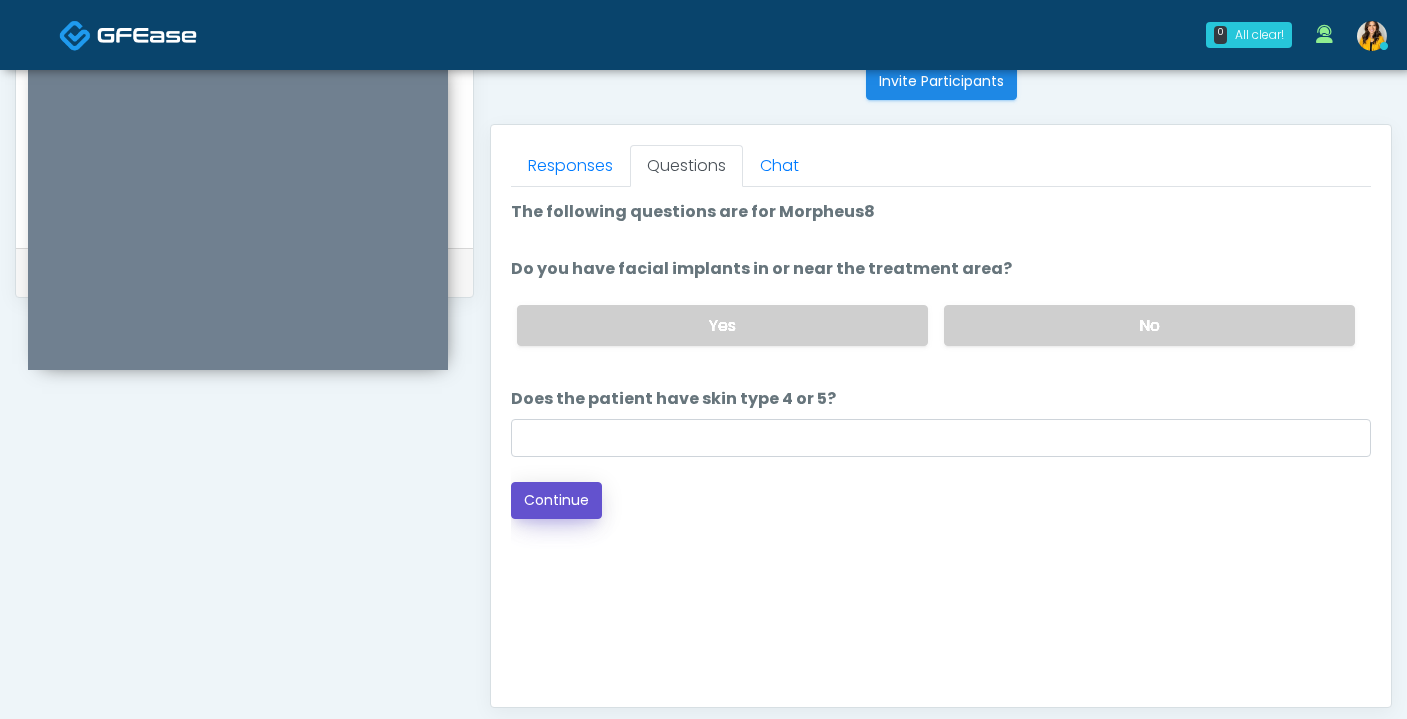click on "Continue" at bounding box center [556, 500] 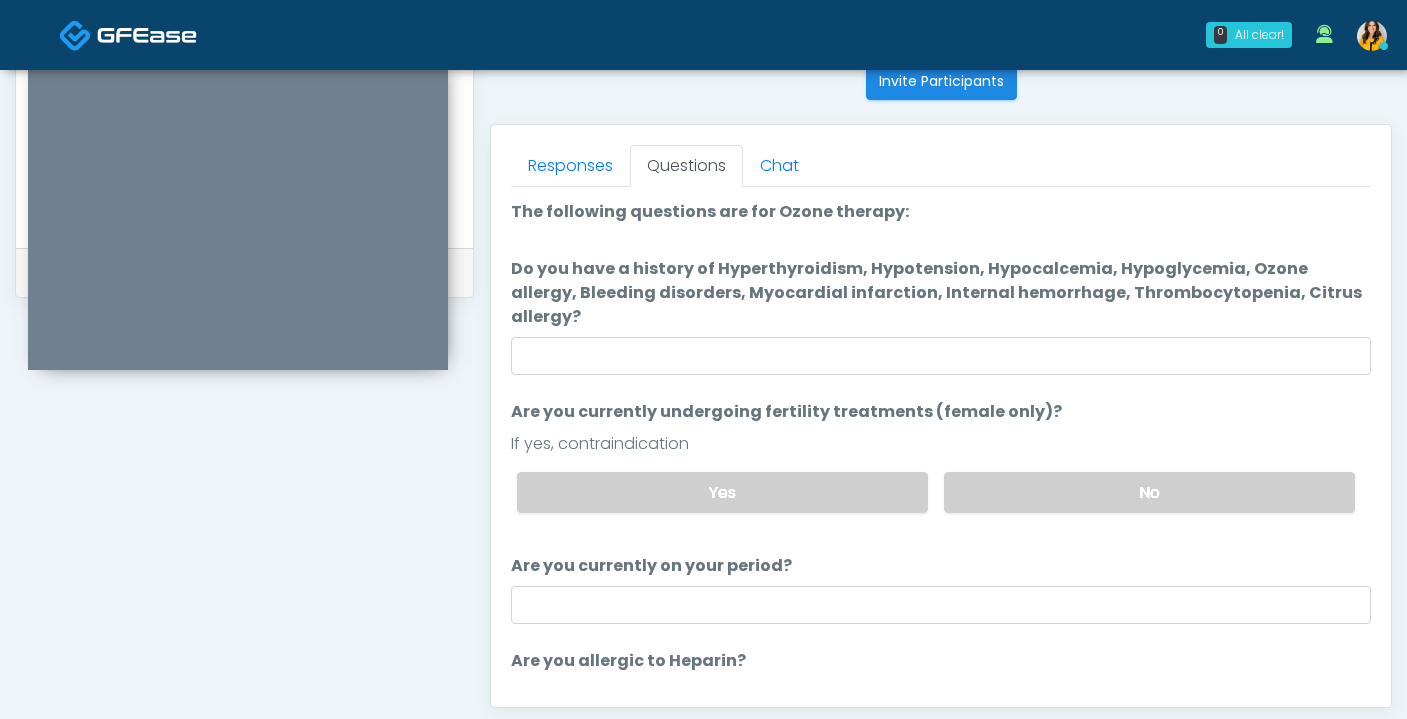 scroll, scrollTop: 103, scrollLeft: 0, axis: vertical 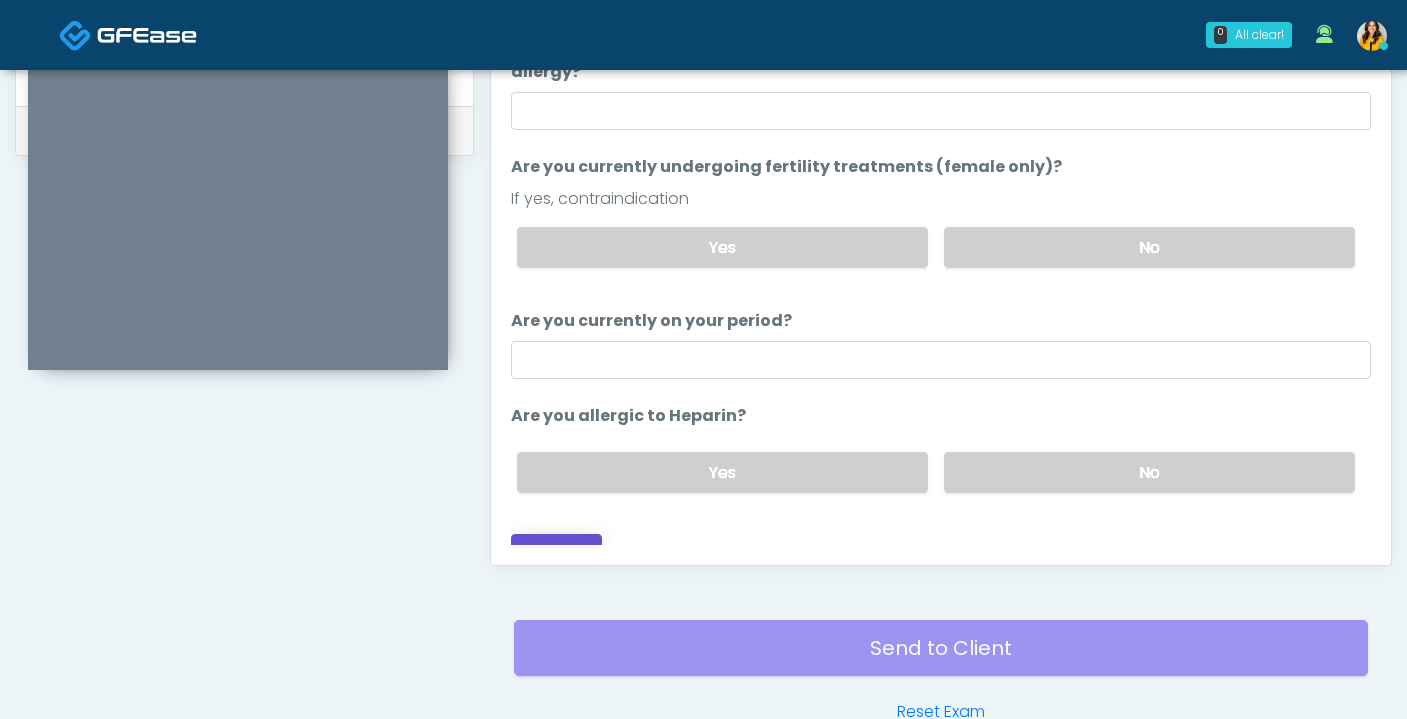 click on "Continue" at bounding box center (556, 552) 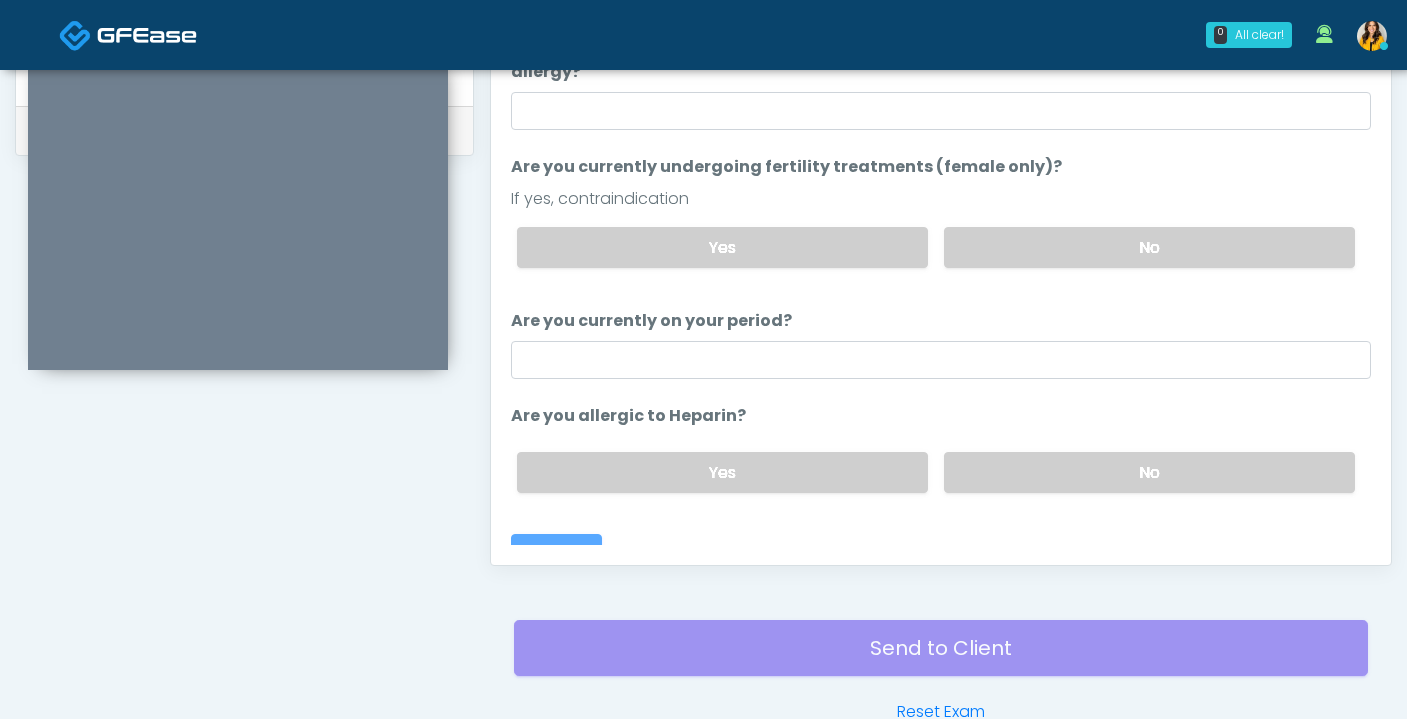 scroll, scrollTop: 0, scrollLeft: 0, axis: both 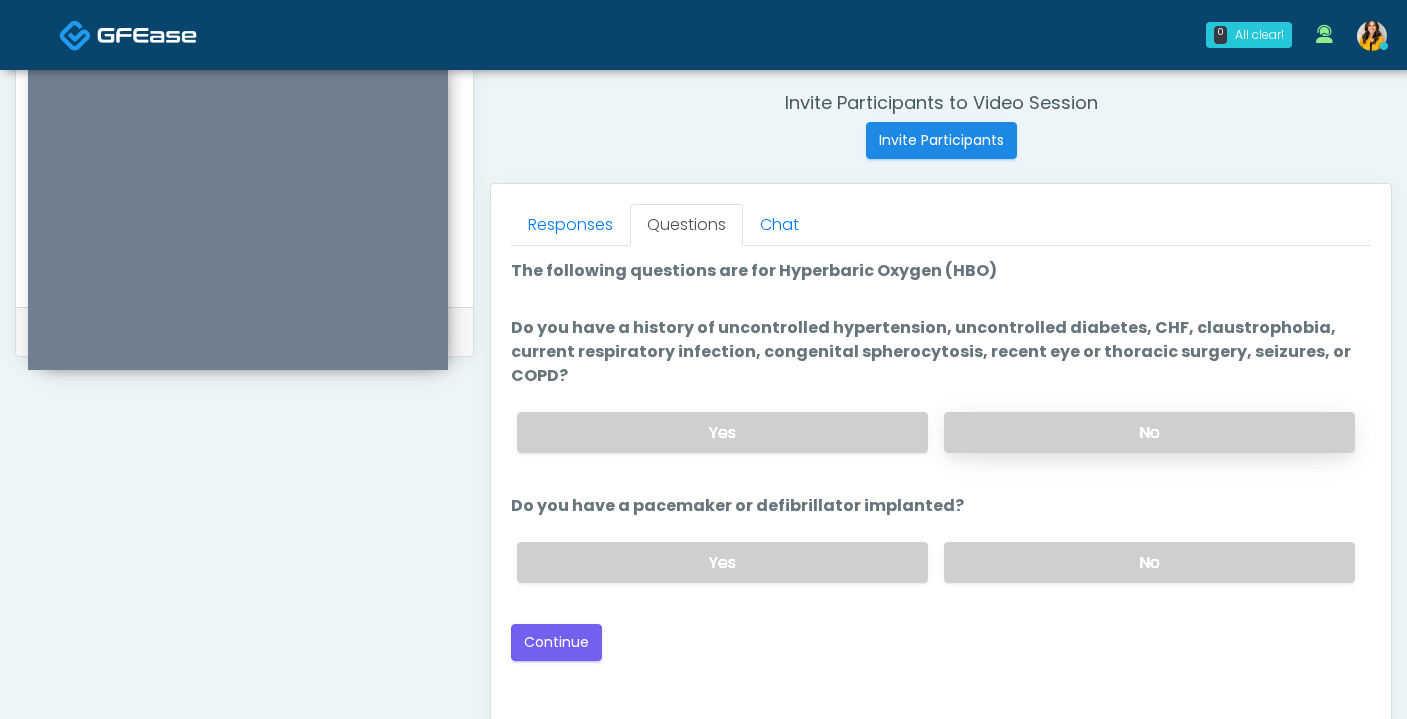 click on "No" at bounding box center (1149, 432) 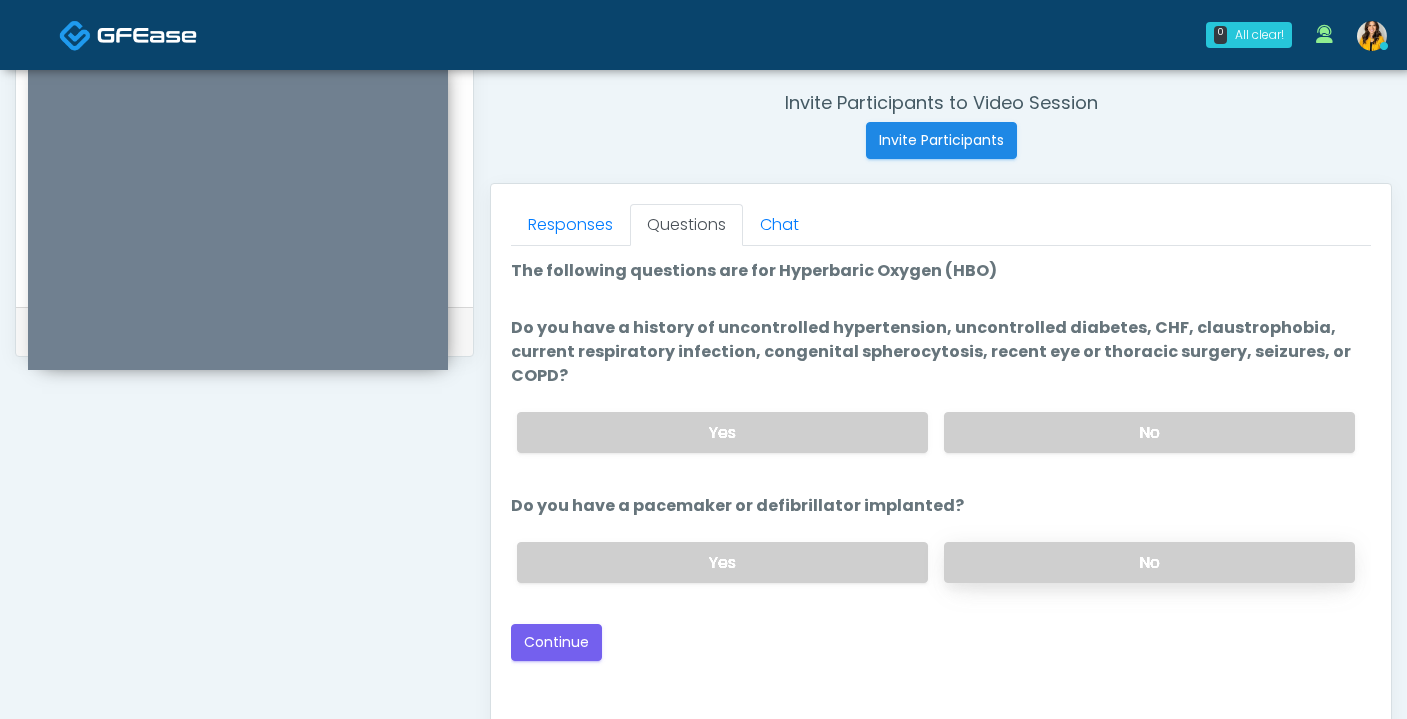click on "No" at bounding box center (1149, 562) 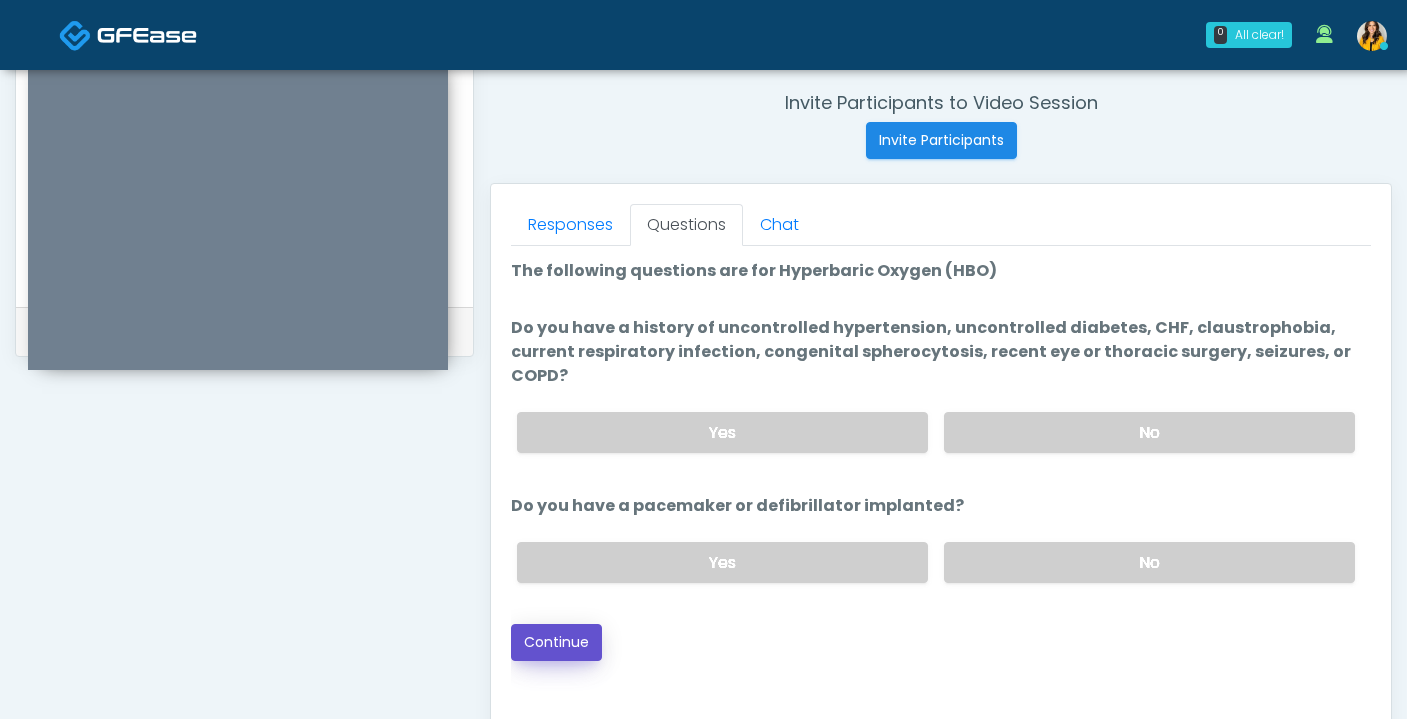 click on "Continue" at bounding box center (556, 642) 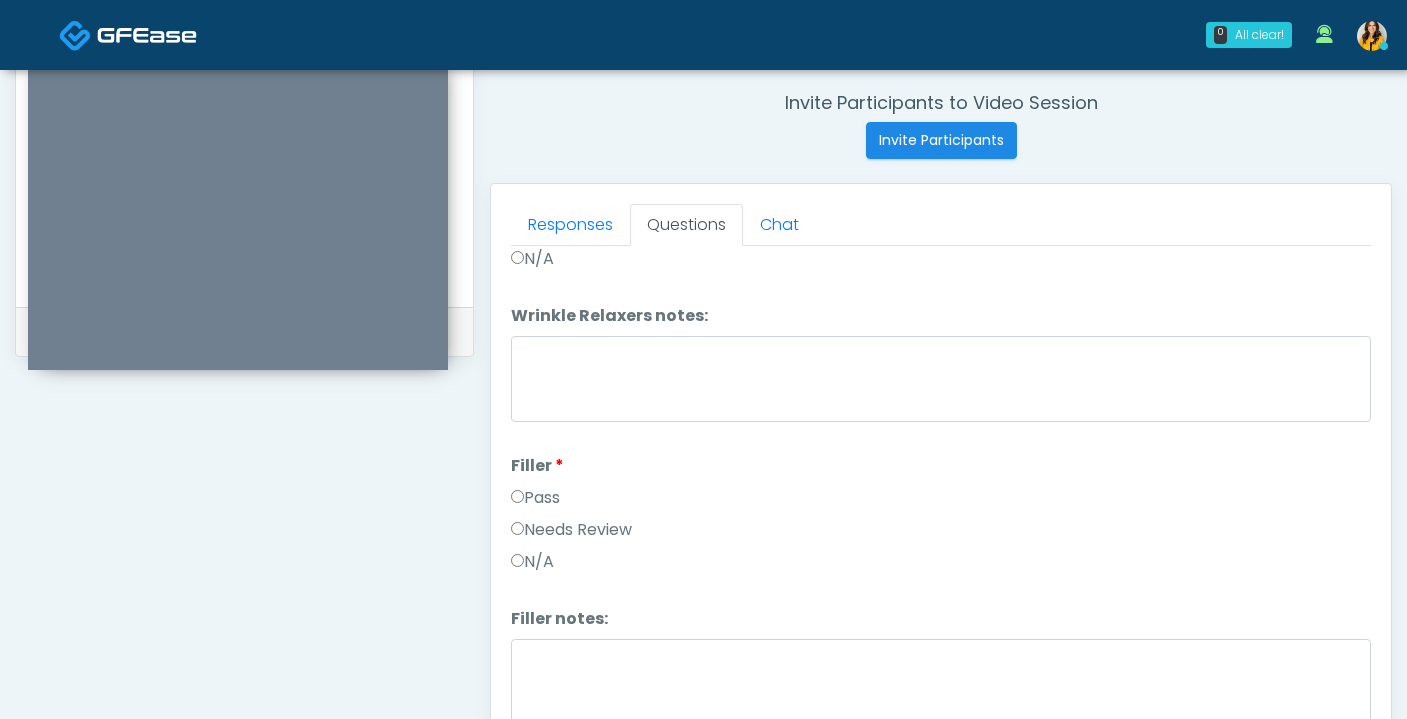 scroll, scrollTop: 0, scrollLeft: 0, axis: both 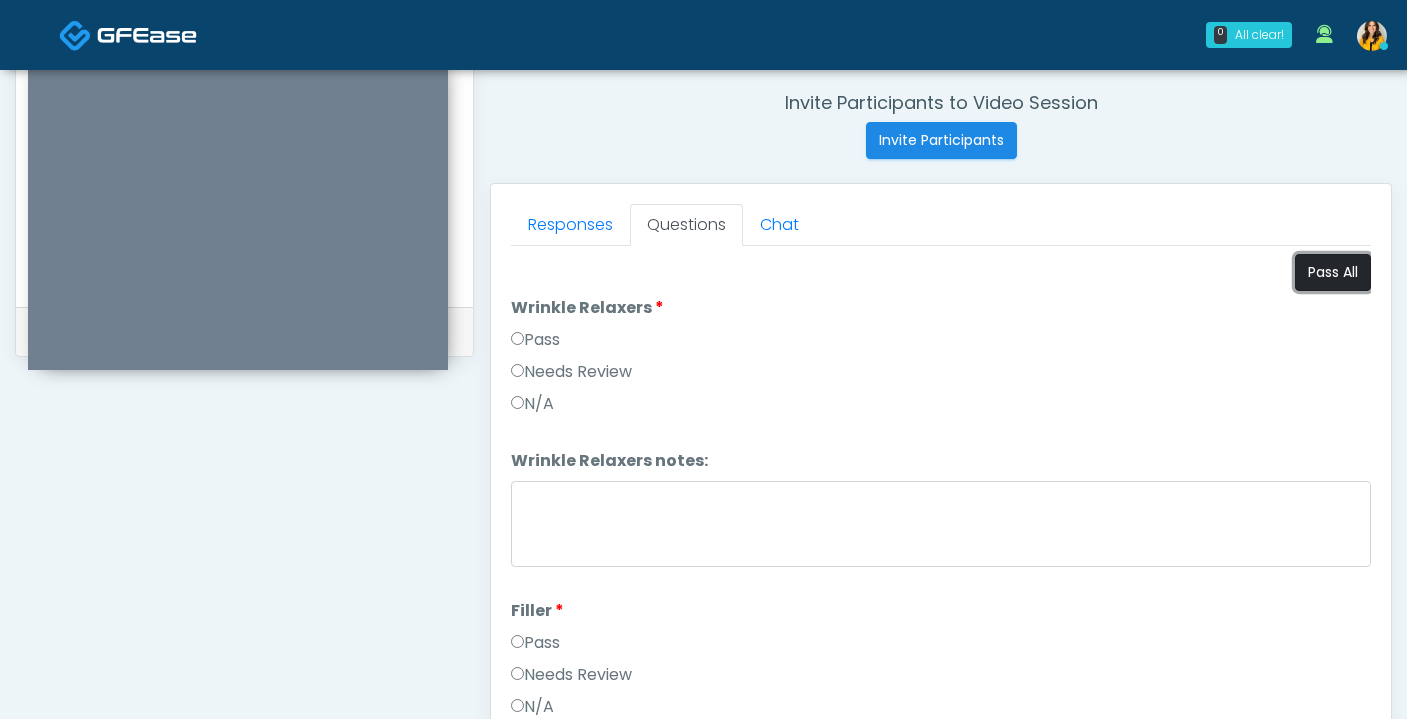click on "Pass All" at bounding box center [1333, 272] 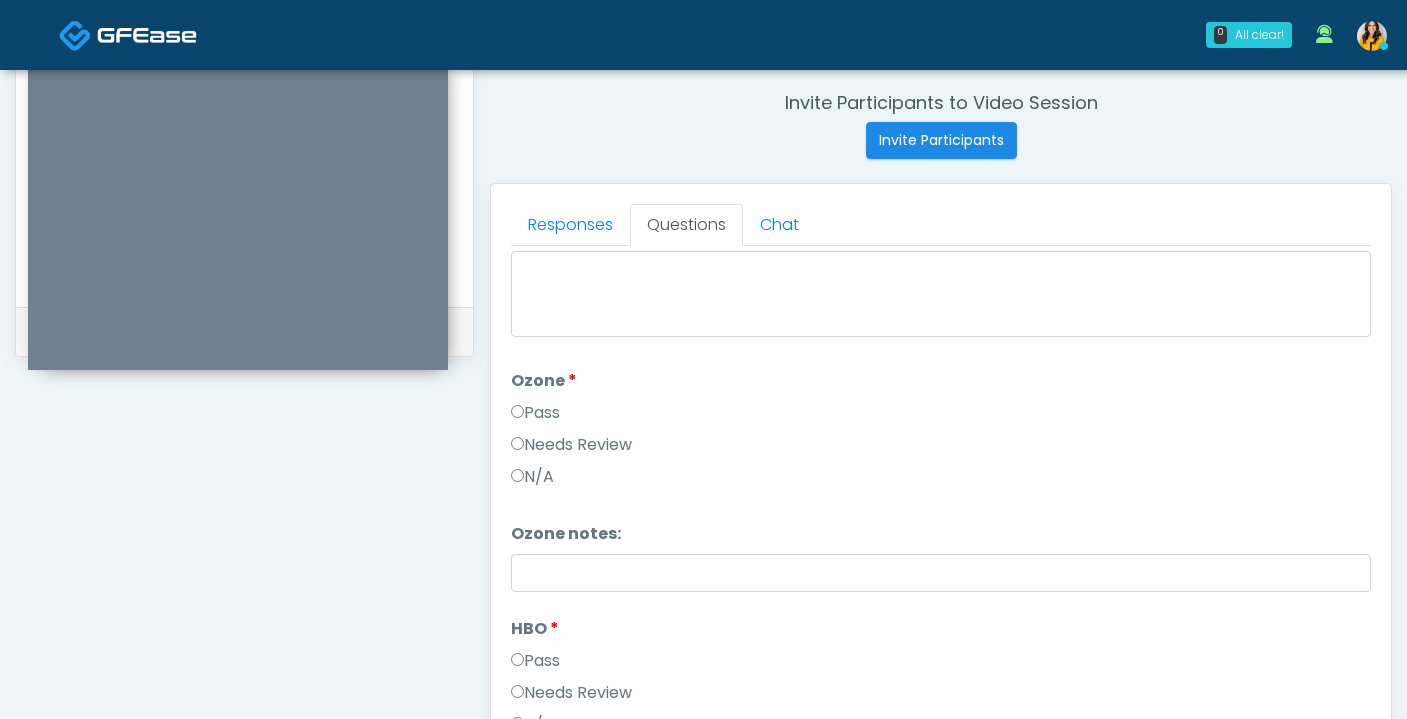 scroll, scrollTop: 2503, scrollLeft: 0, axis: vertical 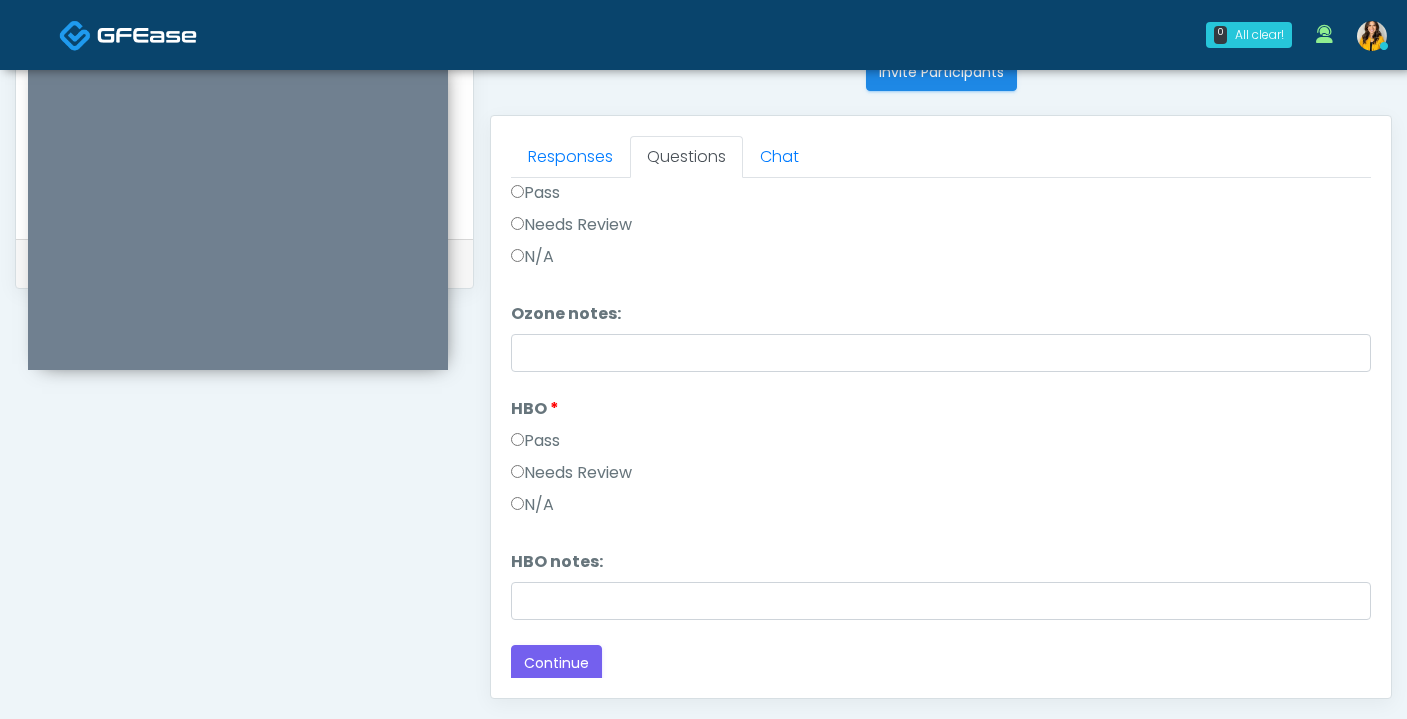 click on "N/A" at bounding box center (941, 261) 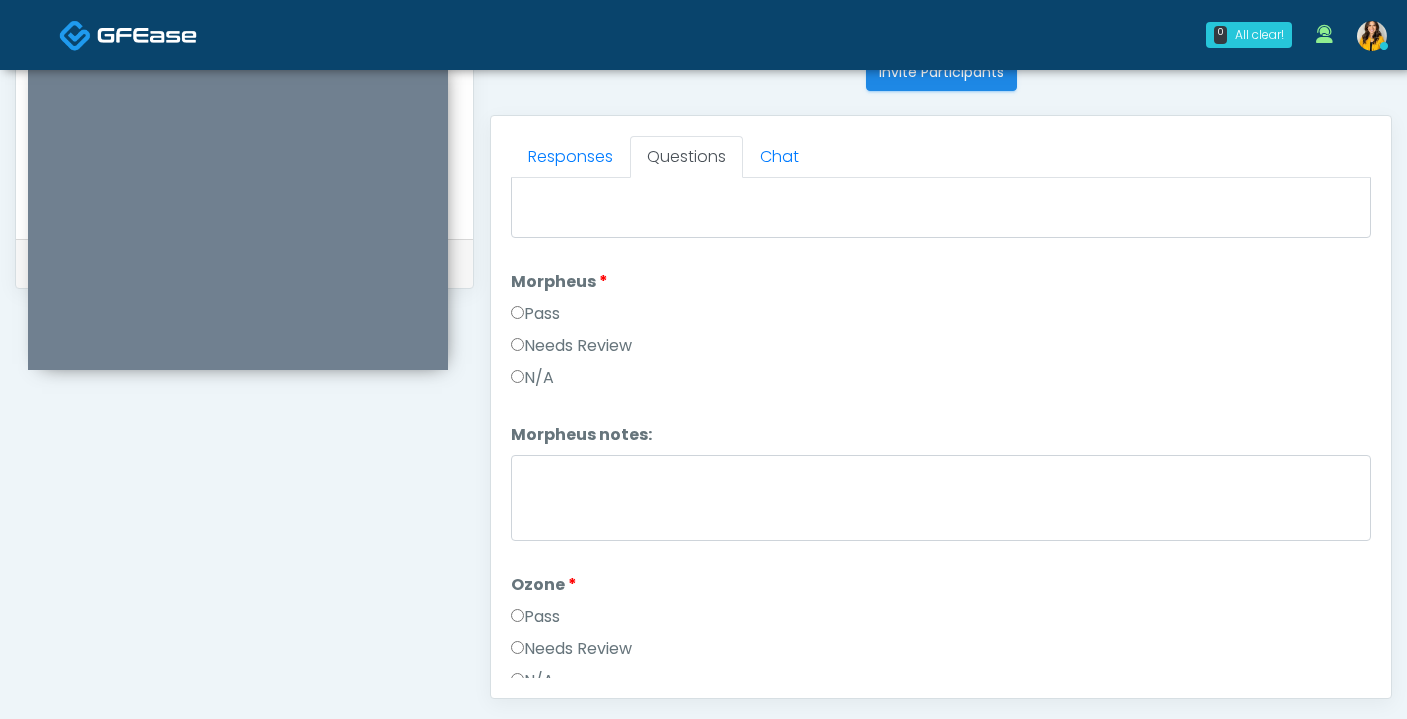scroll, scrollTop: 2071, scrollLeft: 0, axis: vertical 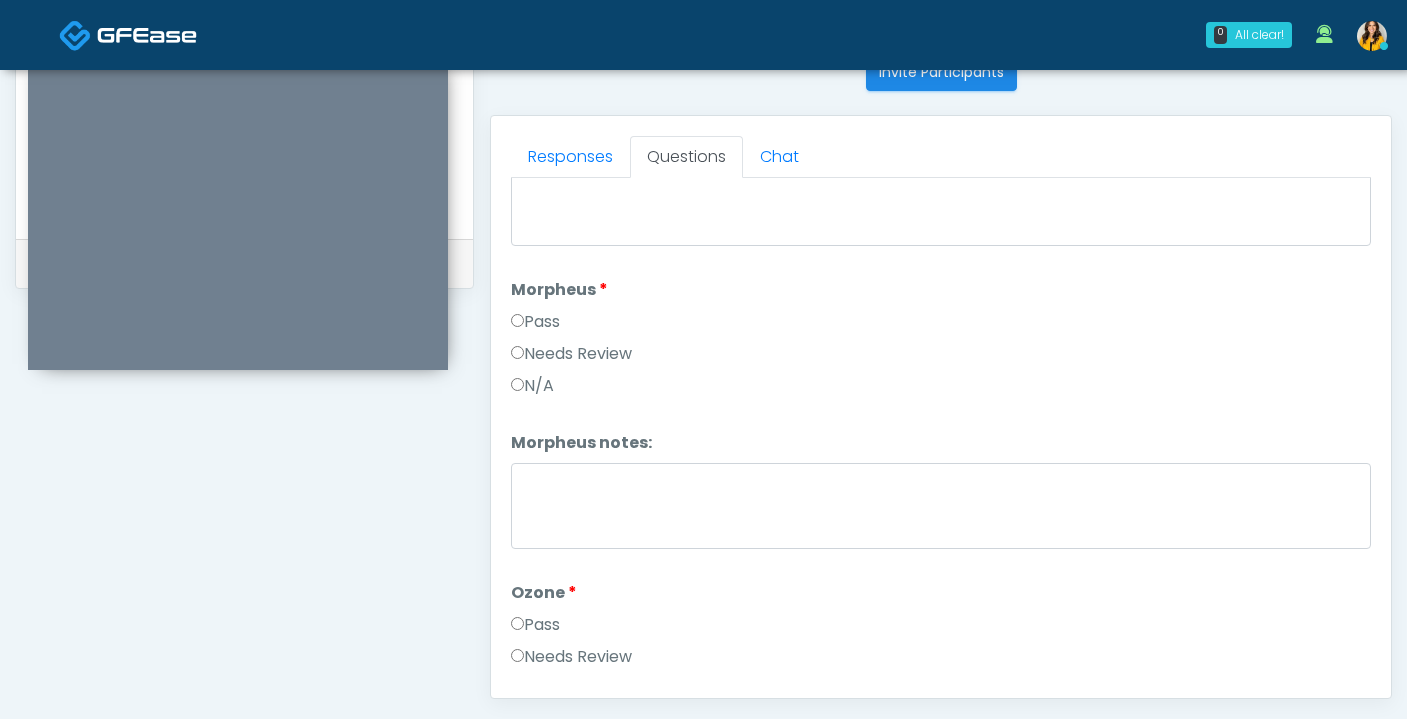 click on "N/A" at bounding box center (532, 386) 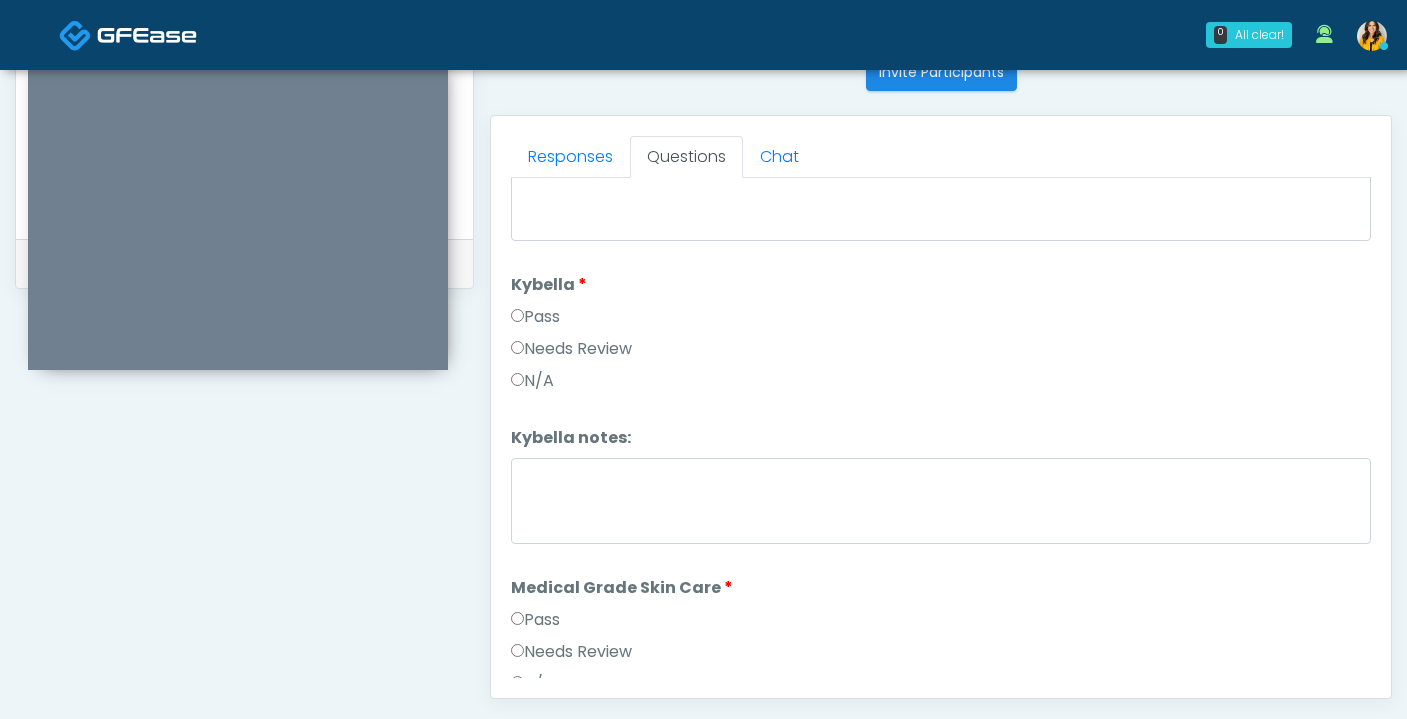 scroll, scrollTop: 1466, scrollLeft: 0, axis: vertical 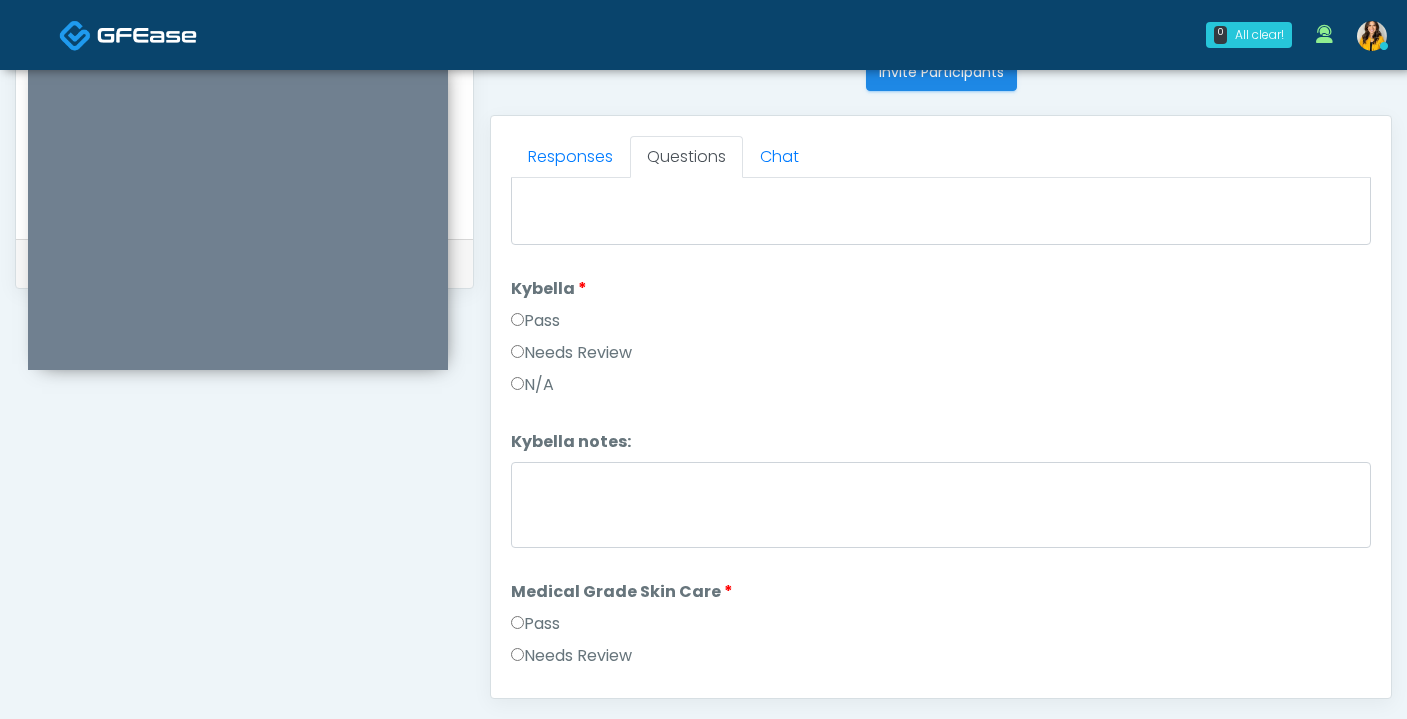 click on "N/A" at bounding box center [532, 385] 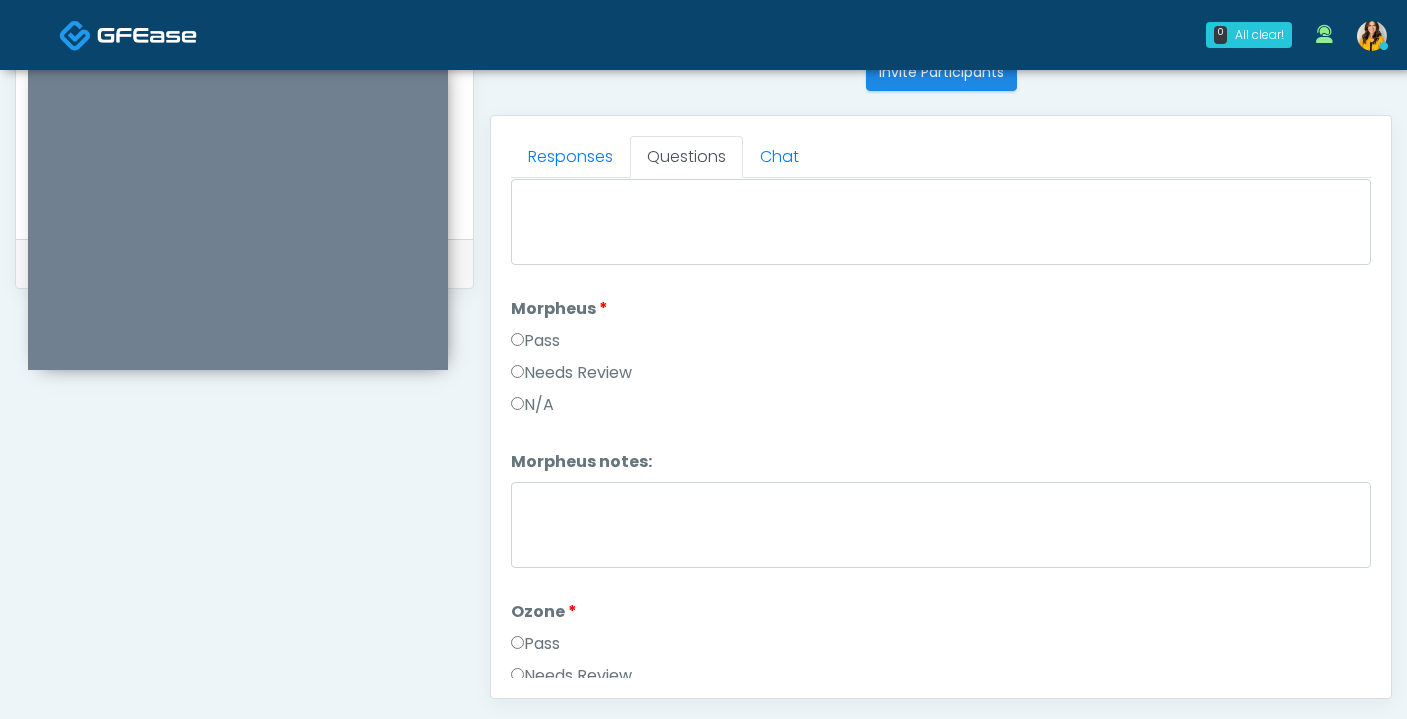 scroll, scrollTop: 2503, scrollLeft: 0, axis: vertical 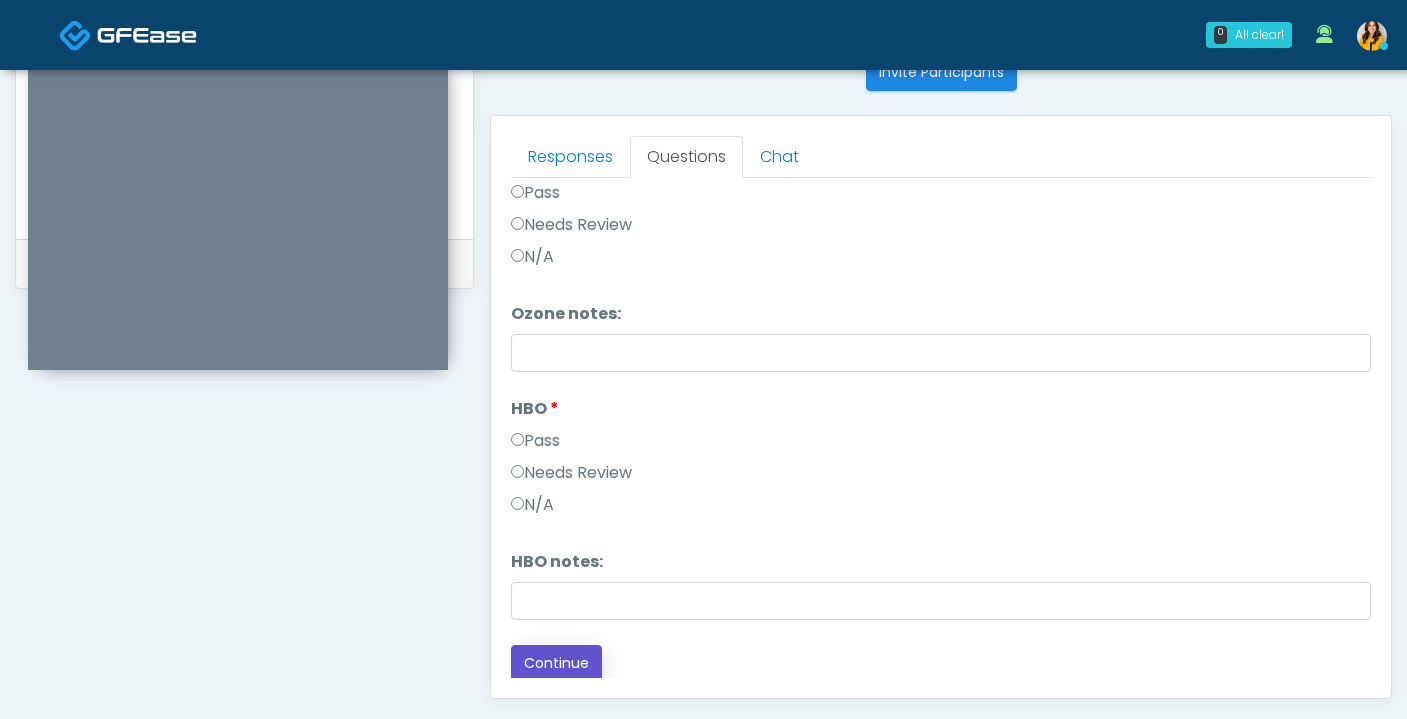 click on "Continue" at bounding box center [556, 663] 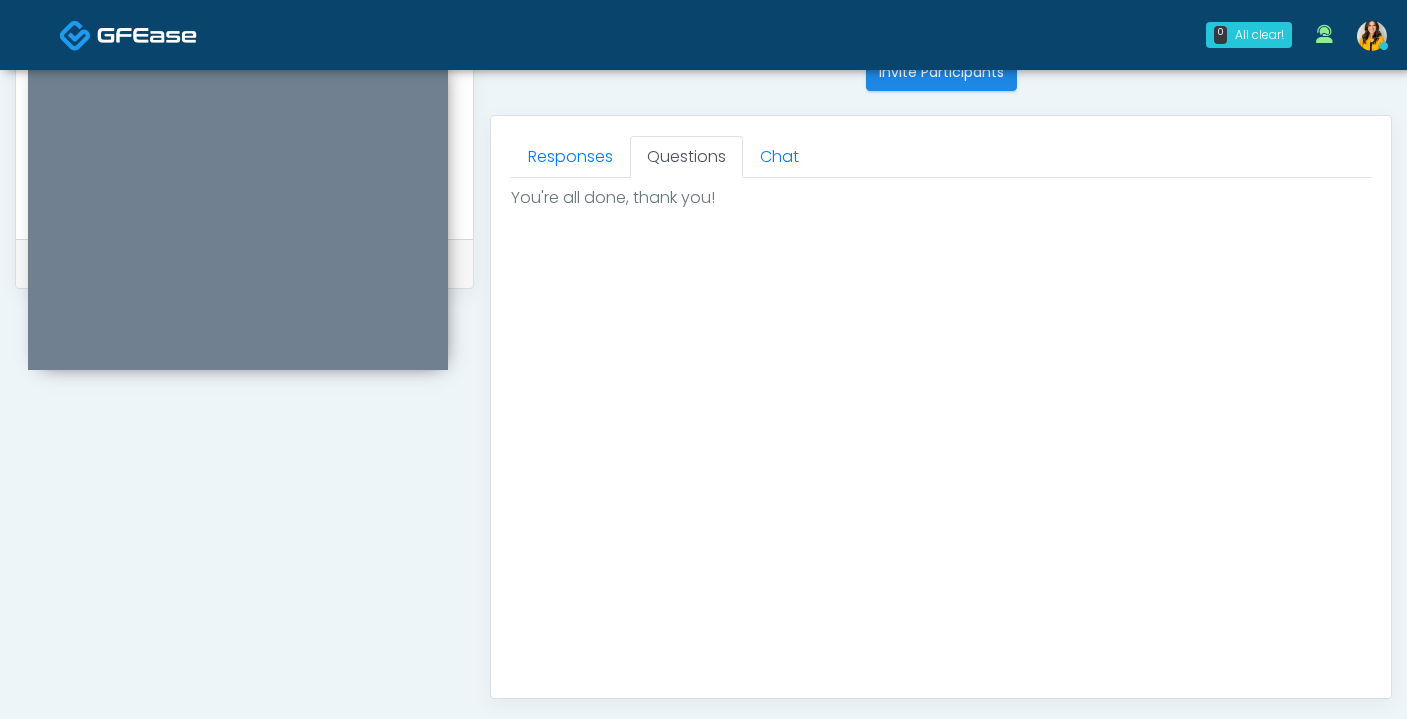 scroll, scrollTop: 0, scrollLeft: 0, axis: both 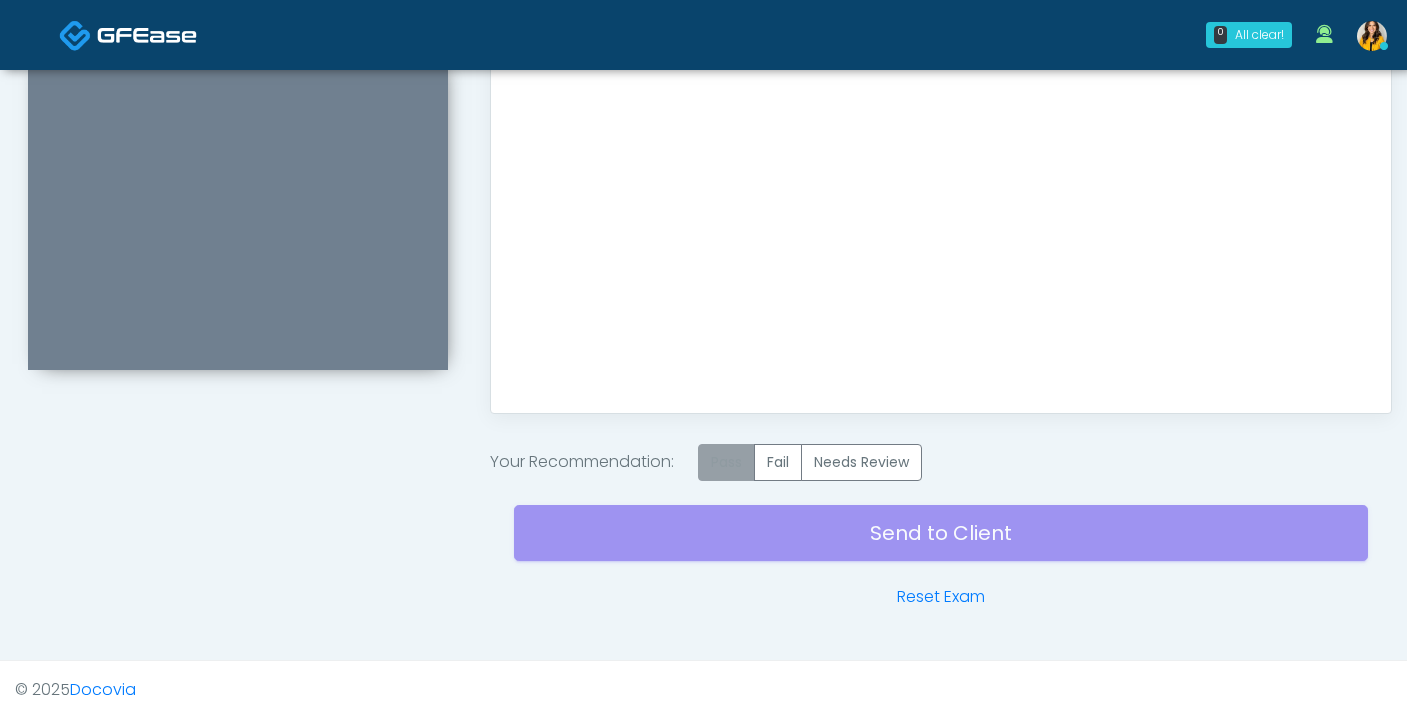 click on "Pass" at bounding box center (726, 462) 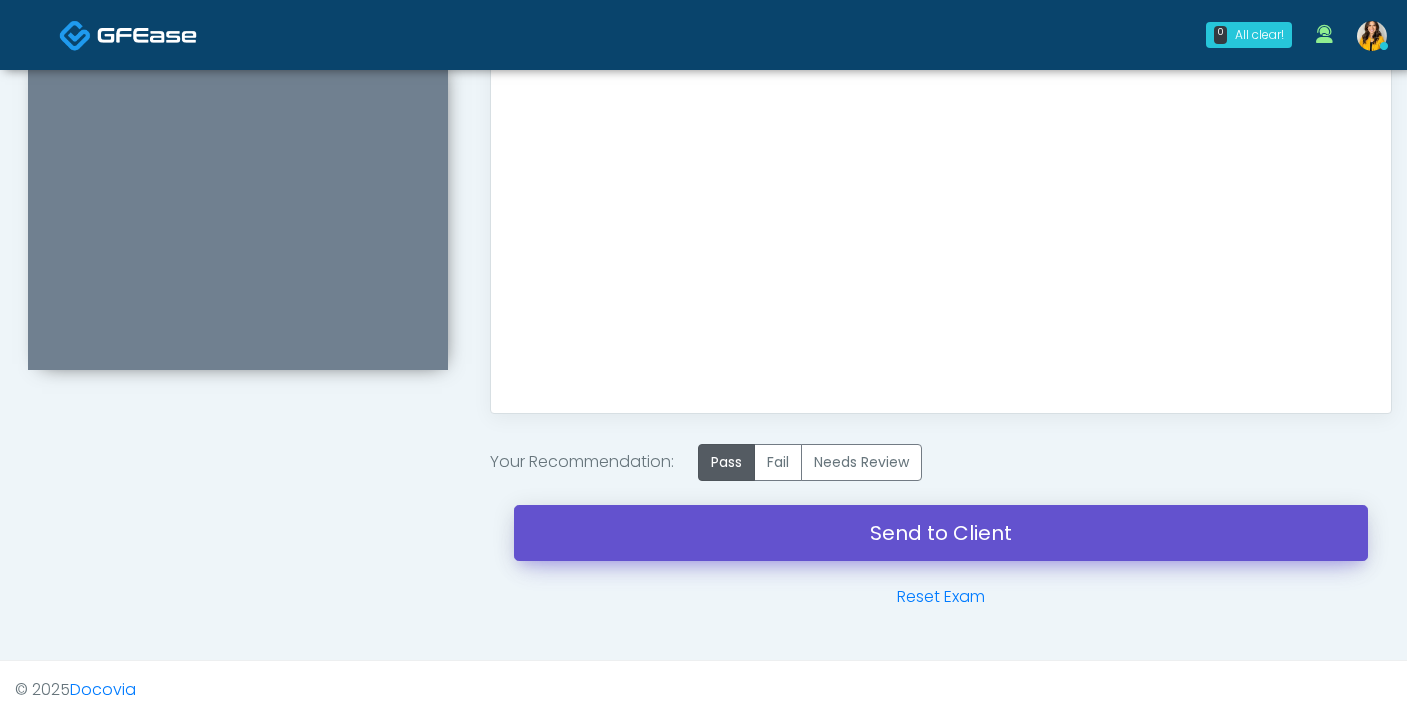 click on "Send to Client" at bounding box center (941, 533) 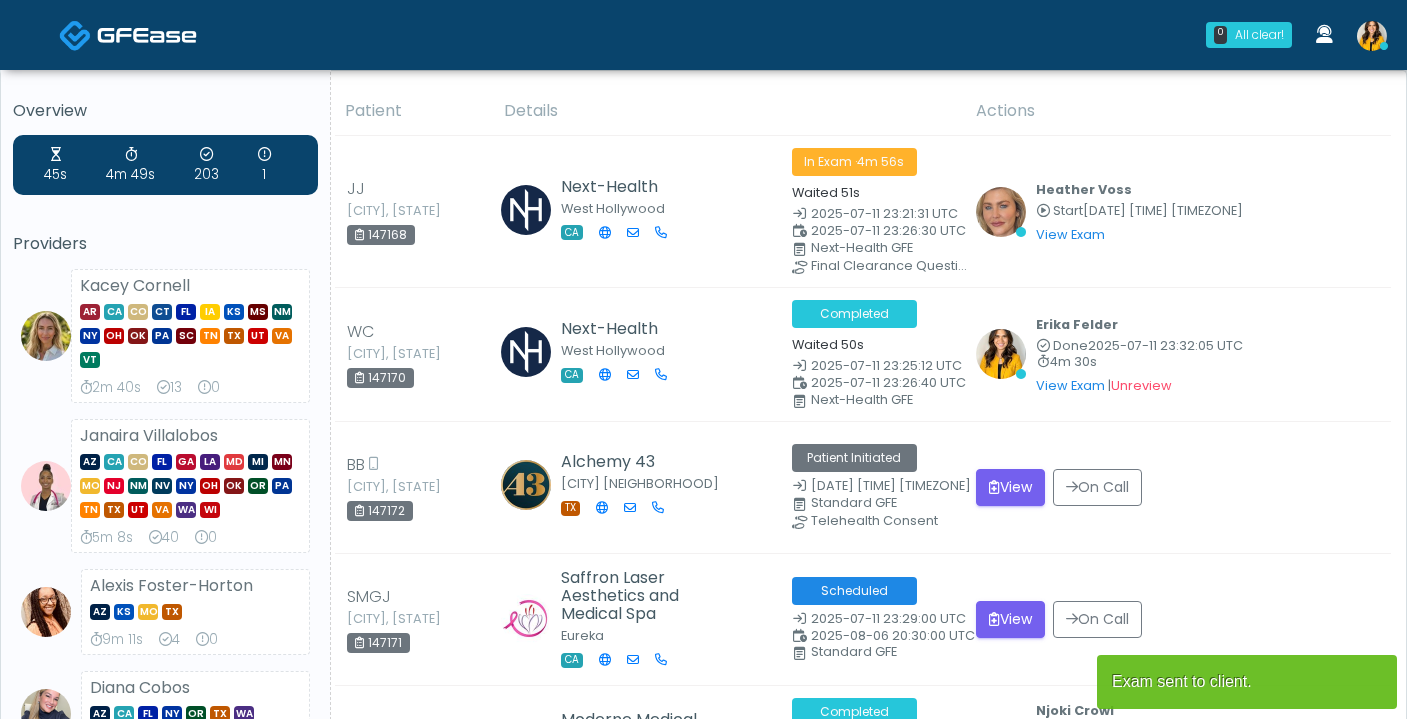 scroll, scrollTop: 0, scrollLeft: 0, axis: both 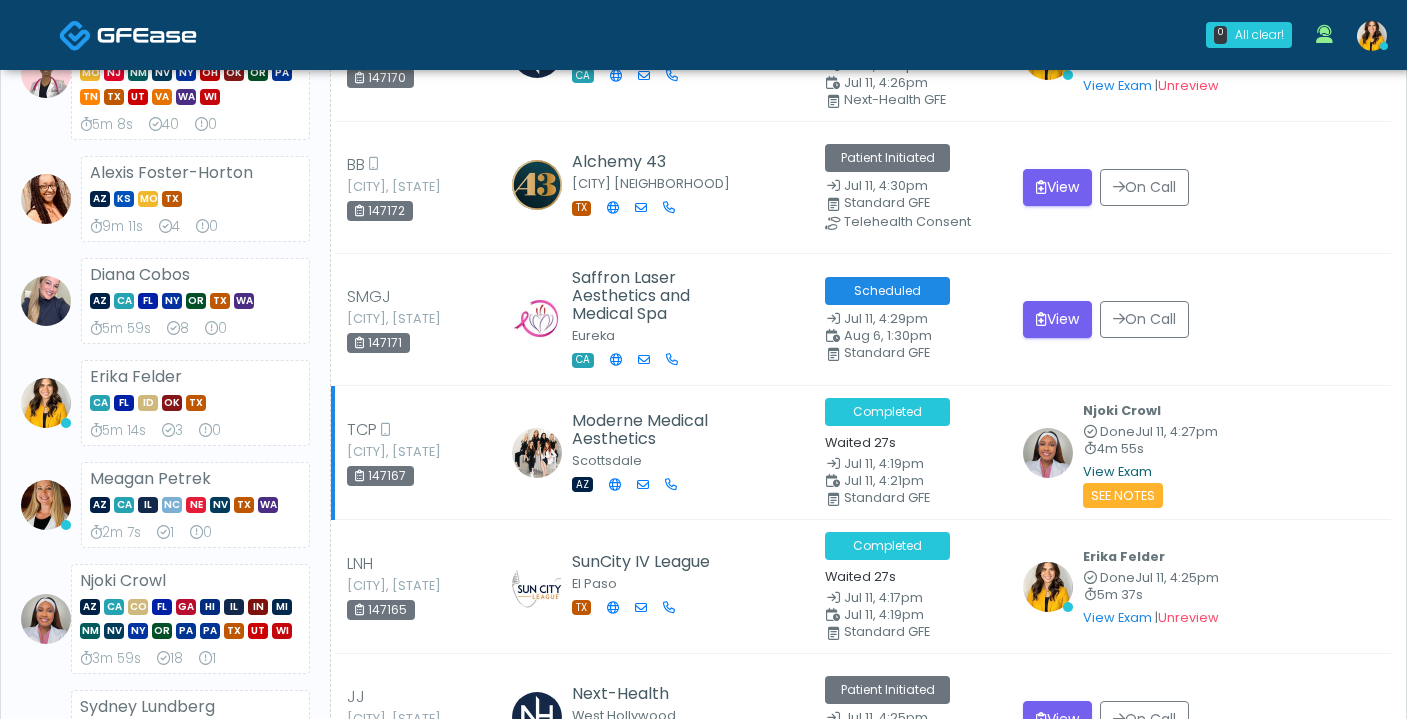 click on "View Exam" at bounding box center [1117, 471] 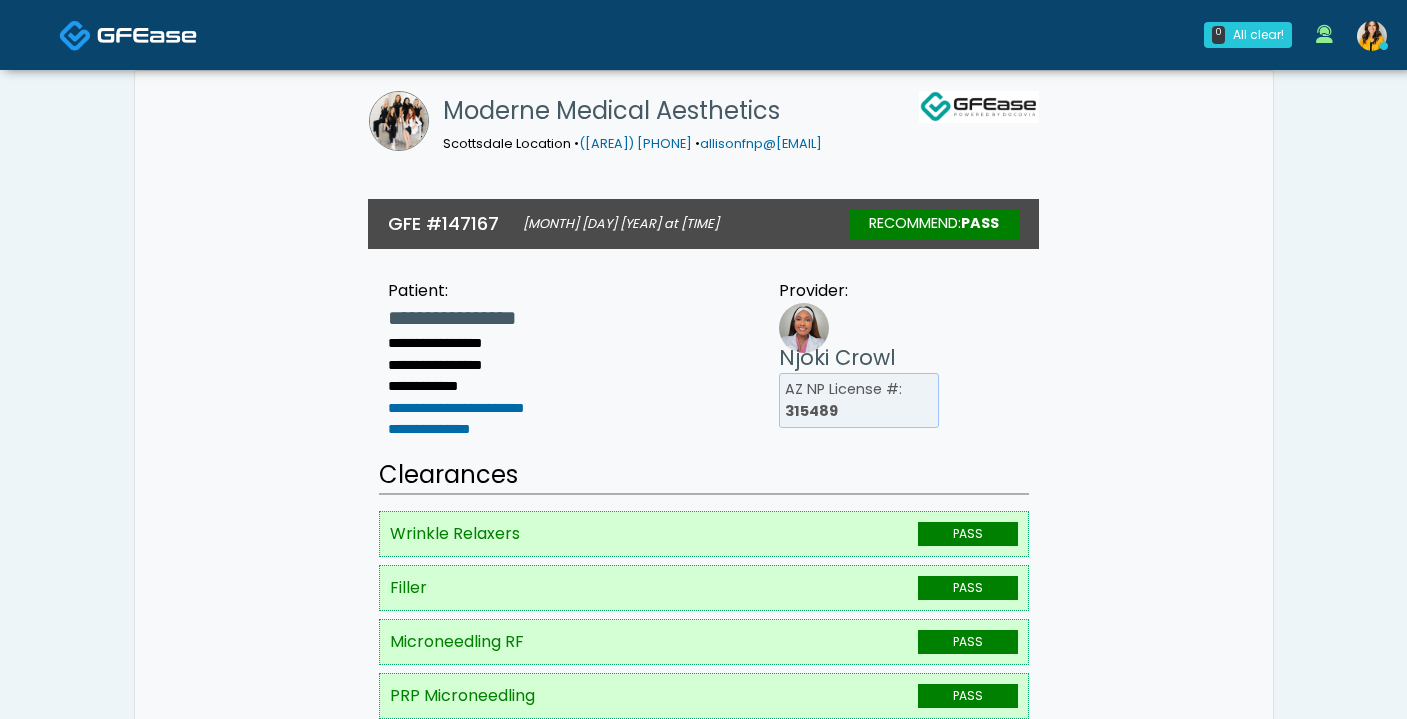 scroll, scrollTop: 117, scrollLeft: 0, axis: vertical 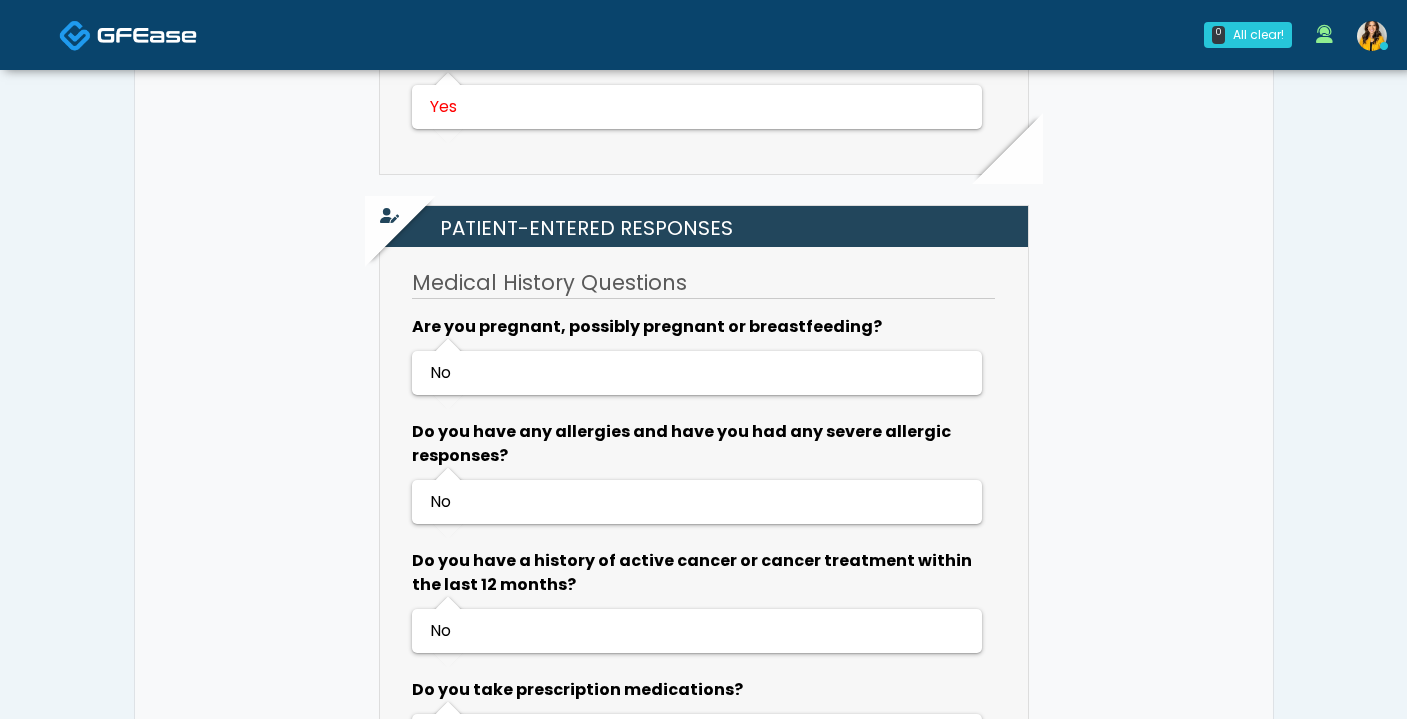 click at bounding box center (128, 34) 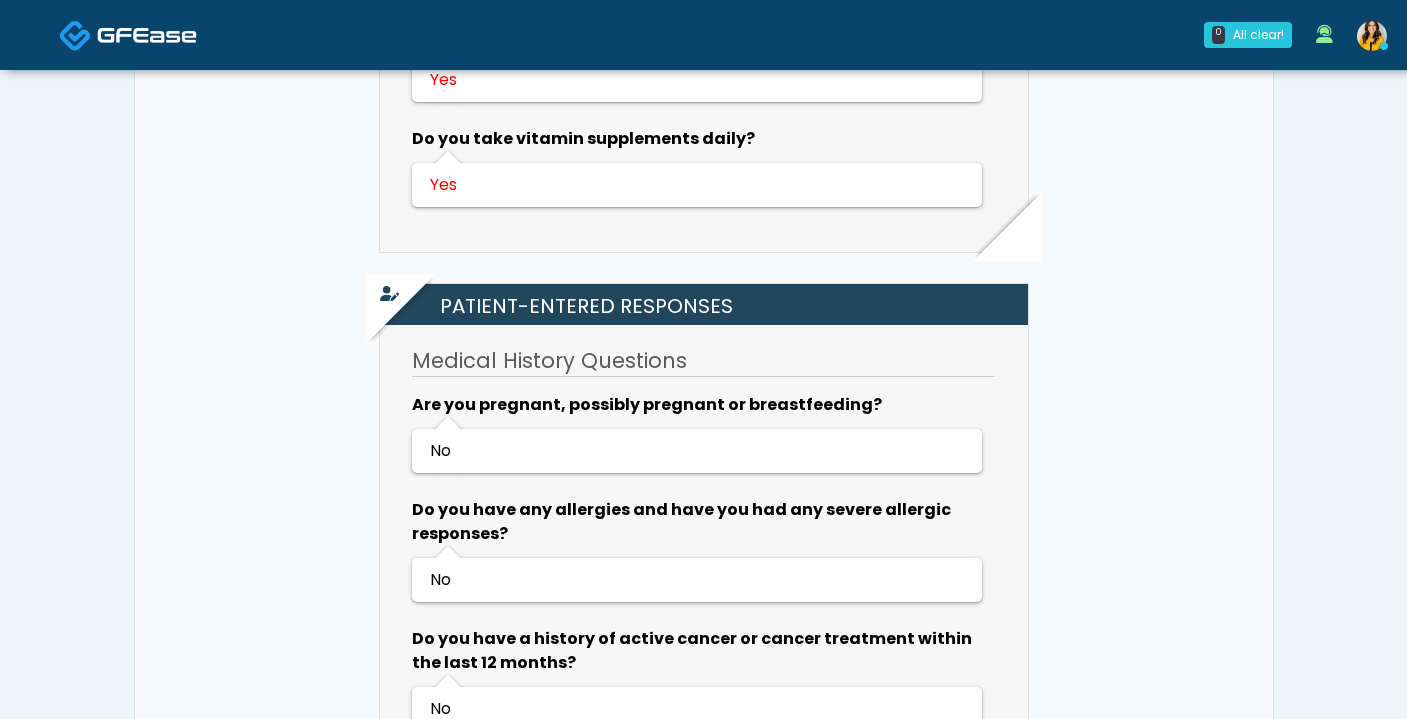 scroll, scrollTop: 1615, scrollLeft: 0, axis: vertical 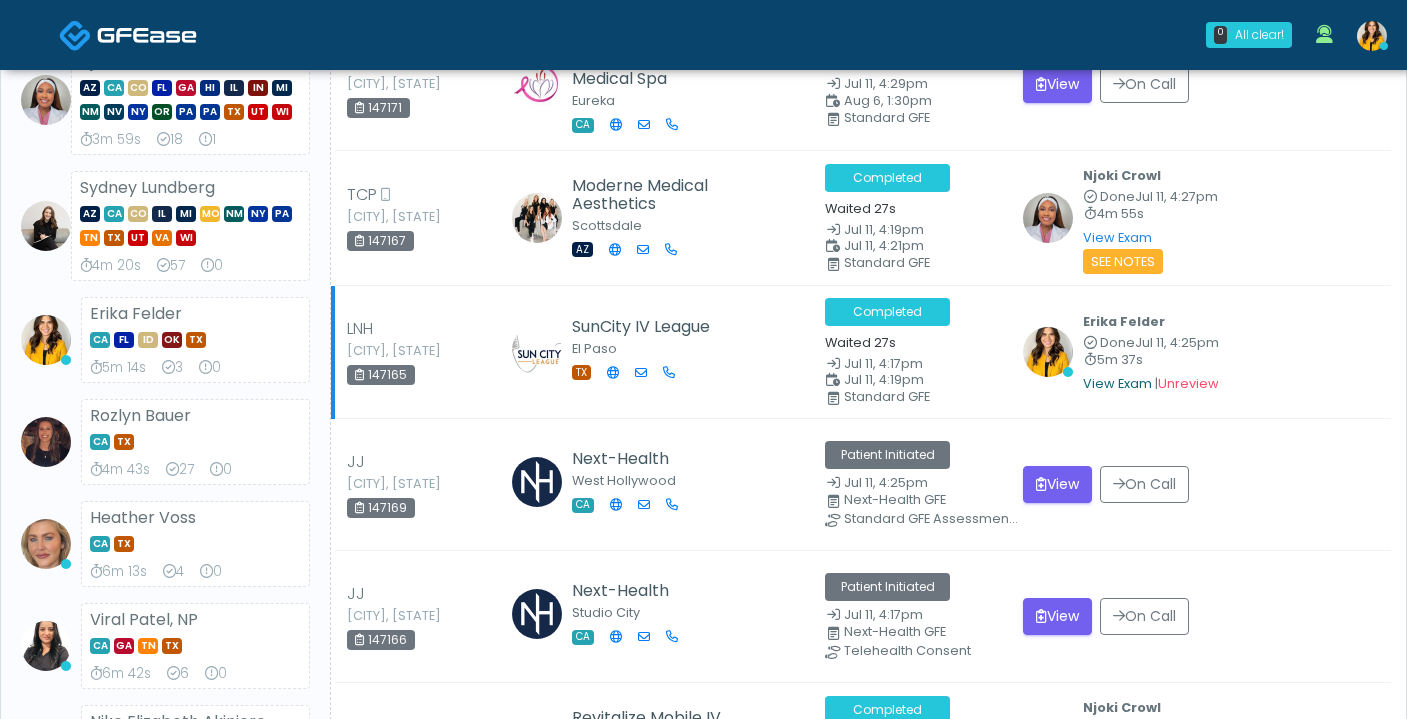 click on "View Exam" at bounding box center [1117, 383] 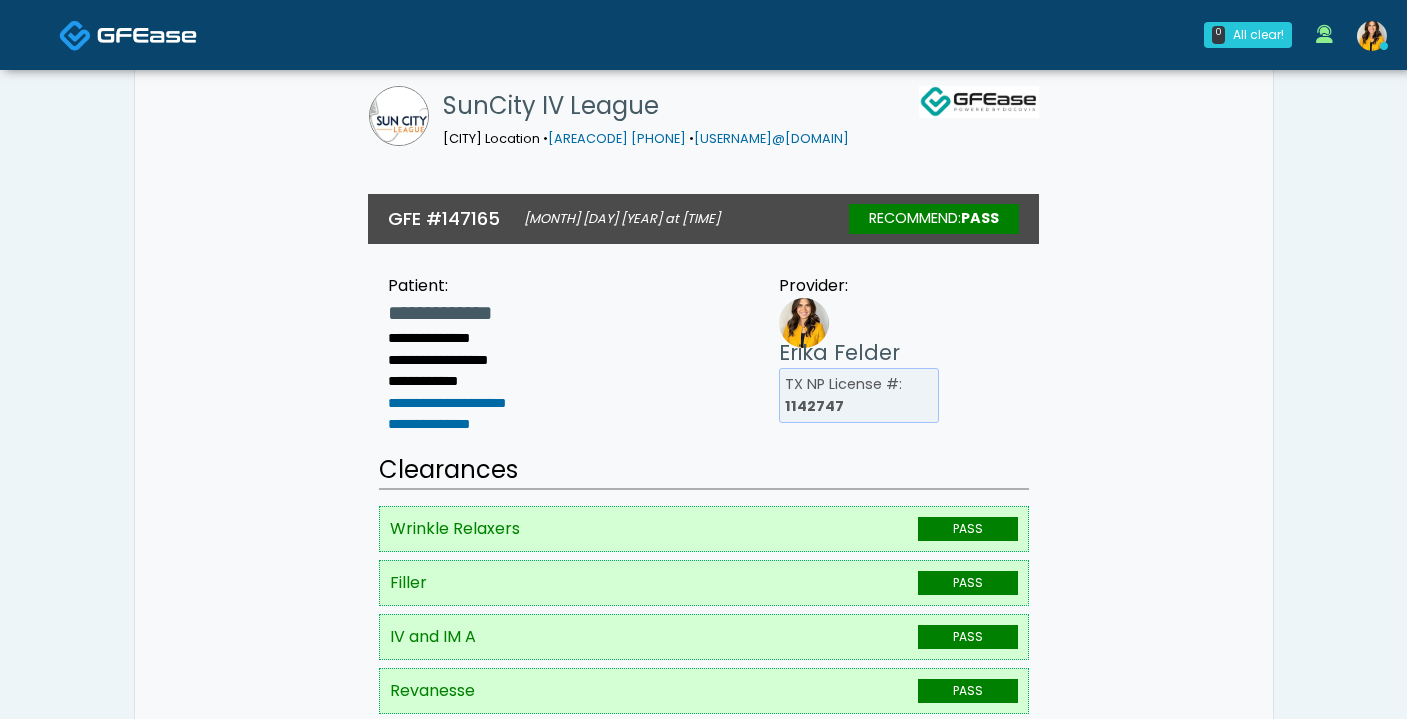 scroll, scrollTop: 14, scrollLeft: 0, axis: vertical 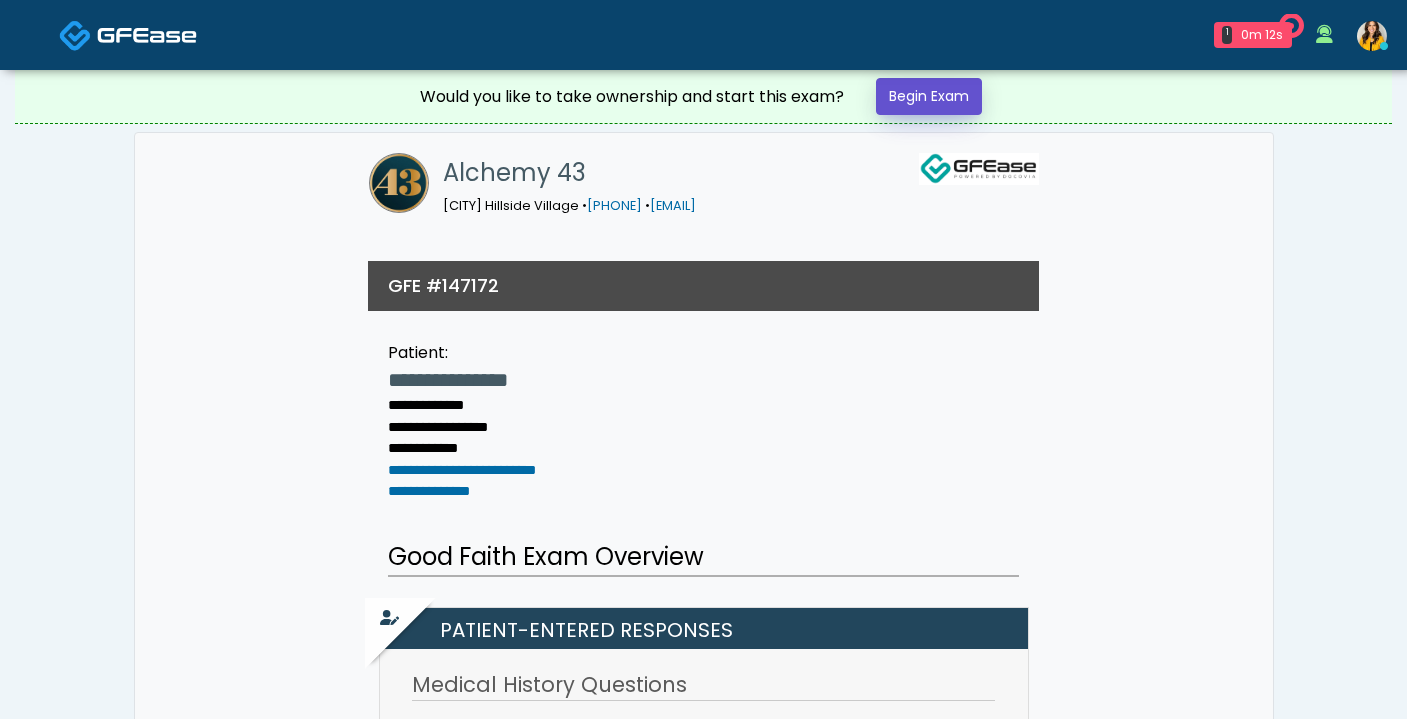 click on "Begin Exam" at bounding box center [929, 96] 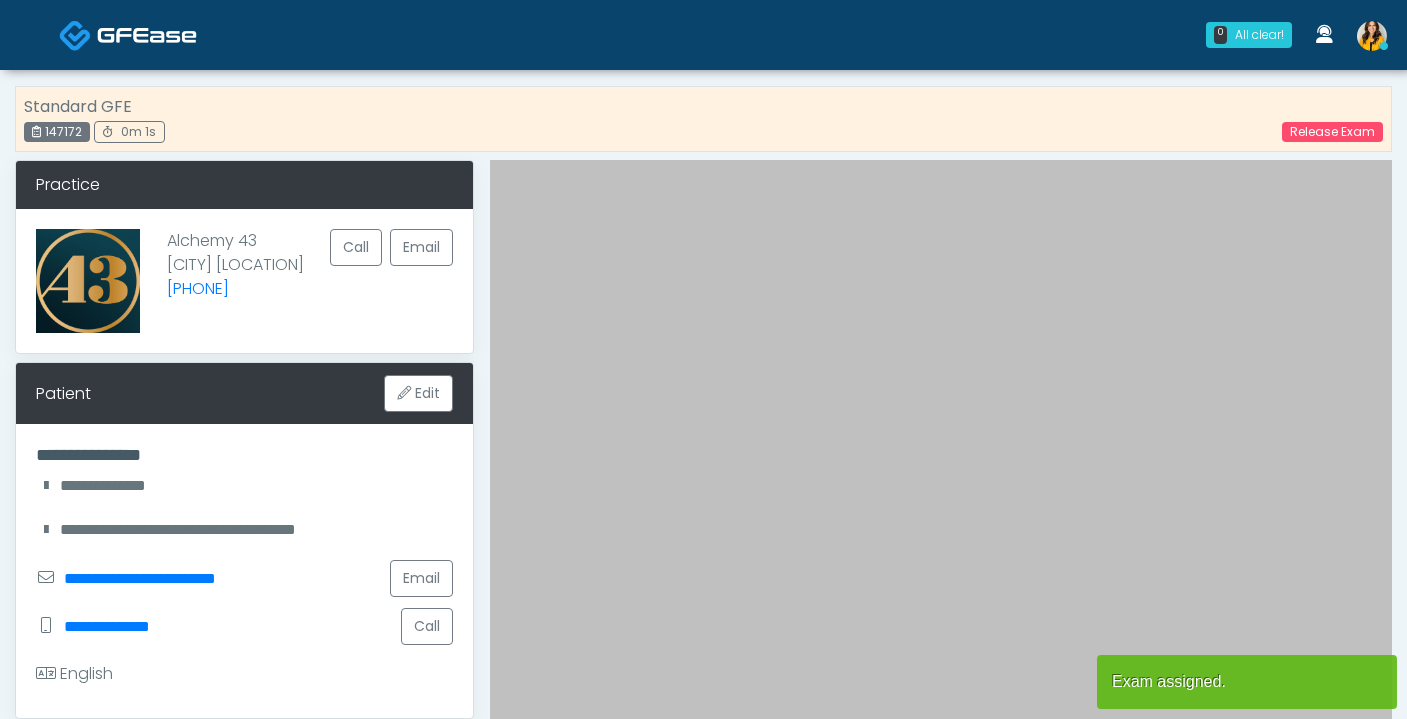 scroll, scrollTop: 0, scrollLeft: 0, axis: both 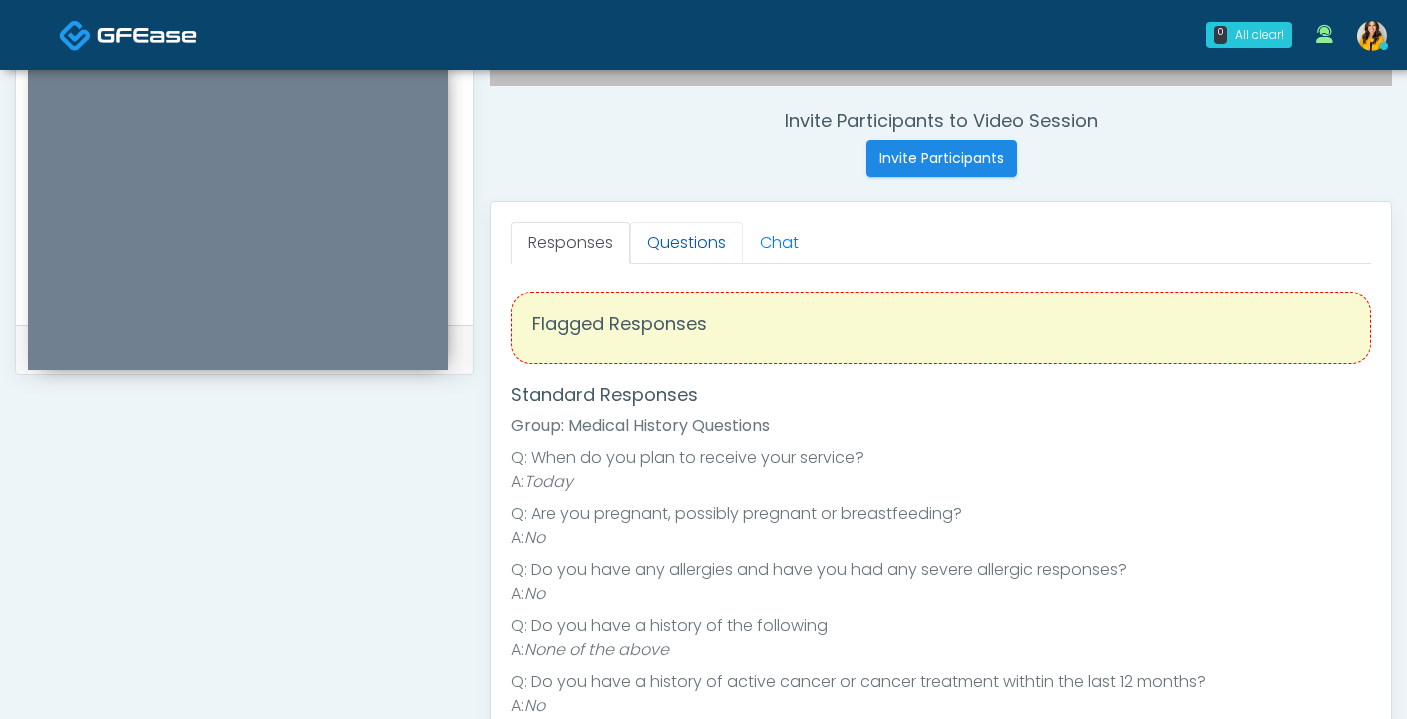 click on "Questions" at bounding box center (686, 243) 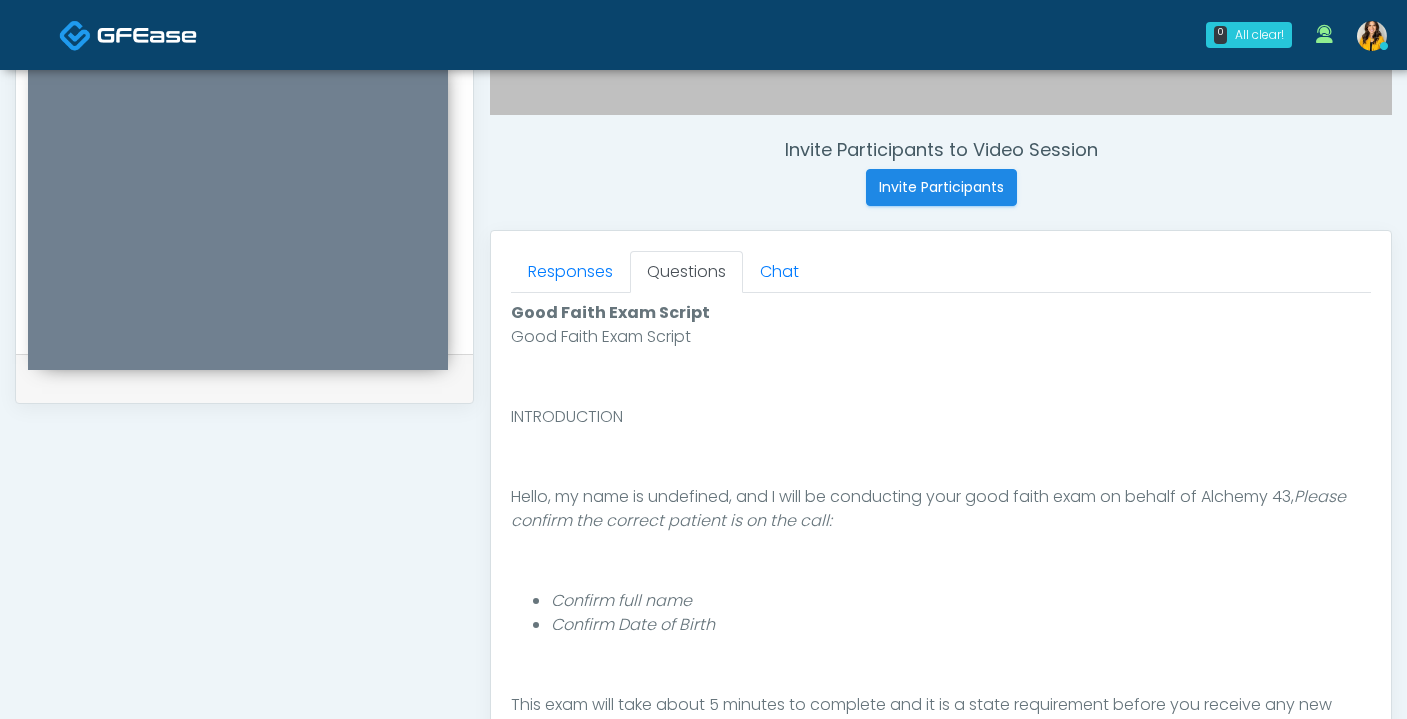 scroll, scrollTop: 729, scrollLeft: 0, axis: vertical 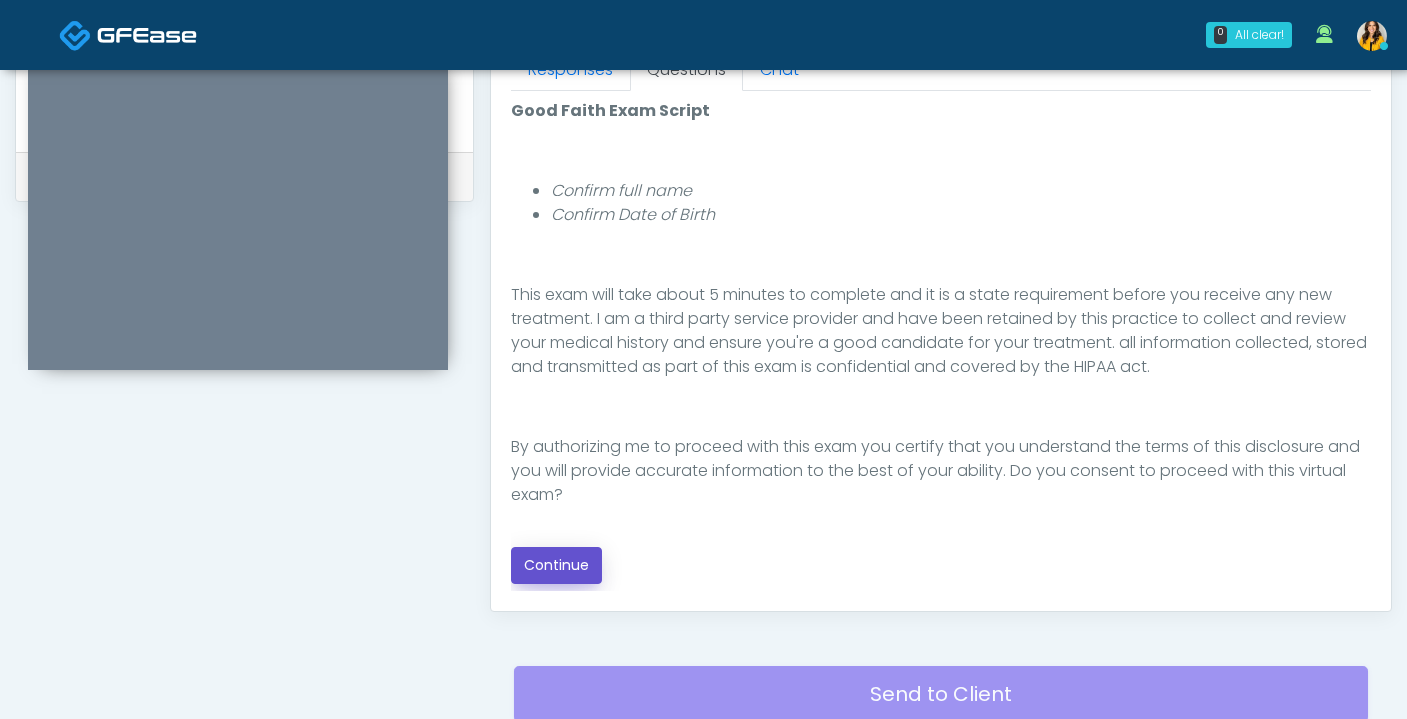 click on "Continue" at bounding box center [556, 565] 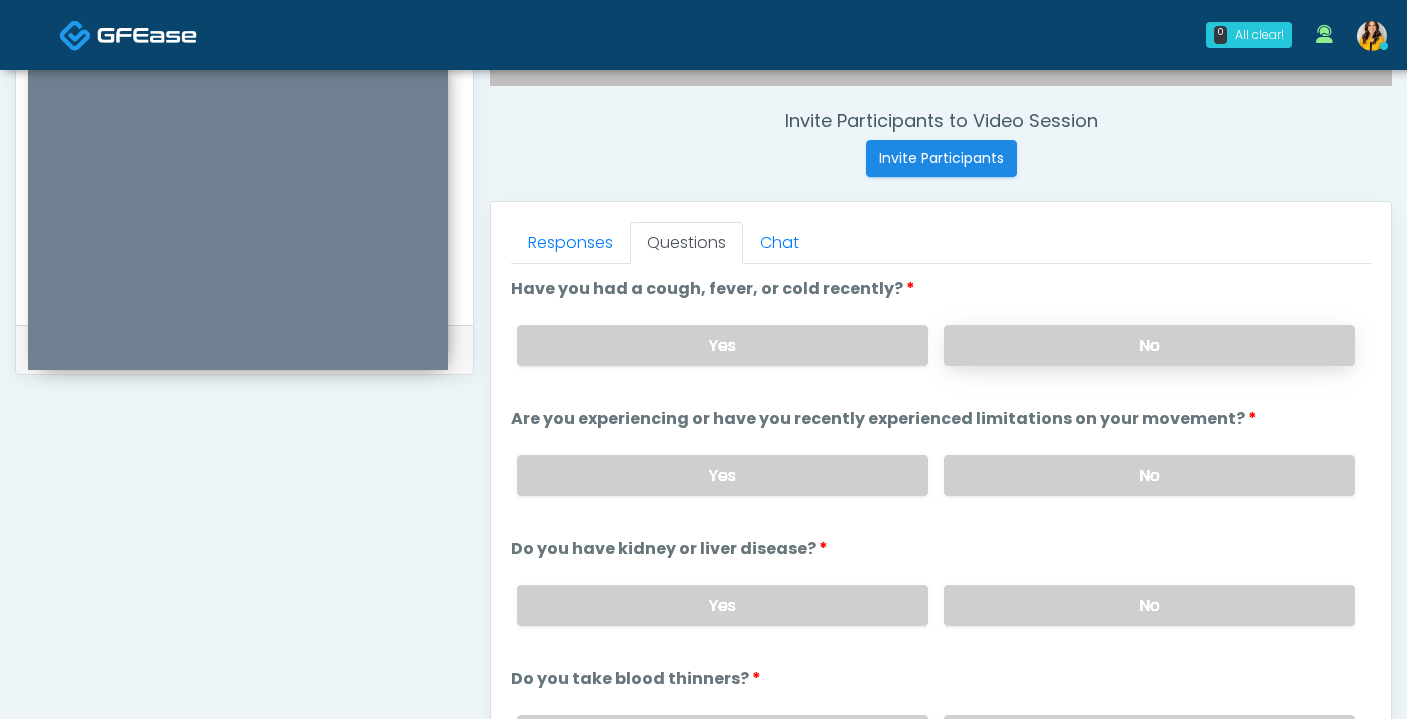 scroll, scrollTop: 736, scrollLeft: 0, axis: vertical 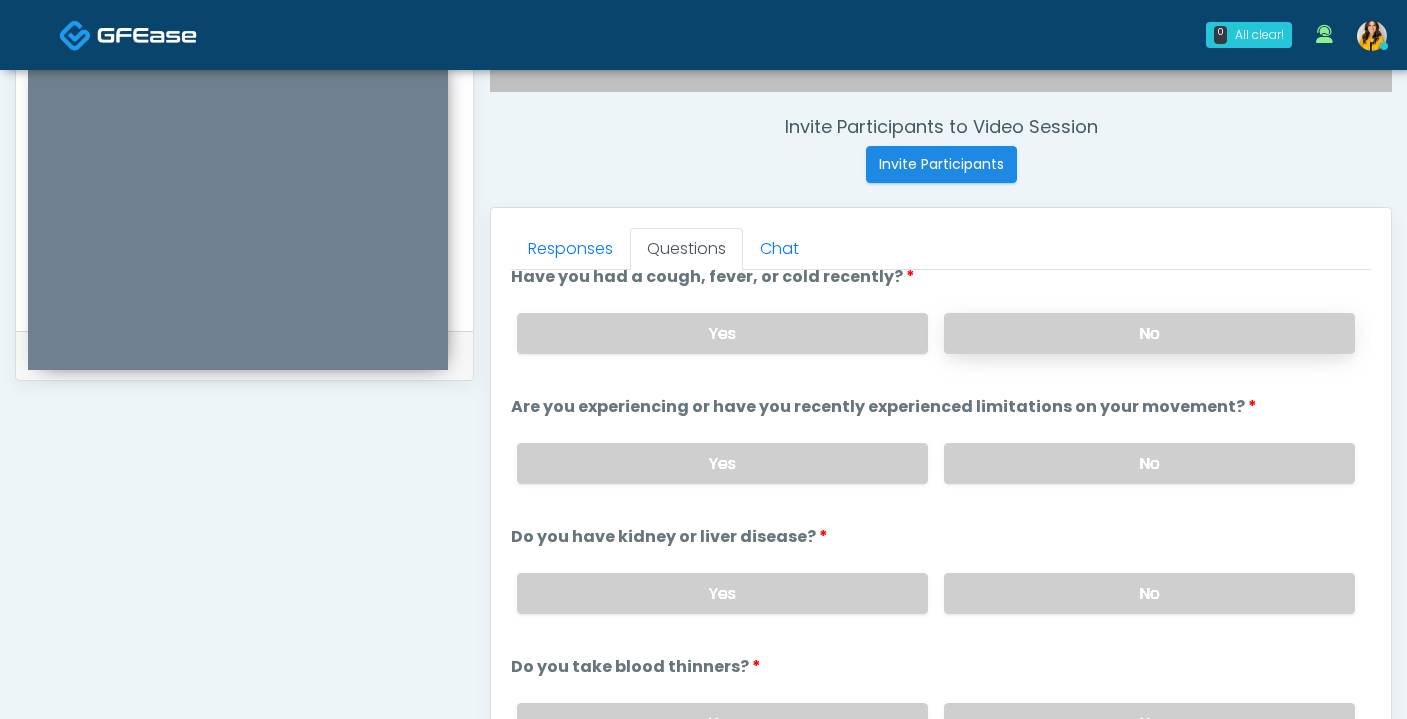 click on "No" at bounding box center (1149, 333) 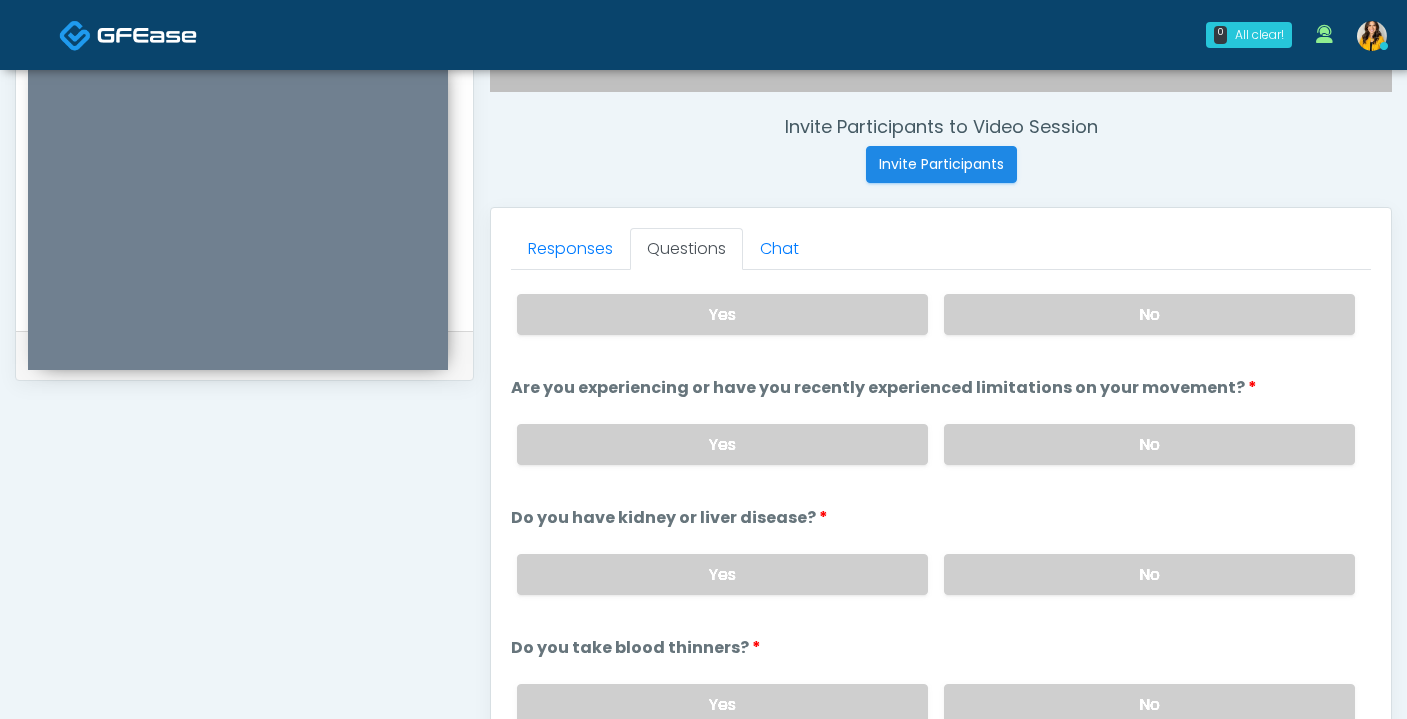 scroll, scrollTop: 62, scrollLeft: 0, axis: vertical 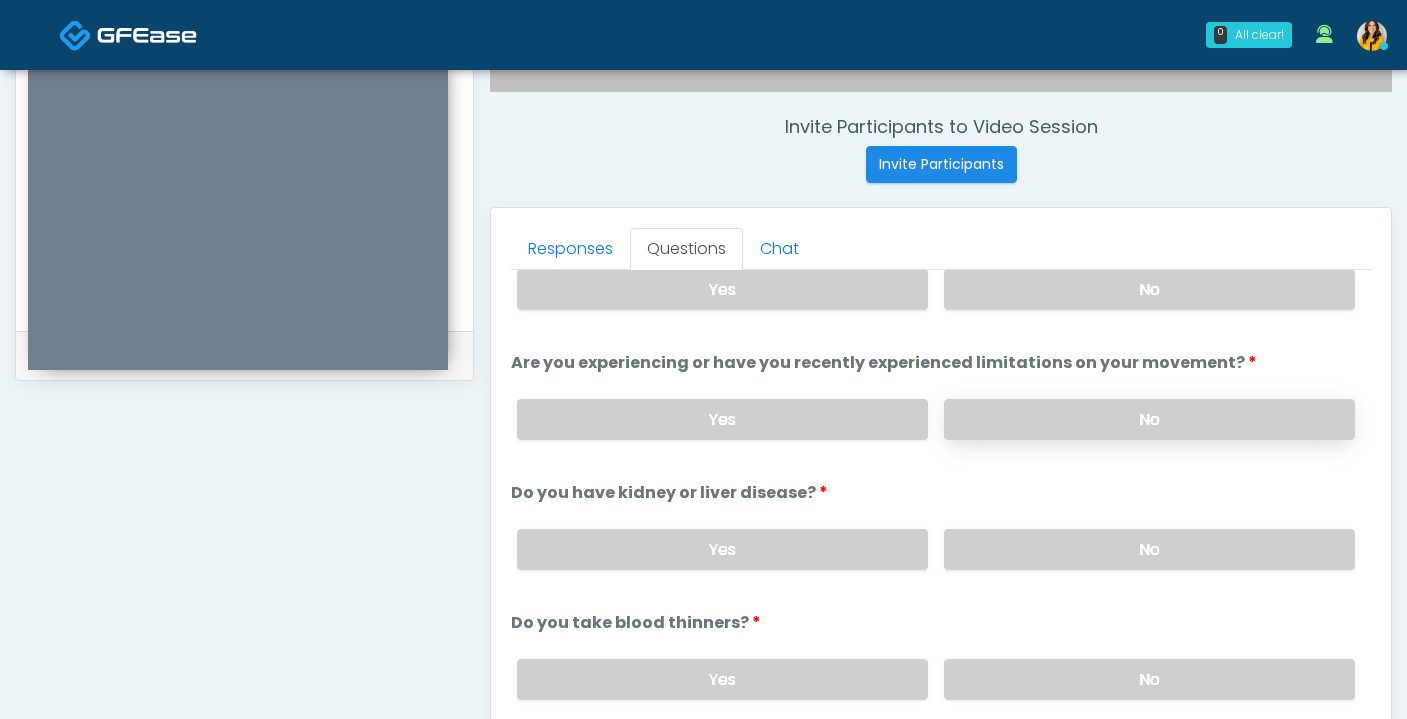 click on "No" at bounding box center (1149, 419) 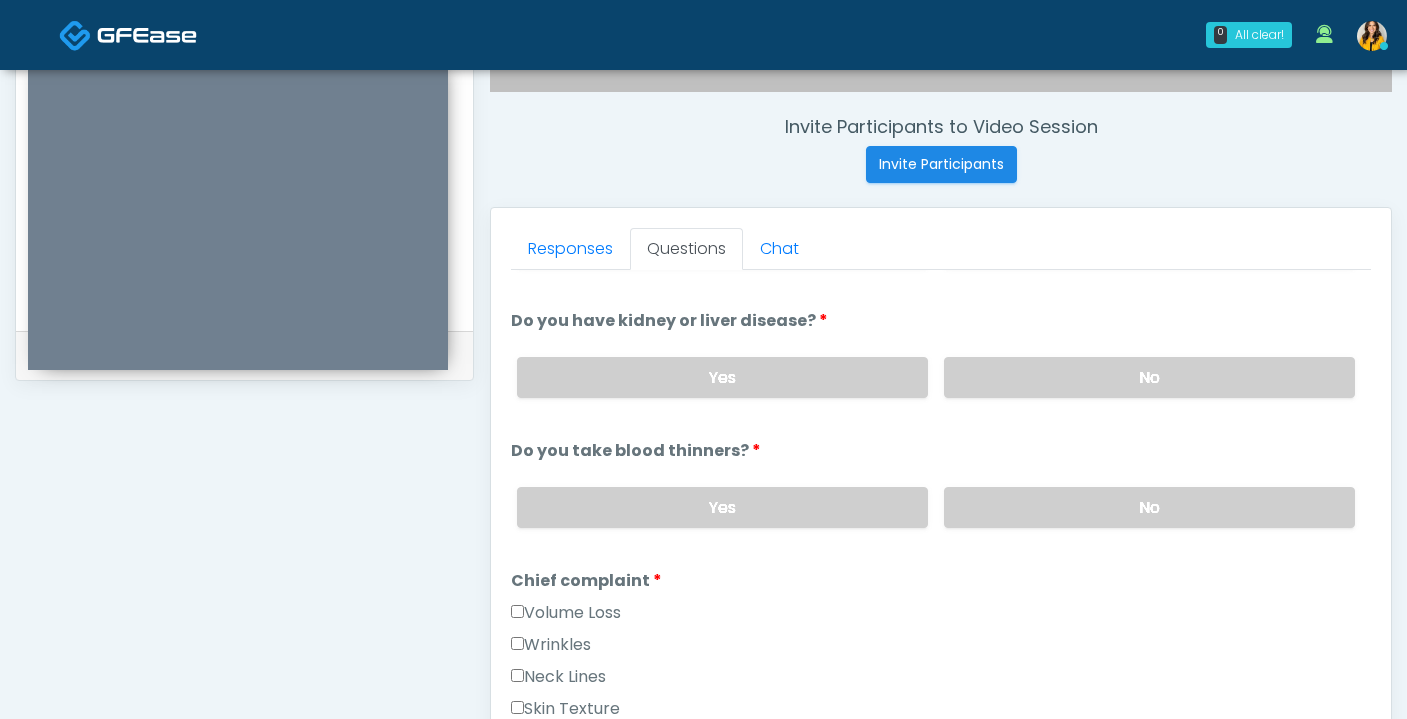 scroll, scrollTop: 236, scrollLeft: 0, axis: vertical 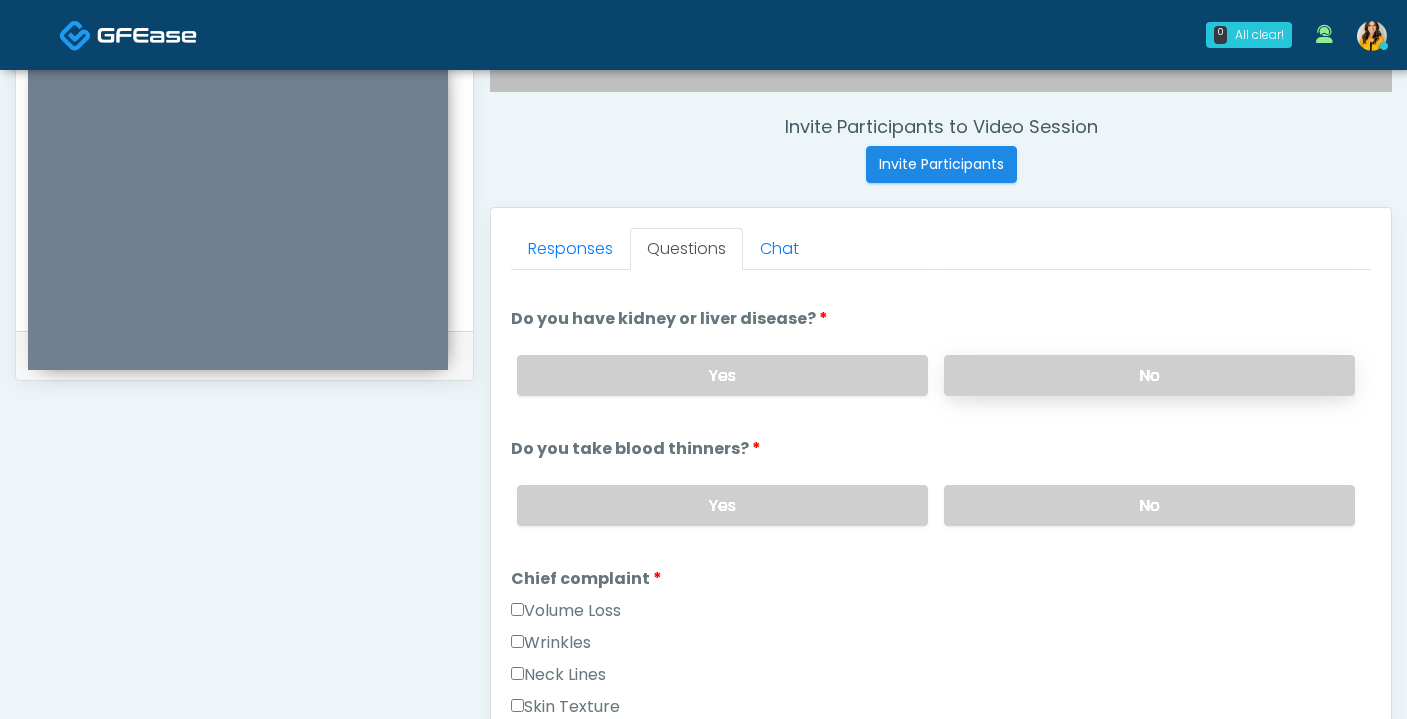 click on "No" at bounding box center [1149, 375] 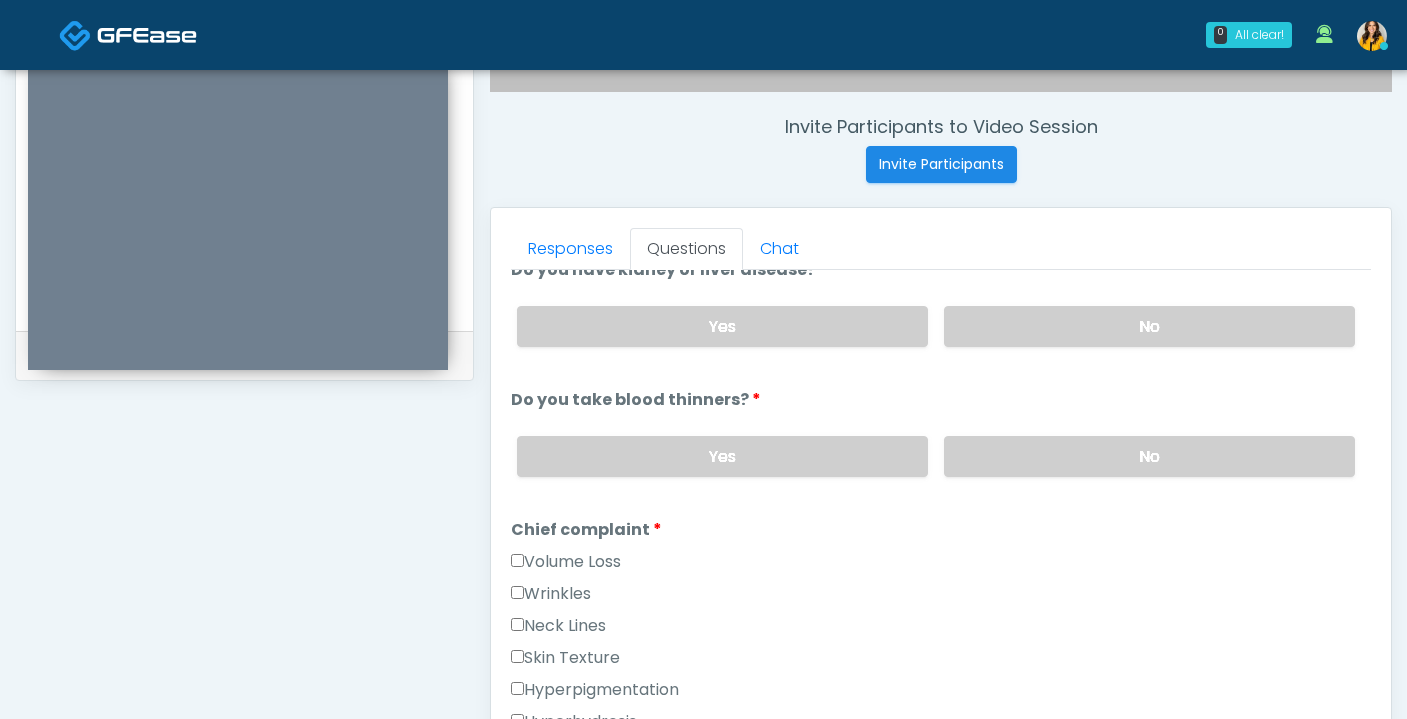 scroll, scrollTop: 335, scrollLeft: 0, axis: vertical 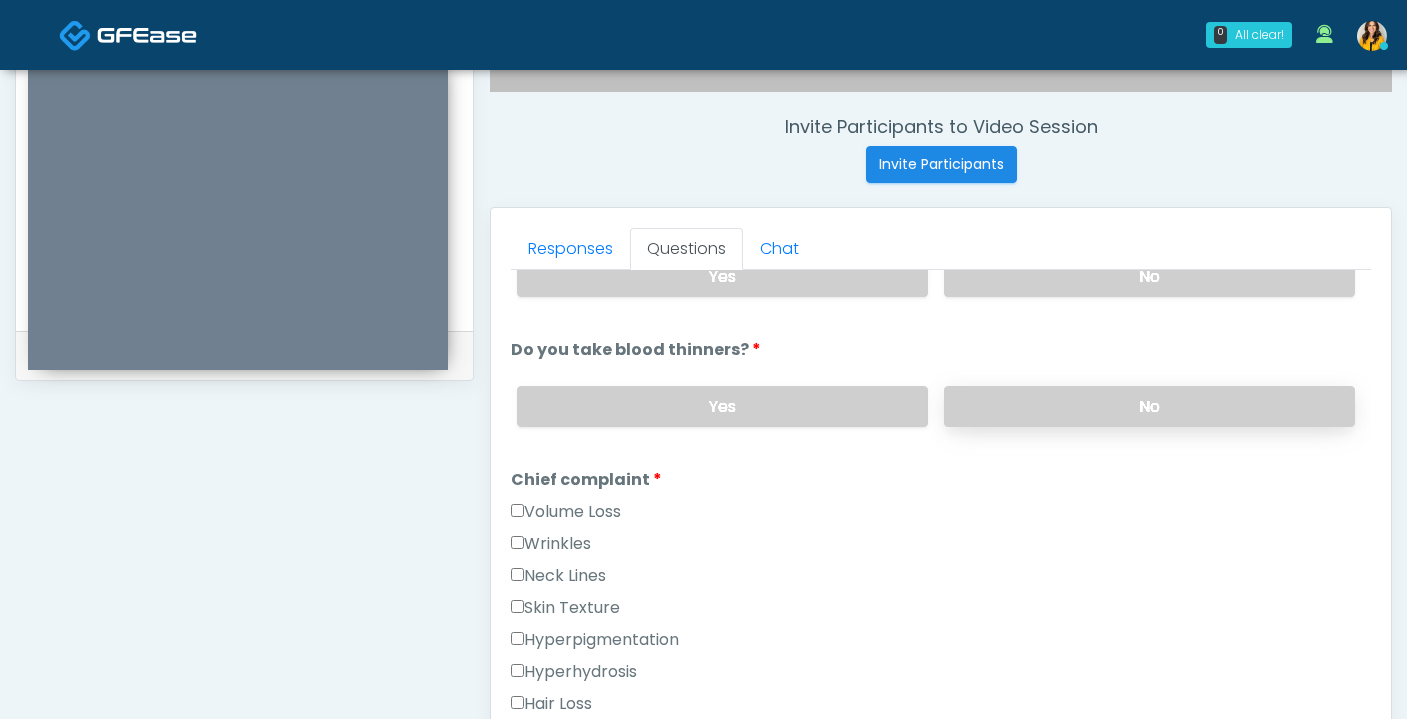 click on "No" at bounding box center [1149, 406] 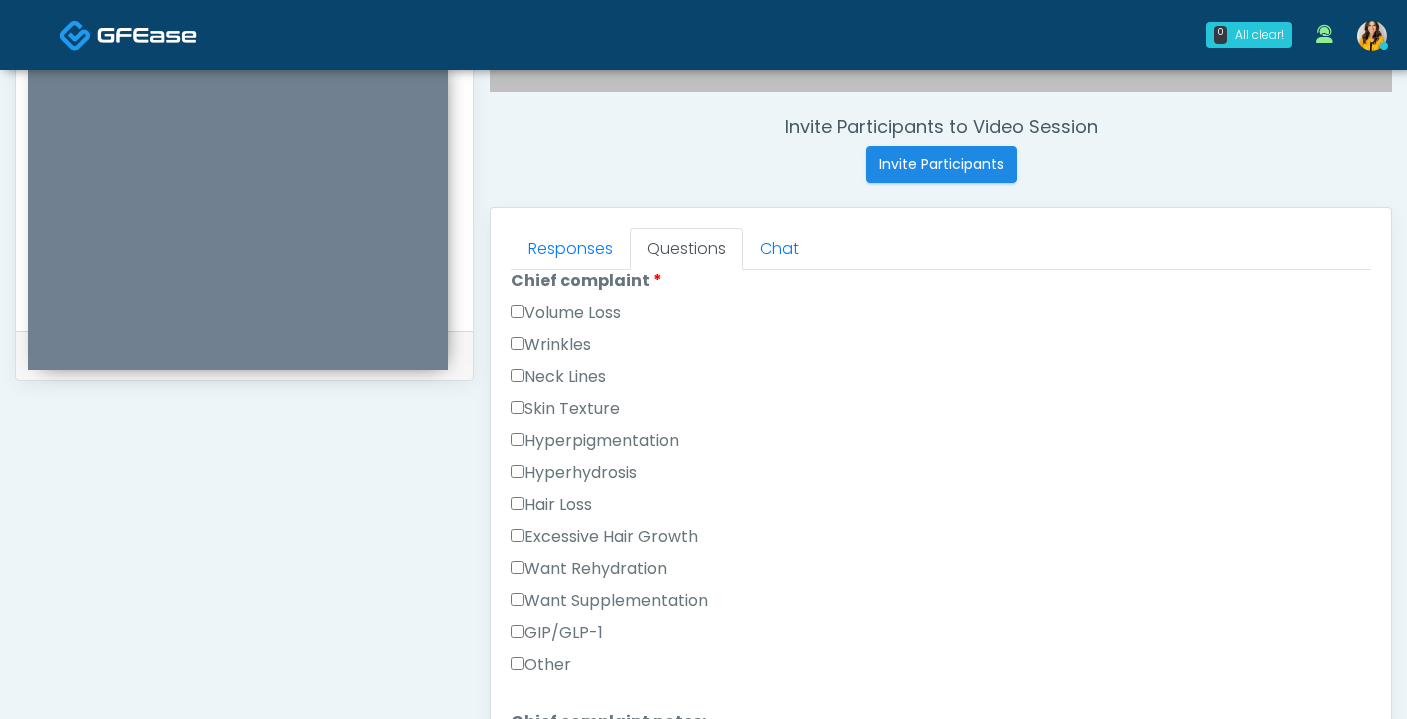 scroll, scrollTop: 537, scrollLeft: 0, axis: vertical 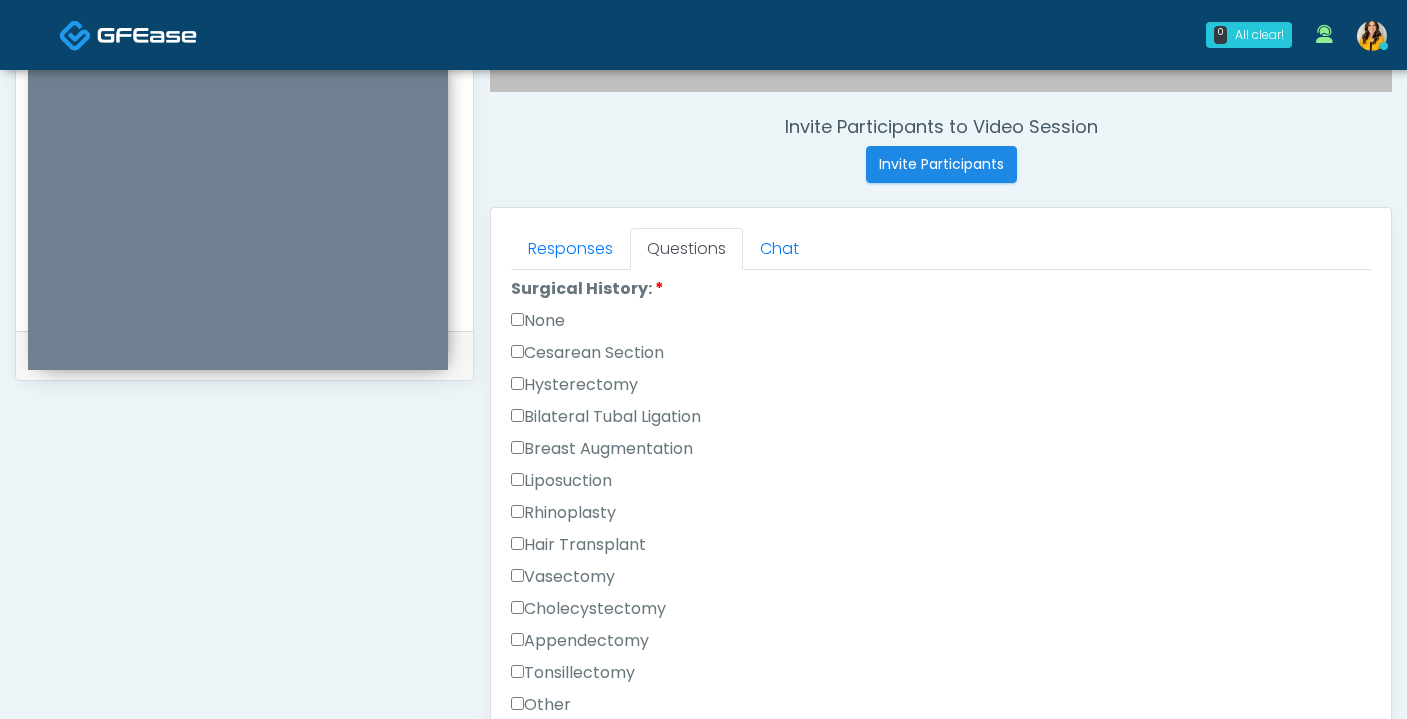 click on "Cesarean Section" at bounding box center [587, 353] 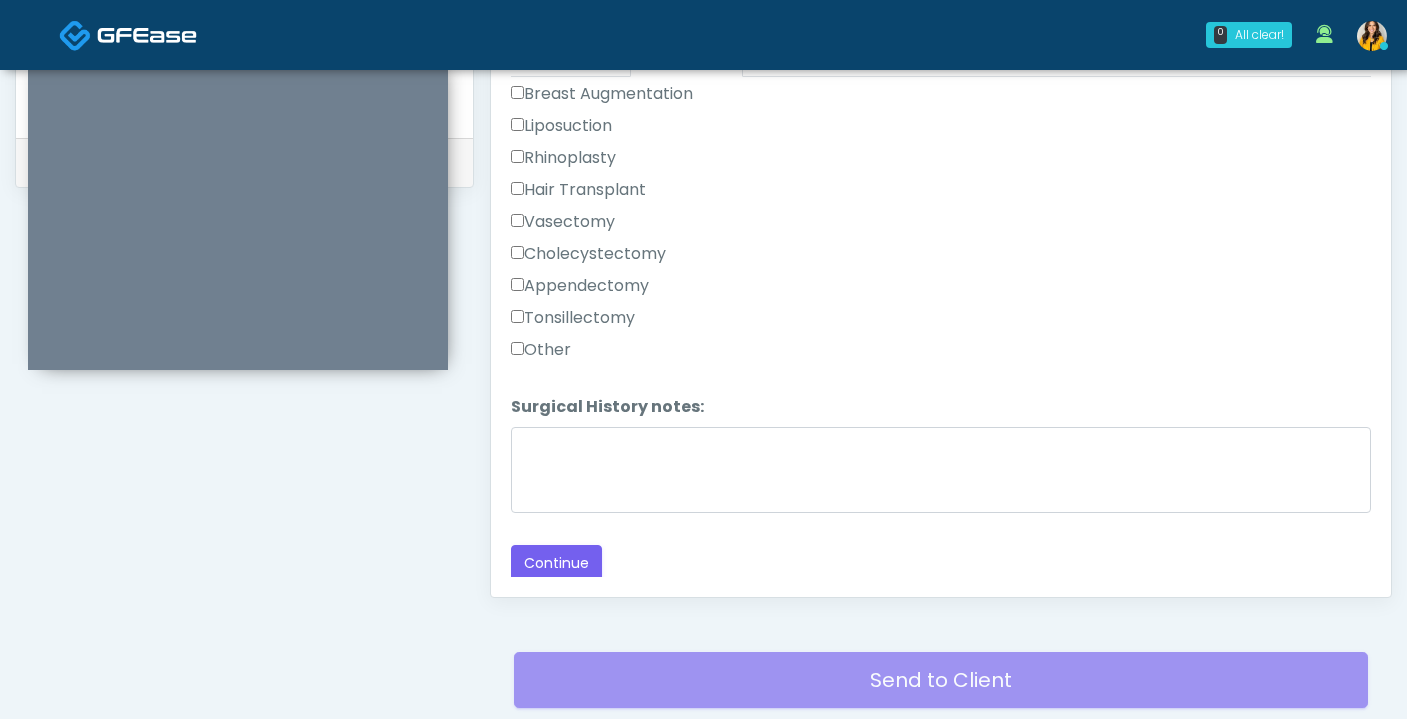 scroll, scrollTop: 962, scrollLeft: 0, axis: vertical 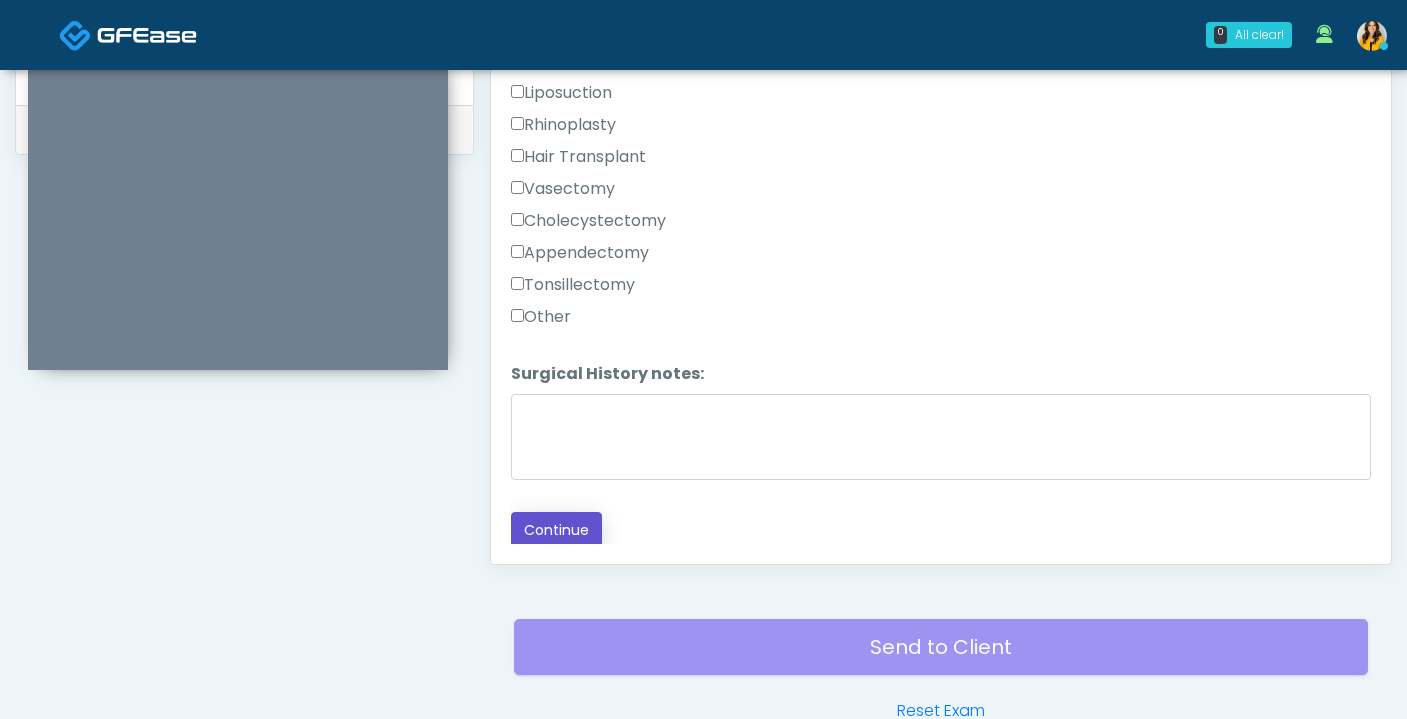 click on "Continue" at bounding box center (556, 530) 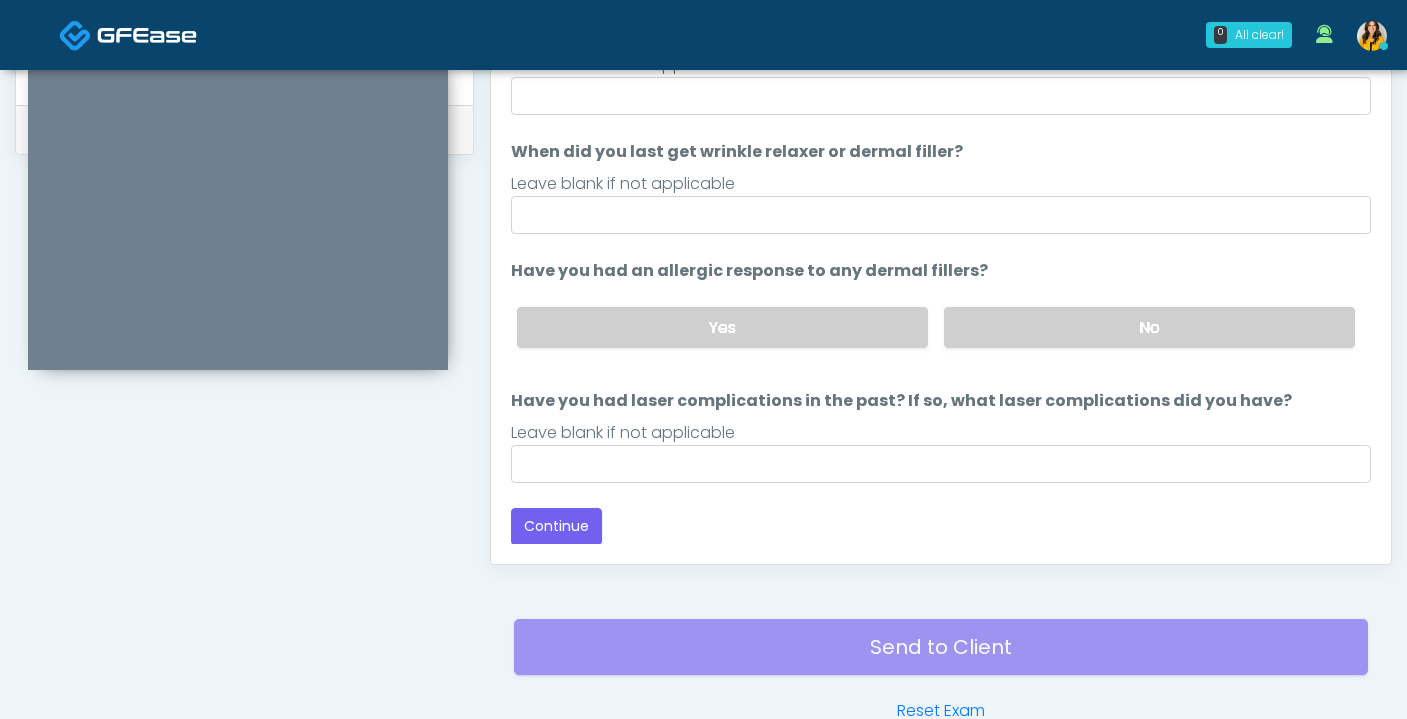 scroll, scrollTop: 0, scrollLeft: 0, axis: both 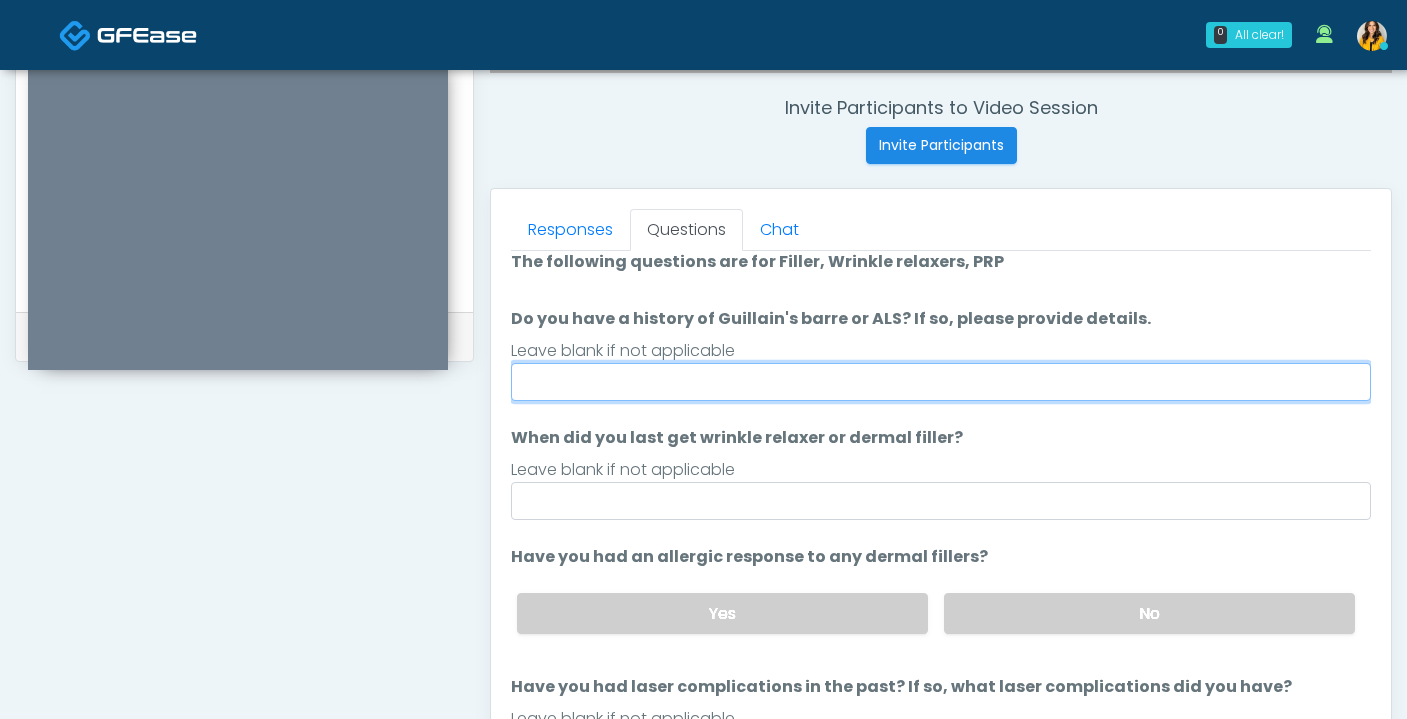 click on "Do you have a history of Guillain's barre or ALS? If so, please provide details." at bounding box center [941, 382] 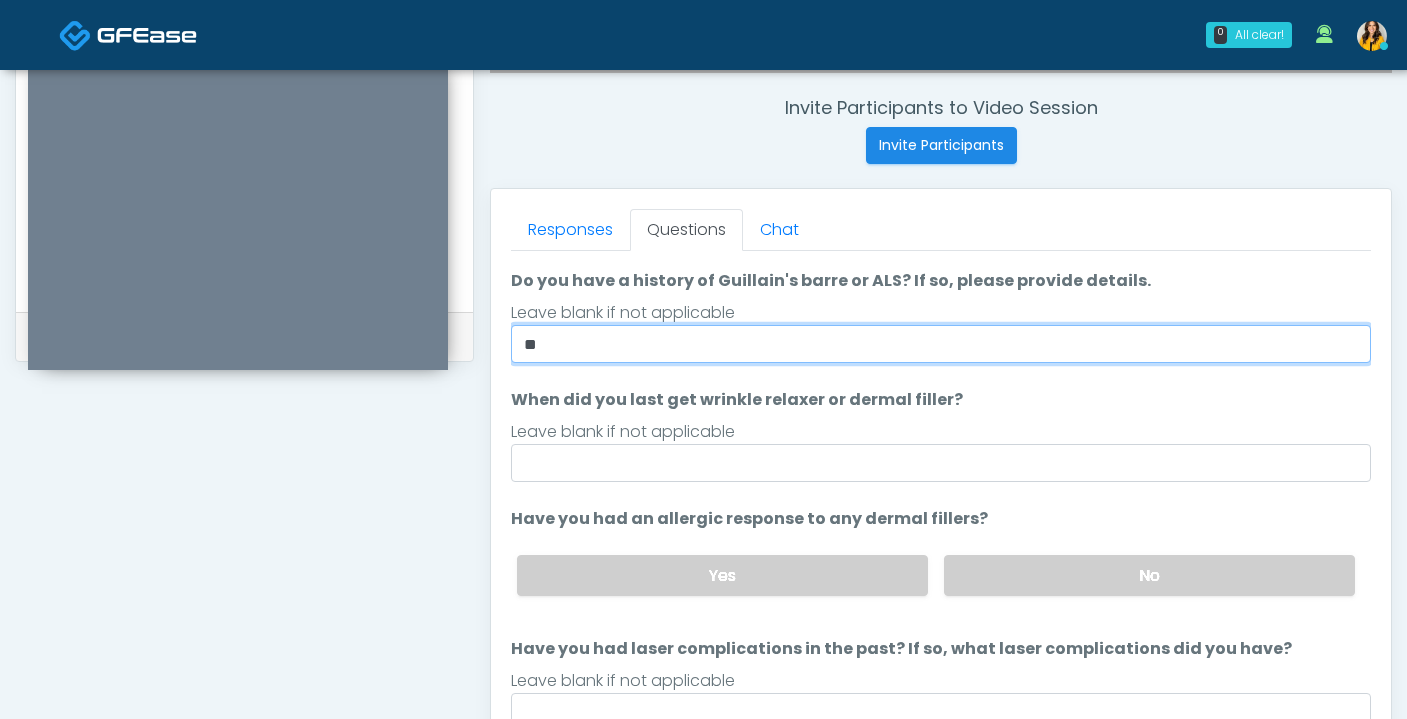 scroll, scrollTop: 86, scrollLeft: 0, axis: vertical 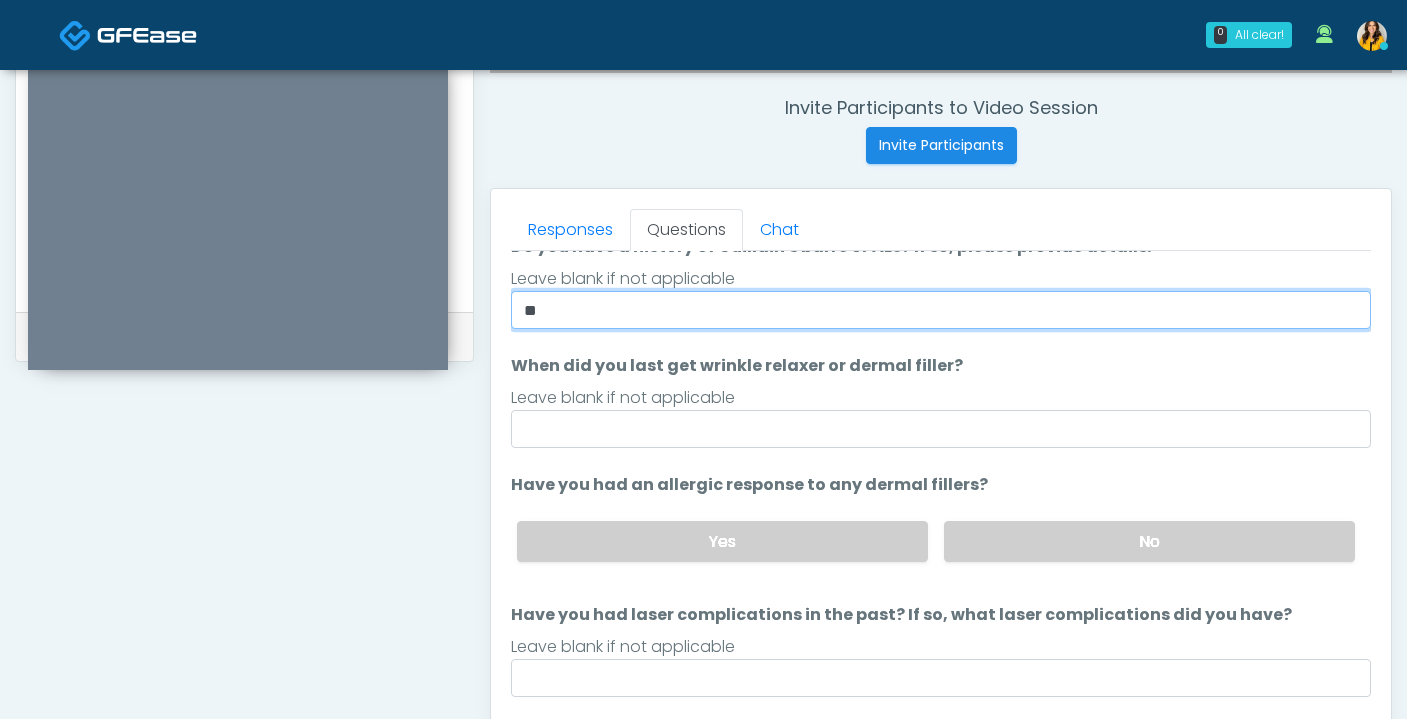 type on "**" 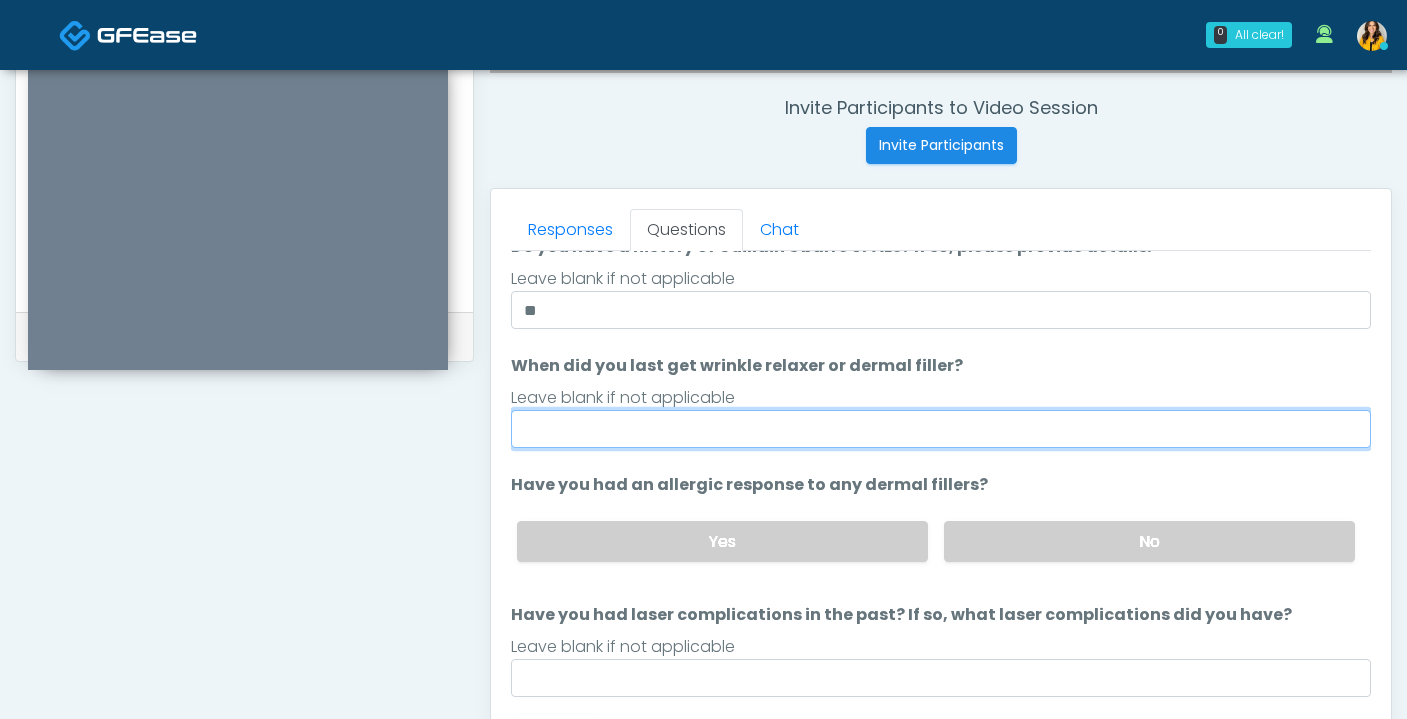 click on "When did you last get wrinkle relaxer or dermal filler?" at bounding box center (941, 429) 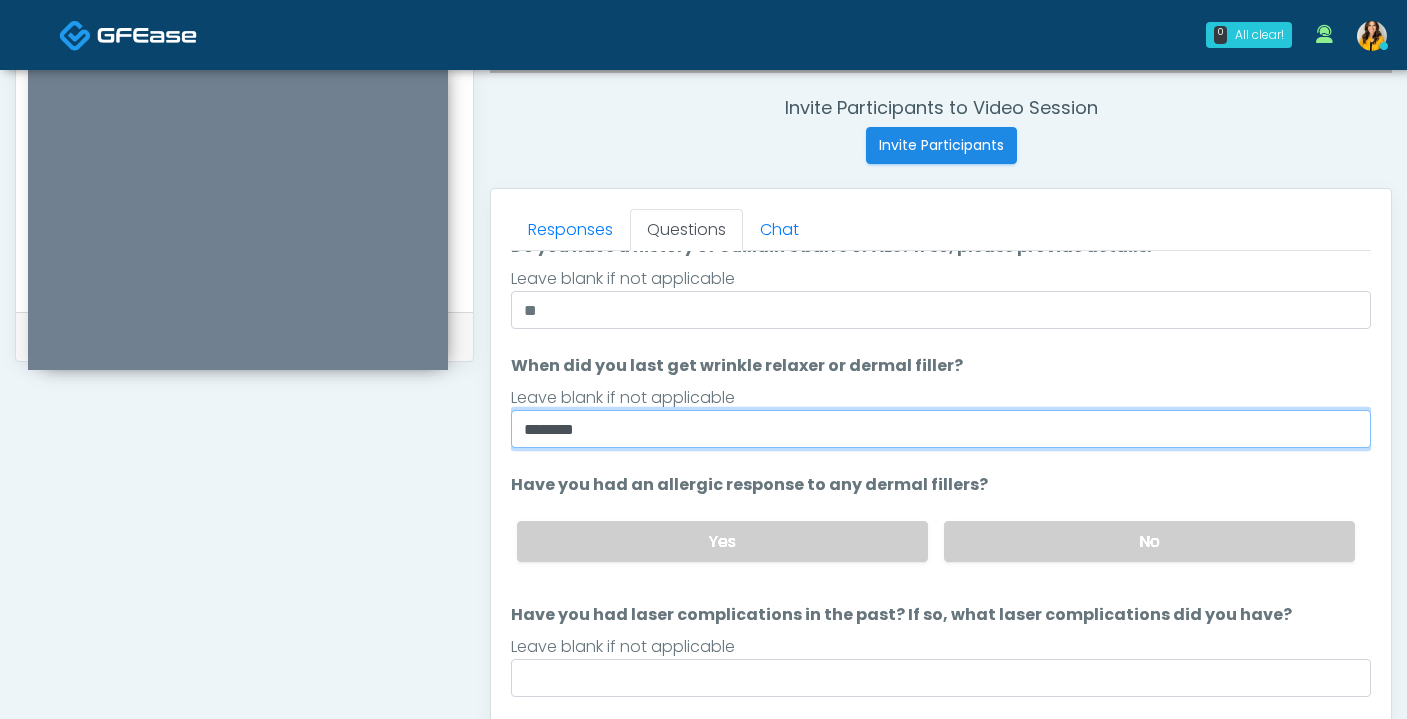 scroll, scrollTop: 93, scrollLeft: 0, axis: vertical 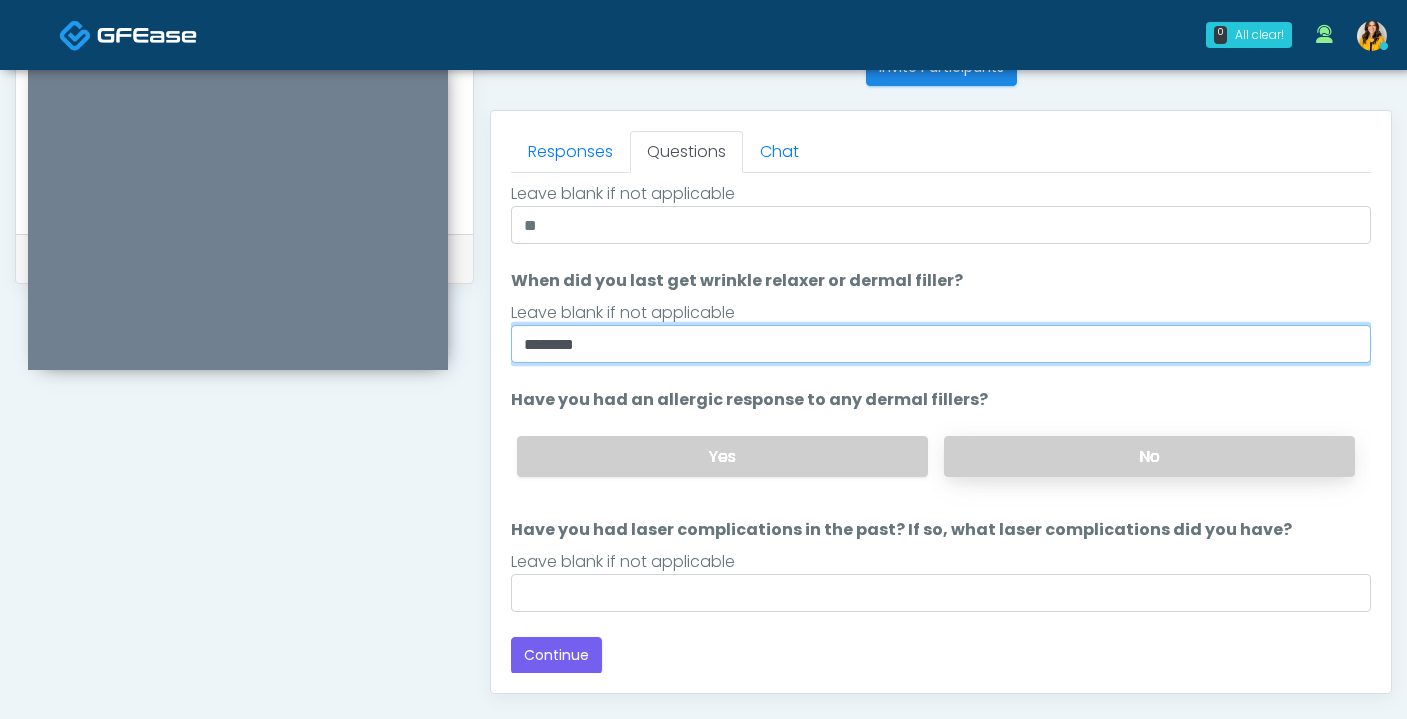 type on "********" 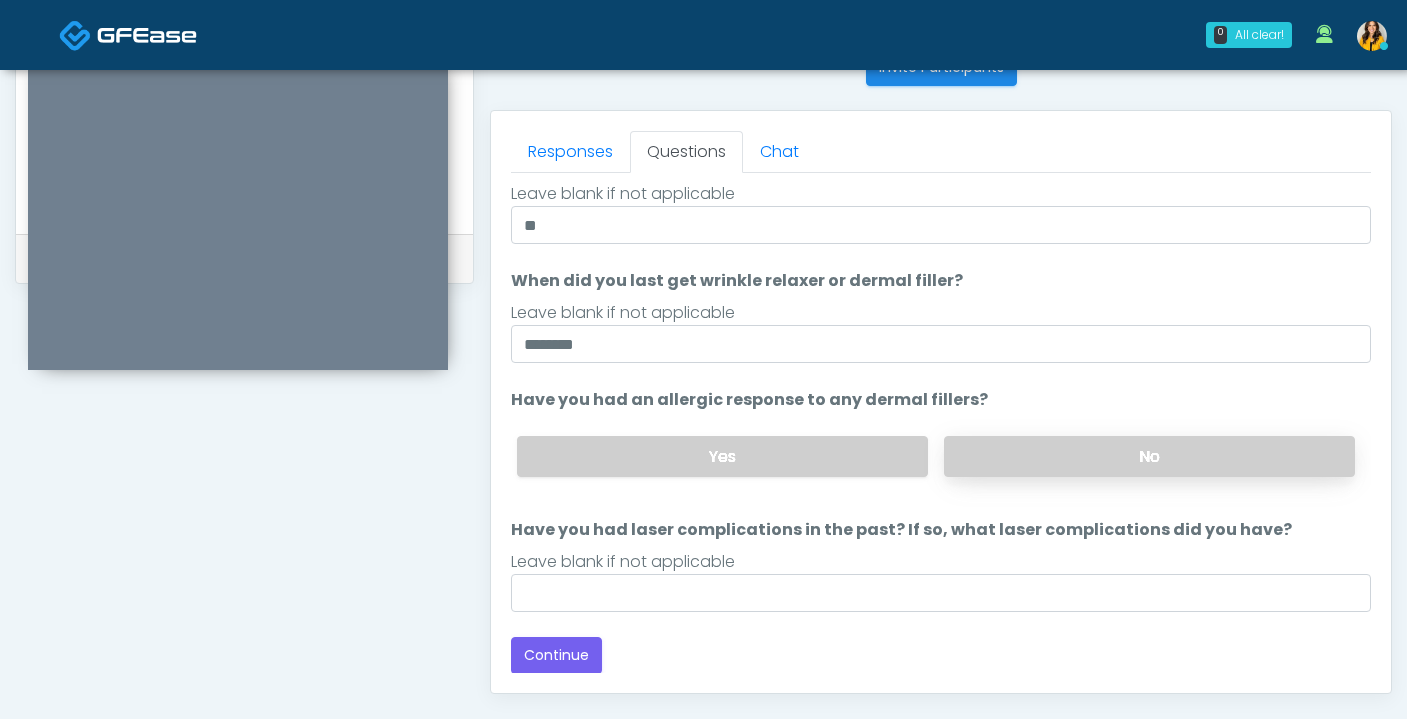 click on "No" at bounding box center [1149, 456] 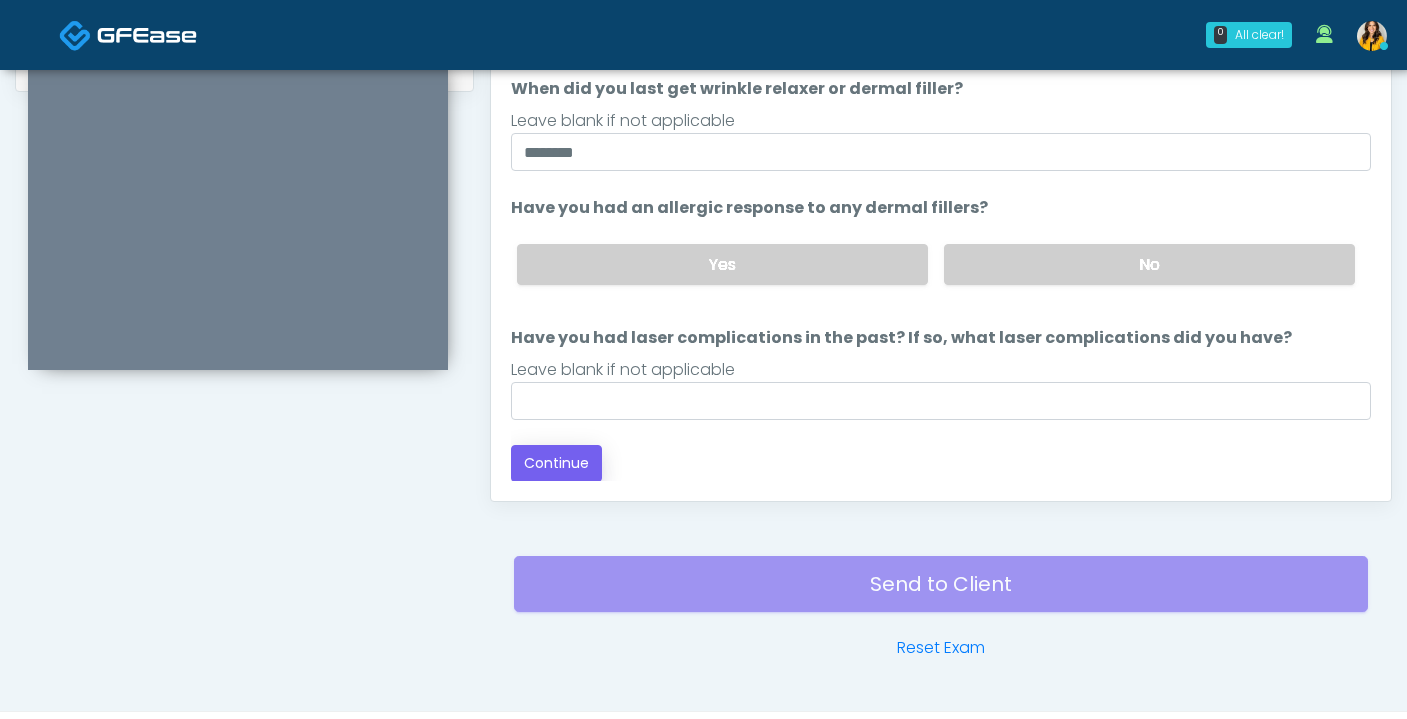 scroll, scrollTop: 1031, scrollLeft: 0, axis: vertical 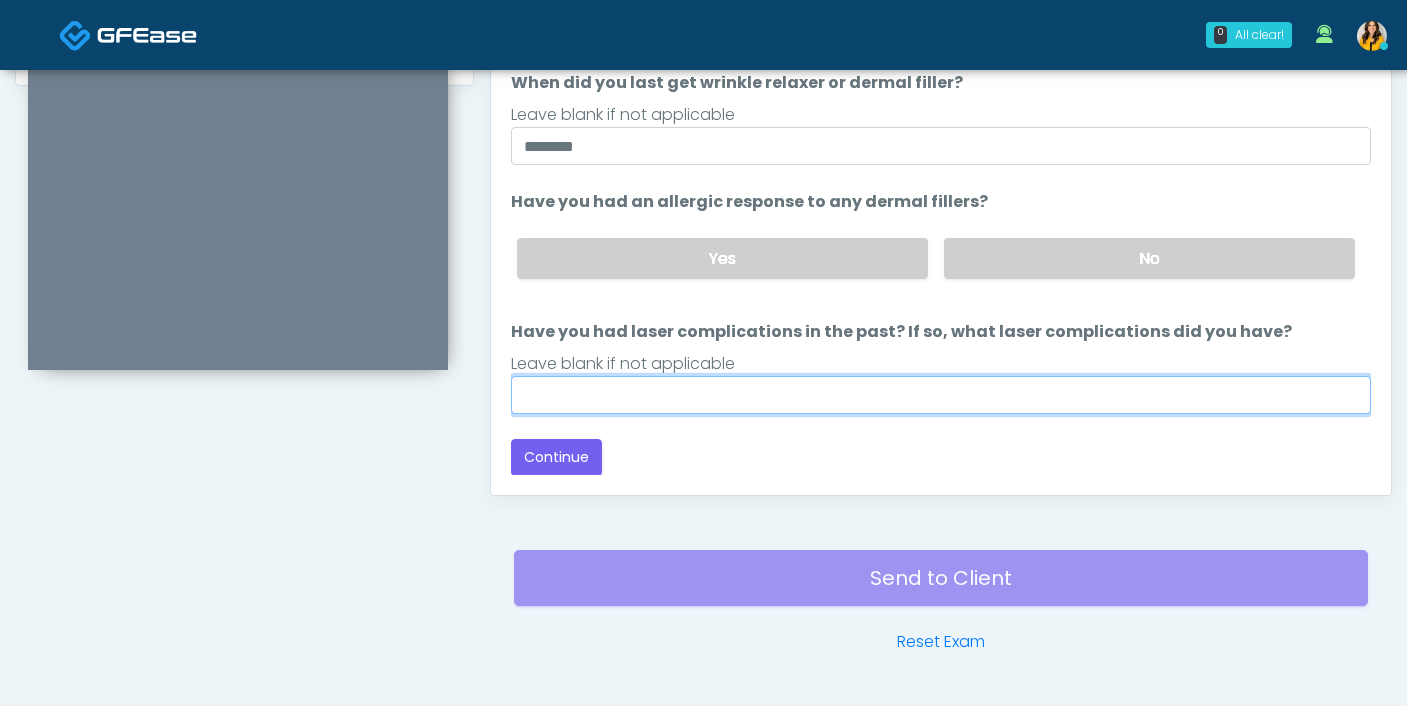 click on "Have you had laser complications in the past? If so, what laser complications did you have?" at bounding box center [941, 395] 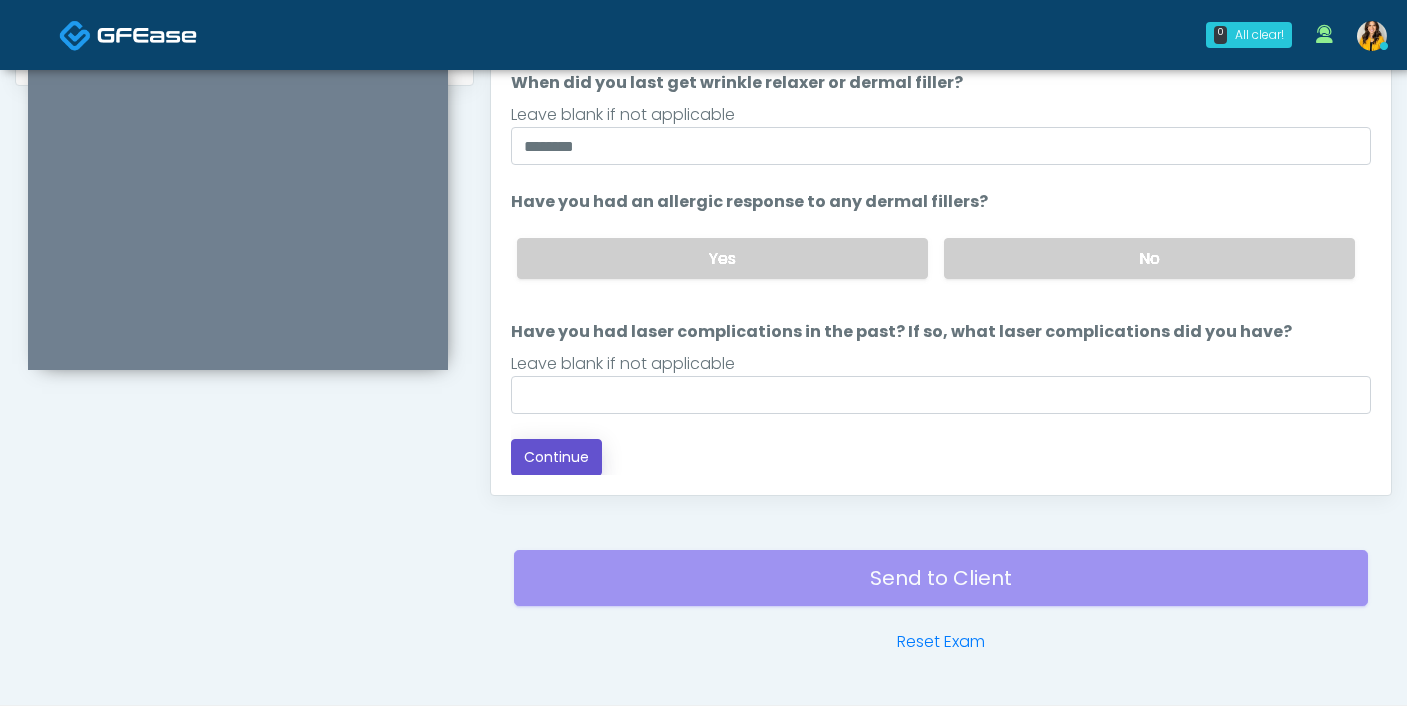 click on "Continue" at bounding box center [556, 457] 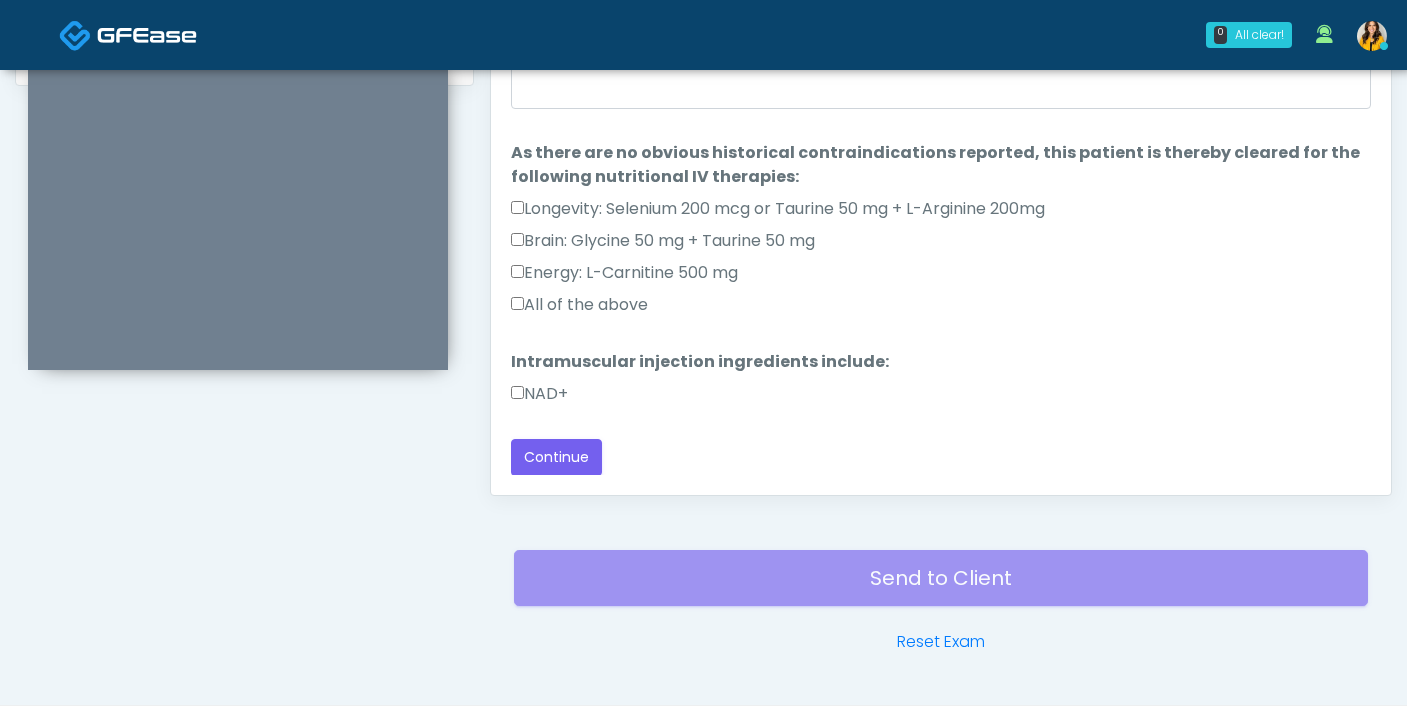 scroll, scrollTop: 0, scrollLeft: 0, axis: both 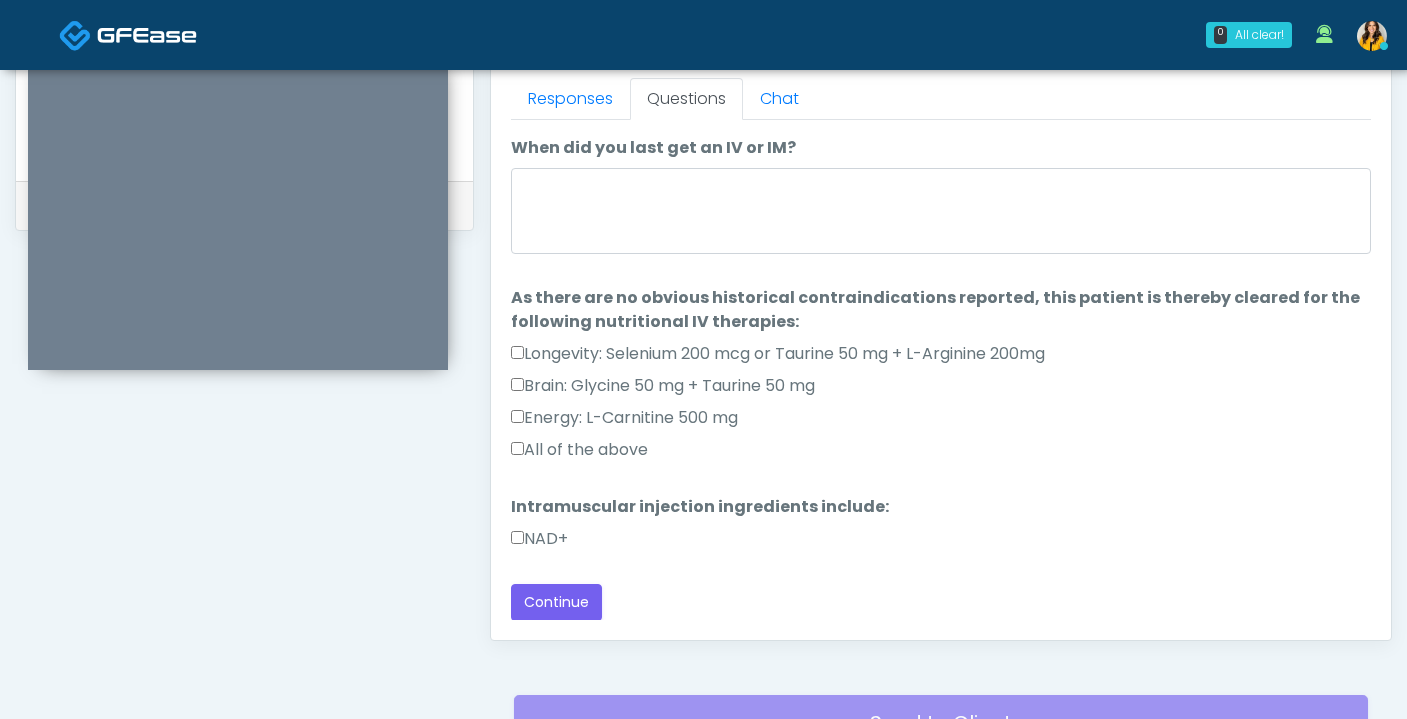 click on "All of the above" at bounding box center [579, 450] 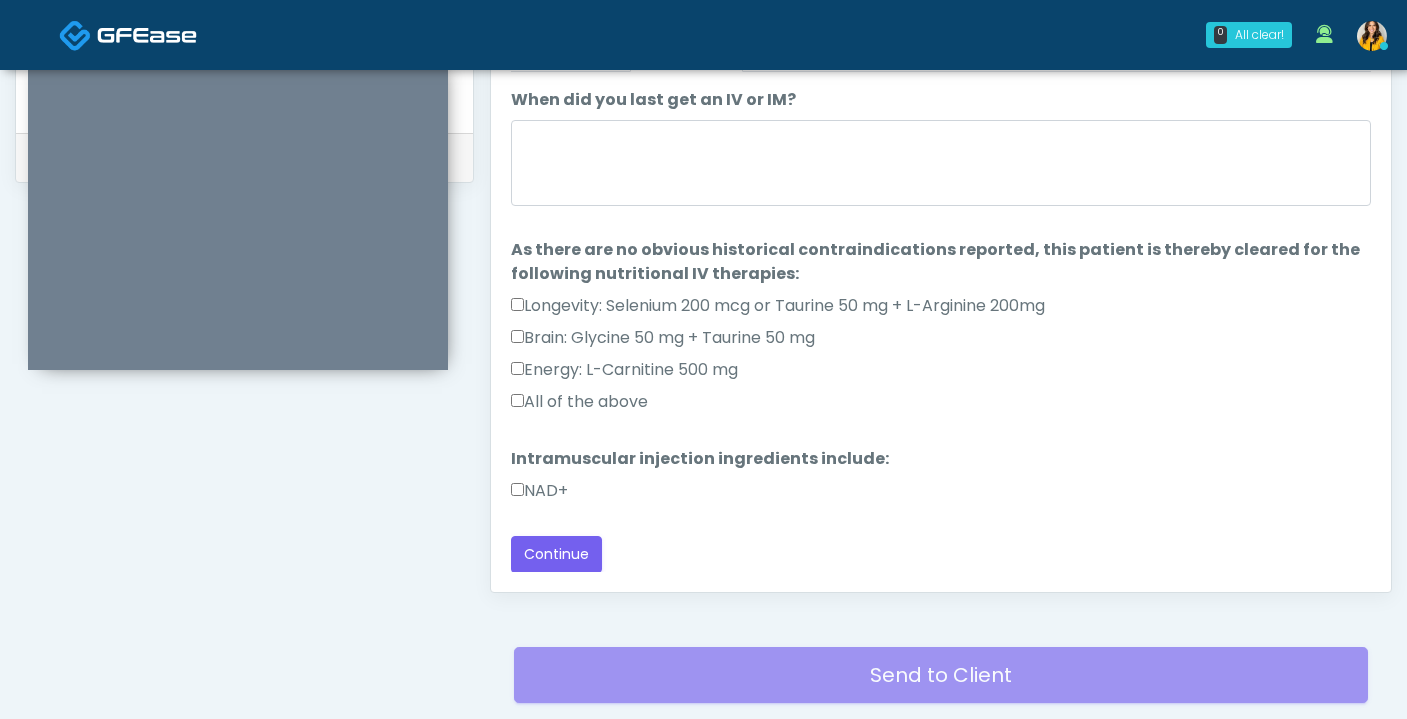 scroll, scrollTop: 937, scrollLeft: 0, axis: vertical 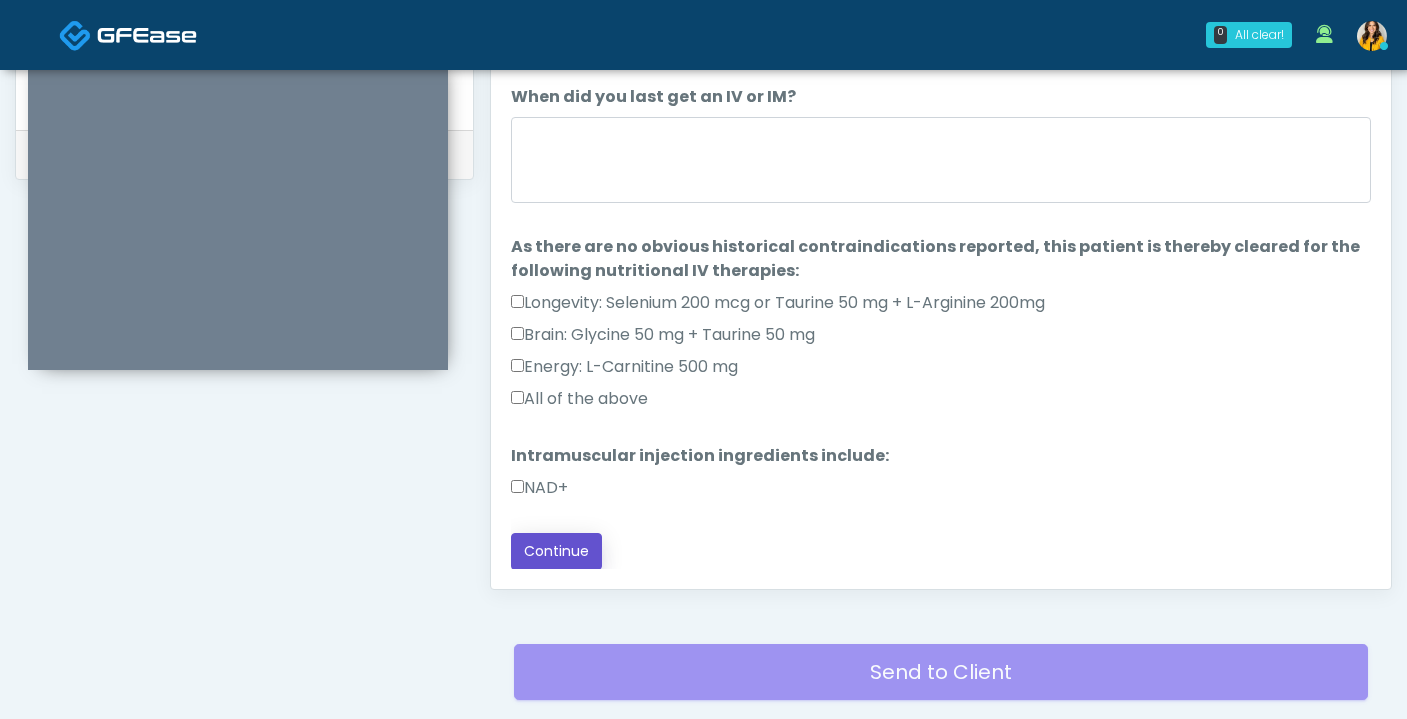 click on "Continue" at bounding box center (556, 551) 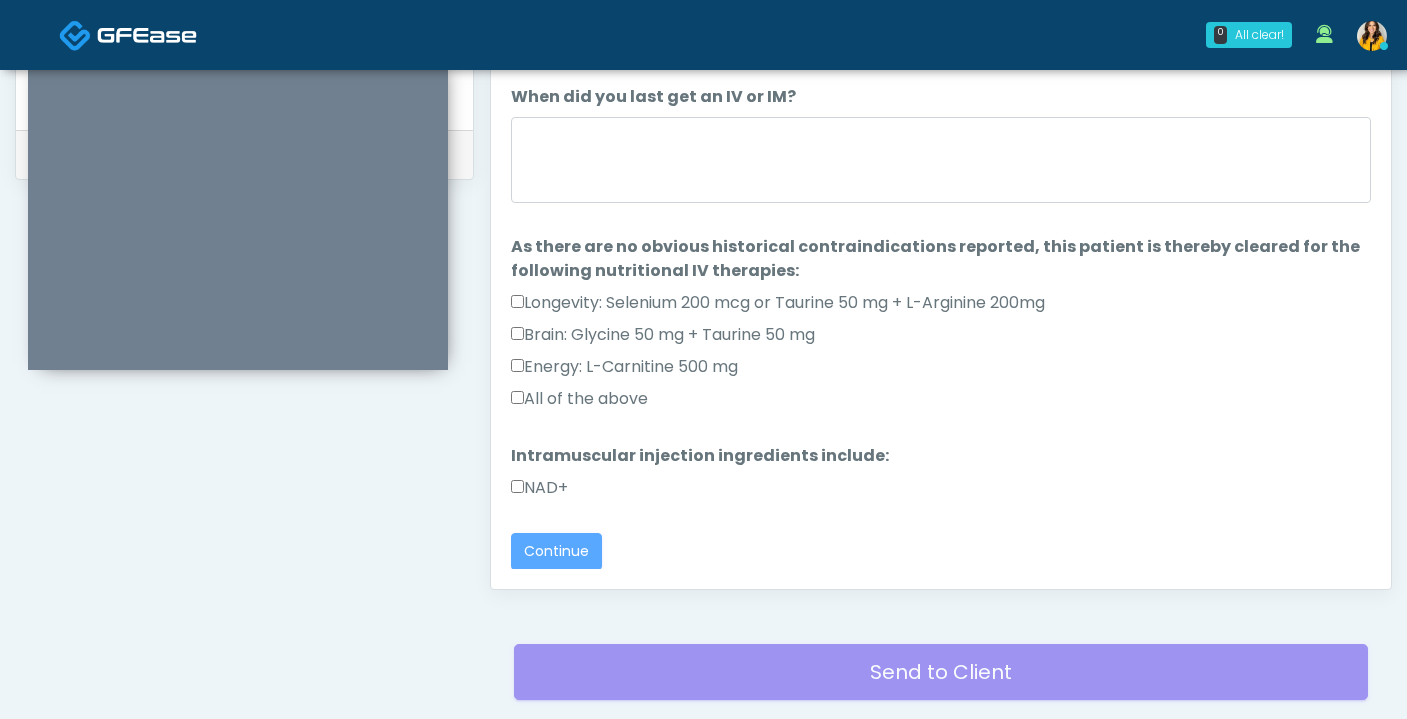 scroll, scrollTop: 0, scrollLeft: 0, axis: both 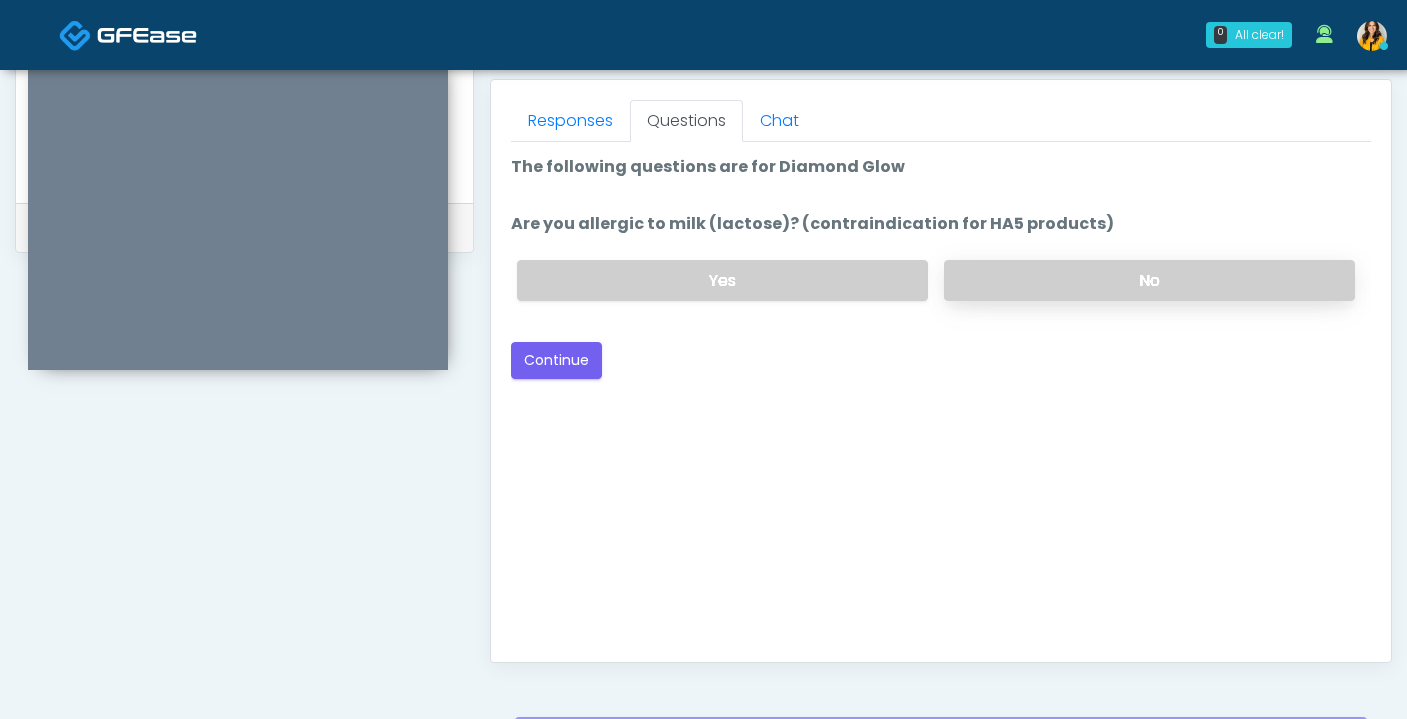 click on "No" at bounding box center (1149, 280) 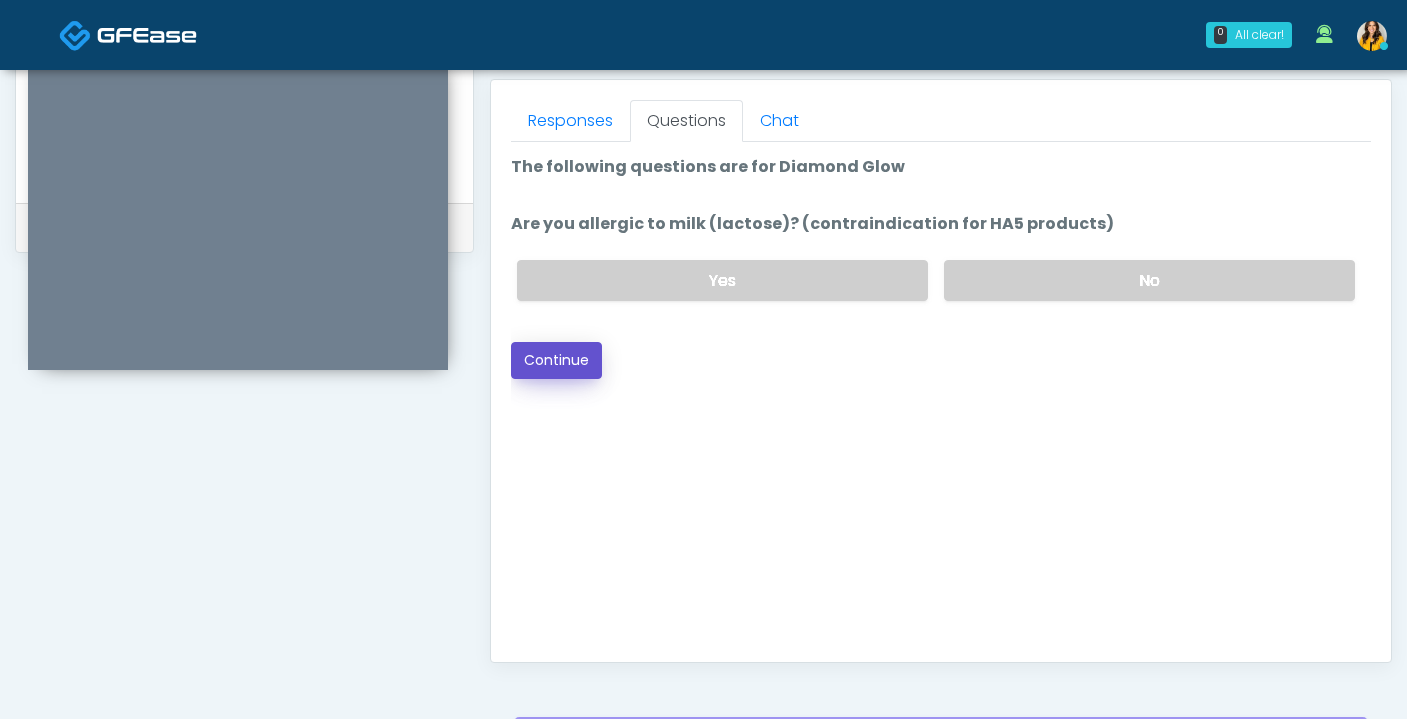 click on "Continue" at bounding box center (556, 360) 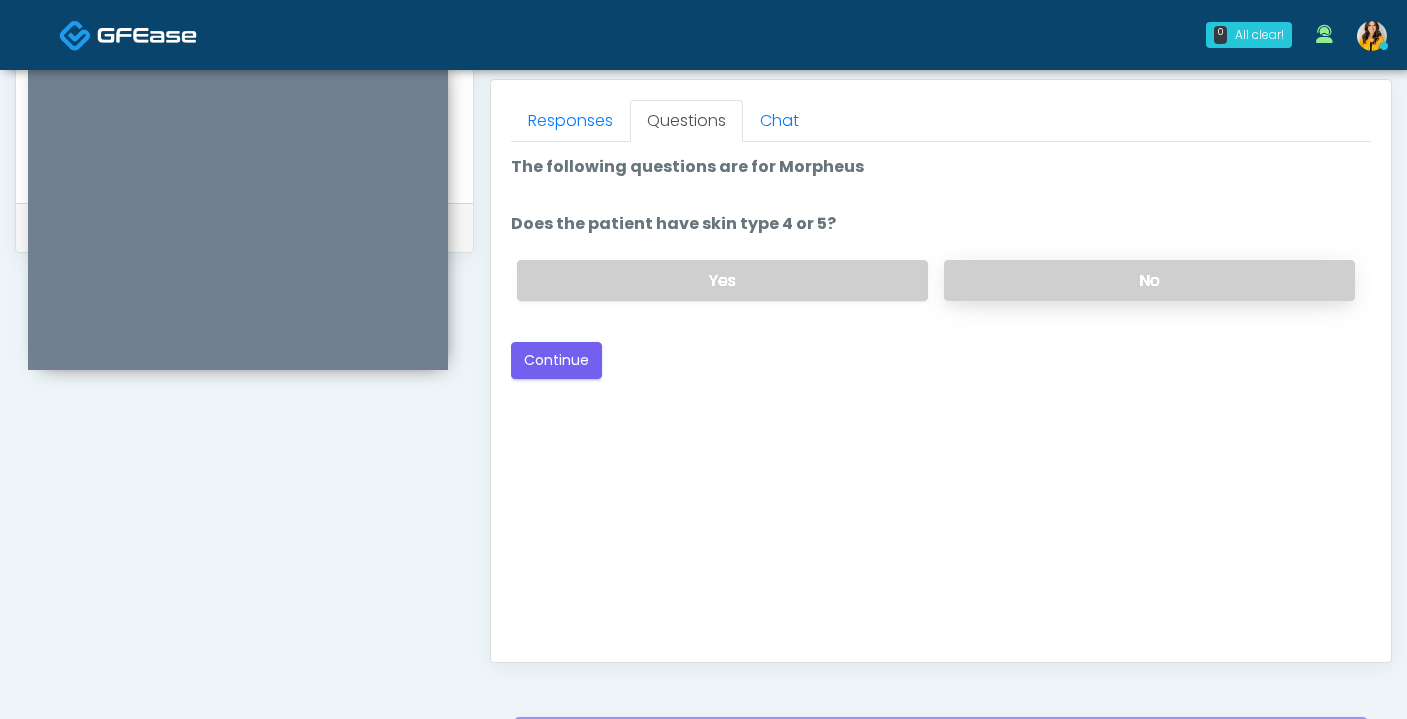 click on "No" at bounding box center [1149, 280] 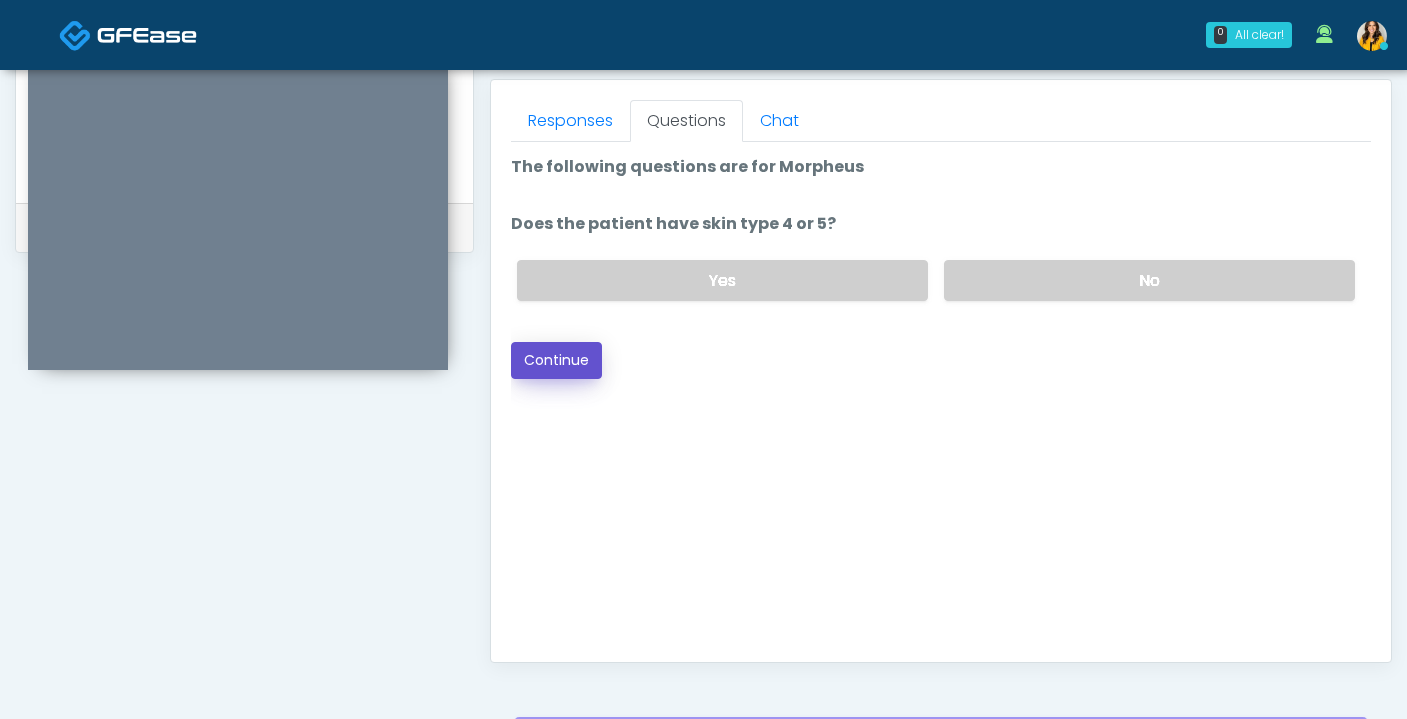 click on "Continue" at bounding box center [556, 360] 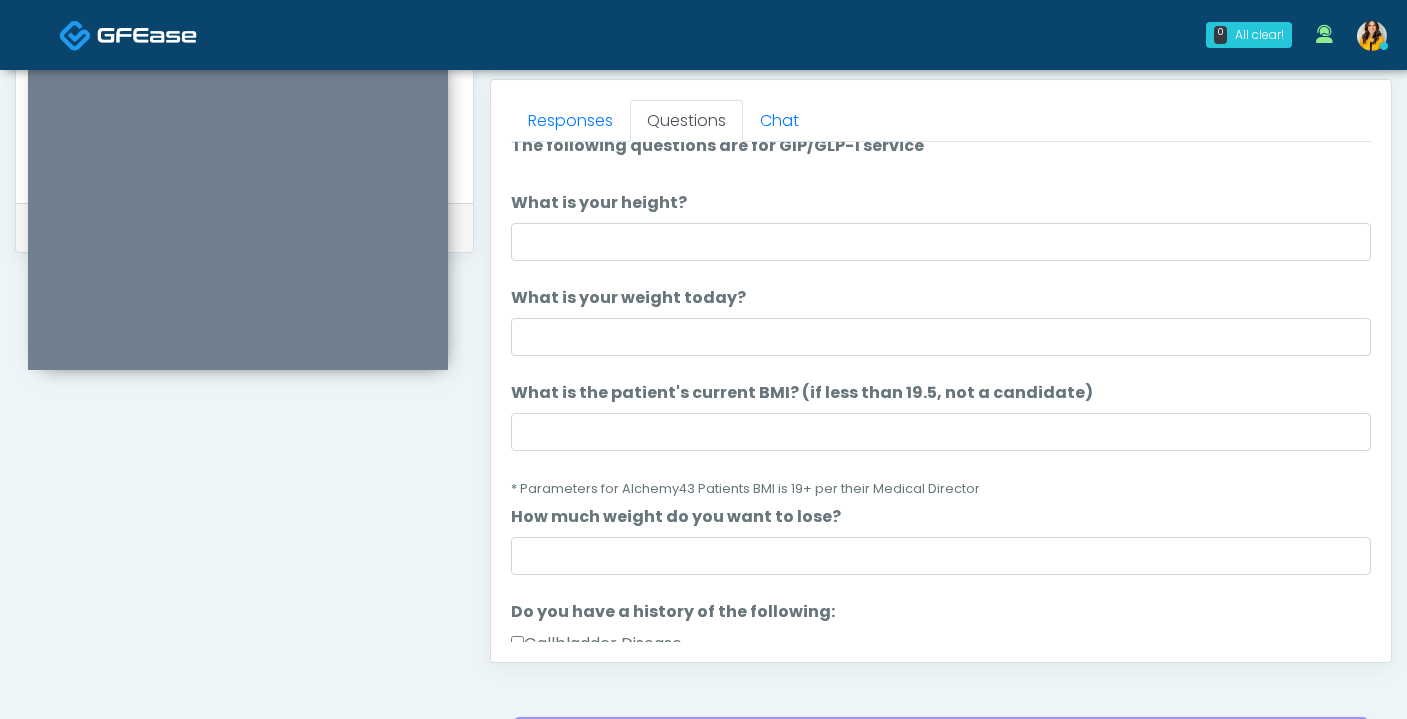 scroll, scrollTop: 0, scrollLeft: 0, axis: both 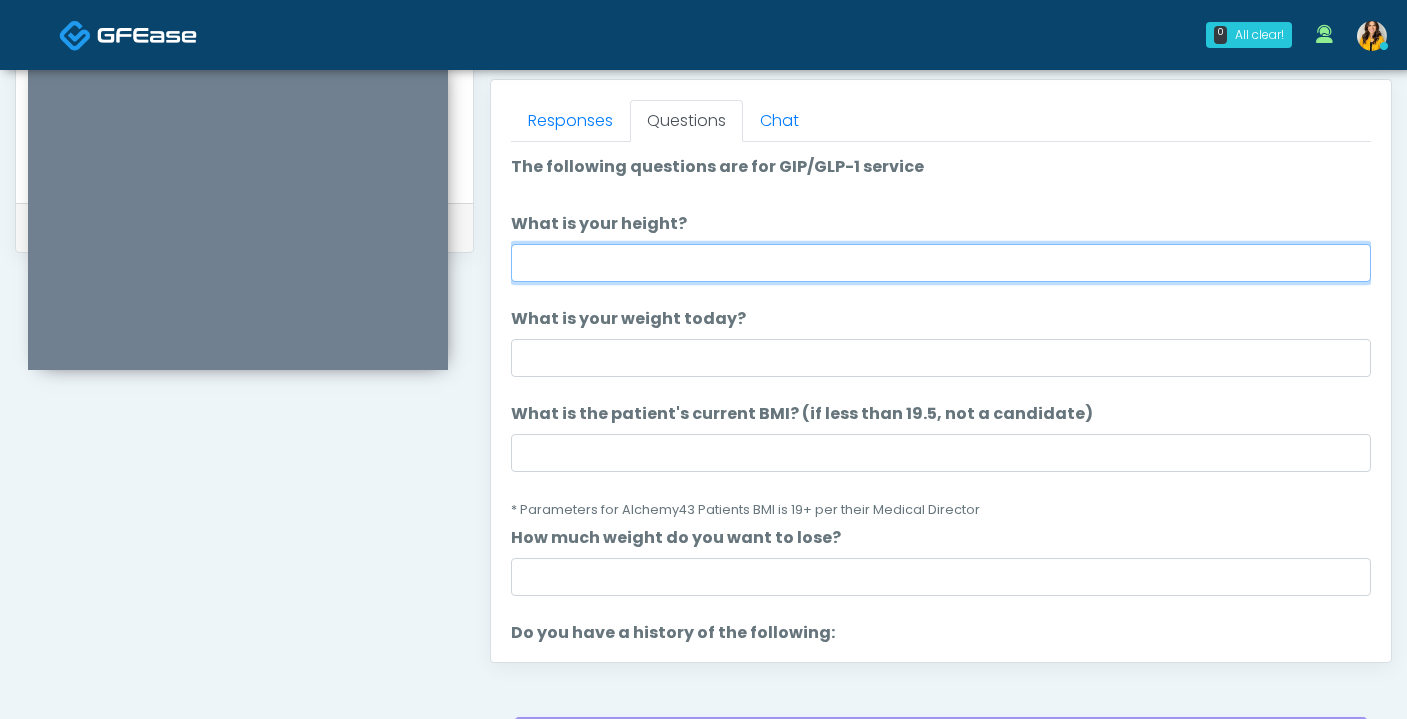 click on "What is your height?" at bounding box center [941, 263] 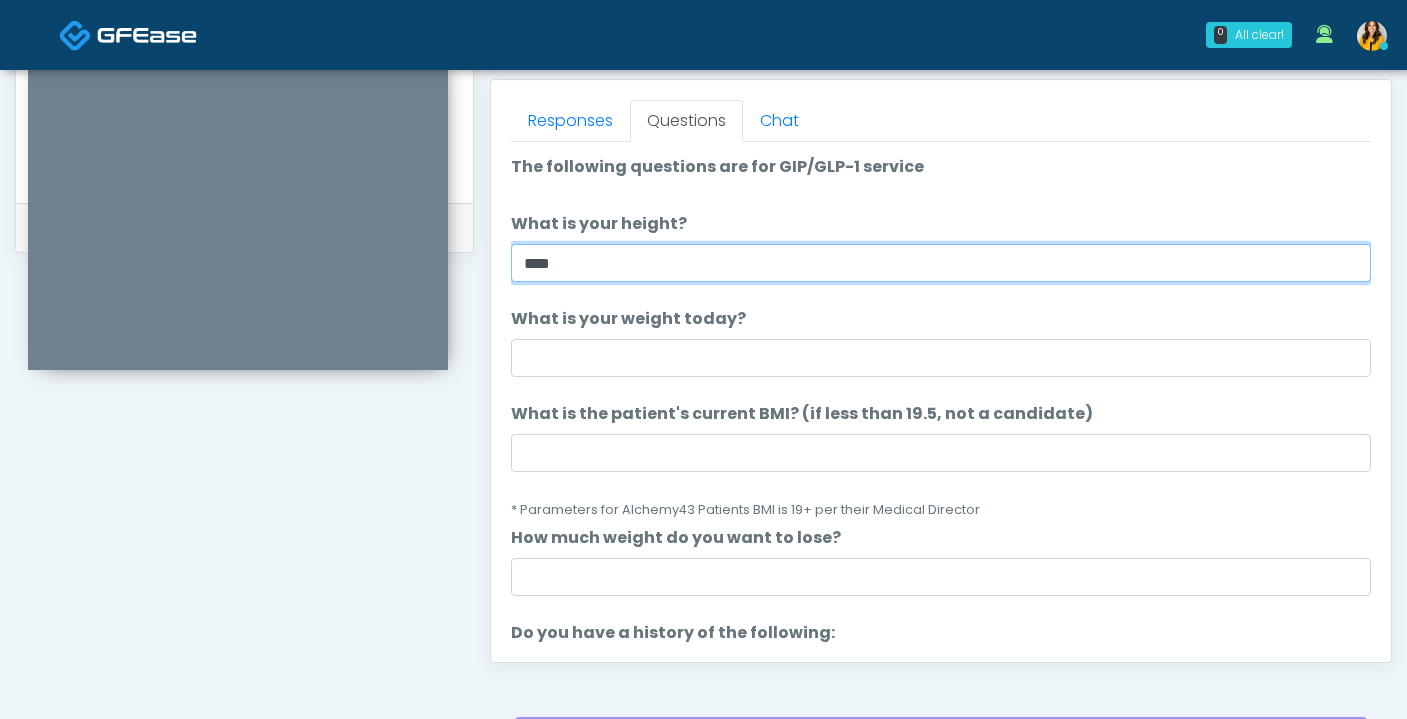 scroll, scrollTop: 21, scrollLeft: 0, axis: vertical 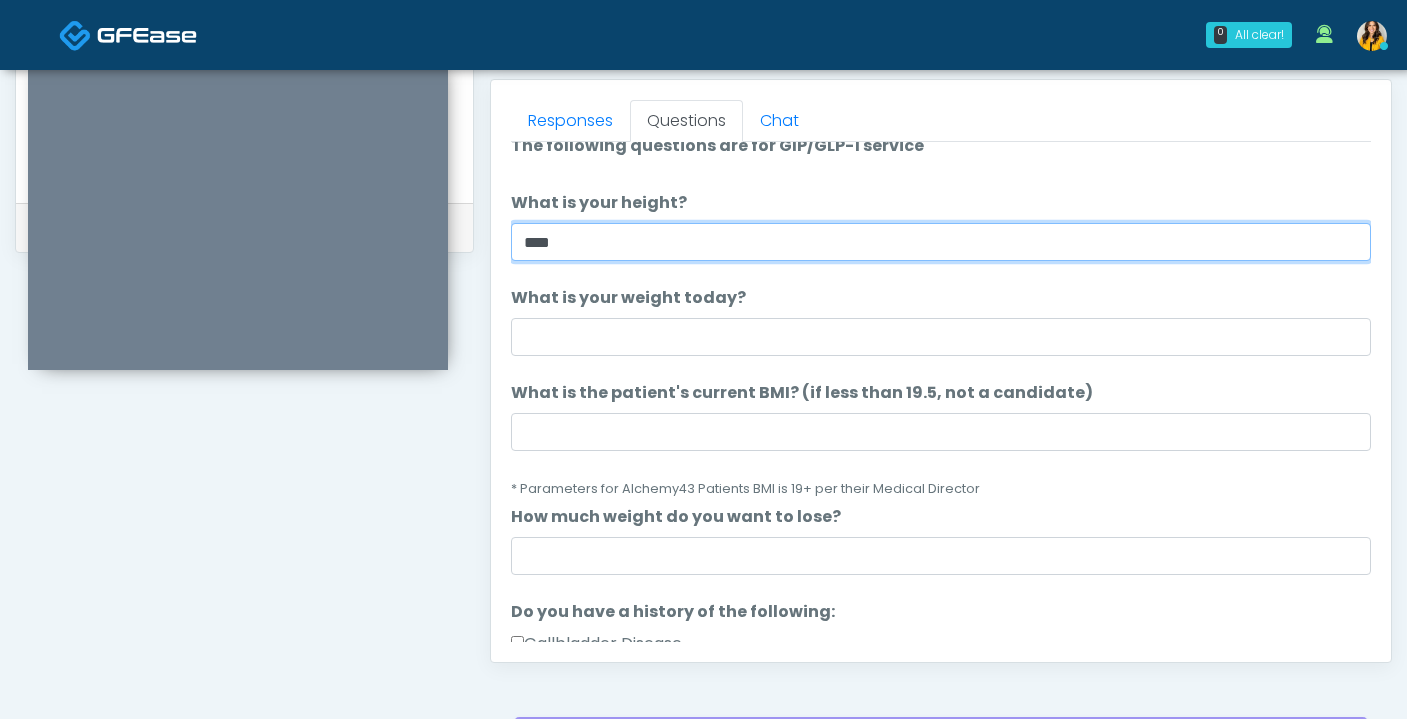 type on "****" 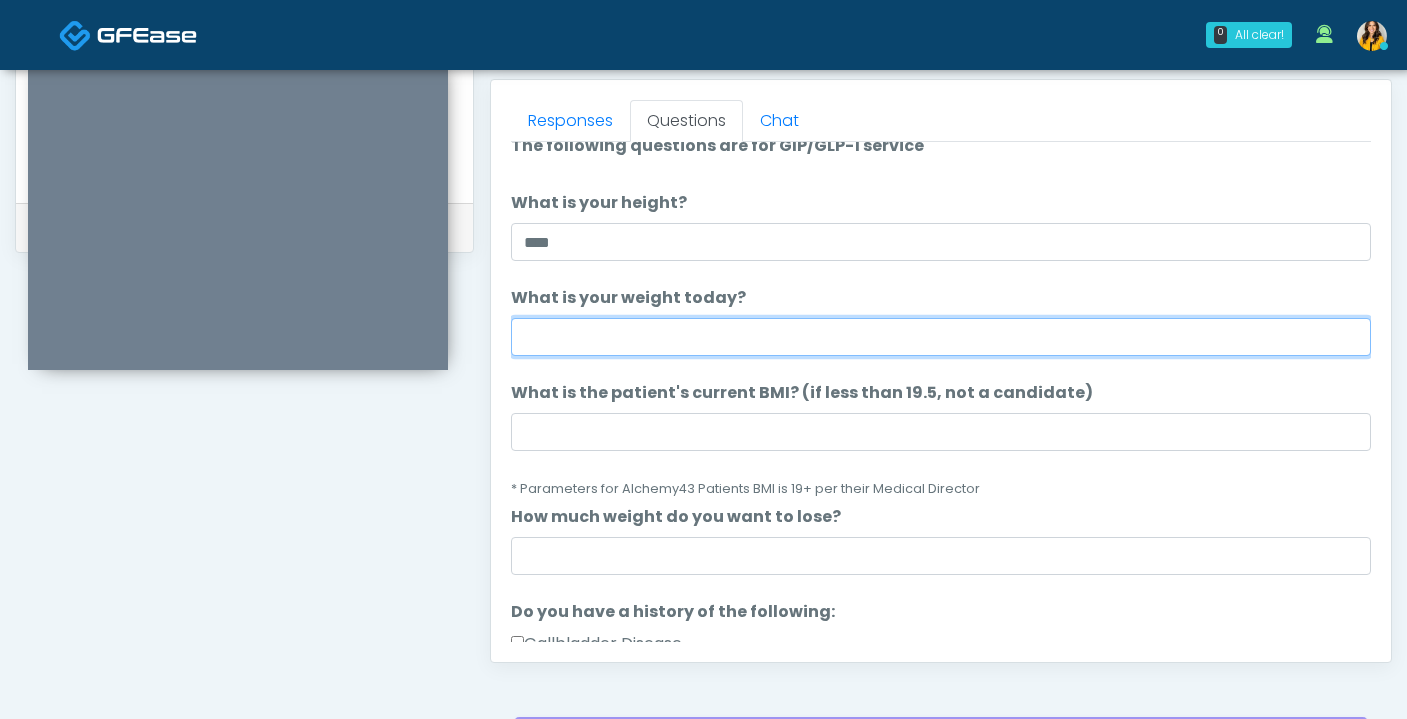 click on "What is your weight today?" at bounding box center (941, 337) 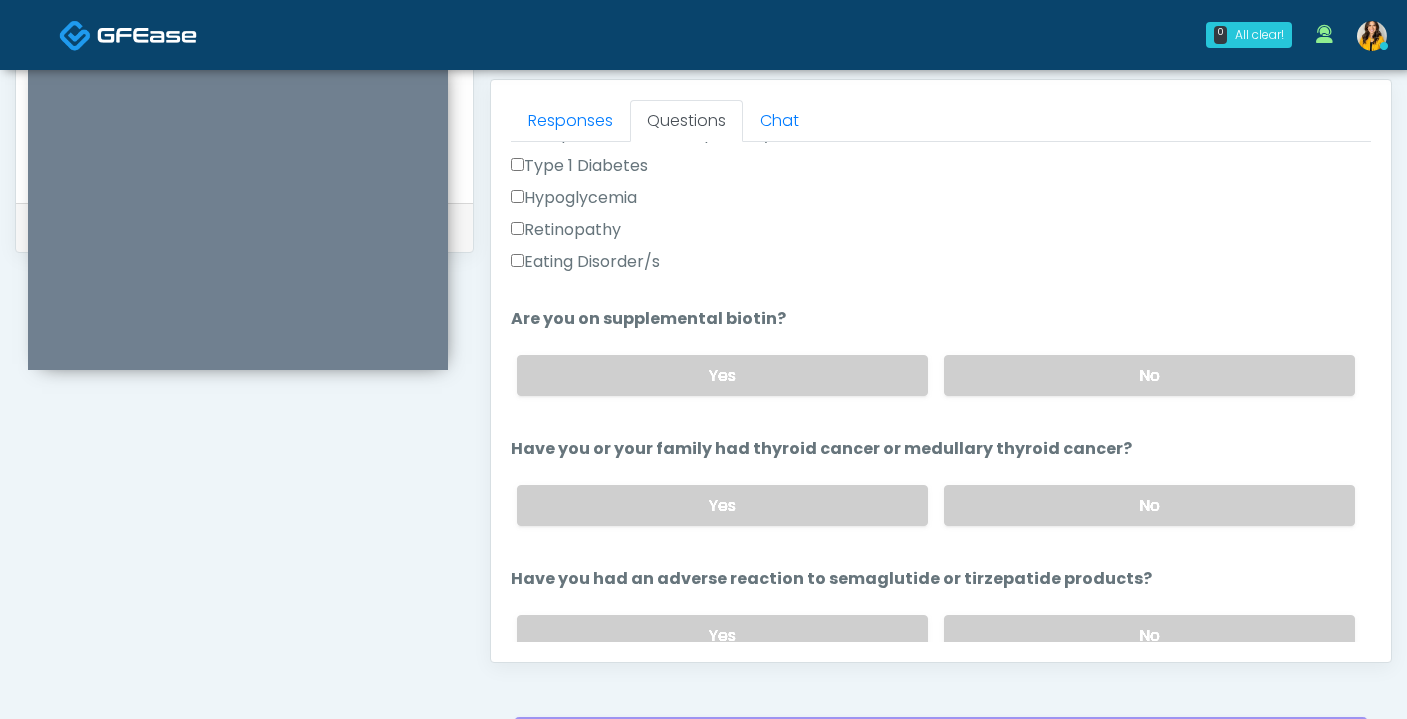 scroll, scrollTop: 625, scrollLeft: 0, axis: vertical 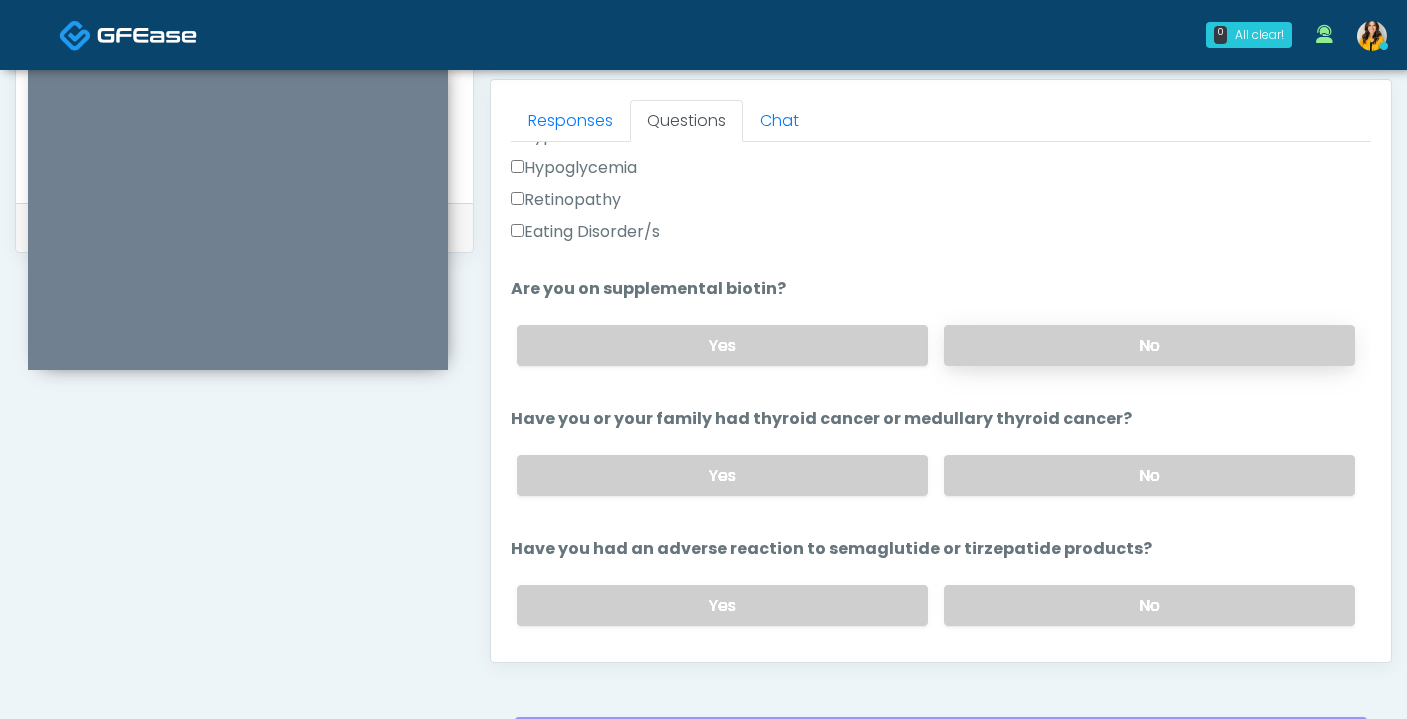 type on "***" 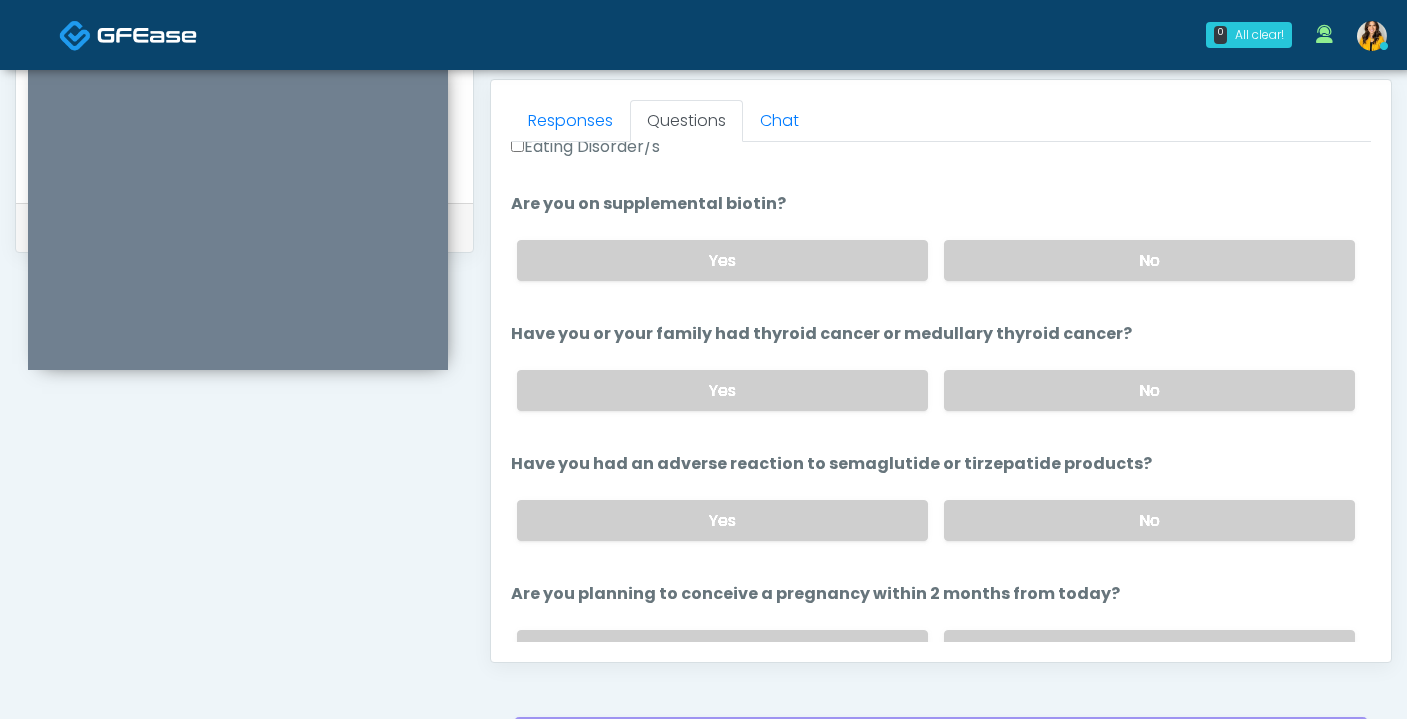 scroll, scrollTop: 721, scrollLeft: 0, axis: vertical 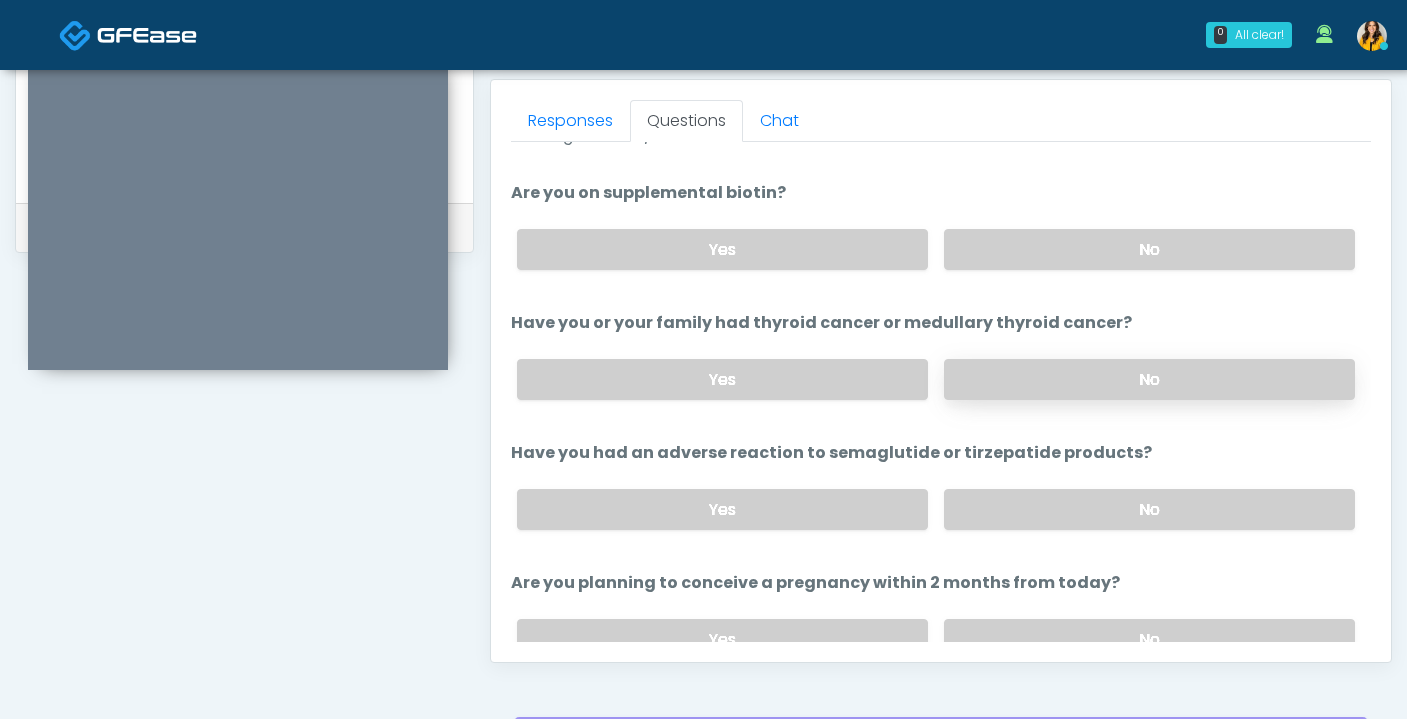 click on "No" at bounding box center [1149, 379] 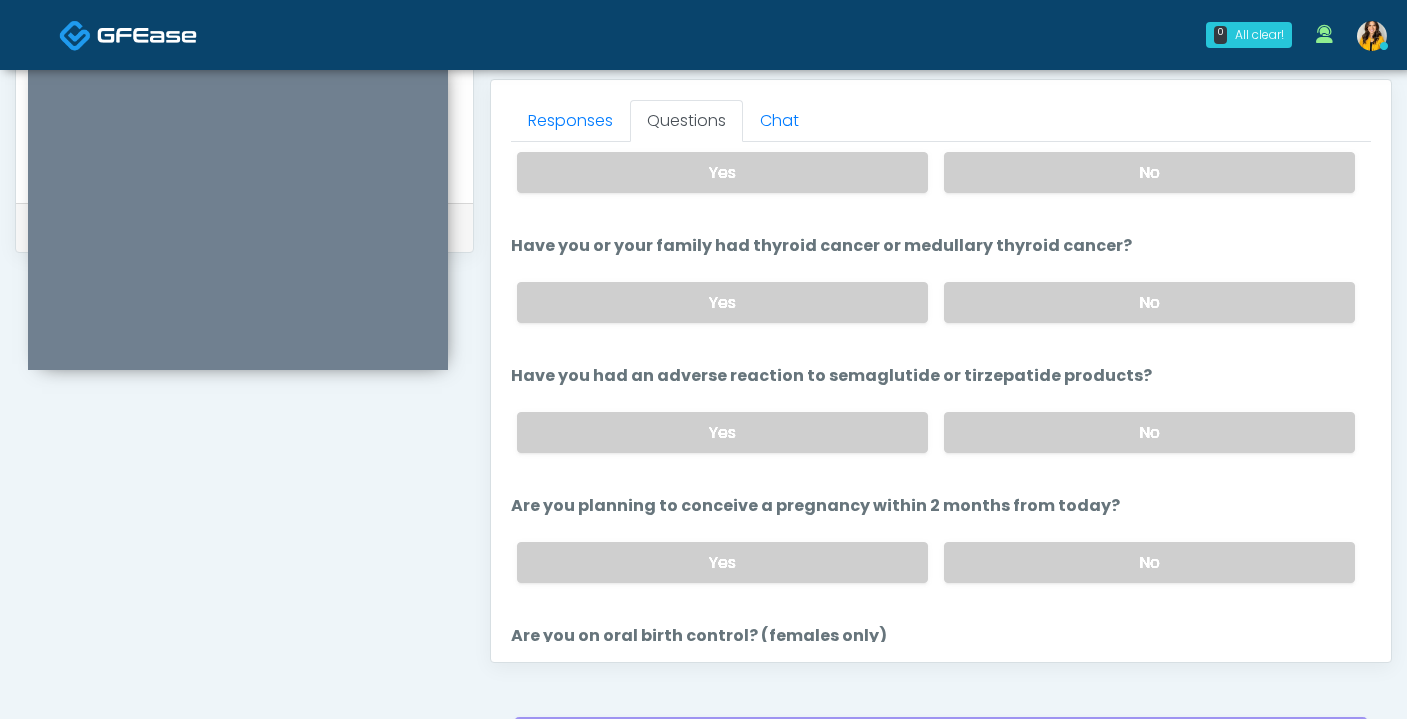 scroll, scrollTop: 842, scrollLeft: 0, axis: vertical 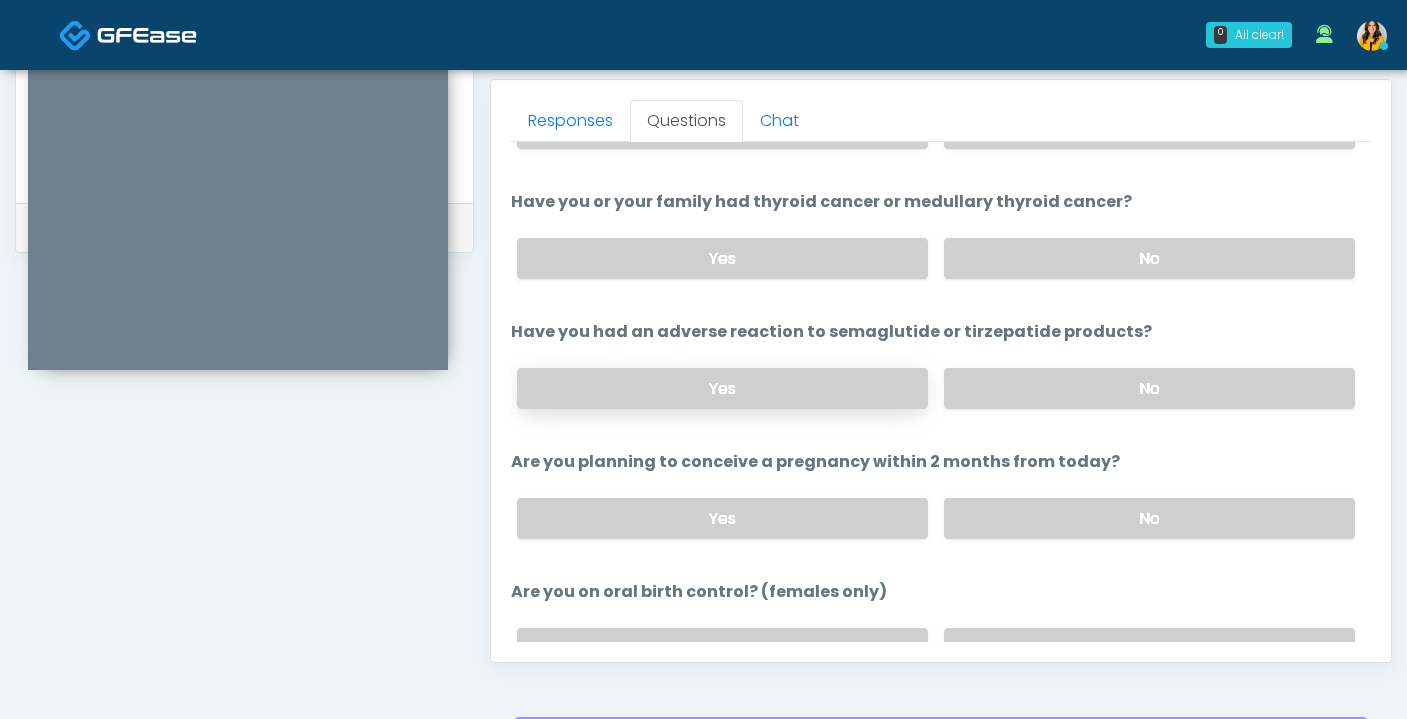 click on "Yes" at bounding box center (722, 388) 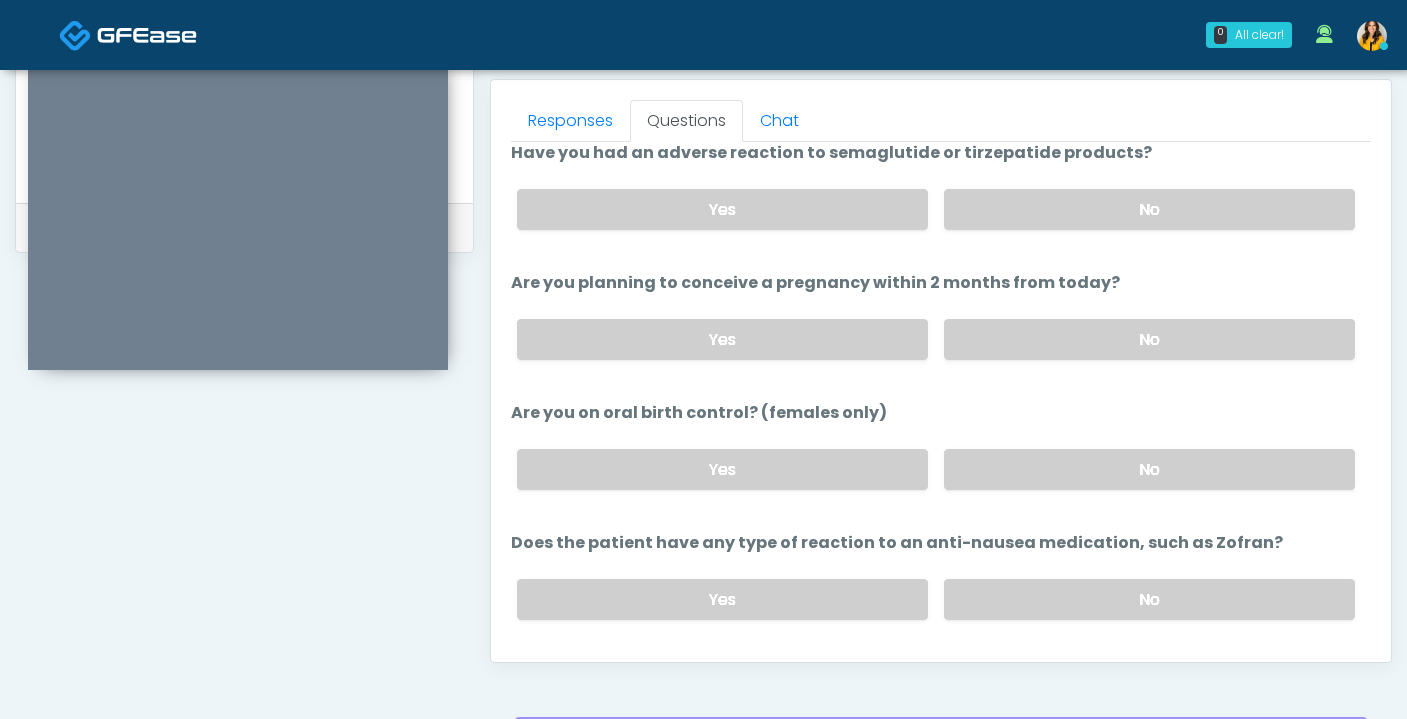 scroll, scrollTop: 1041, scrollLeft: 0, axis: vertical 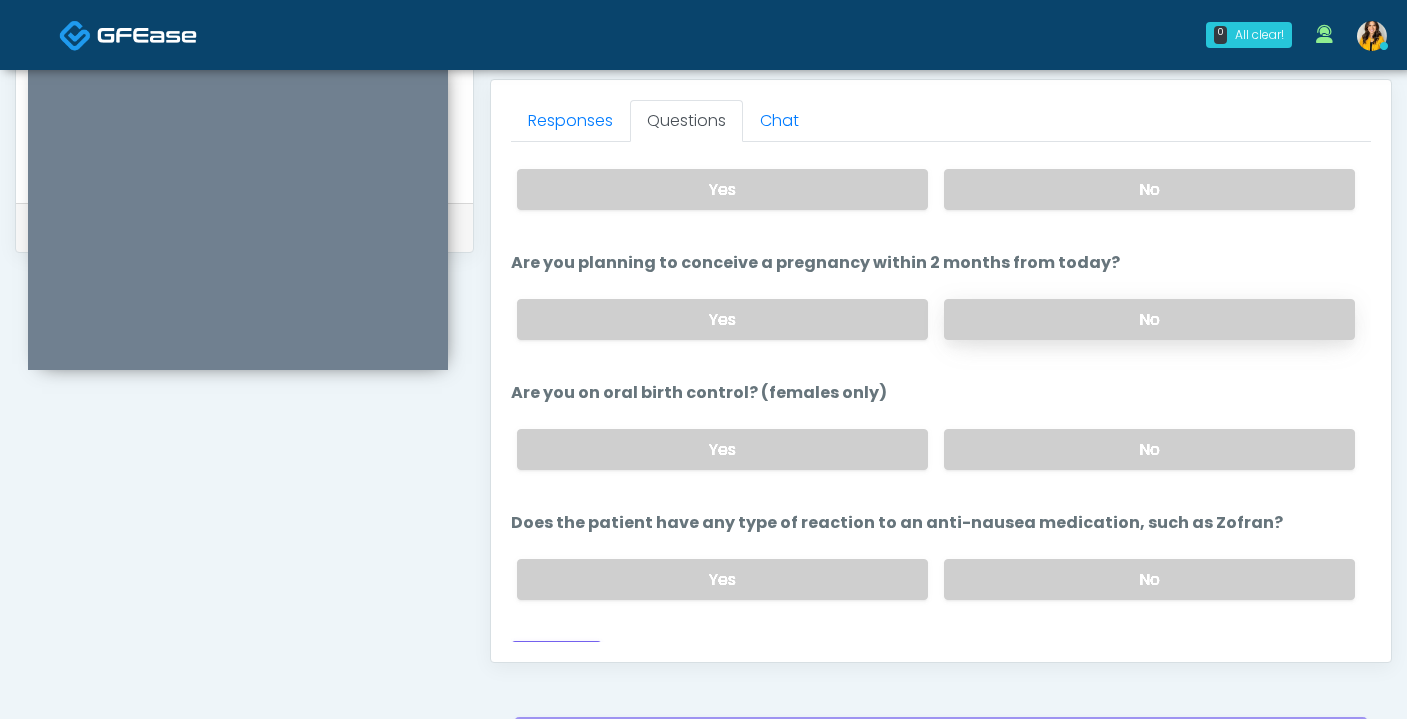 click on "No" at bounding box center (1149, 319) 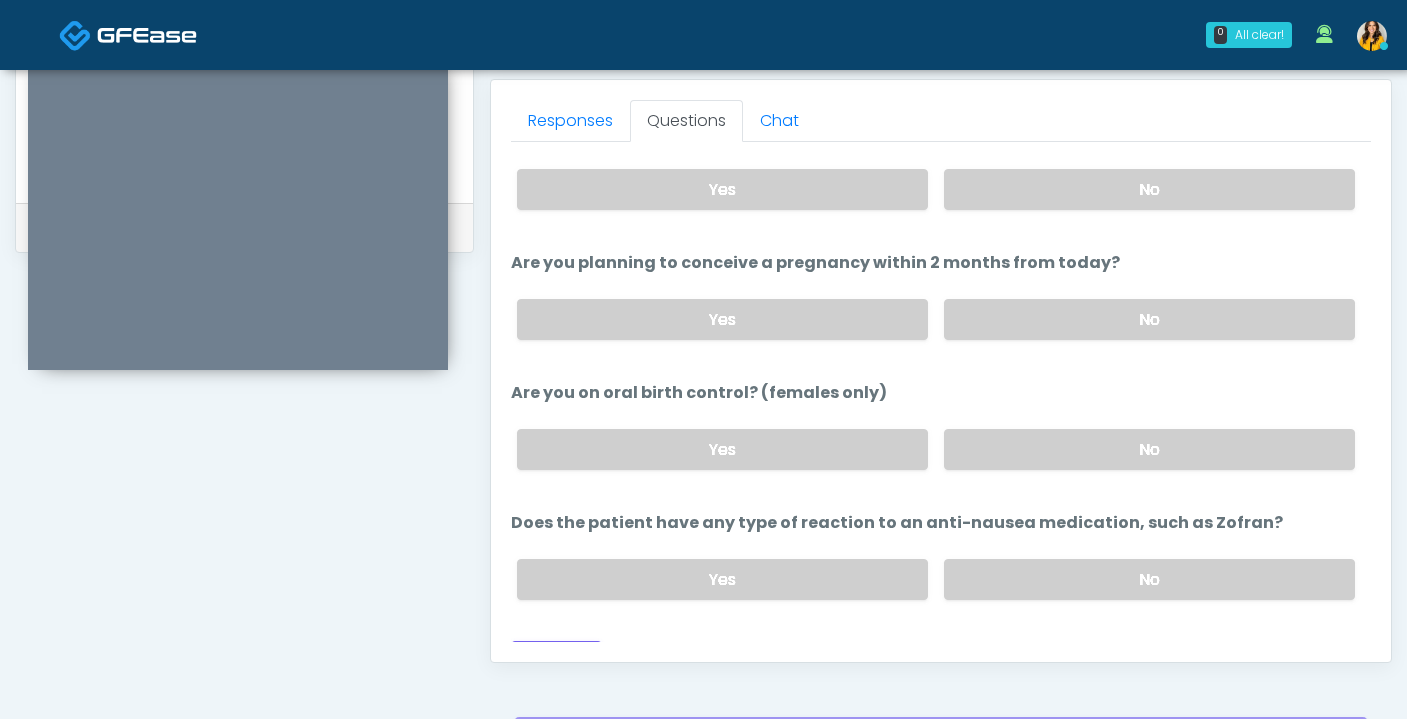 scroll, scrollTop: 1071, scrollLeft: 0, axis: vertical 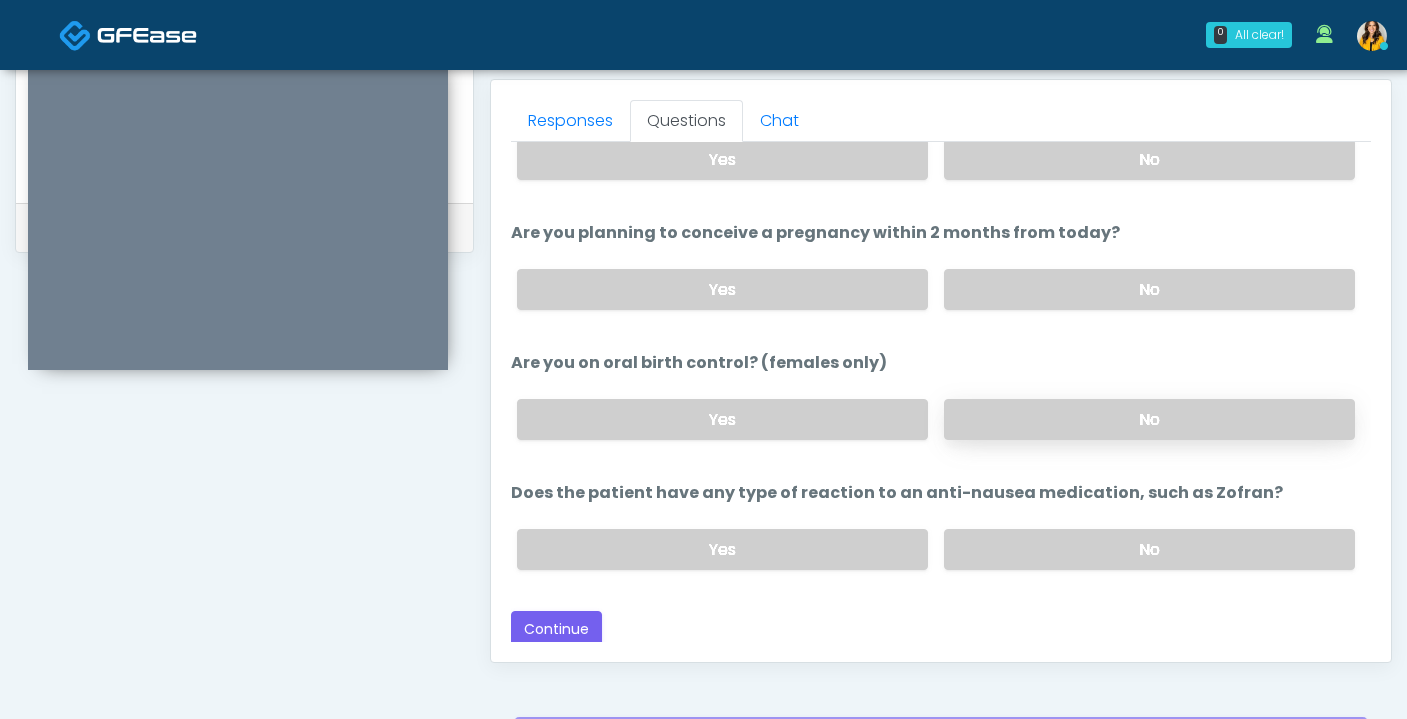 click on "No" at bounding box center [1149, 419] 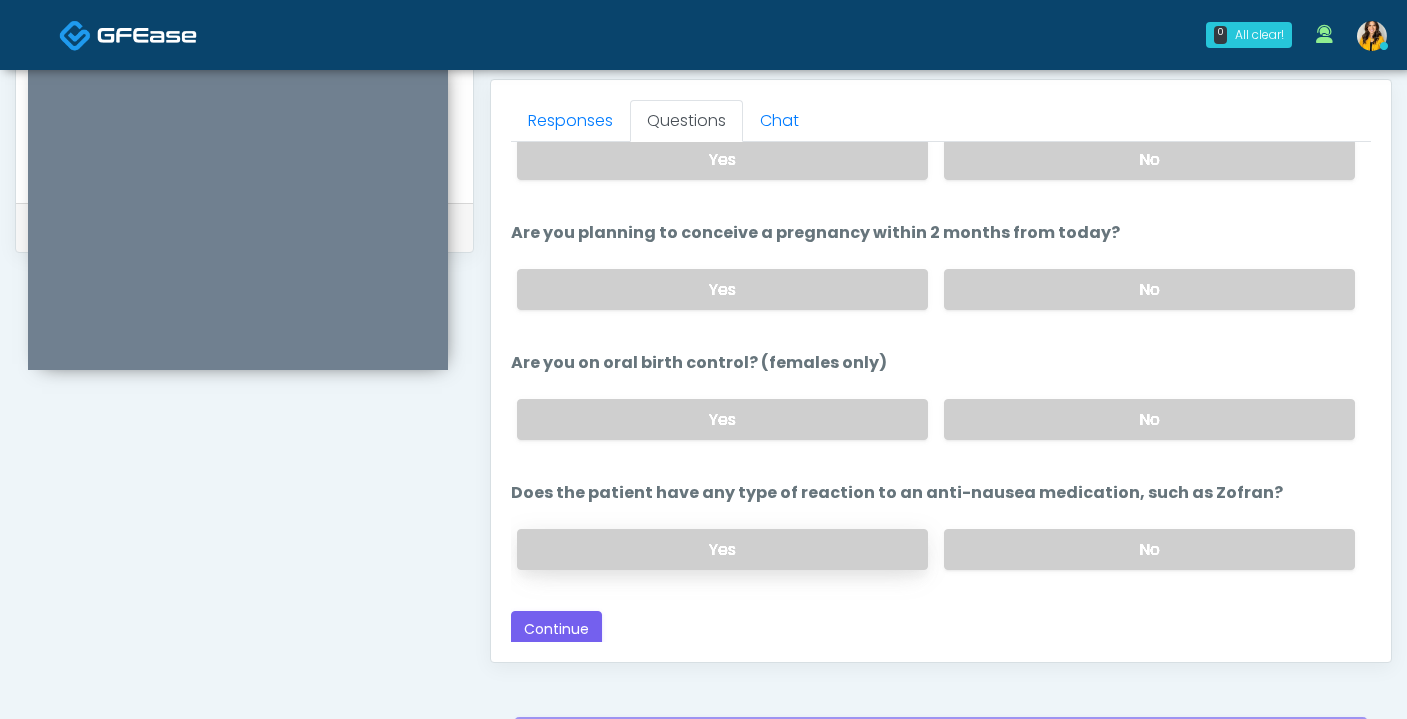 click on "Yes" at bounding box center [722, 549] 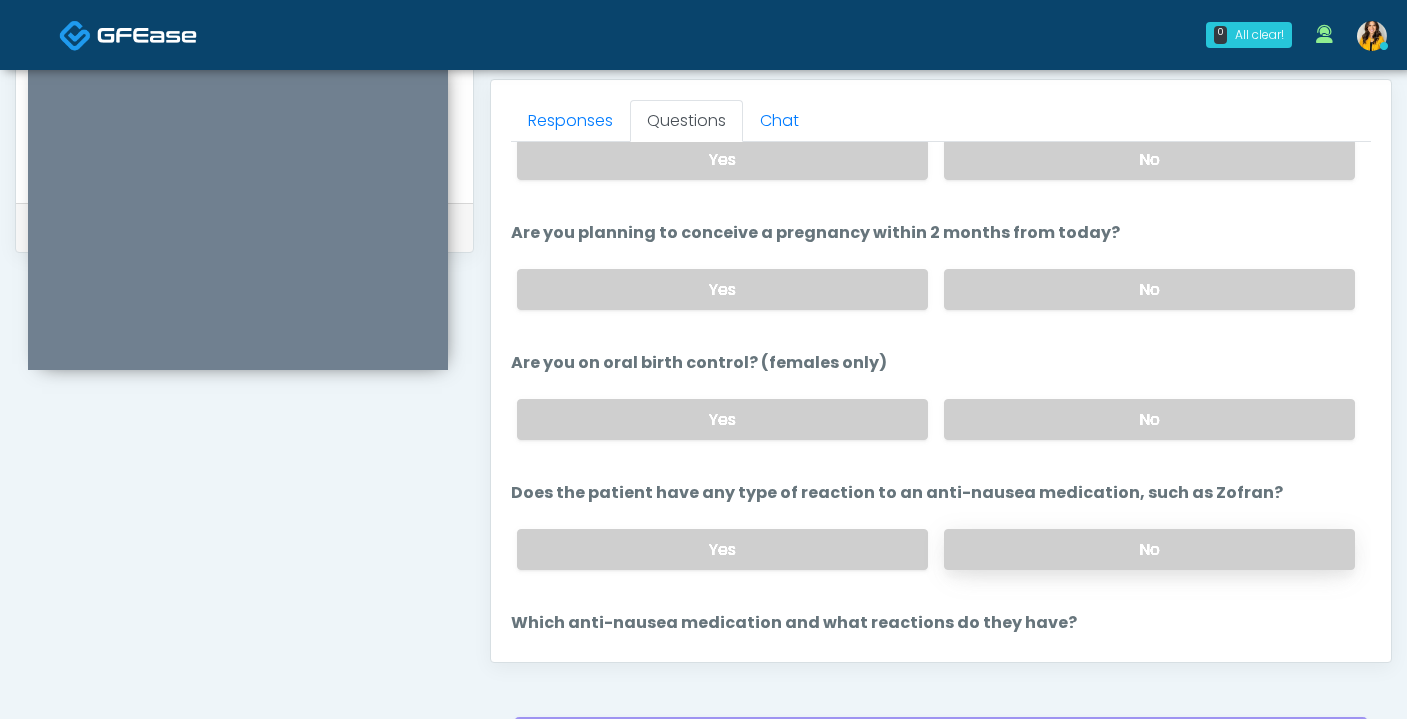 click on "No" at bounding box center [1149, 549] 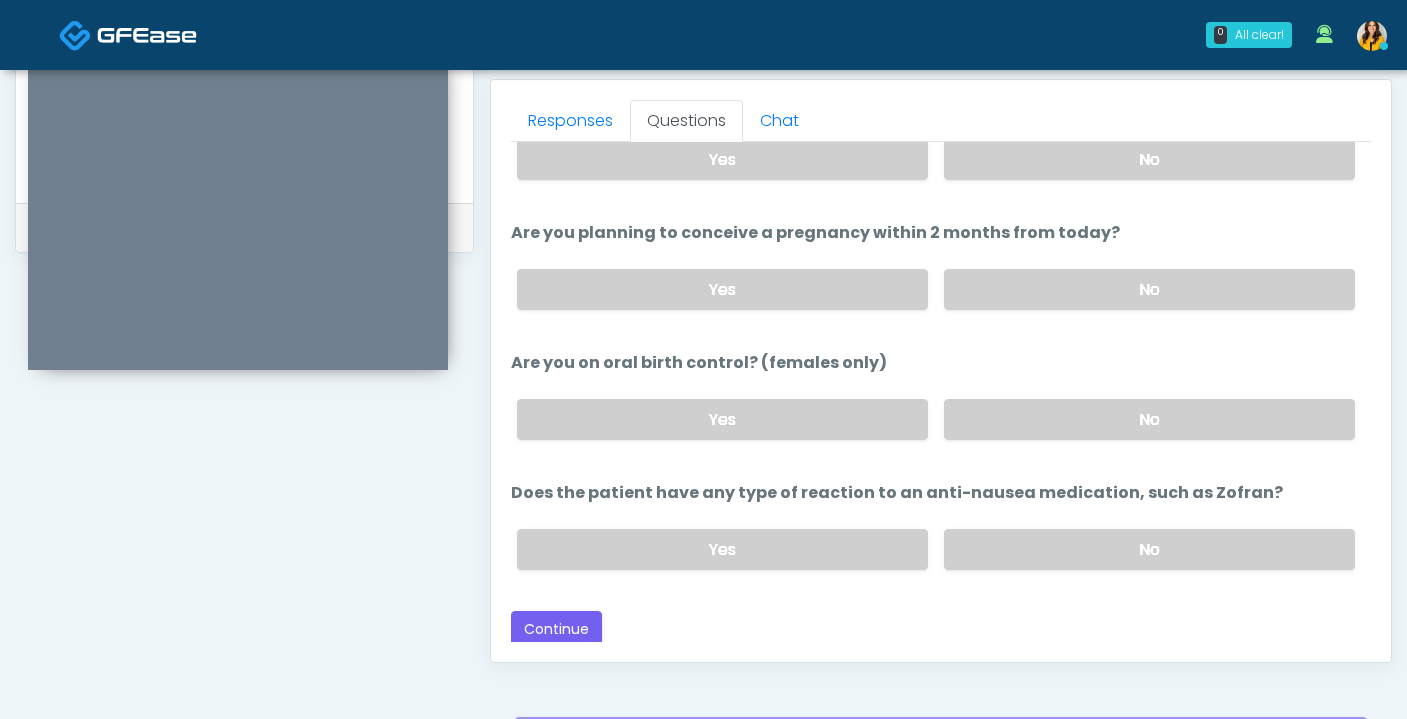 scroll, scrollTop: 905, scrollLeft: 0, axis: vertical 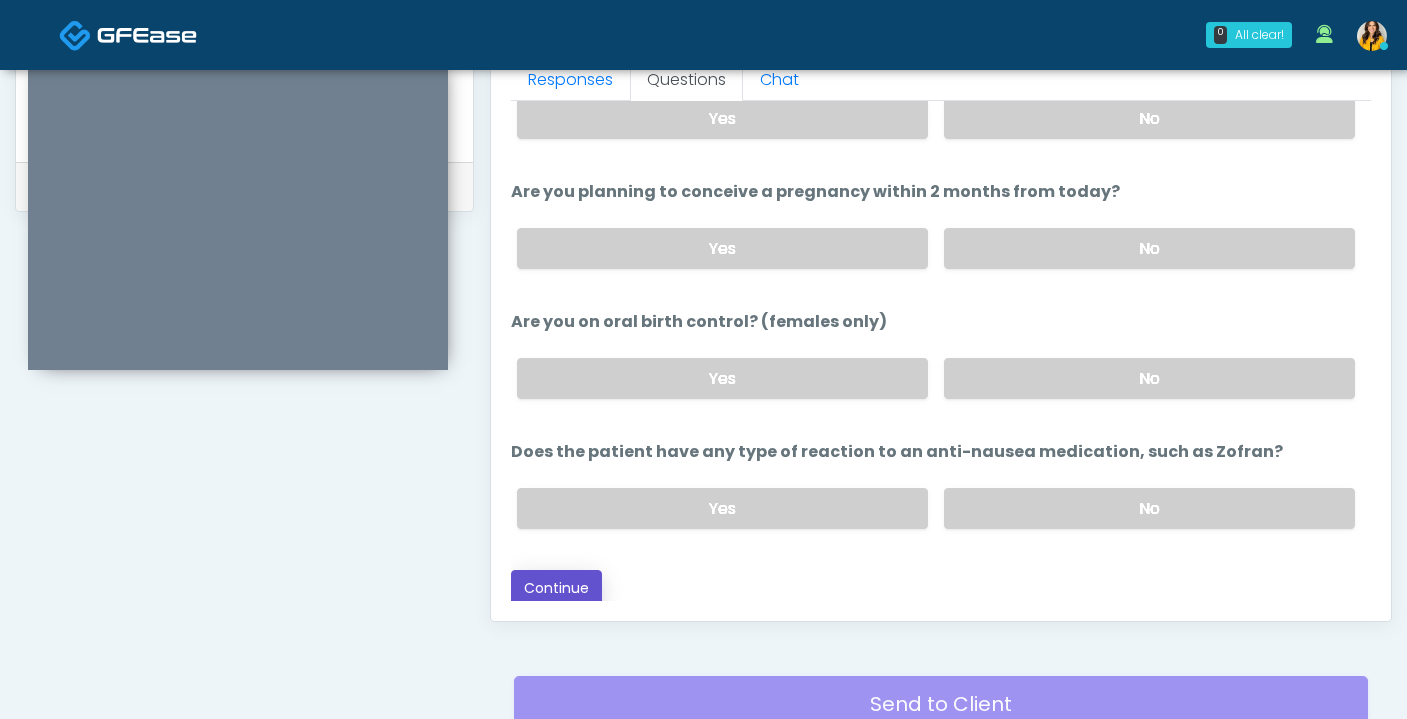 click on "Continue" at bounding box center (556, 588) 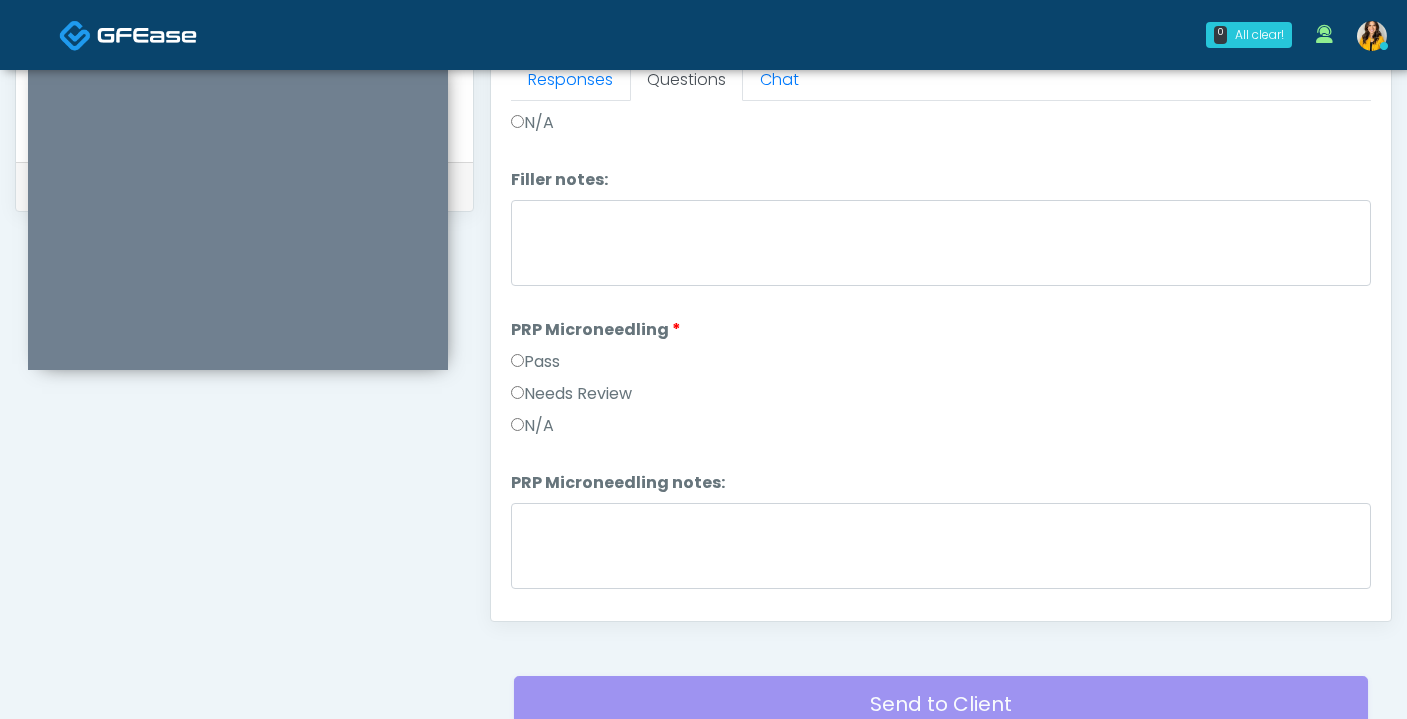 scroll, scrollTop: 0, scrollLeft: 0, axis: both 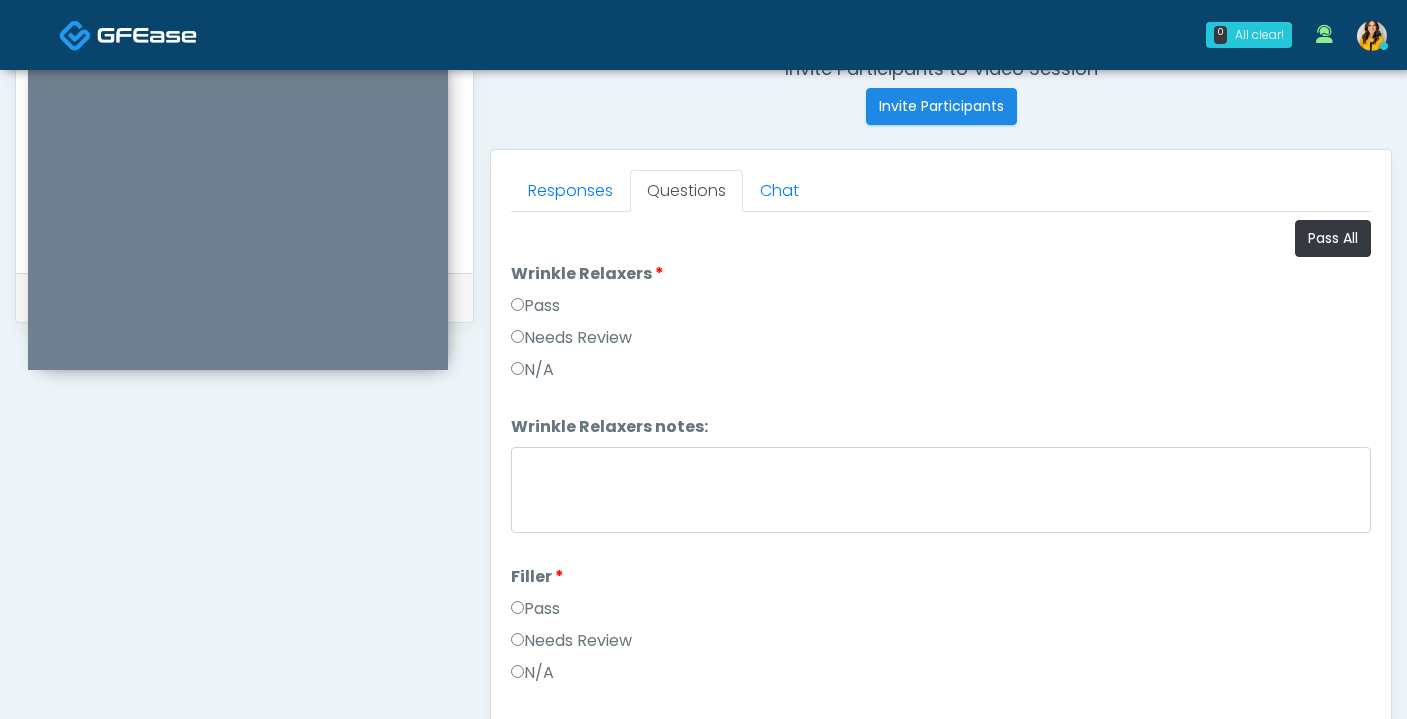 click on "Pass All
Wrinkle Relaxers
Wrinkle Relaxers
Pass
Needs Review
N/A
Wrinkle Relaxers notes:
Wrinkle Relaxers notes:
Filler
Filler
Pass" at bounding box center (941, 2253) 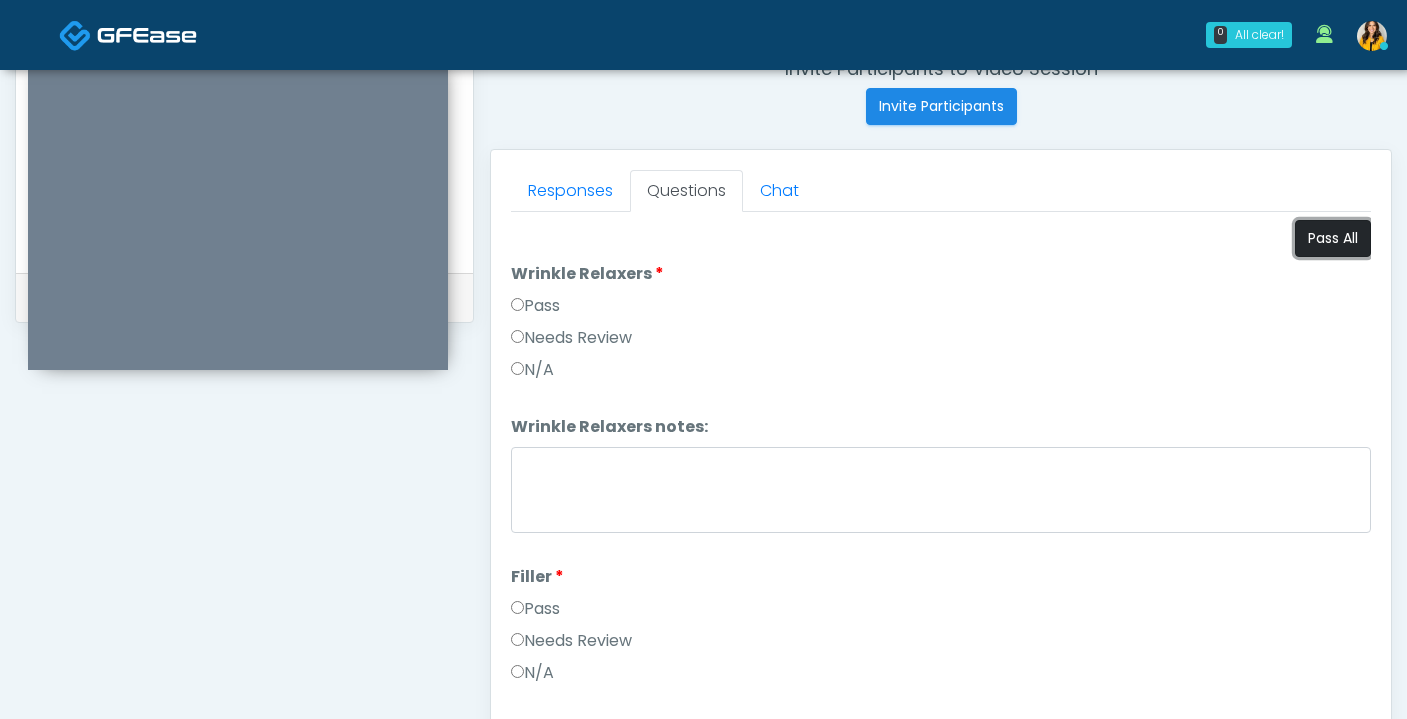 click on "Pass All" at bounding box center (1333, 238) 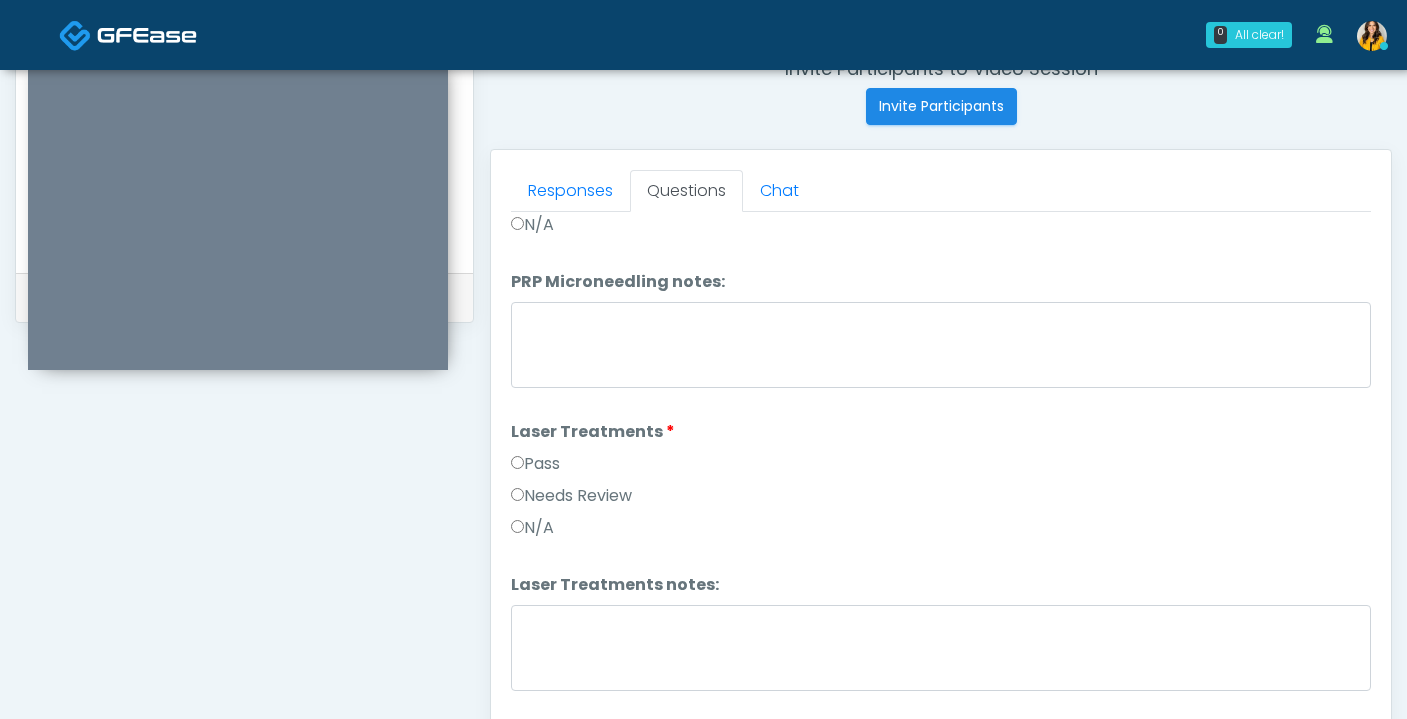 scroll, scrollTop: 856, scrollLeft: 0, axis: vertical 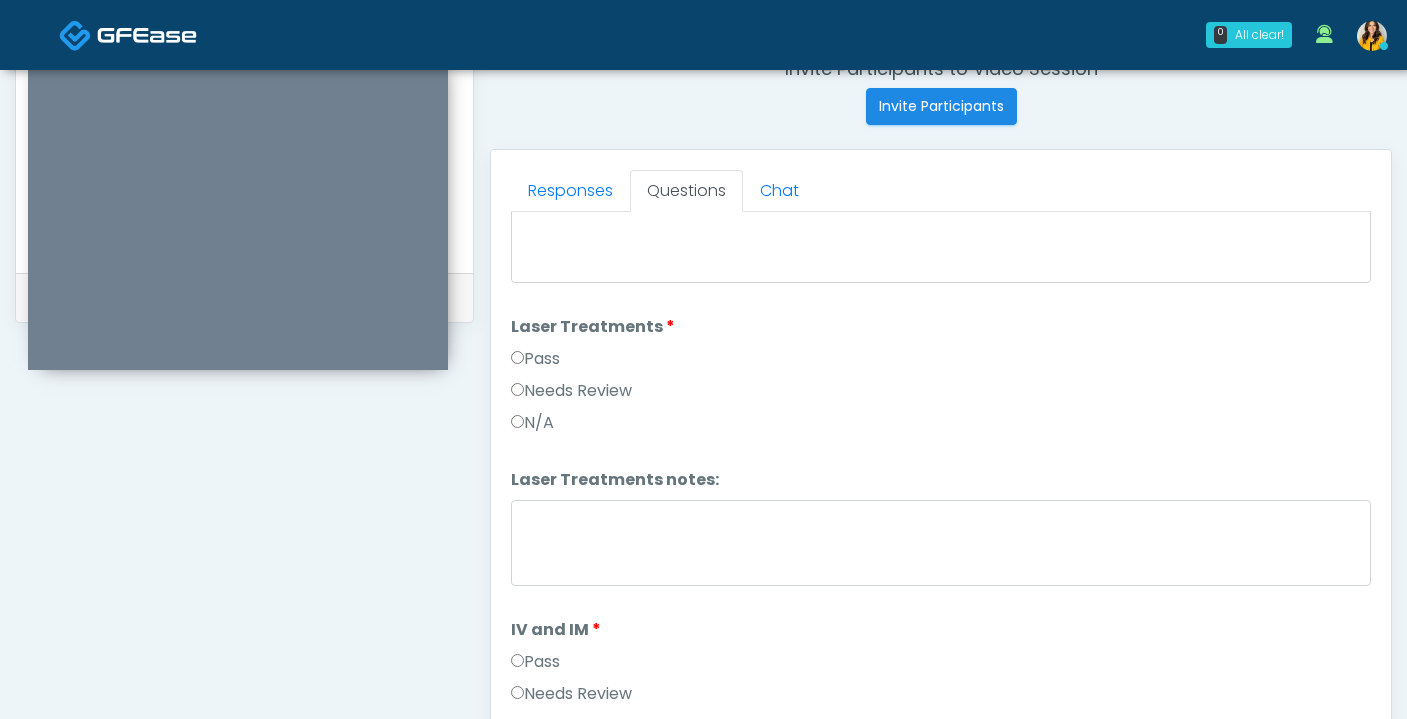 click on "N/A" at bounding box center (532, 423) 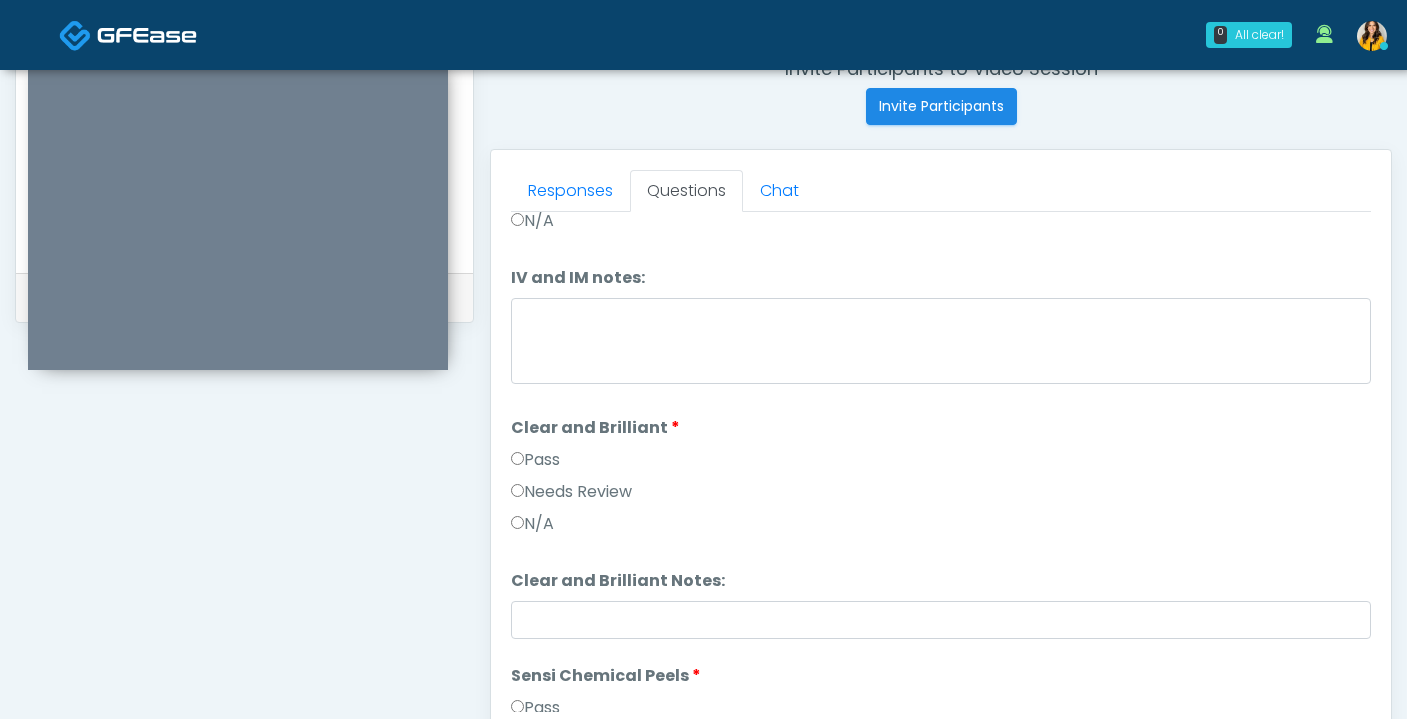 scroll, scrollTop: 1399, scrollLeft: 0, axis: vertical 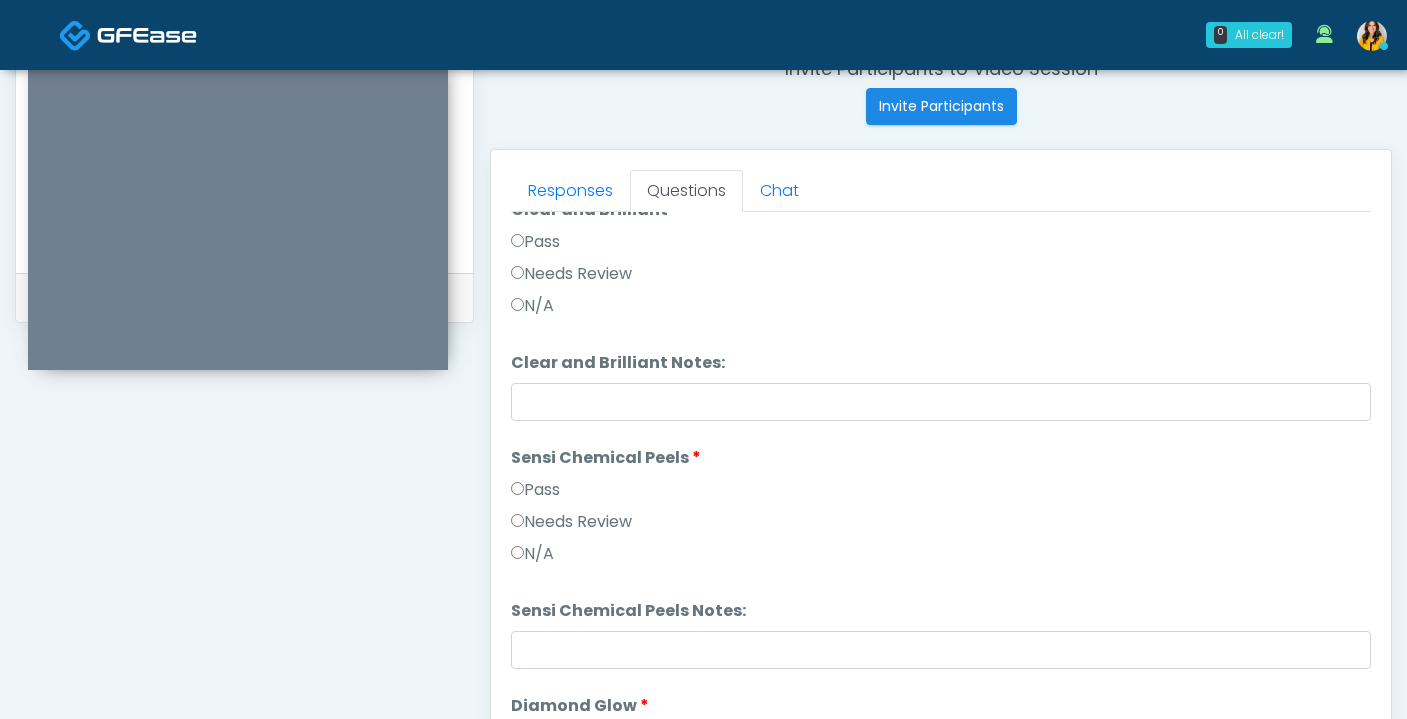click on "N/A" at bounding box center [532, 554] 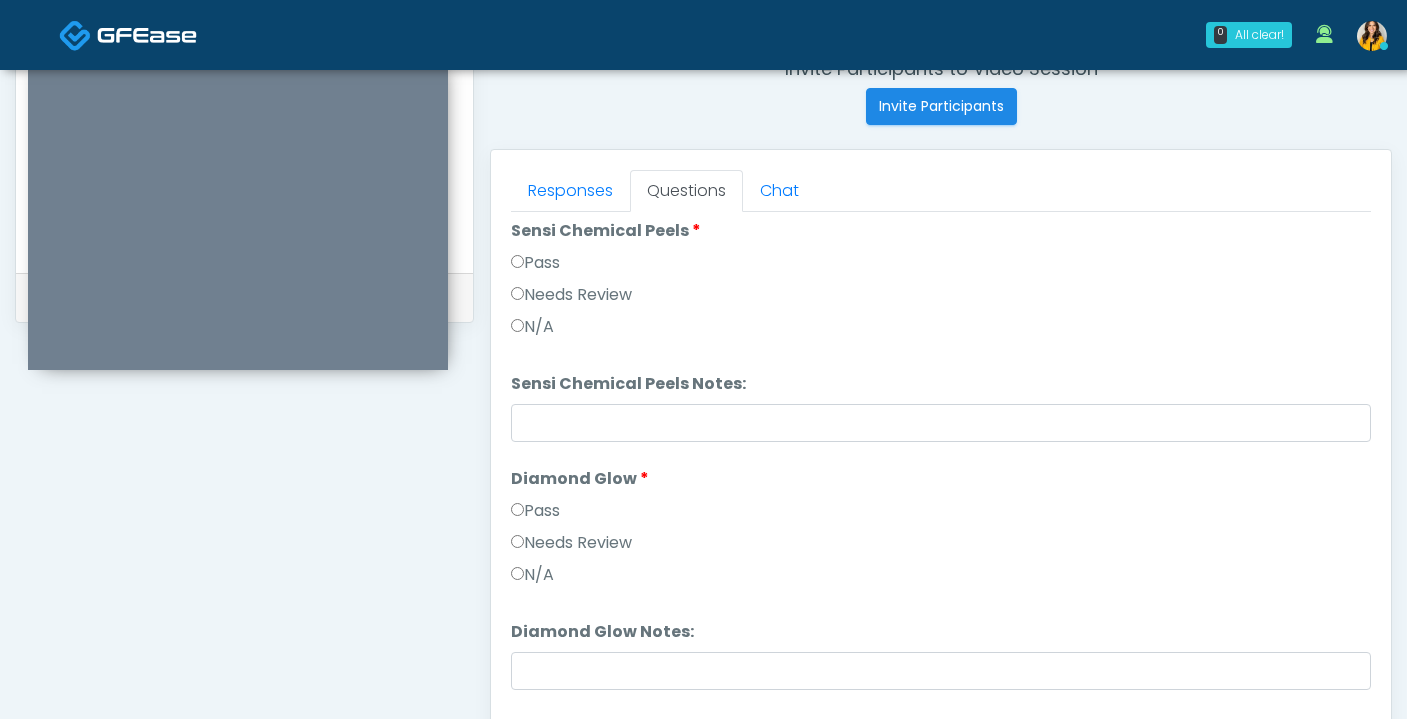 scroll, scrollTop: 1841, scrollLeft: 0, axis: vertical 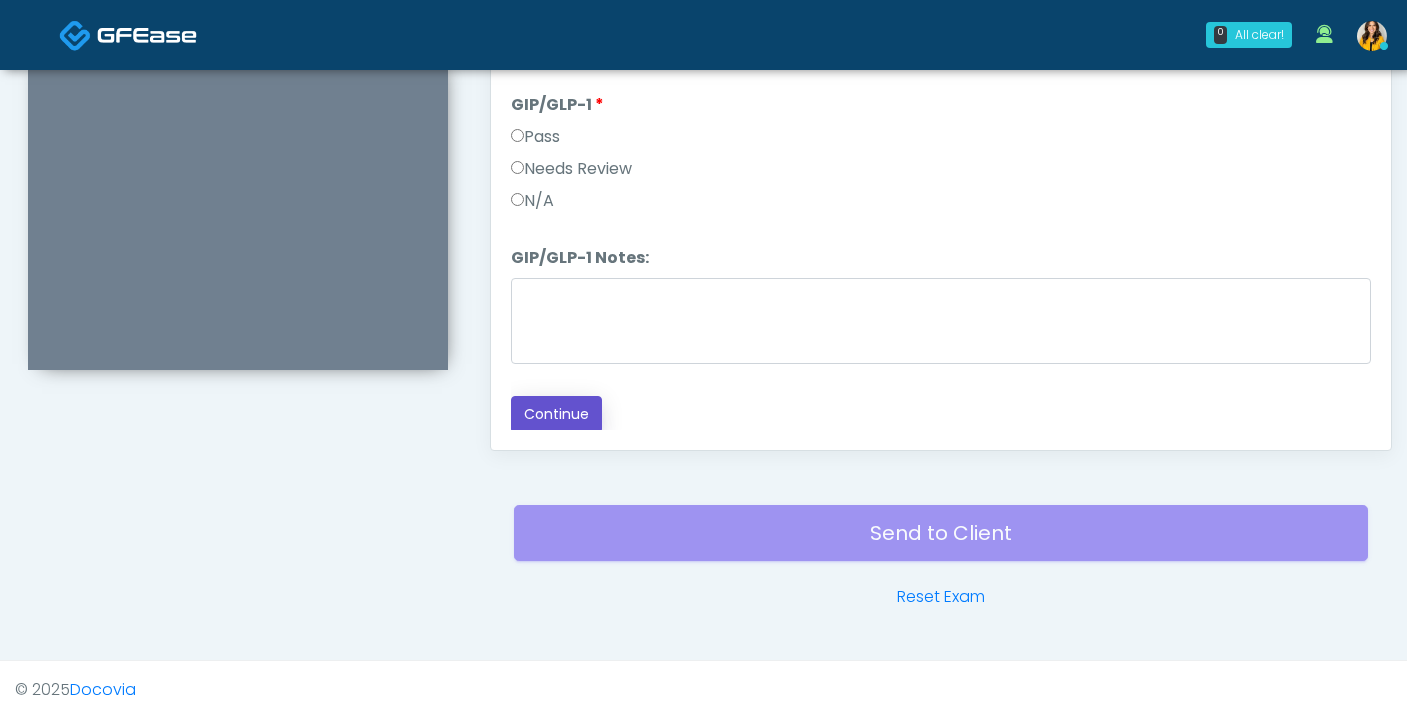 click on "Continue" at bounding box center (556, 414) 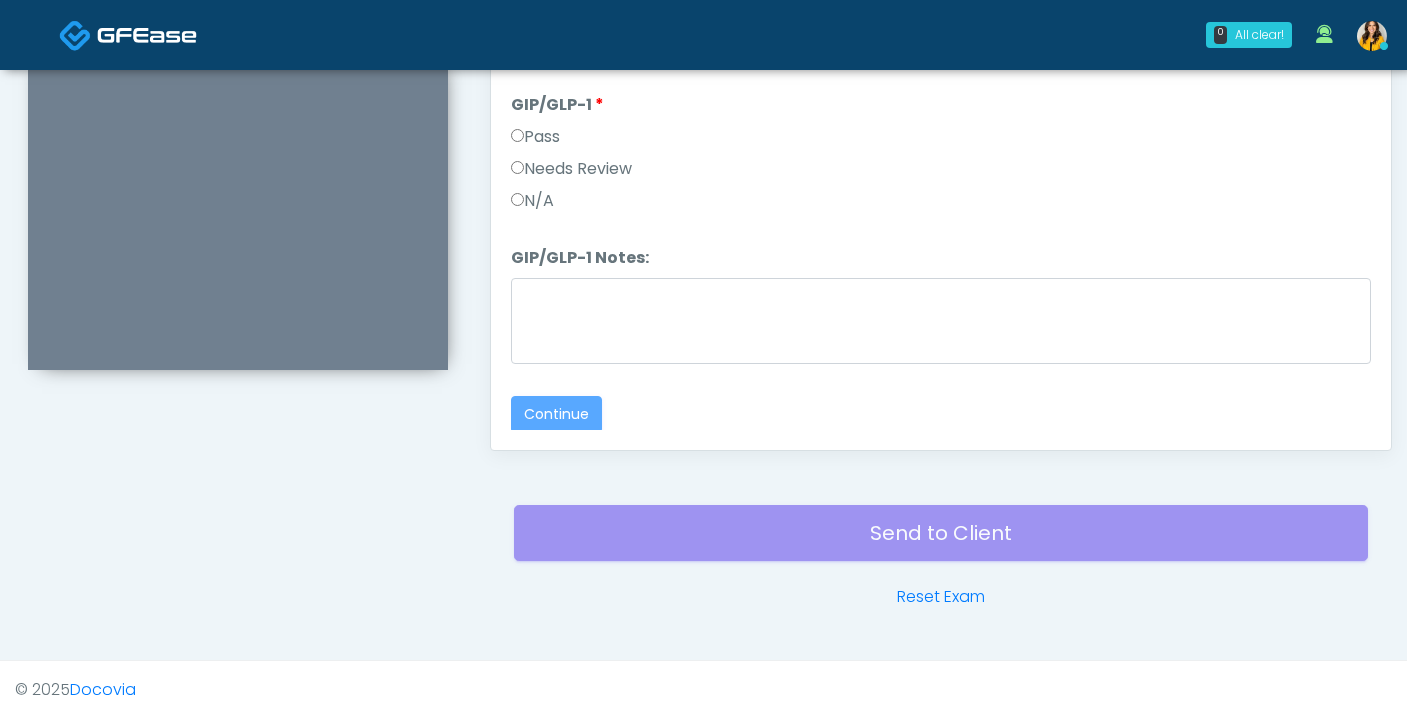 scroll, scrollTop: 0, scrollLeft: 0, axis: both 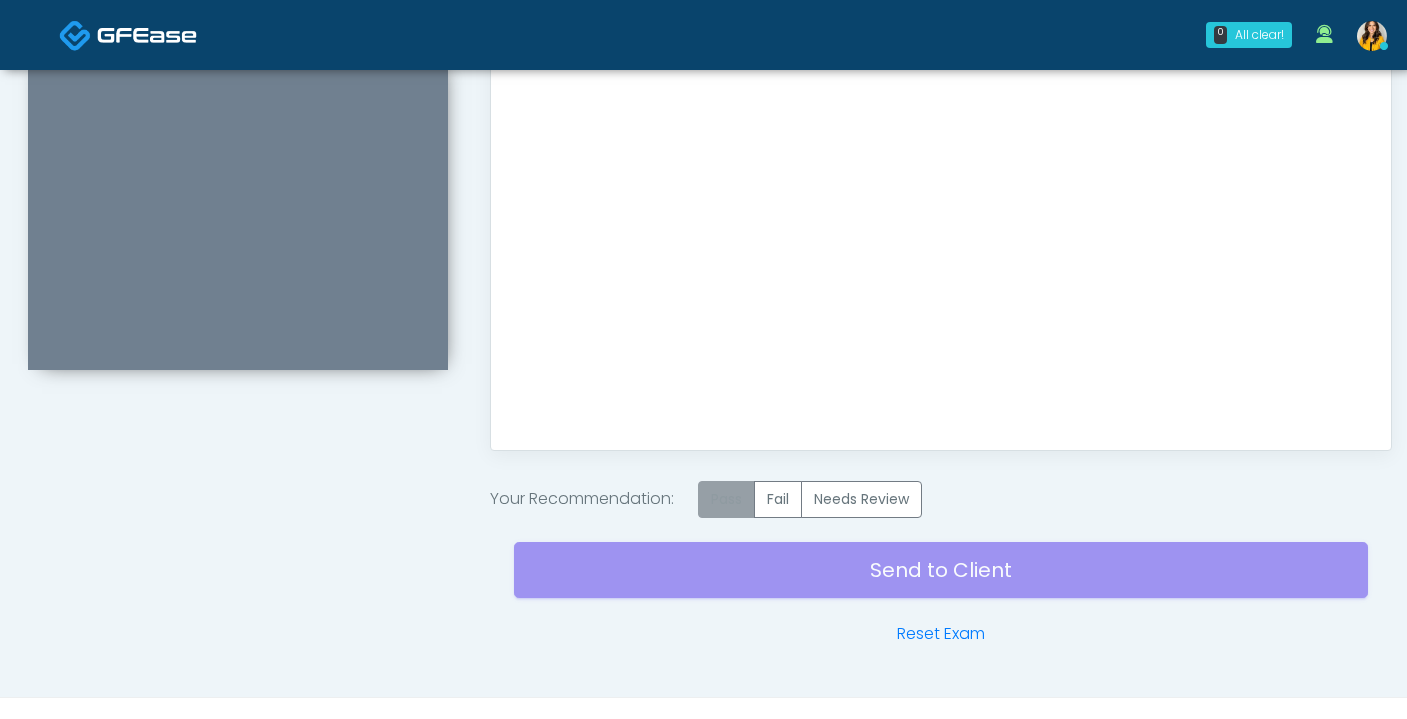 click on "Pass" at bounding box center (726, 499) 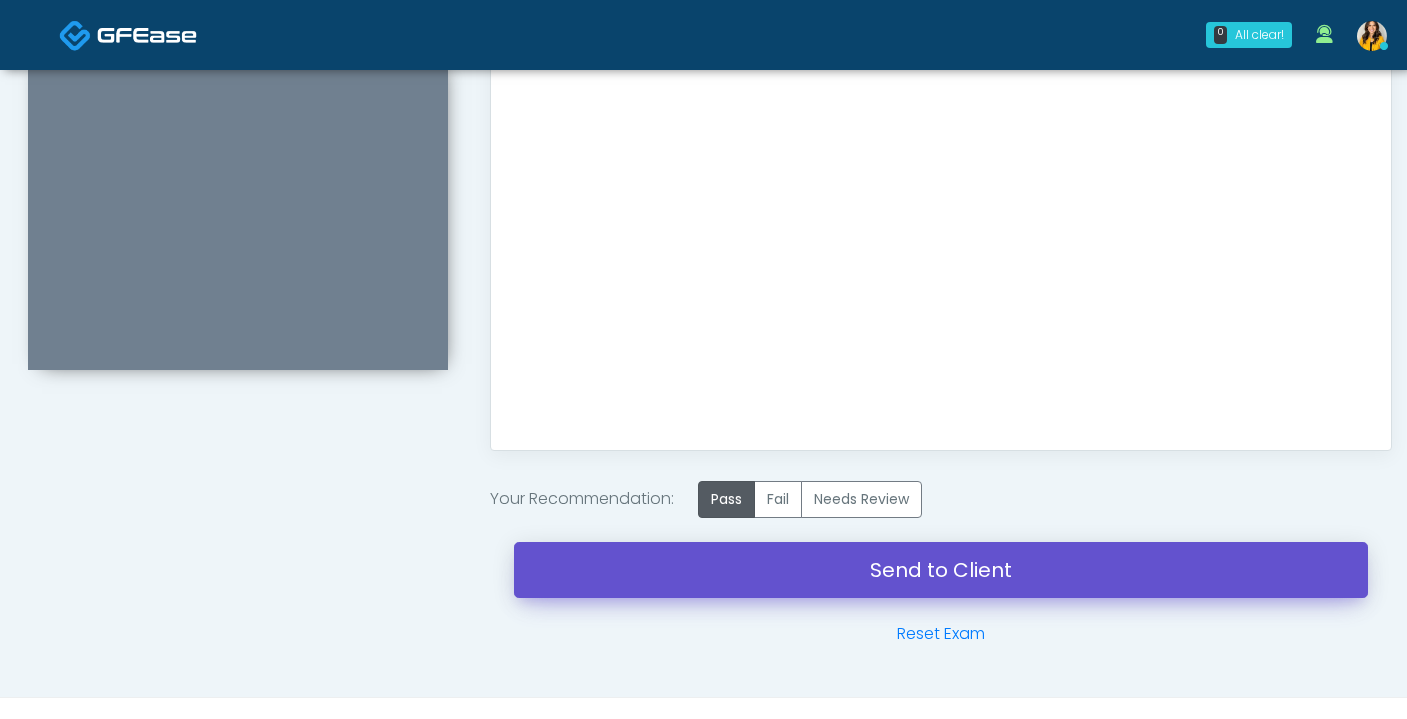 click on "Send to Client" at bounding box center [941, 570] 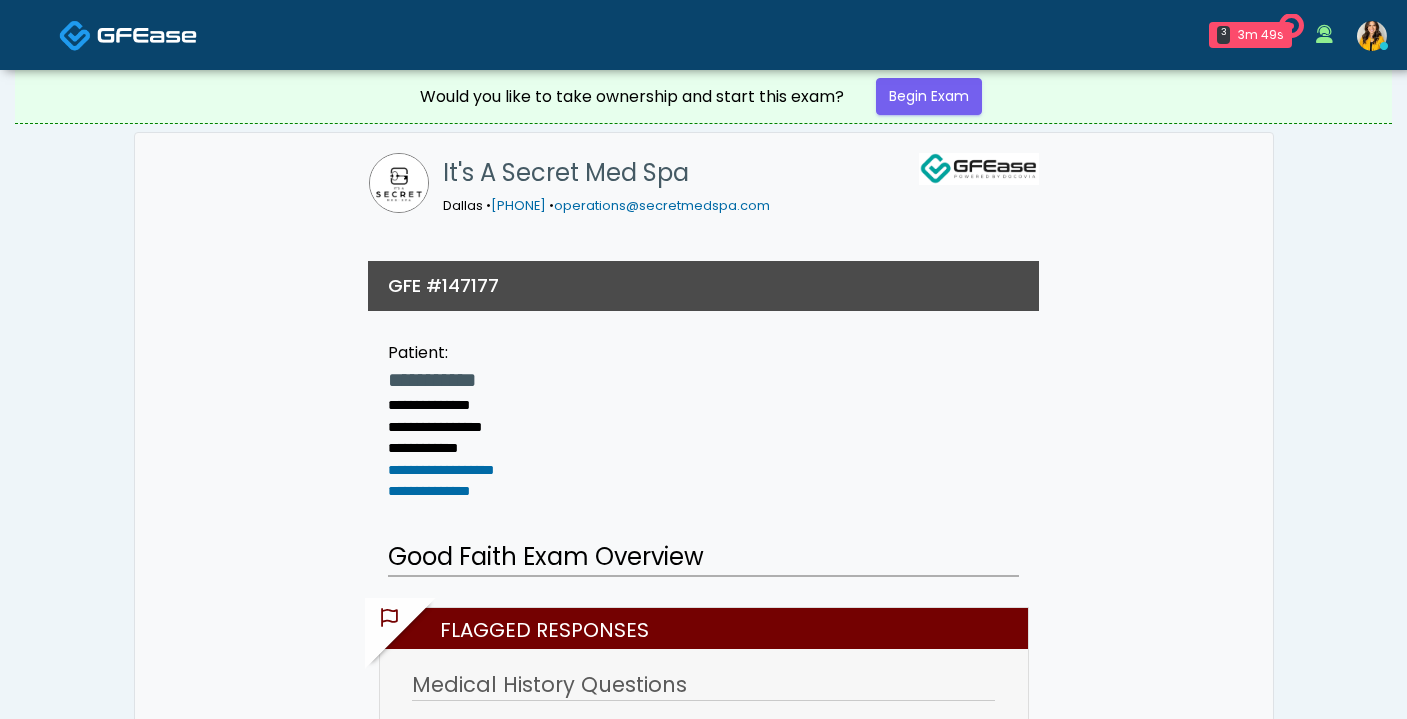 scroll, scrollTop: 127, scrollLeft: 0, axis: vertical 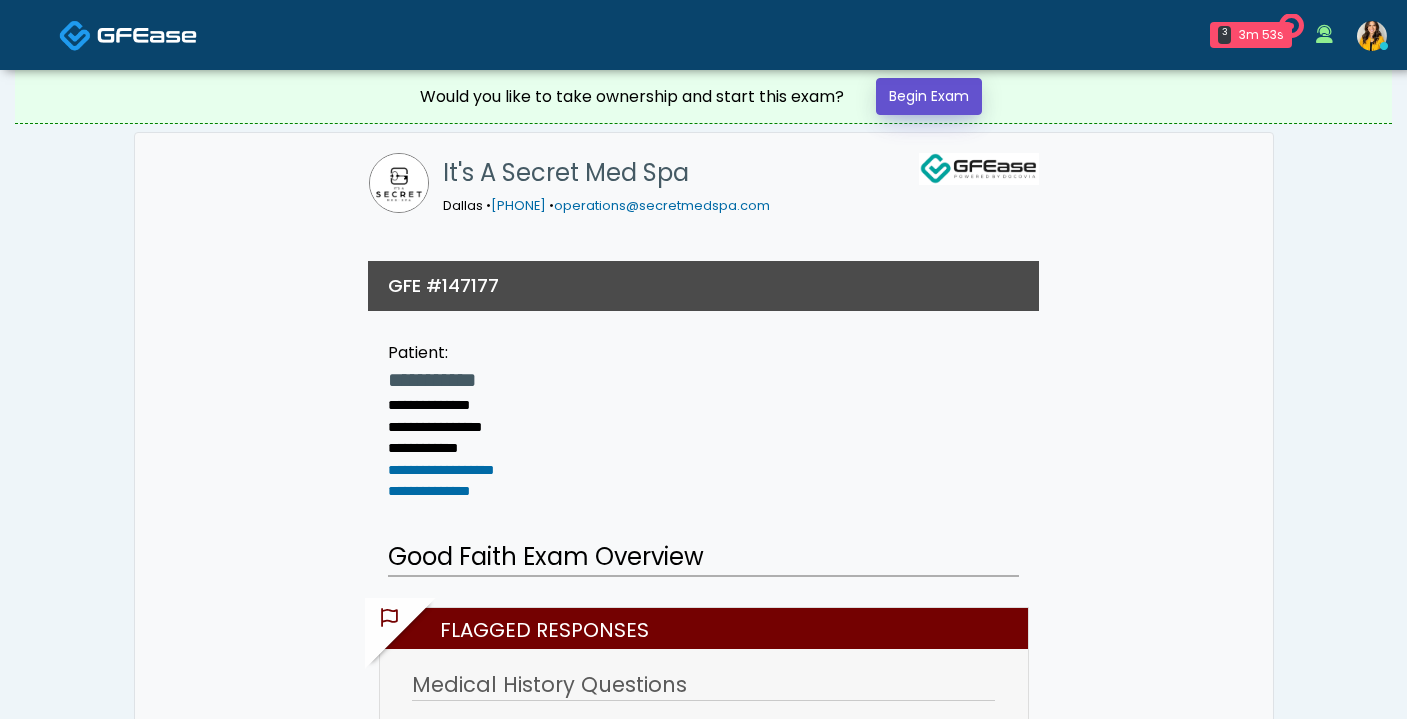 click on "Begin Exam" at bounding box center (929, 96) 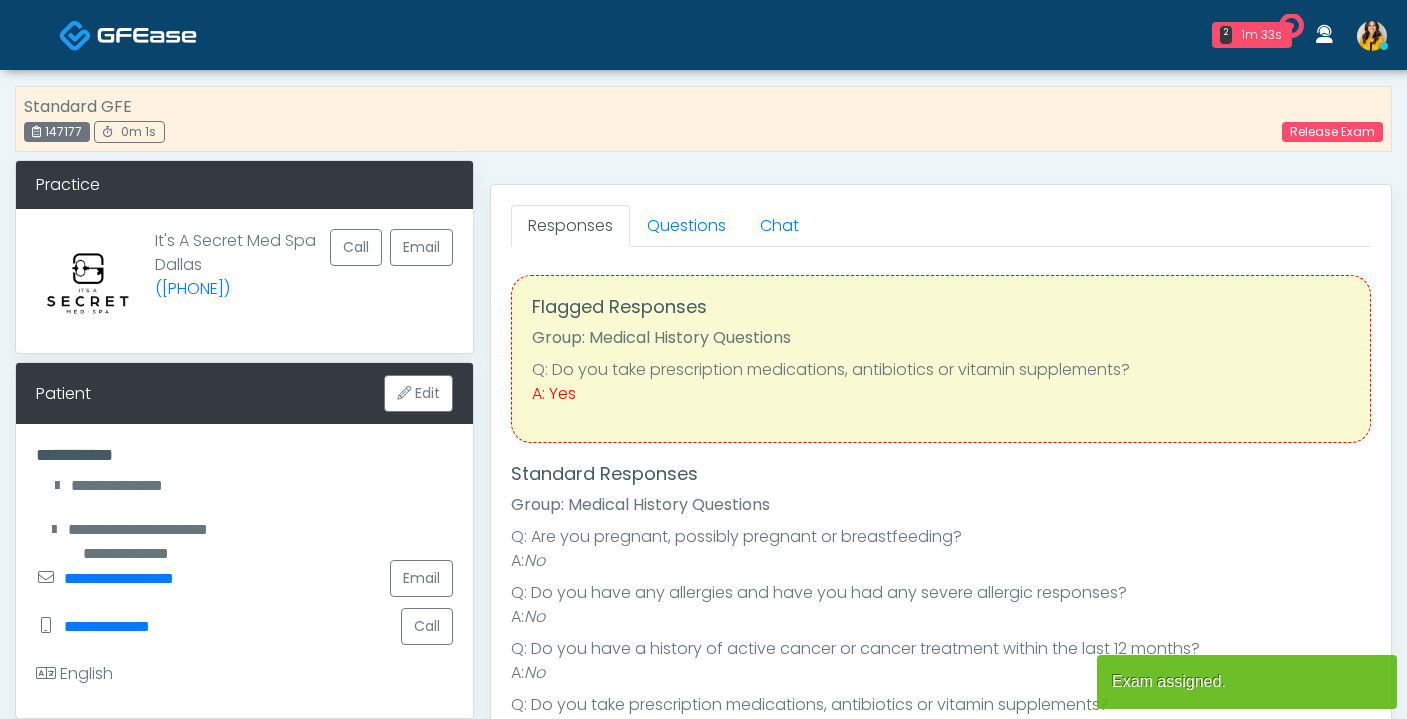 scroll, scrollTop: 0, scrollLeft: 0, axis: both 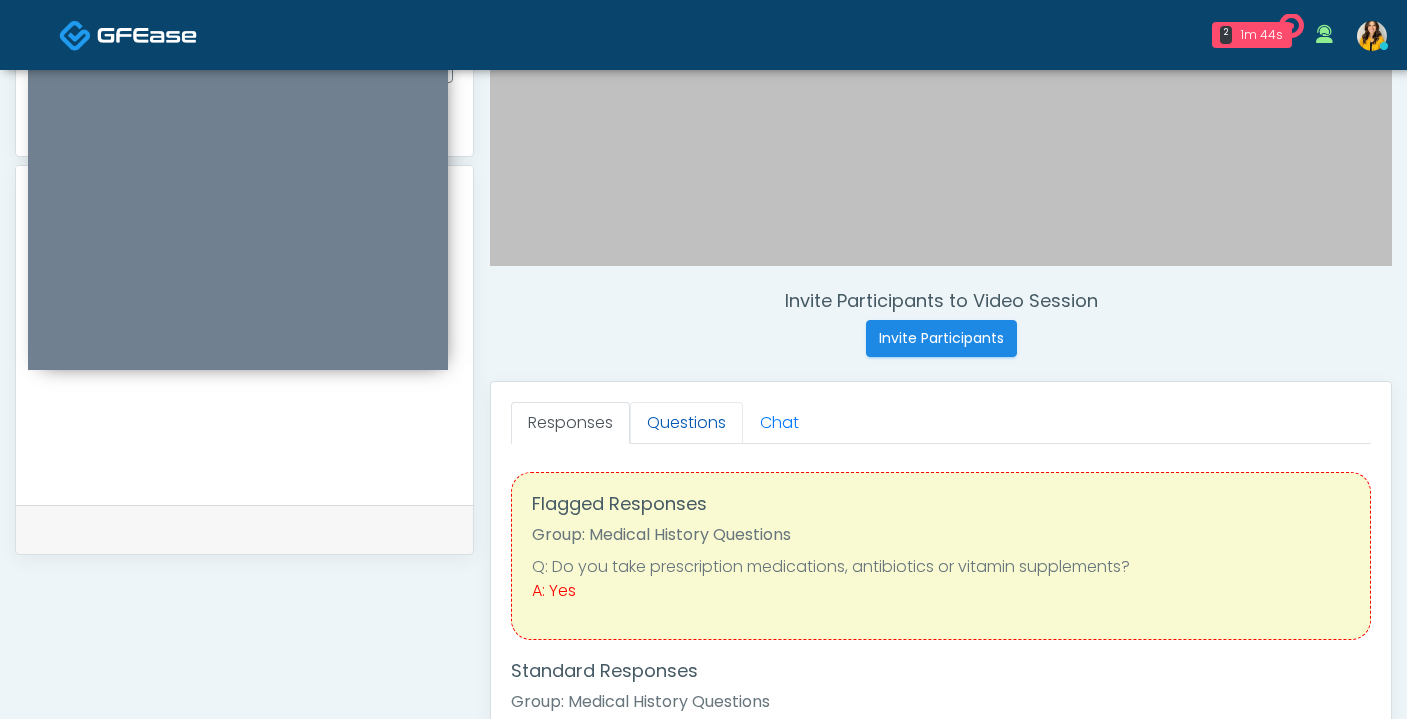 click on "Questions" at bounding box center (686, 423) 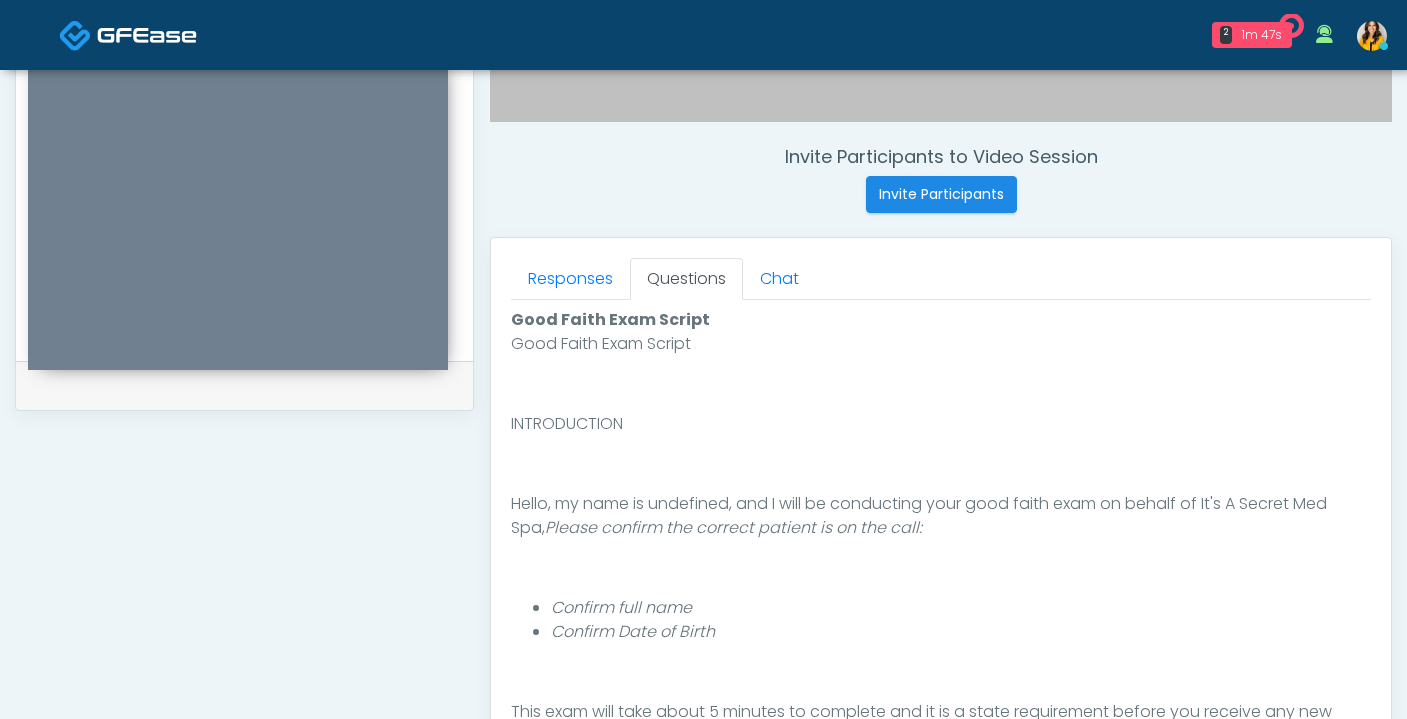 scroll, scrollTop: 711, scrollLeft: 0, axis: vertical 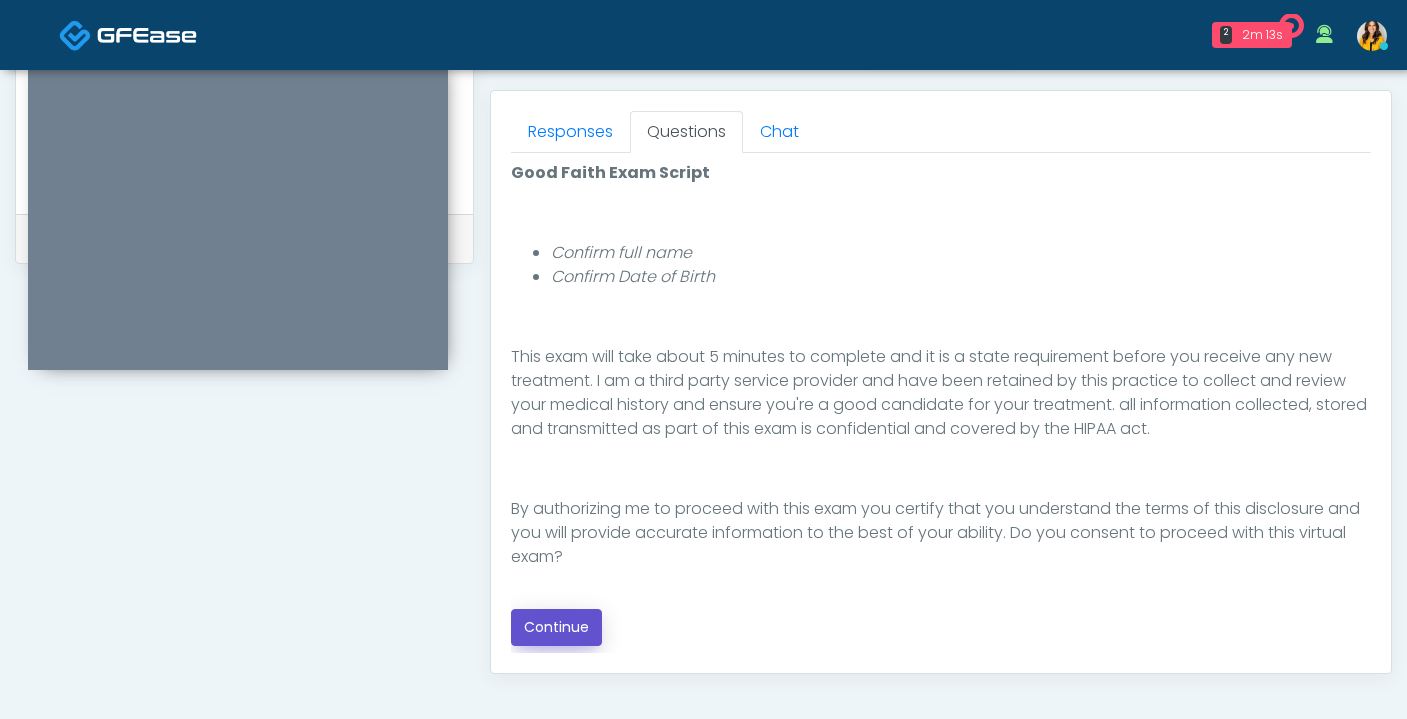 click on "Continue" at bounding box center [556, 627] 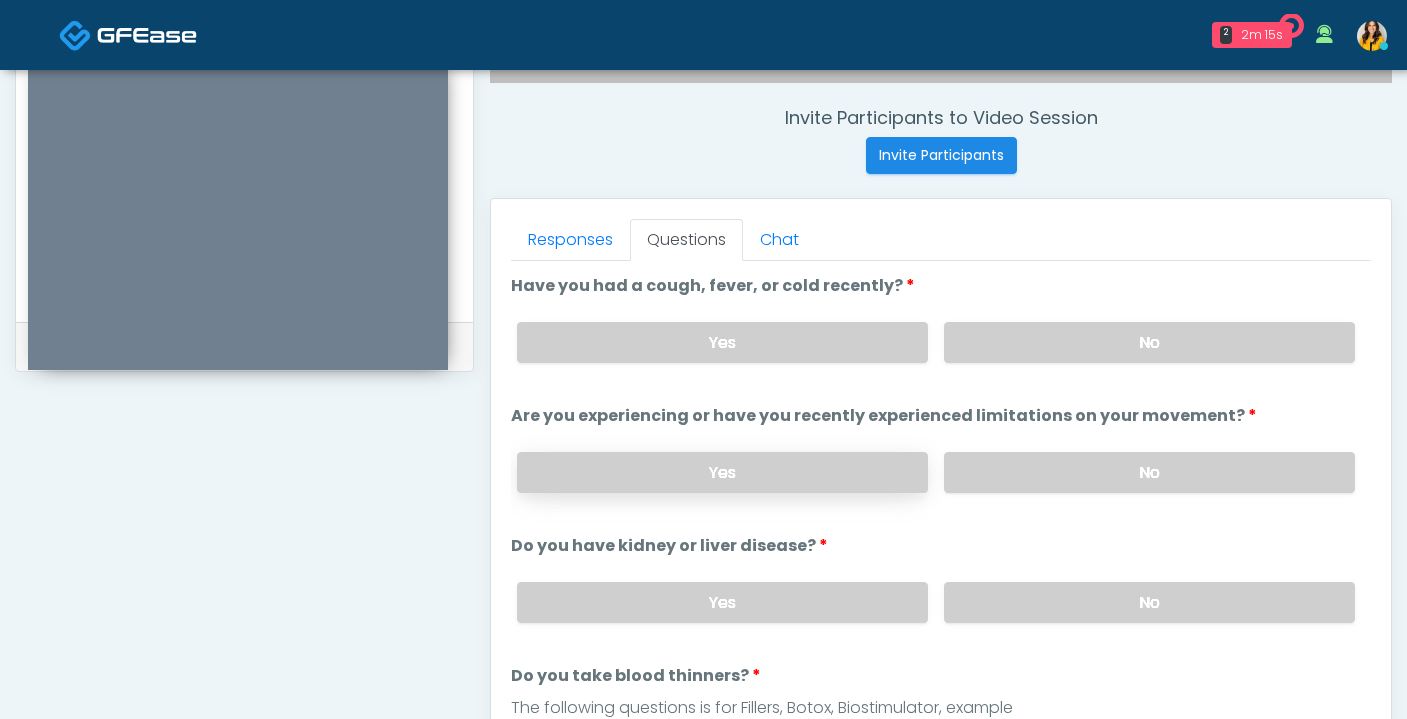 scroll, scrollTop: 735, scrollLeft: 0, axis: vertical 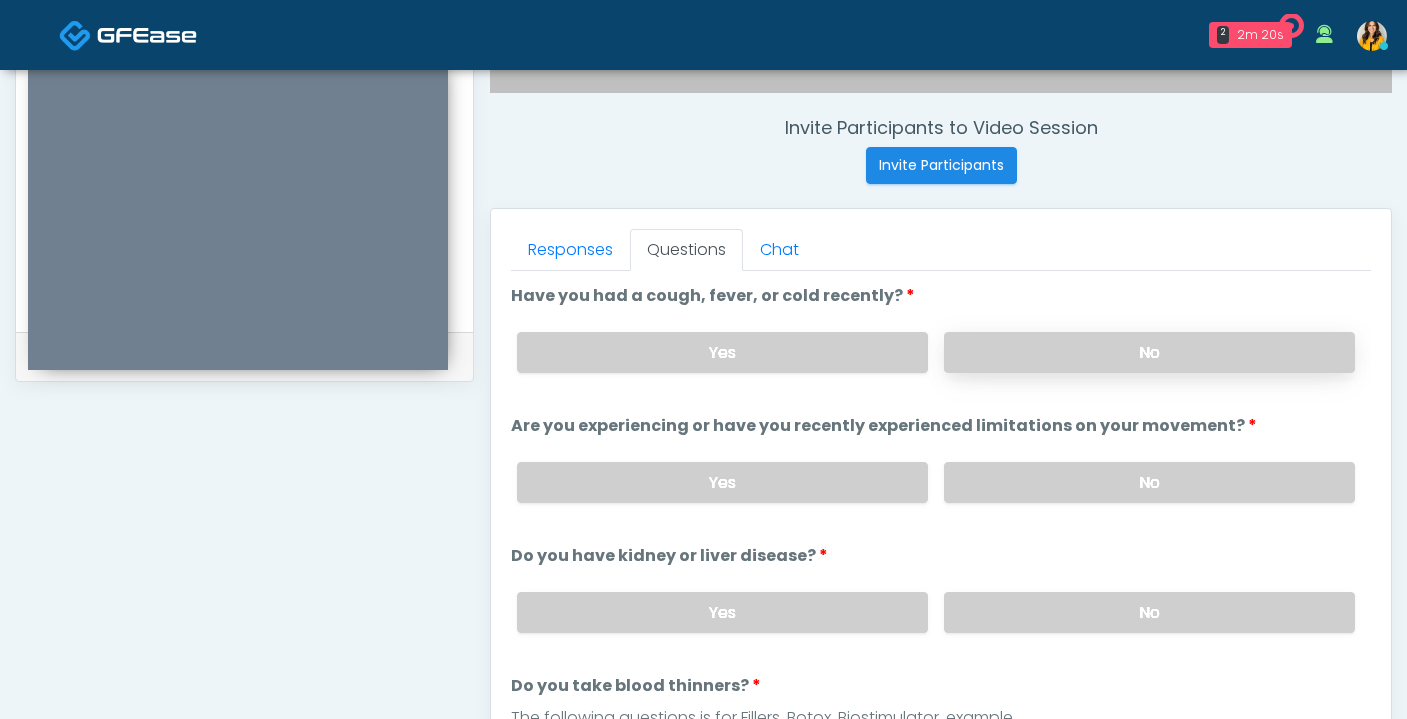 click on "No" at bounding box center (1149, 352) 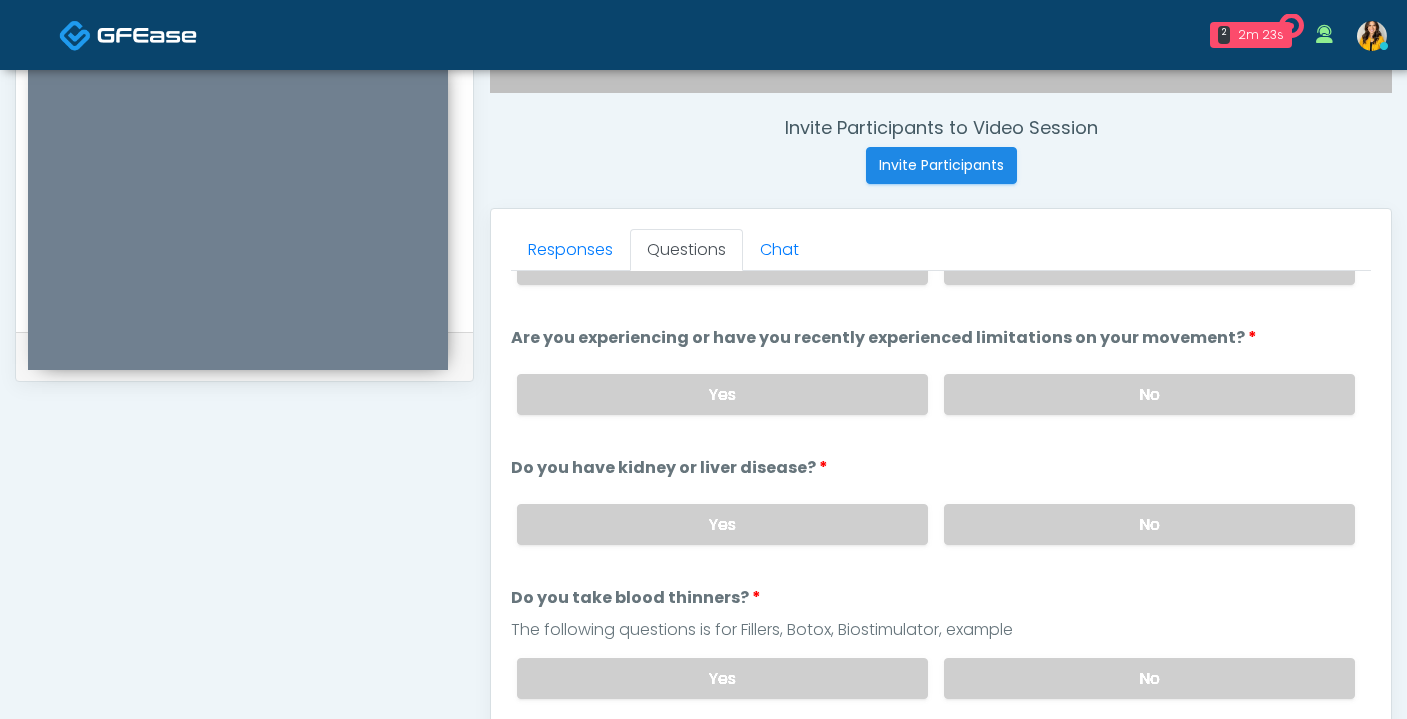 scroll, scrollTop: 107, scrollLeft: 0, axis: vertical 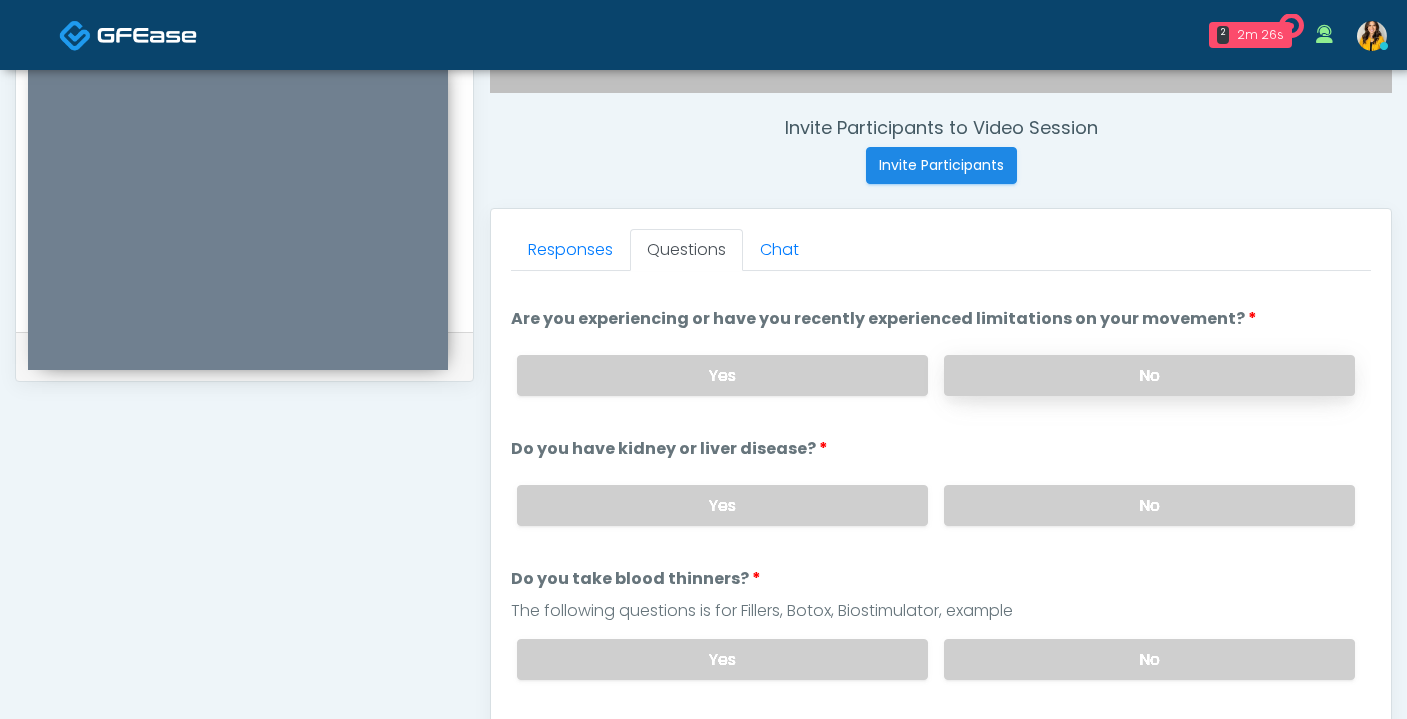 click on "No" at bounding box center (1149, 375) 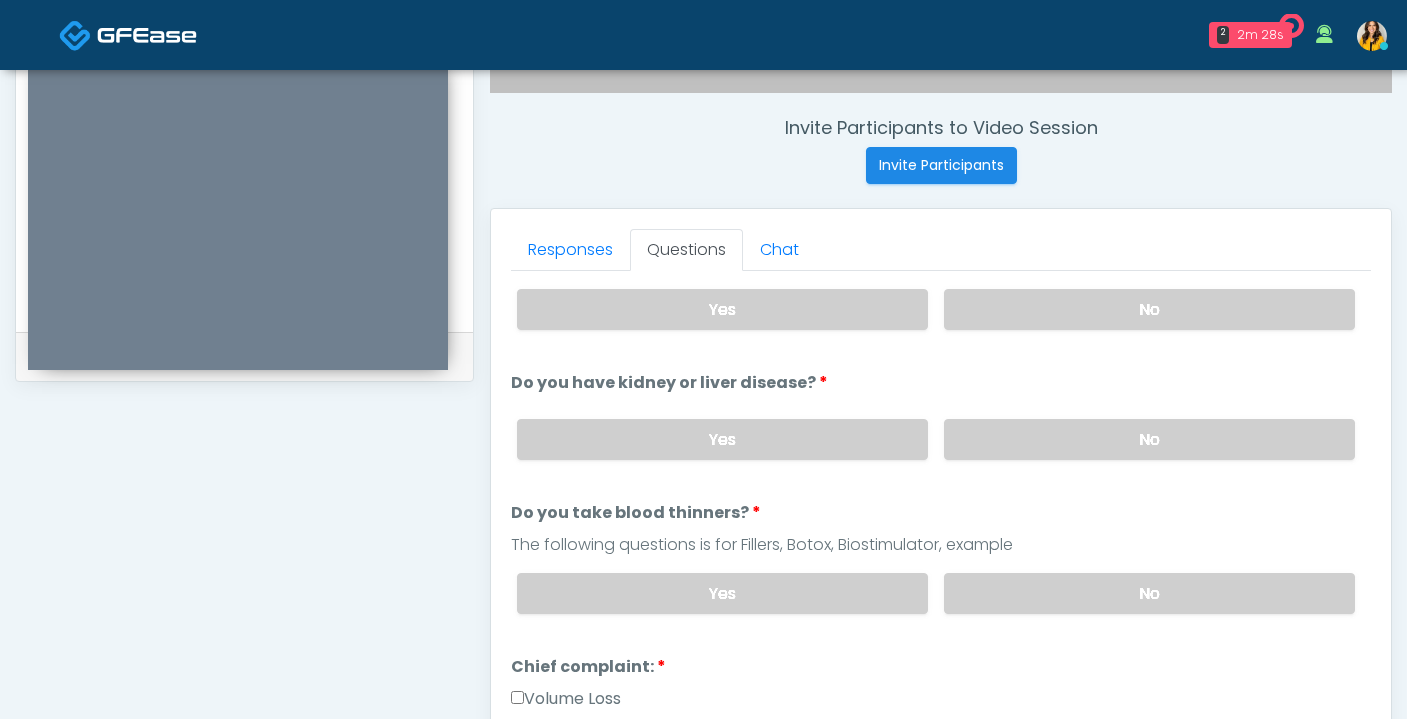 scroll, scrollTop: 213, scrollLeft: 0, axis: vertical 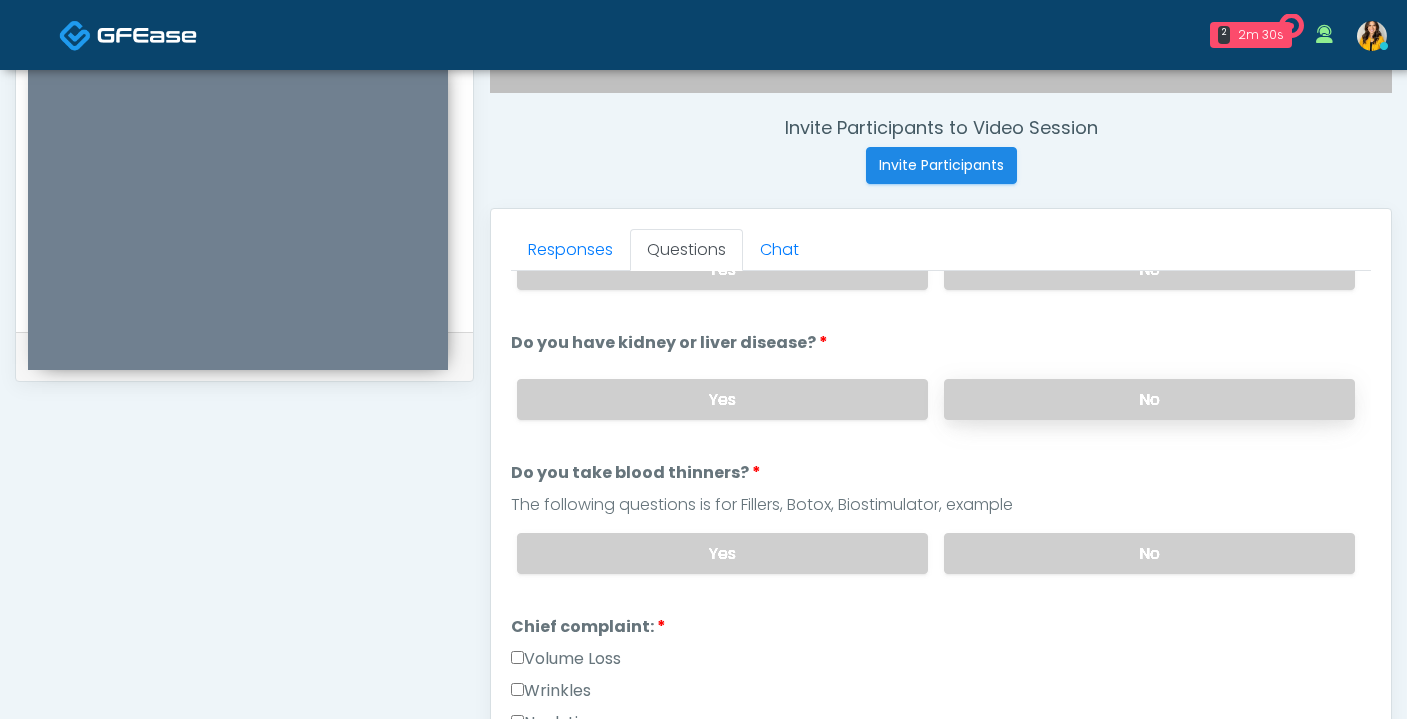 click on "No" at bounding box center (1149, 399) 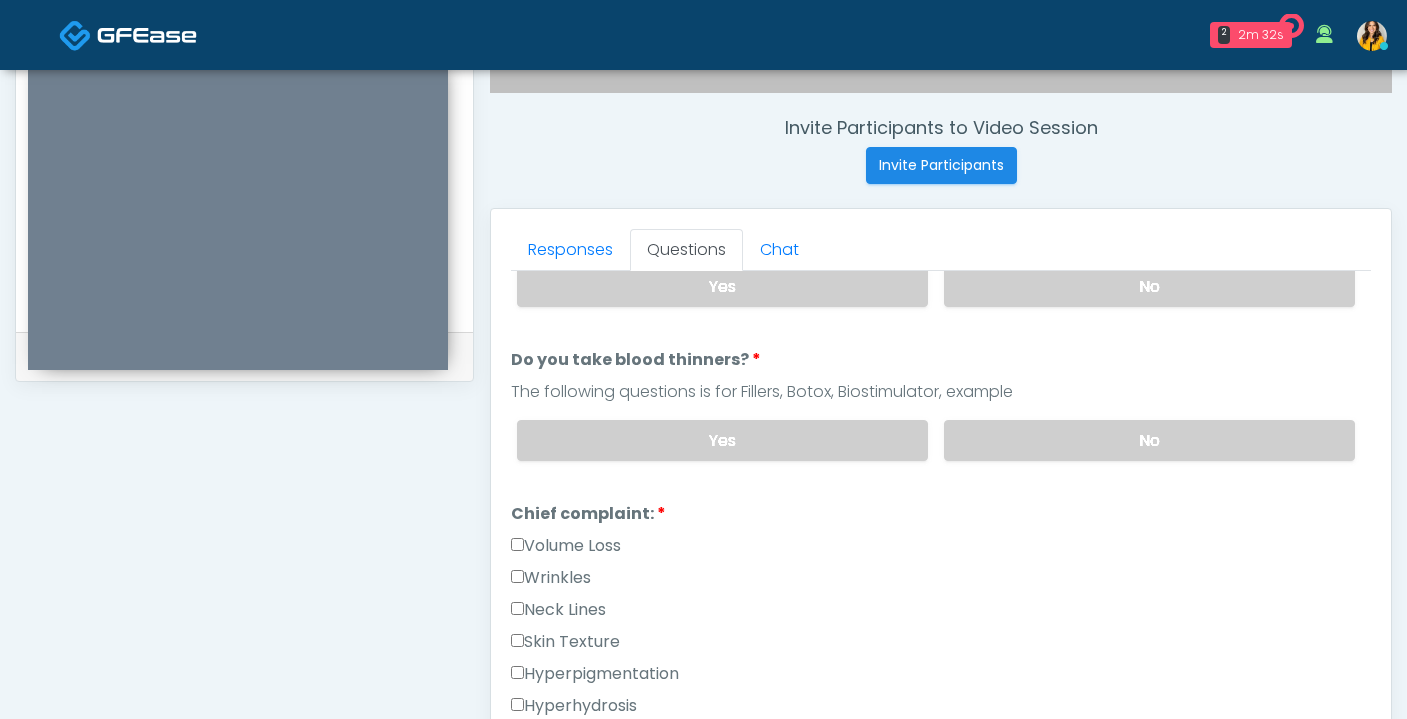 scroll, scrollTop: 350, scrollLeft: 0, axis: vertical 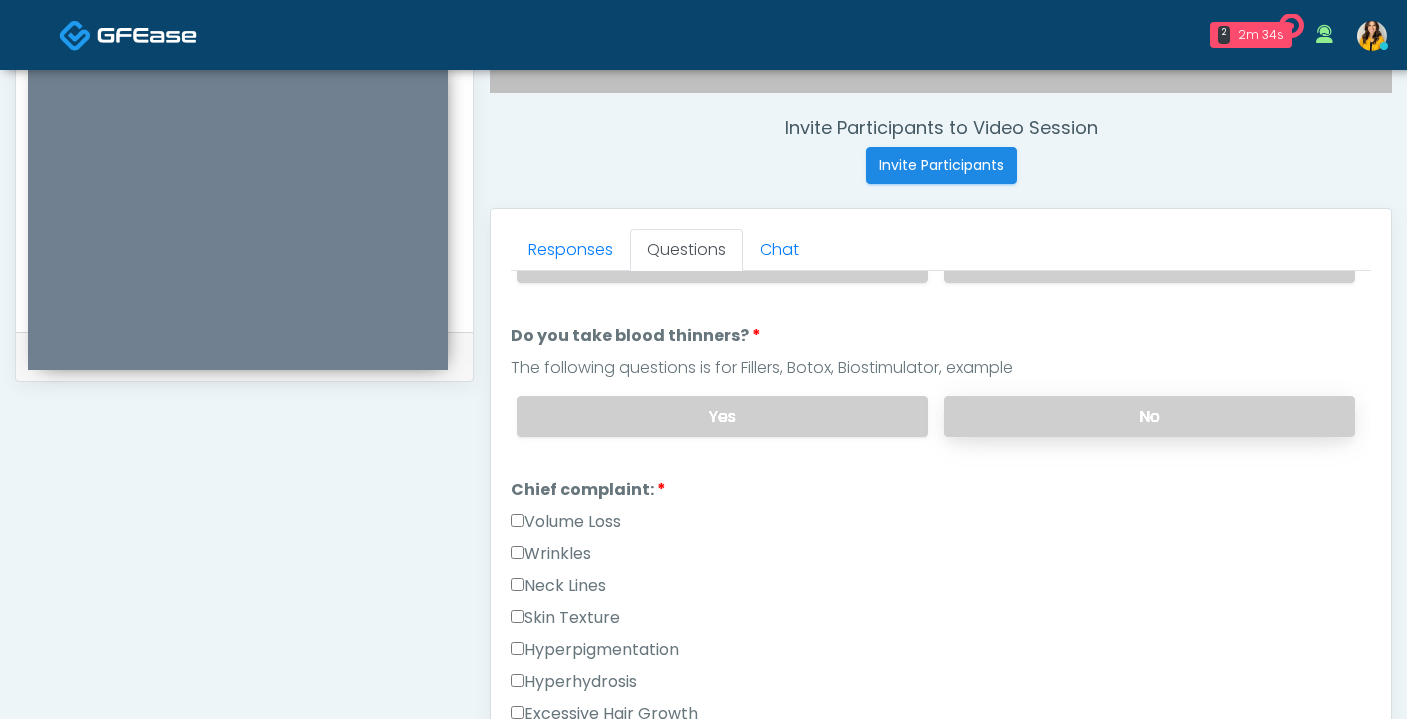 click on "No" at bounding box center [1149, 416] 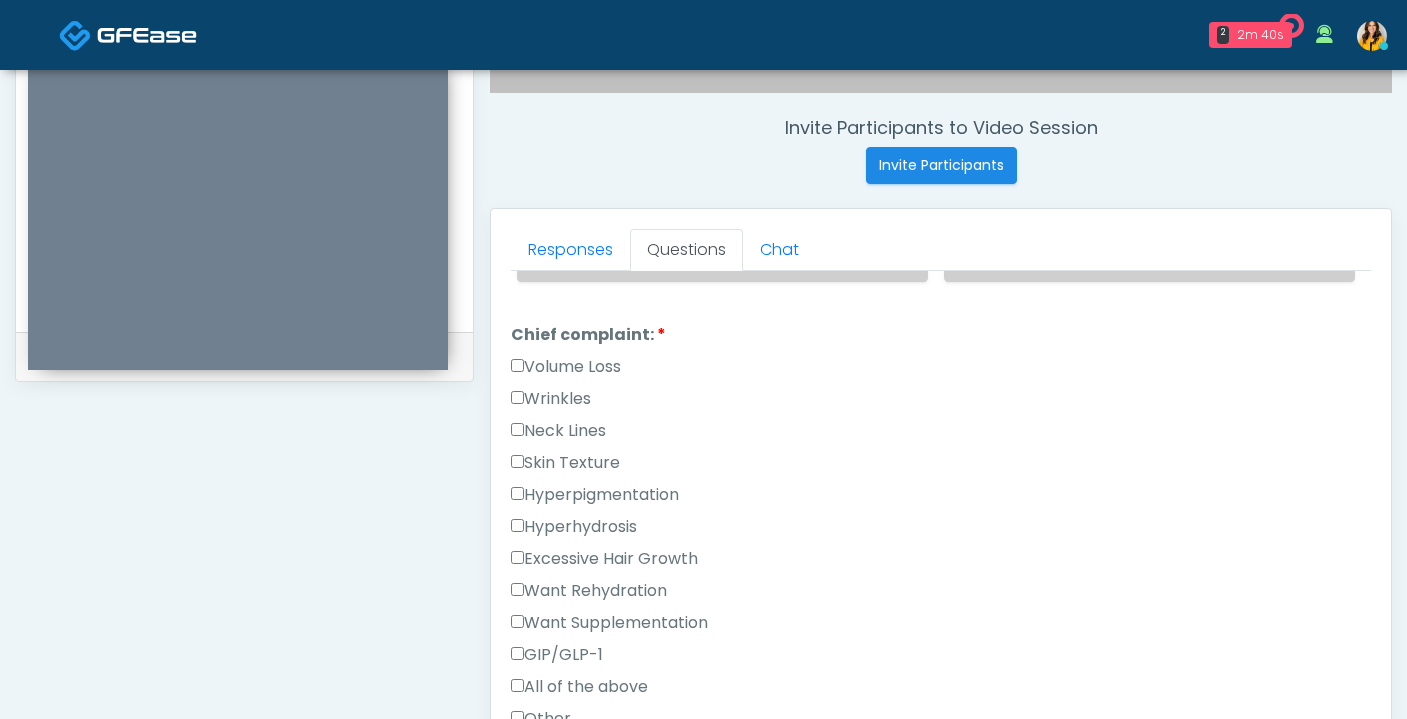 scroll, scrollTop: 537, scrollLeft: 0, axis: vertical 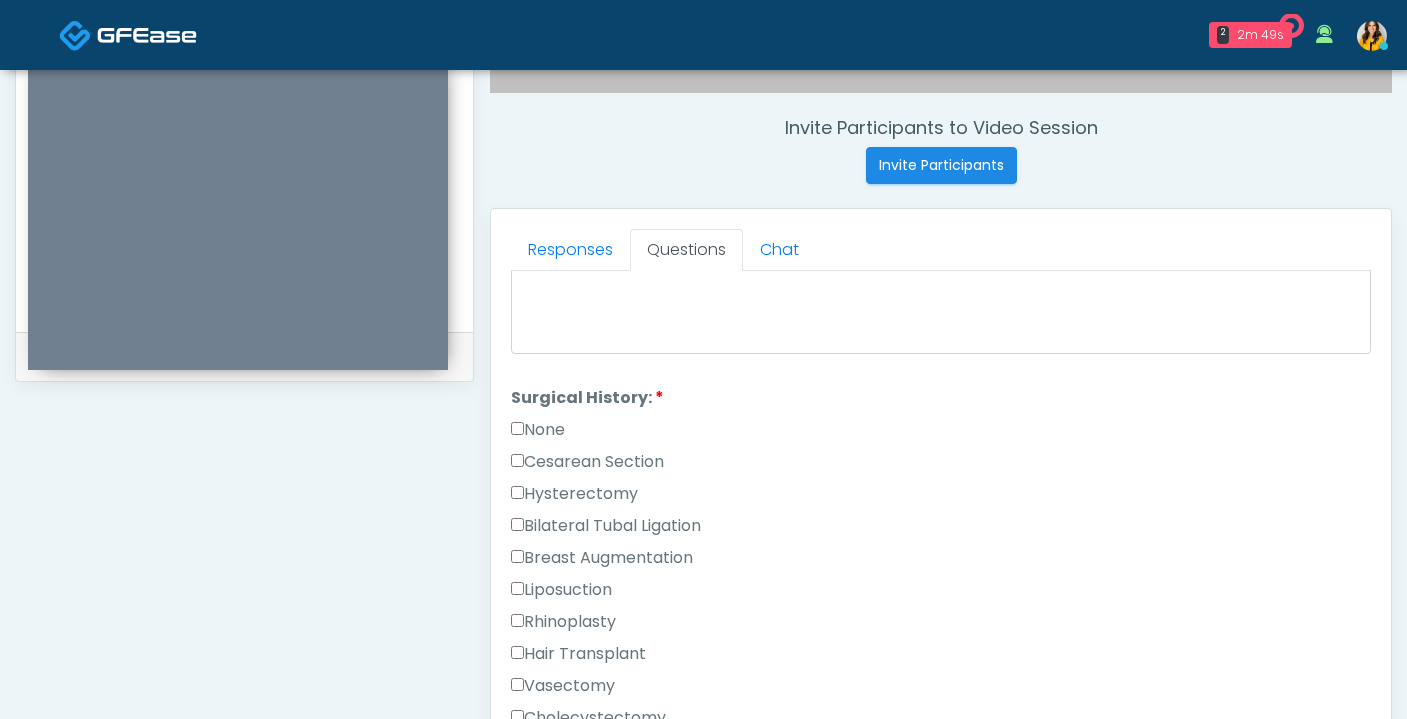 click on "Surgical History:
Surgical History:
None
Cesarean Section
Hysterectomy
Bilateral Tubal Ligation
Breast Augmentation
Liposuction" at bounding box center (941, 610) 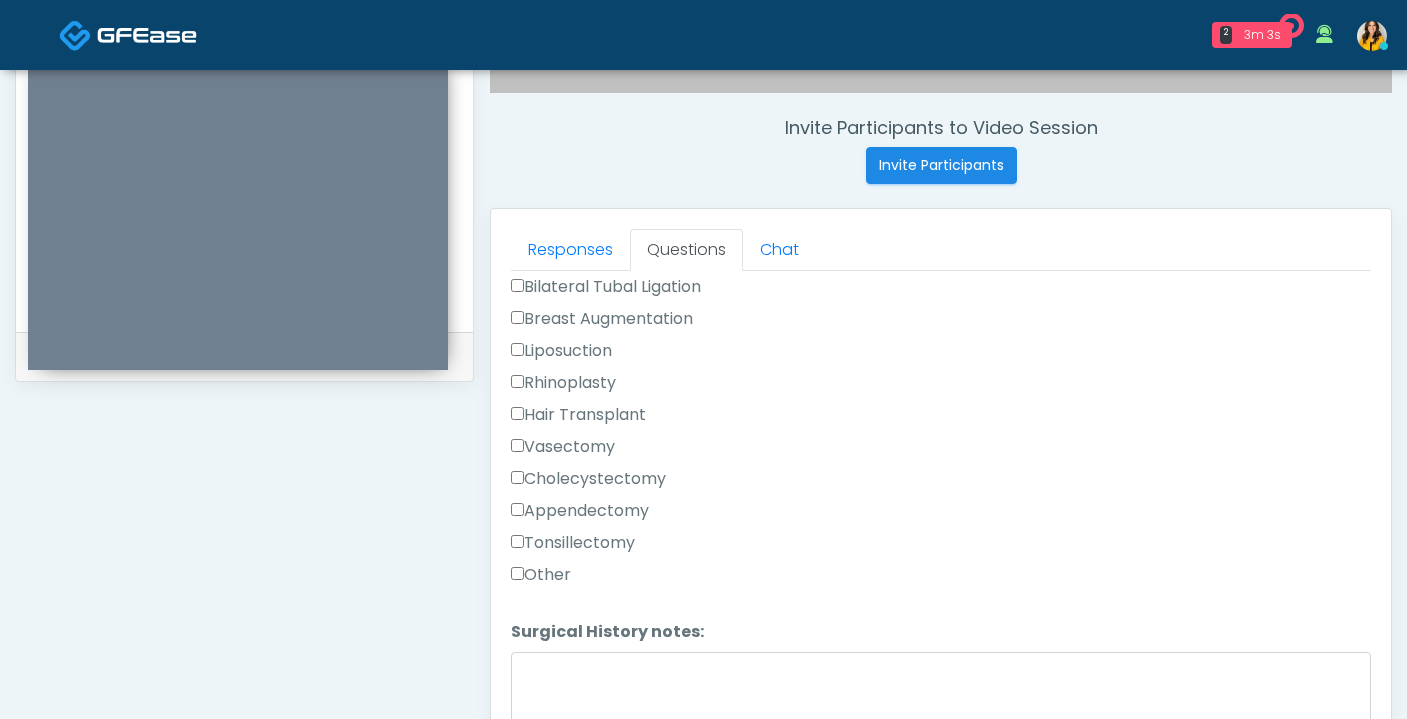 scroll, scrollTop: 1303, scrollLeft: 0, axis: vertical 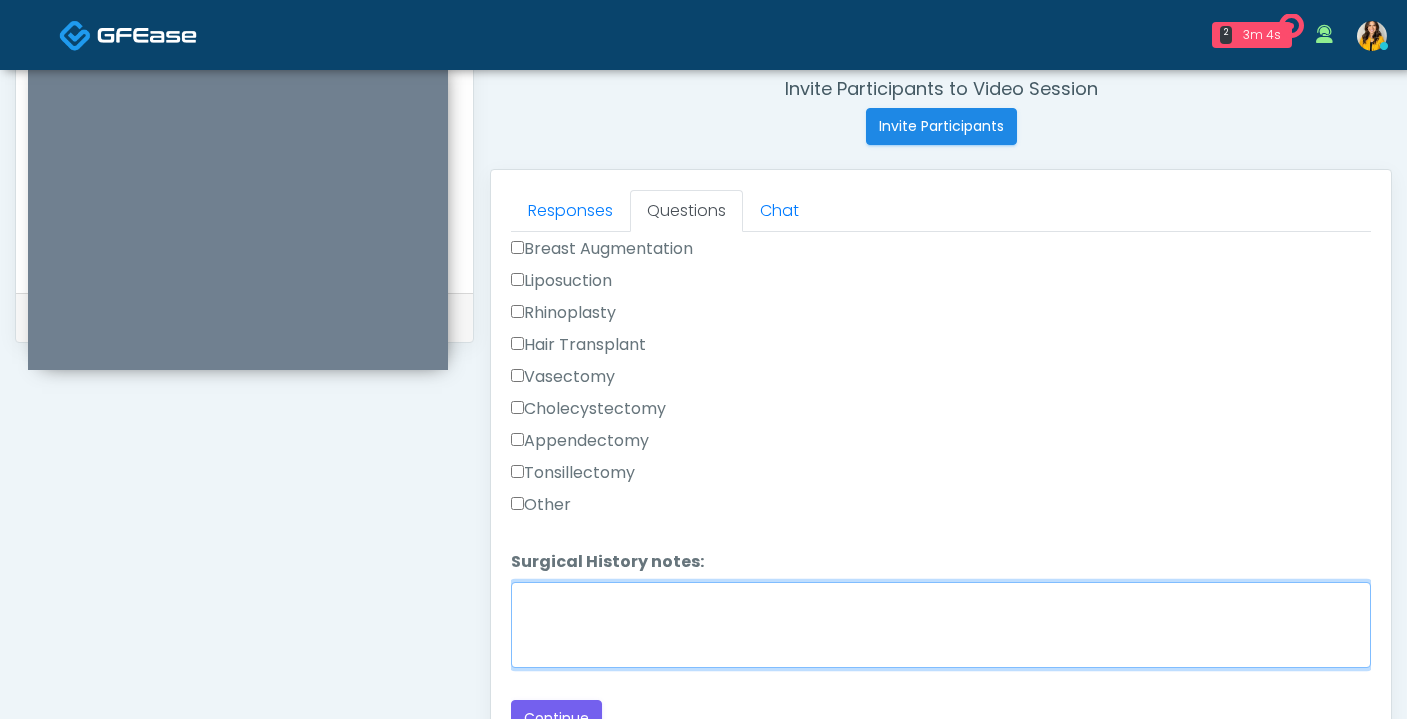 click on "Surgical History notes:" at bounding box center (941, 625) 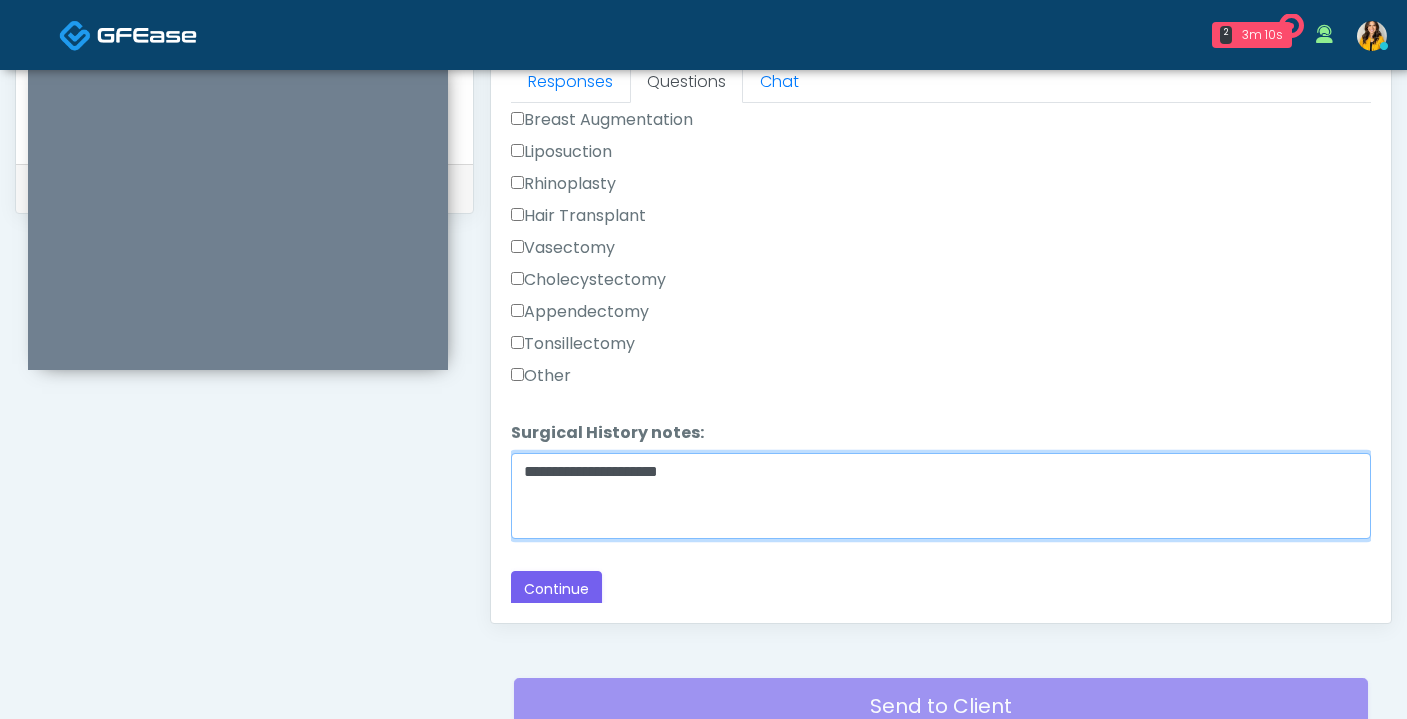 scroll, scrollTop: 955, scrollLeft: 0, axis: vertical 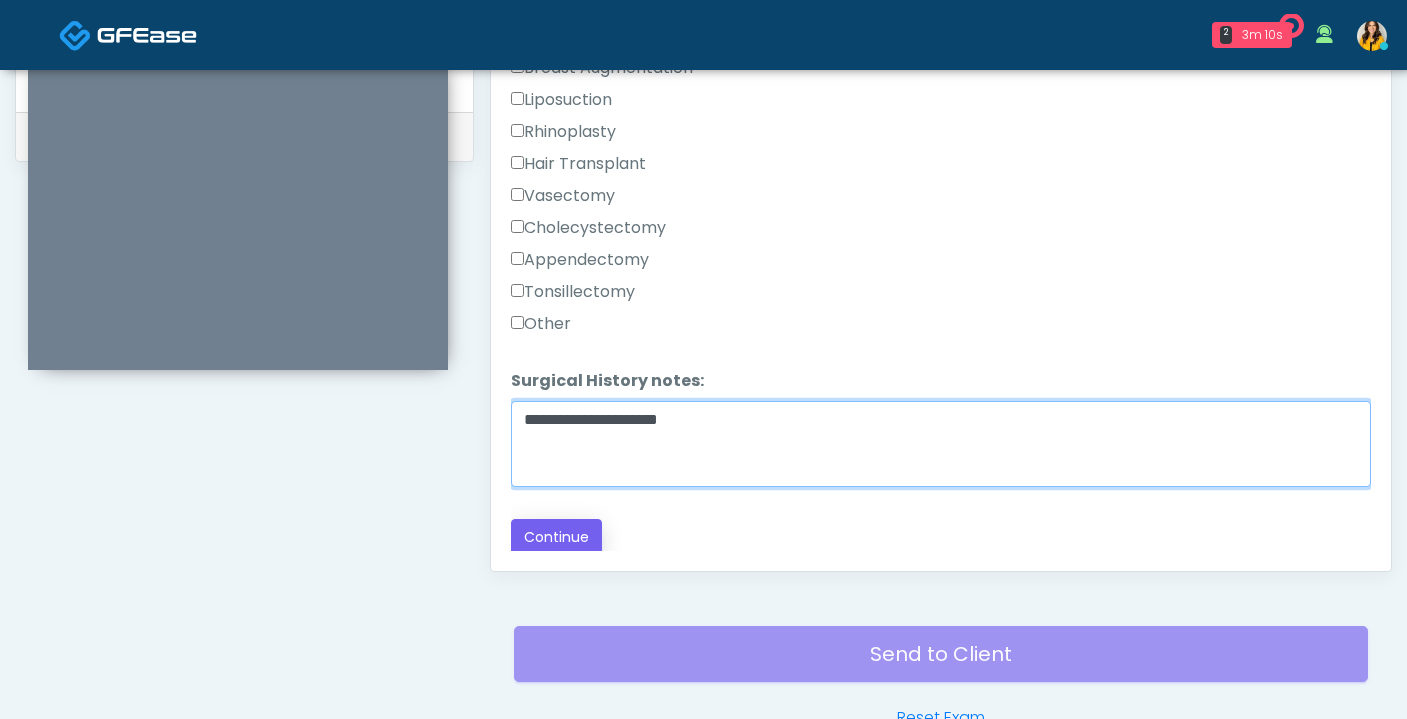 type on "**********" 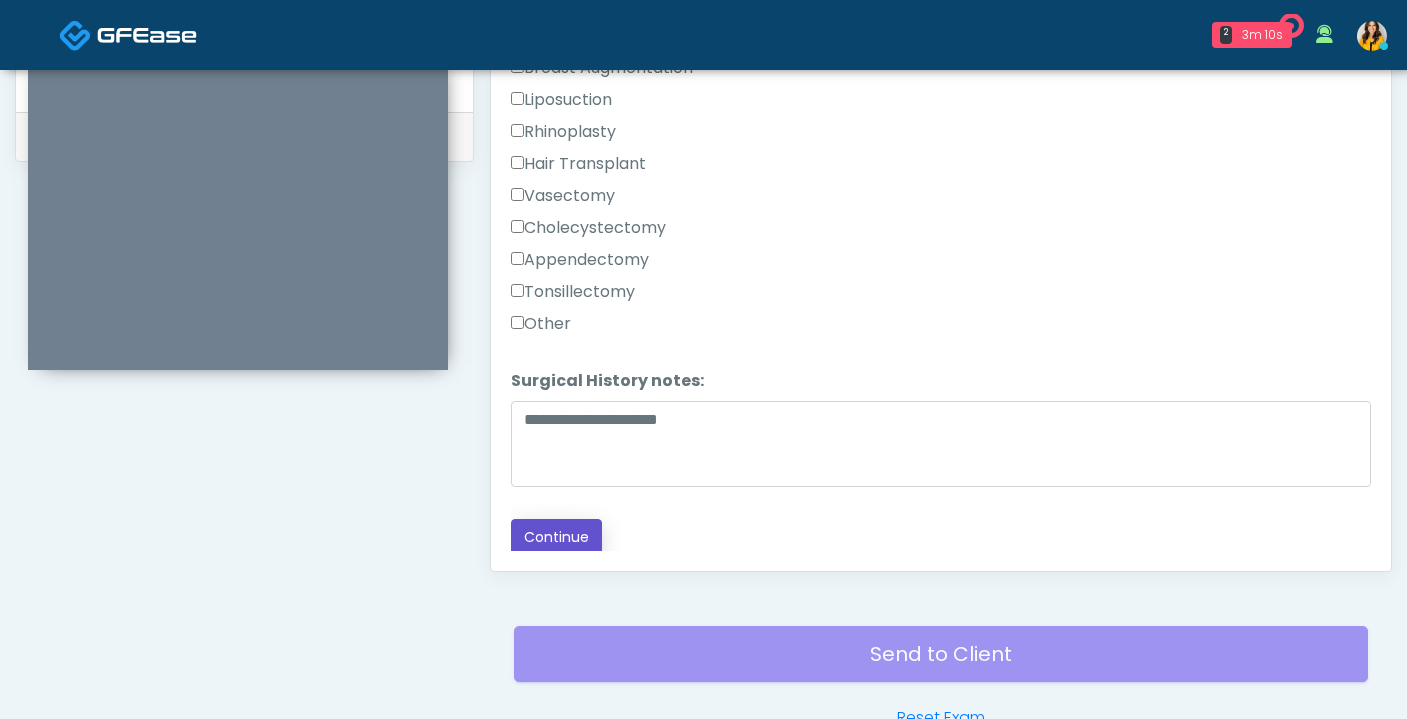 click on "Continue" at bounding box center (556, 537) 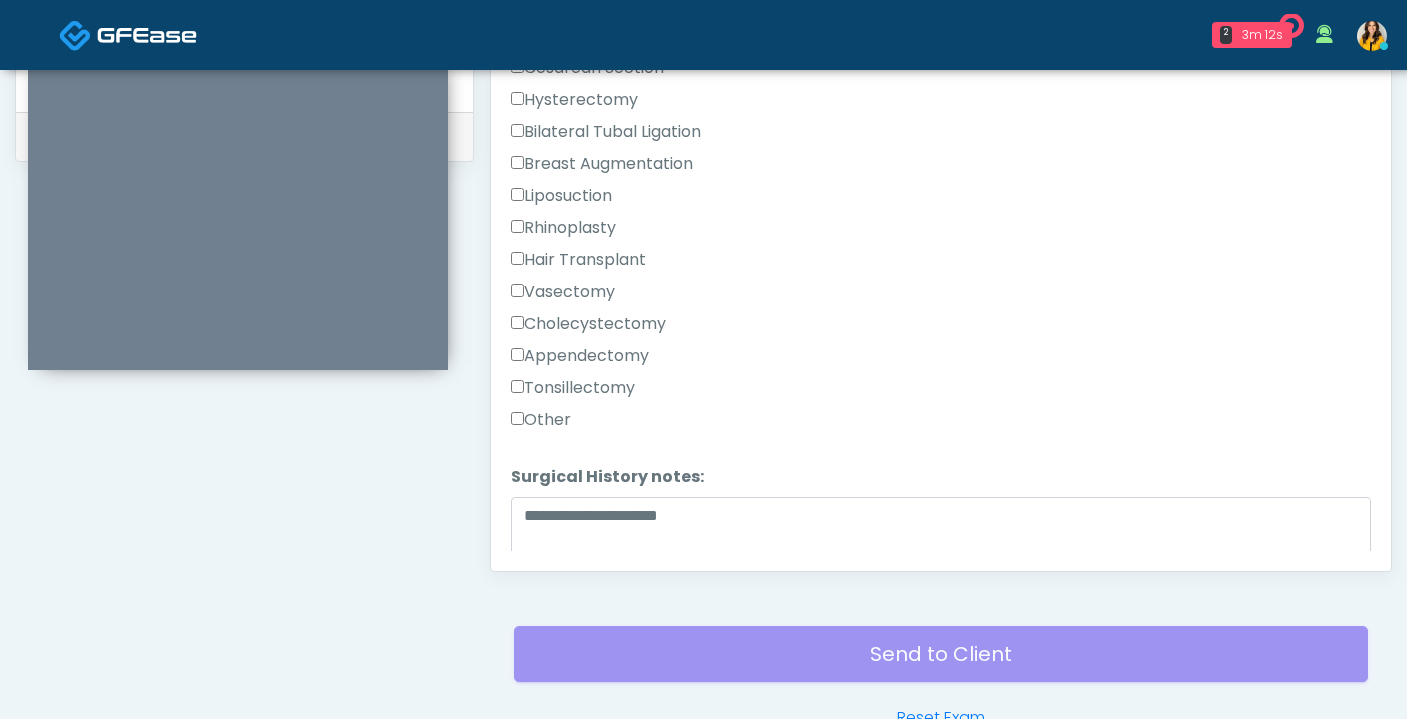 scroll, scrollTop: 1294, scrollLeft: 0, axis: vertical 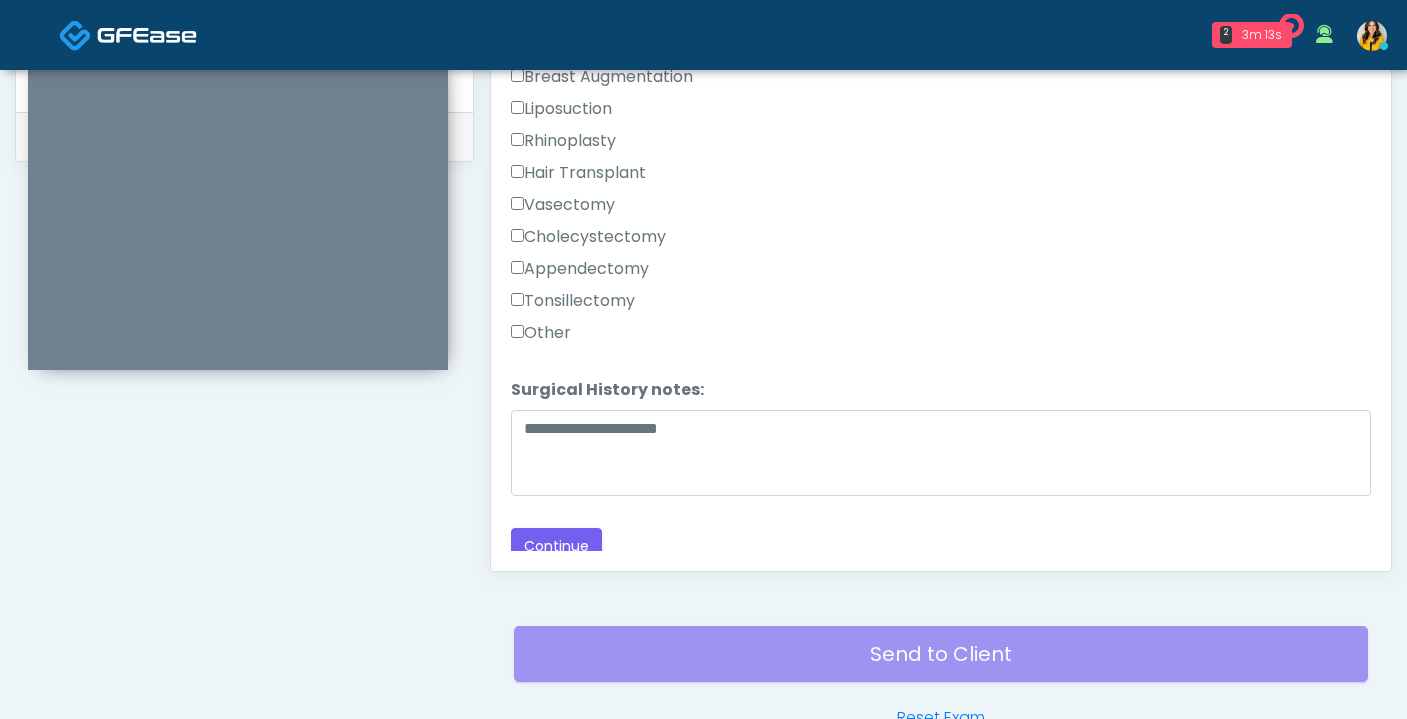 click on "Other" at bounding box center [941, 337] 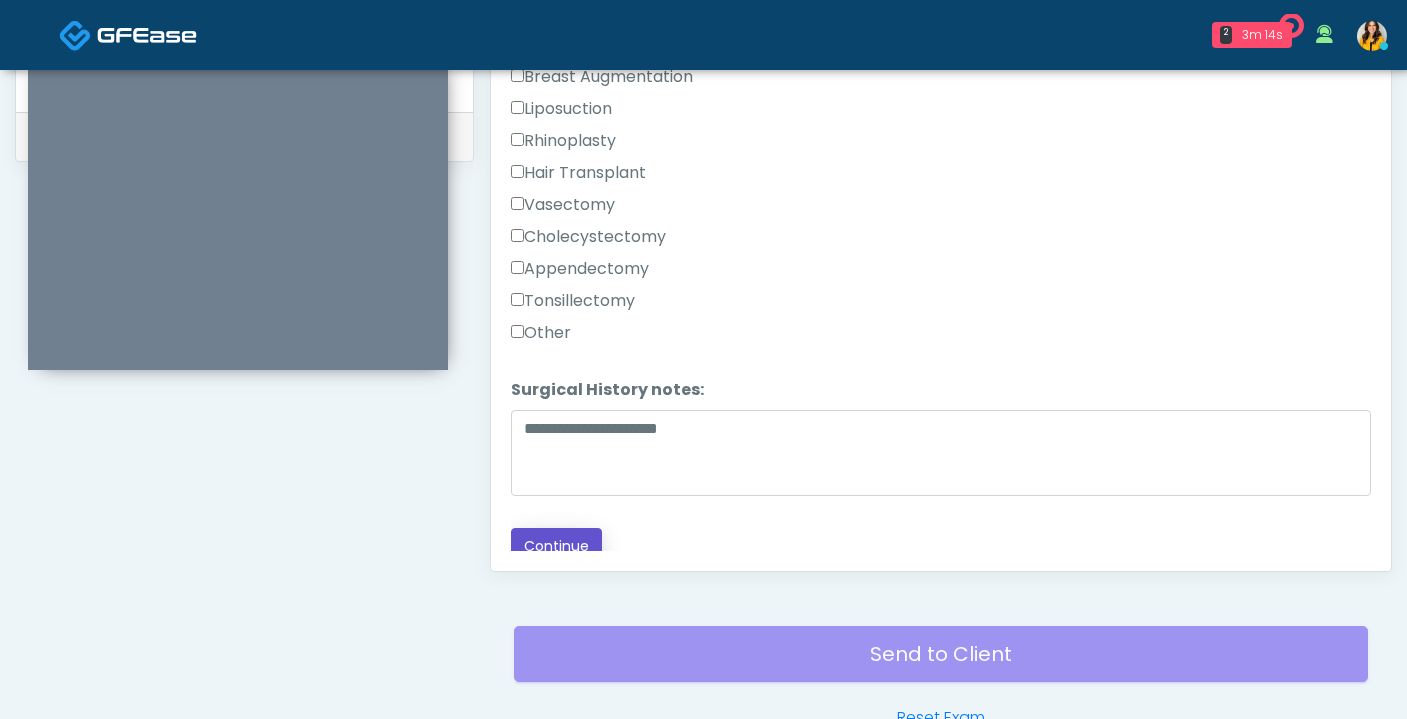 click on "Continue" at bounding box center [556, 546] 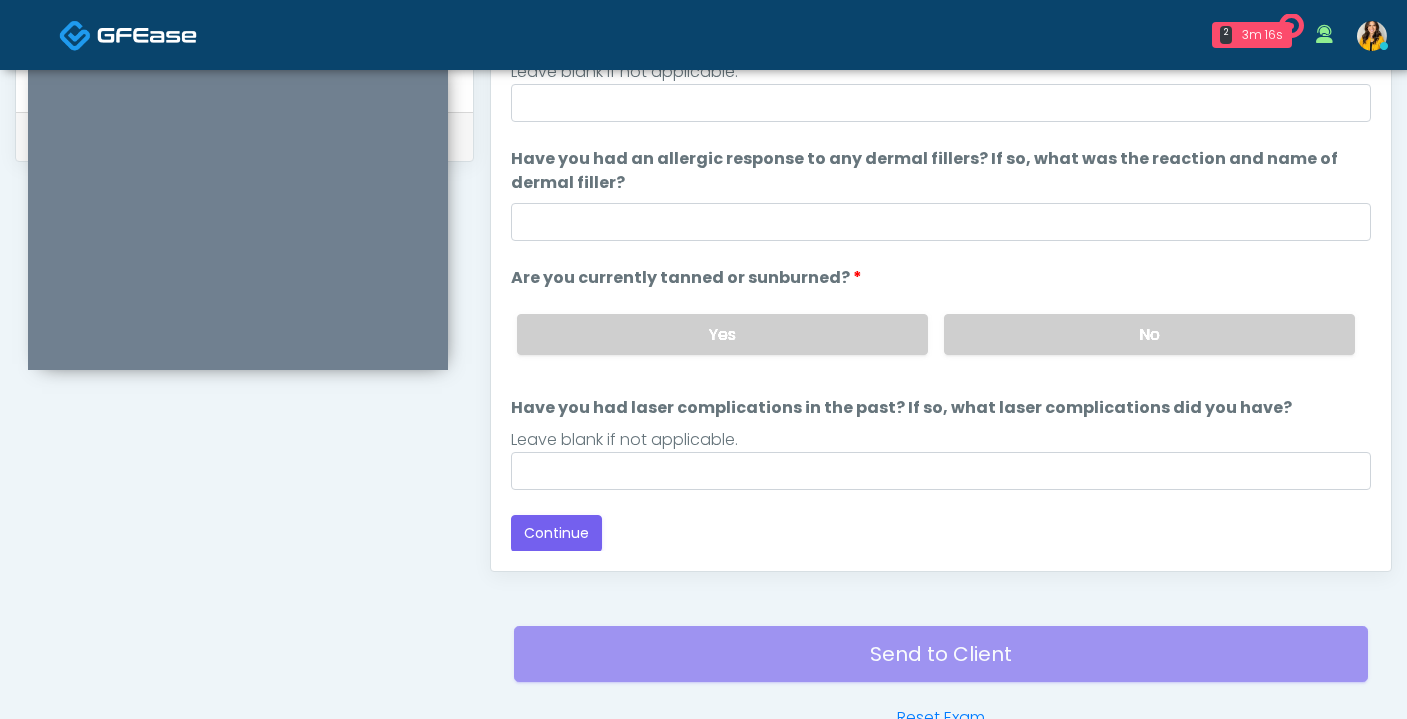 scroll, scrollTop: 0, scrollLeft: 0, axis: both 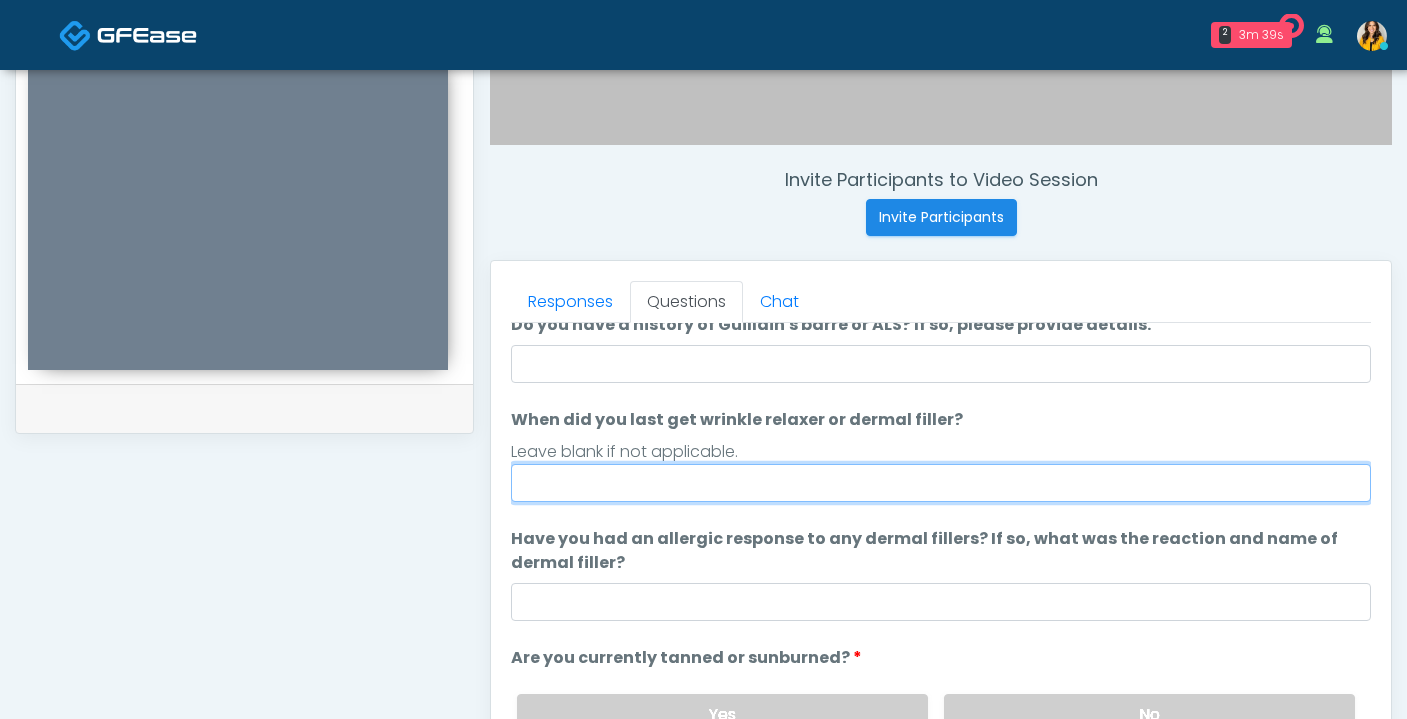 click on "When did you last get wrinkle relaxer or dermal filler?" at bounding box center [941, 483] 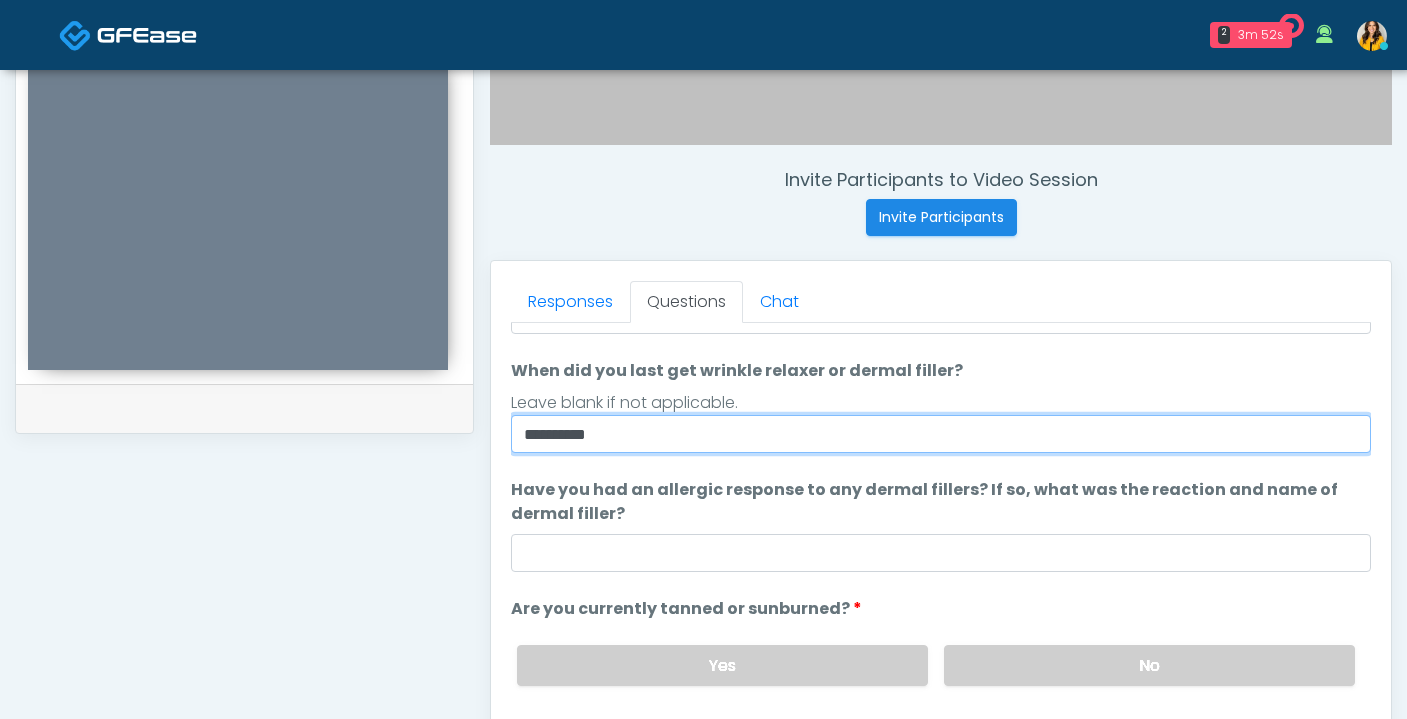 drag, startPoint x: 621, startPoint y: 440, endPoint x: 508, endPoint y: 430, distance: 113.44161 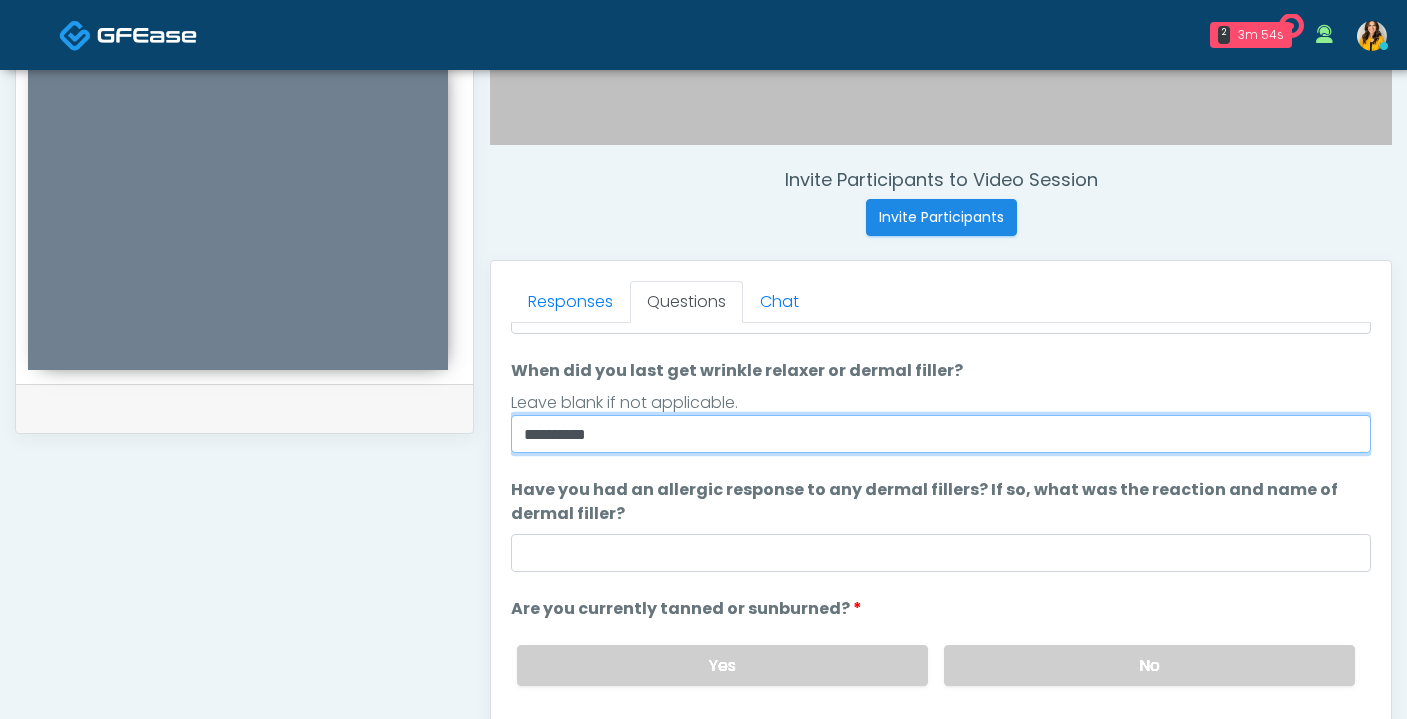 click on "**********" at bounding box center [941, 434] 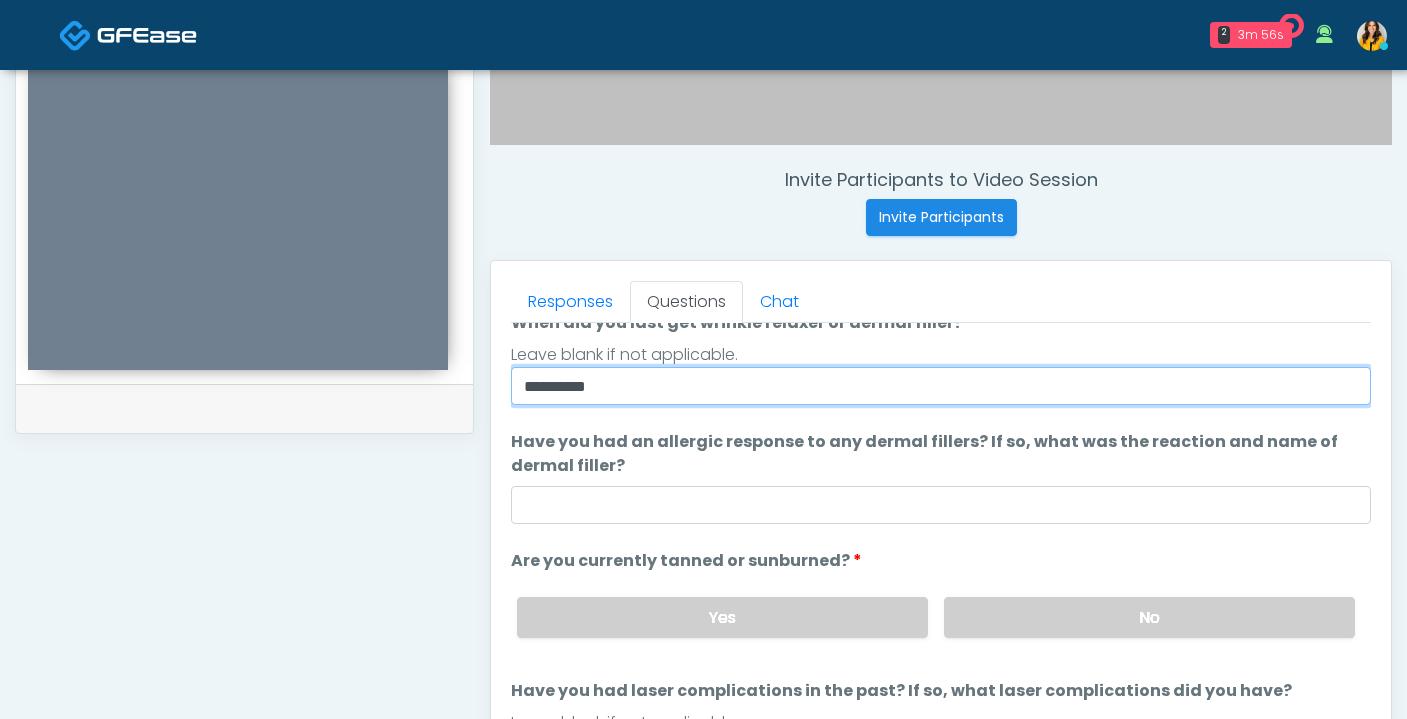 scroll, scrollTop: 188, scrollLeft: 0, axis: vertical 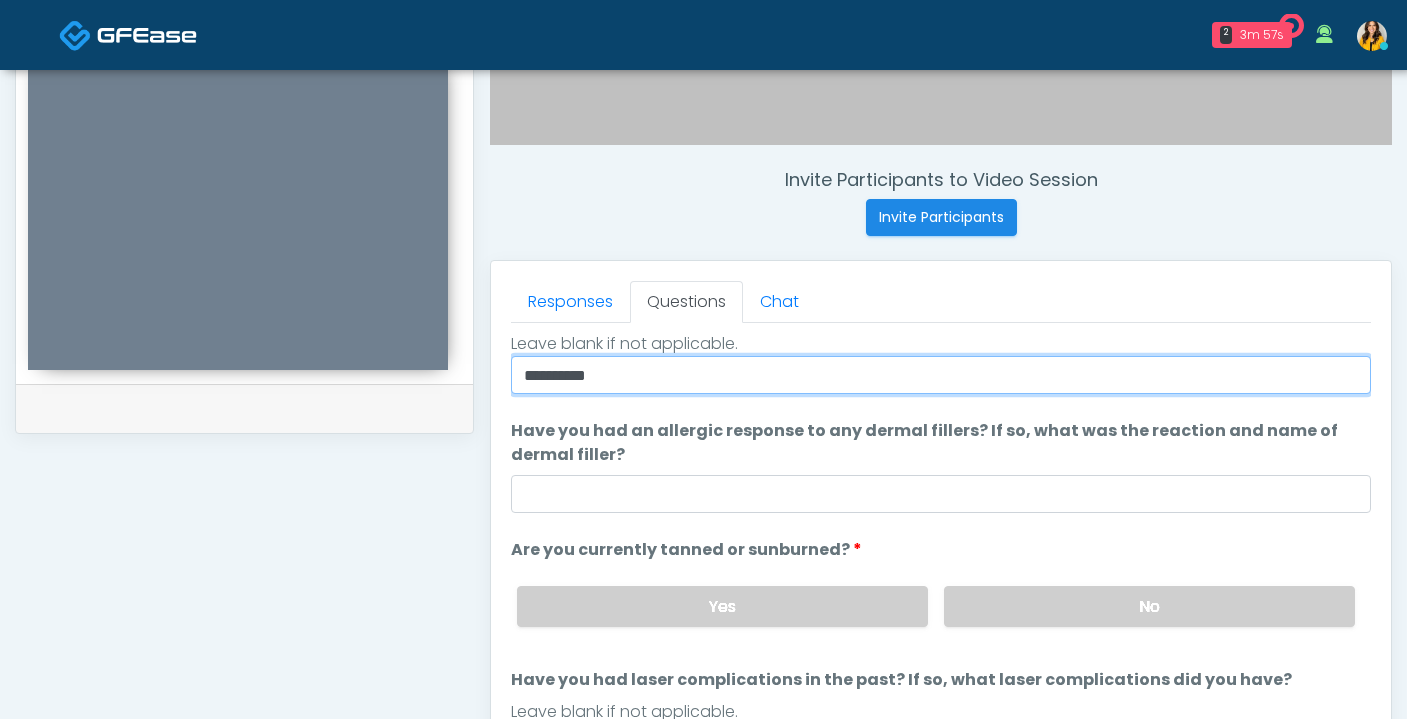 type on "**********" 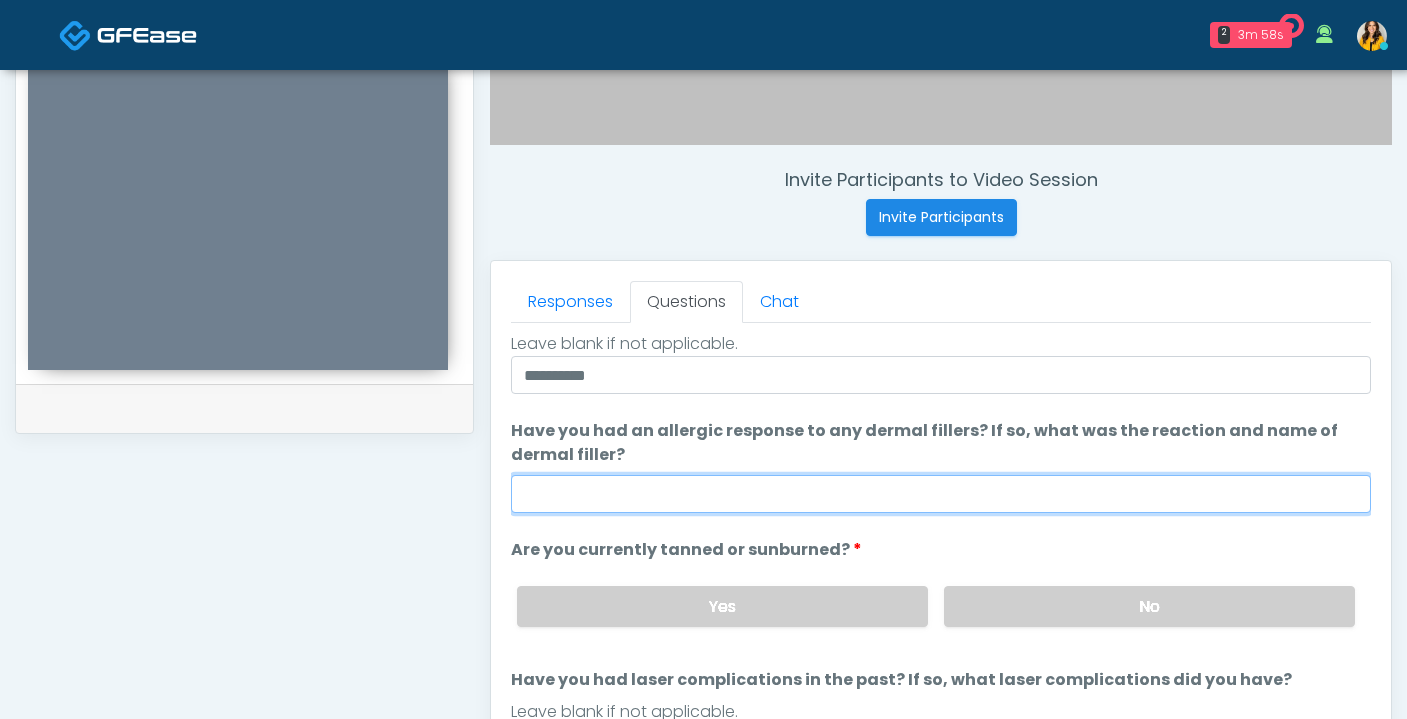 click on "Have you had an allergic response to any dermal fillers? If so, what was the reaction and name of dermal filler?" at bounding box center (941, 494) 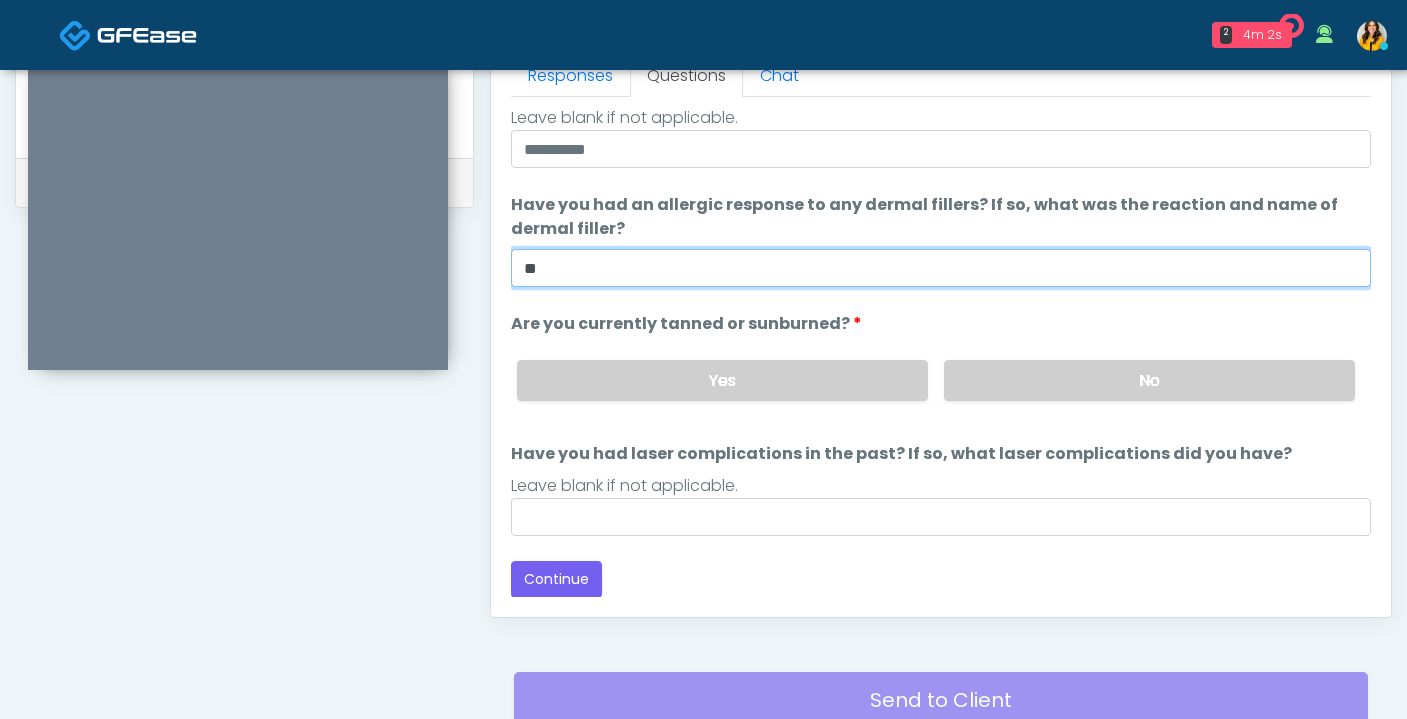 scroll, scrollTop: 912, scrollLeft: 0, axis: vertical 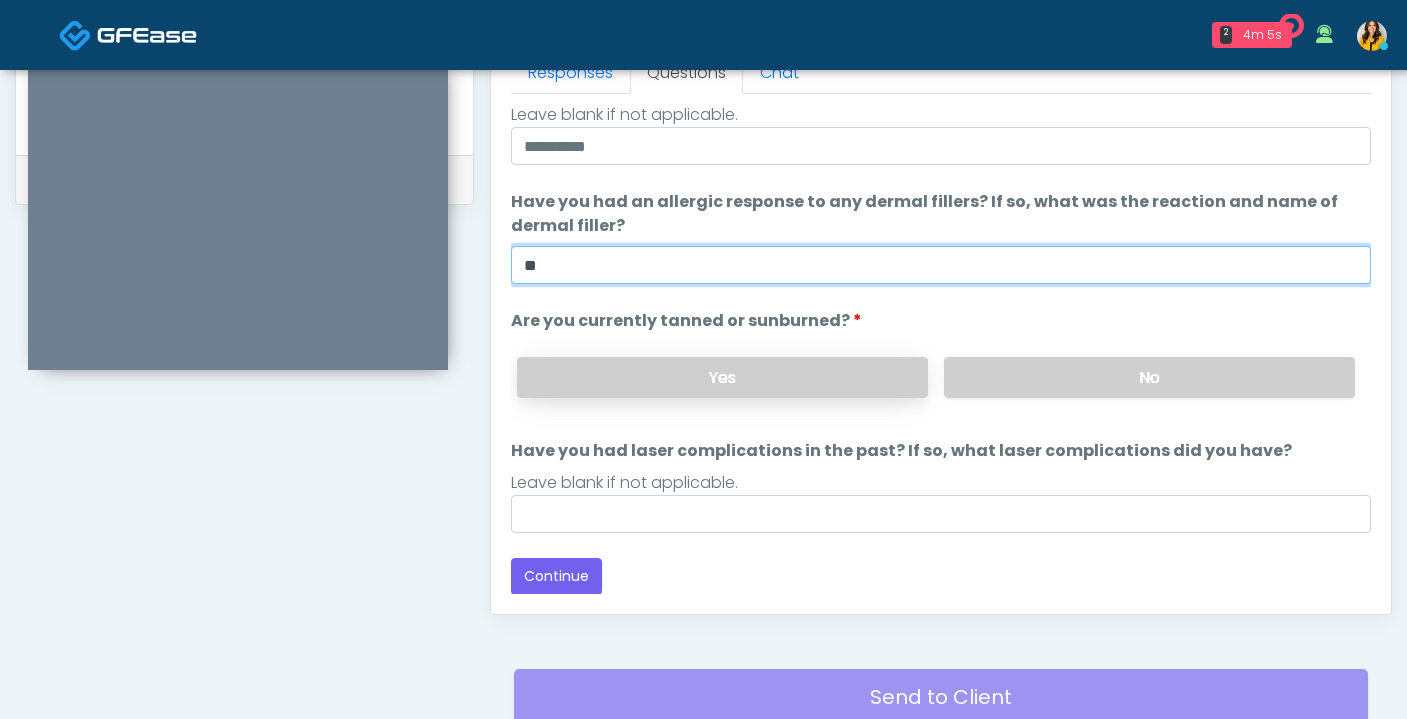 type on "**" 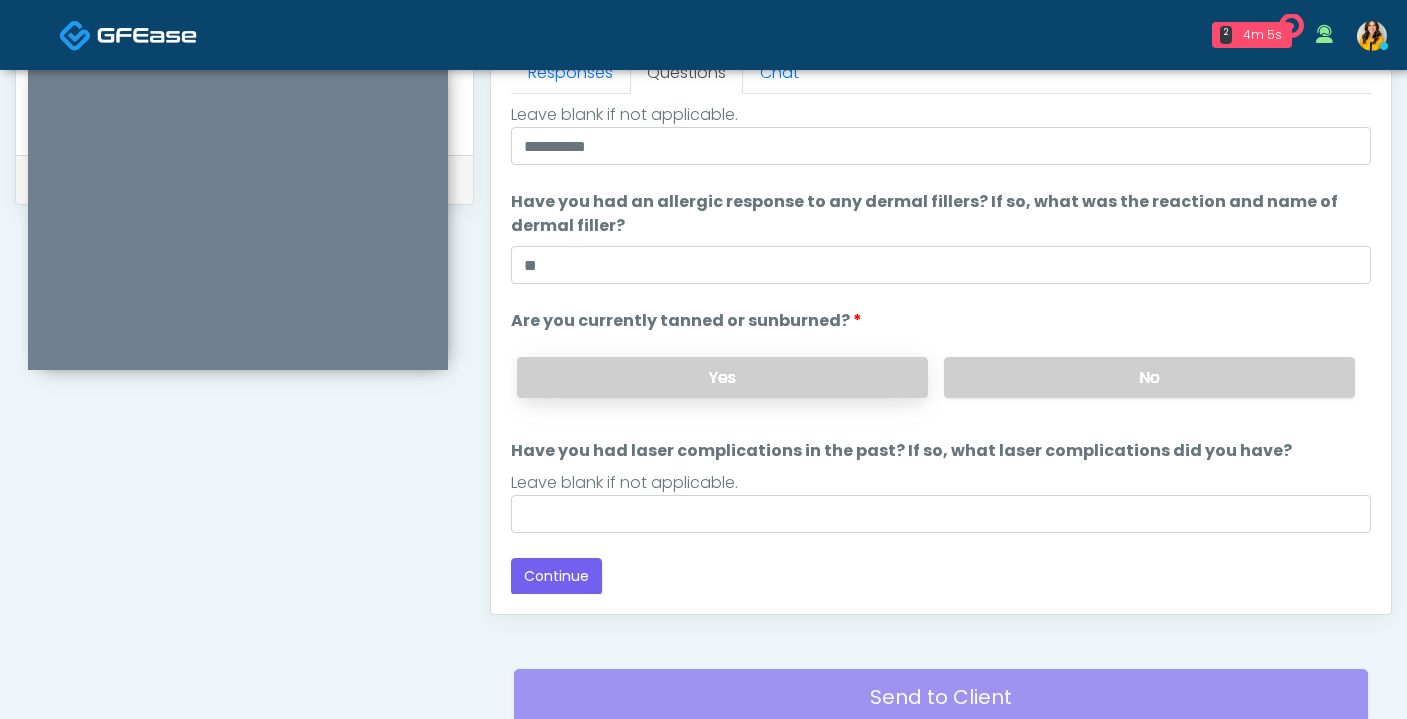 click on "Yes" at bounding box center [722, 377] 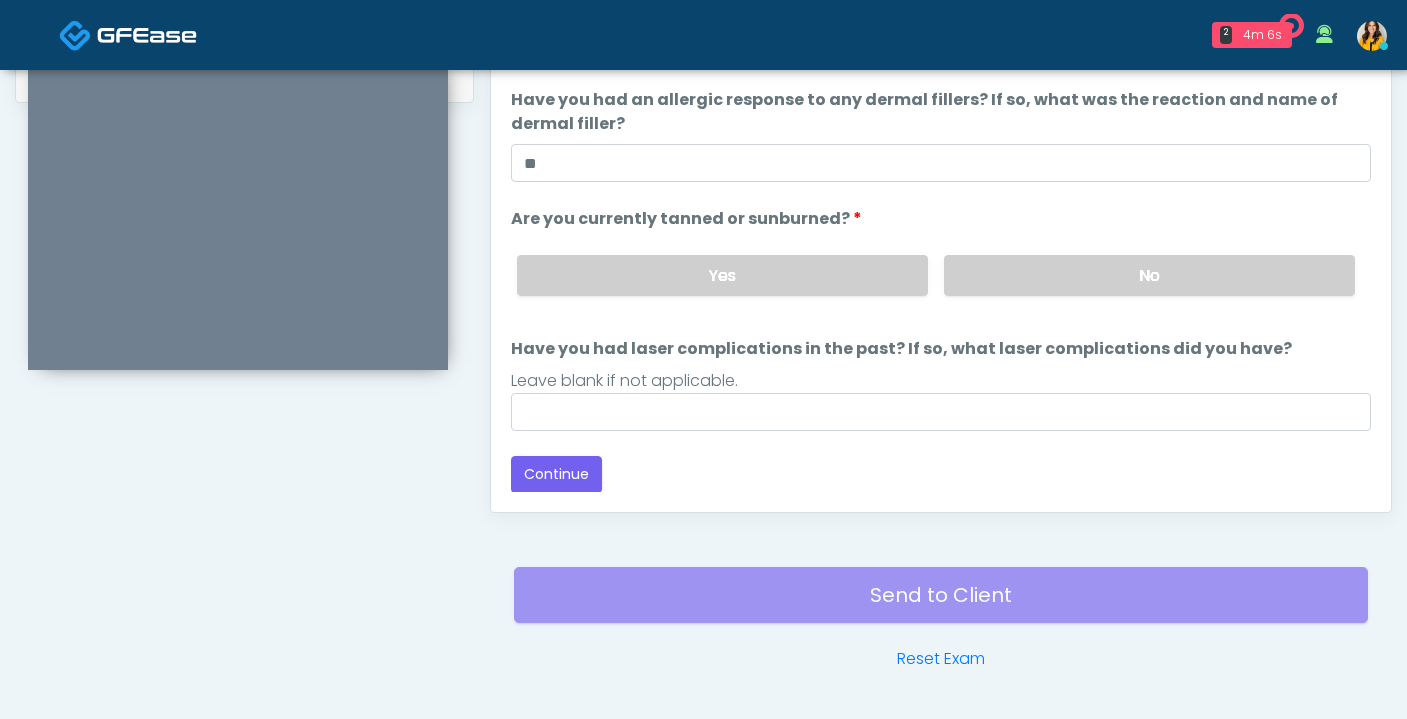 scroll, scrollTop: 1076, scrollLeft: 0, axis: vertical 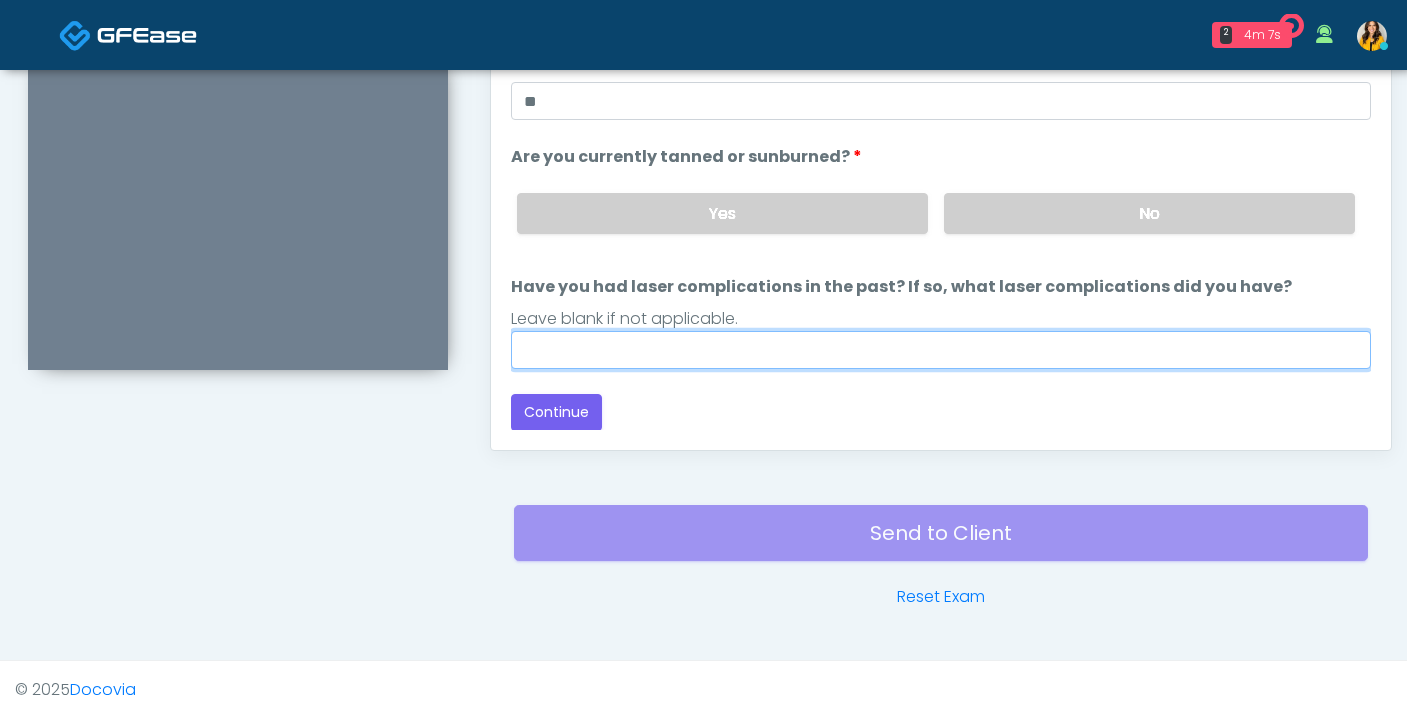 click on "Have you had laser complications in the past? If so, what laser complications did you have?" at bounding box center [941, 350] 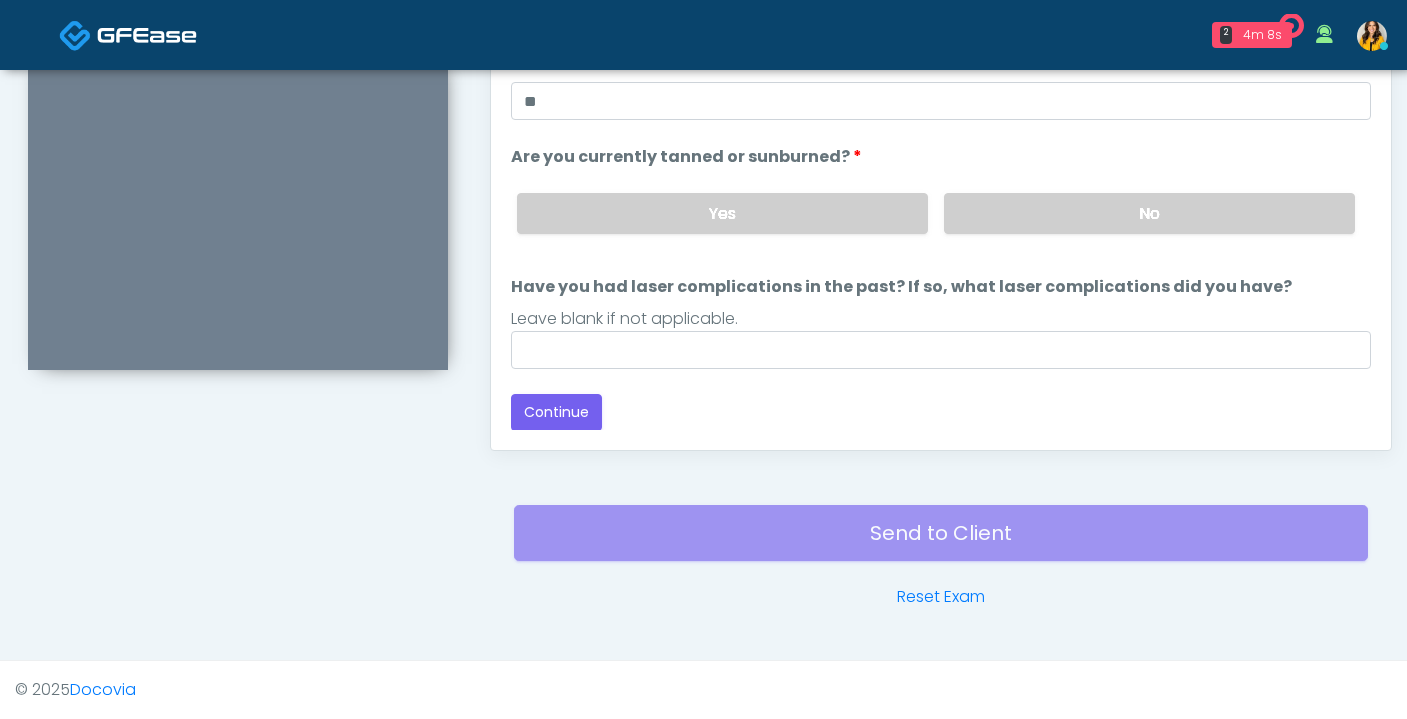 click on "Responses
Questions
Chat
Good Faith Exam Script
Good Faith Exam Script INTRODUCTION Hello, my name is undefined, and I will be conducting your good faith exam on behalf of It's A Secret Med Spa,  Please confirm the correct patient is on the call: Confirm full name Confirm Date of Birth ﻿﻿ This exam will take about 5 minutes to complete and it is a state requirement before you receive any new treatment. I am a third party service provider and have been retained by this practice to collect and review your medical history and ensure you're a good candidate for your treatment. all information collected, stored and transmitted as part of this exam is confidential and covered by the HIPAA act.
Continue" at bounding box center (941, 159) 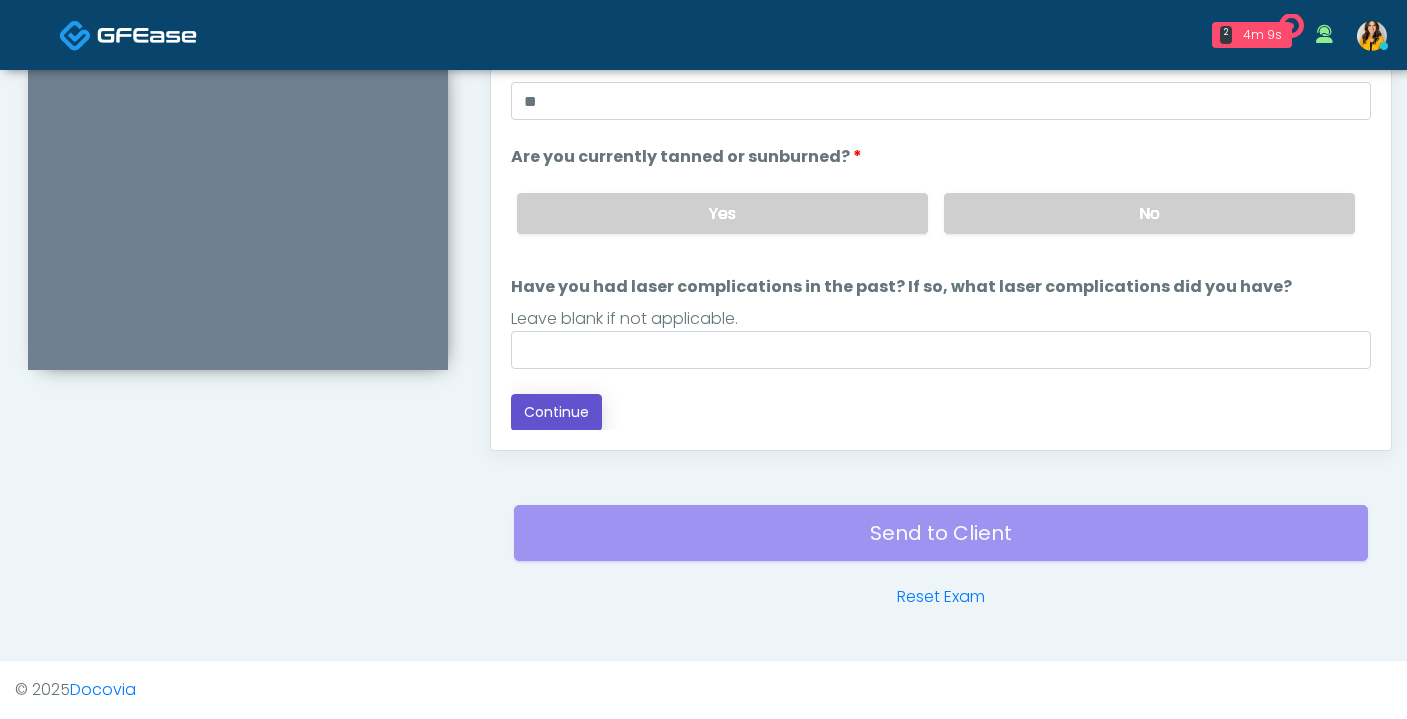 click on "Continue" at bounding box center (556, 412) 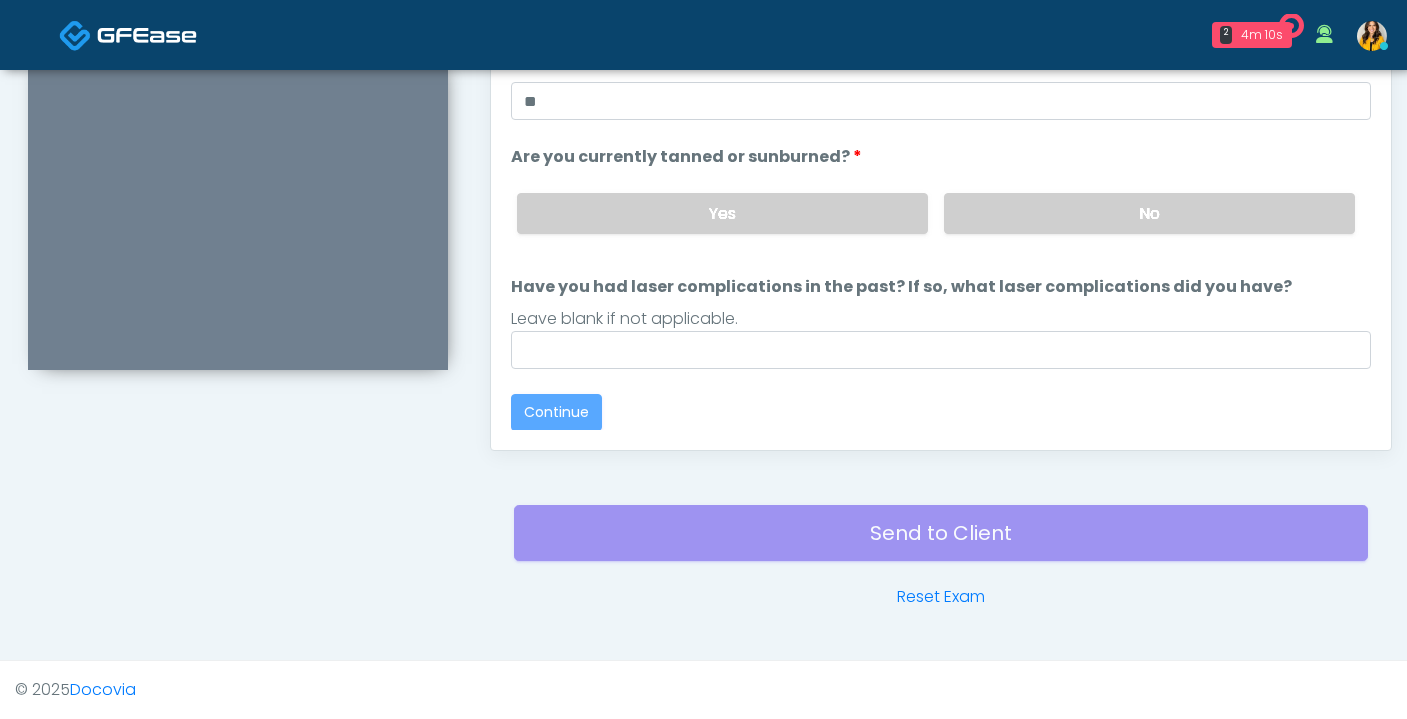 scroll, scrollTop: 0, scrollLeft: 0, axis: both 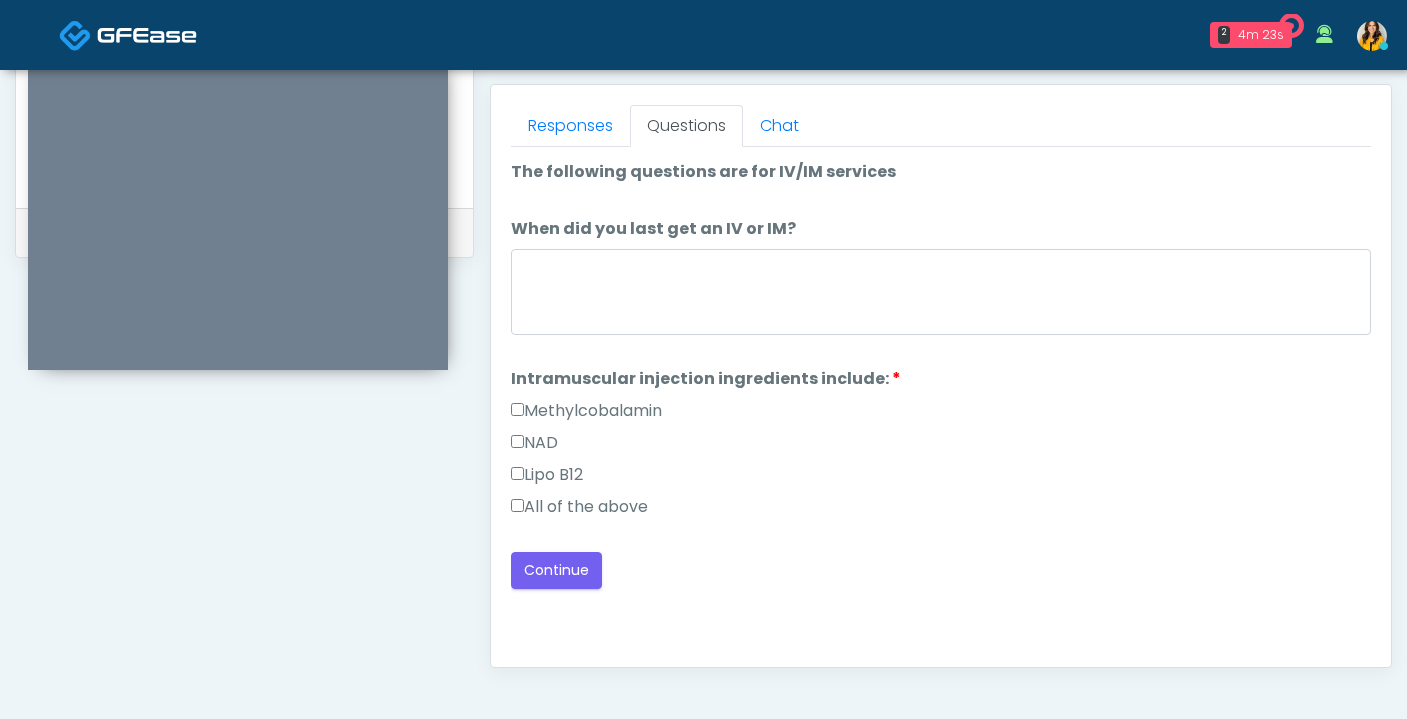 click on "All of the above" at bounding box center (579, 507) 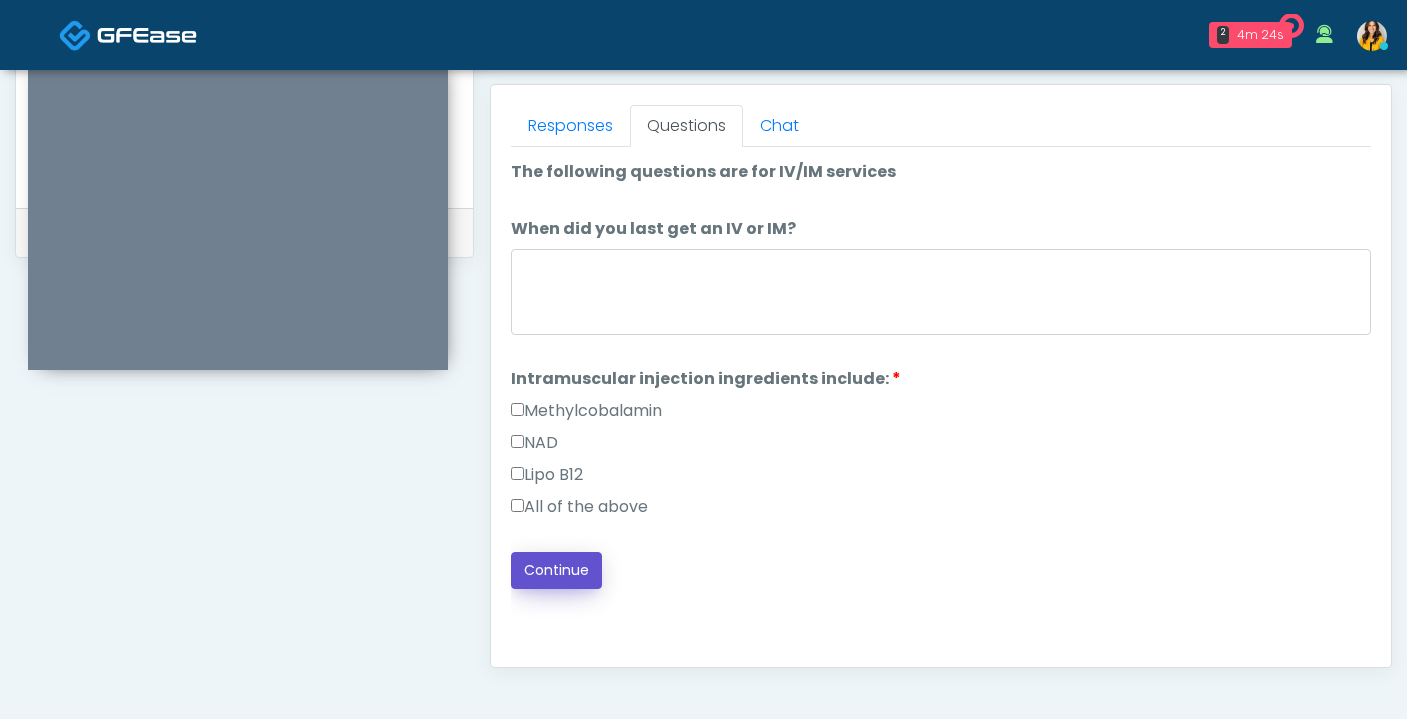 click on "Continue" at bounding box center [556, 570] 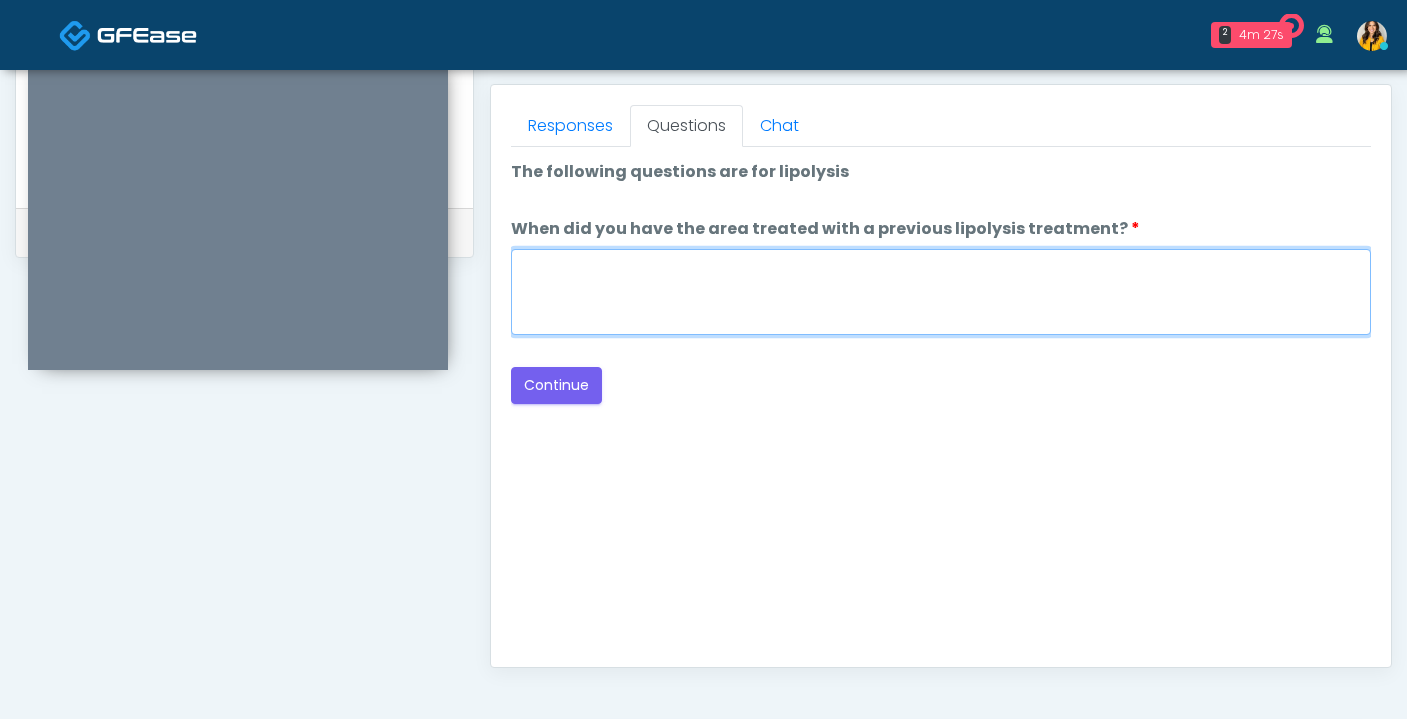 click on "When did you have the area treated with a previous lipolysis treatment?" at bounding box center [941, 292] 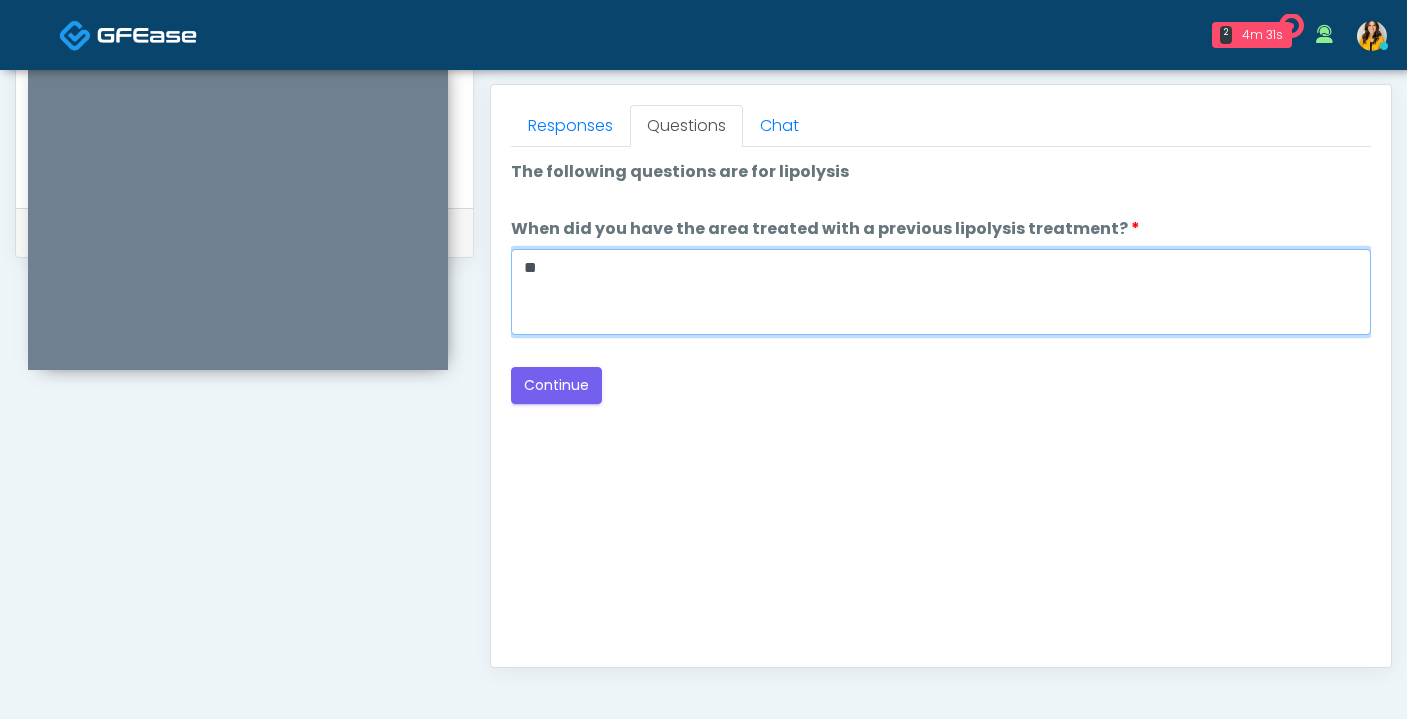 type on "*" 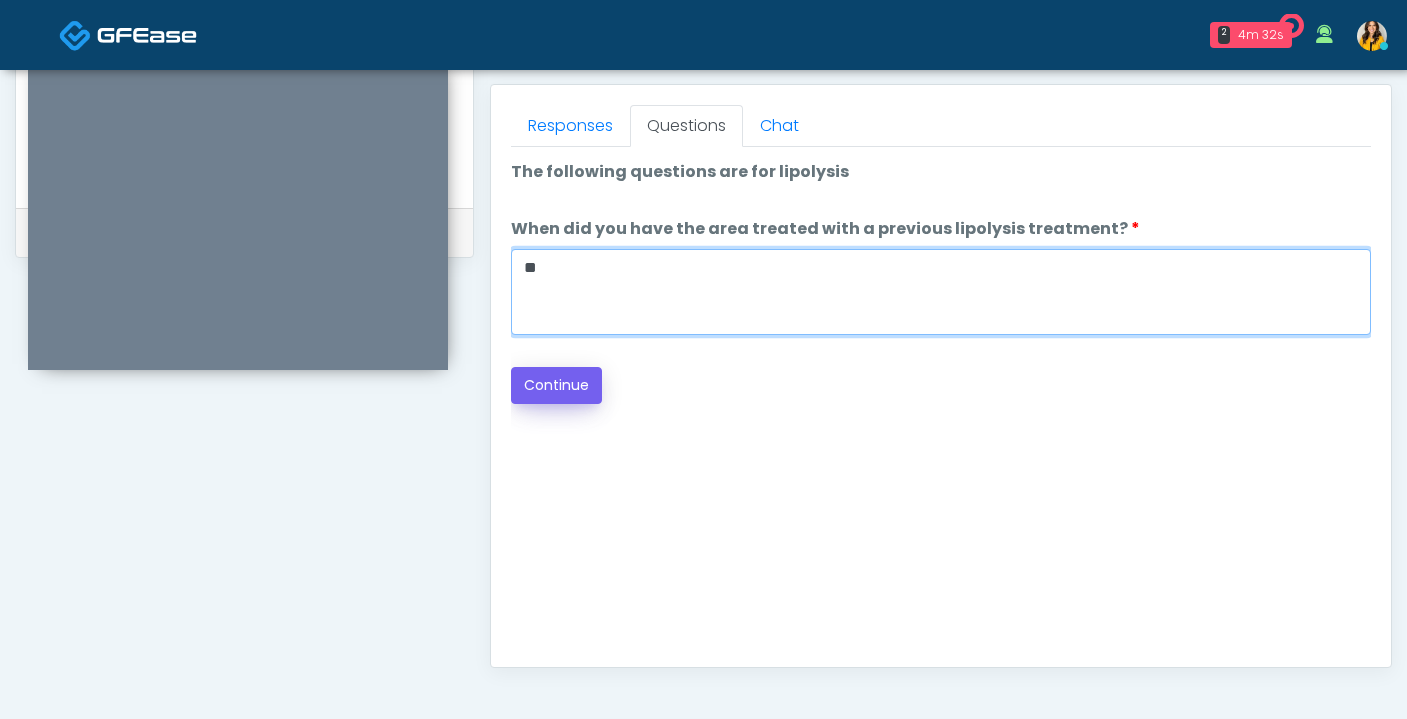 type on "**" 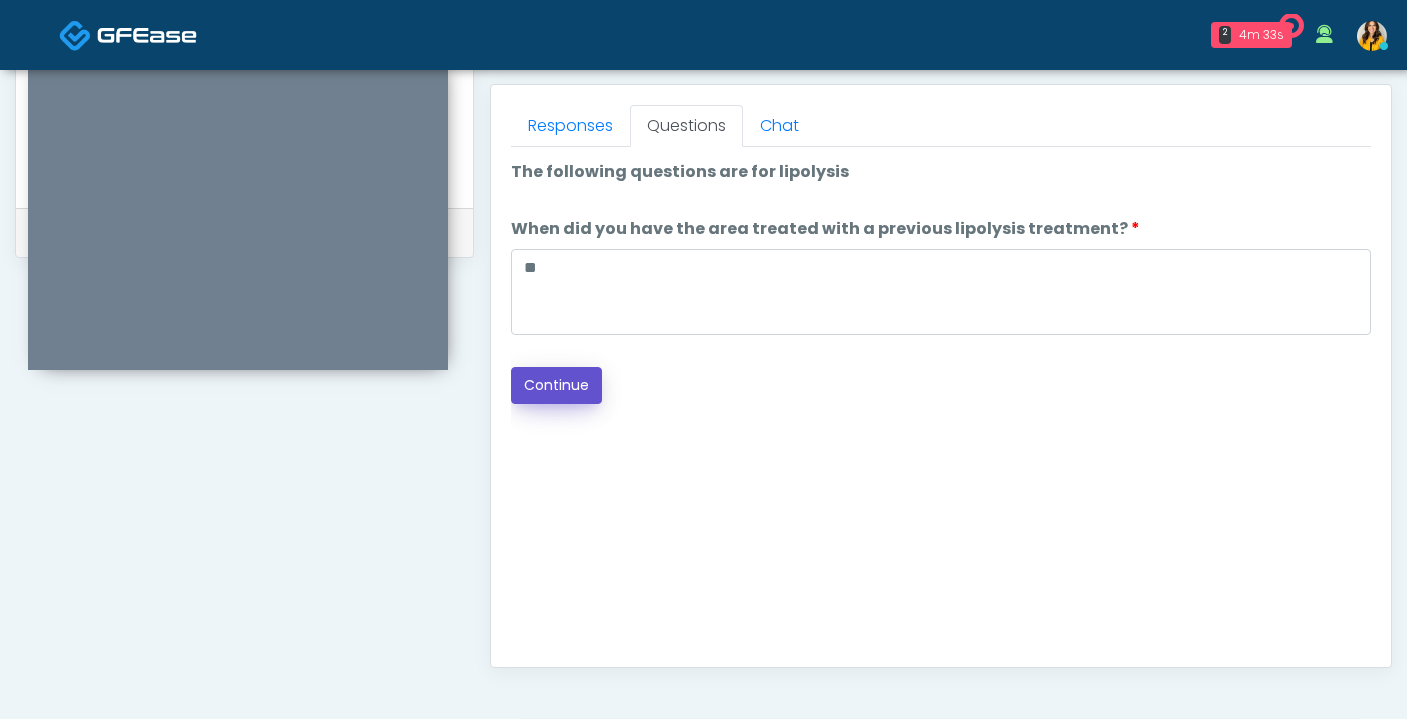 click on "Continue" at bounding box center (556, 385) 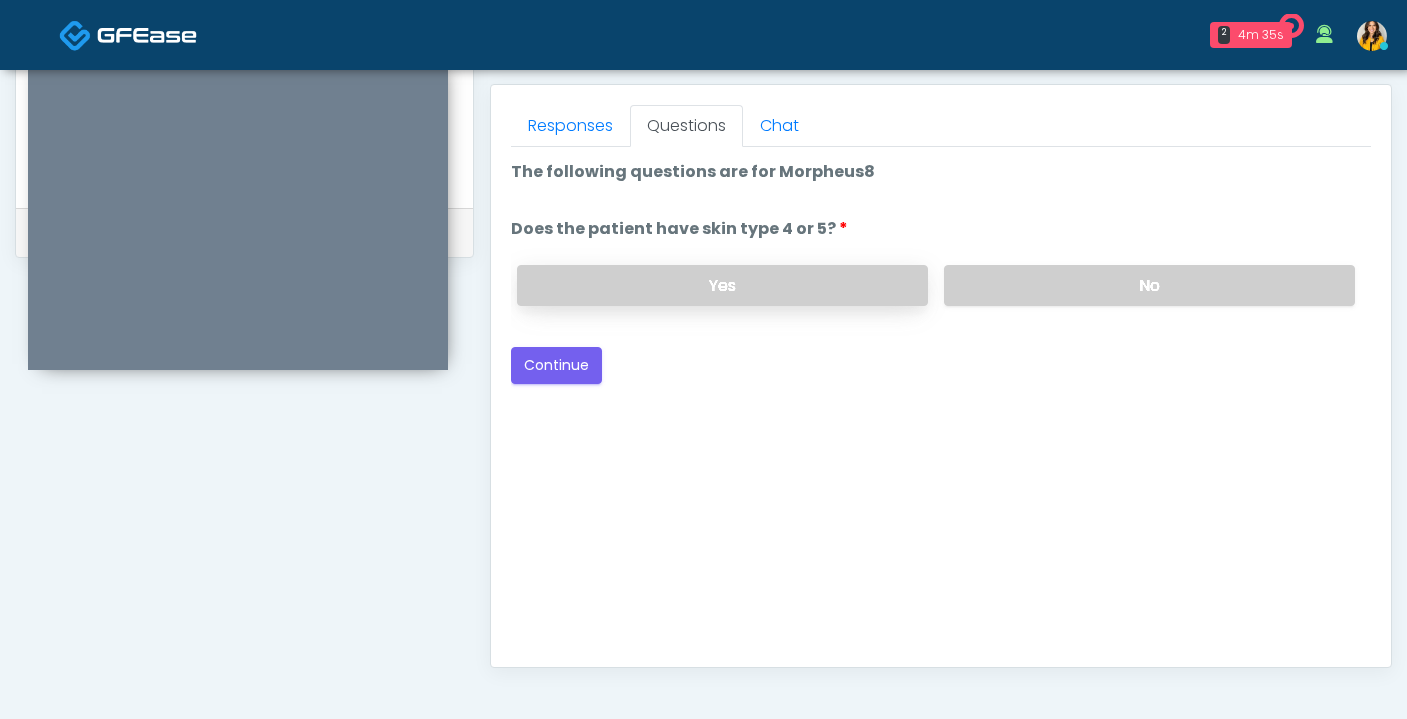 click on "Yes" at bounding box center (722, 285) 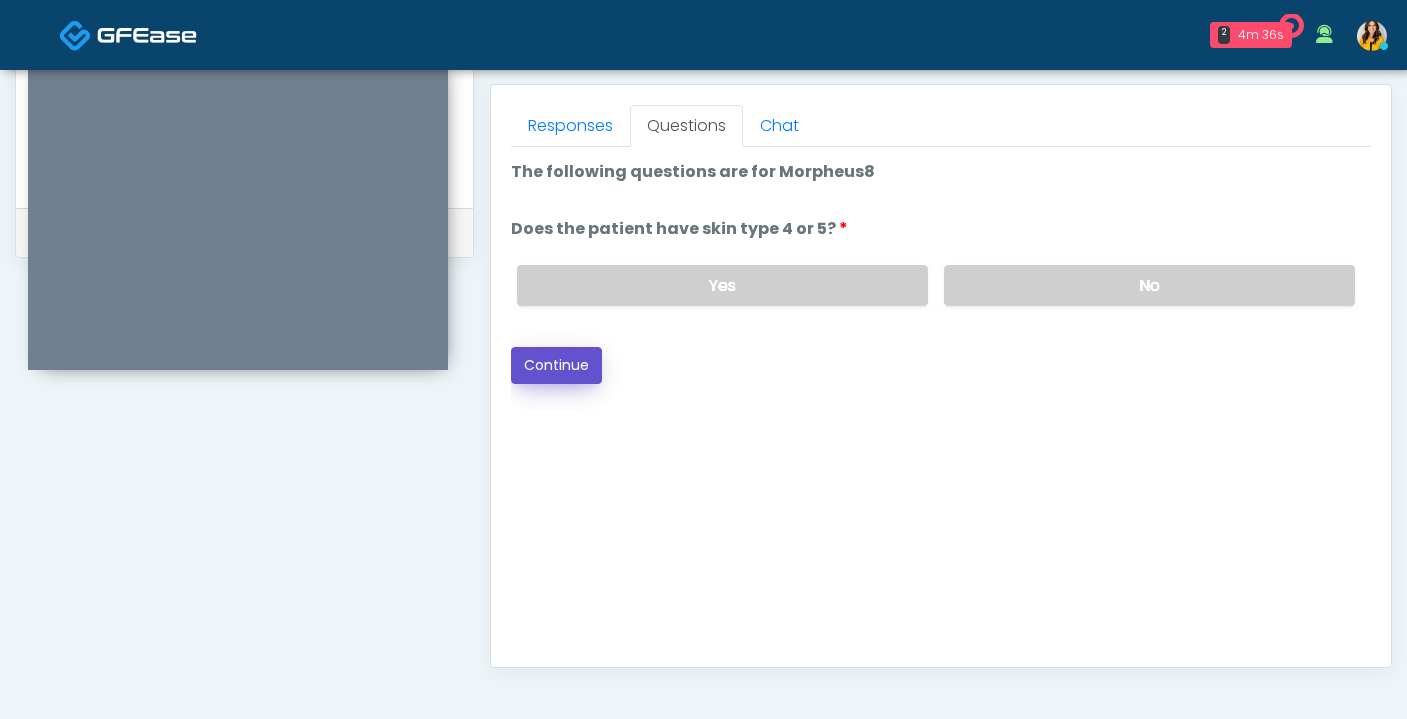 click on "Continue" at bounding box center [556, 365] 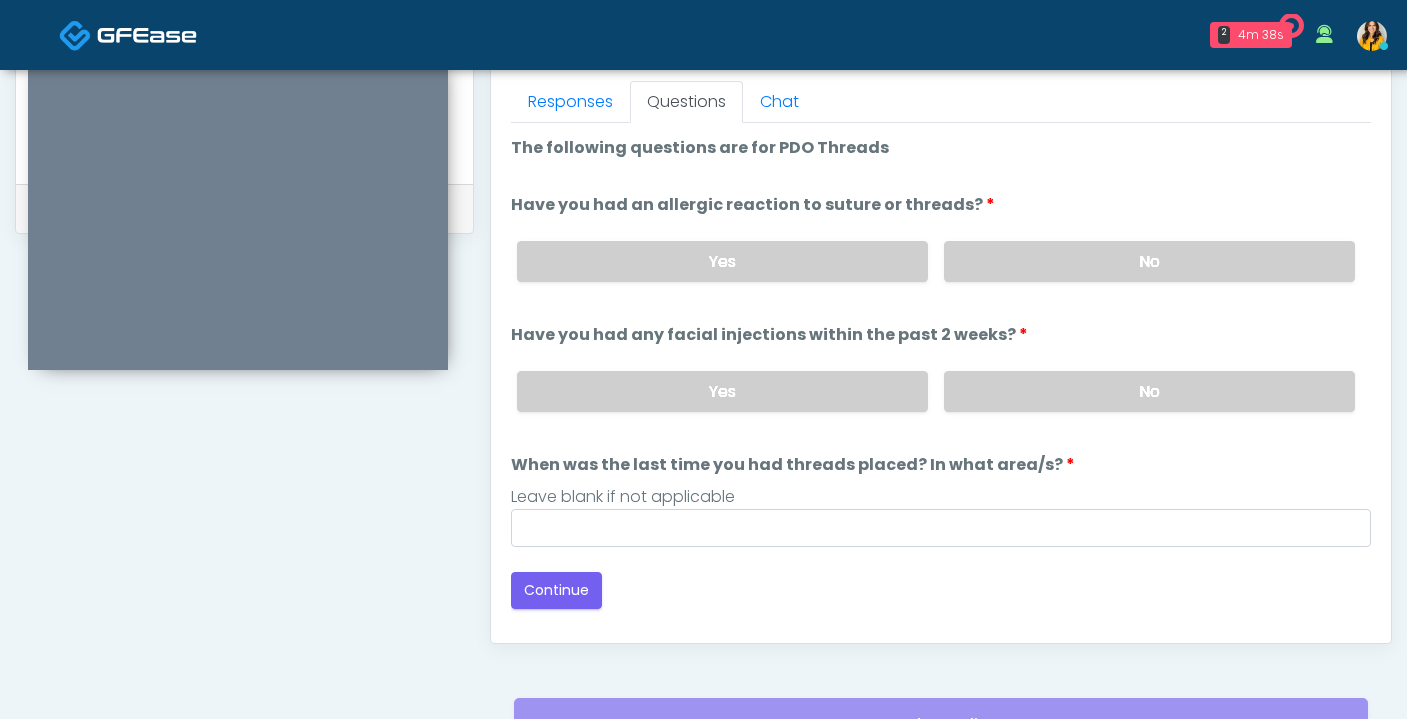 scroll, scrollTop: 884, scrollLeft: 0, axis: vertical 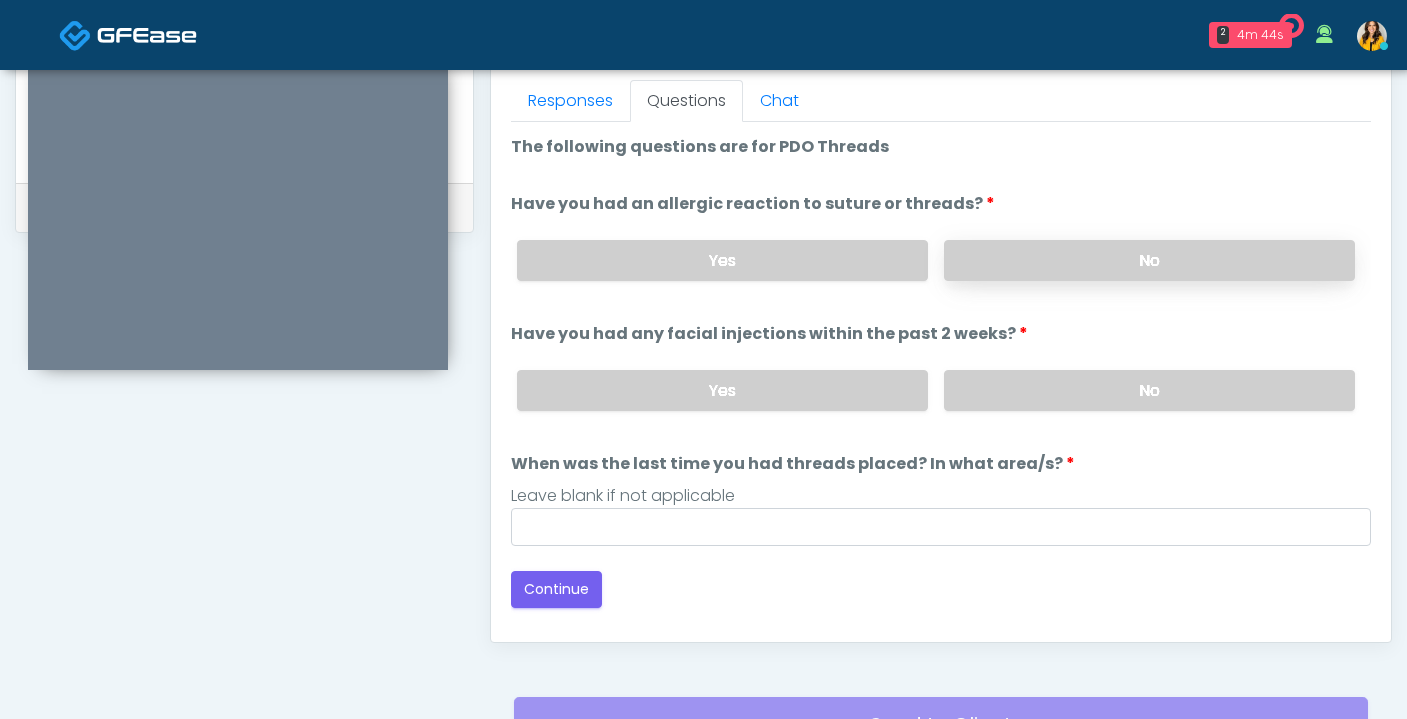 click on "No" at bounding box center (1149, 260) 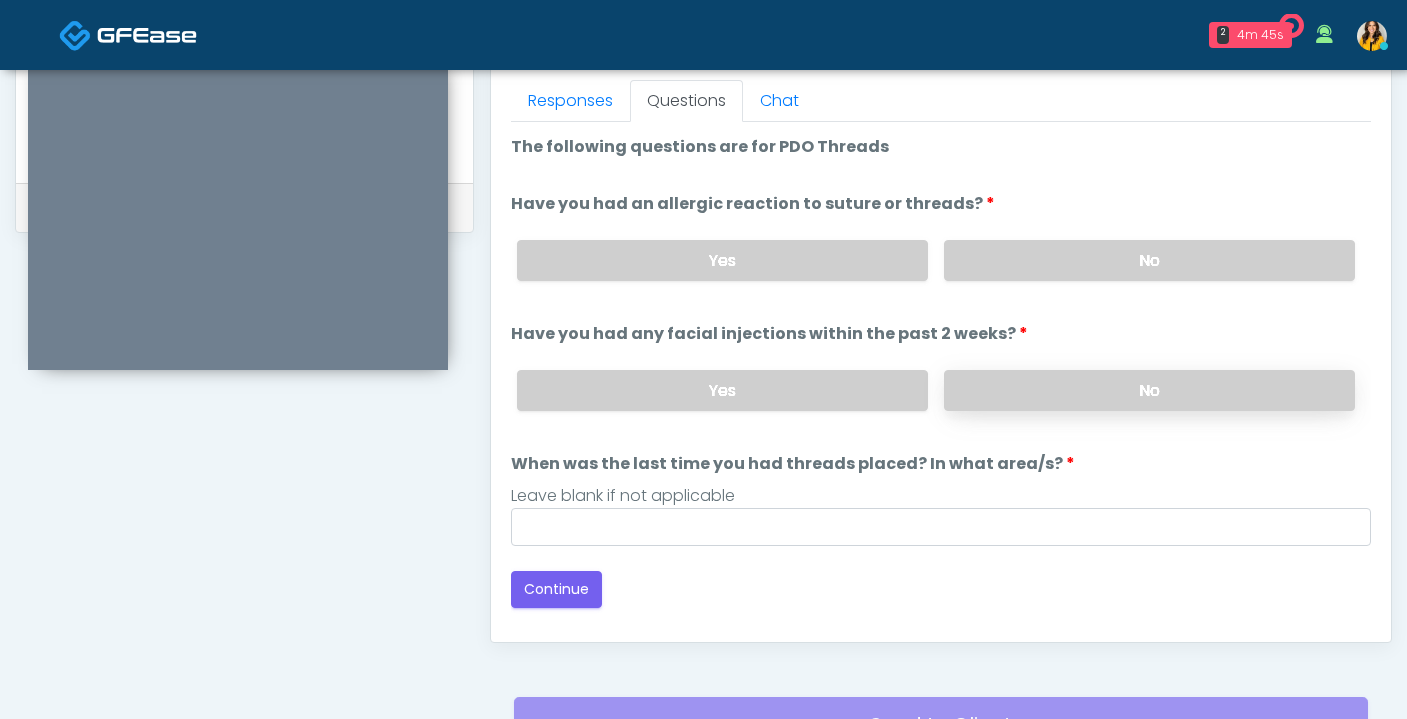 click on "No" at bounding box center (1149, 390) 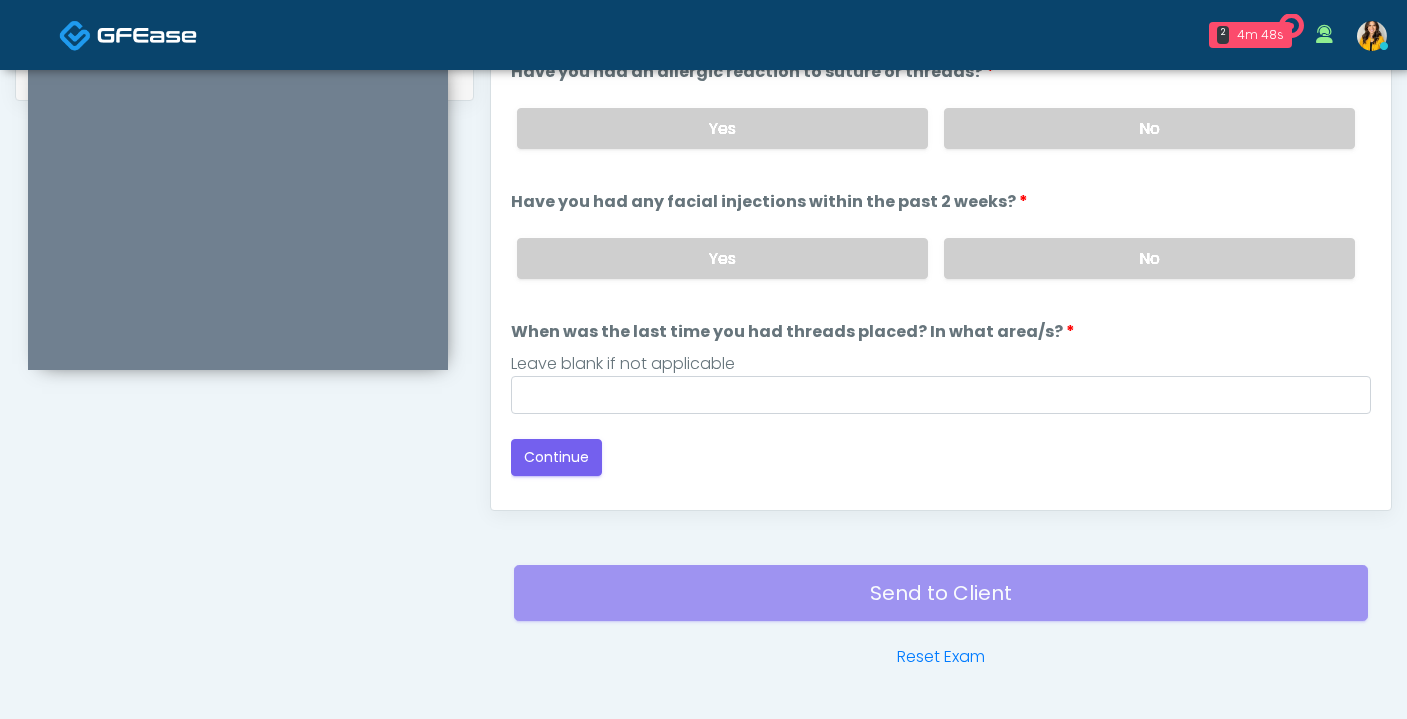 scroll, scrollTop: 1056, scrollLeft: 0, axis: vertical 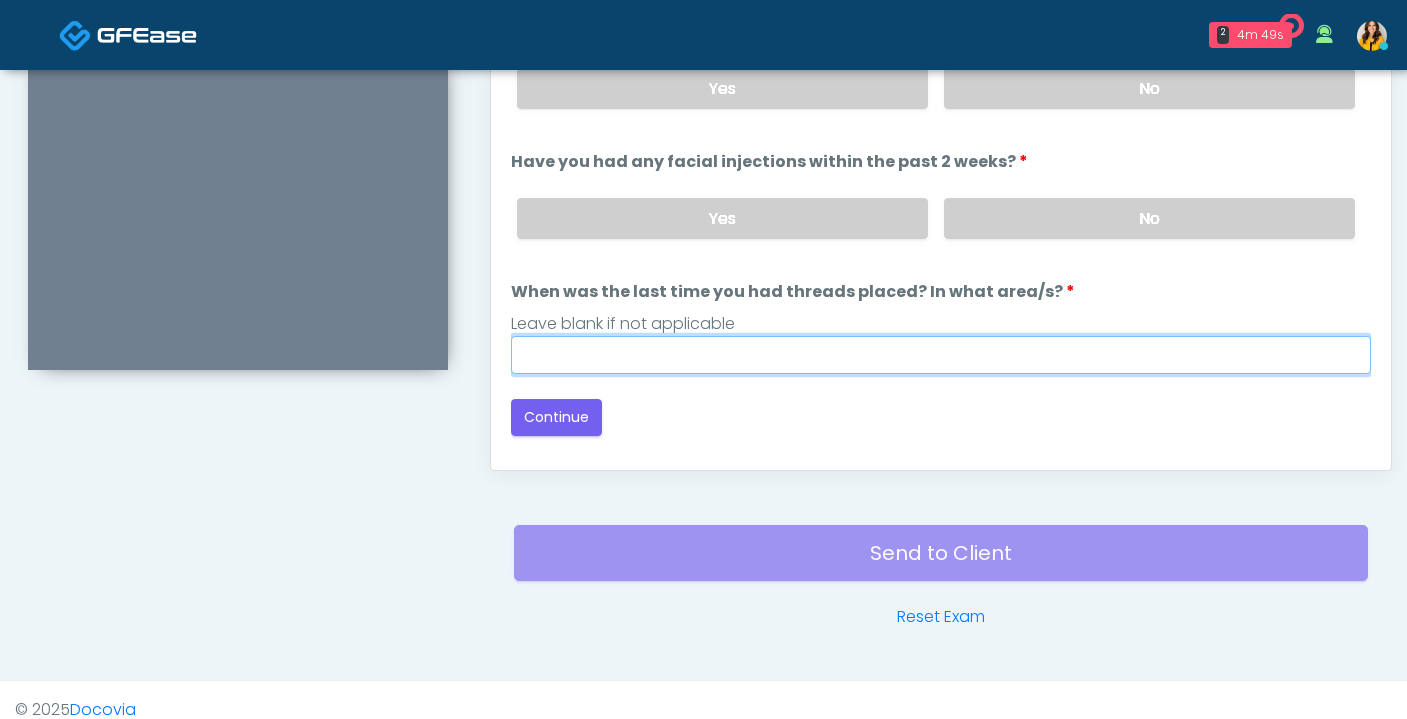 click on "When was the last time you had threads placed? In what area/s?" at bounding box center (941, 355) 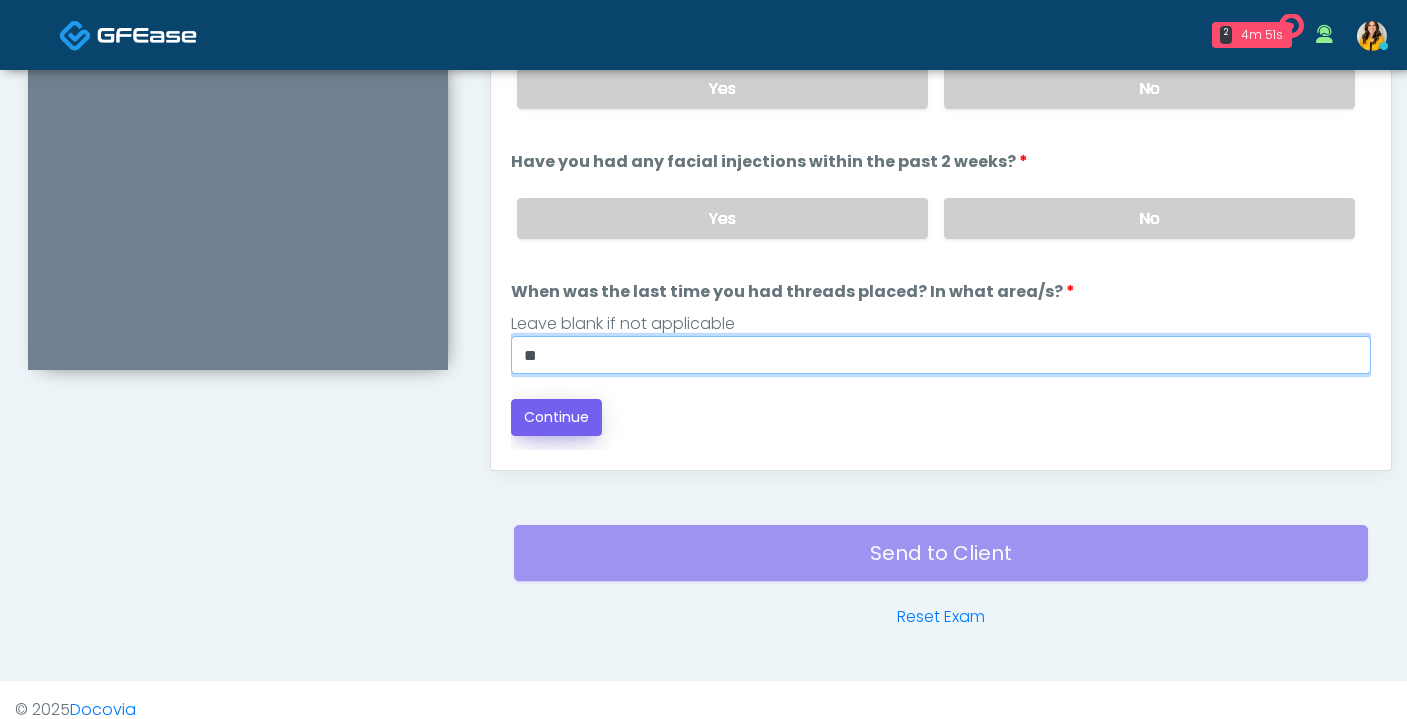 type on "**" 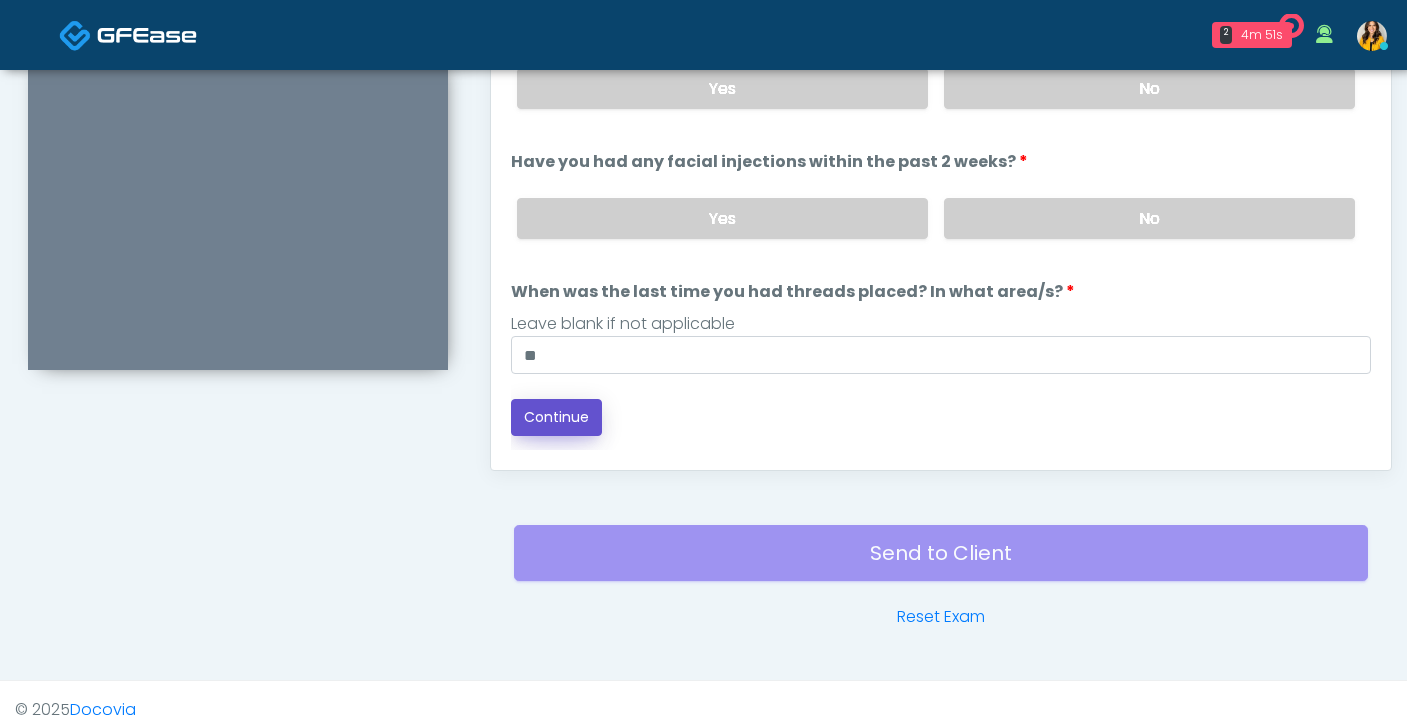 click on "Continue" at bounding box center [556, 417] 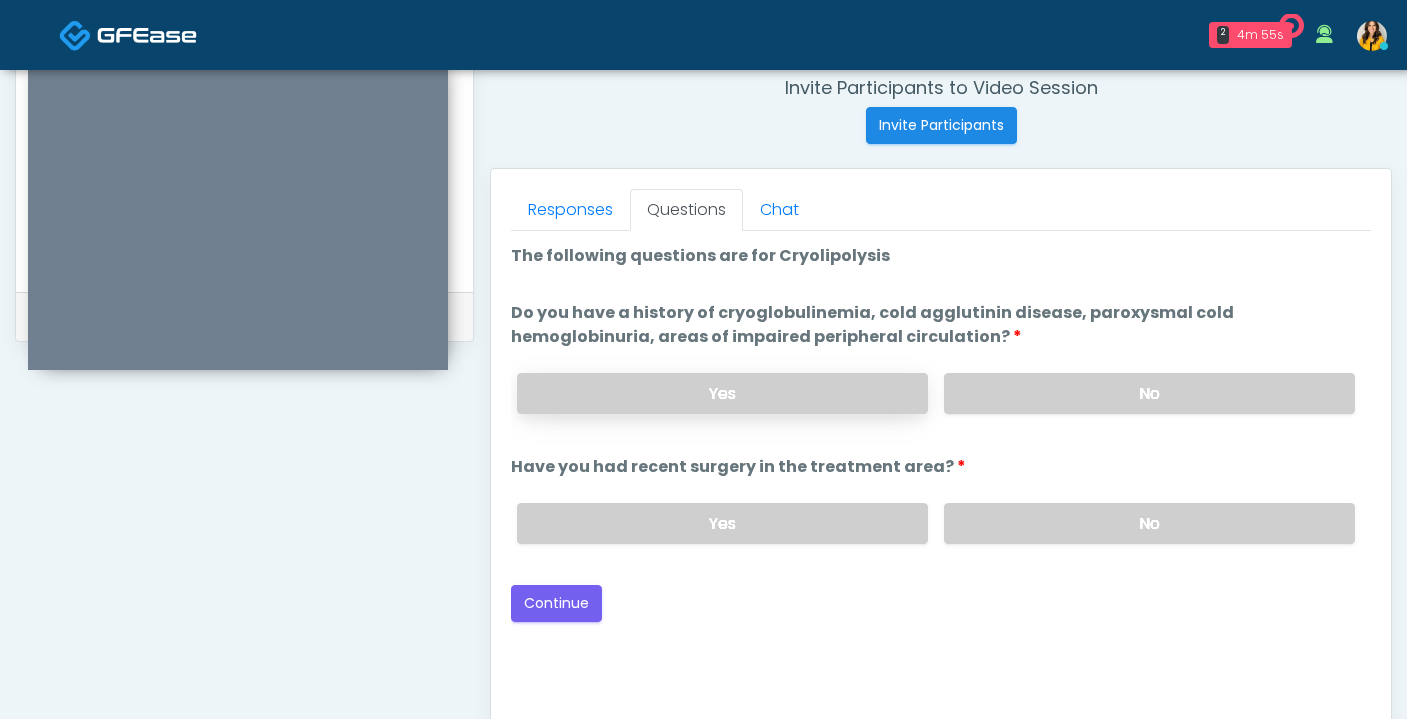 scroll, scrollTop: 803, scrollLeft: 0, axis: vertical 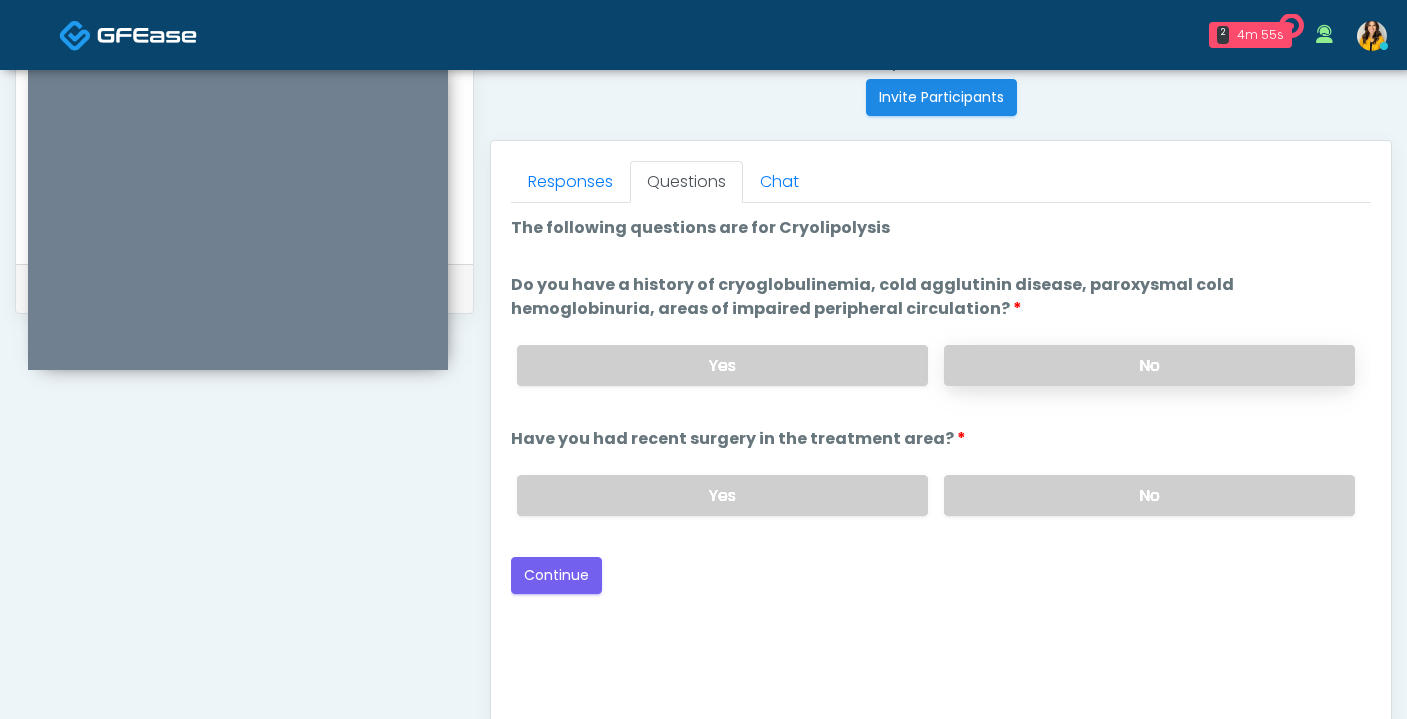 click on "No" at bounding box center [1149, 365] 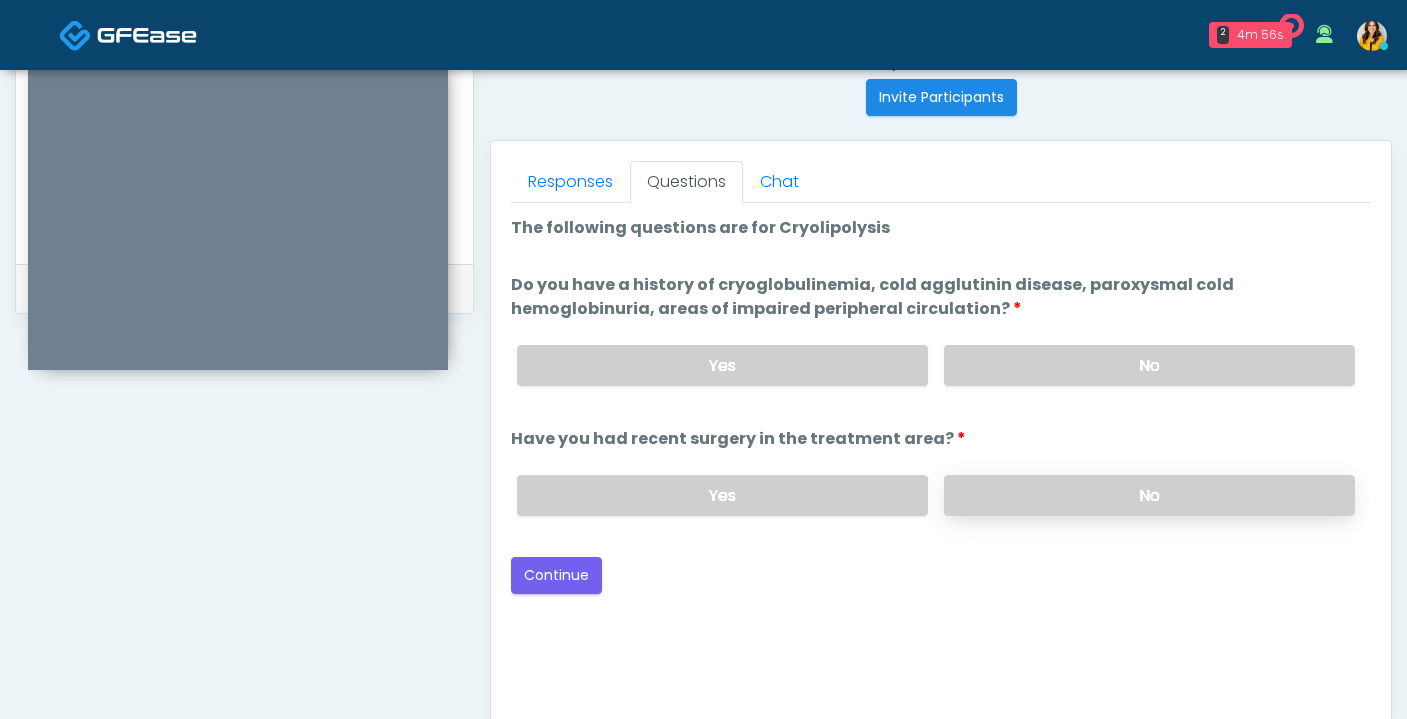 click on "No" at bounding box center (1149, 495) 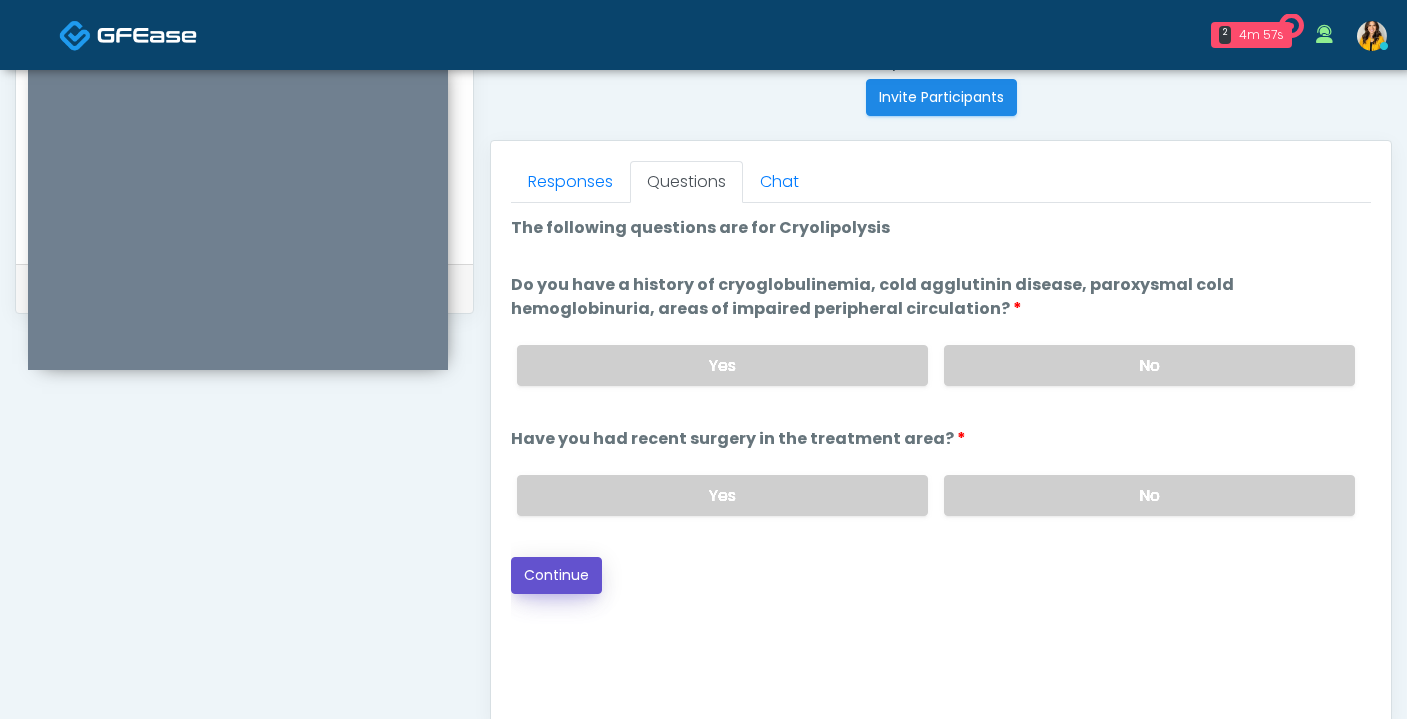 click on "Continue" at bounding box center [556, 575] 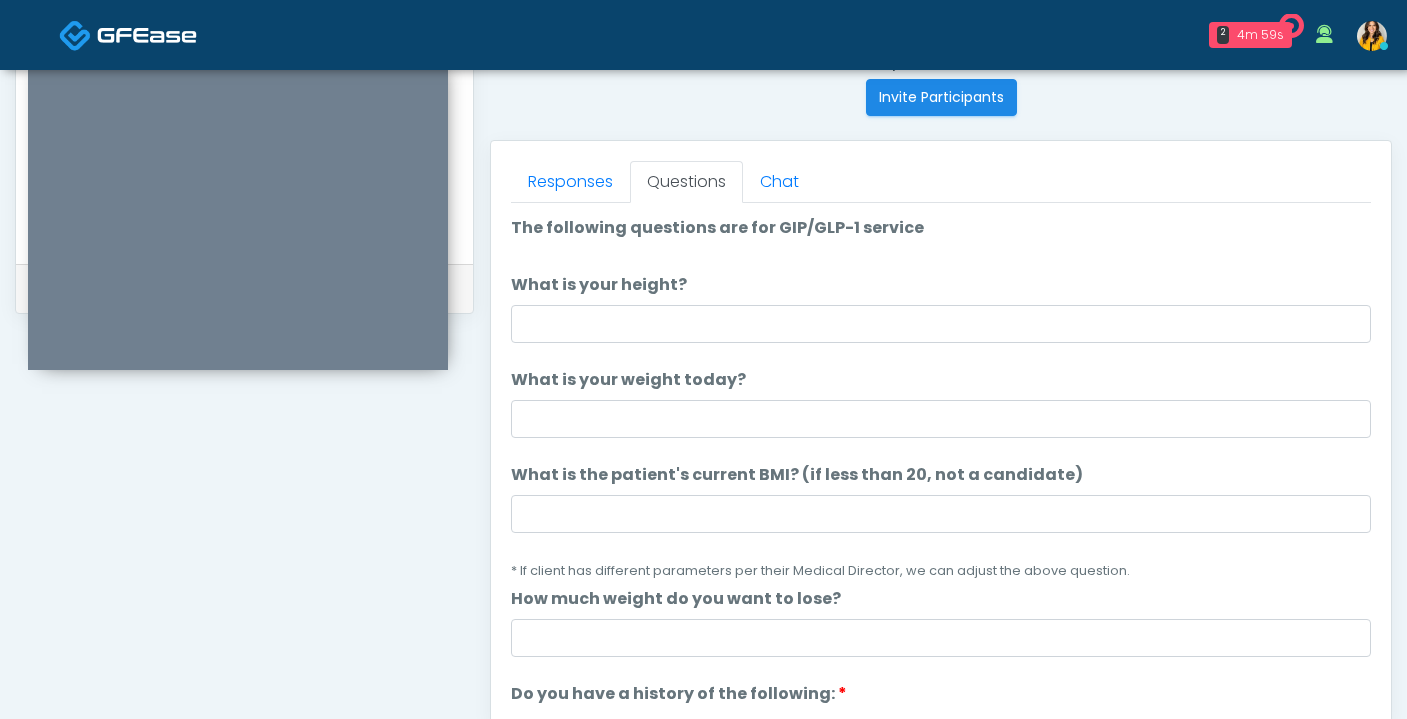 scroll, scrollTop: 44, scrollLeft: 0, axis: vertical 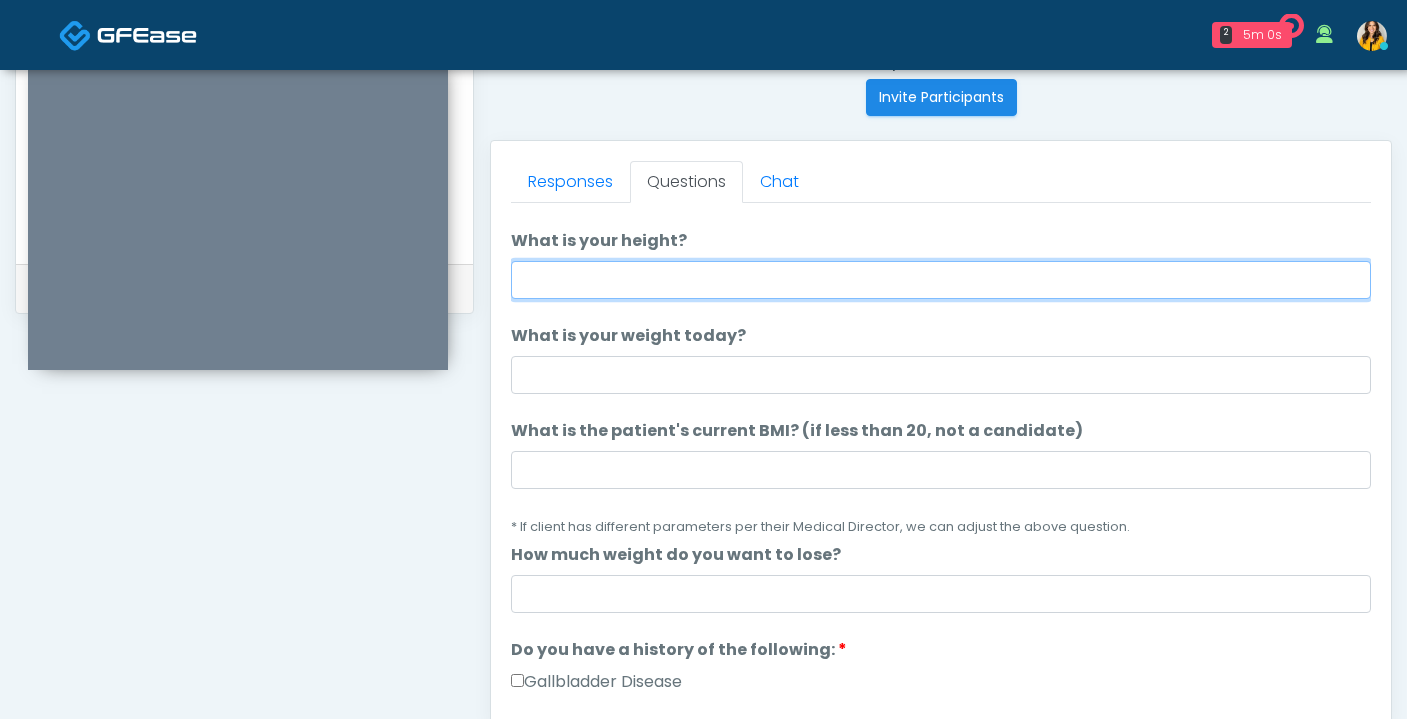 click on "What is your height?" at bounding box center [941, 280] 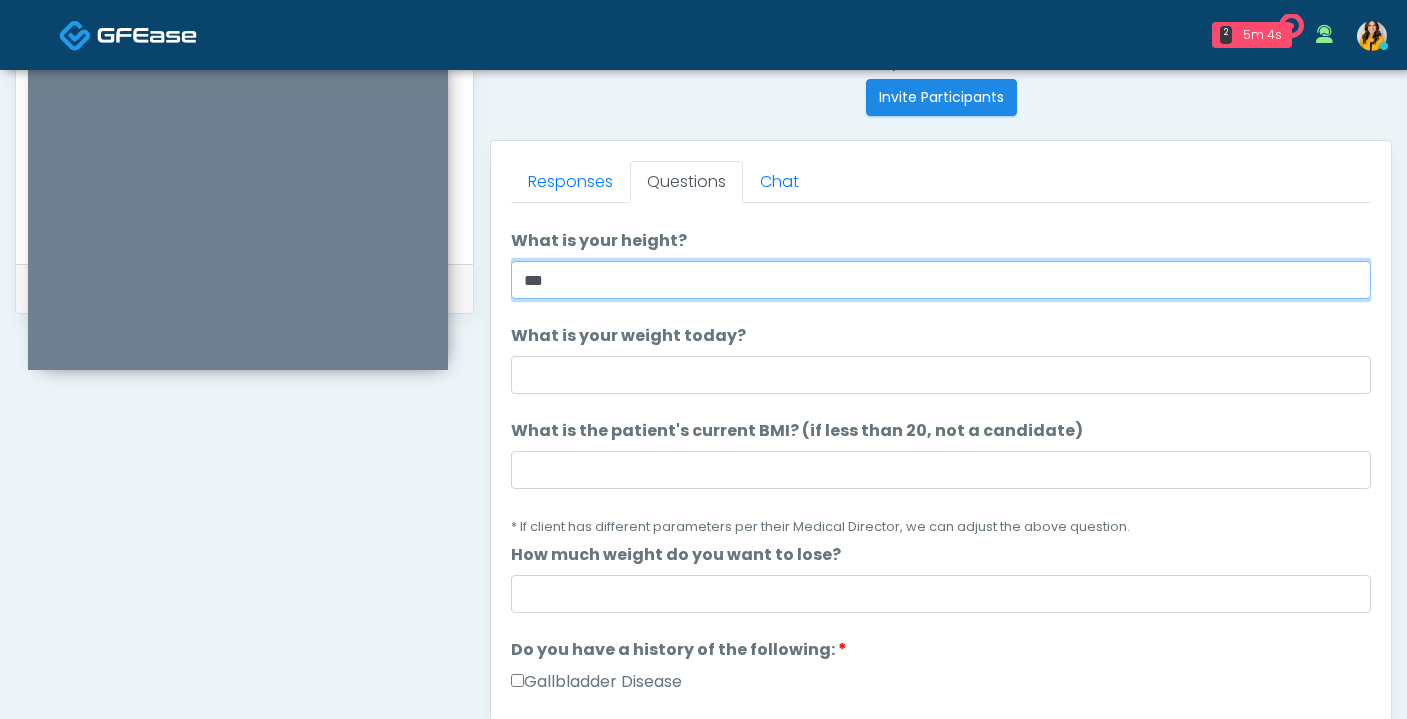 type on "***" 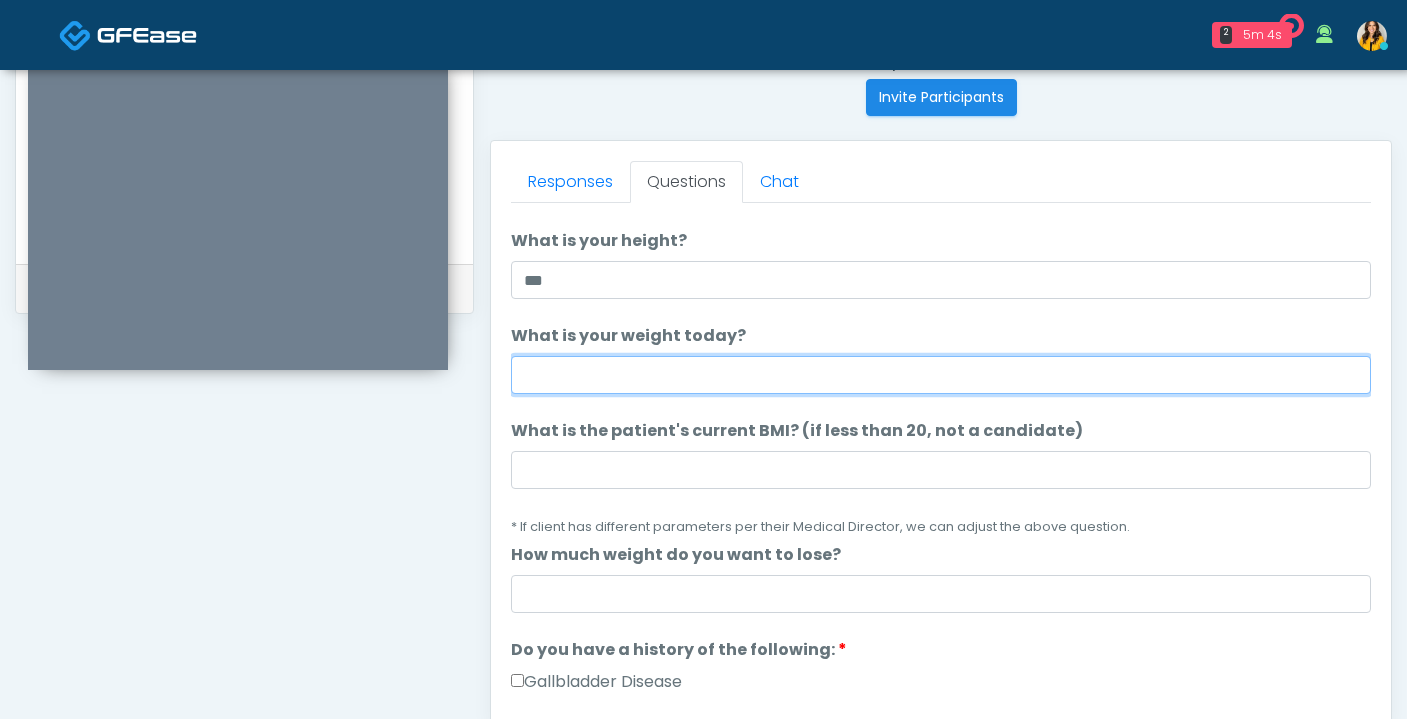 click on "What is your weight today?" at bounding box center [941, 375] 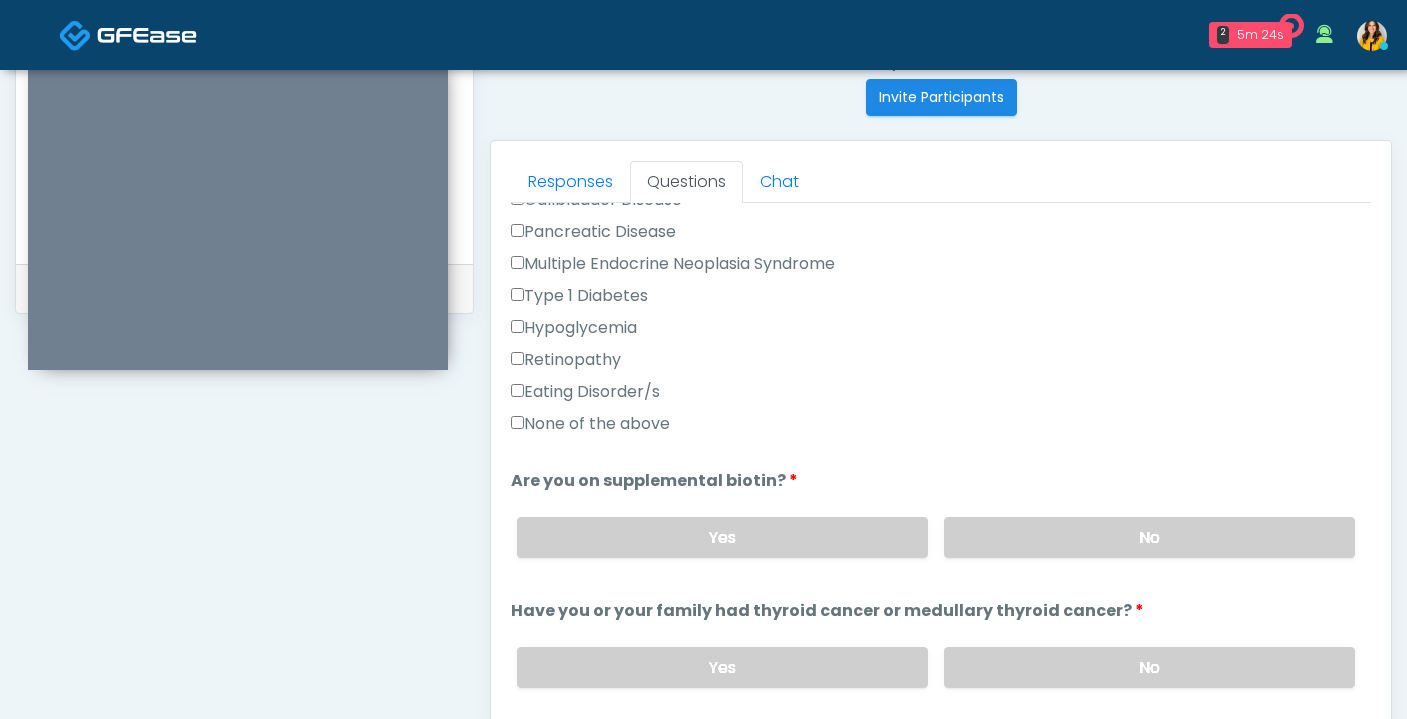 scroll, scrollTop: 548, scrollLeft: 0, axis: vertical 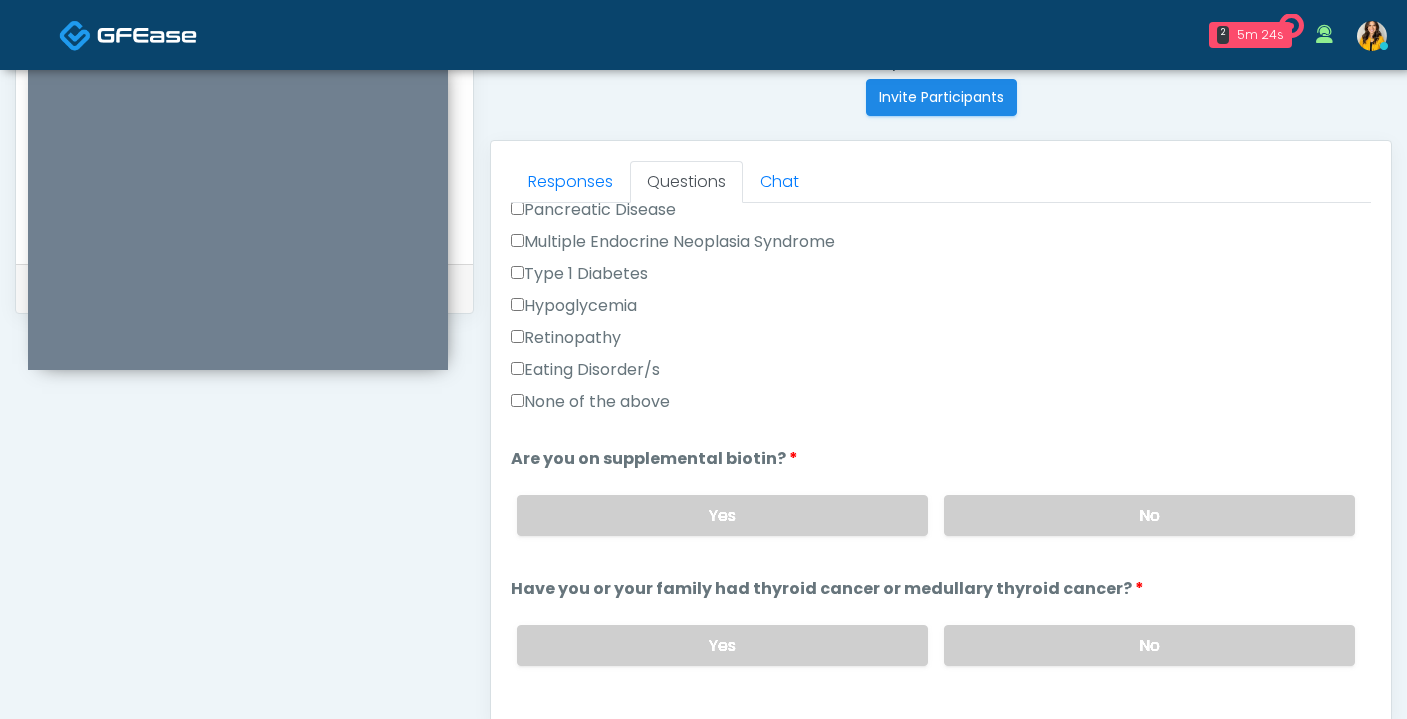 type on "***" 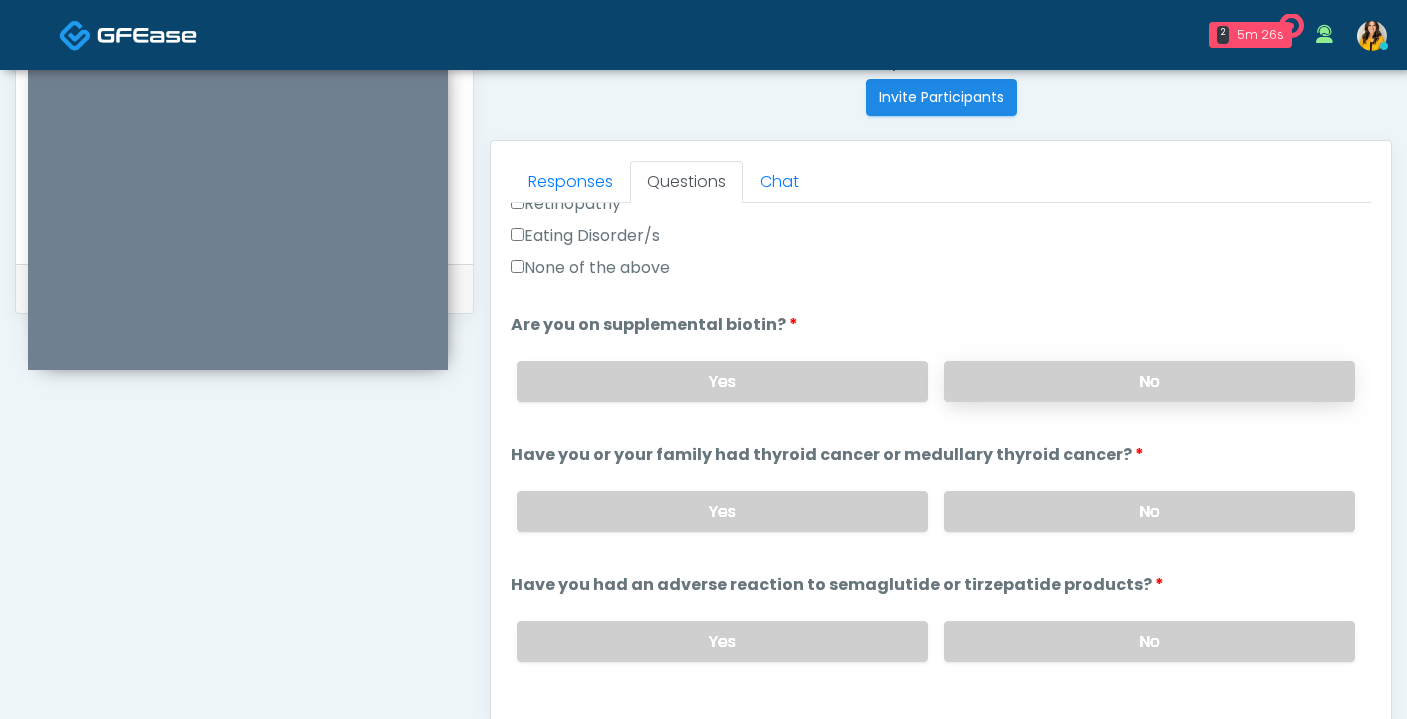 scroll, scrollTop: 705, scrollLeft: 0, axis: vertical 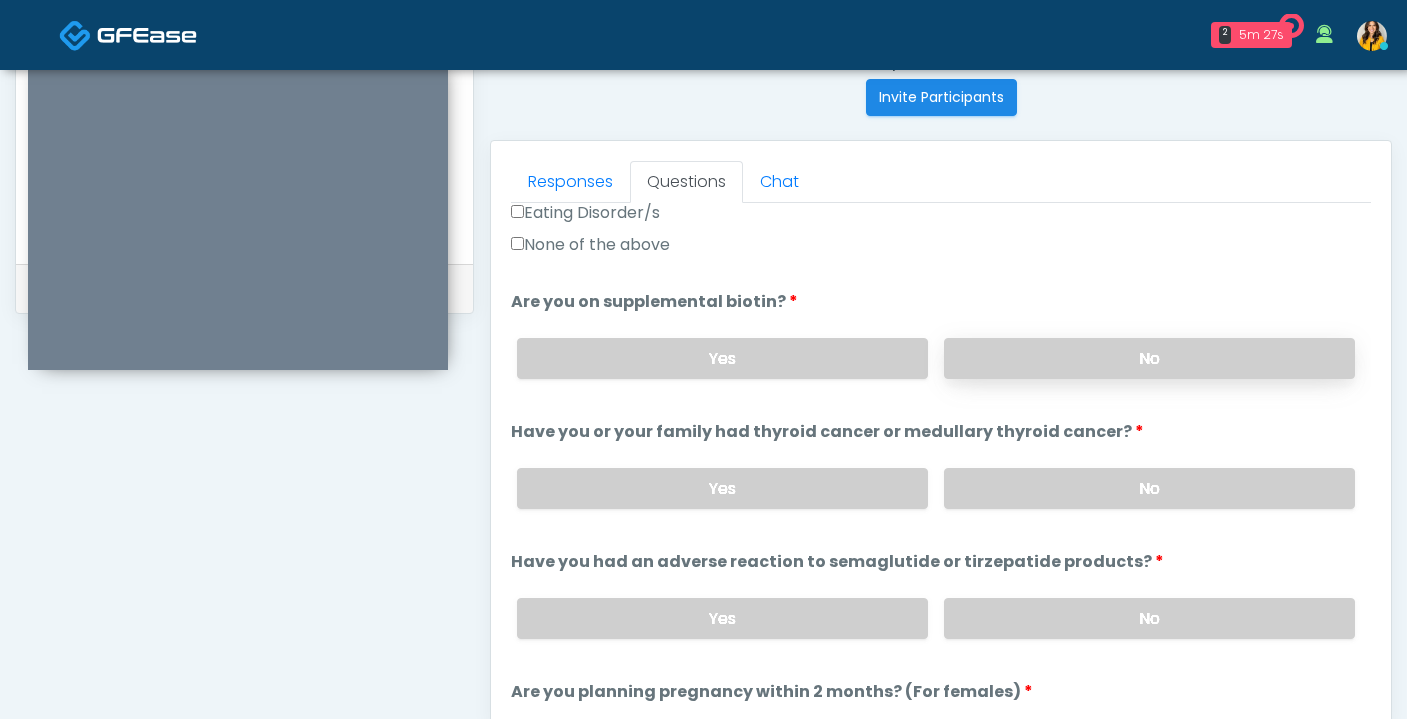 click on "No" at bounding box center [1149, 358] 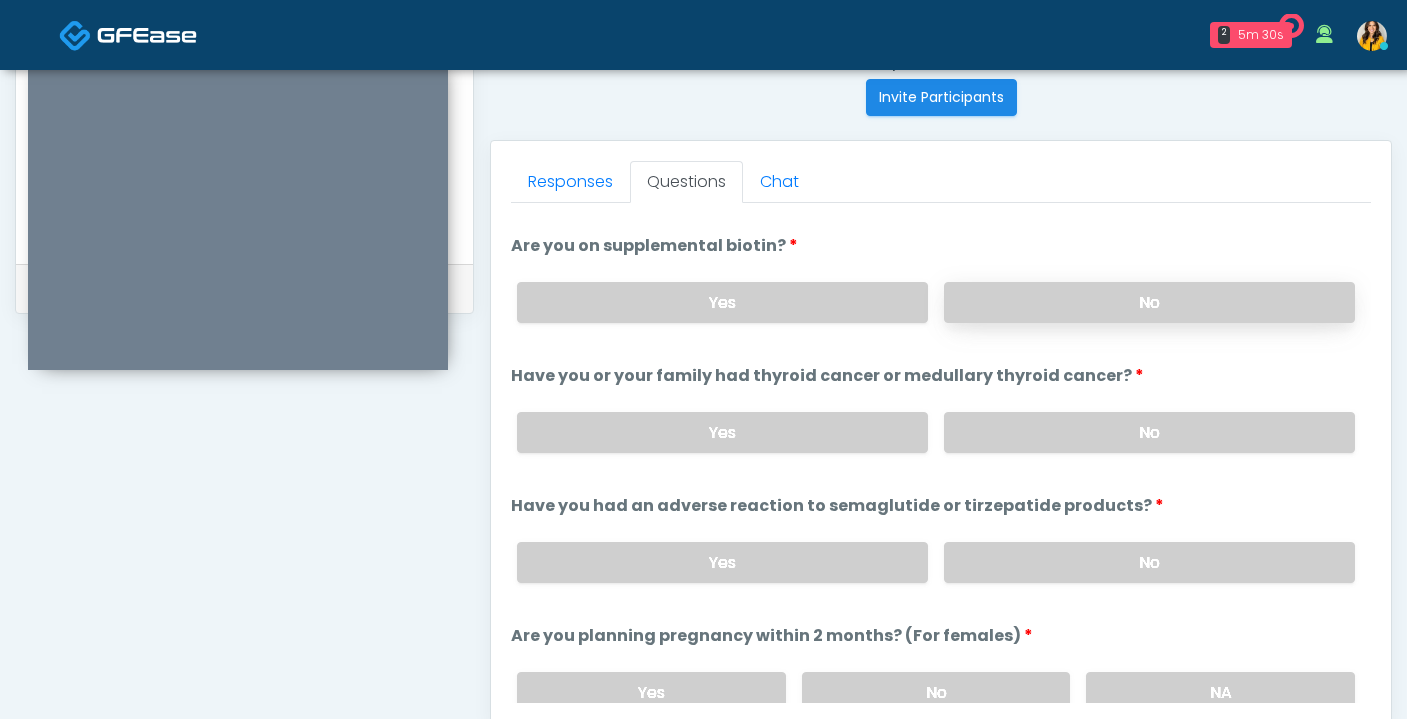 scroll, scrollTop: 832, scrollLeft: 0, axis: vertical 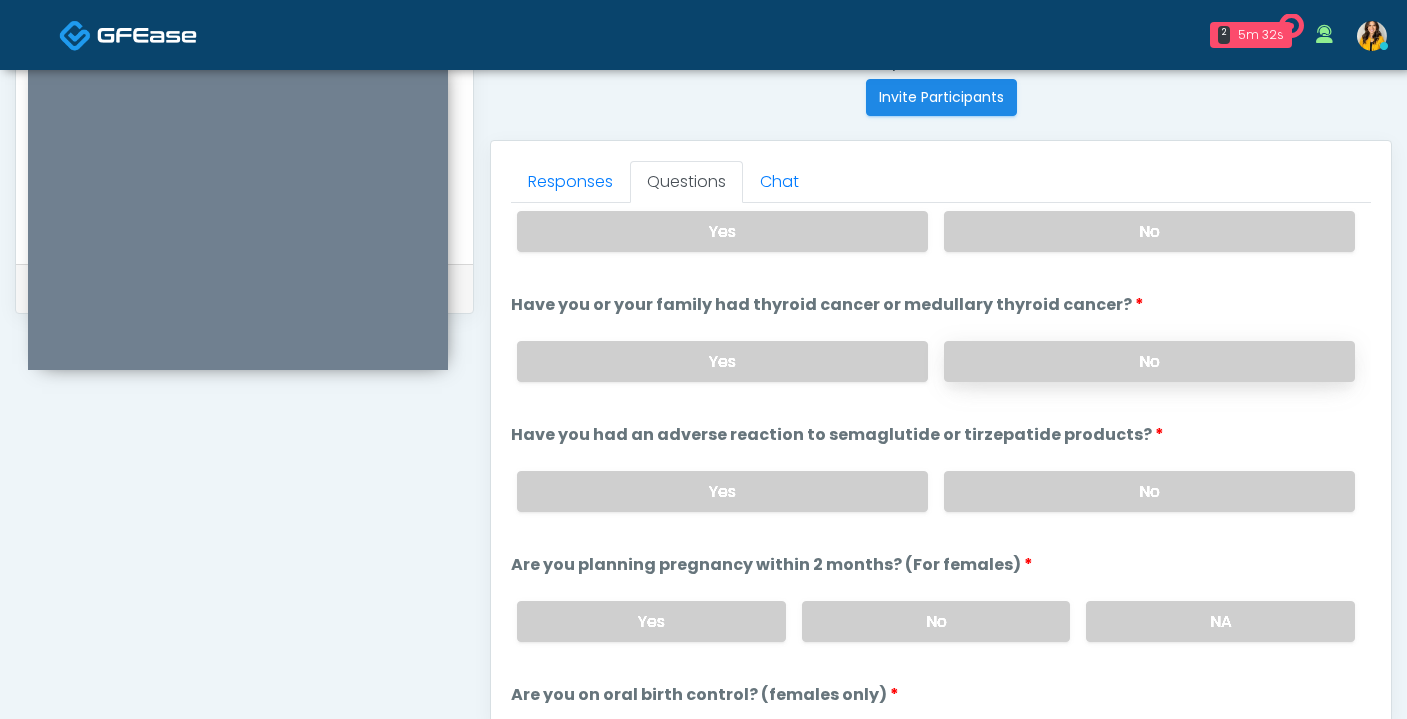 click on "No" at bounding box center [1149, 361] 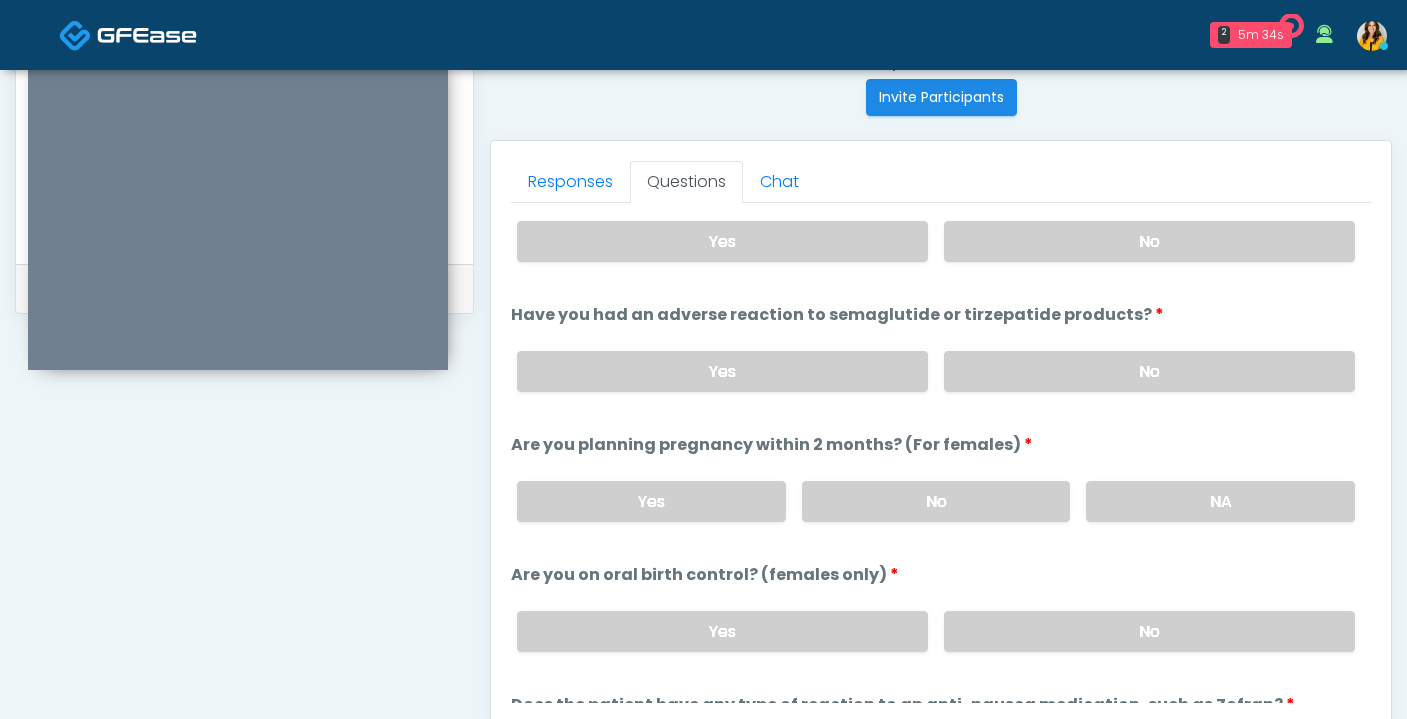 scroll, scrollTop: 1012, scrollLeft: 0, axis: vertical 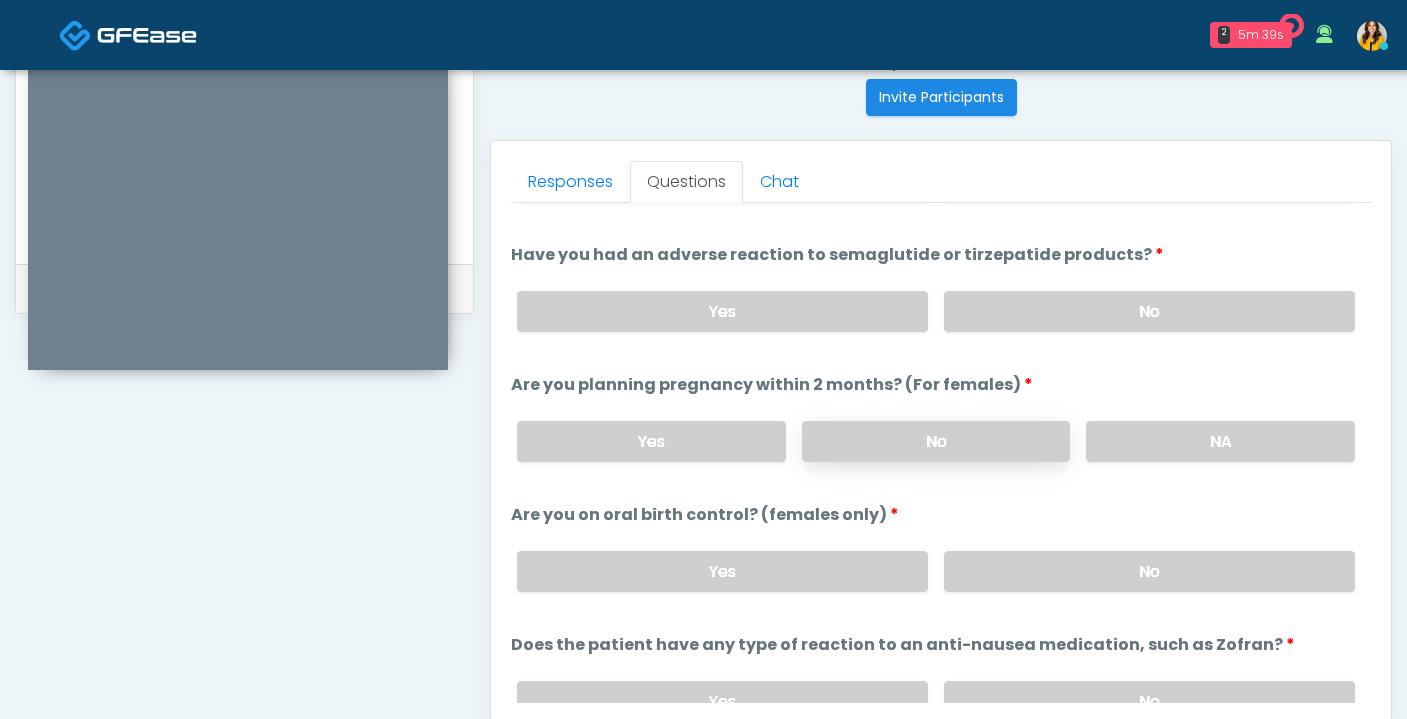 click on "No" at bounding box center [936, 441] 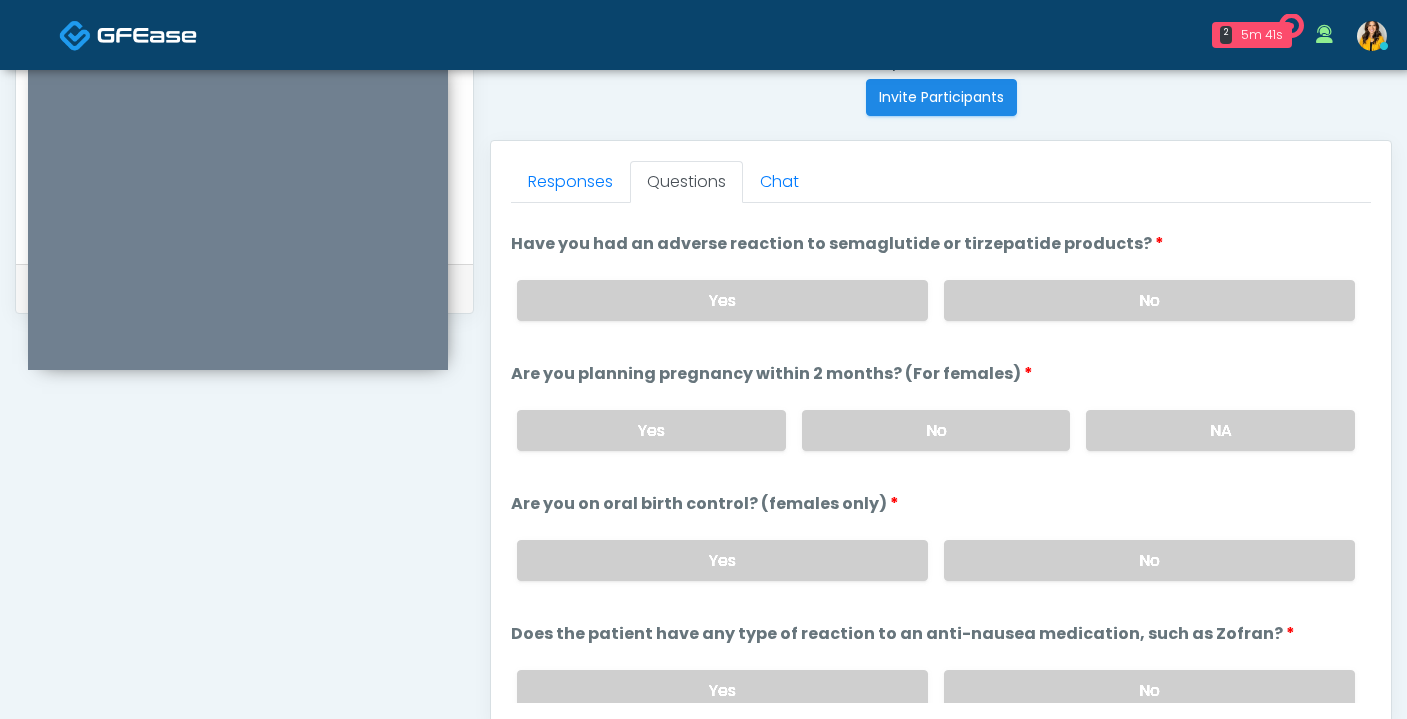scroll, scrollTop: 1084, scrollLeft: 0, axis: vertical 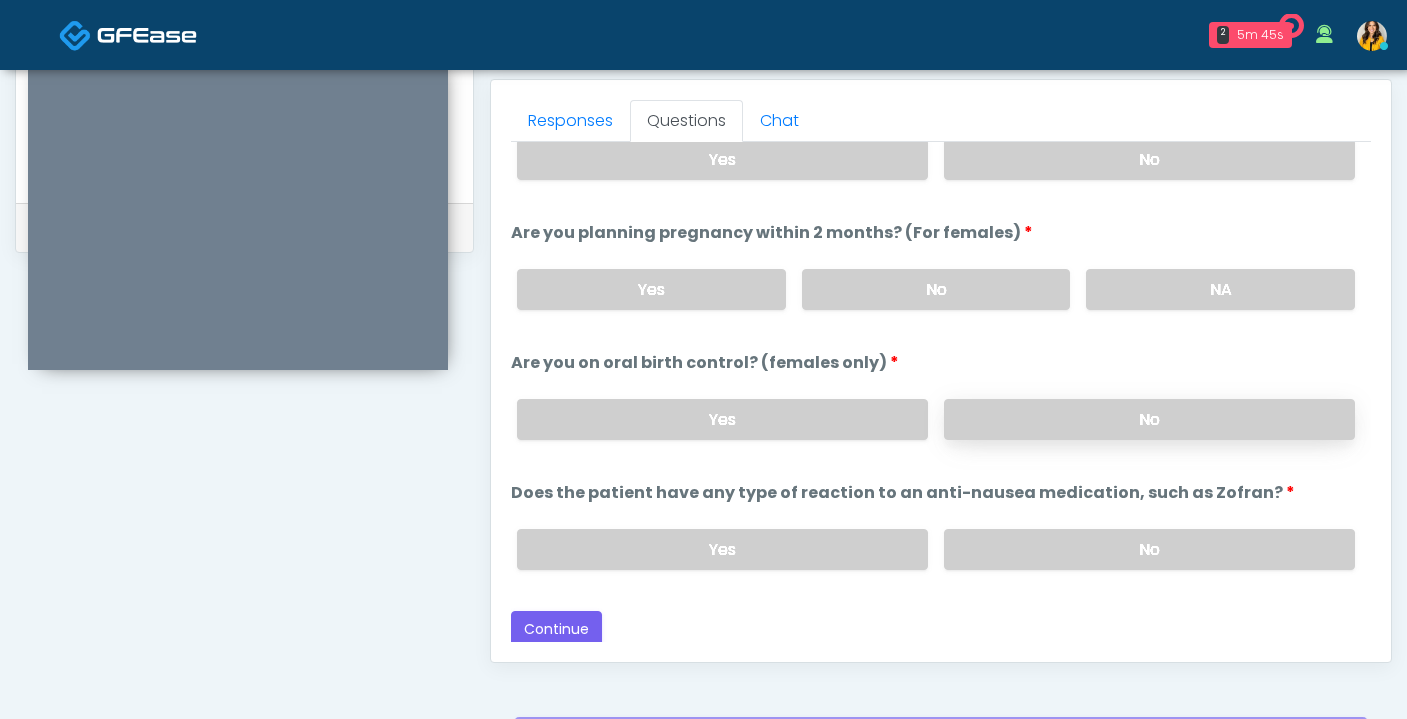 click on "No" at bounding box center [1149, 419] 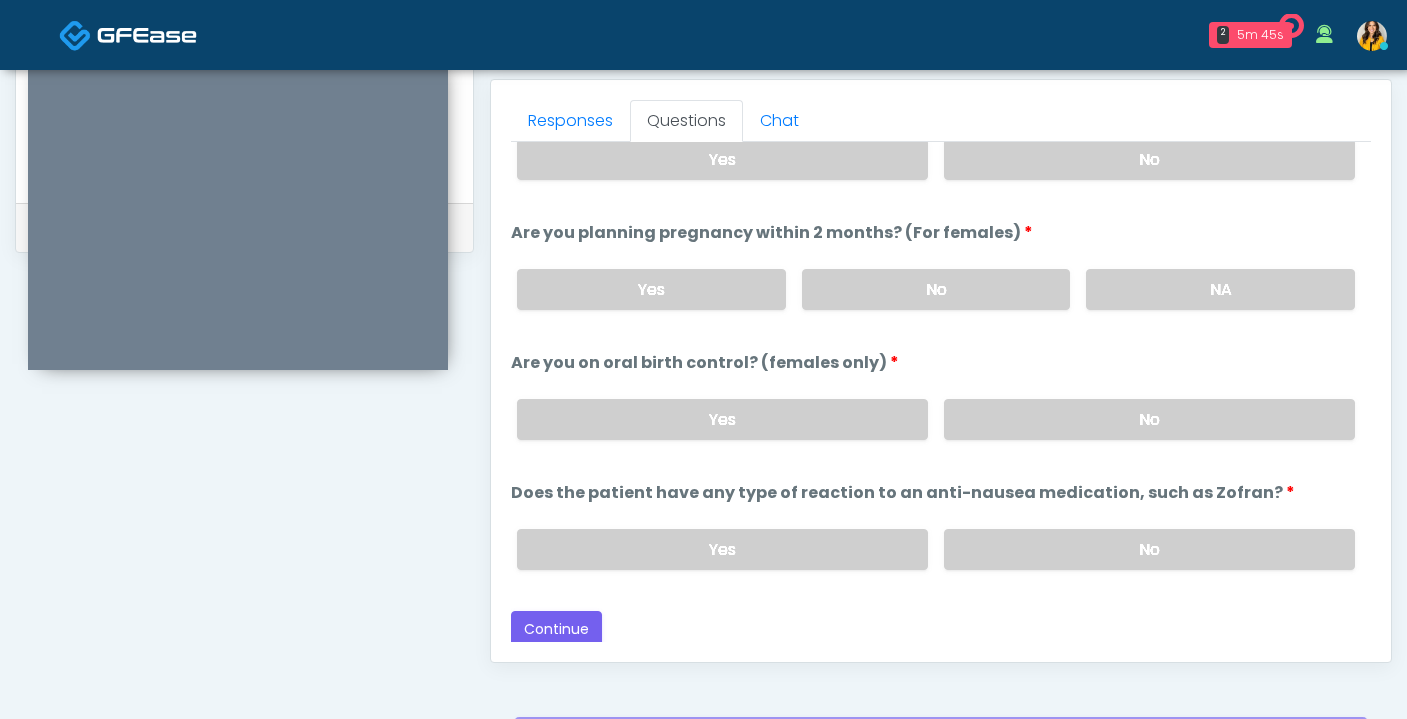 scroll, scrollTop: 913, scrollLeft: 0, axis: vertical 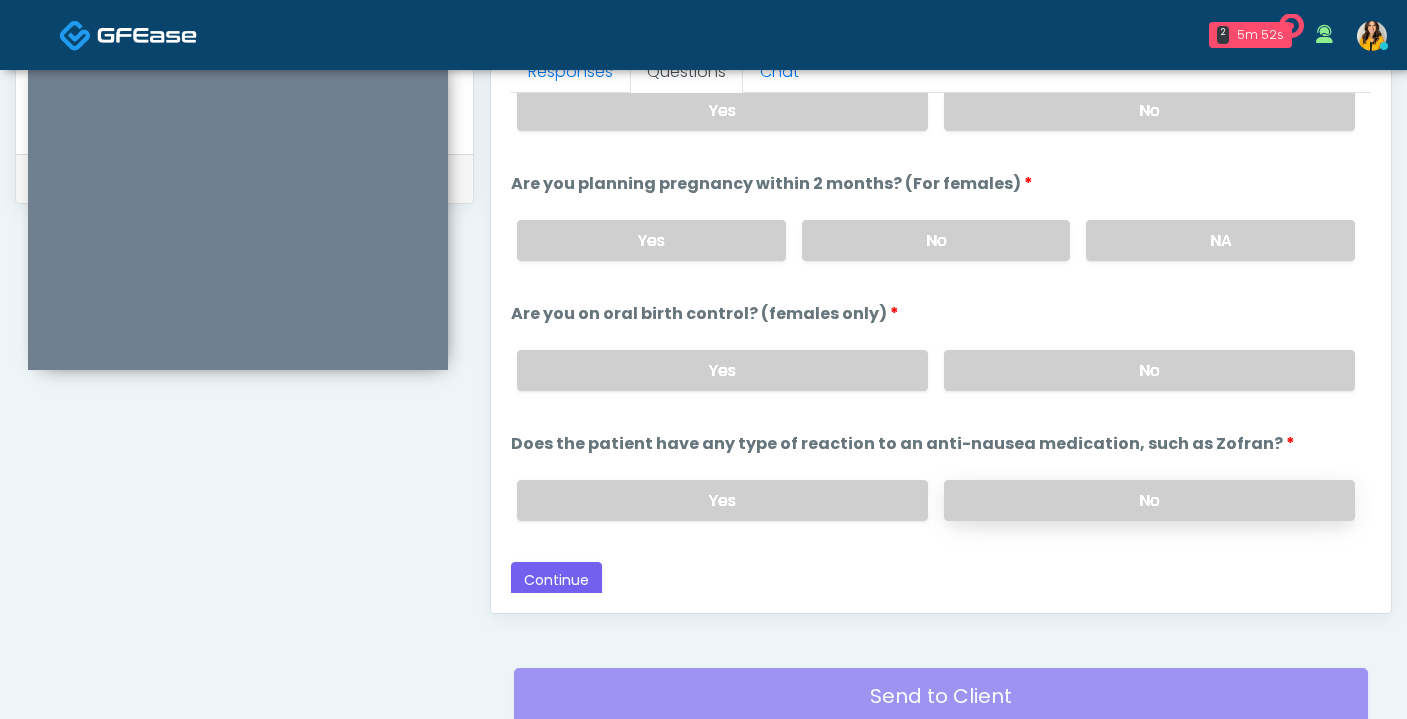 click on "No" at bounding box center (1149, 500) 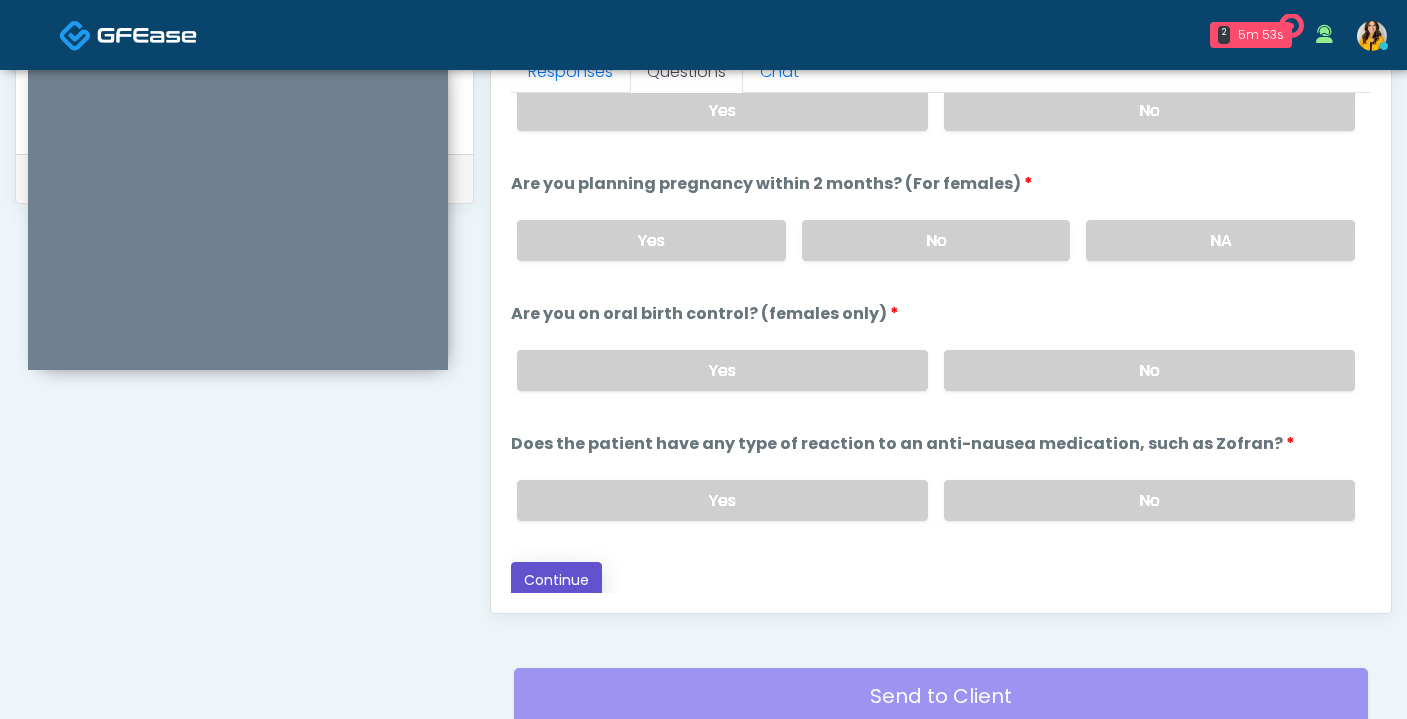 click on "Continue" at bounding box center [556, 580] 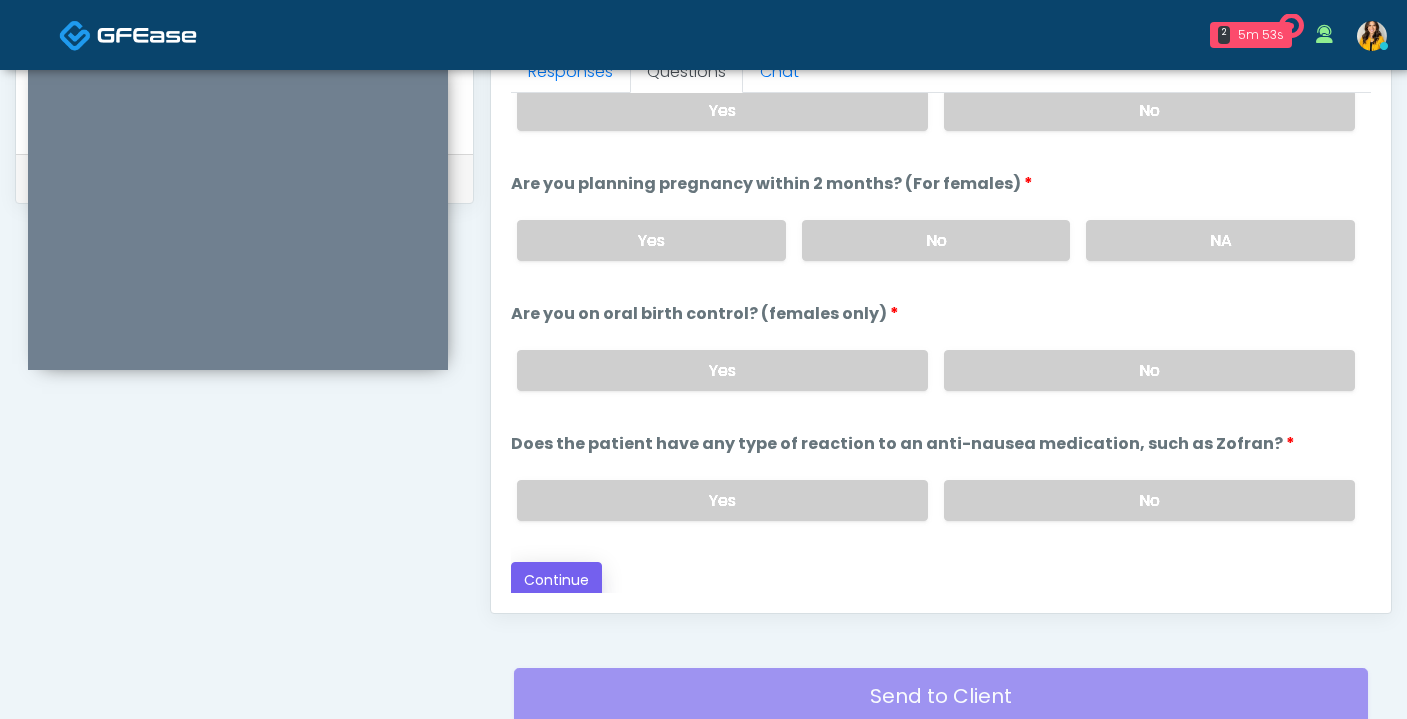 scroll, scrollTop: 1002, scrollLeft: 0, axis: vertical 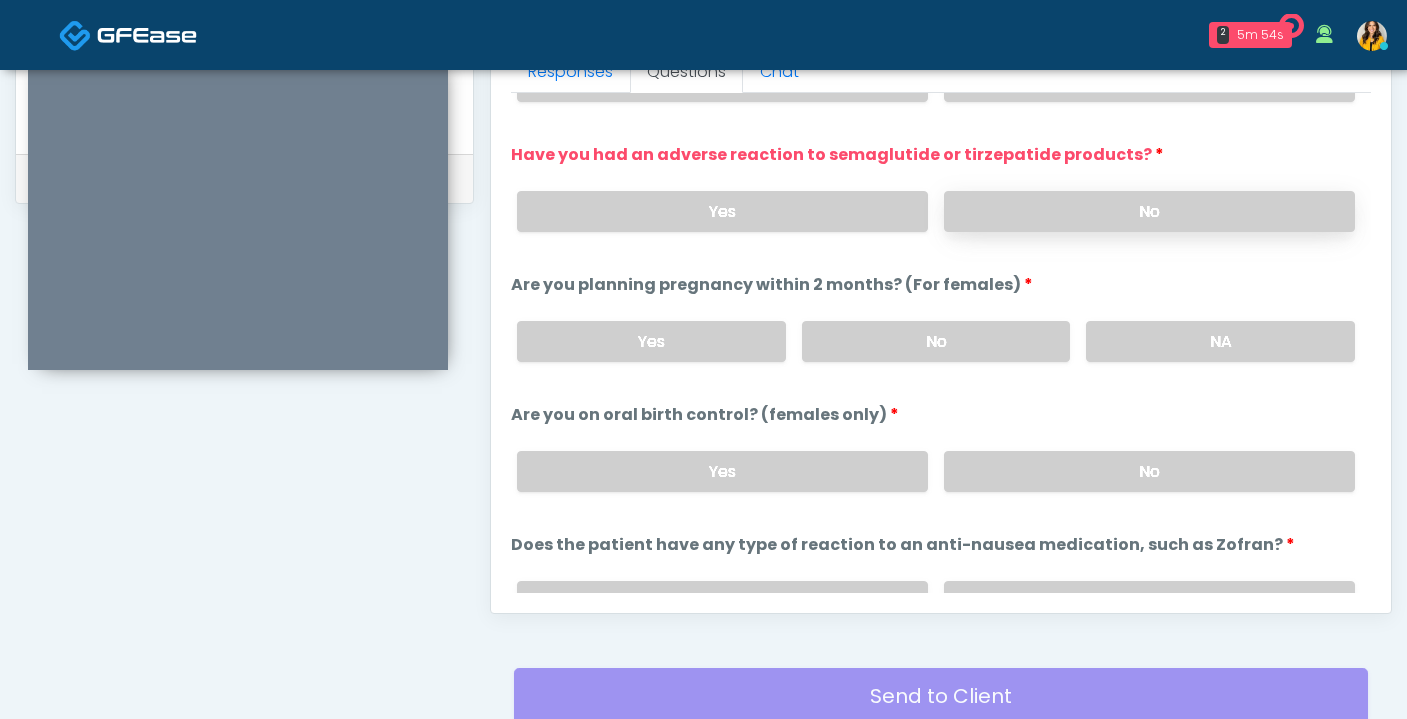 click on "No" at bounding box center (1149, 211) 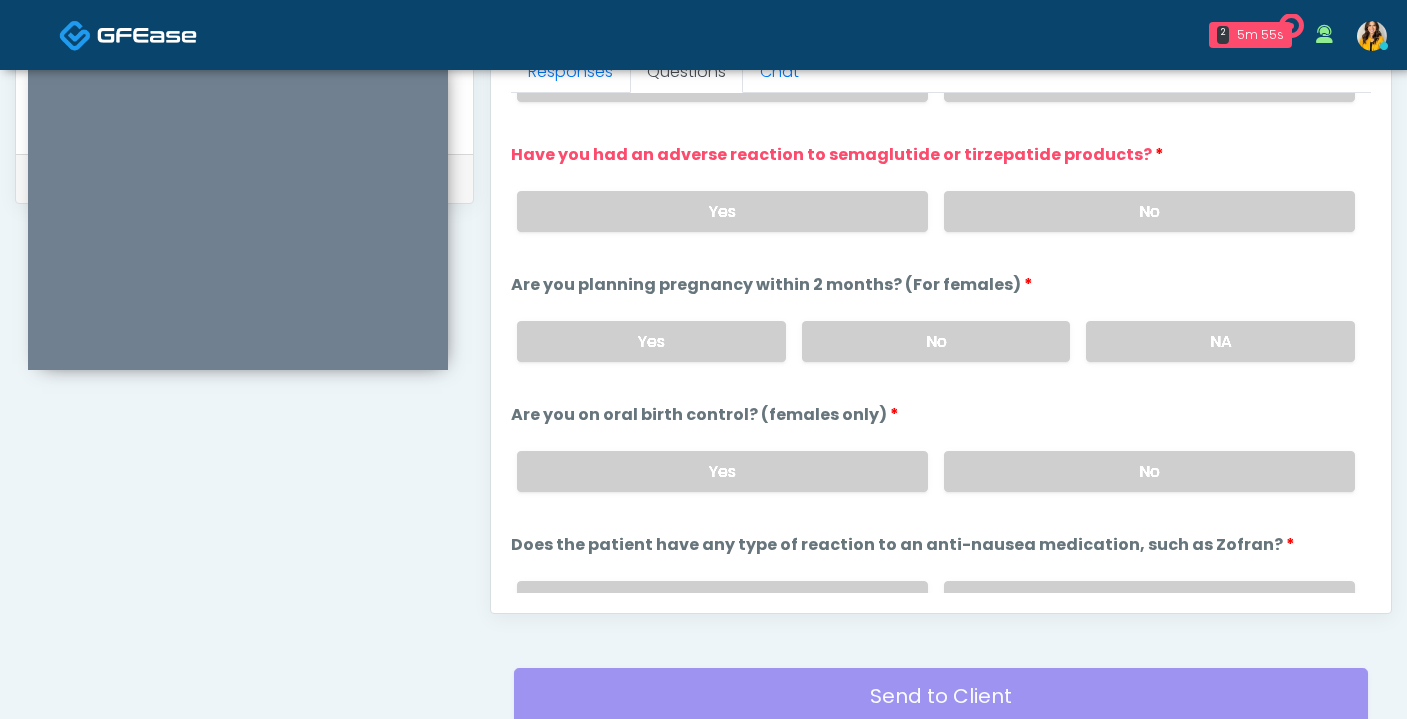 scroll, scrollTop: 1103, scrollLeft: 0, axis: vertical 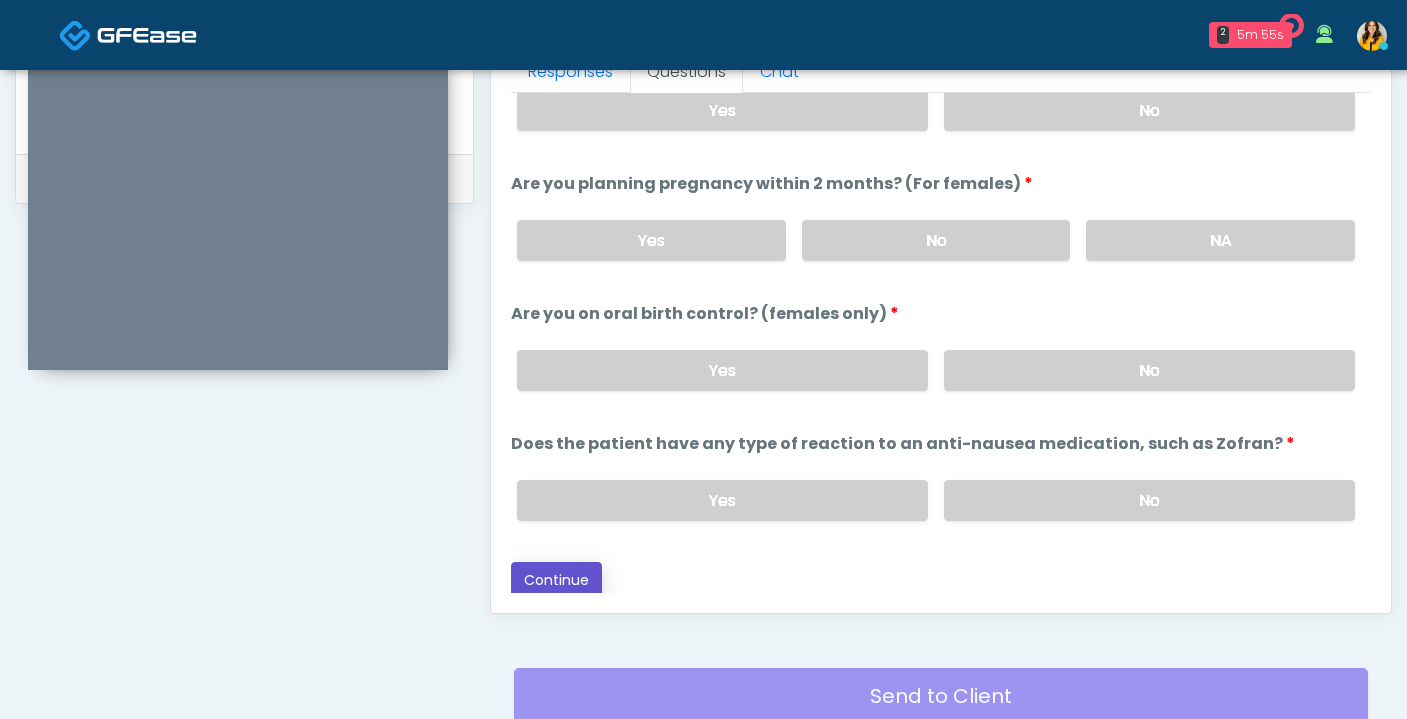 click on "Continue" at bounding box center [556, 580] 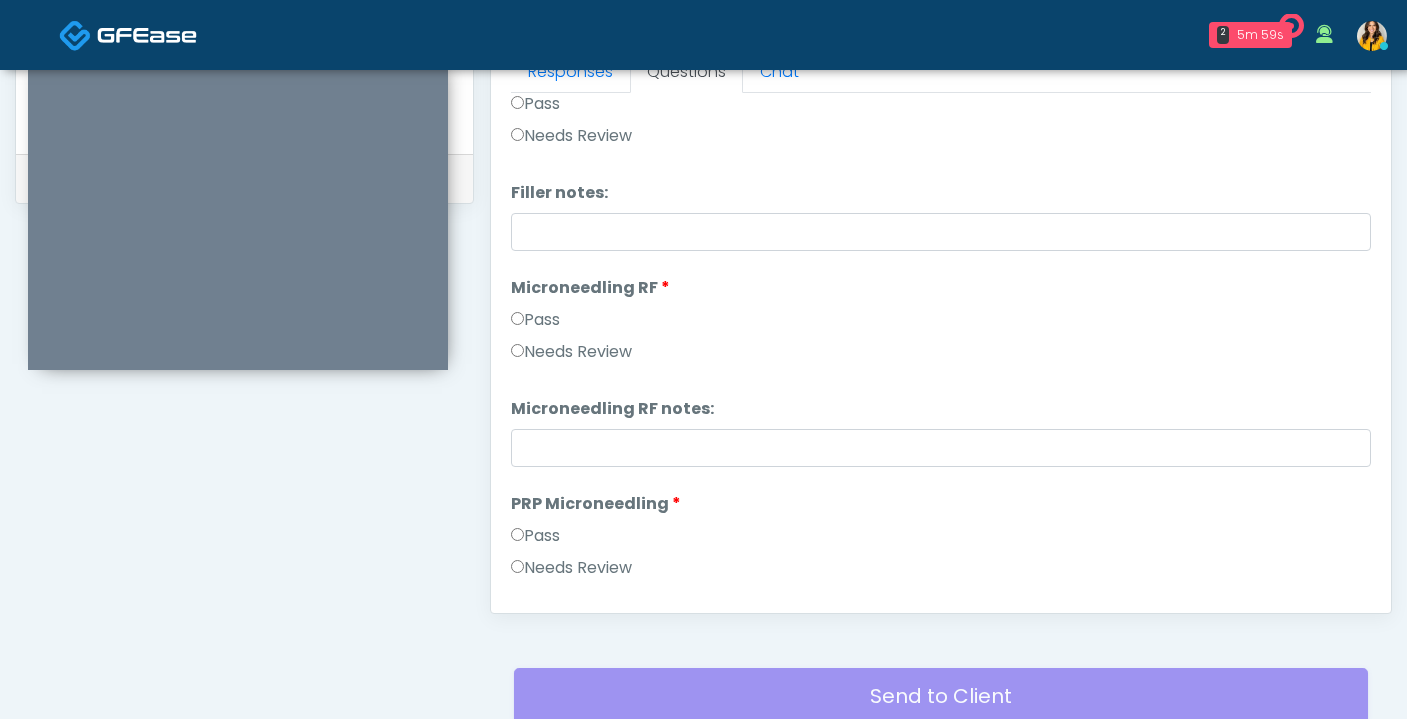 scroll, scrollTop: 0, scrollLeft: 0, axis: both 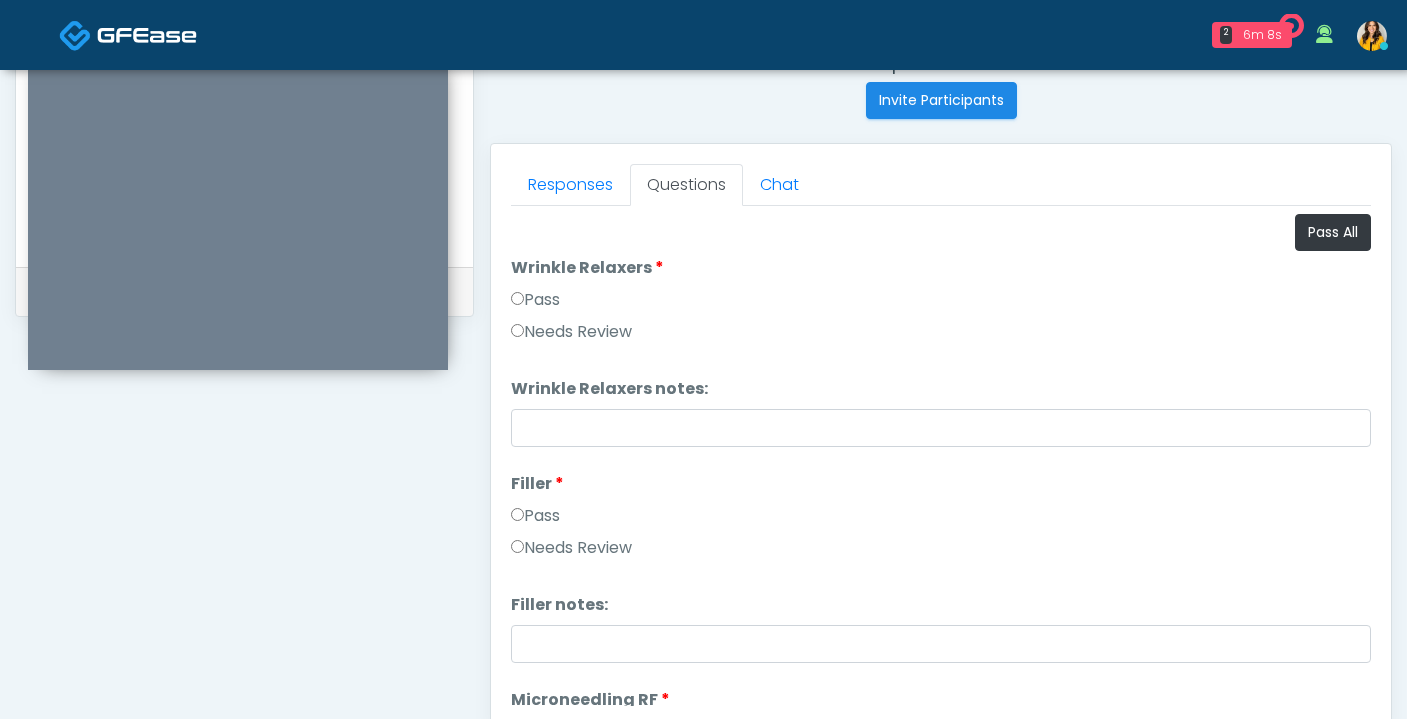 click on "Good Faith Exam Script
Good Faith Exam Script INTRODUCTION Hello, my name is undefined, and I will be conducting your good faith exam on behalf of It's A Secret Med Spa,  Please confirm the correct patient is on the call: Confirm full name Confirm Date of Birth ﻿﻿ This exam will take about 5 minutes to complete and it is a state requirement before you receive any new treatment. I am a third party service provider and have been retained by this practice to collect and review your medical history and ensure you're a good candidate for your treatment. all information collected, stored and transmitted as part of this exam is confidential and covered by the HIPAA act.  By authorizing me to proceed with this exam you certify that you understand the terms of this disclosure and you will provide accurate information to the best of your ability. Do you consent to proceed with this virtual exam?" at bounding box center (941, 2301) 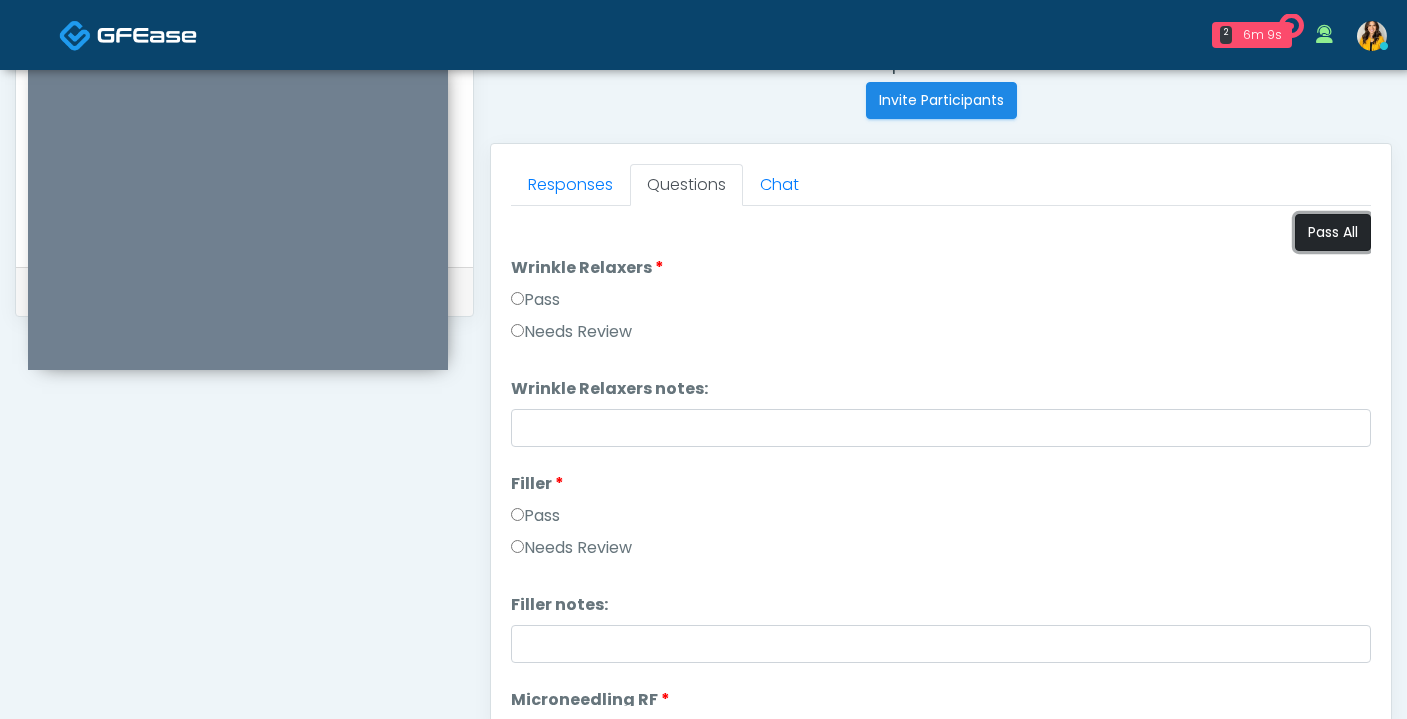 click on "Pass All" at bounding box center [1333, 232] 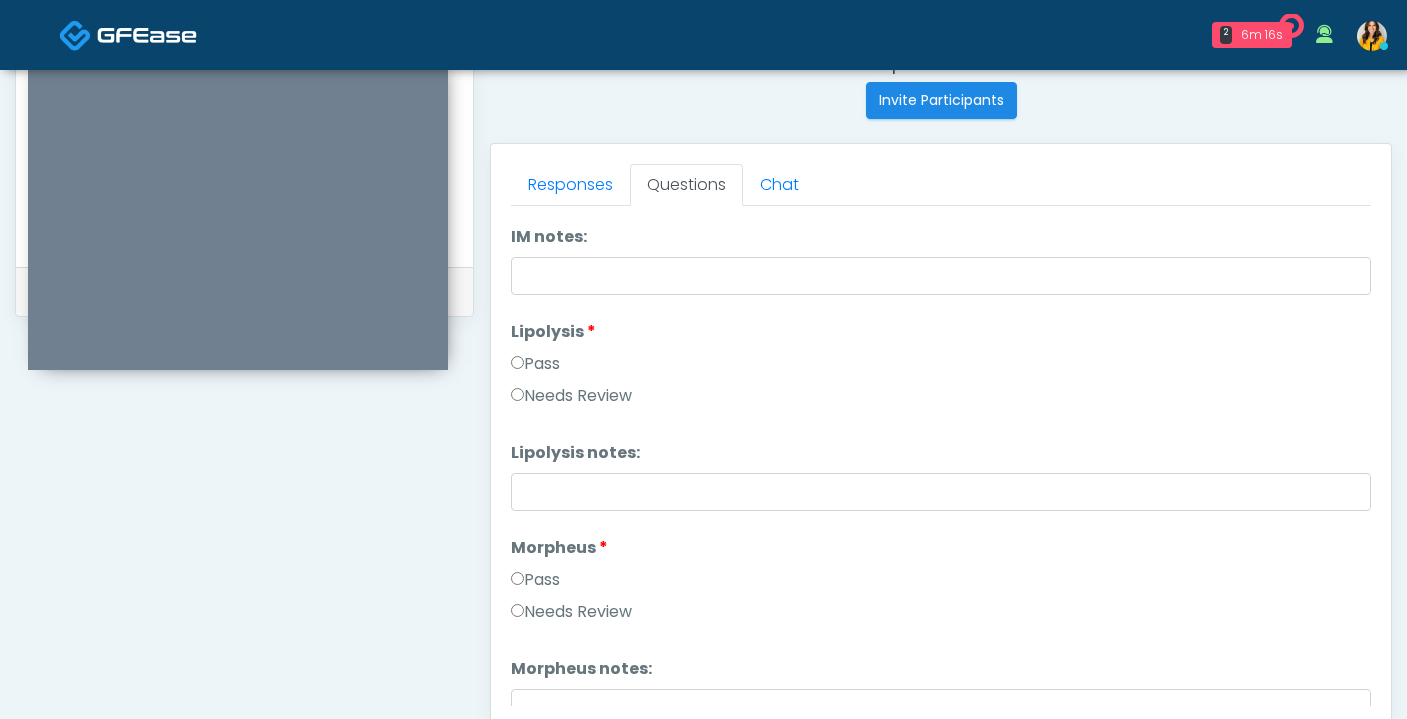 scroll, scrollTop: 1277, scrollLeft: 0, axis: vertical 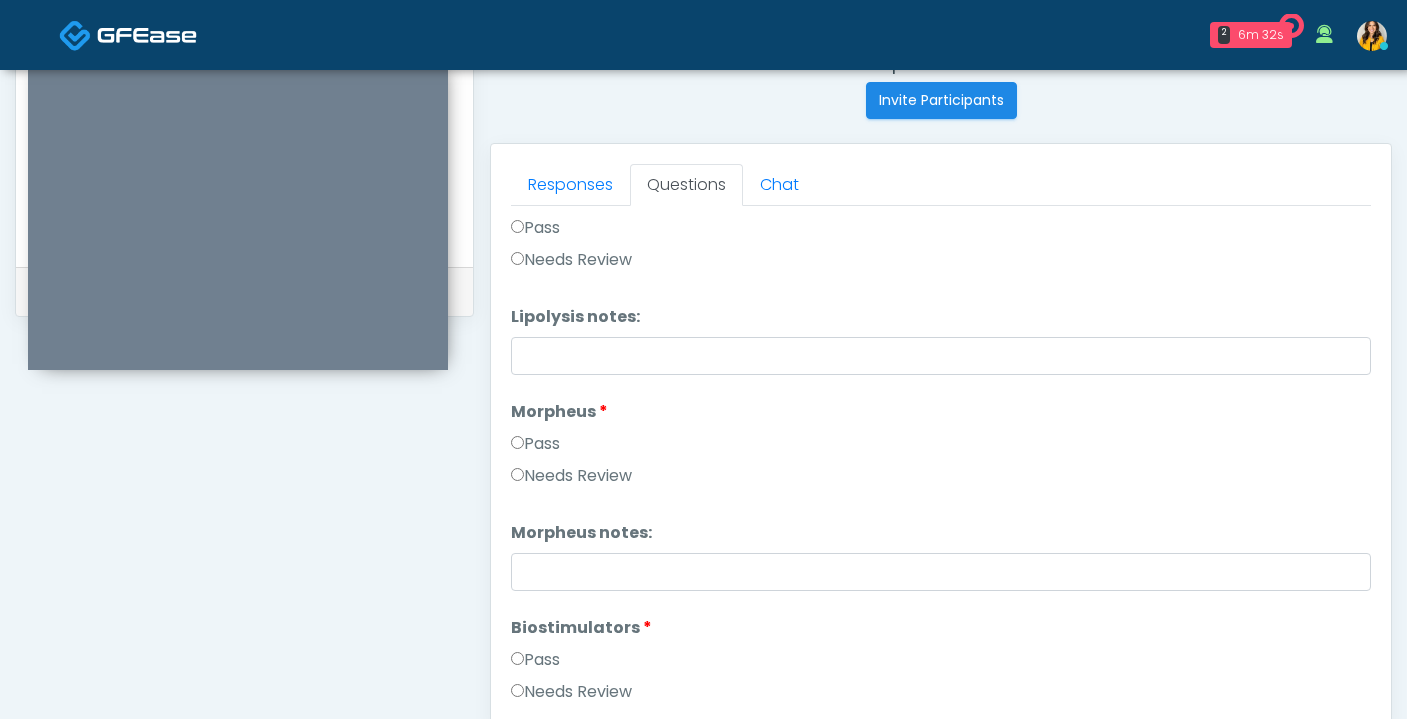 click on "Needs Review" at bounding box center [571, 476] 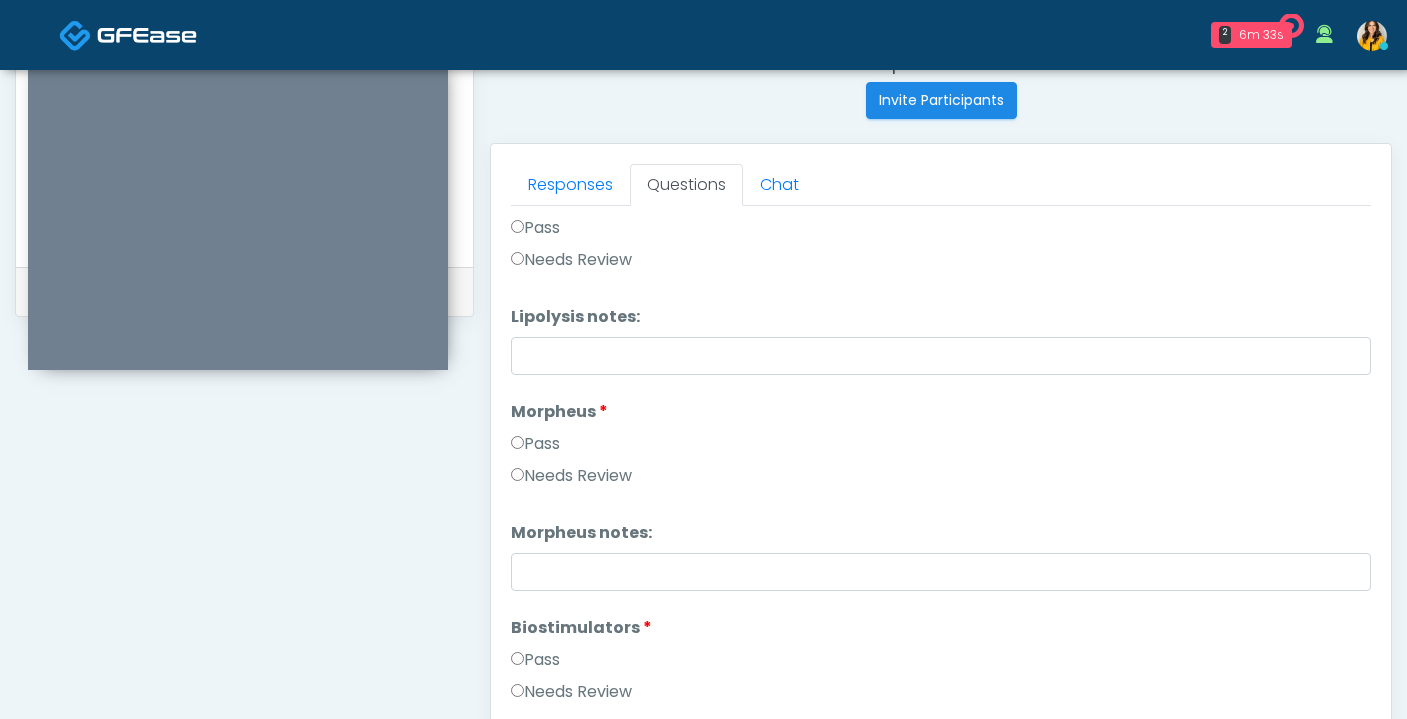 scroll, scrollTop: 1336, scrollLeft: 0, axis: vertical 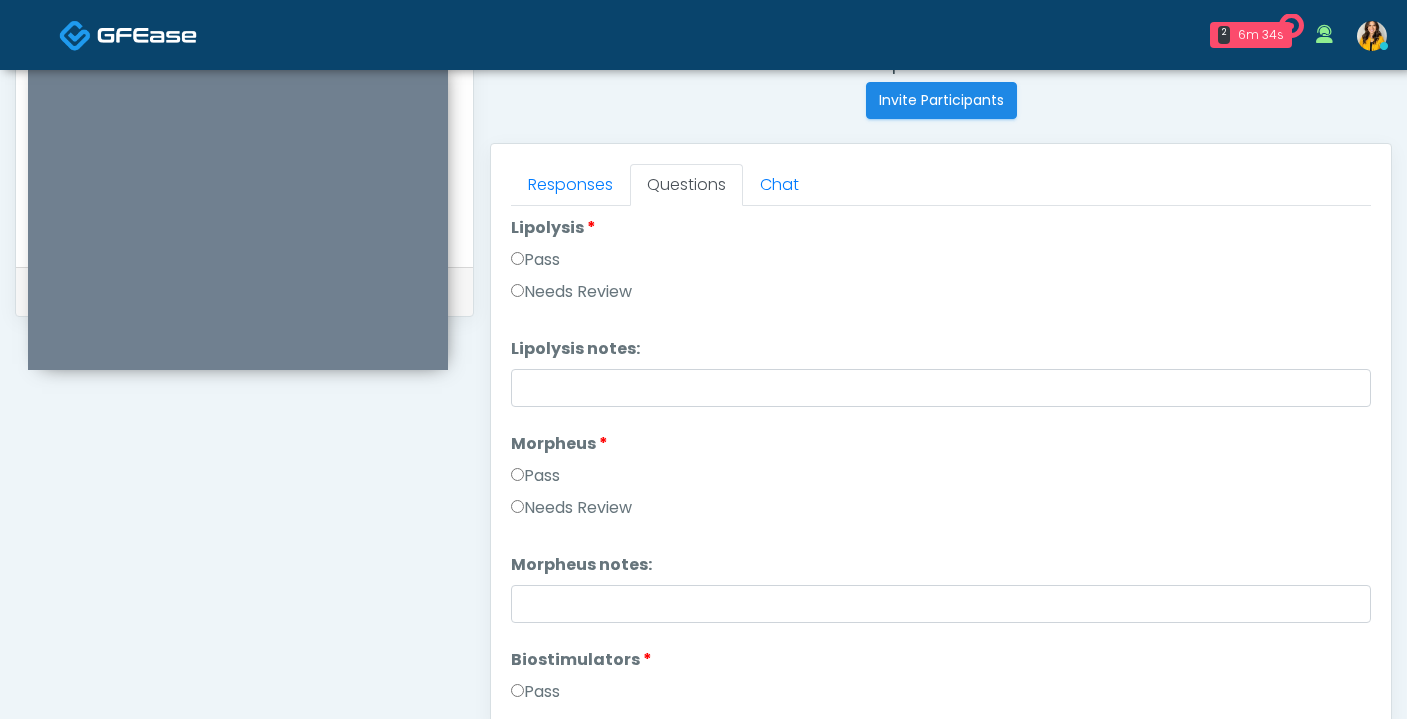 click on "Needs Review" at bounding box center (571, 292) 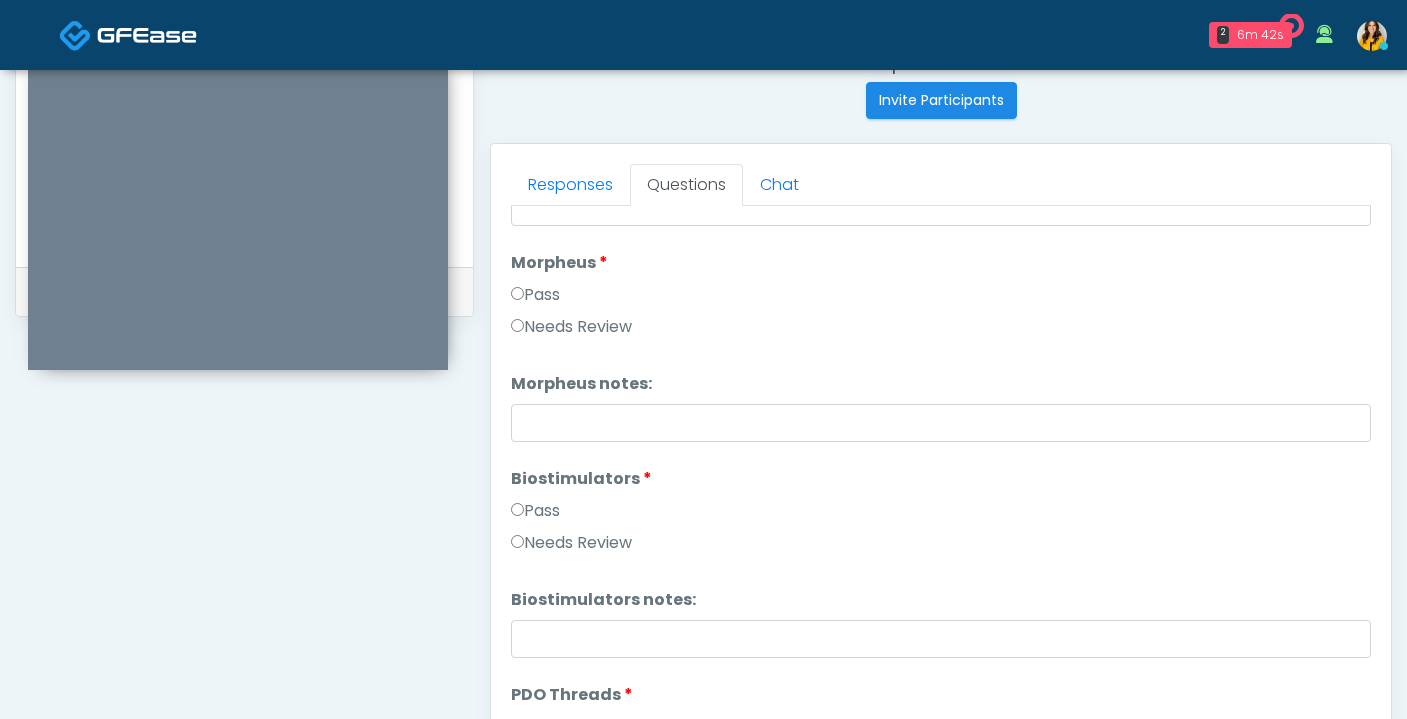 scroll, scrollTop: 1492, scrollLeft: 0, axis: vertical 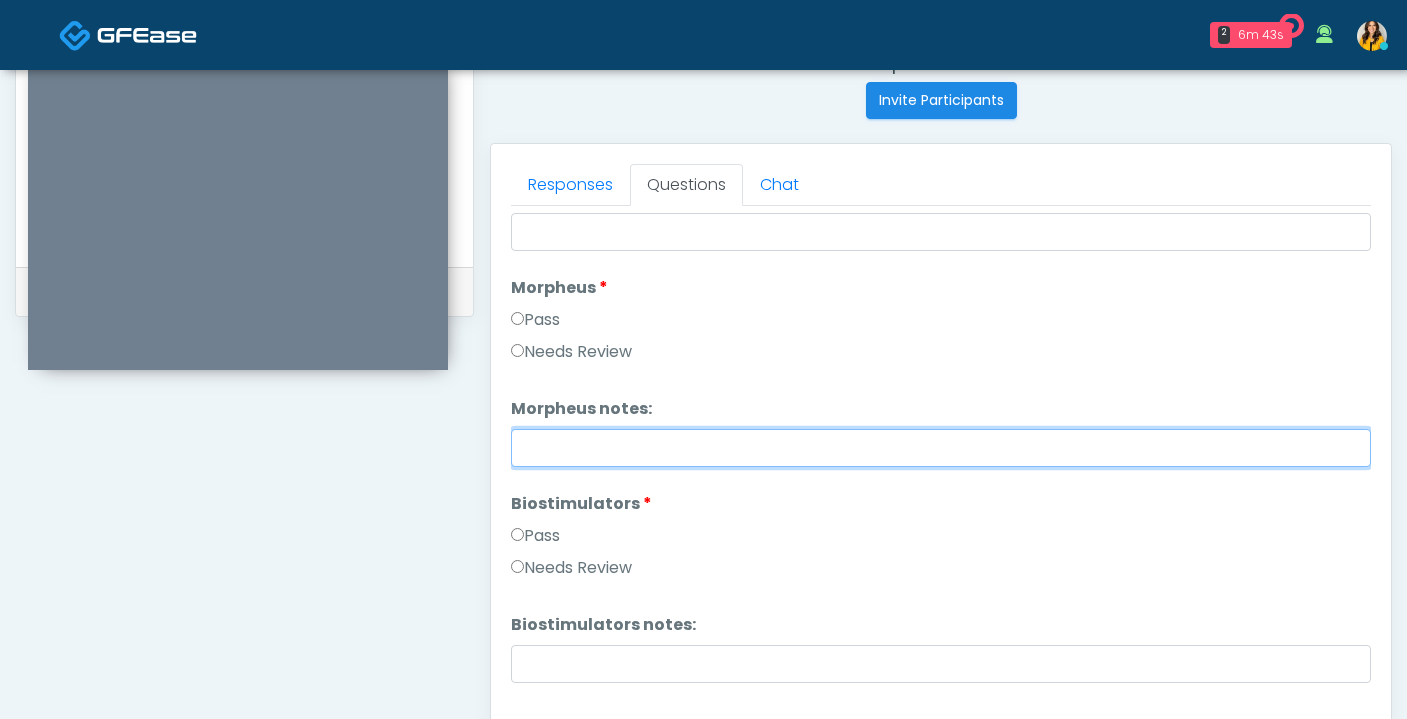 click on "Morpheus notes:" at bounding box center (941, 448) 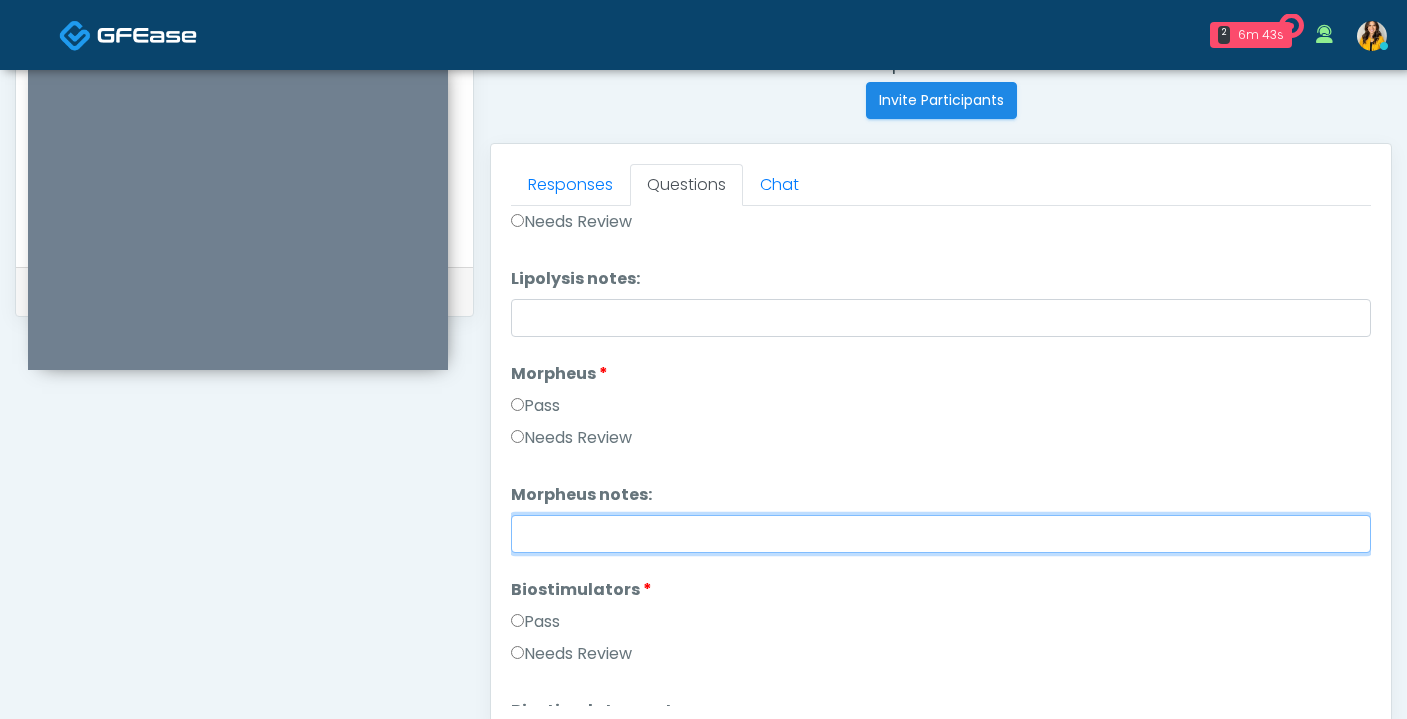scroll, scrollTop: 1399, scrollLeft: 0, axis: vertical 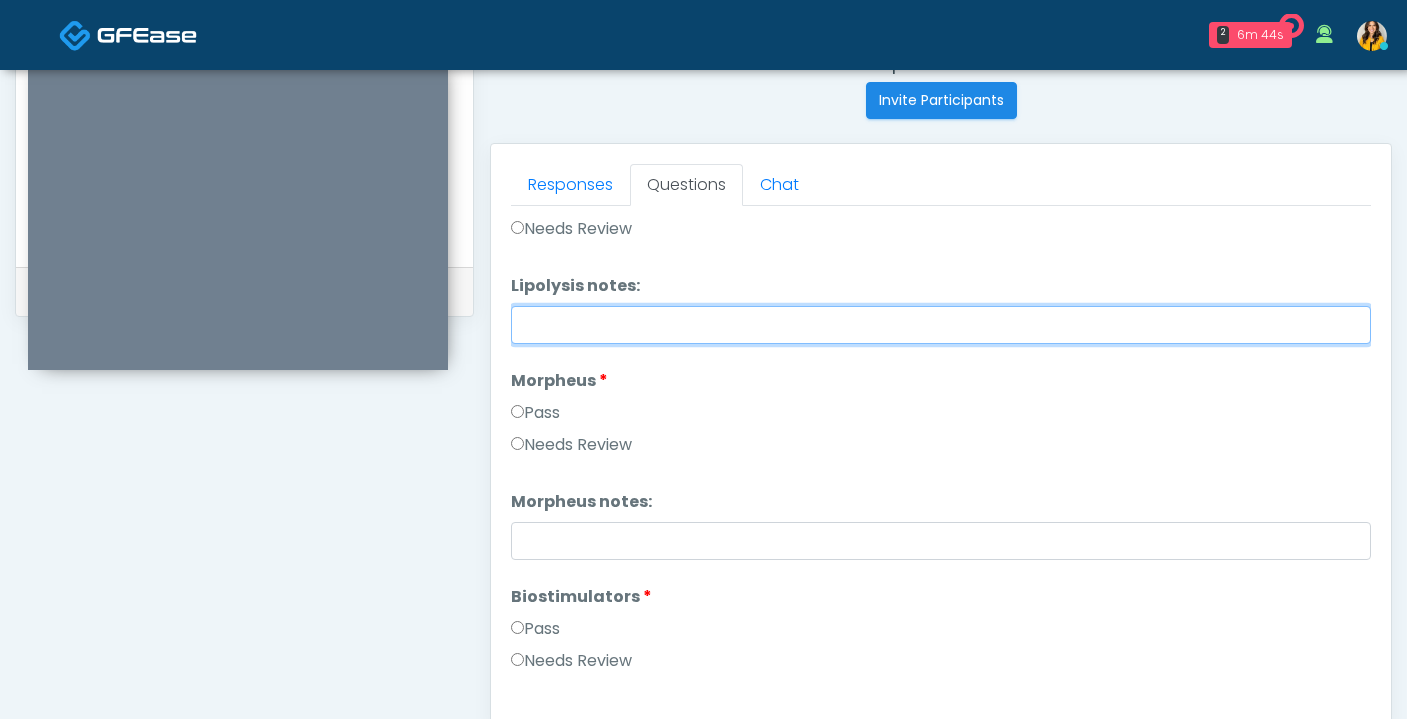 click on "Lipolysis notes:" at bounding box center (941, 325) 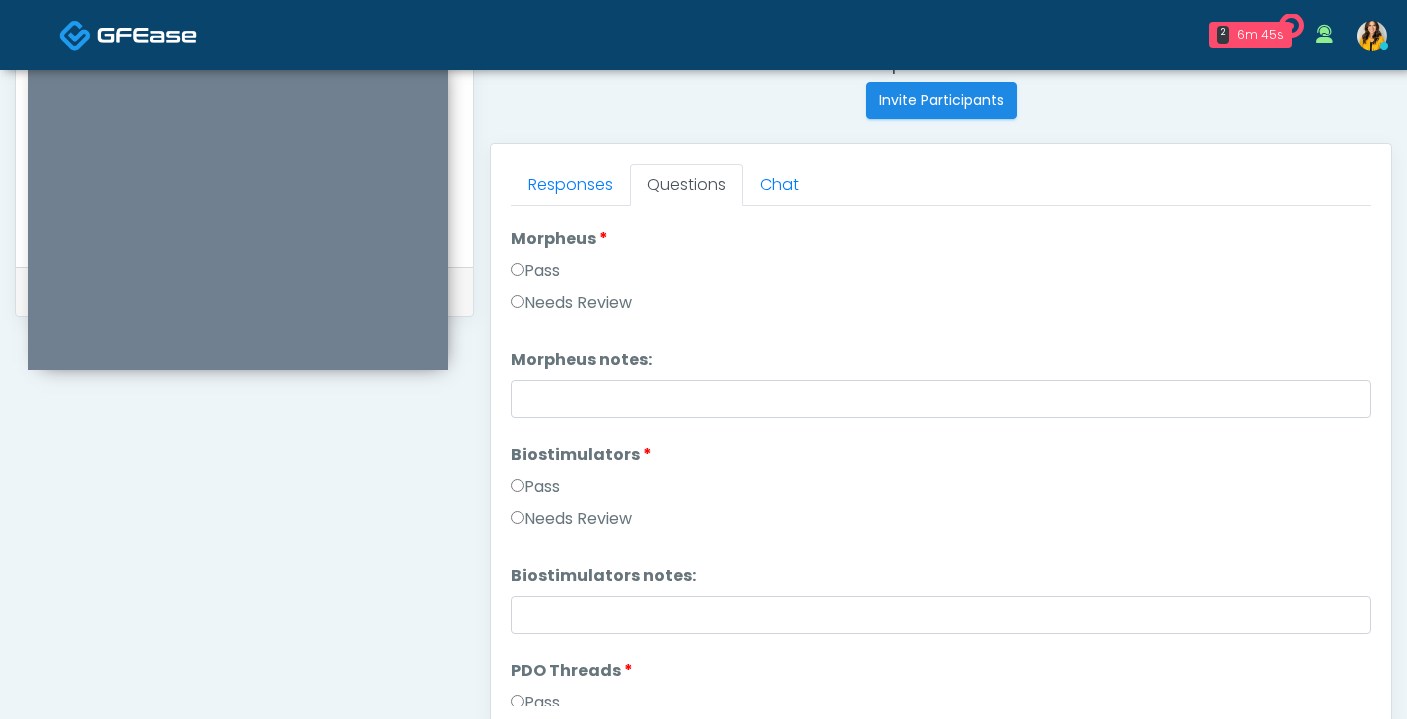 scroll, scrollTop: 1566, scrollLeft: 0, axis: vertical 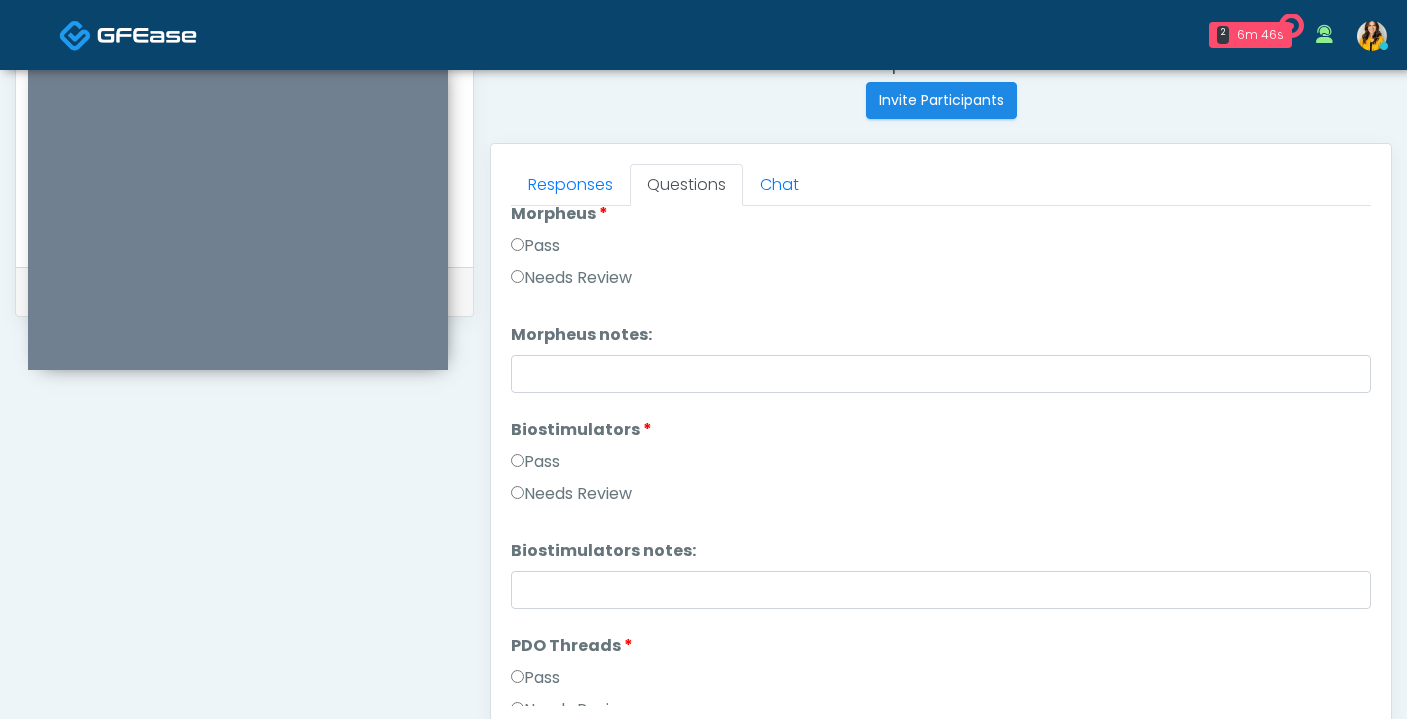 type on "**" 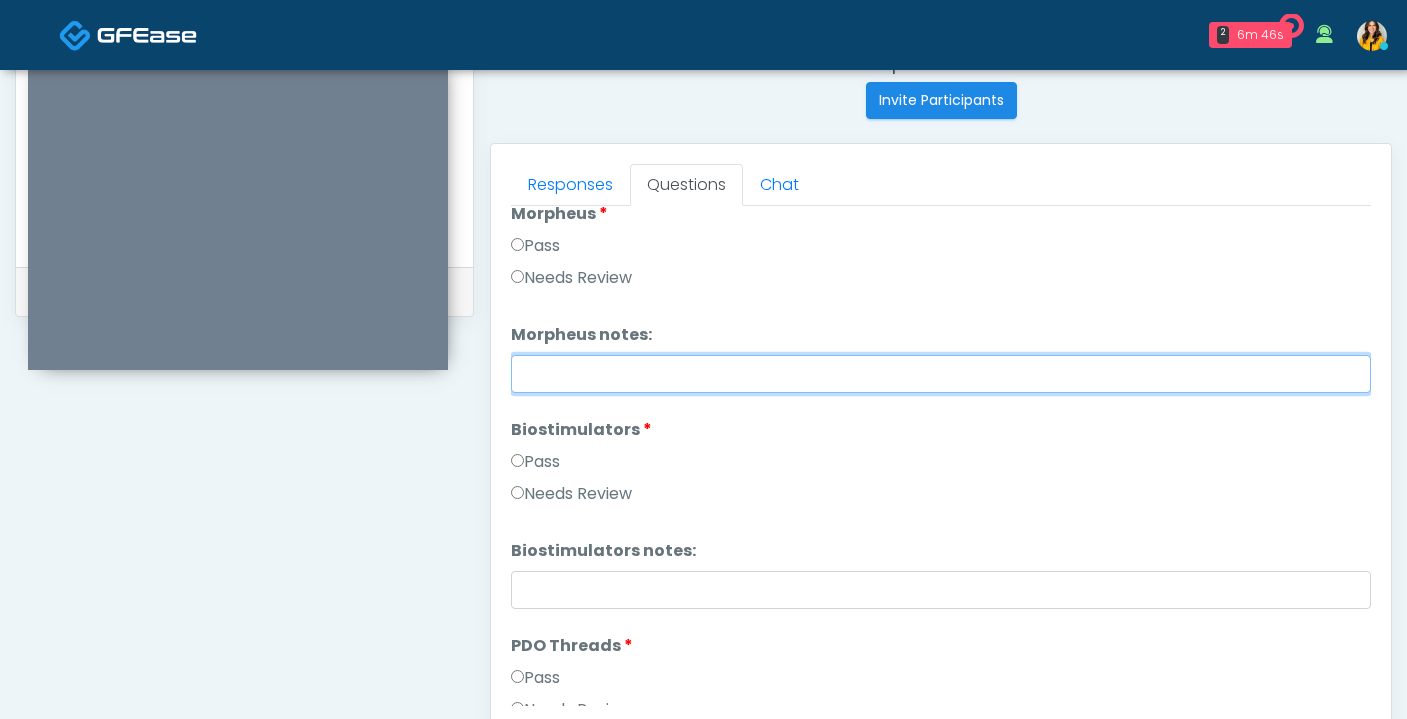 click on "Morpheus notes:" at bounding box center [941, 374] 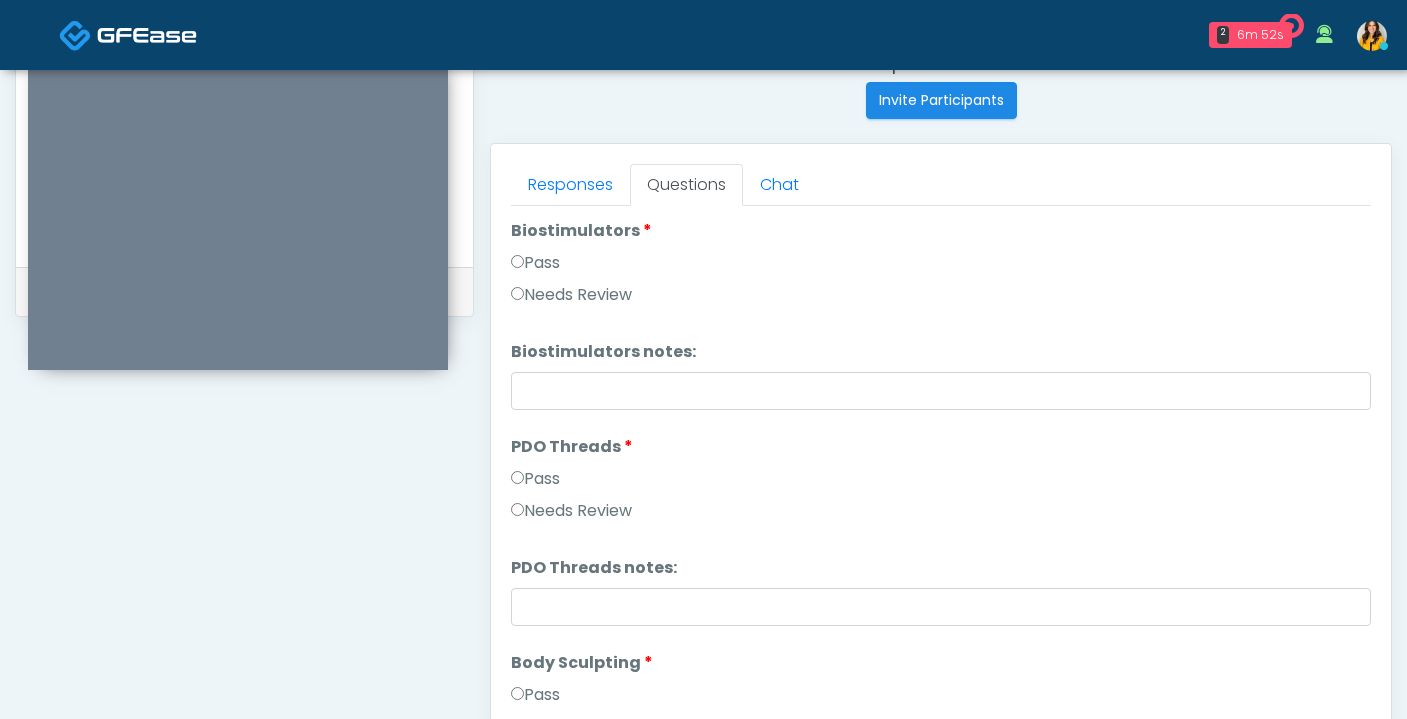 scroll, scrollTop: 1824, scrollLeft: 0, axis: vertical 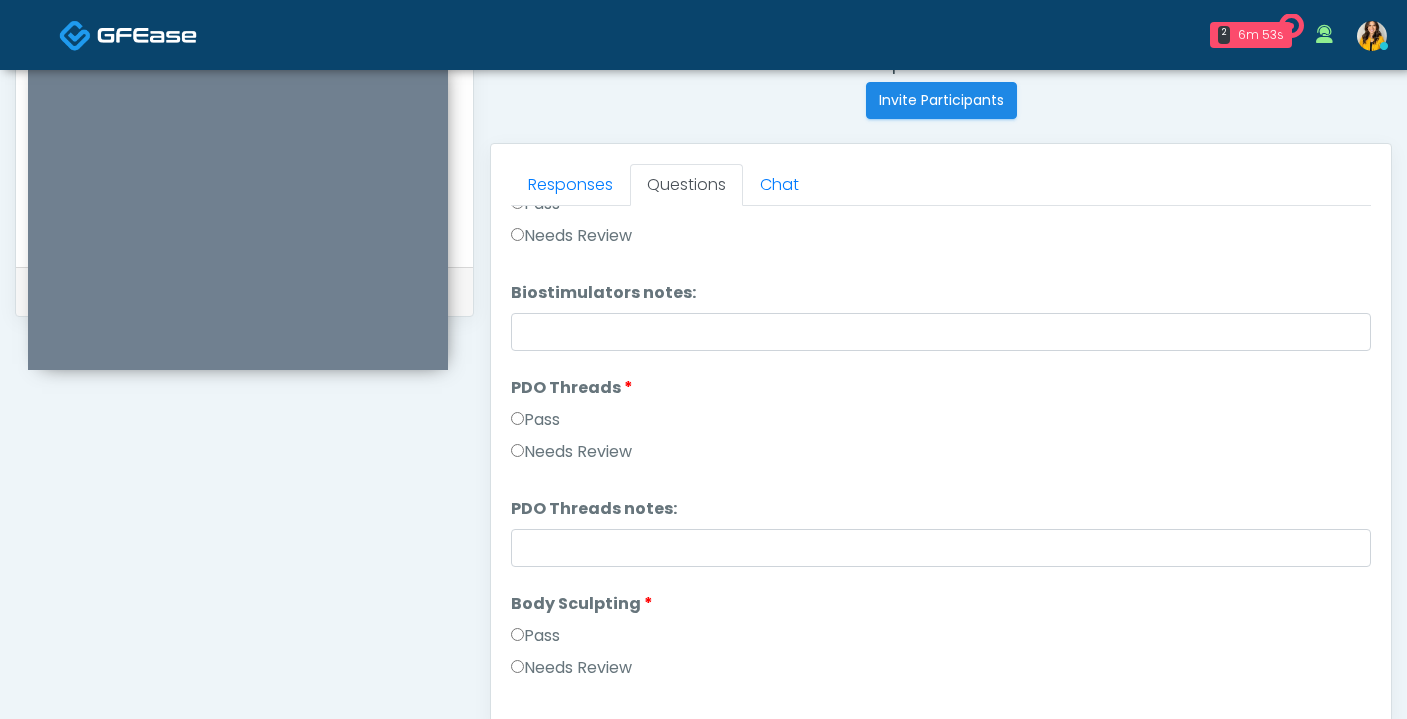 type on "**********" 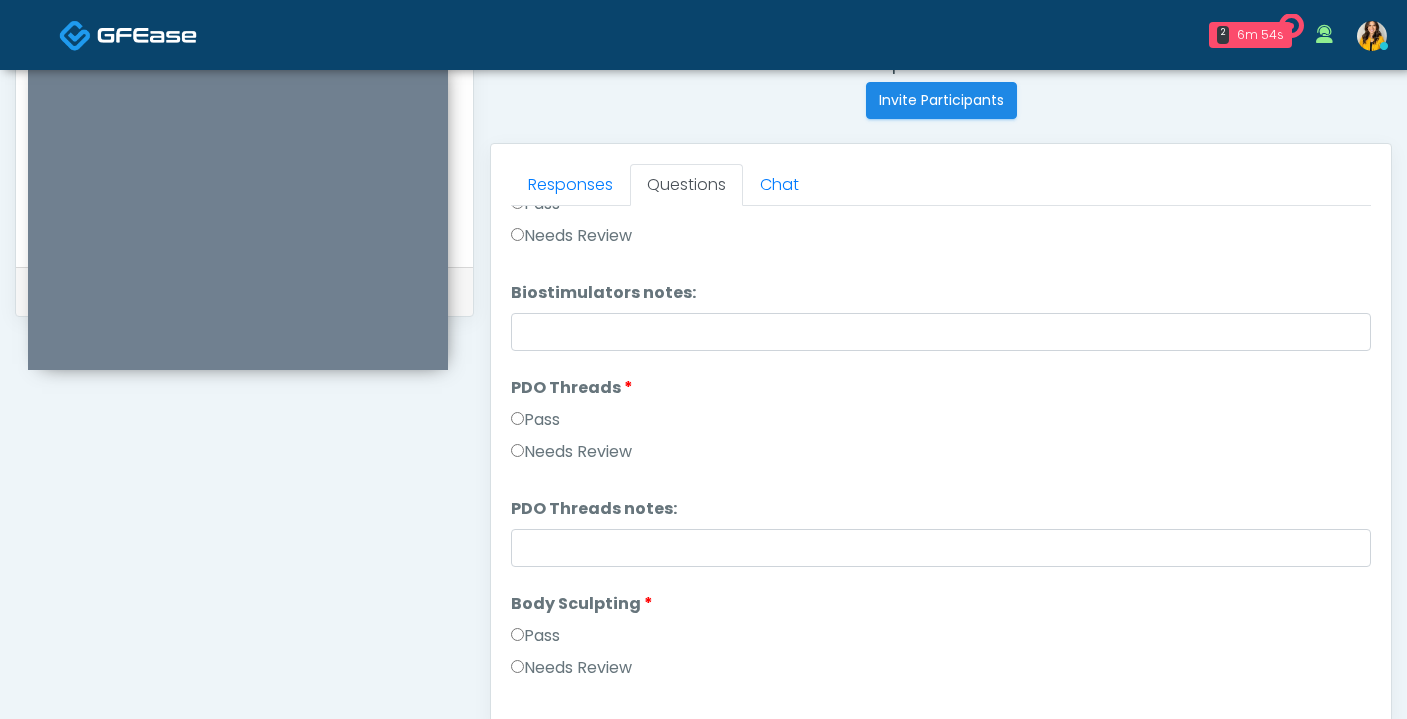 click on "Pass" at bounding box center [941, 424] 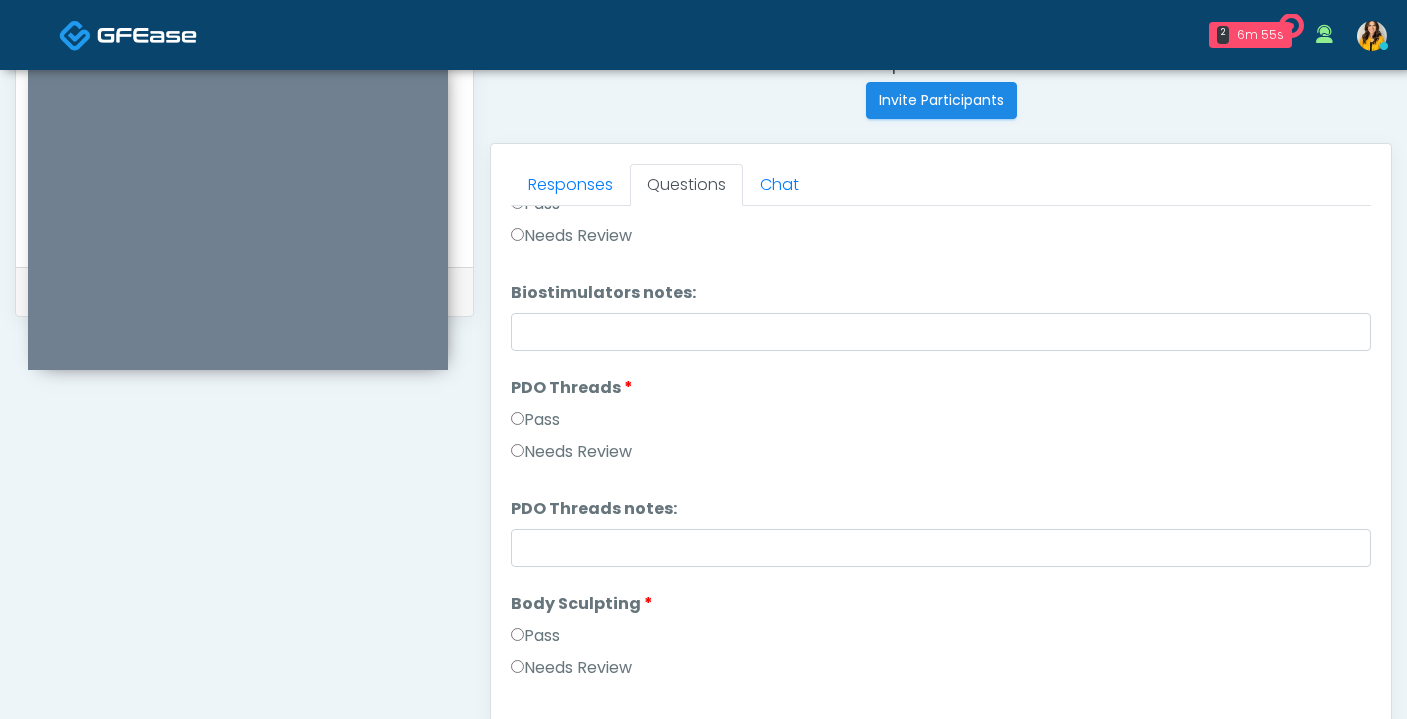 click on "Pass" at bounding box center [535, 420] 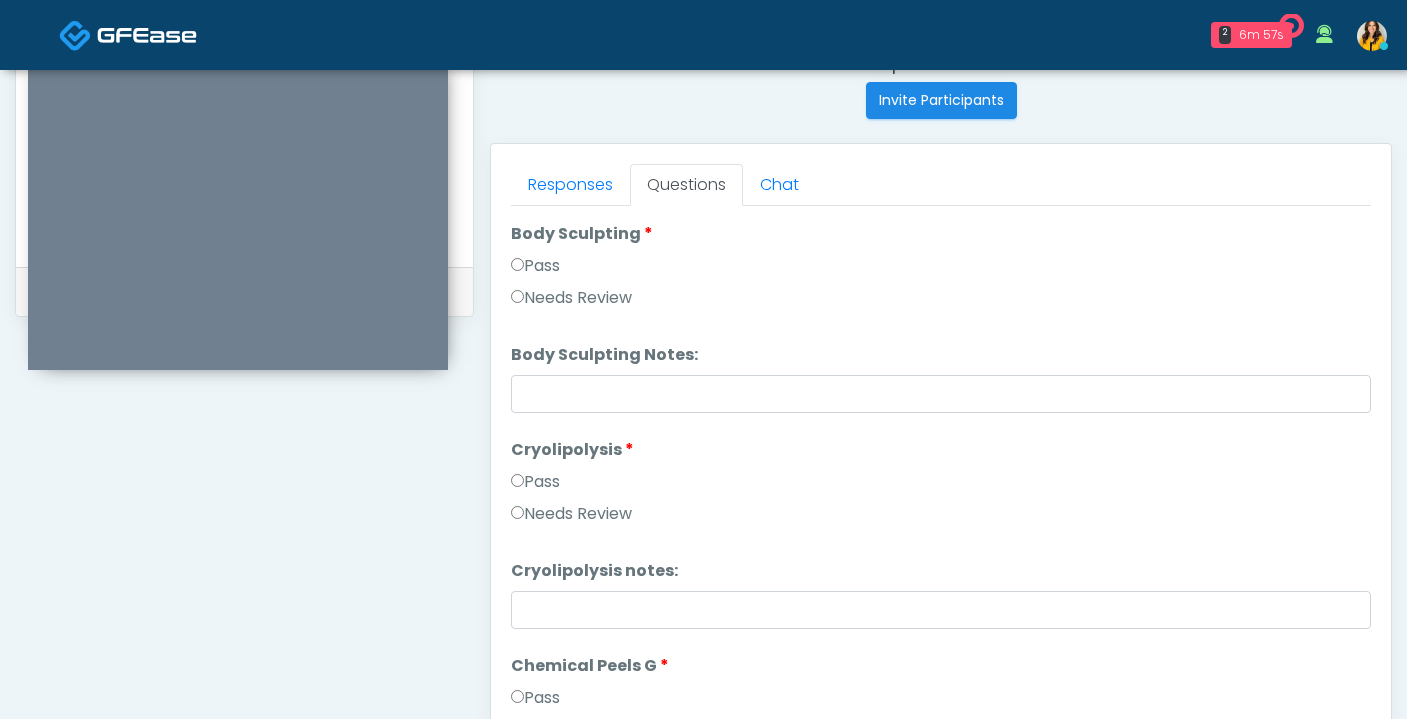 scroll, scrollTop: 2195, scrollLeft: 0, axis: vertical 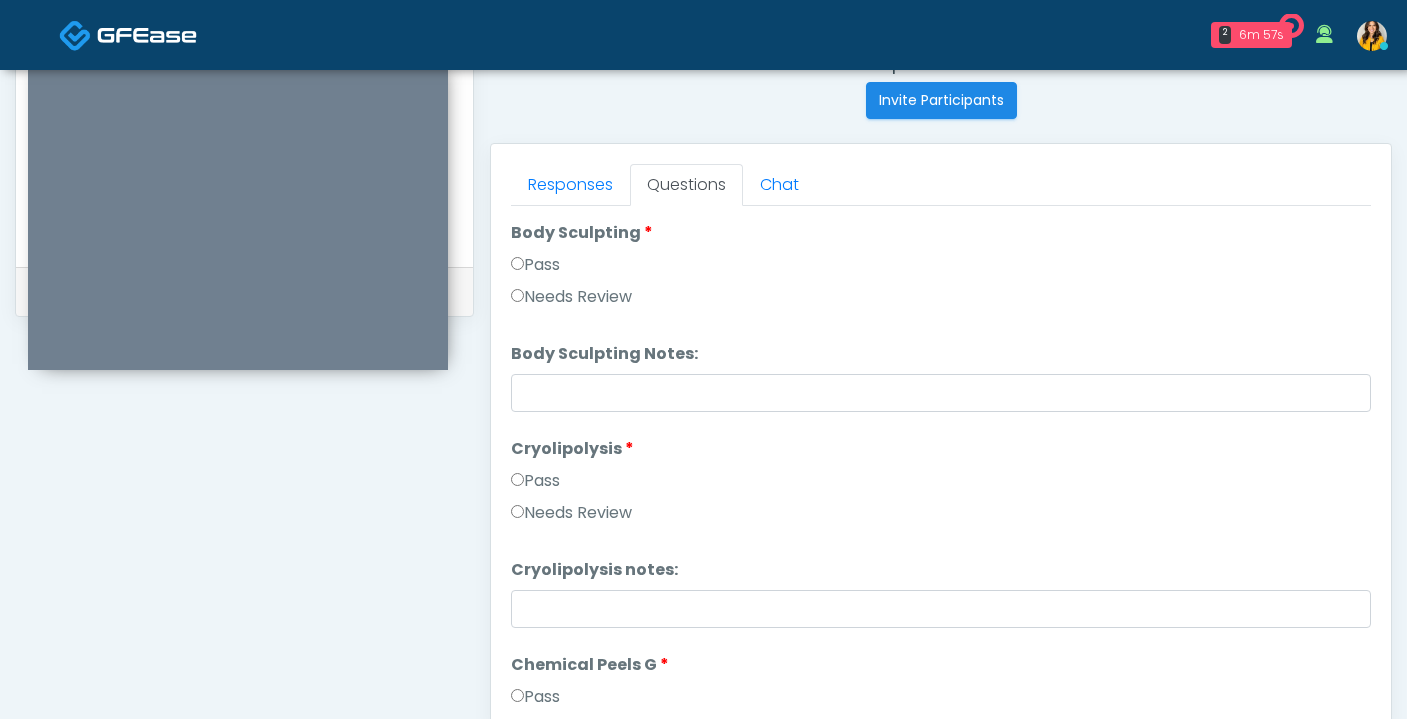 click on "Needs Review" at bounding box center [571, 513] 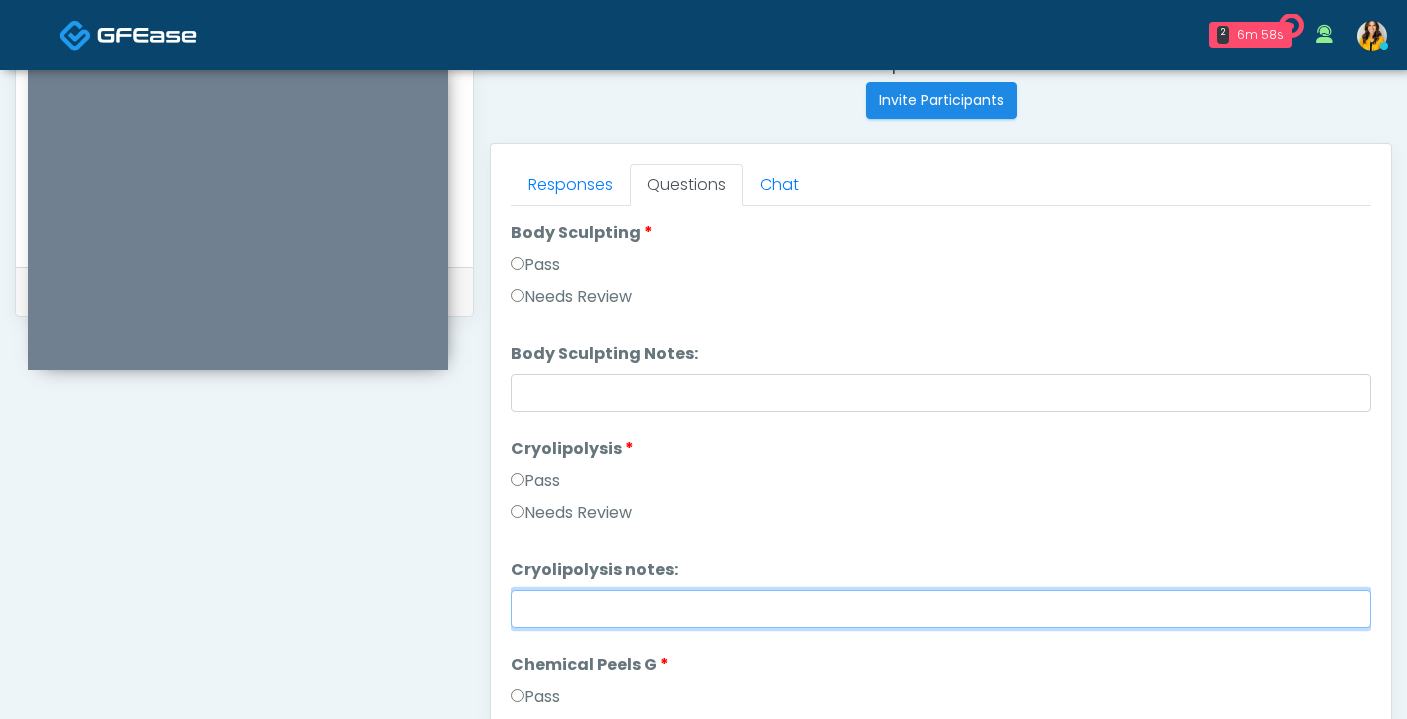 click on "Cryolipolysis notes:" at bounding box center (941, 609) 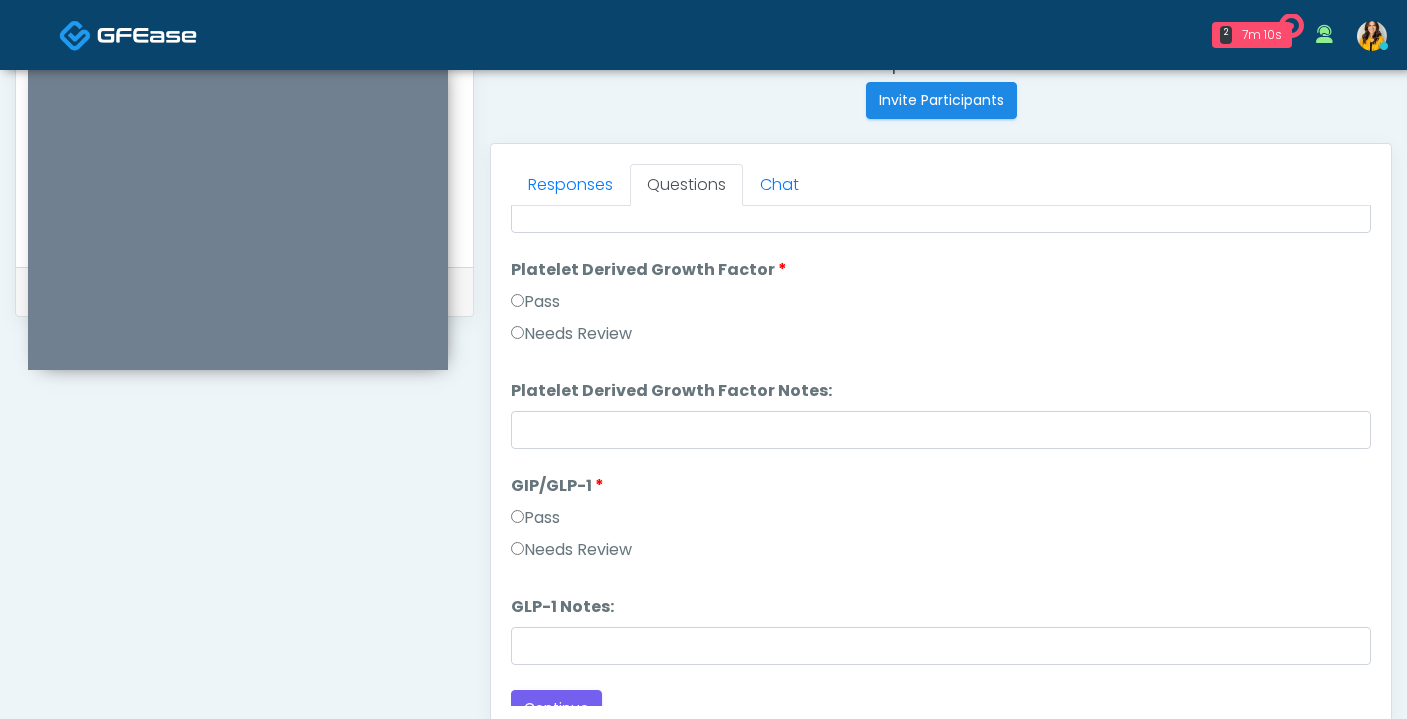 scroll, scrollTop: 3691, scrollLeft: 0, axis: vertical 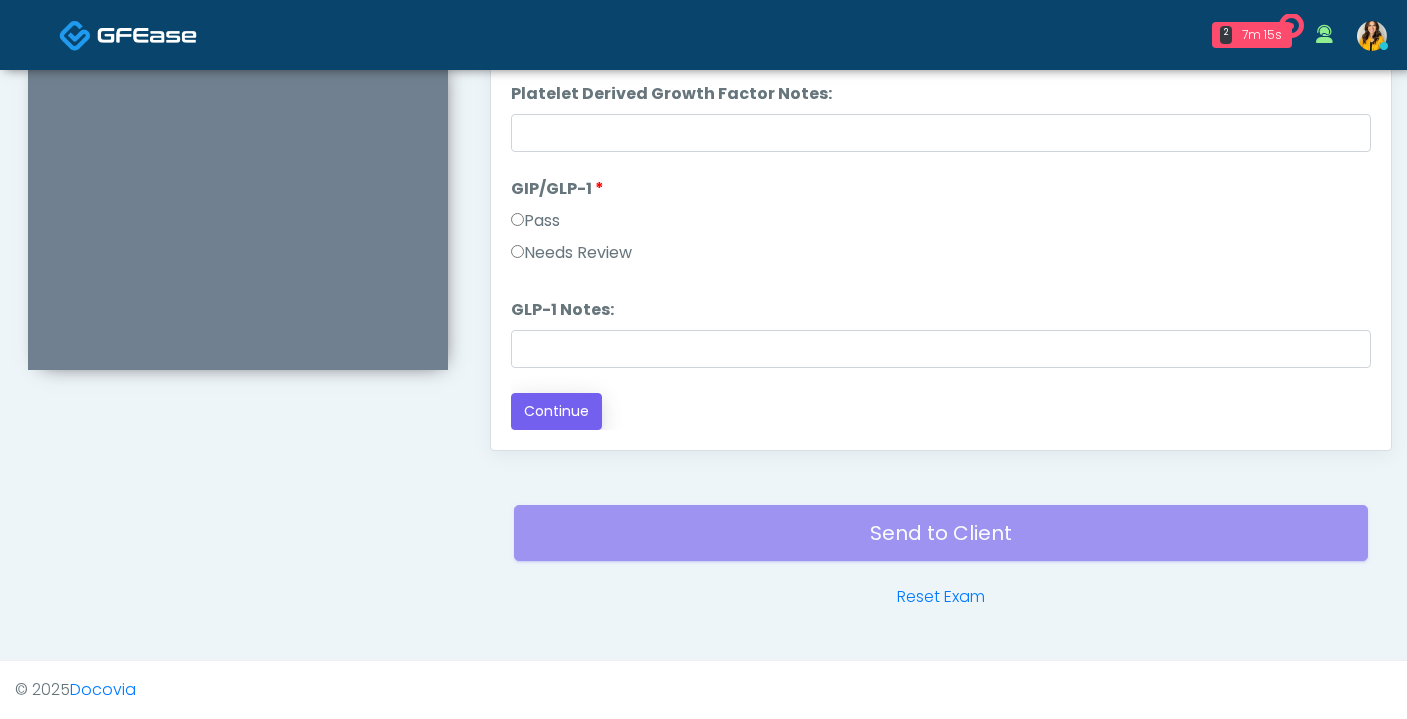 type on "**" 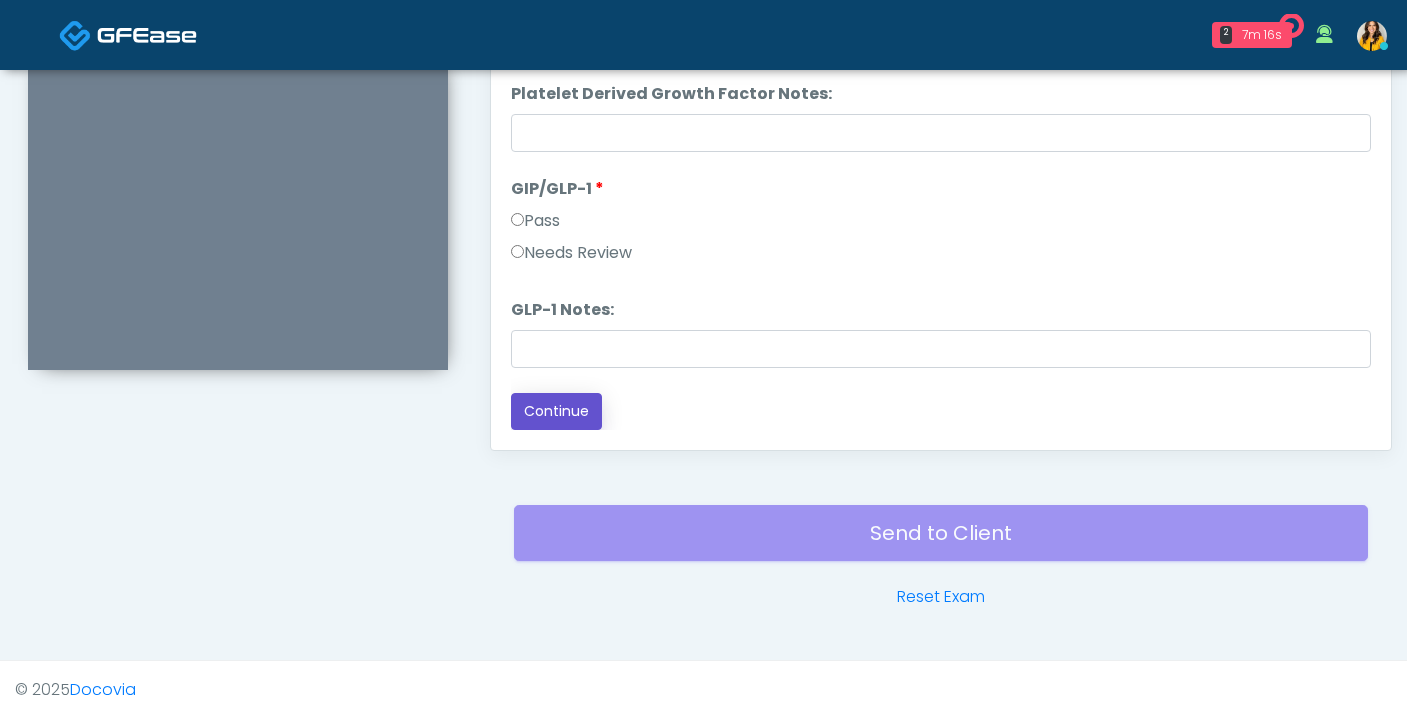 click on "Continue" at bounding box center [556, 411] 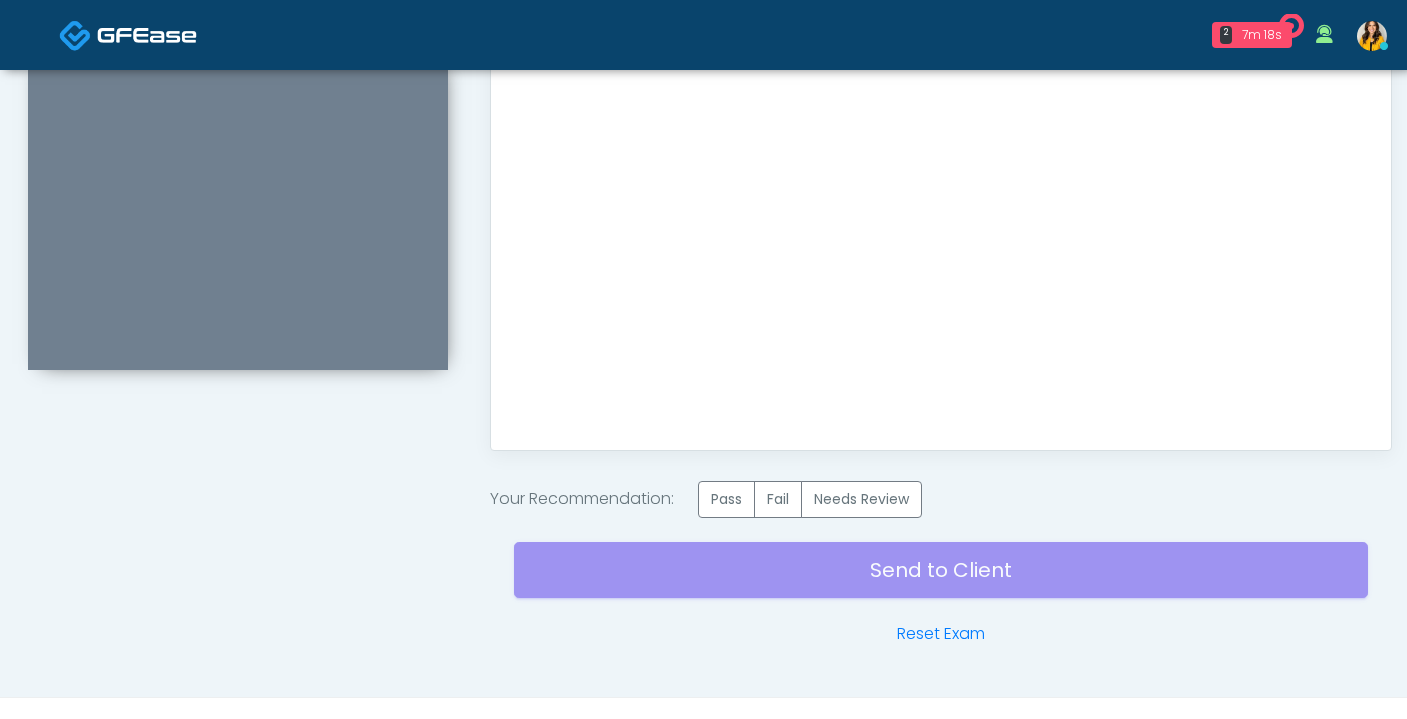 scroll, scrollTop: 0, scrollLeft: 0, axis: both 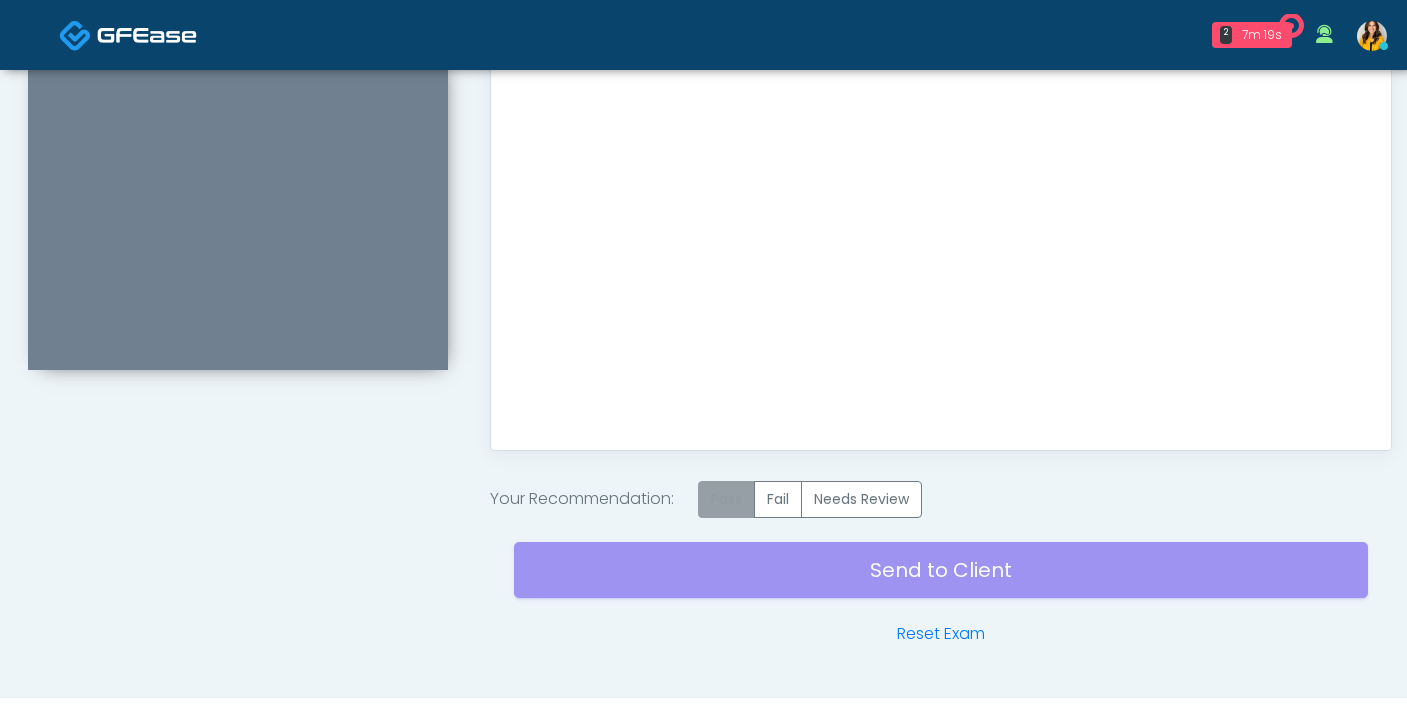 click on "Pass" at bounding box center [726, 499] 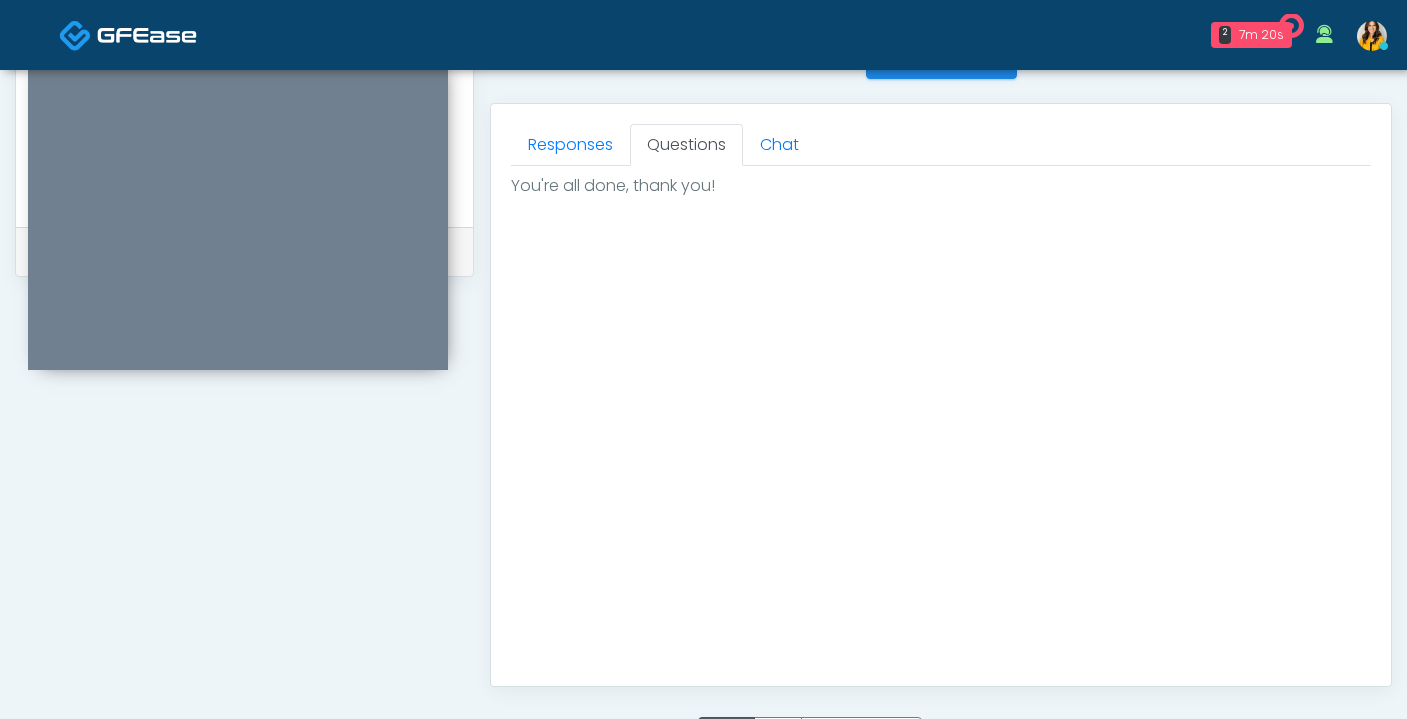 scroll, scrollTop: 1113, scrollLeft: 0, axis: vertical 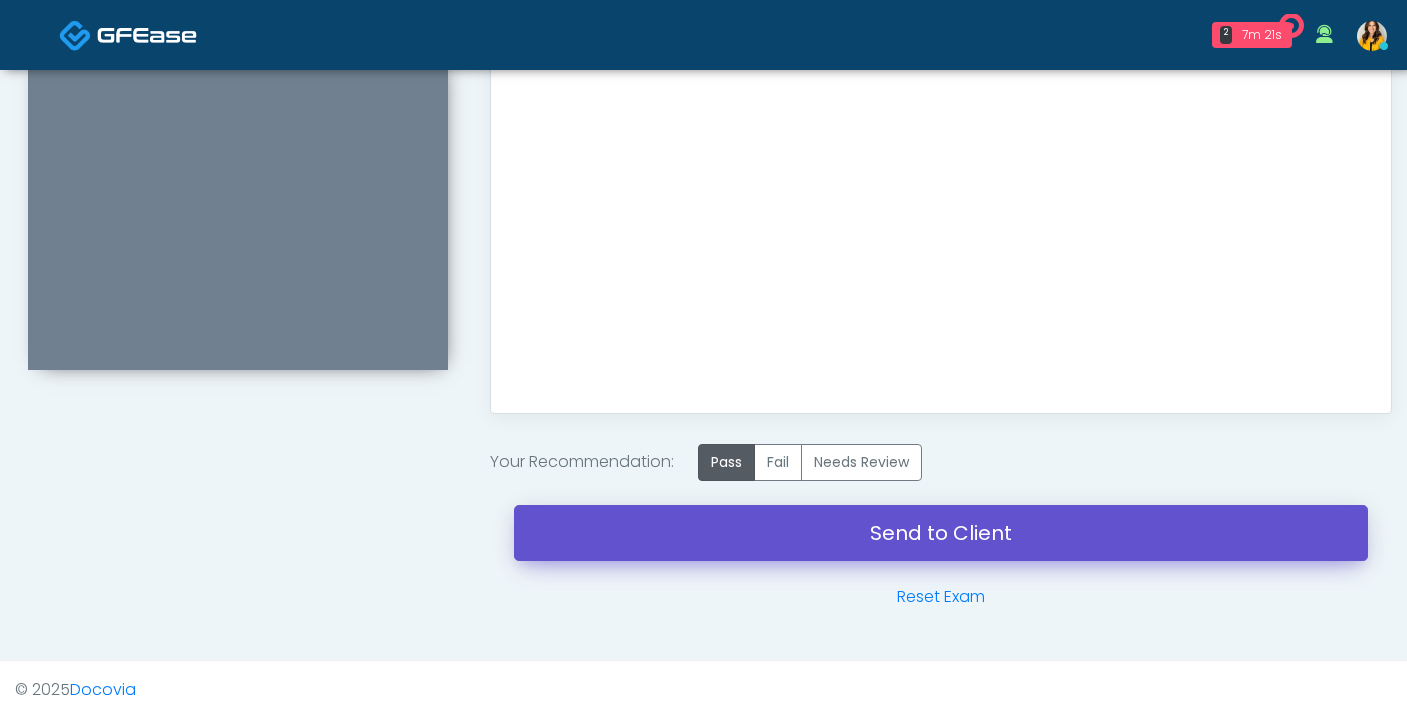 click on "Send to Client" at bounding box center (941, 533) 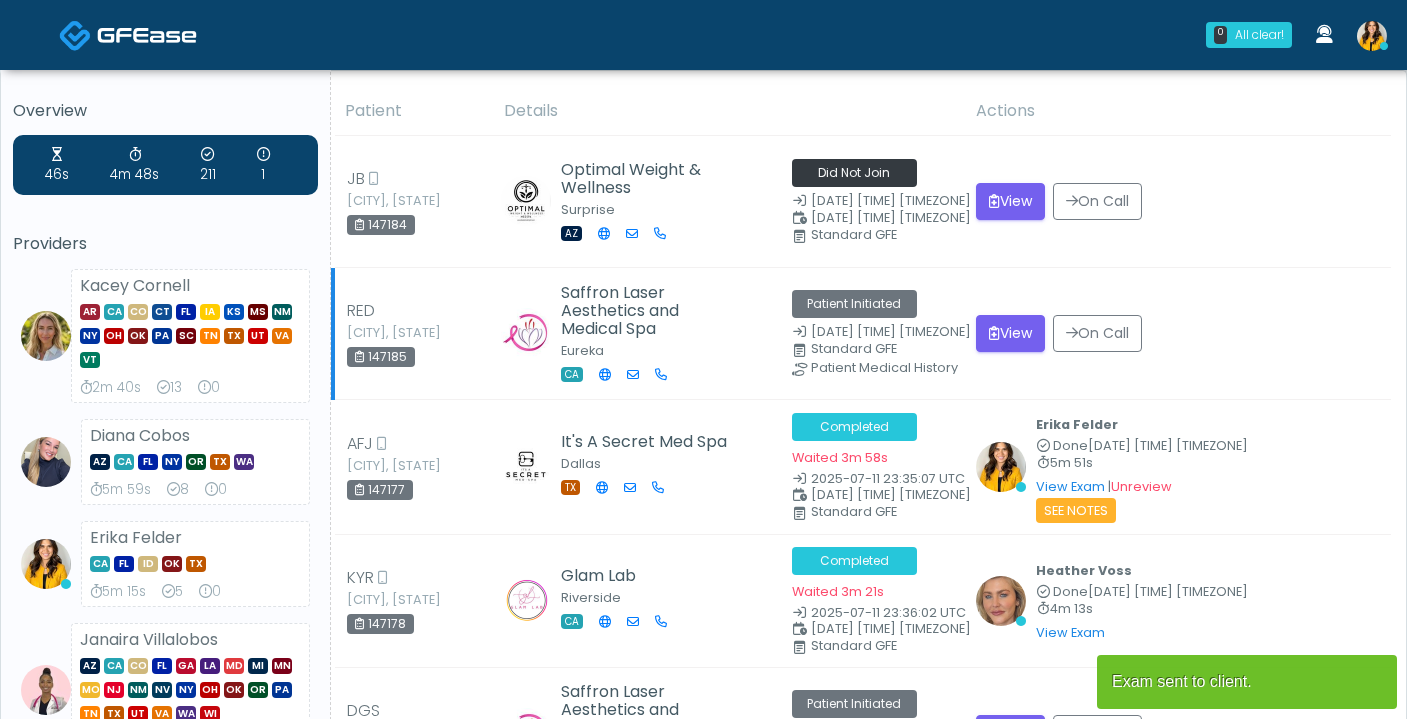 scroll, scrollTop: 0, scrollLeft: 0, axis: both 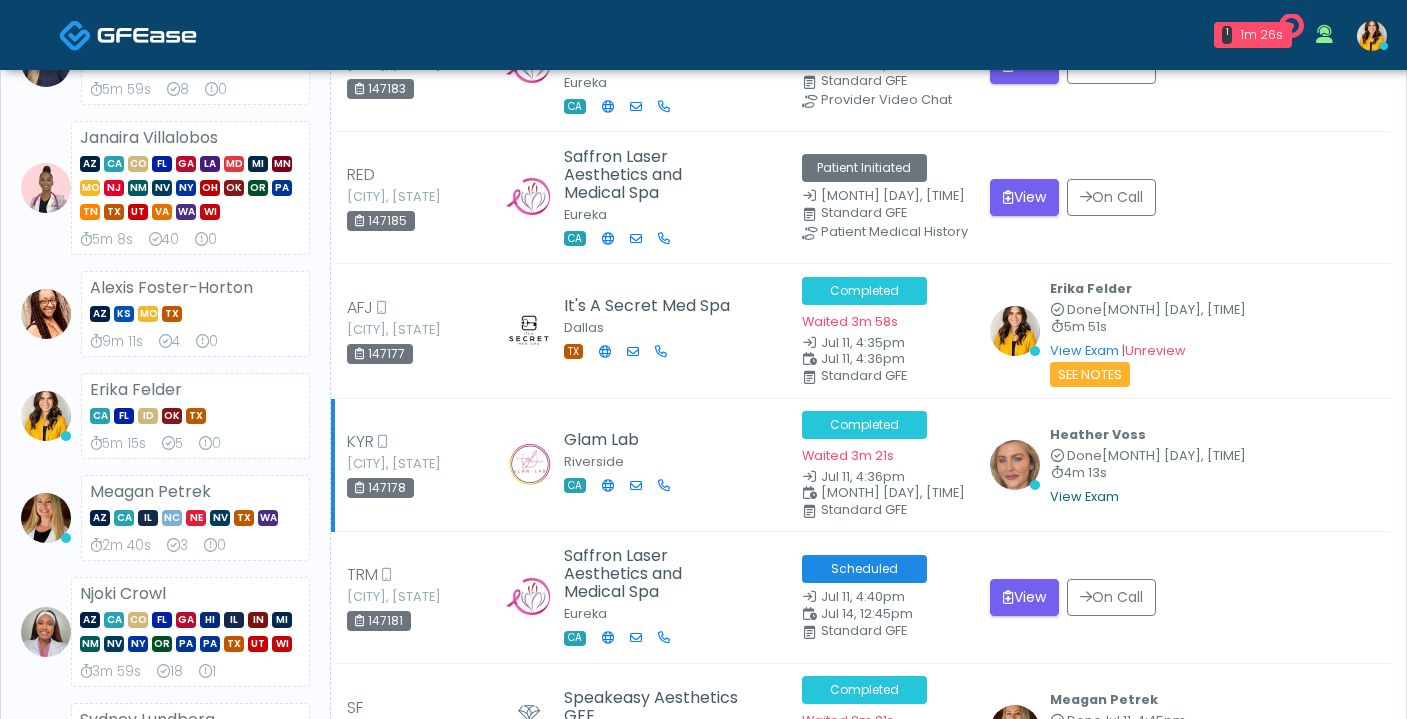click on "View Exam" at bounding box center [1084, 496] 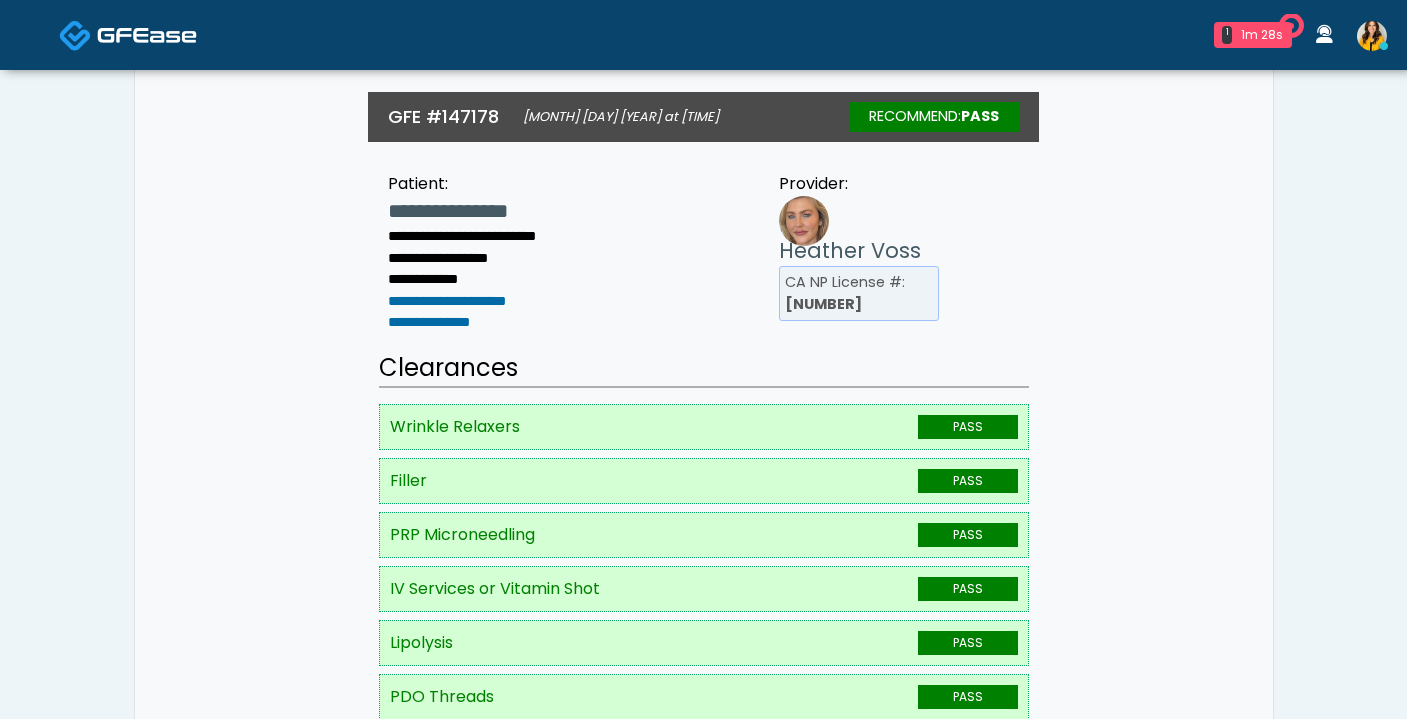 scroll, scrollTop: 153, scrollLeft: 0, axis: vertical 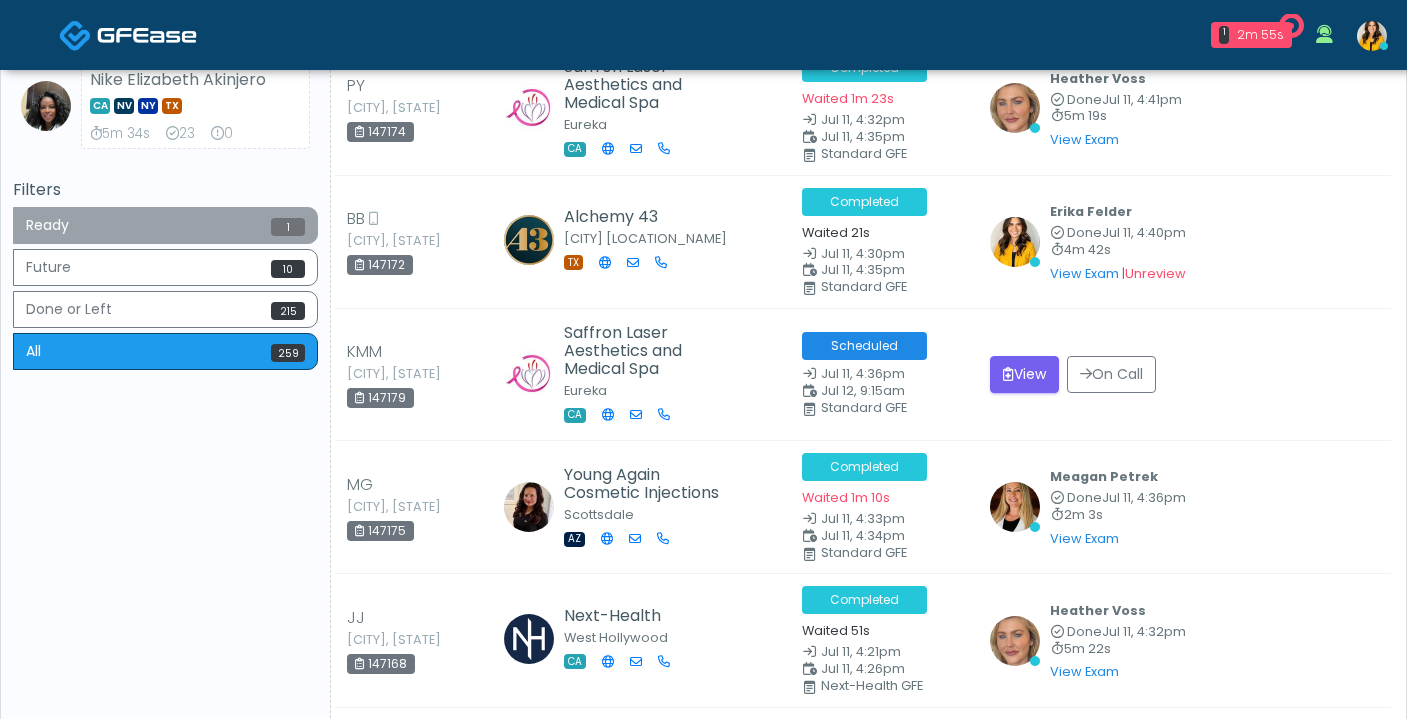 click on "Ready
1" at bounding box center (165, 225) 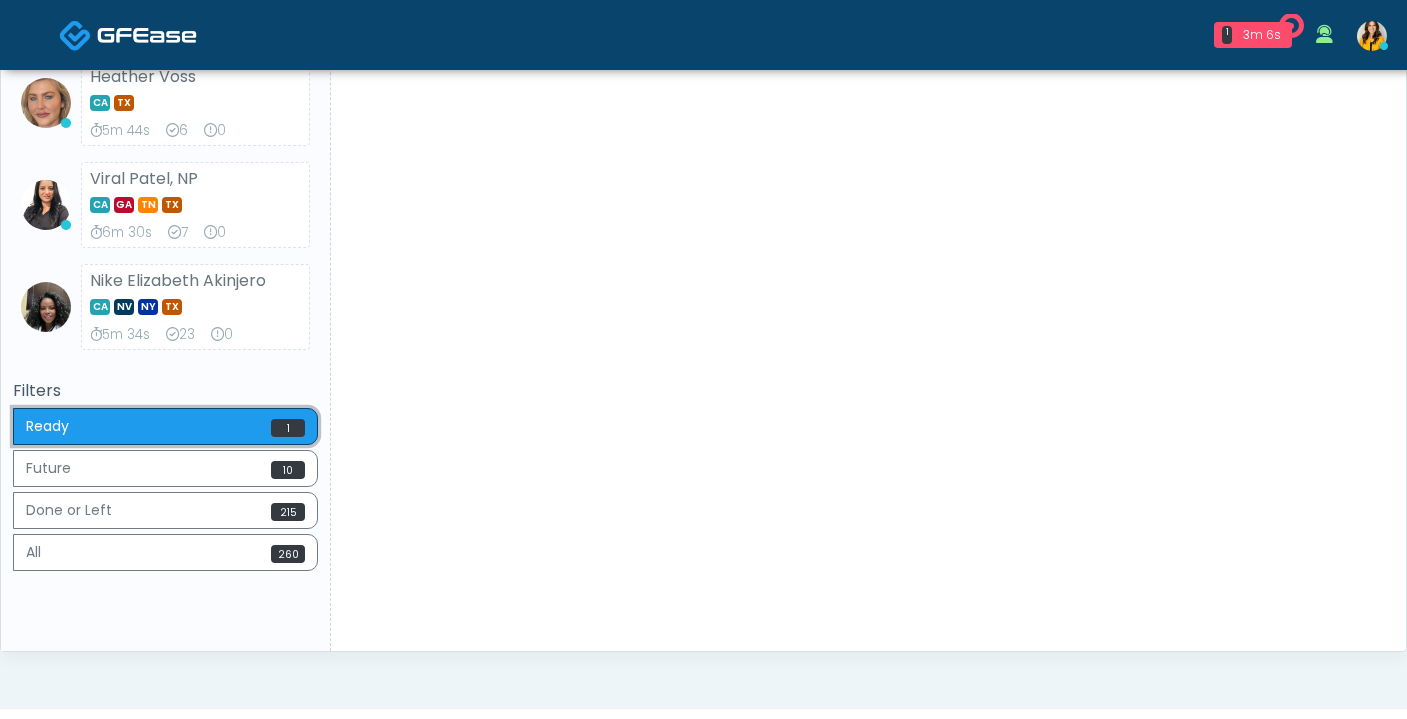 scroll, scrollTop: 1258, scrollLeft: 0, axis: vertical 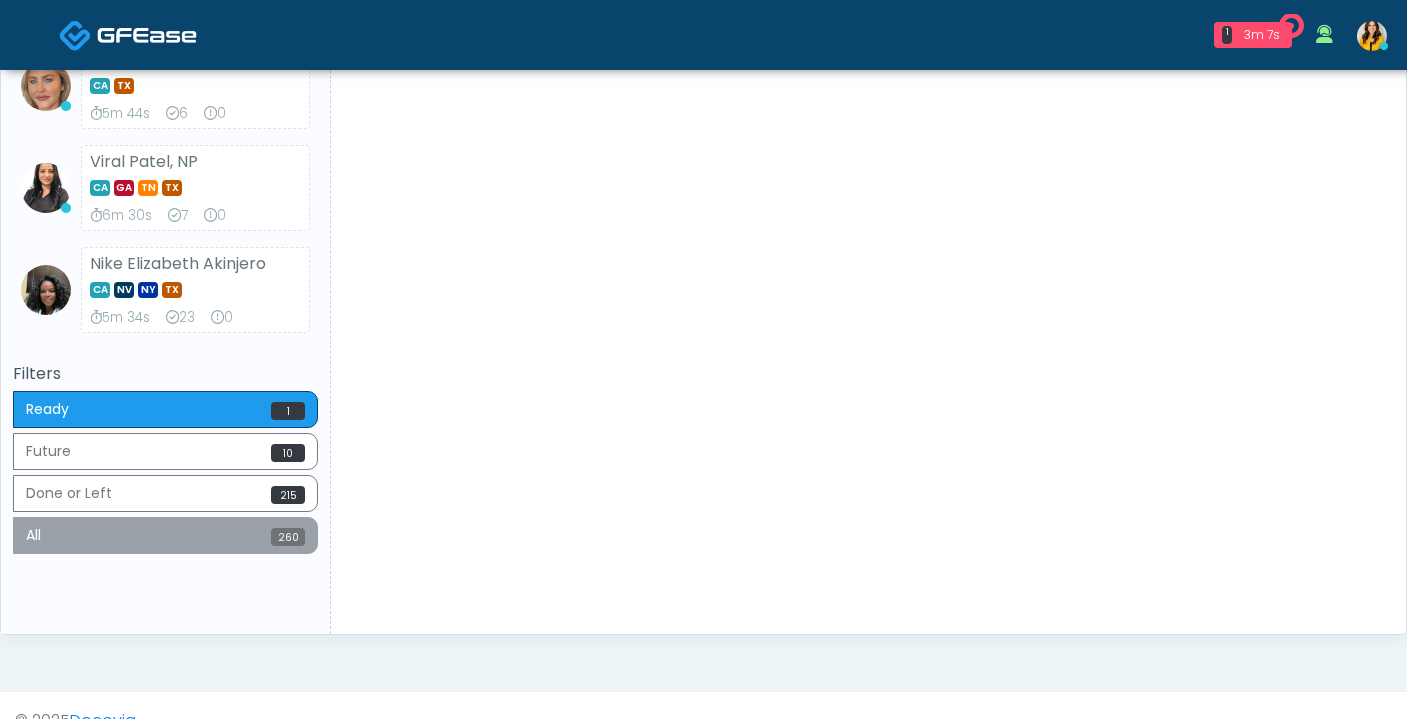 click on "All
260" at bounding box center [165, 535] 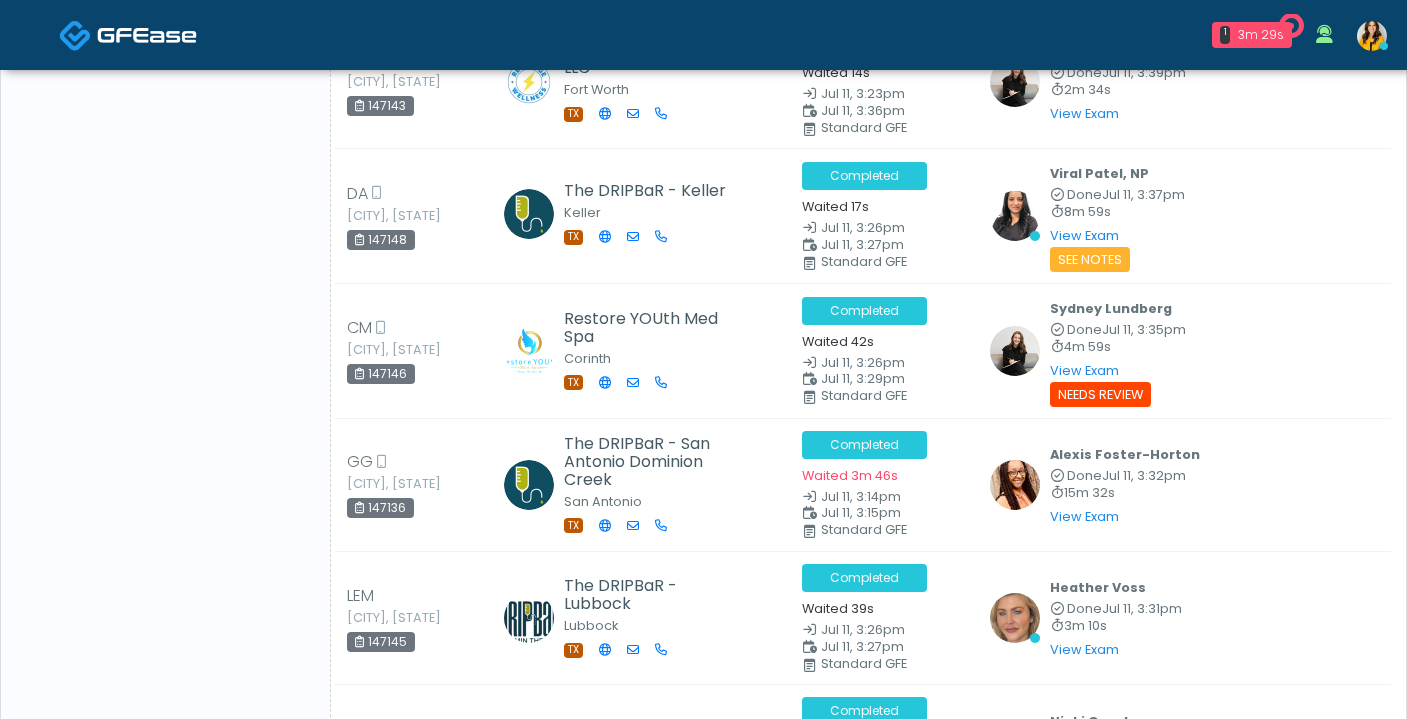 scroll, scrollTop: 4409, scrollLeft: 0, axis: vertical 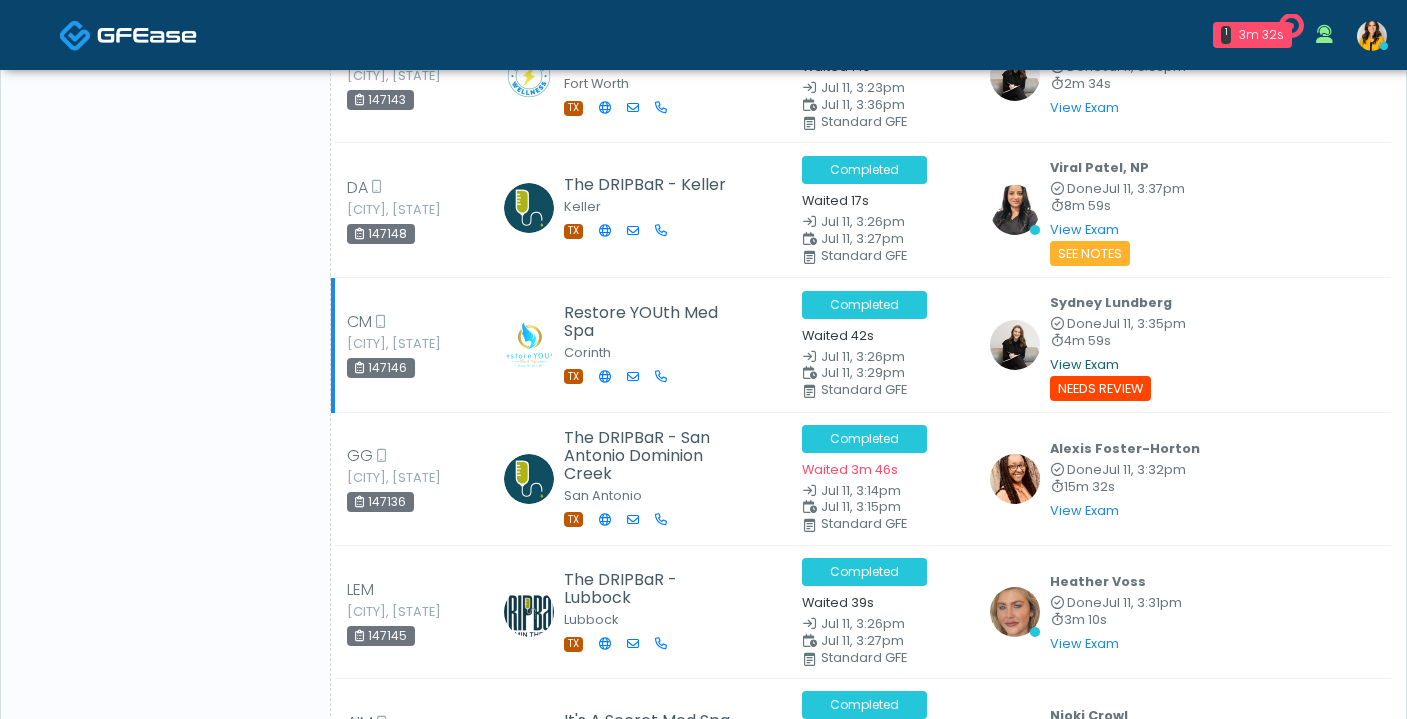 click on "View Exam" at bounding box center (1084, 364) 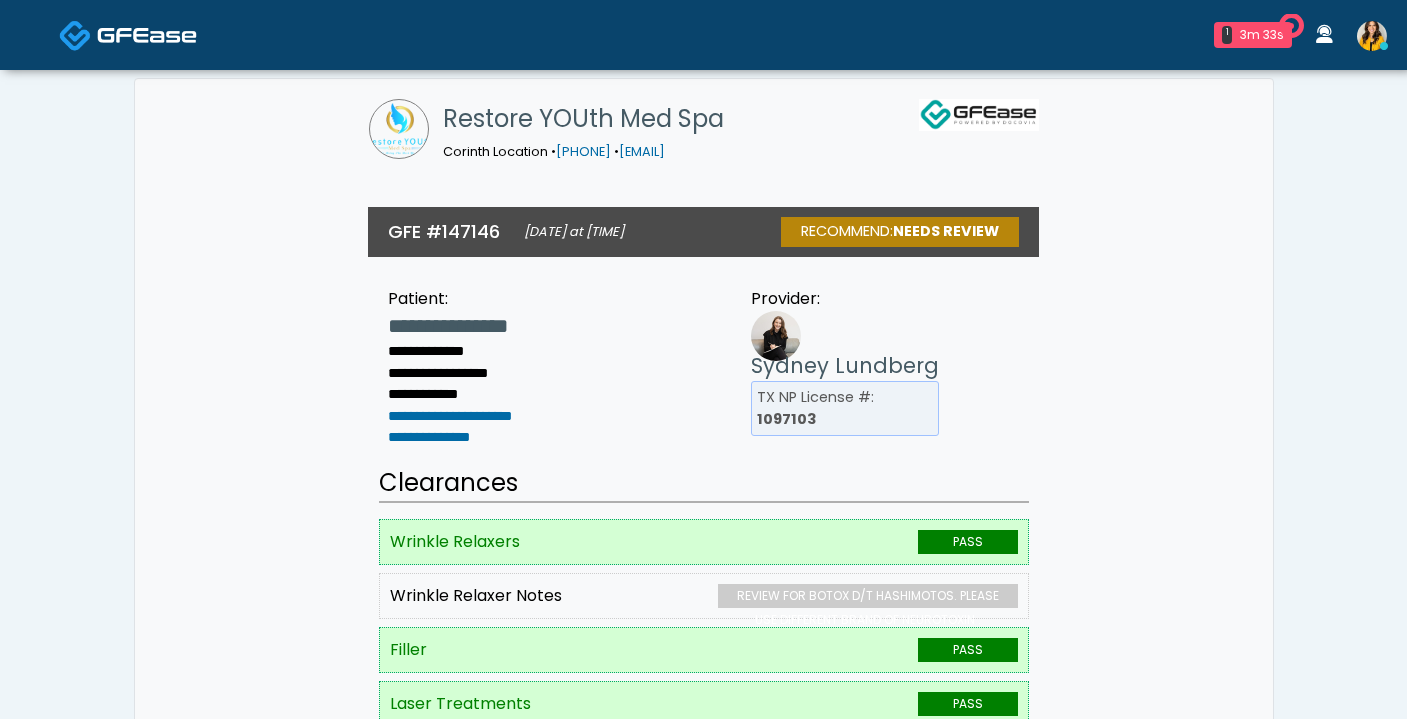 scroll, scrollTop: 0, scrollLeft: 0, axis: both 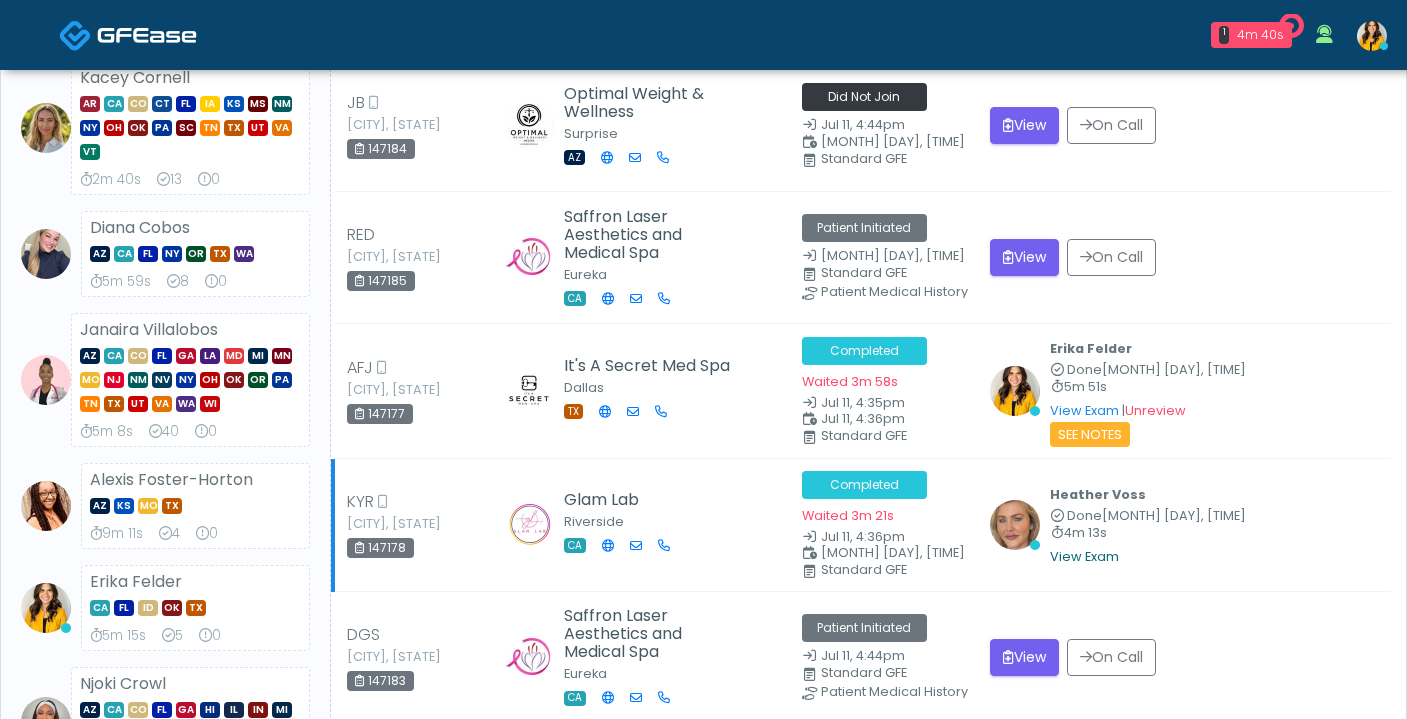 click on "View Exam" at bounding box center (1084, 556) 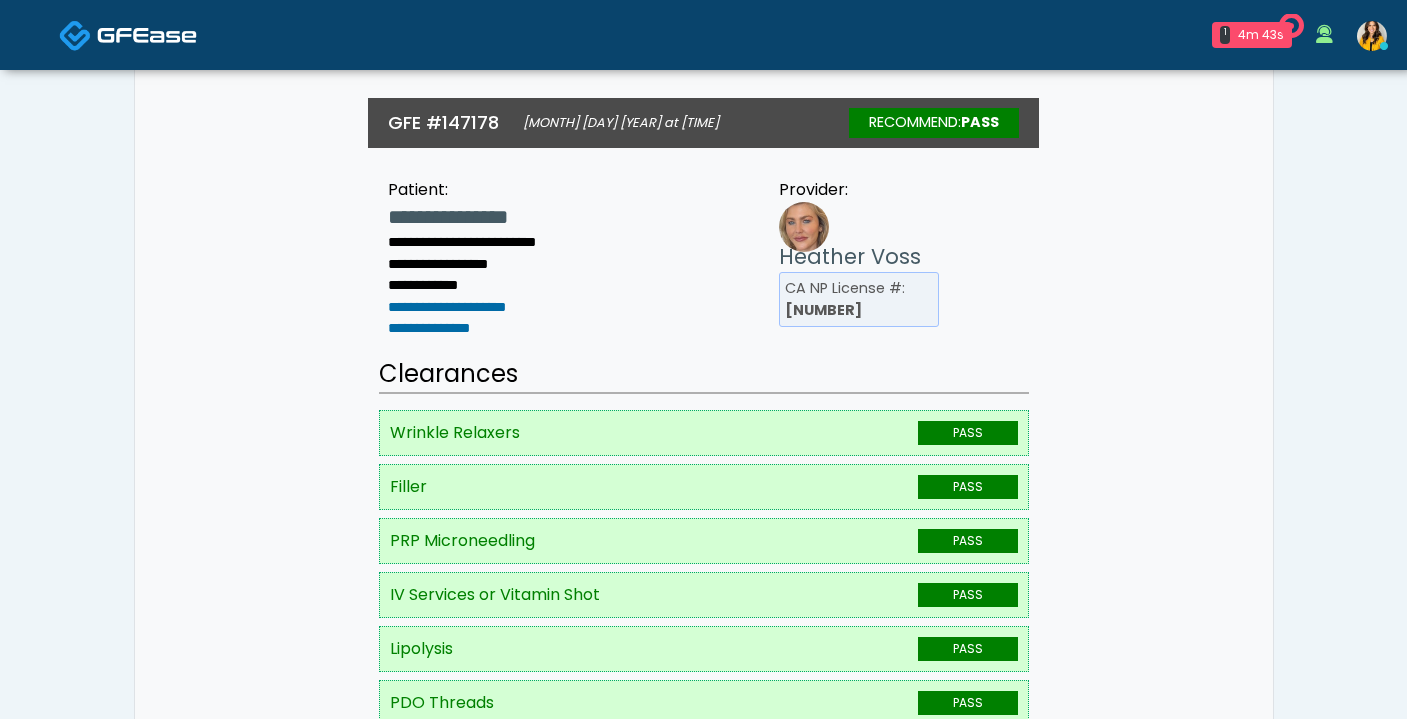 scroll, scrollTop: 203, scrollLeft: 0, axis: vertical 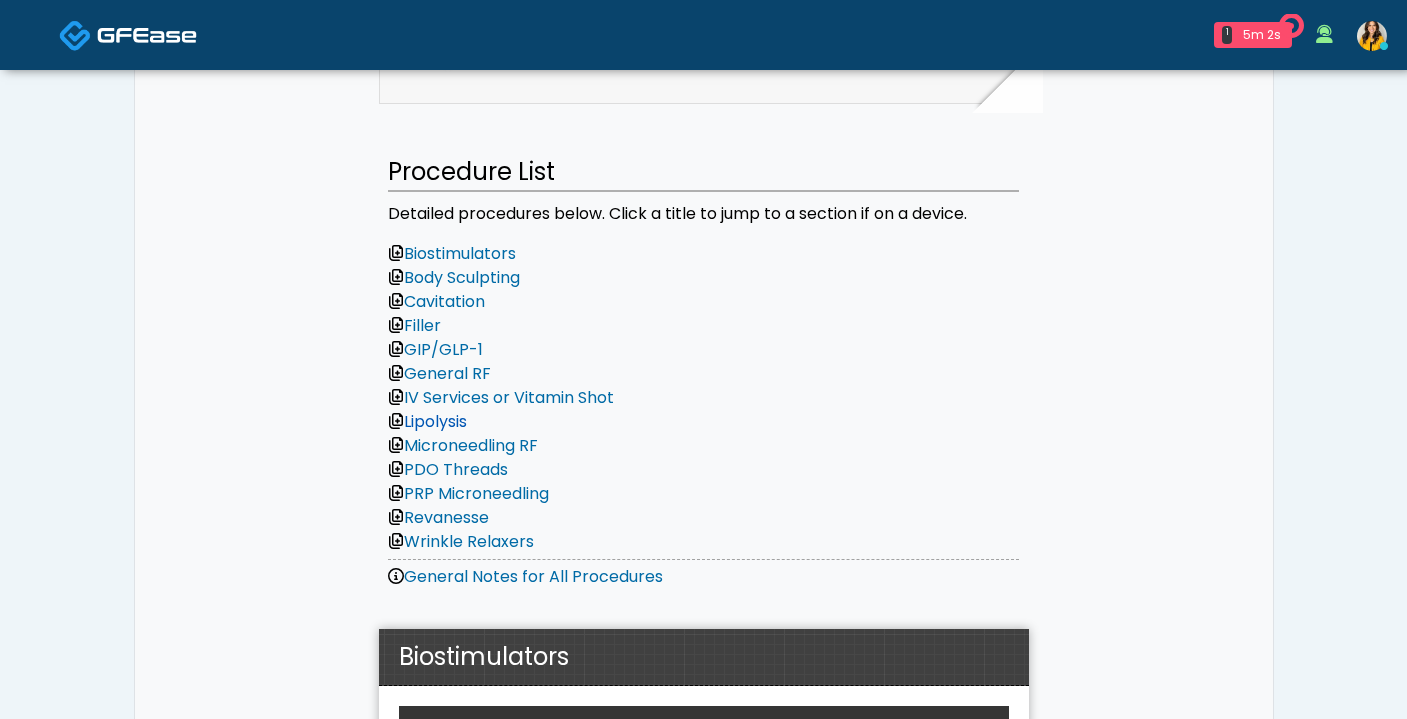 click on "Lipolysis" at bounding box center (427, 421) 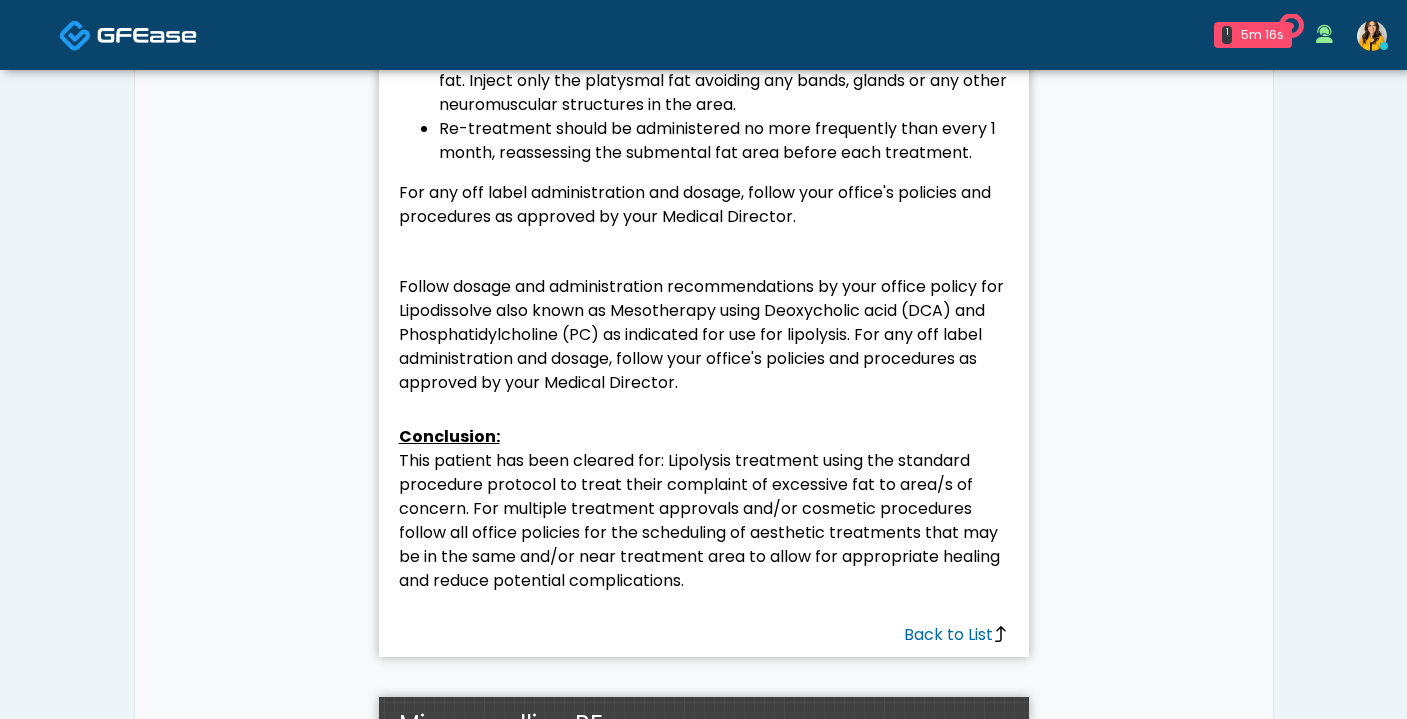 scroll, scrollTop: 17337, scrollLeft: 0, axis: vertical 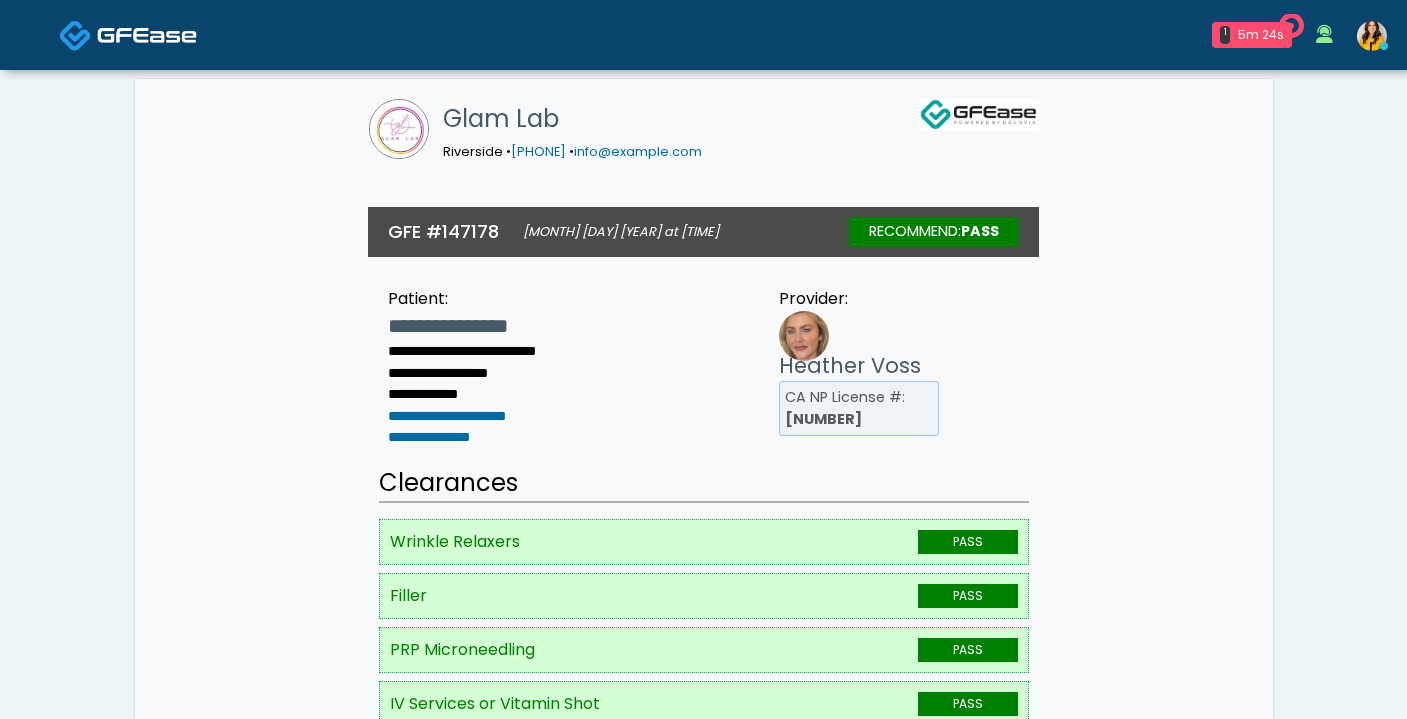 click at bounding box center [147, 35] 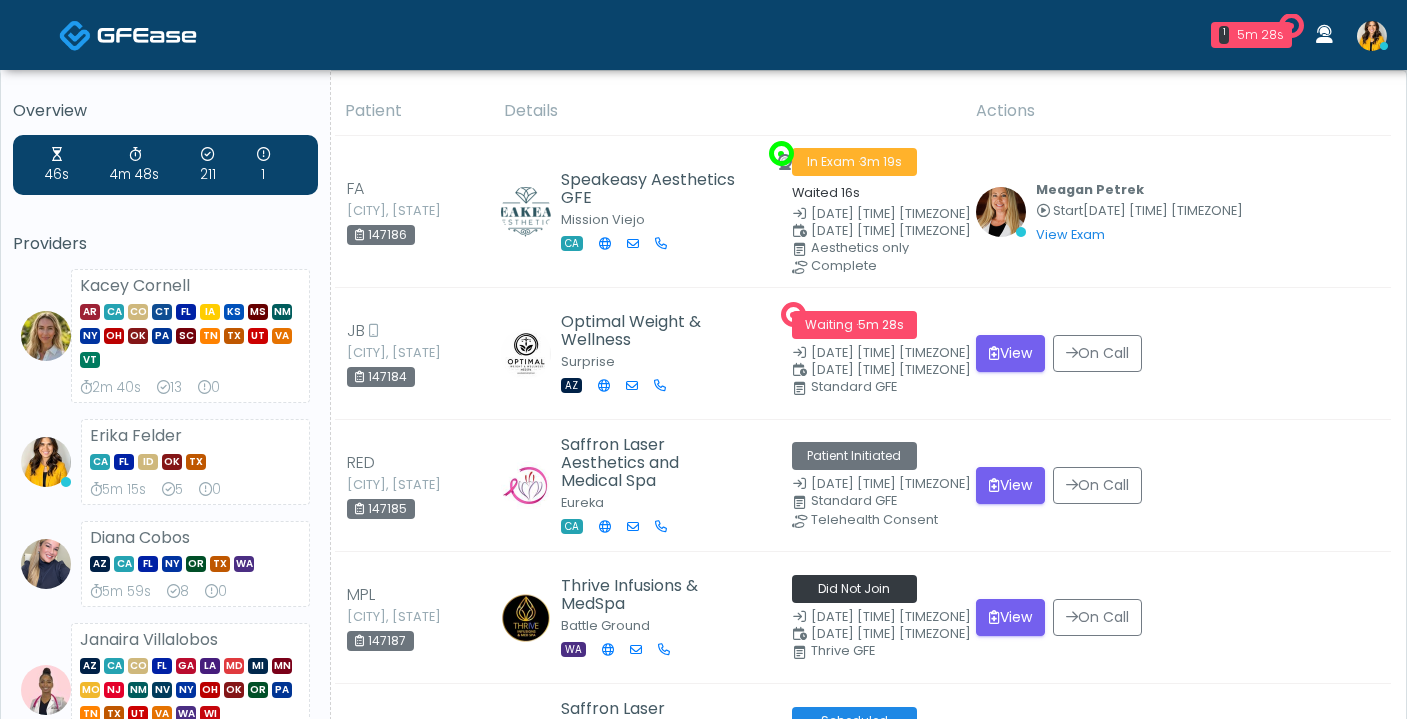 scroll, scrollTop: 0, scrollLeft: 0, axis: both 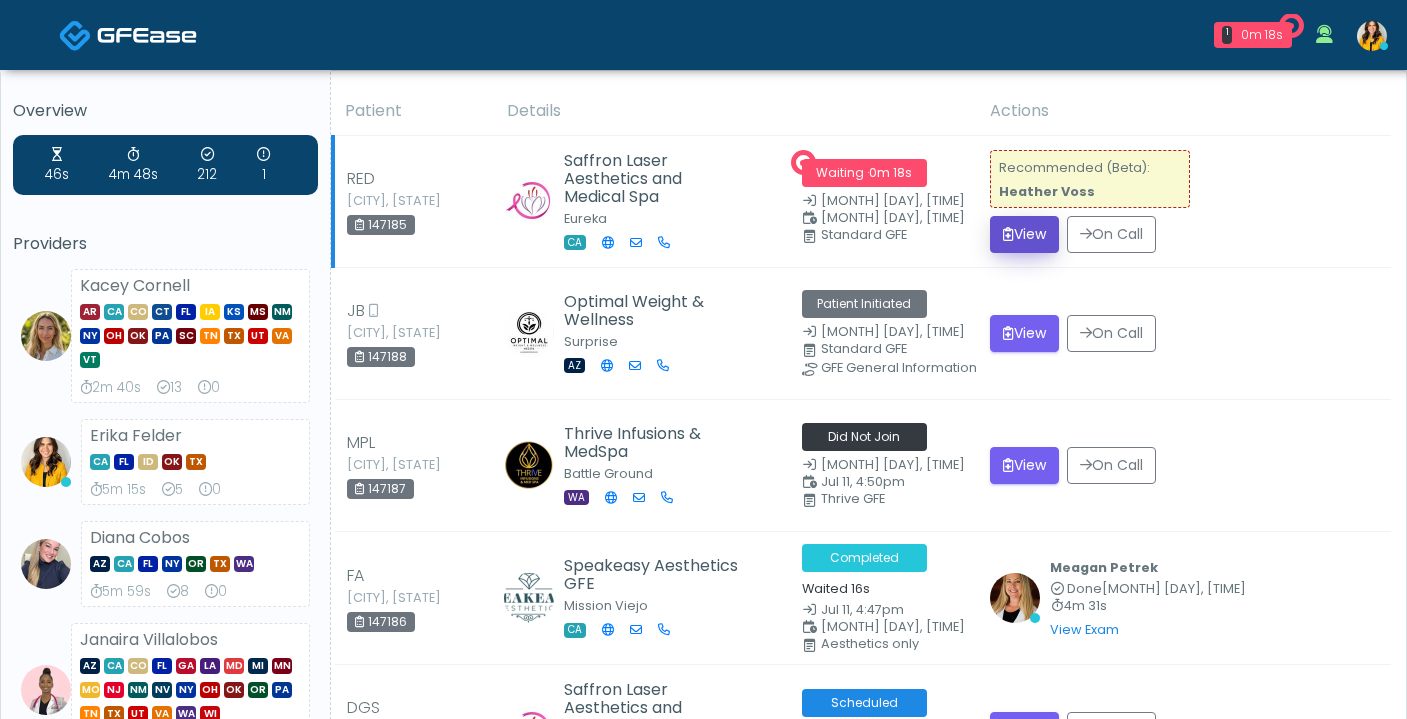 click at bounding box center (1008, 234) 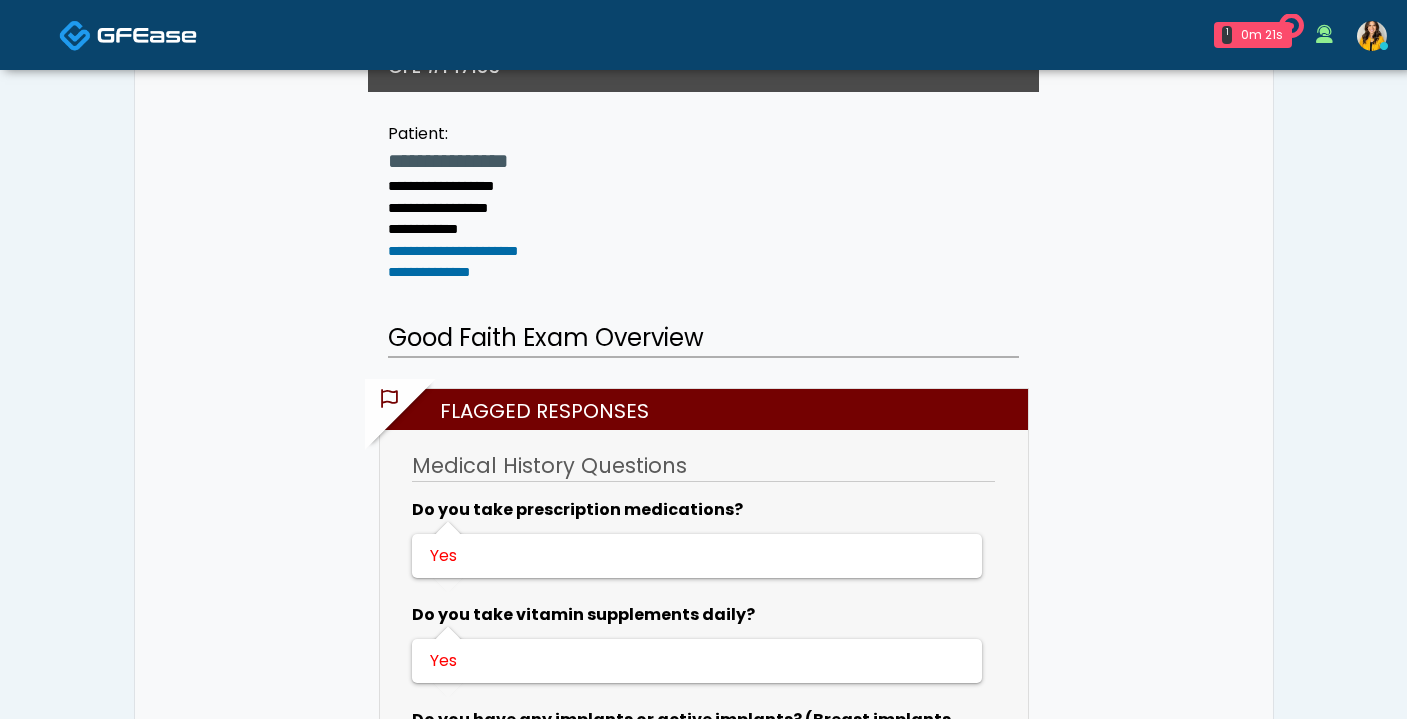 scroll, scrollTop: 316, scrollLeft: 0, axis: vertical 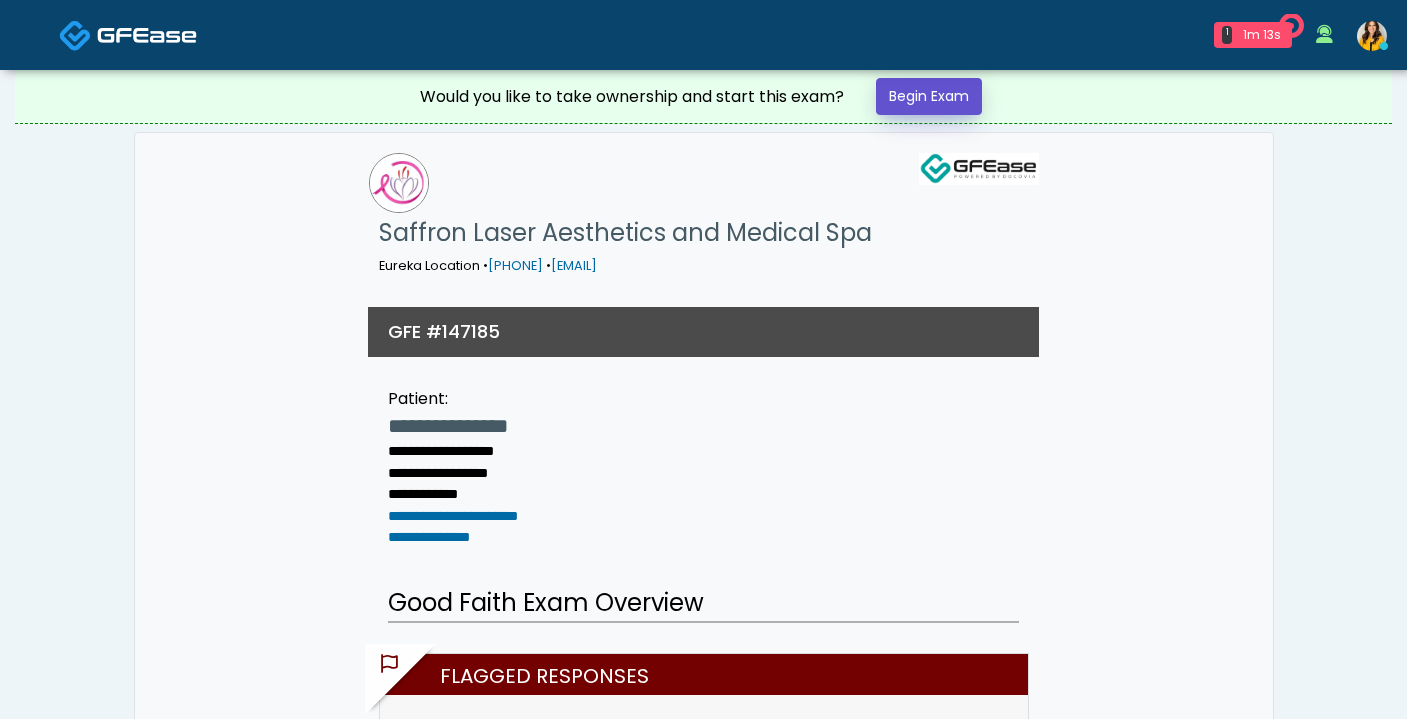 click on "Begin Exam" at bounding box center (929, 96) 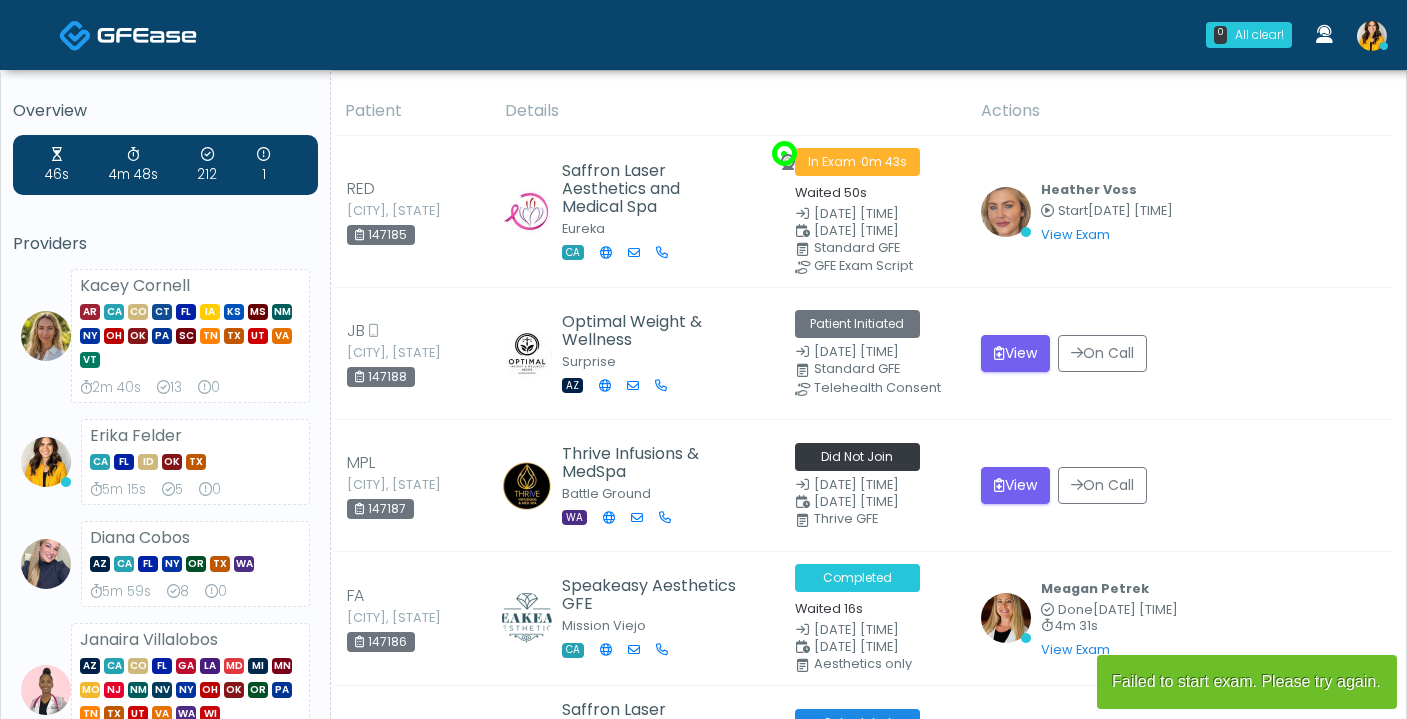 scroll, scrollTop: 0, scrollLeft: 0, axis: both 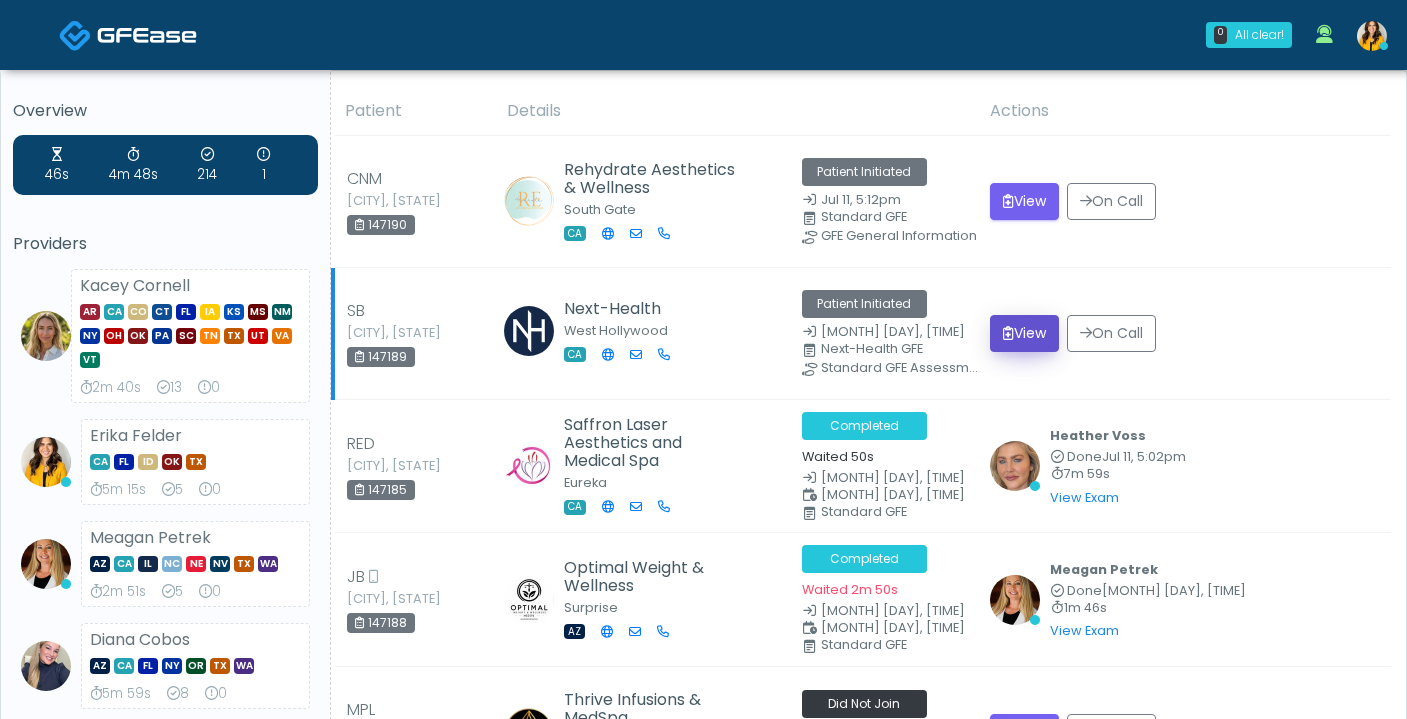 click on "View" at bounding box center (1024, 333) 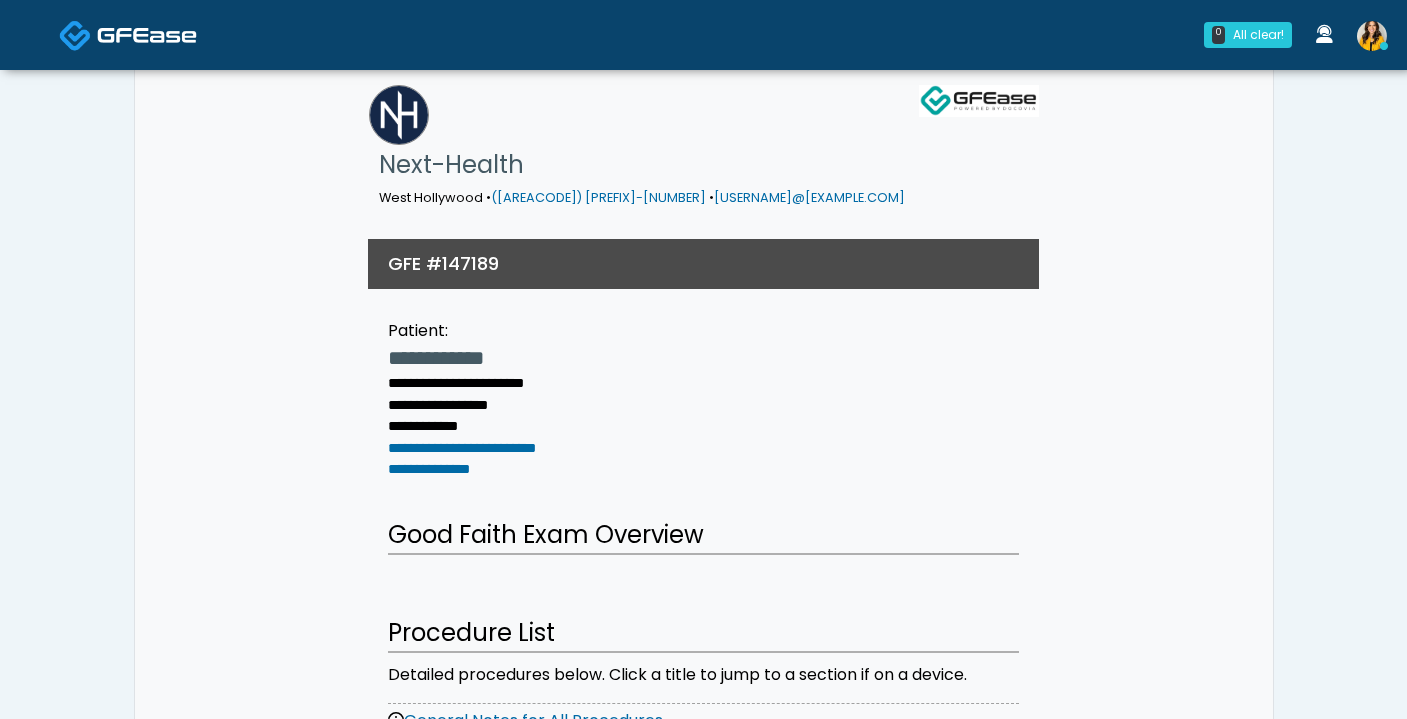 scroll, scrollTop: 22, scrollLeft: 0, axis: vertical 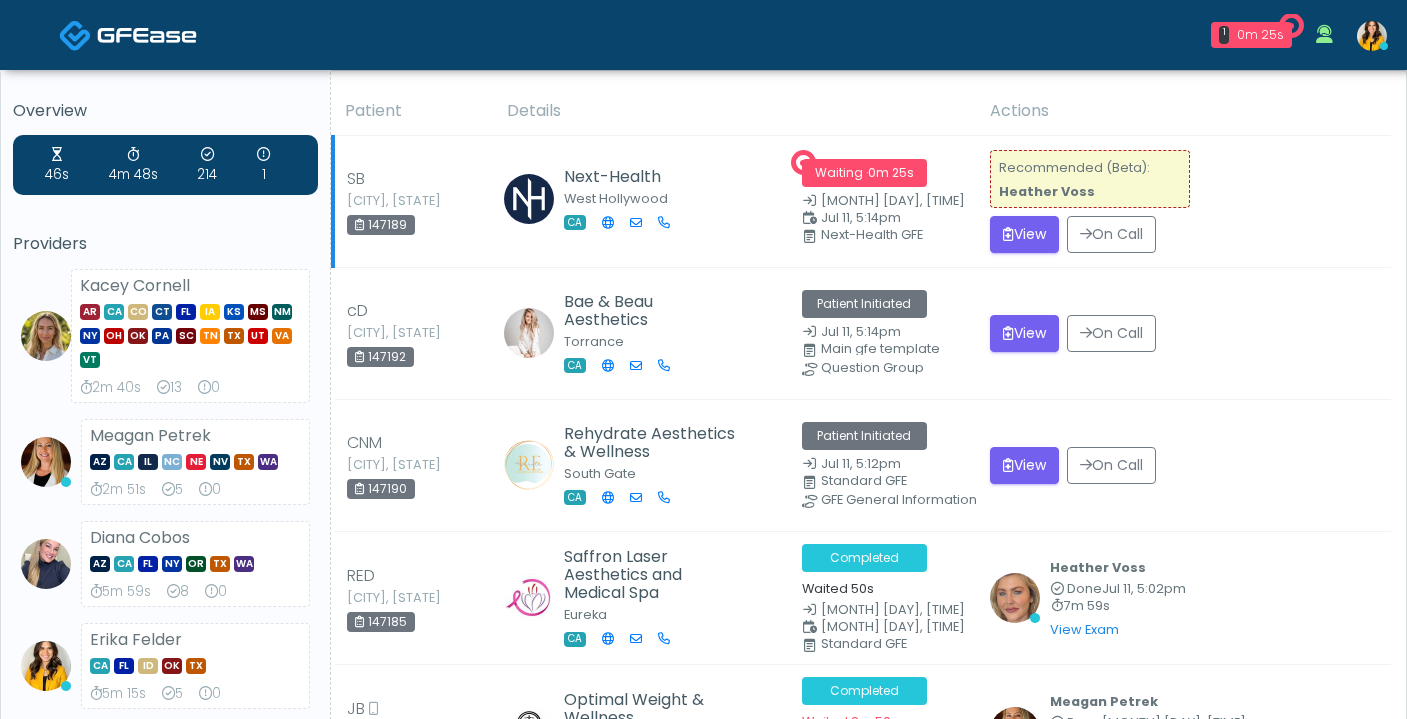 click on "0m 25s" at bounding box center (891, 172) 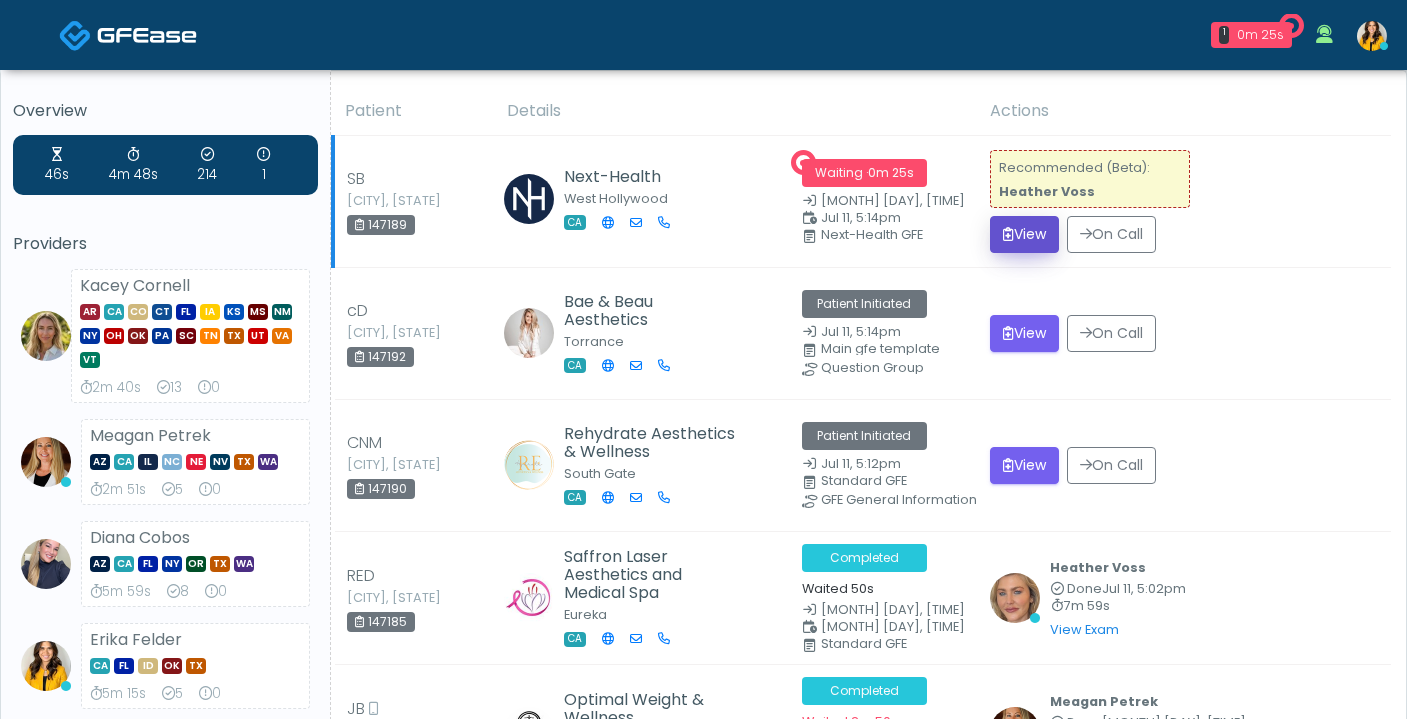 click on "View" at bounding box center [1024, 234] 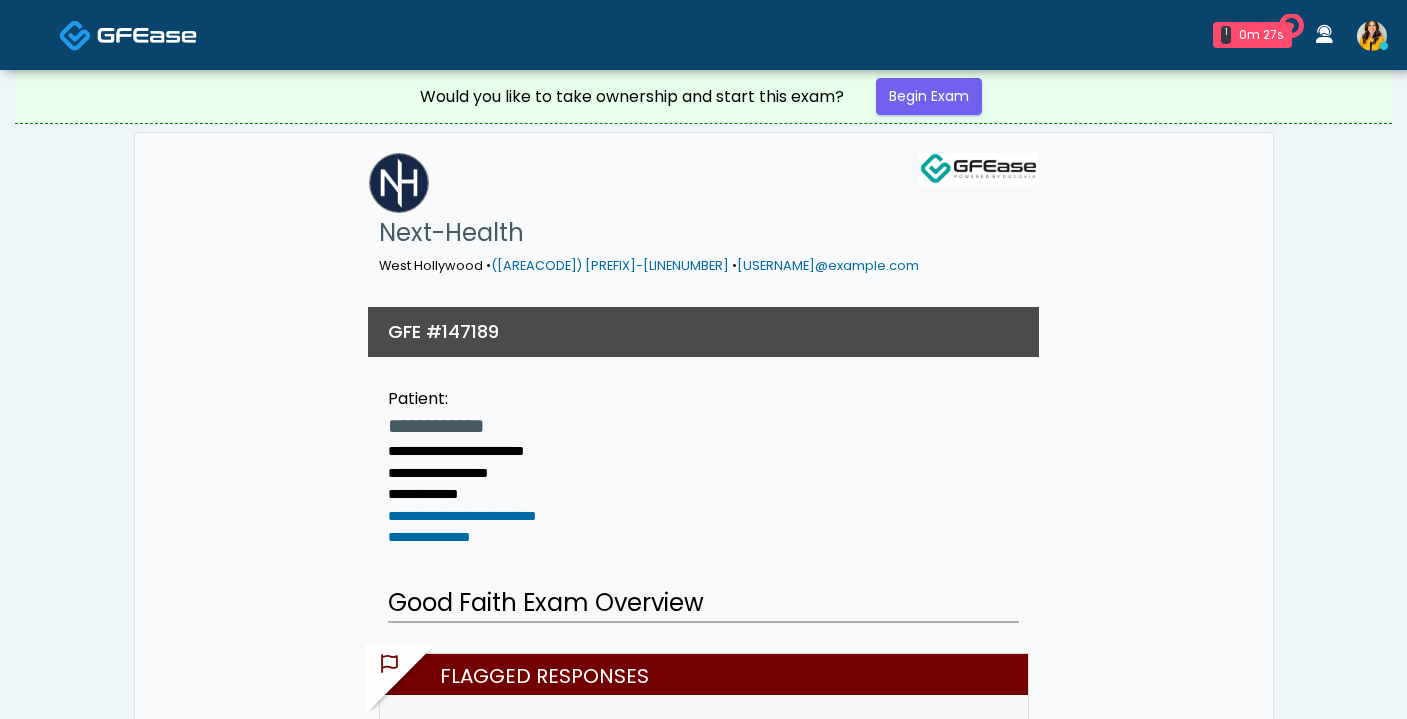 scroll, scrollTop: 175, scrollLeft: 0, axis: vertical 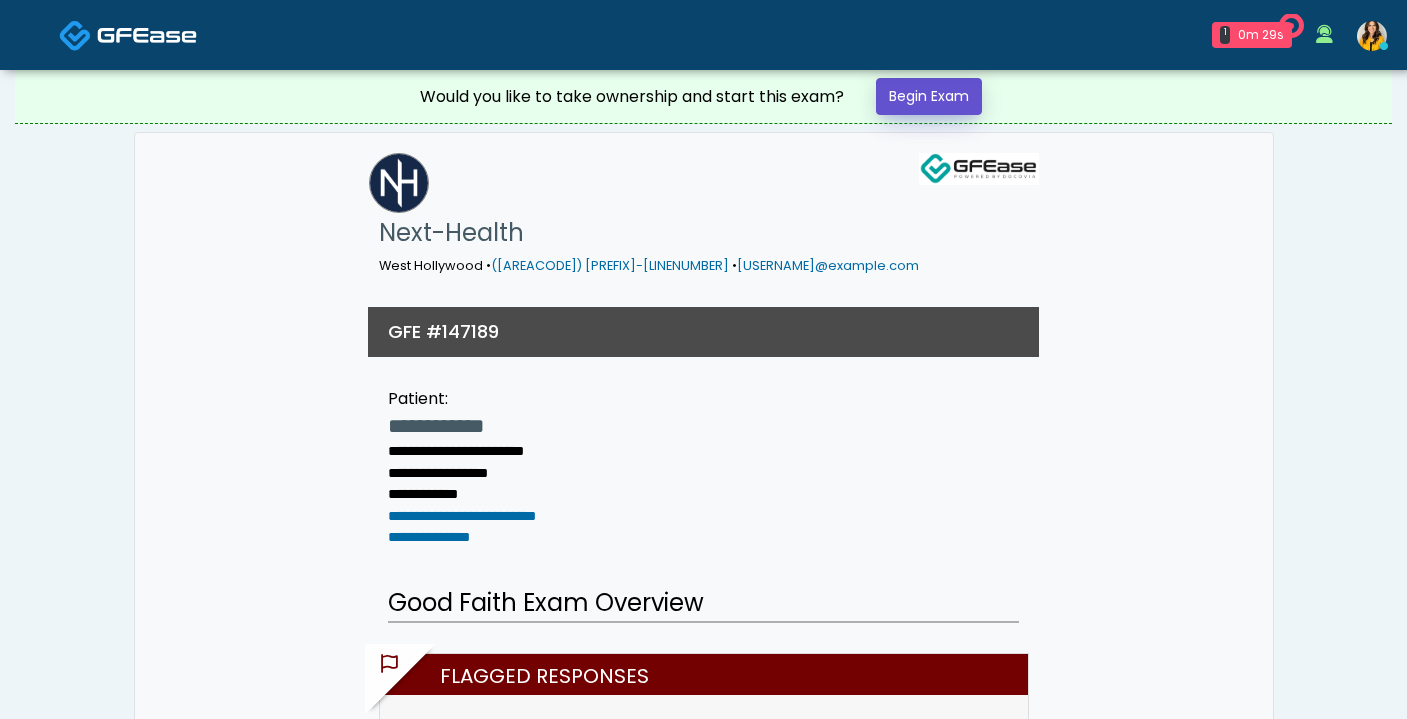 click on "Begin Exam" at bounding box center [929, 96] 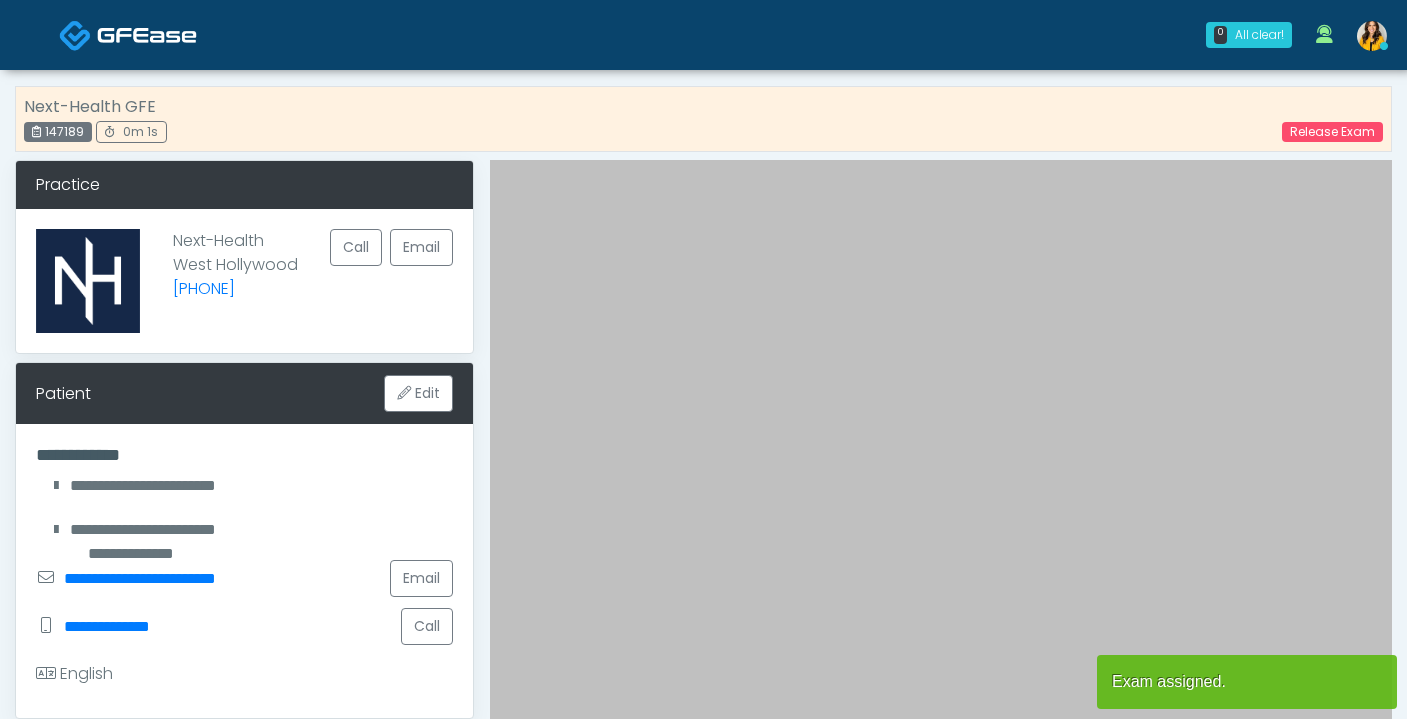 scroll, scrollTop: 0, scrollLeft: 0, axis: both 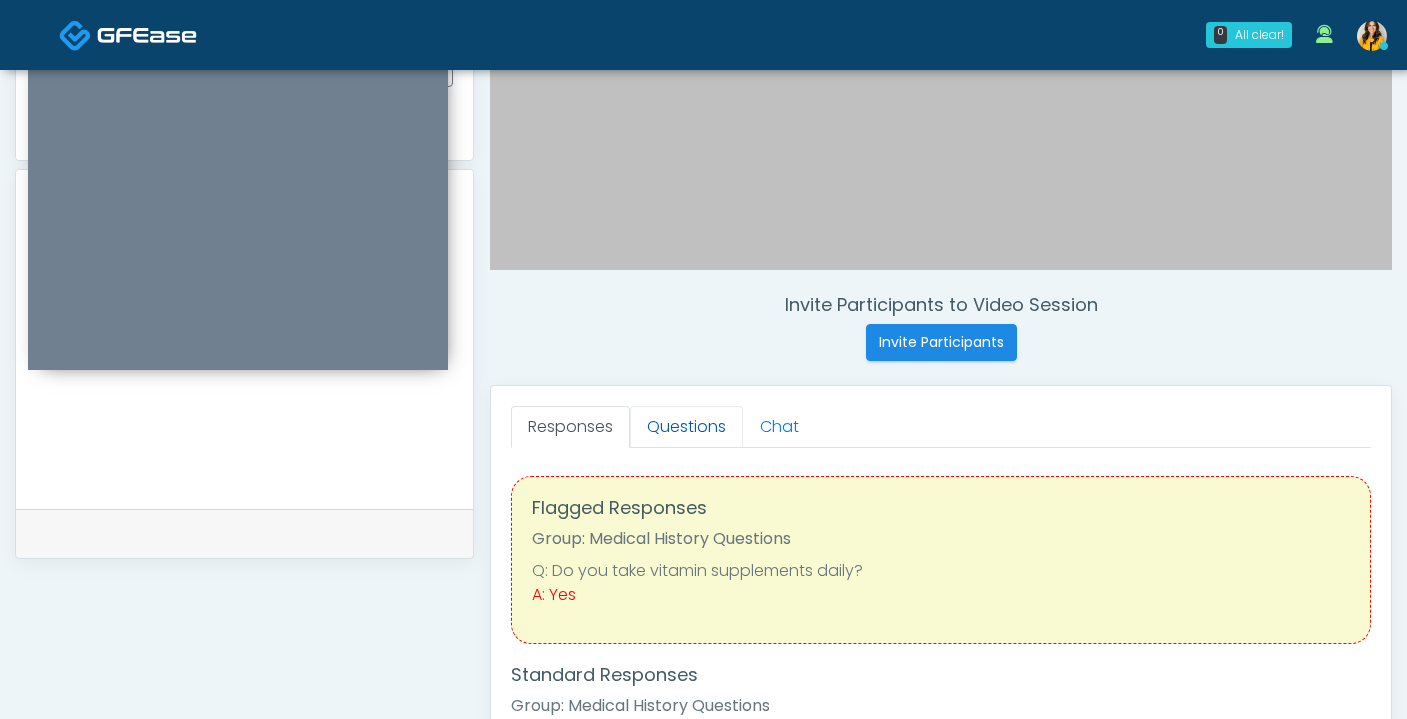 click on "Questions" at bounding box center [686, 427] 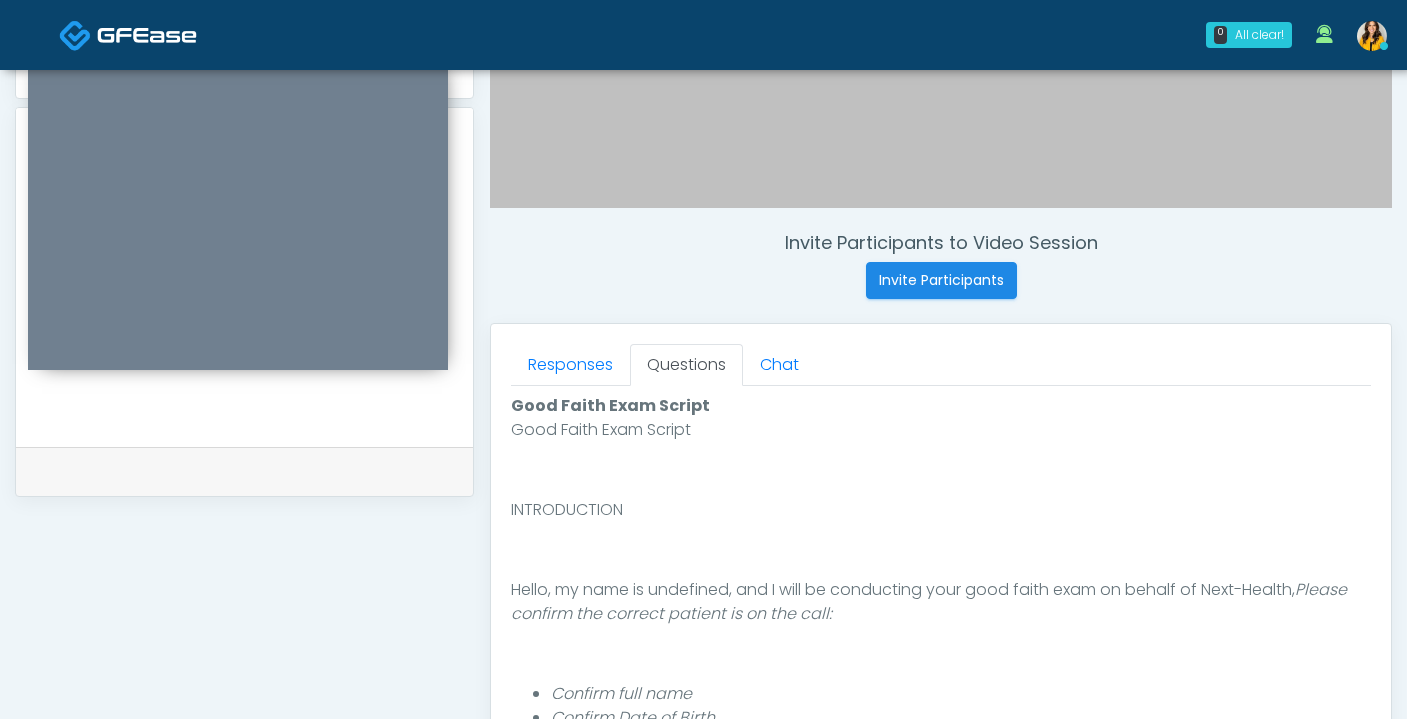 scroll, scrollTop: 621, scrollLeft: 0, axis: vertical 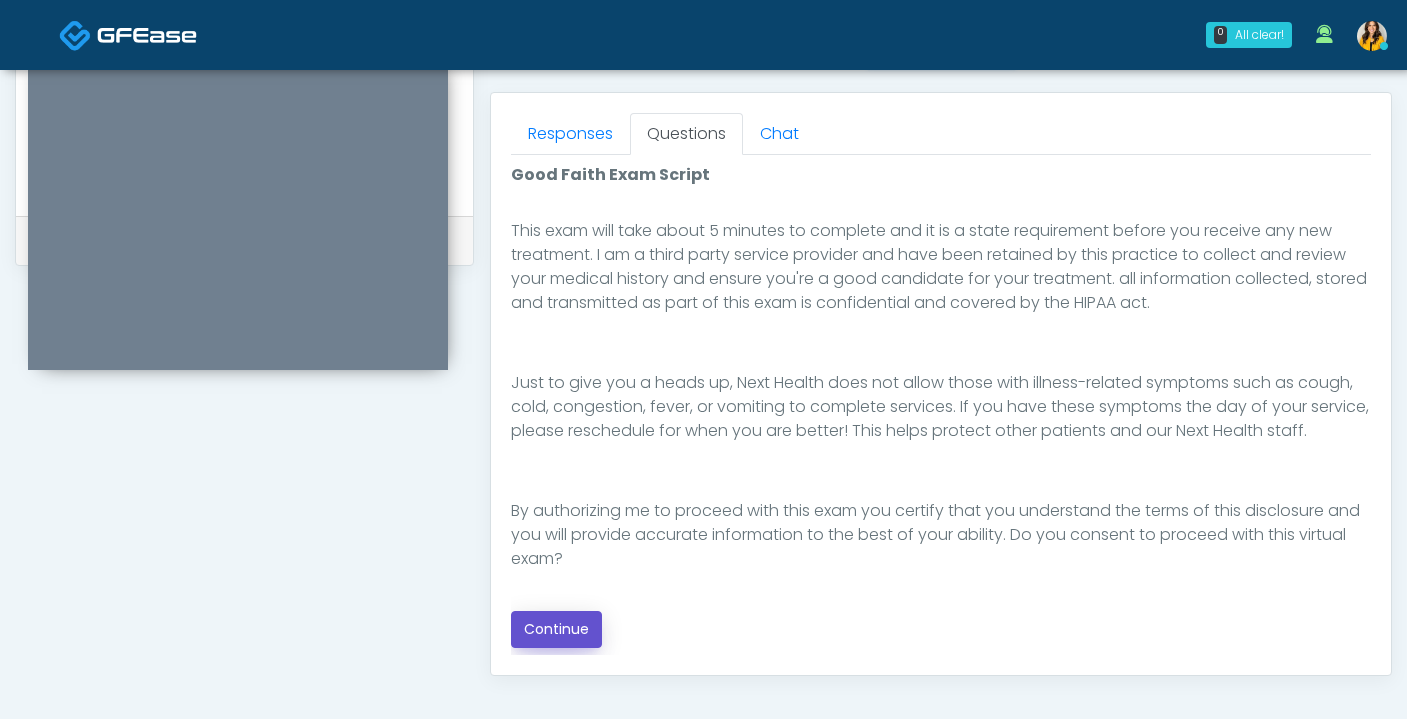 click on "Continue" at bounding box center (556, 629) 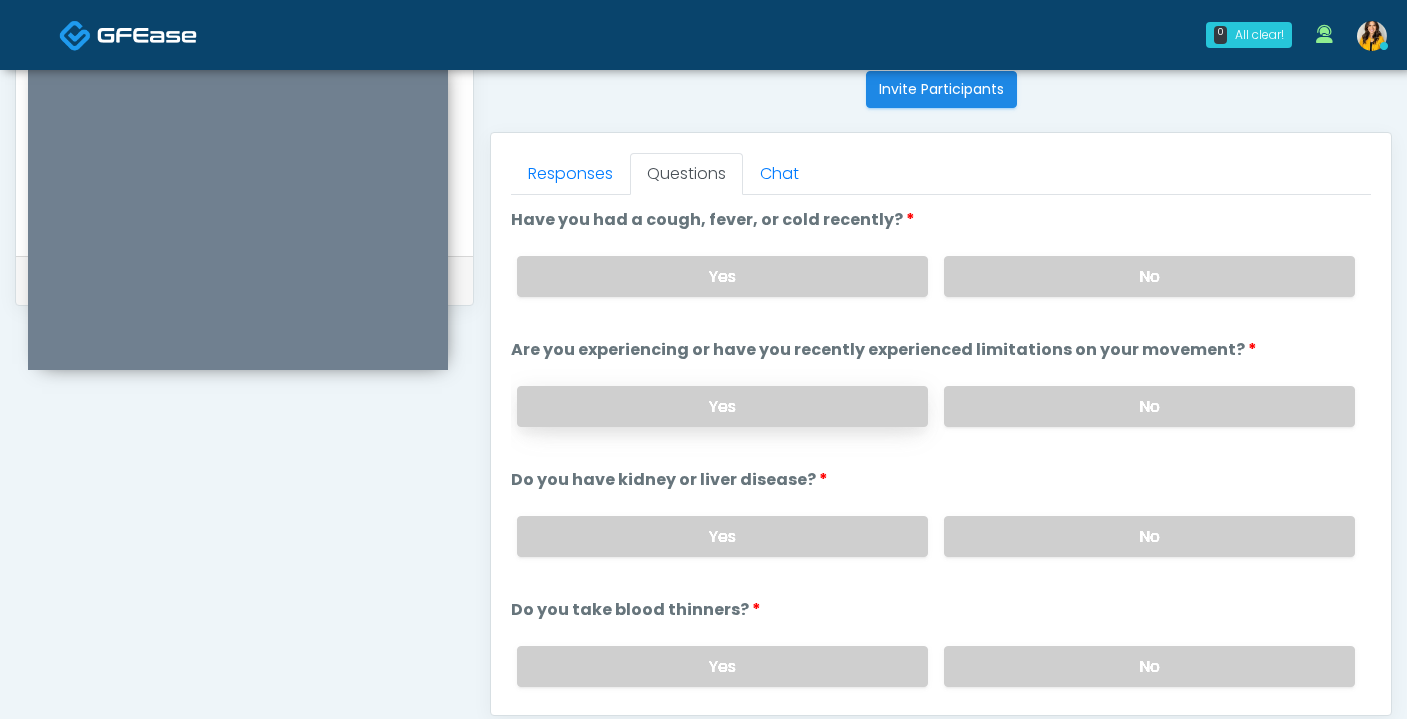 scroll, scrollTop: 807, scrollLeft: 0, axis: vertical 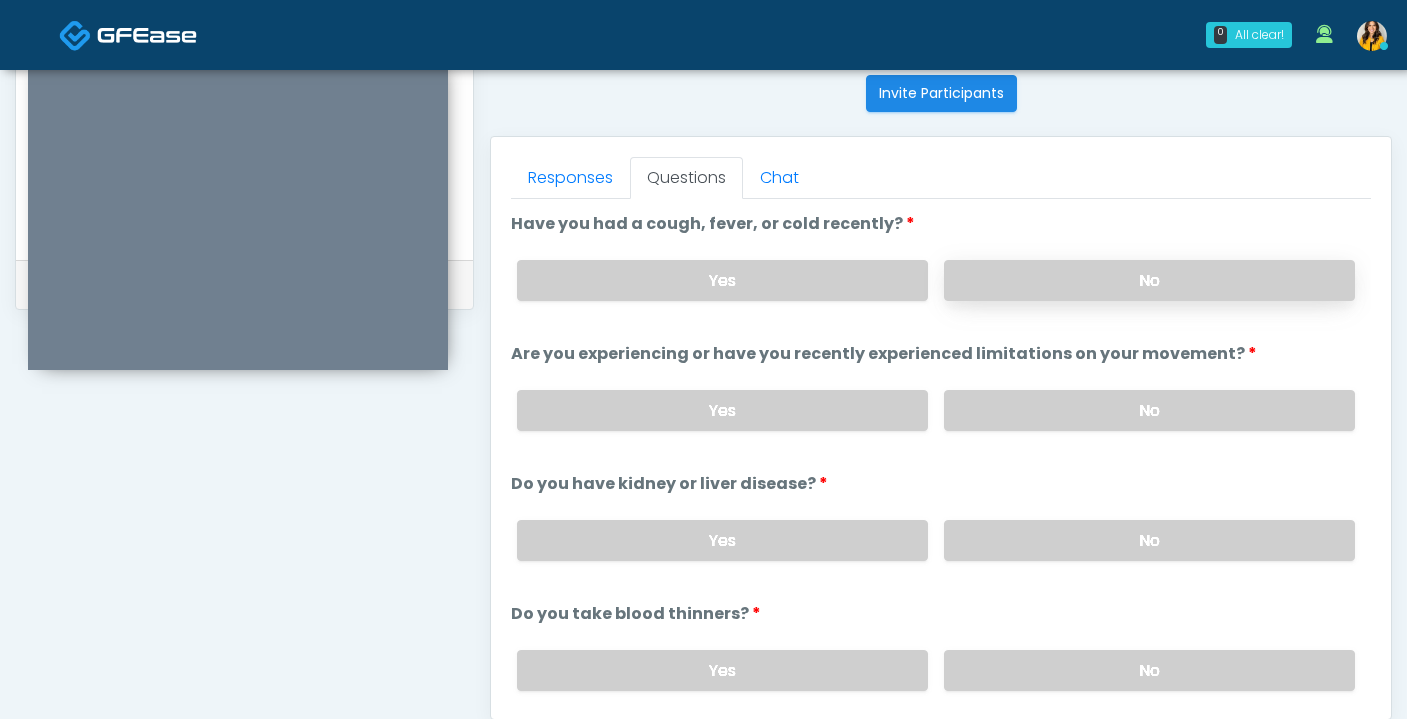 click on "No" at bounding box center (1149, 280) 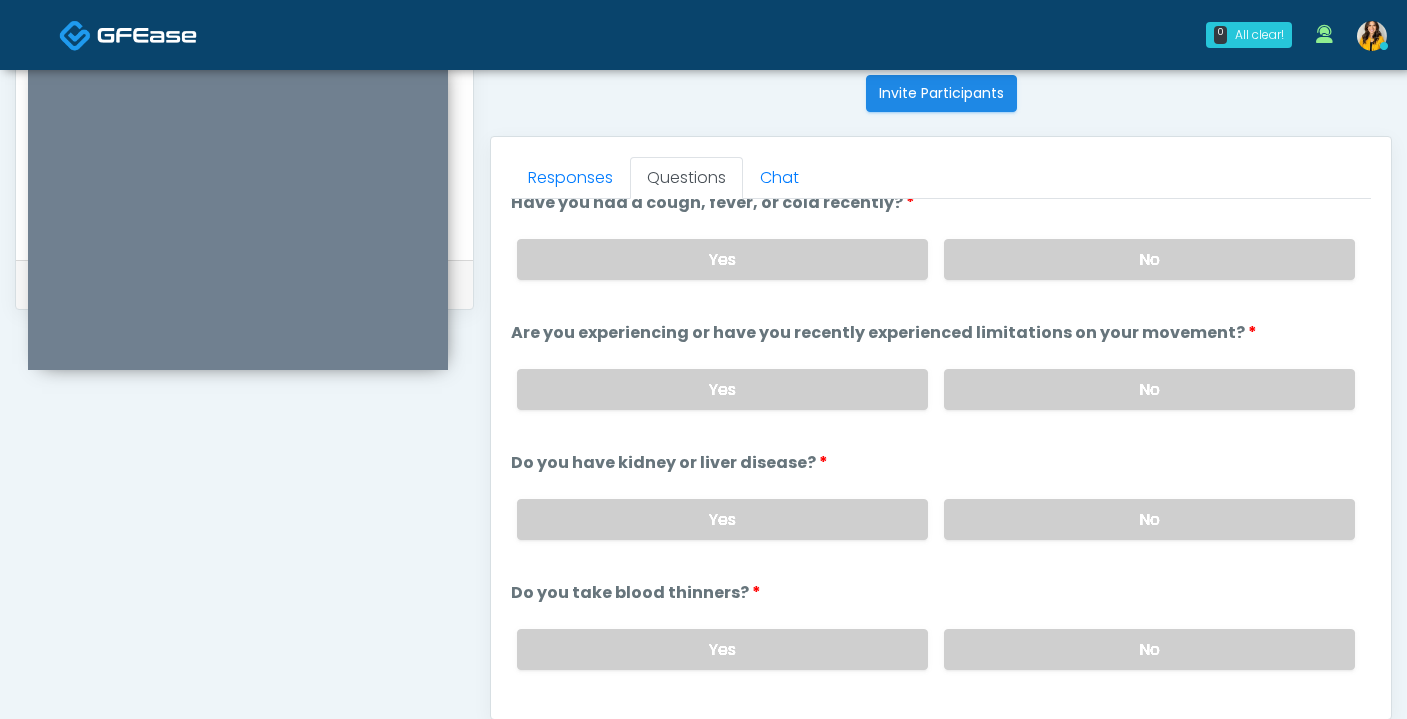 scroll, scrollTop: 37, scrollLeft: 0, axis: vertical 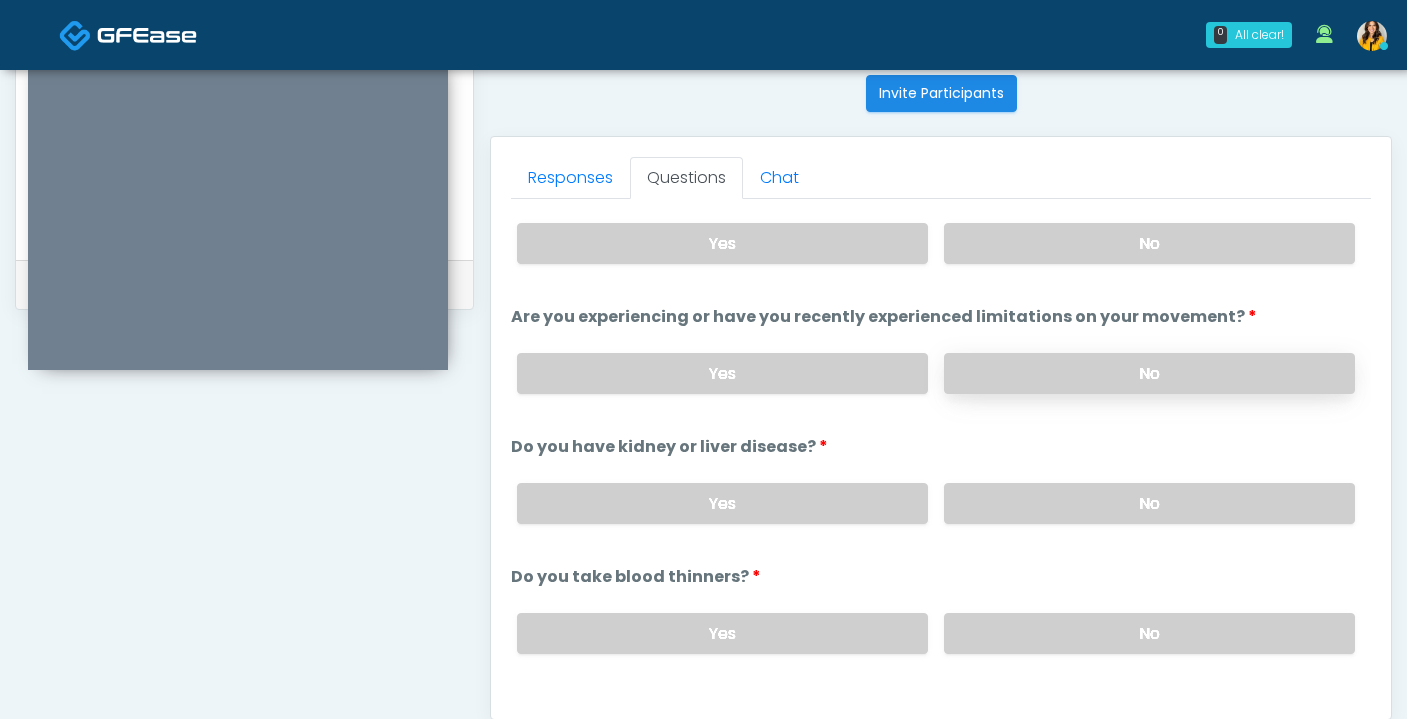 click on "No" at bounding box center [1149, 373] 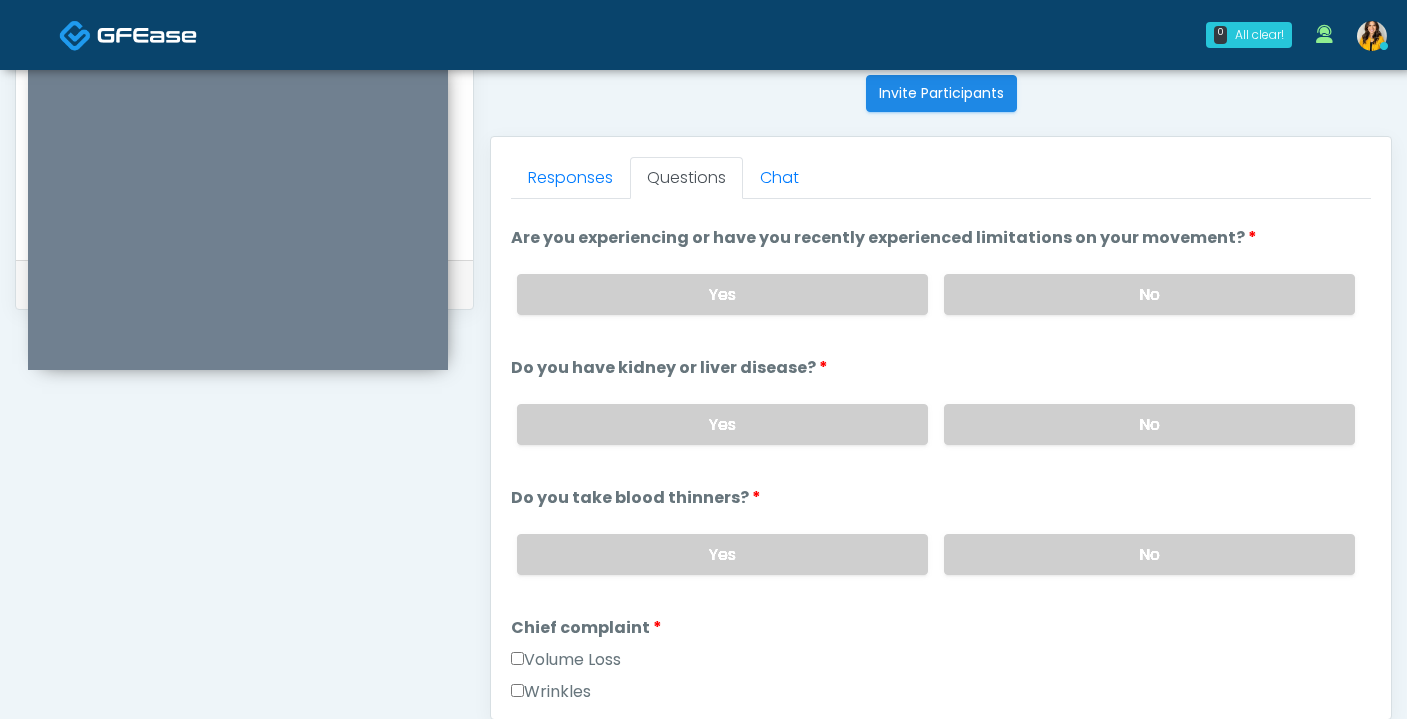 scroll, scrollTop: 158, scrollLeft: 0, axis: vertical 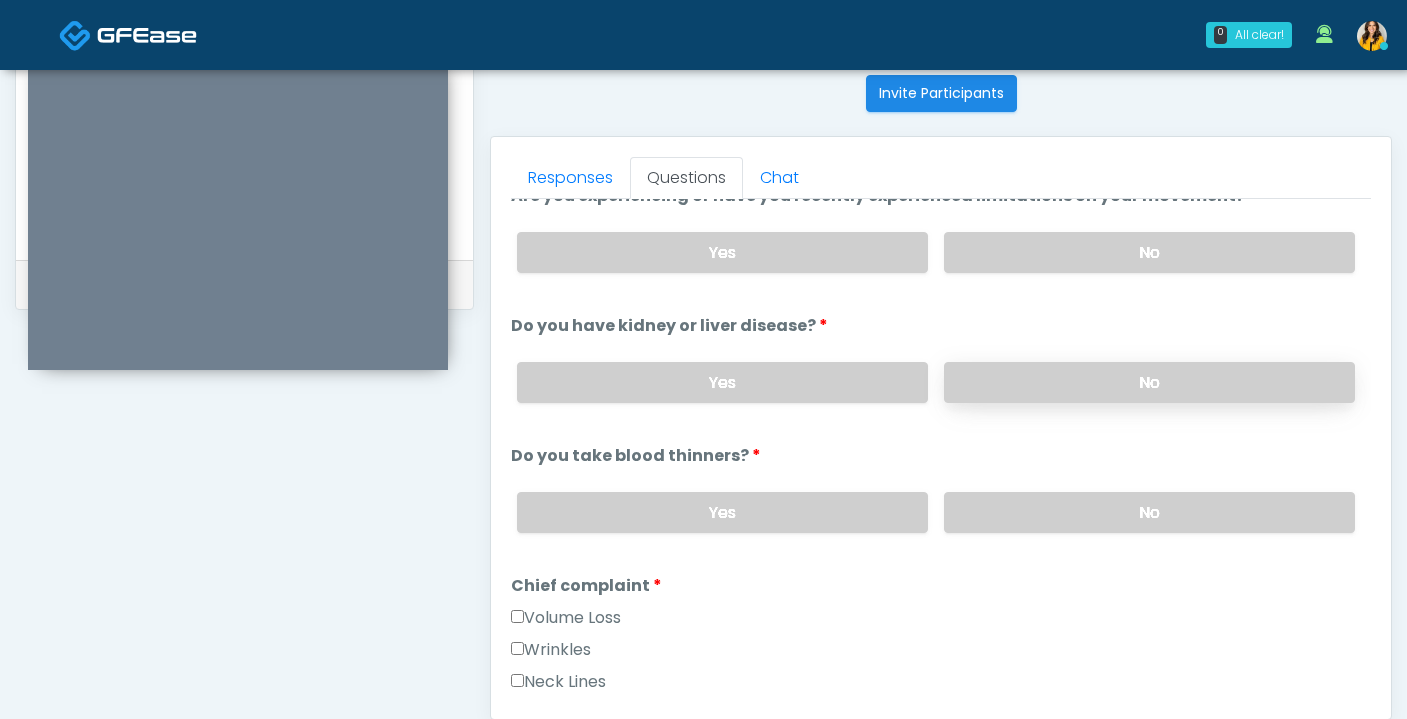 click on "No" at bounding box center [1149, 382] 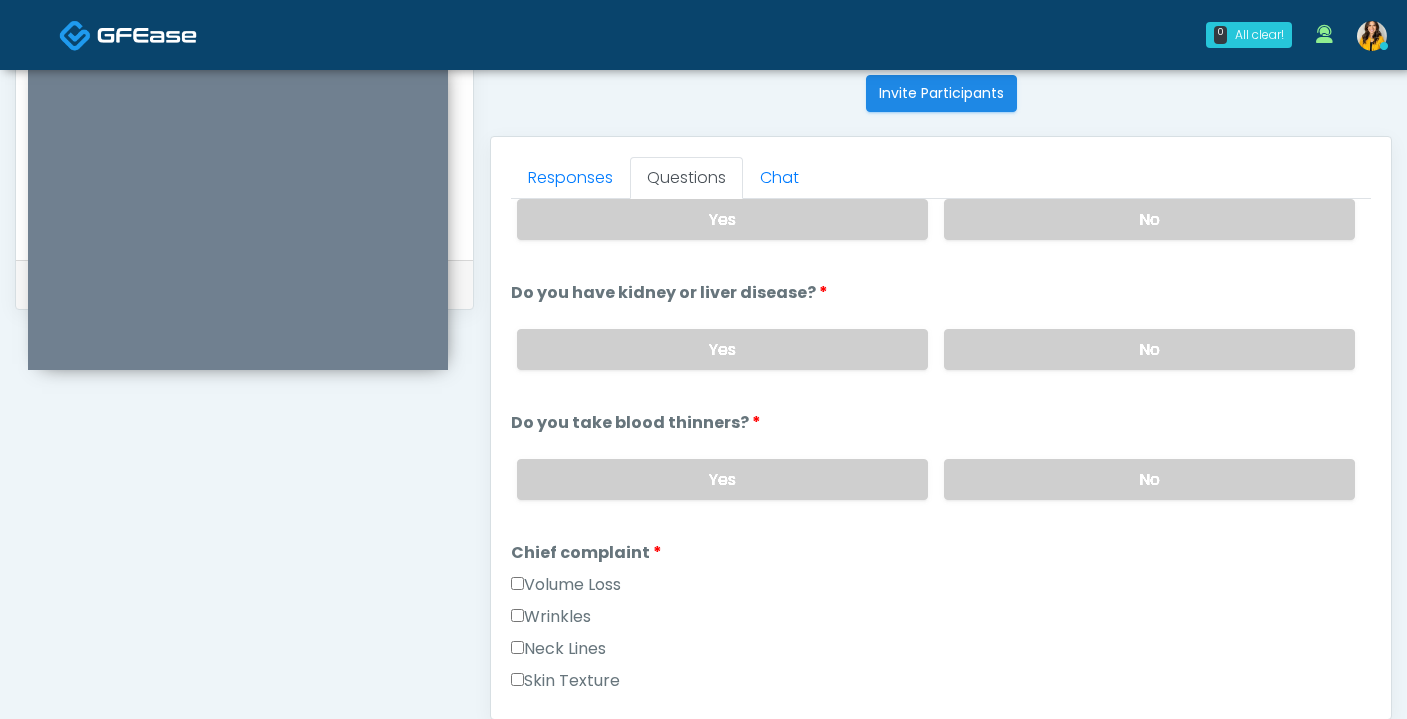 scroll, scrollTop: 194, scrollLeft: 0, axis: vertical 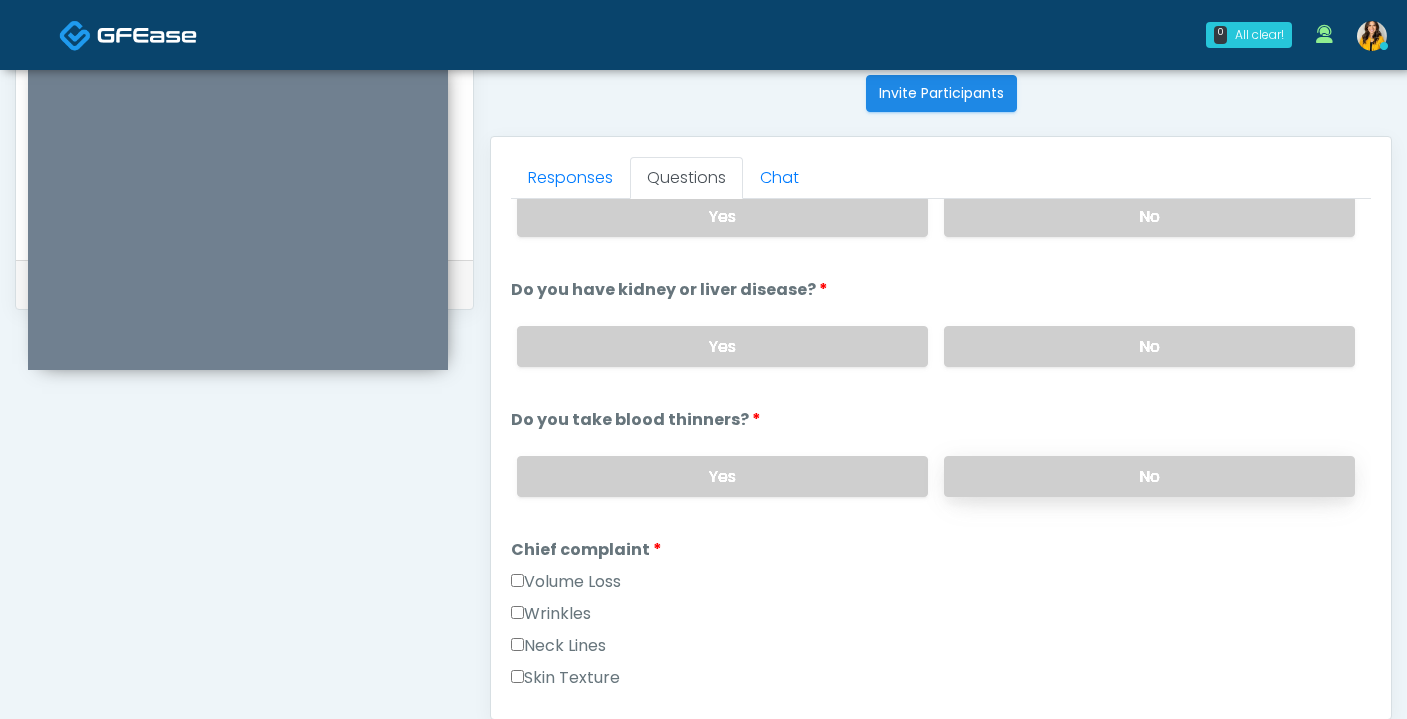 click on "No" at bounding box center [1149, 476] 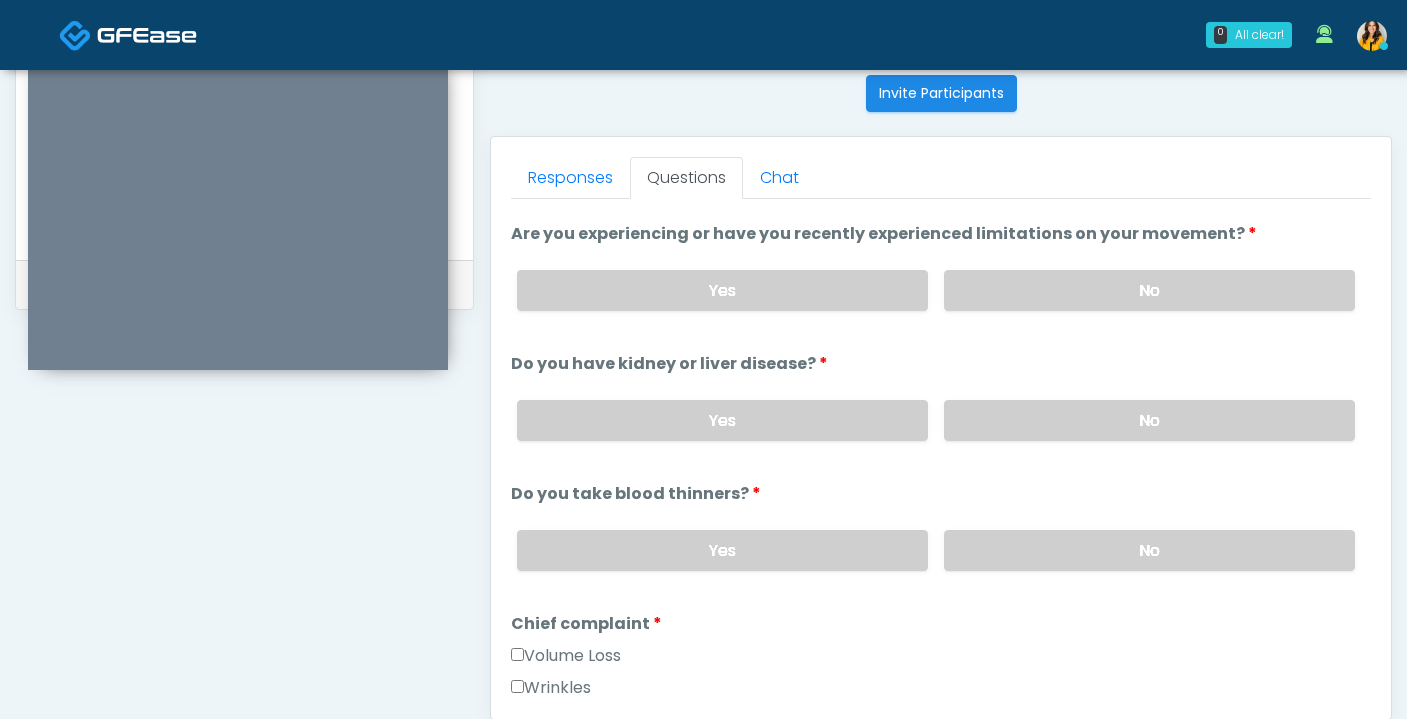 scroll, scrollTop: 0, scrollLeft: 0, axis: both 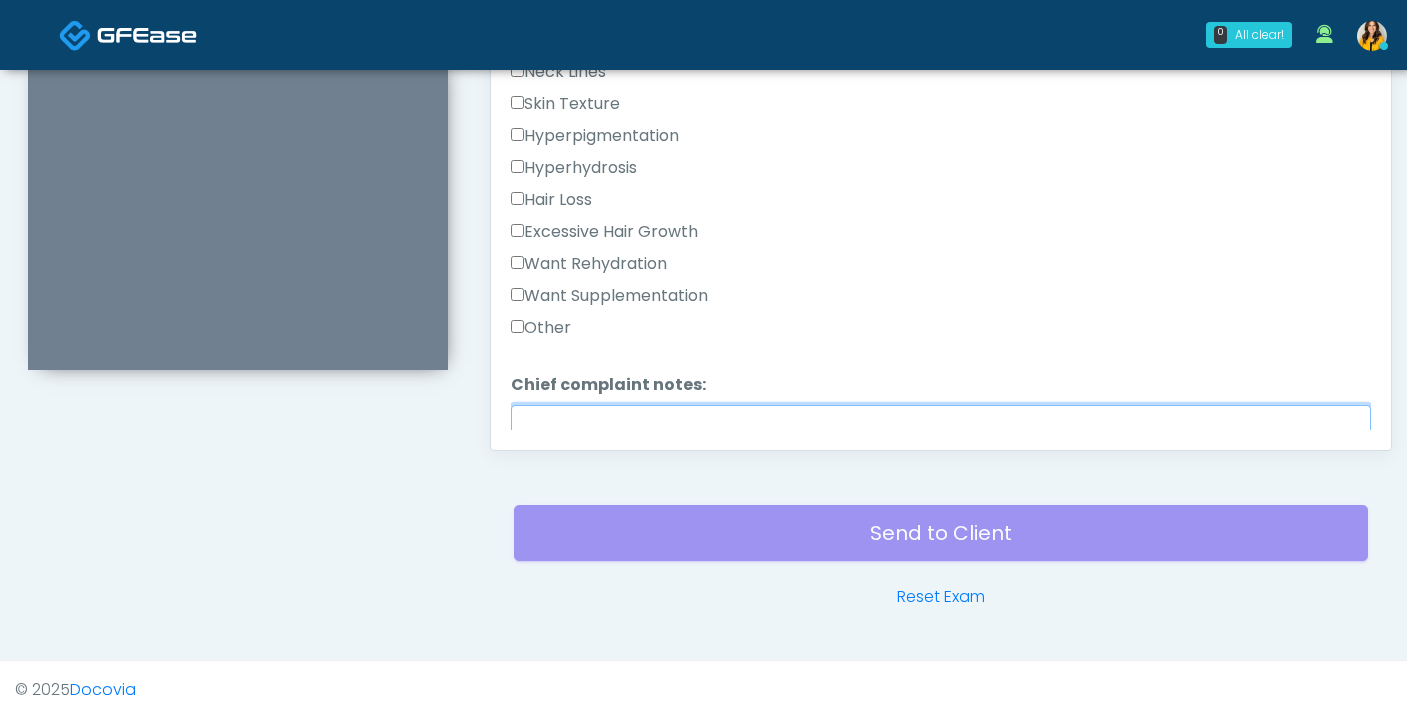 click on "Chief complaint notes:" at bounding box center [941, 448] 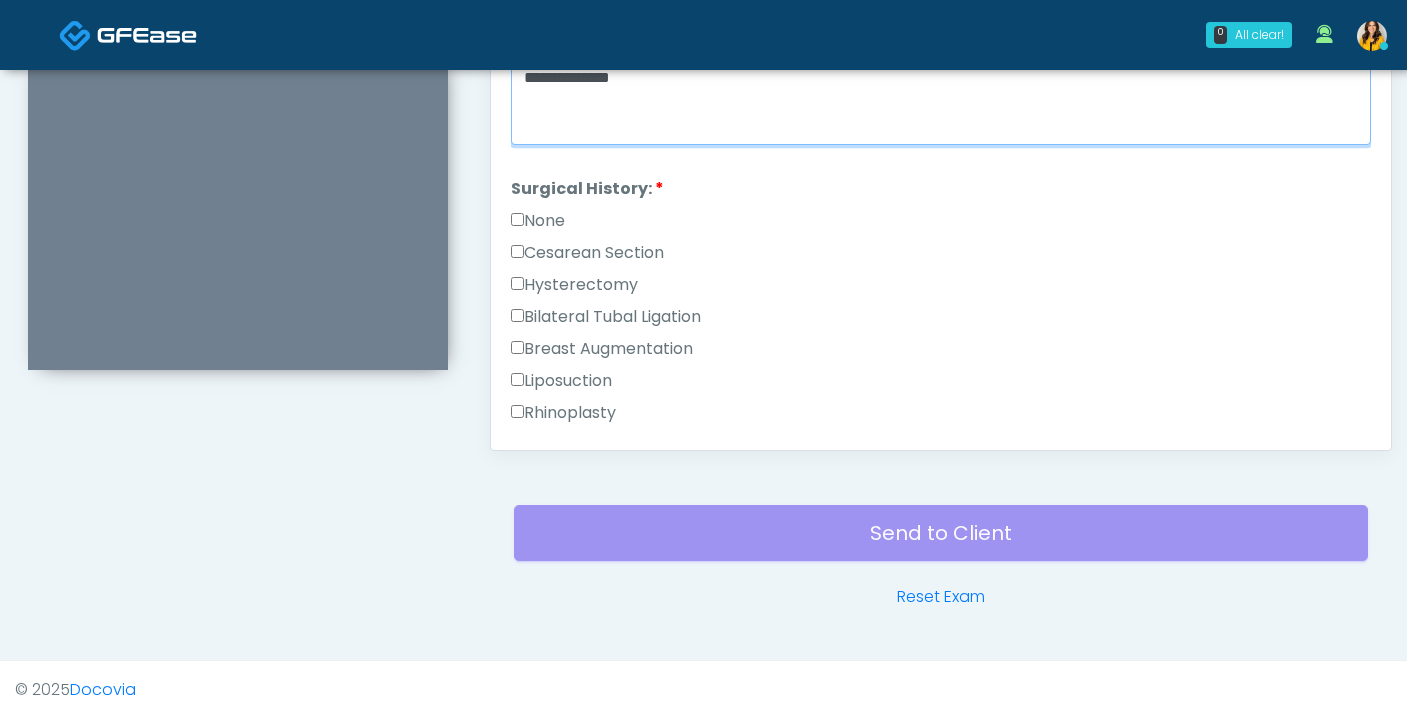 scroll, scrollTop: 898, scrollLeft: 0, axis: vertical 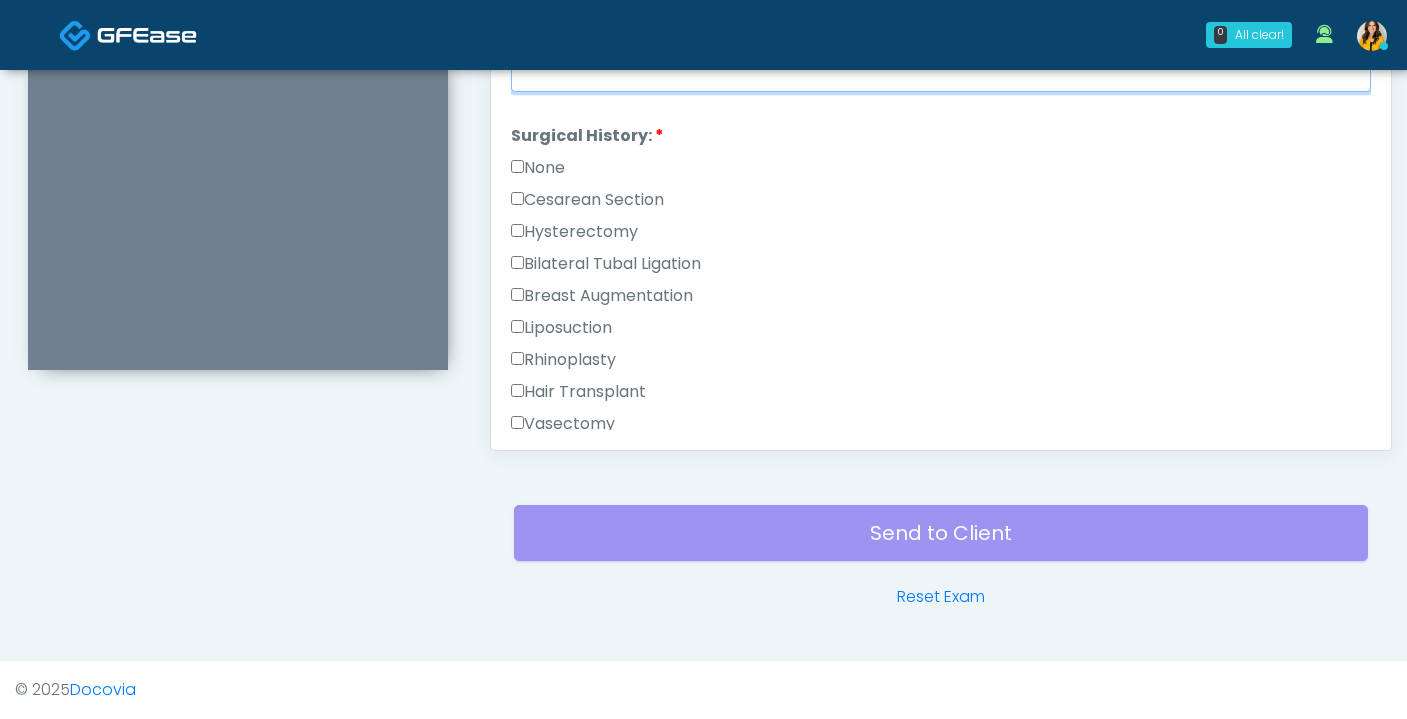 type on "**********" 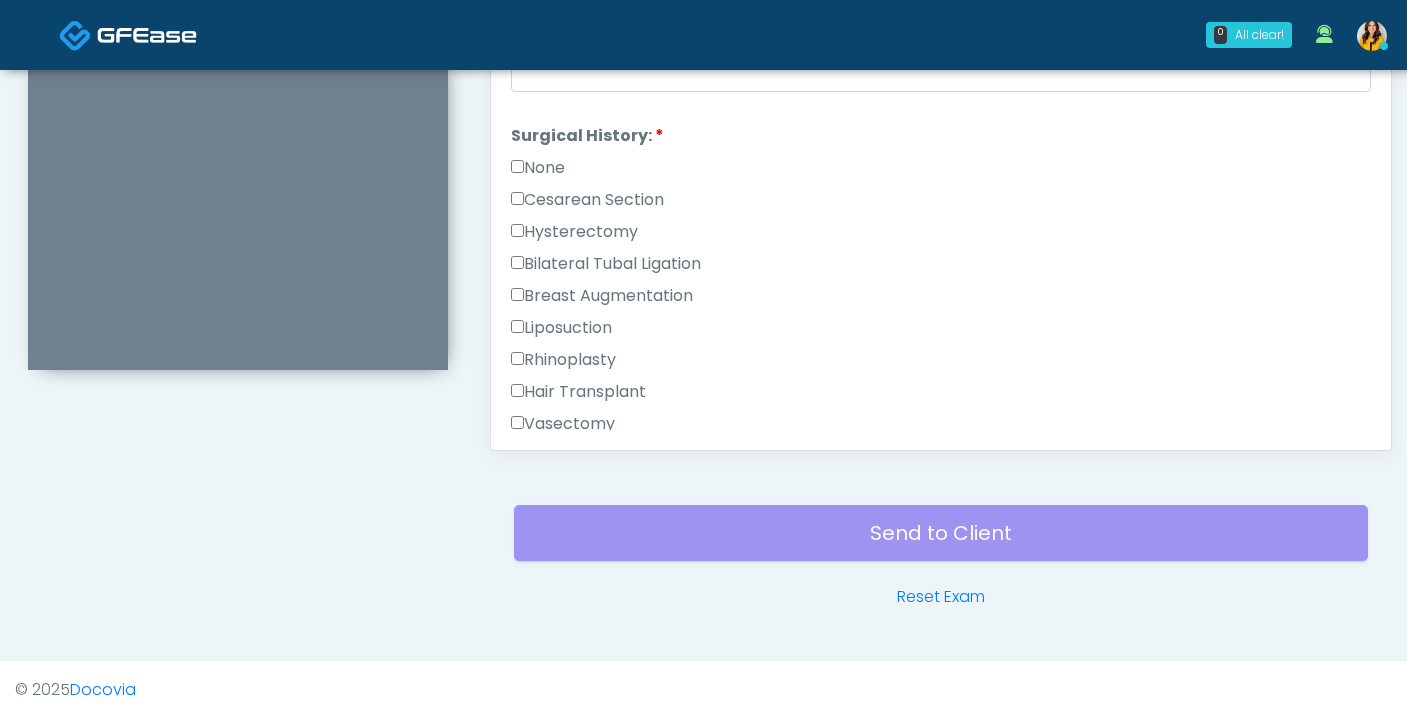 click on "None" at bounding box center [538, 168] 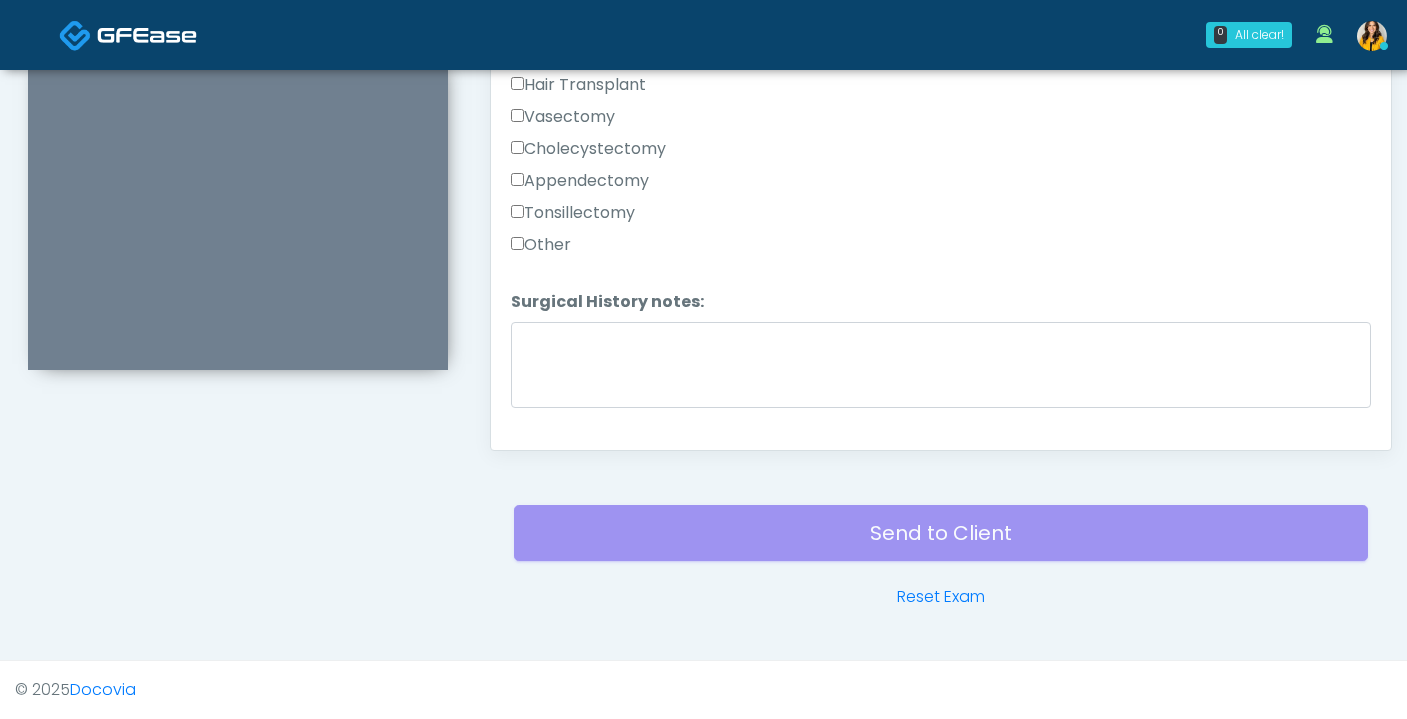scroll, scrollTop: 1247, scrollLeft: 0, axis: vertical 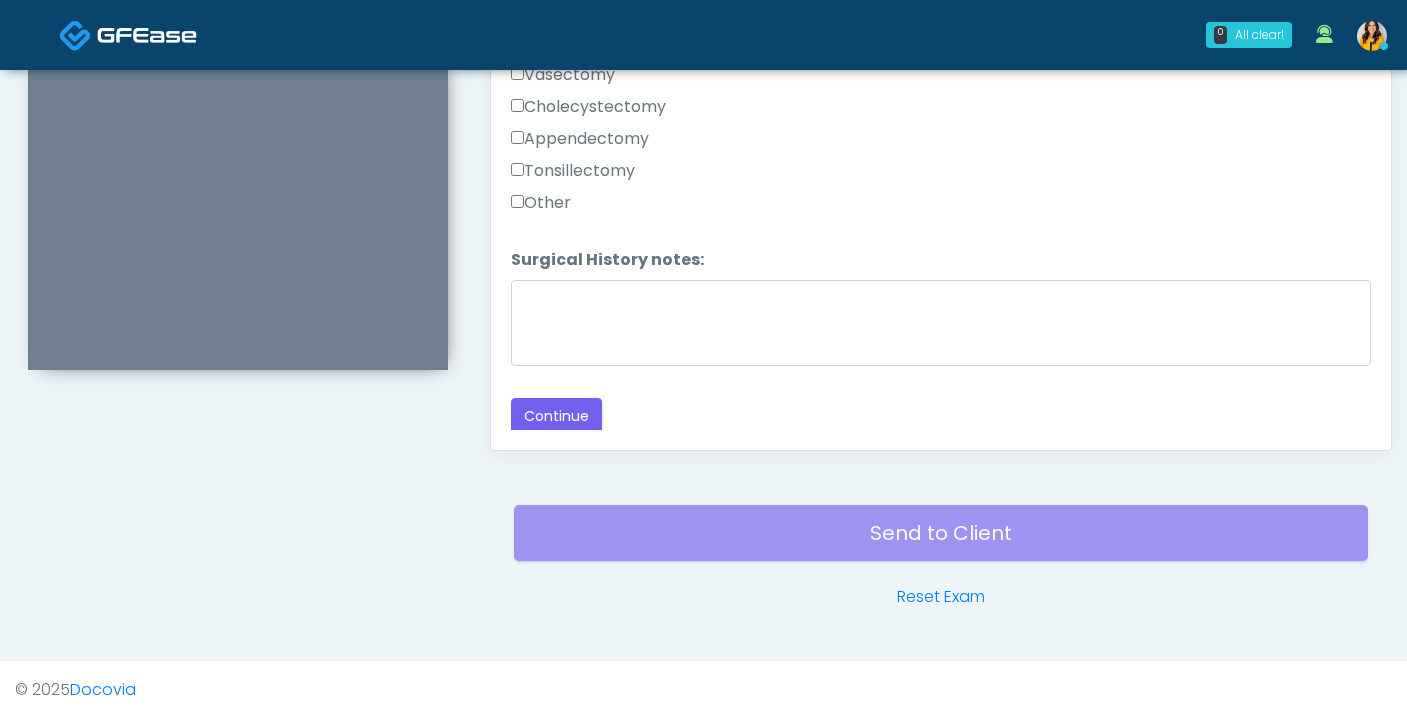 click on "Responses
Questions
Chat
Good Faith Exam Script
Good Faith Exam Script INTRODUCTION Hello, my name is undefined, and I will be conducting your good faith exam on behalf of Next-Health,  Please confirm the correct patient is on the call: Confirm full name Confirm Date of Birth This exam will take about 5 minutes to complete and it is a state requirement before you receive any new treatment. I am a third party service provider and have been retained by this practice to collect and review your medical history and ensure you're a good candidate for your treatment. all information collected, stored and transmitted as part of this exam is confidential and covered by the HIPAA act.
Continue" at bounding box center (941, 159) 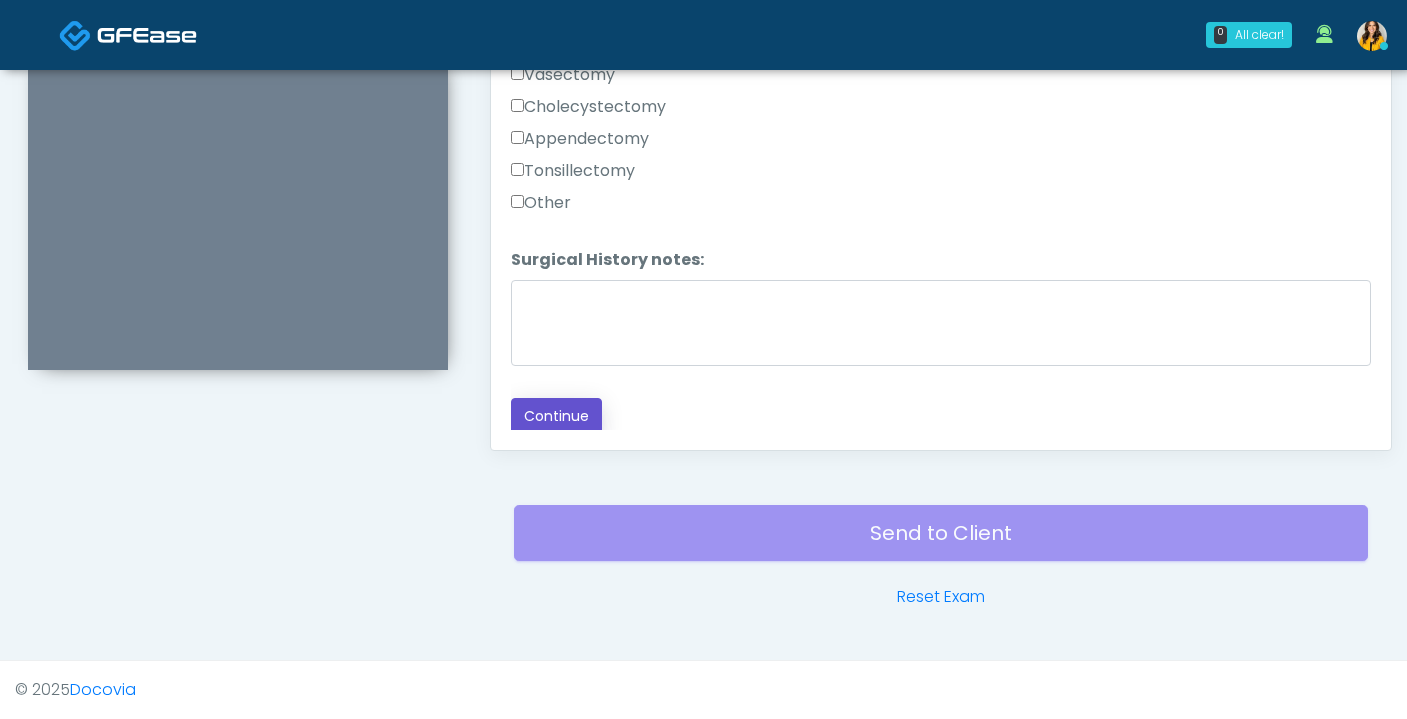 click on "Continue" at bounding box center (556, 416) 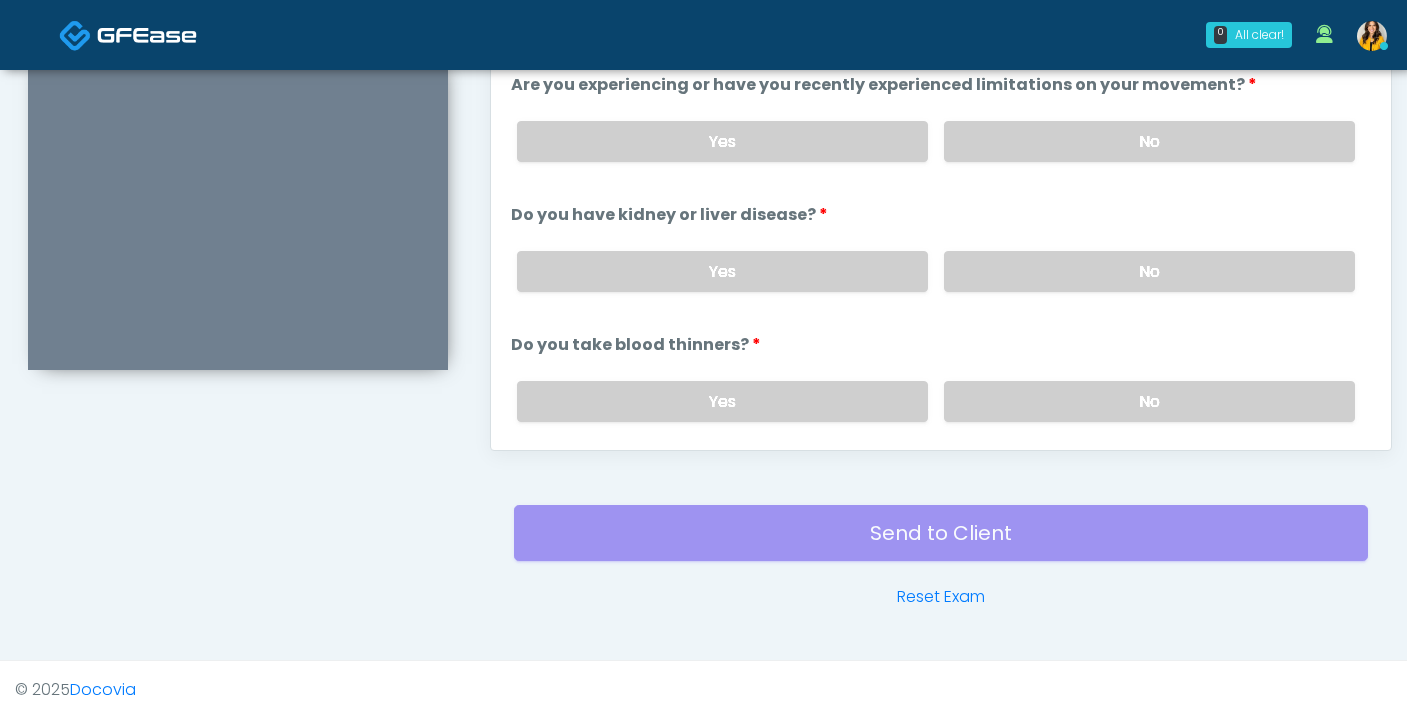scroll, scrollTop: 0, scrollLeft: 0, axis: both 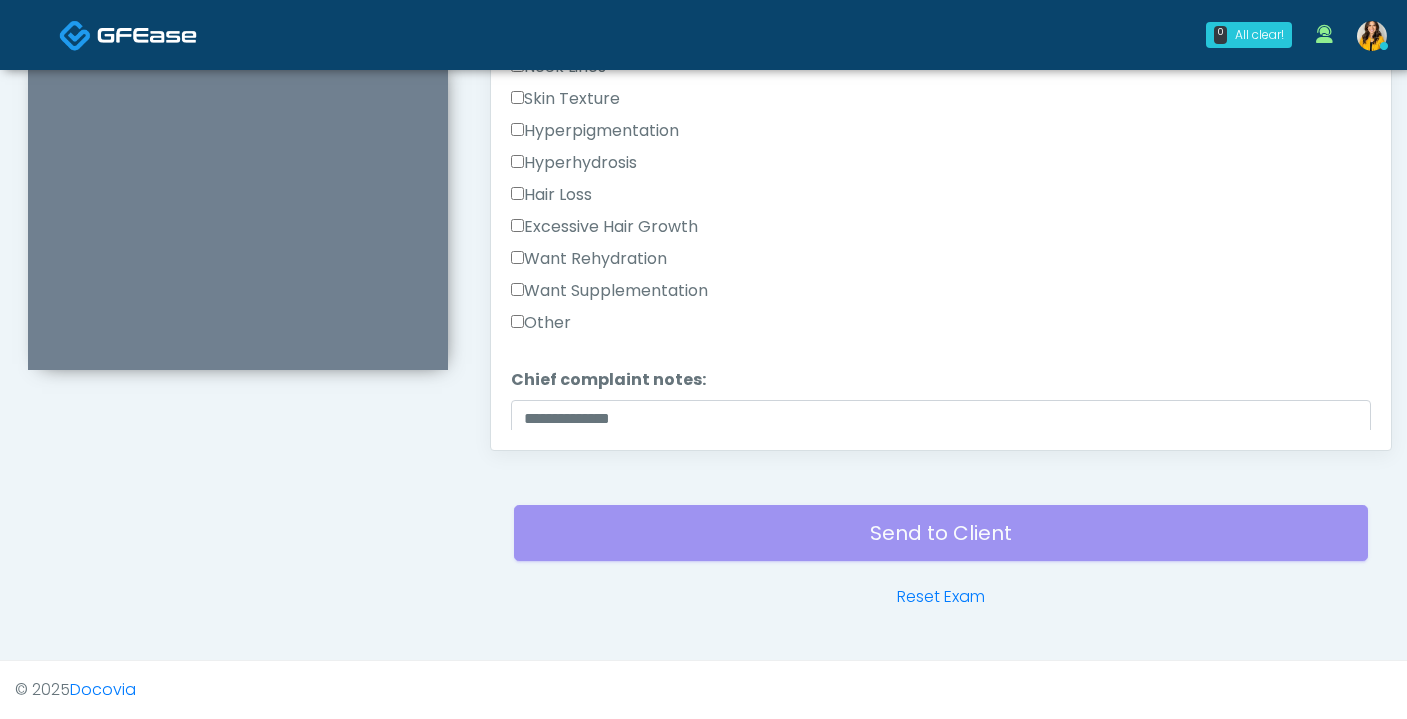 click on "Other" at bounding box center [541, 323] 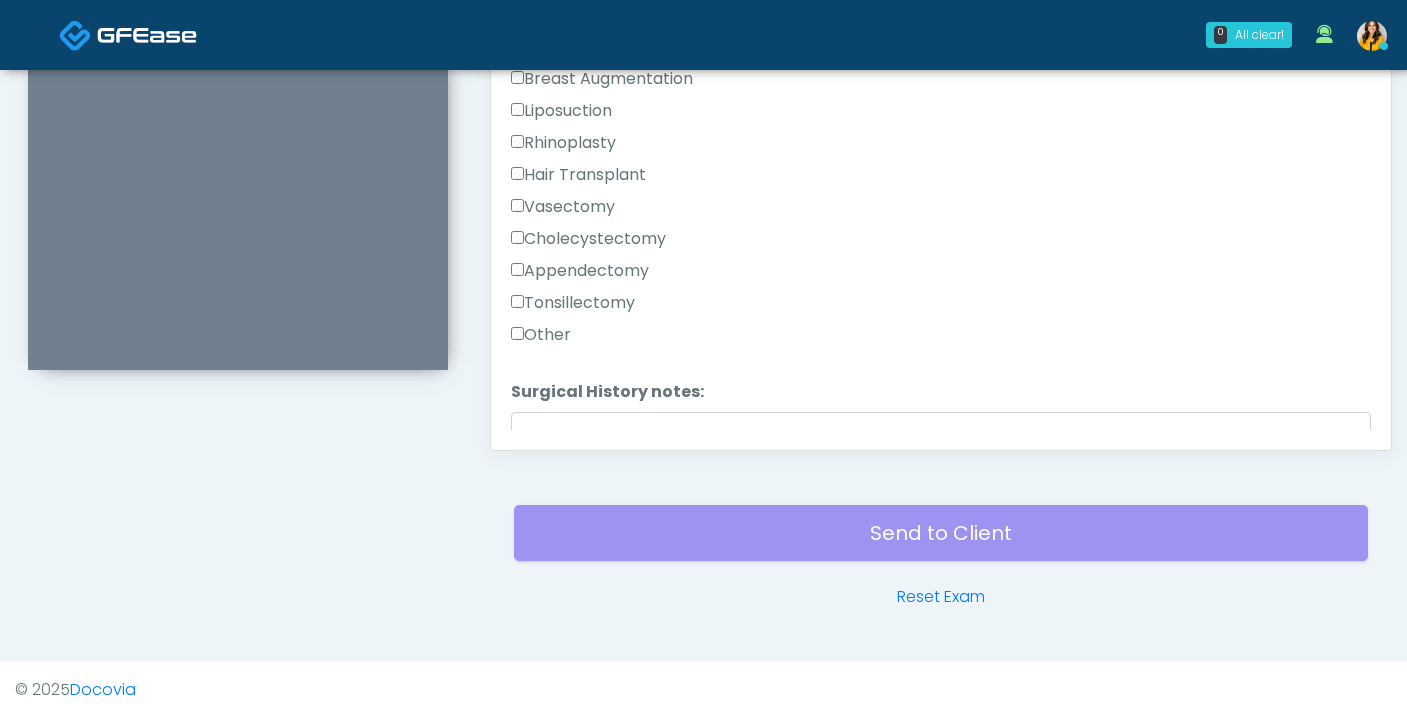 scroll, scrollTop: 1247, scrollLeft: 0, axis: vertical 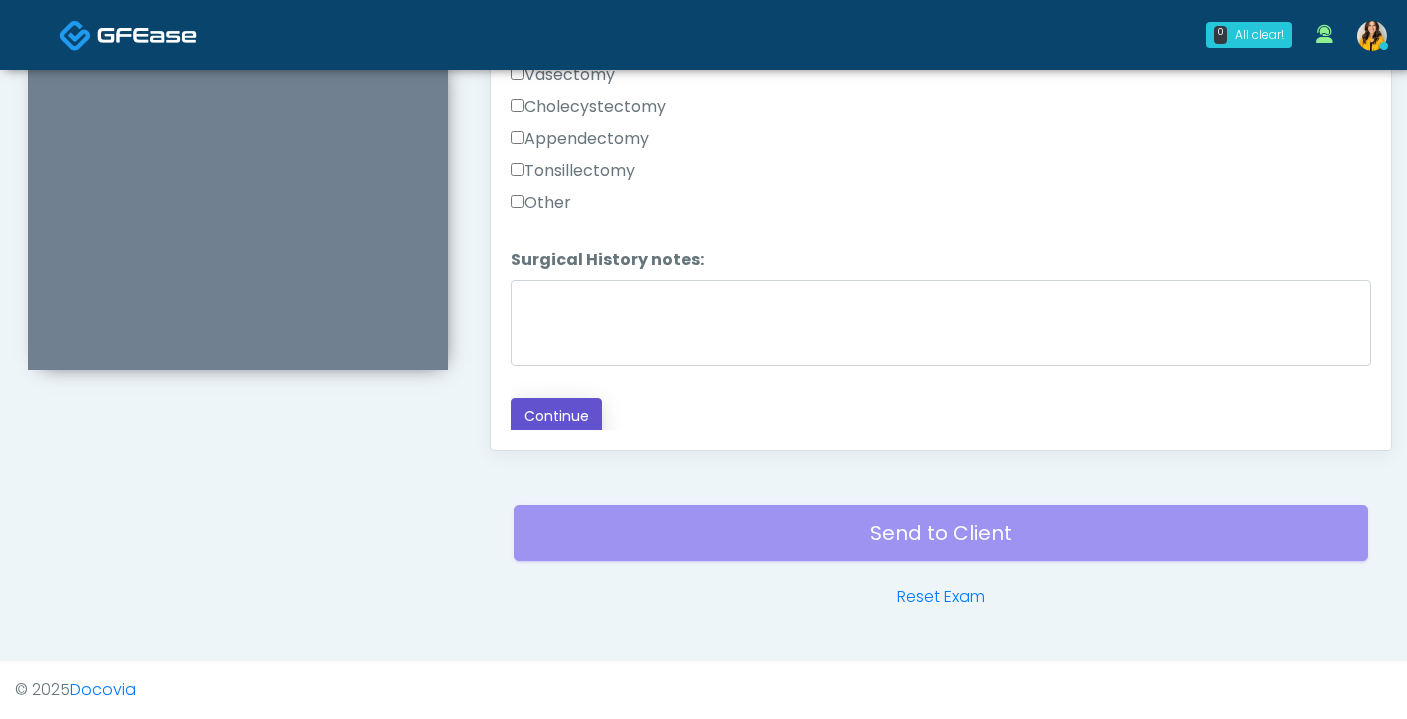click on "Continue" at bounding box center (556, 416) 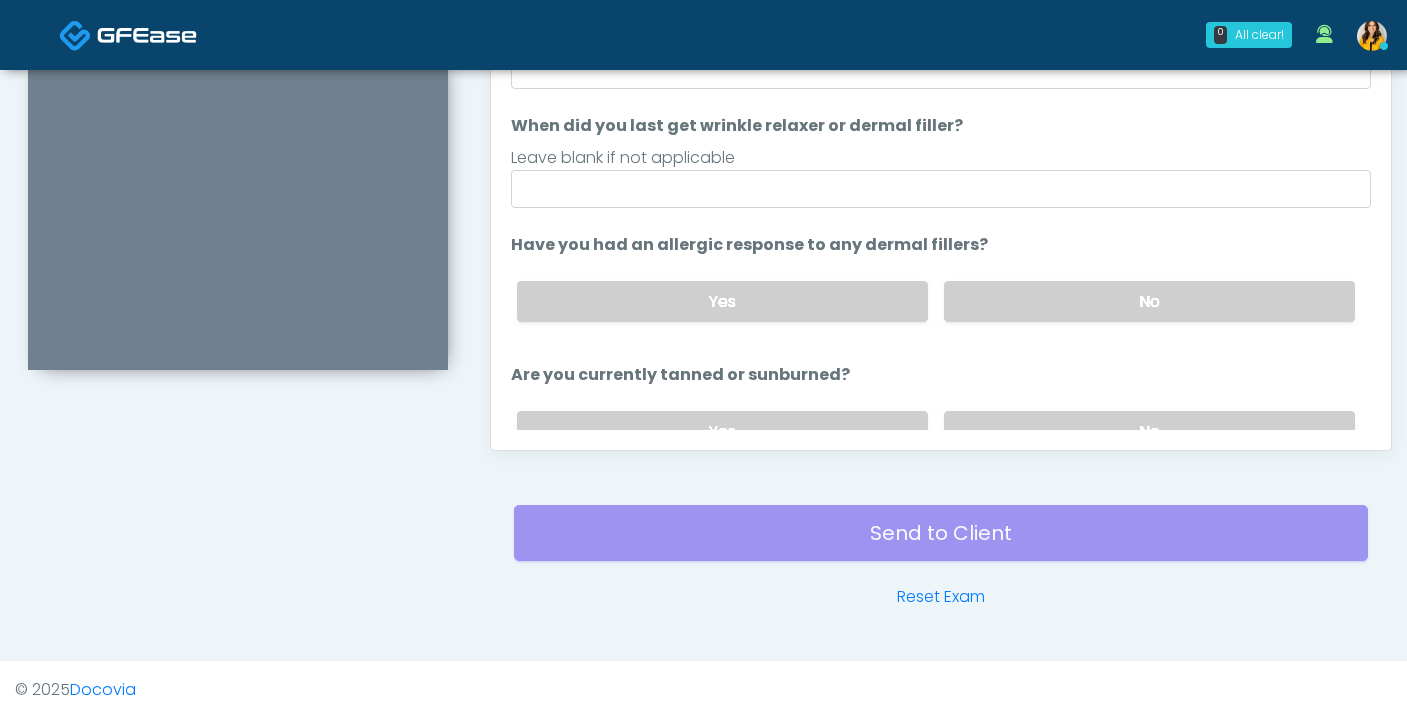 scroll, scrollTop: 0, scrollLeft: 0, axis: both 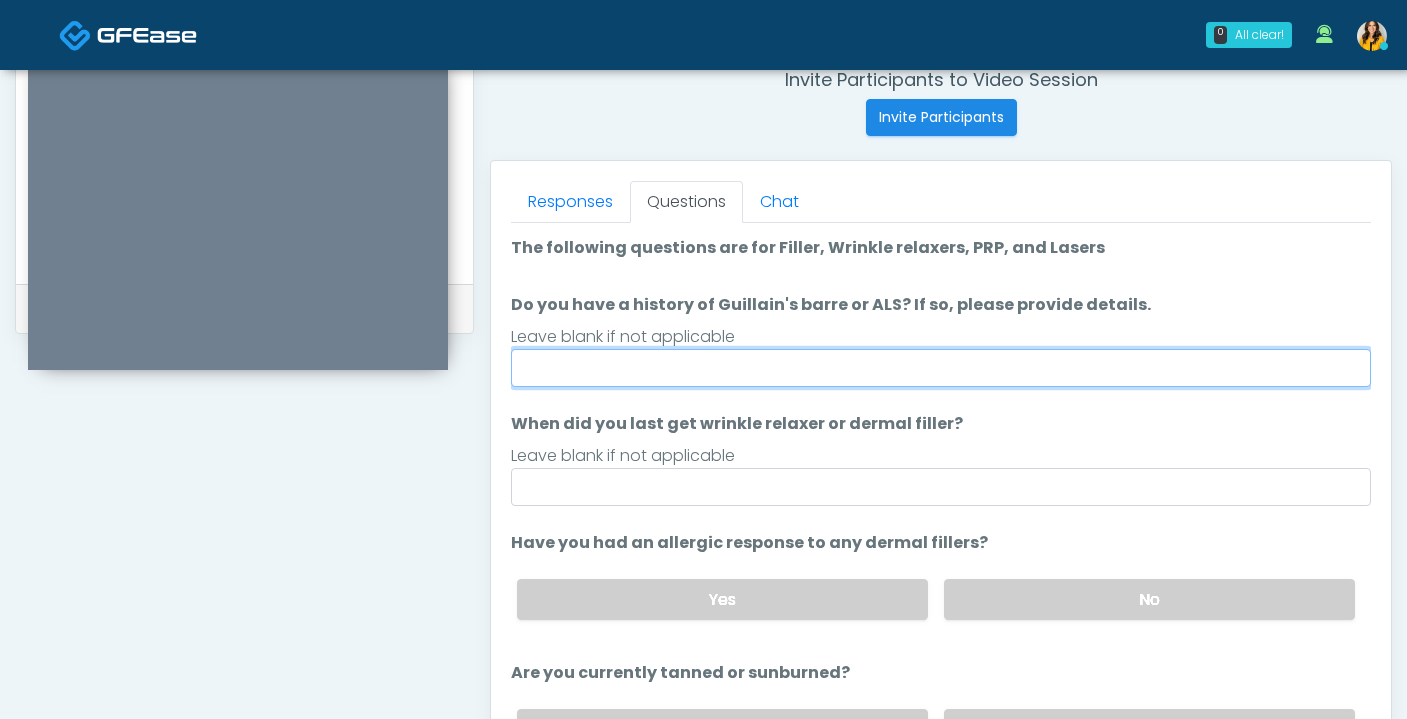 click on "Do you have a history of Guillain's barre or ALS? If so, please provide details." at bounding box center (941, 368) 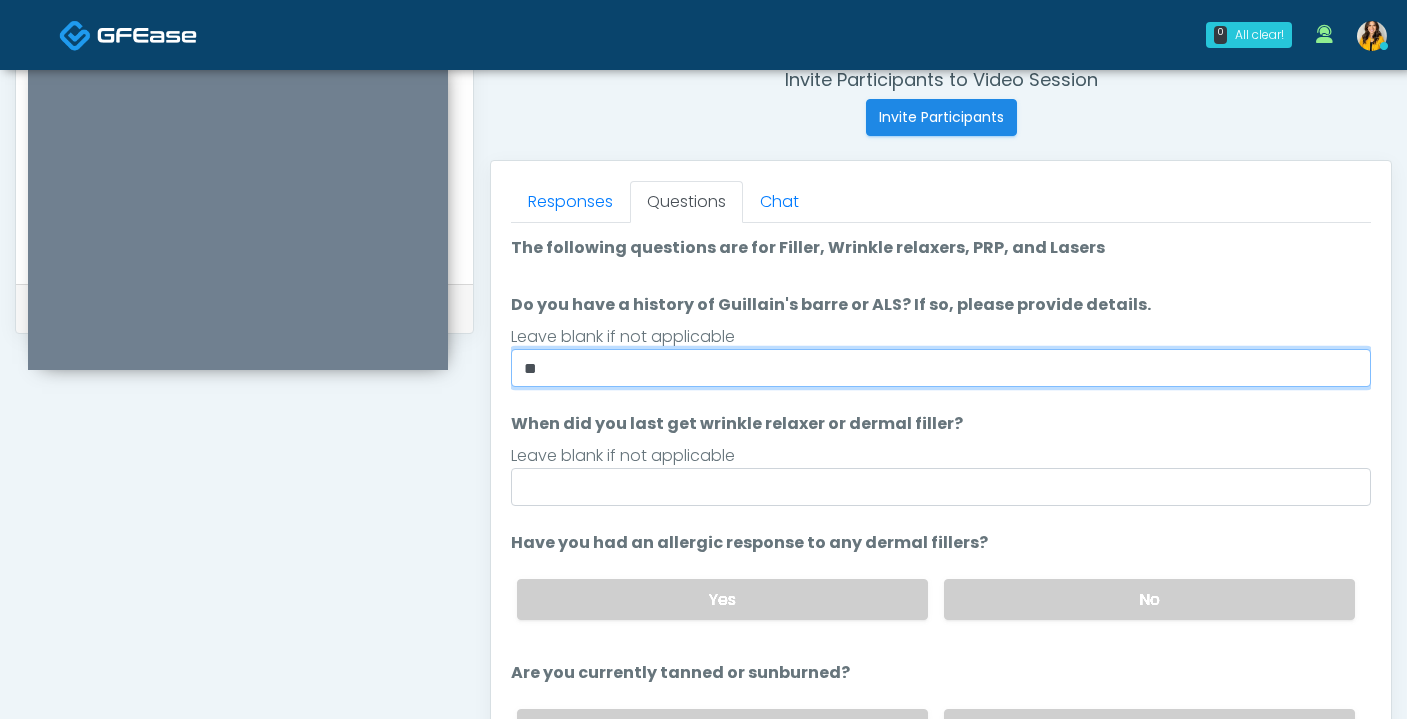 scroll, scrollTop: 21, scrollLeft: 0, axis: vertical 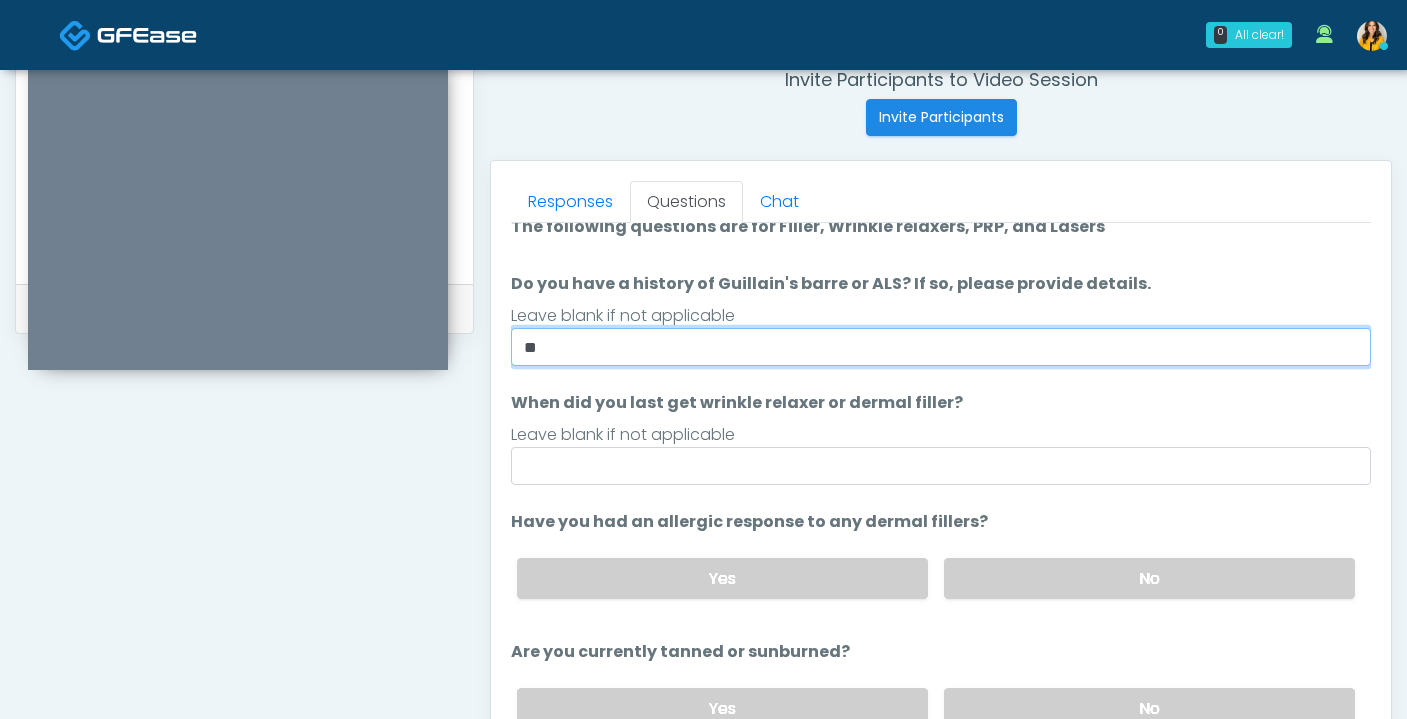type on "**" 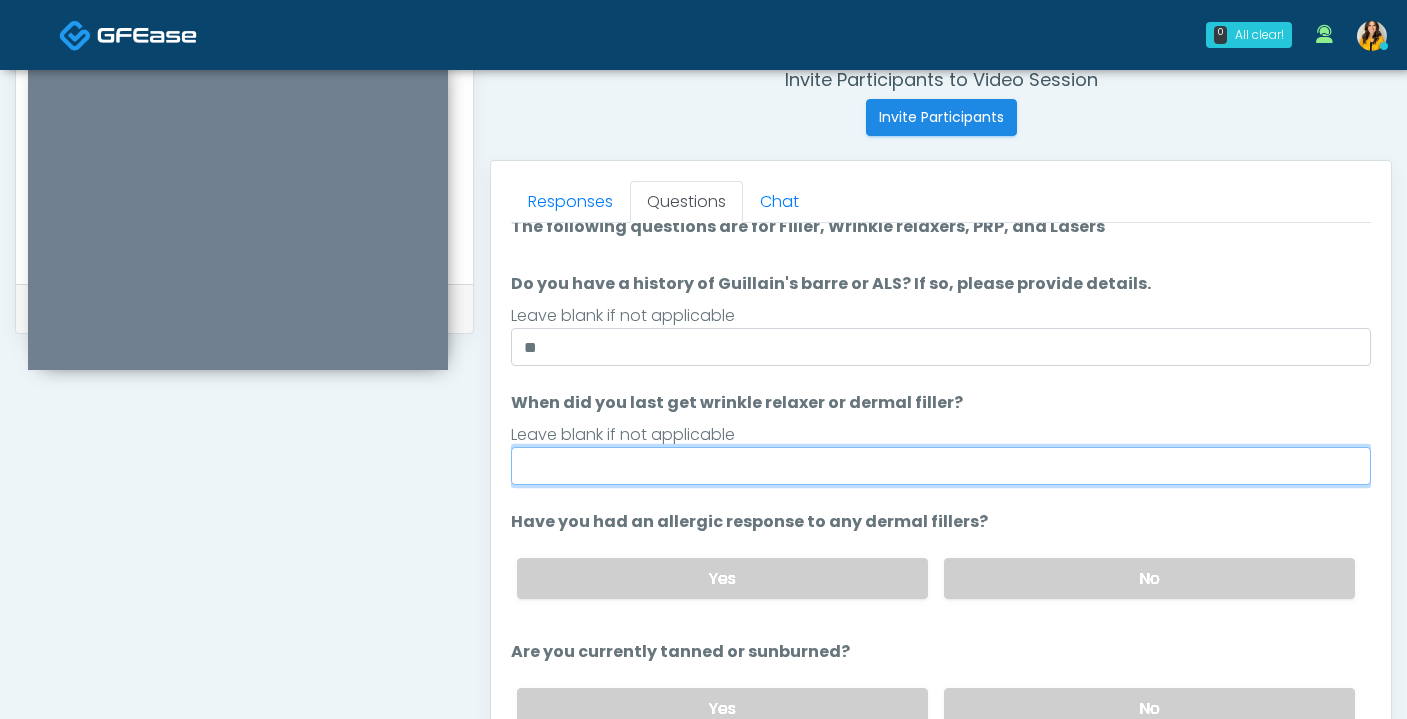 click on "When did you last get wrinkle relaxer or dermal filler?" at bounding box center (941, 466) 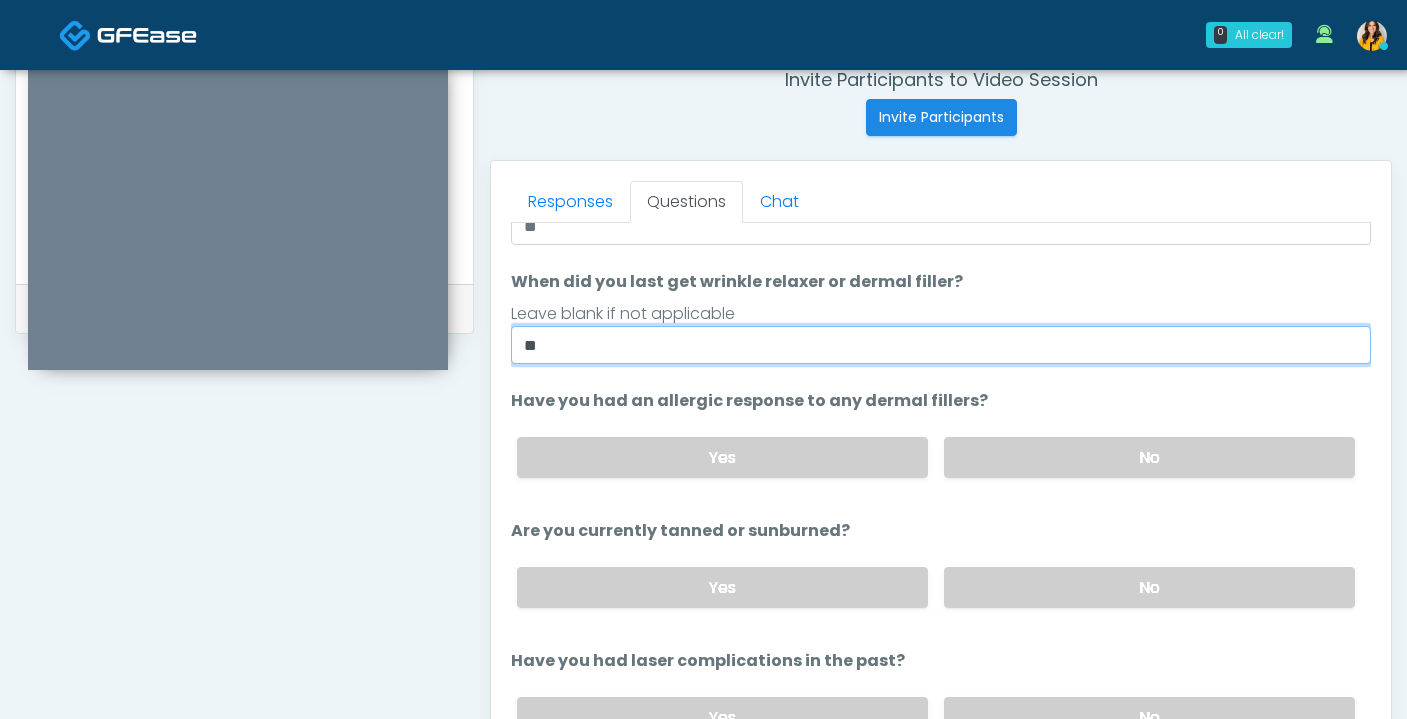 scroll, scrollTop: 161, scrollLeft: 0, axis: vertical 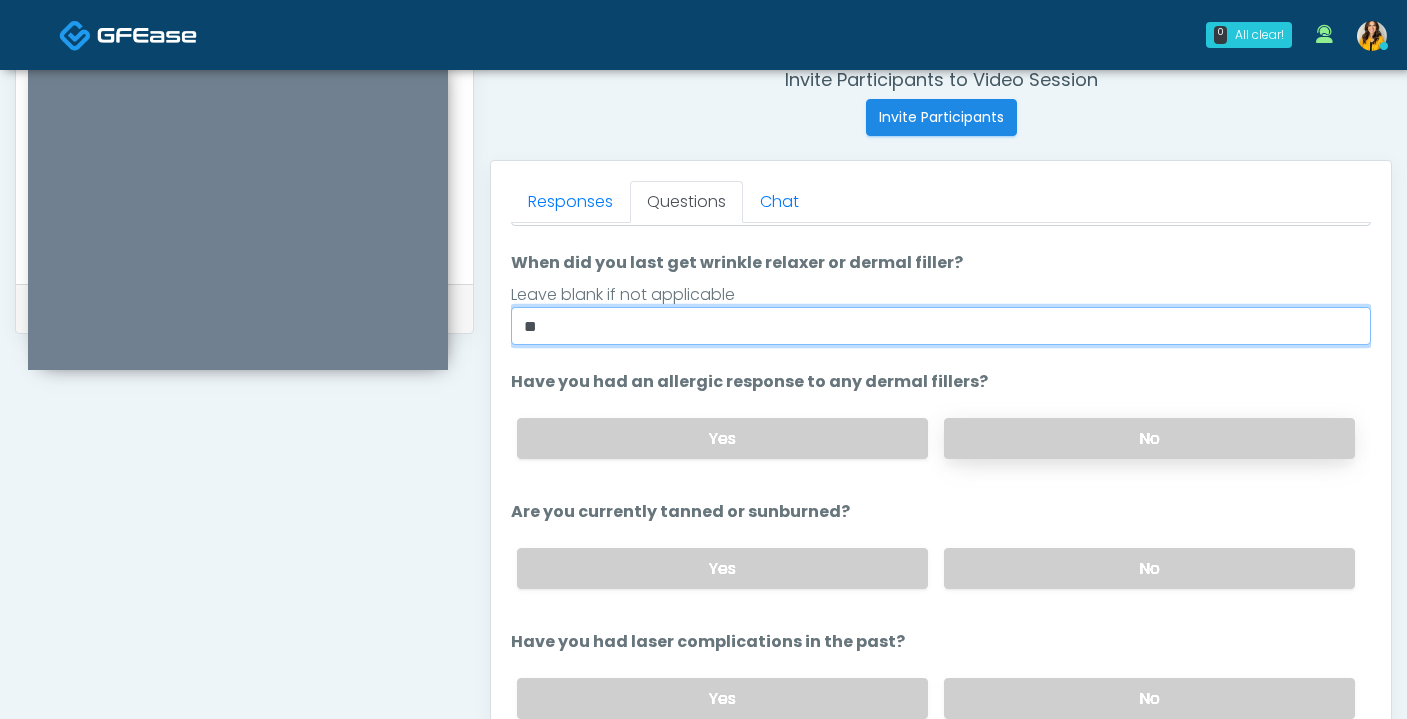 type on "**" 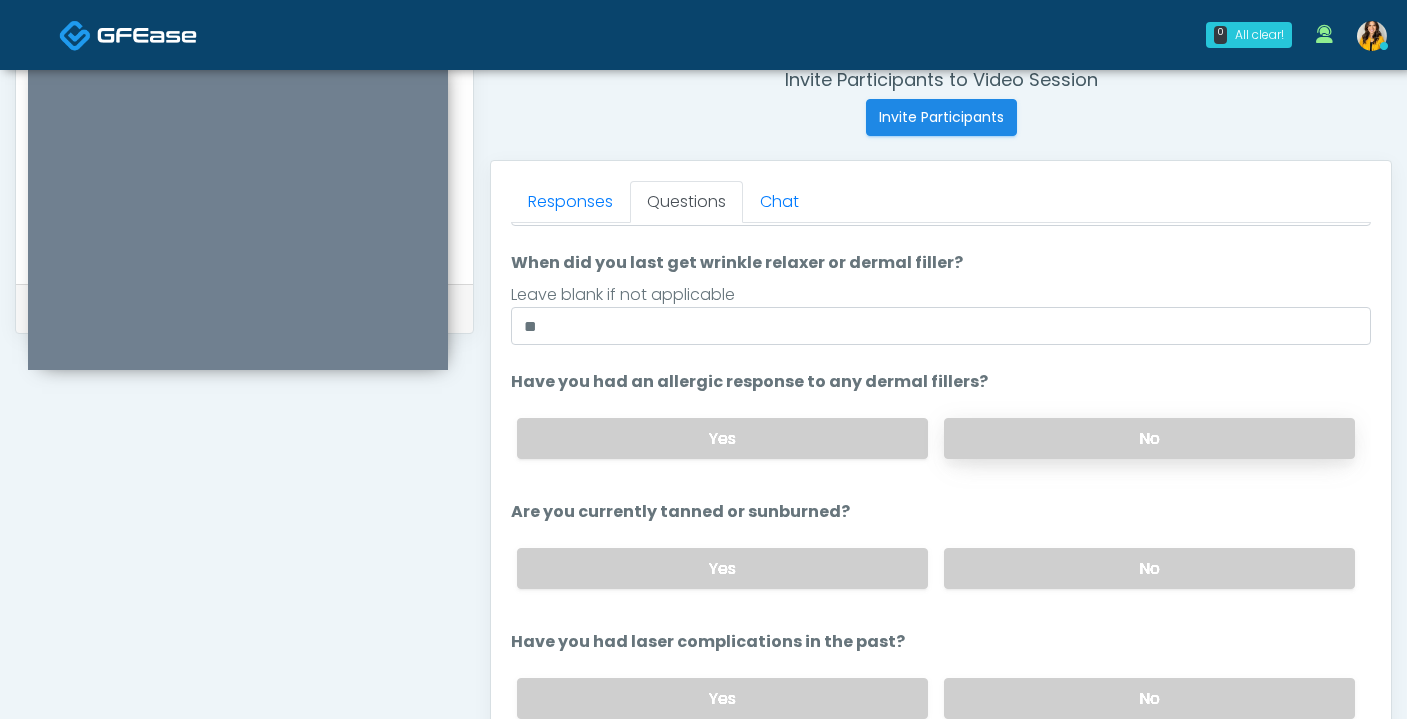 click on "No" at bounding box center [1149, 438] 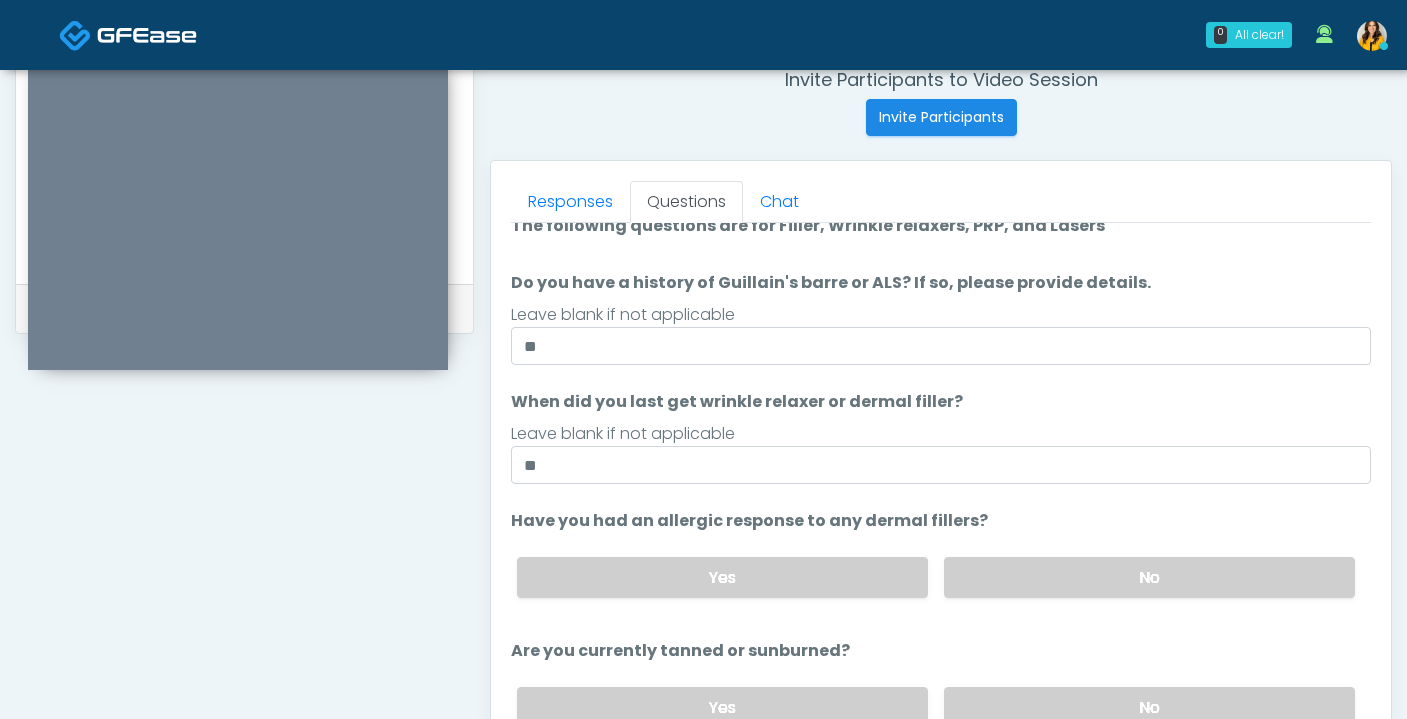 scroll, scrollTop: 0, scrollLeft: 0, axis: both 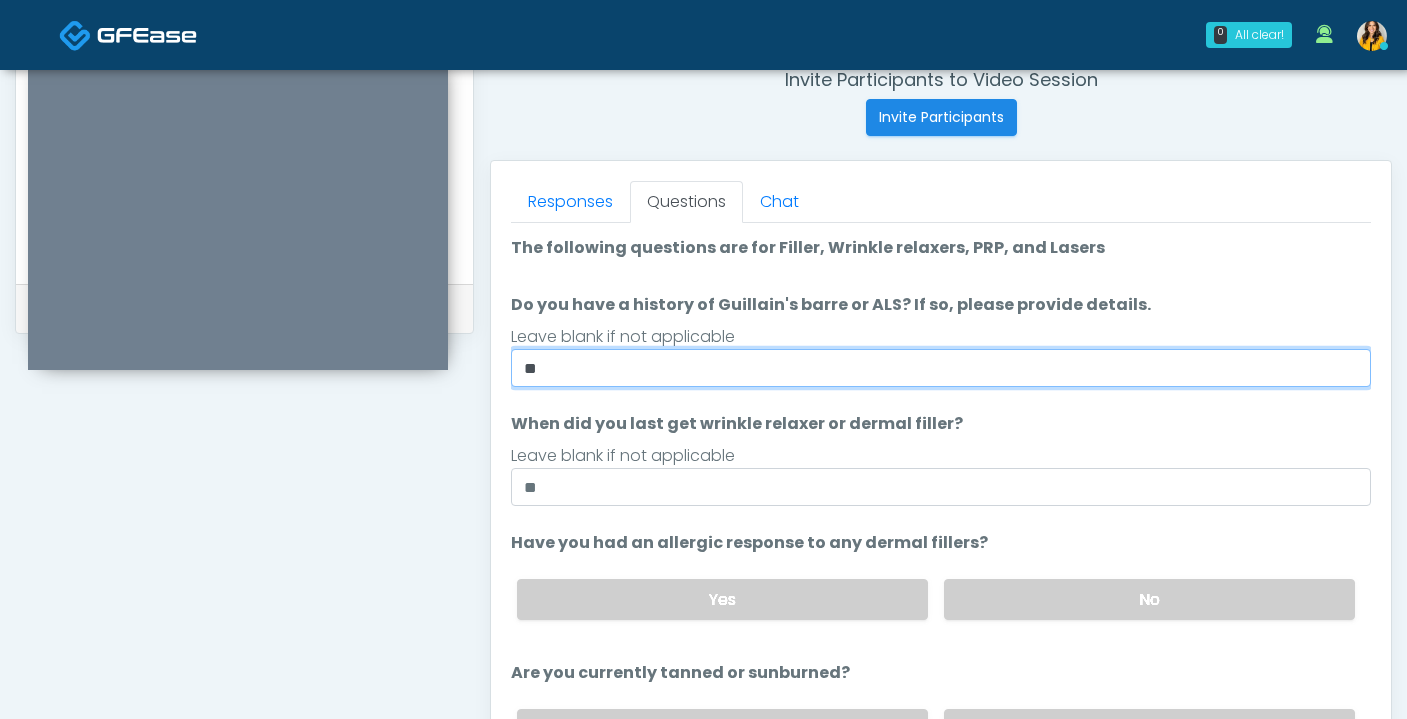 click on "**" at bounding box center (941, 368) 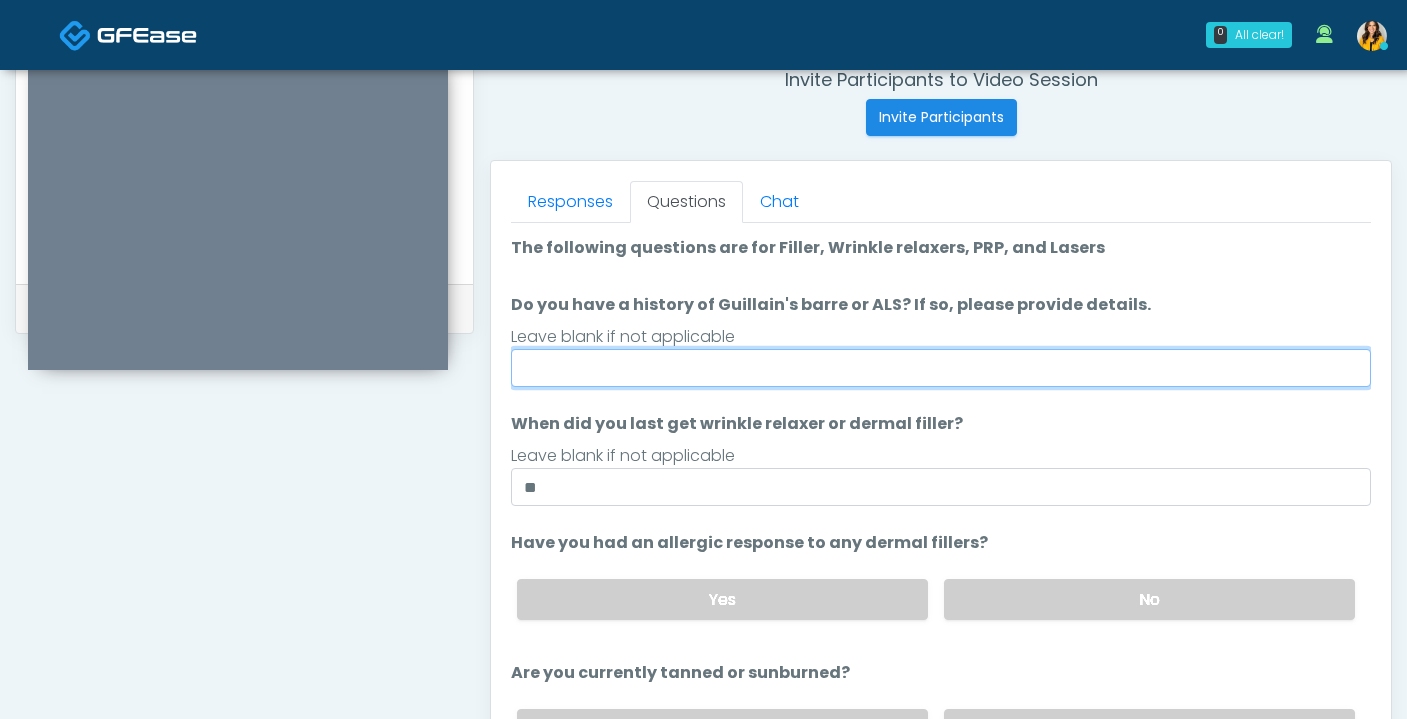 type 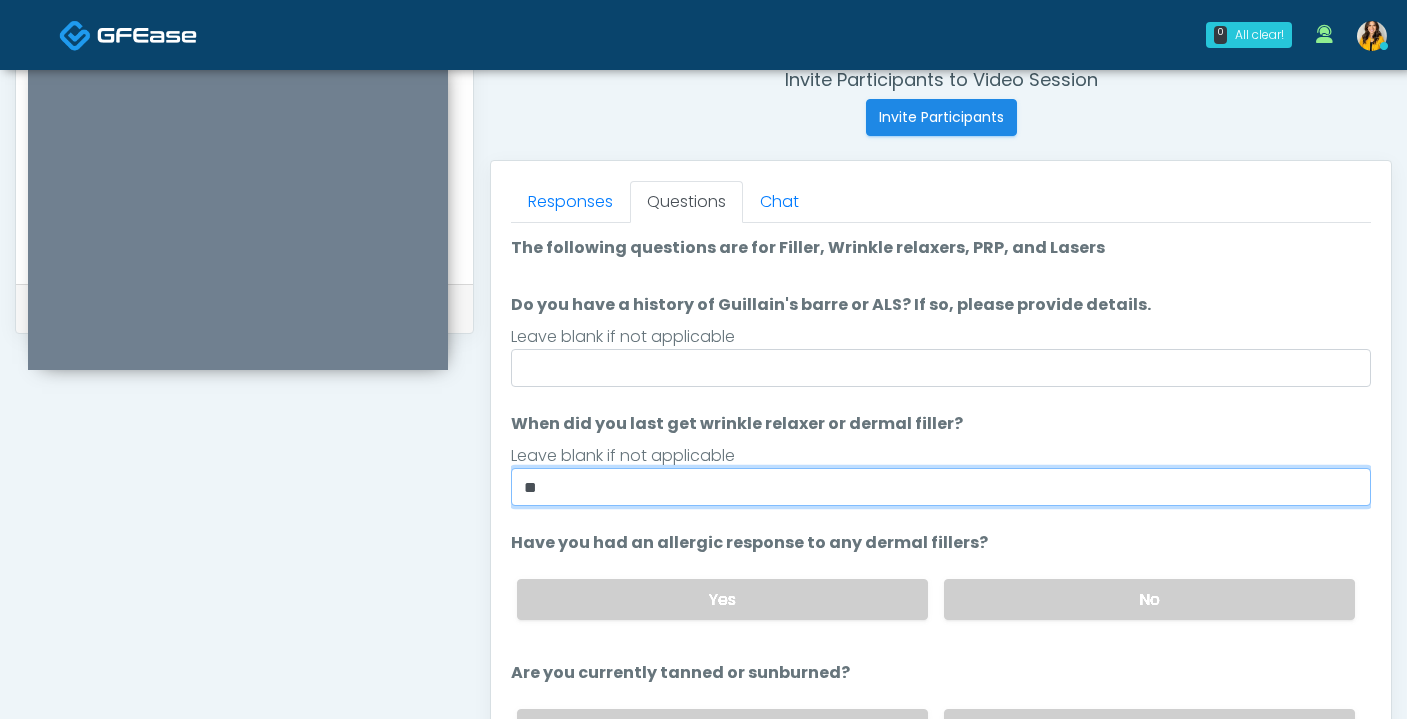 click on "**" at bounding box center (941, 487) 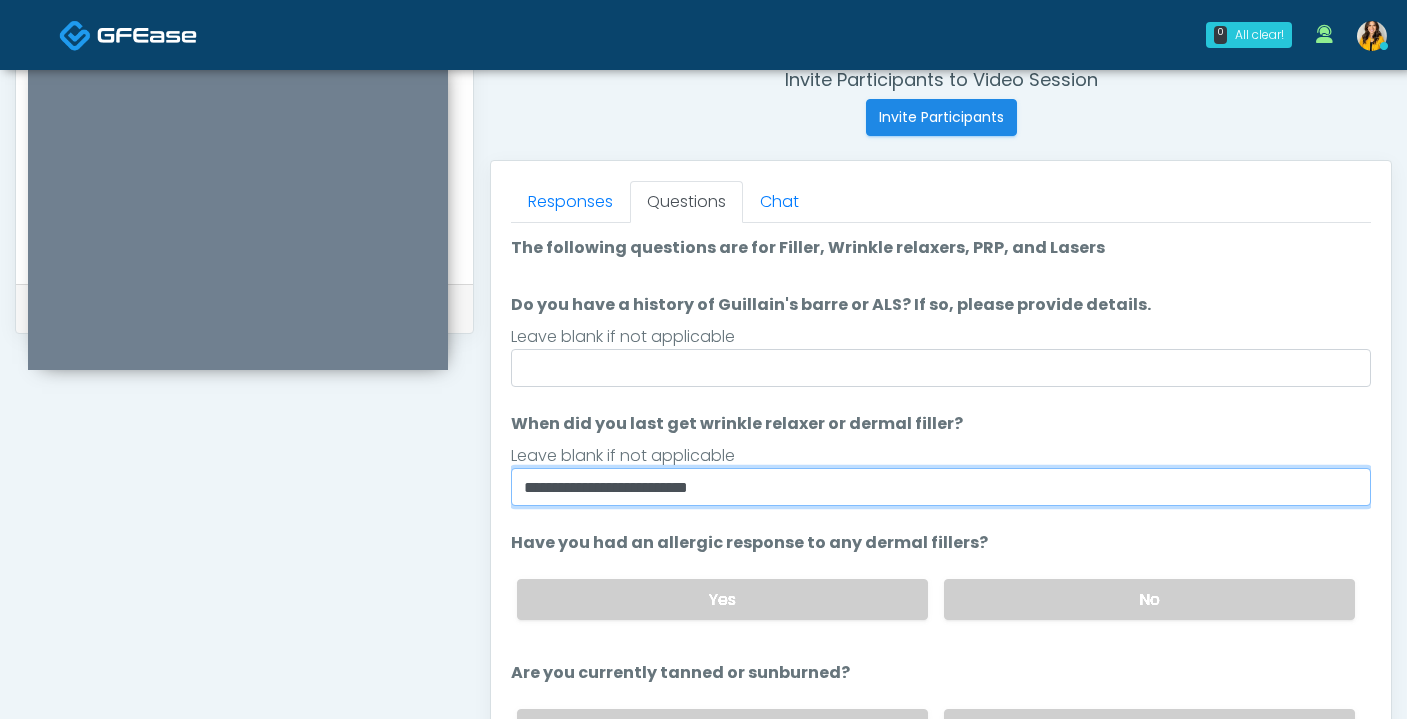 type on "**********" 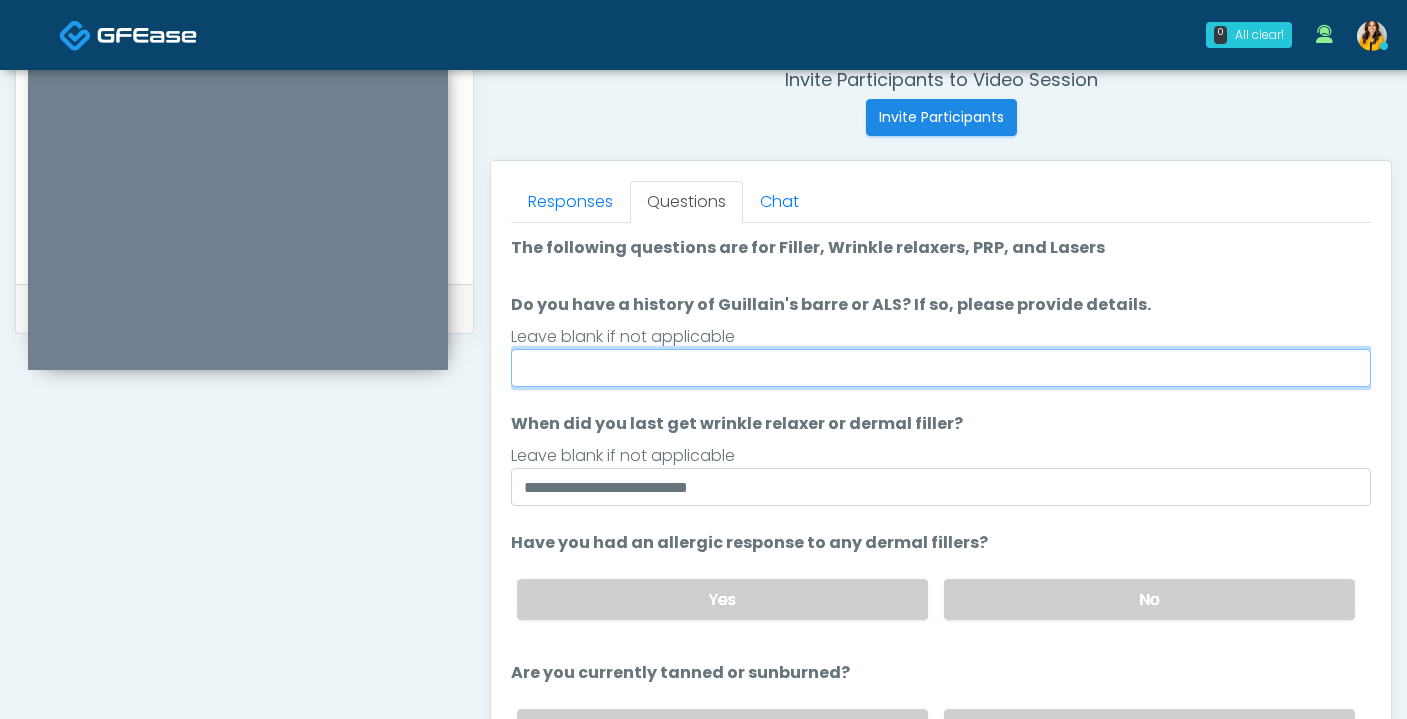 click on "Do you have a history of Guillain's barre or ALS? If so, please provide details." at bounding box center [941, 368] 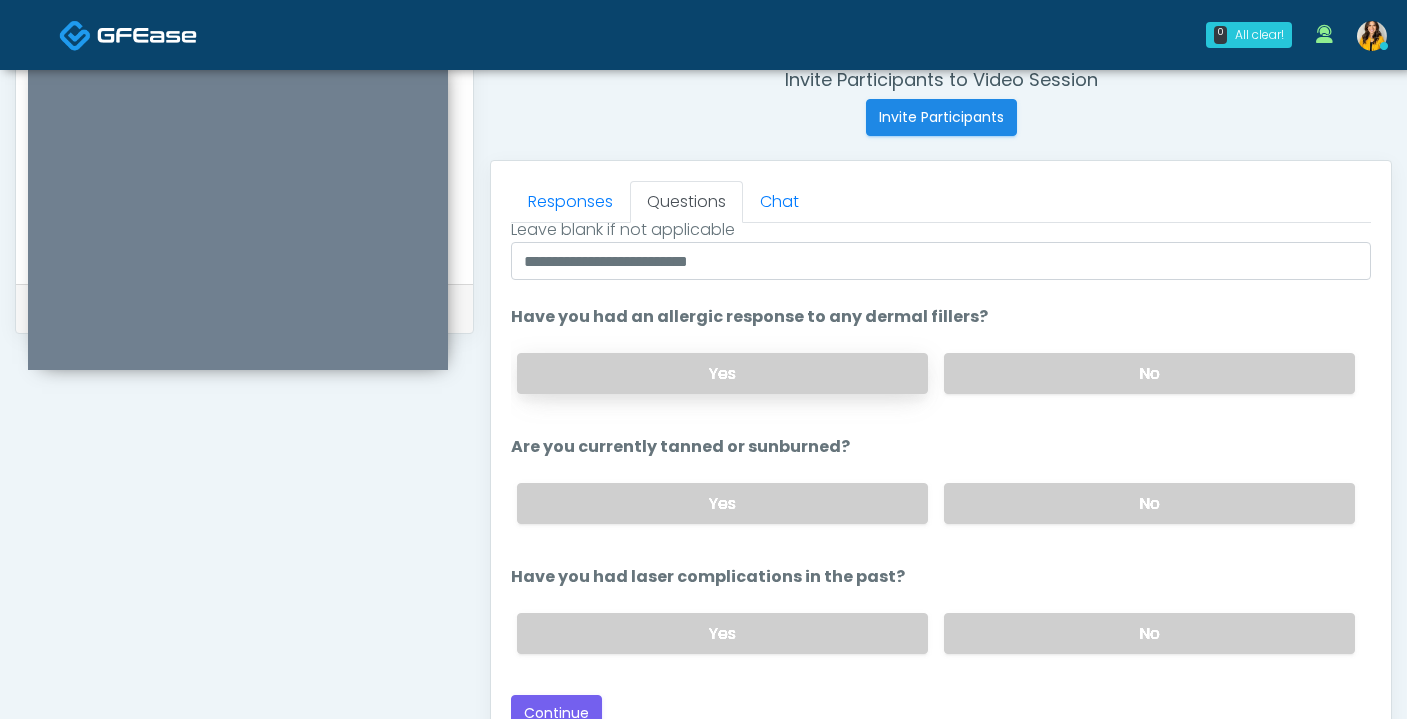 scroll, scrollTop: 232, scrollLeft: 0, axis: vertical 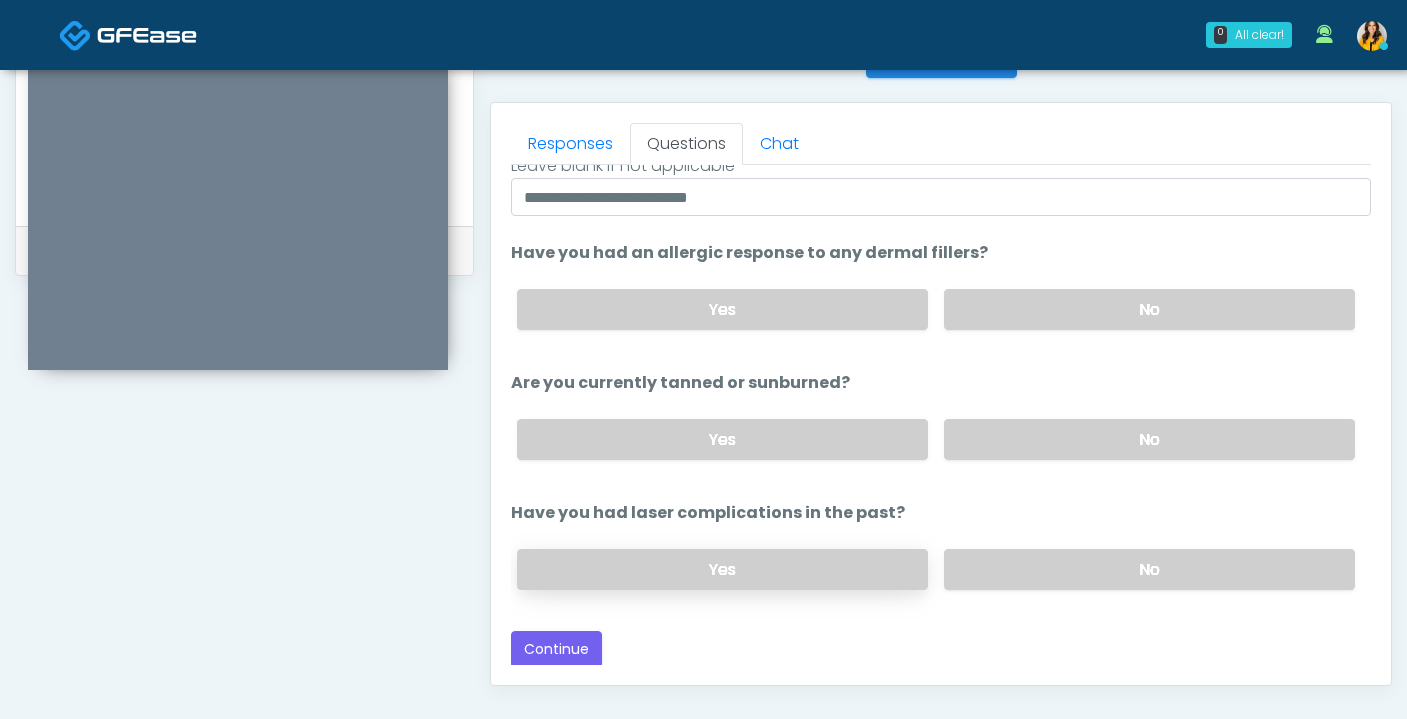 click on "Yes" at bounding box center [722, 569] 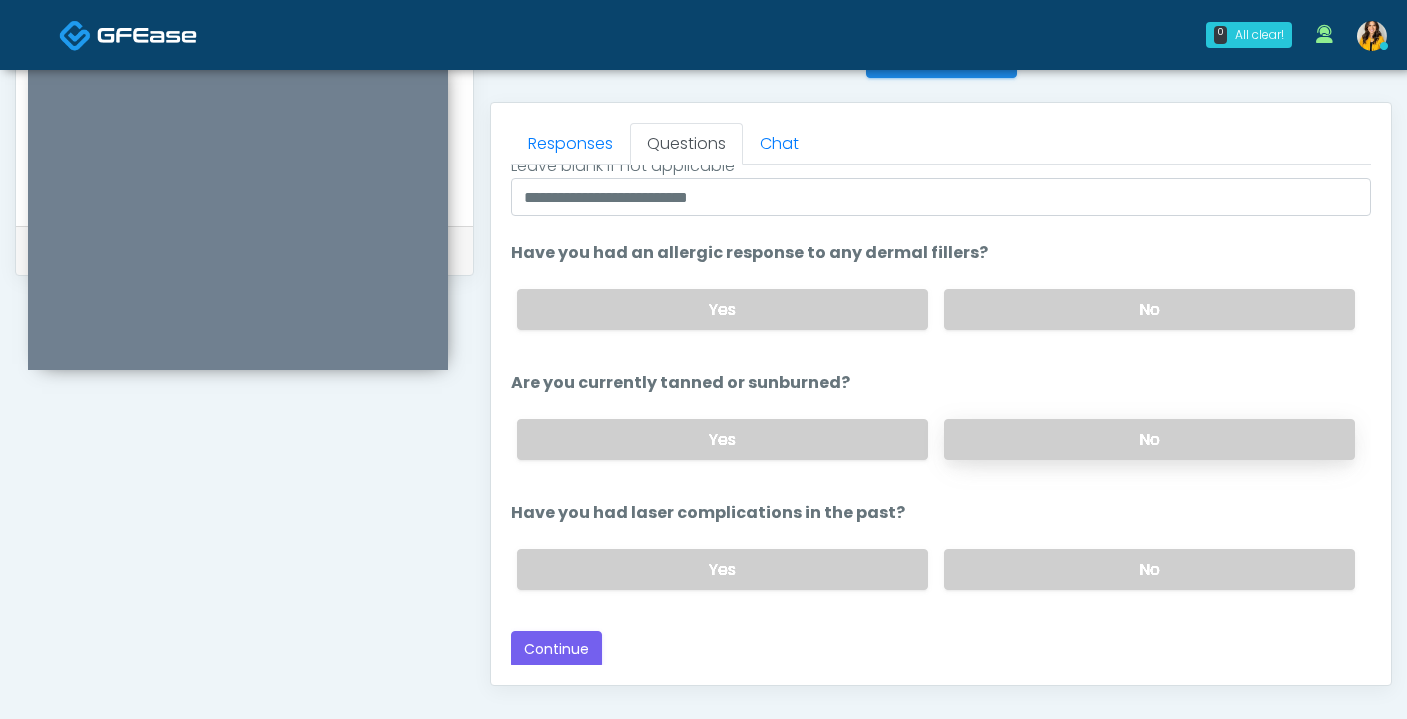 click on "No" at bounding box center [1149, 439] 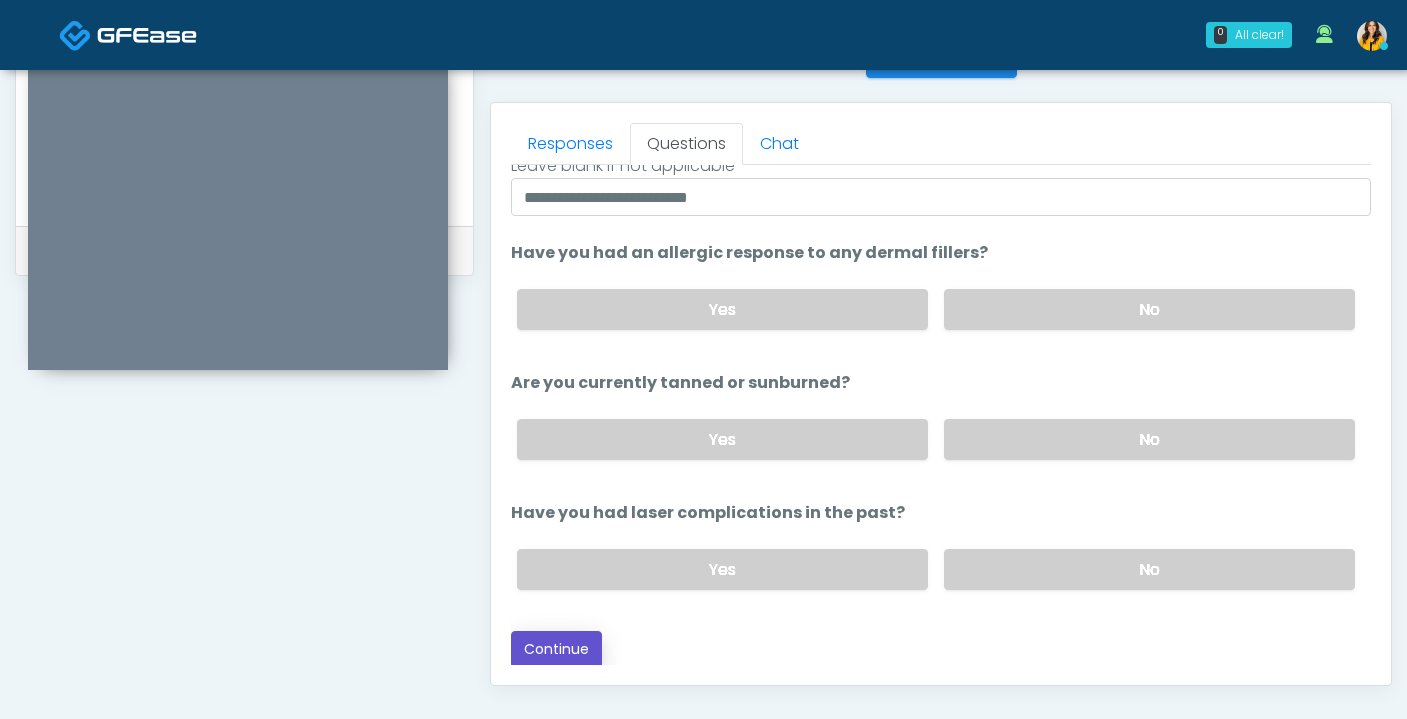 click on "Continue" at bounding box center (556, 649) 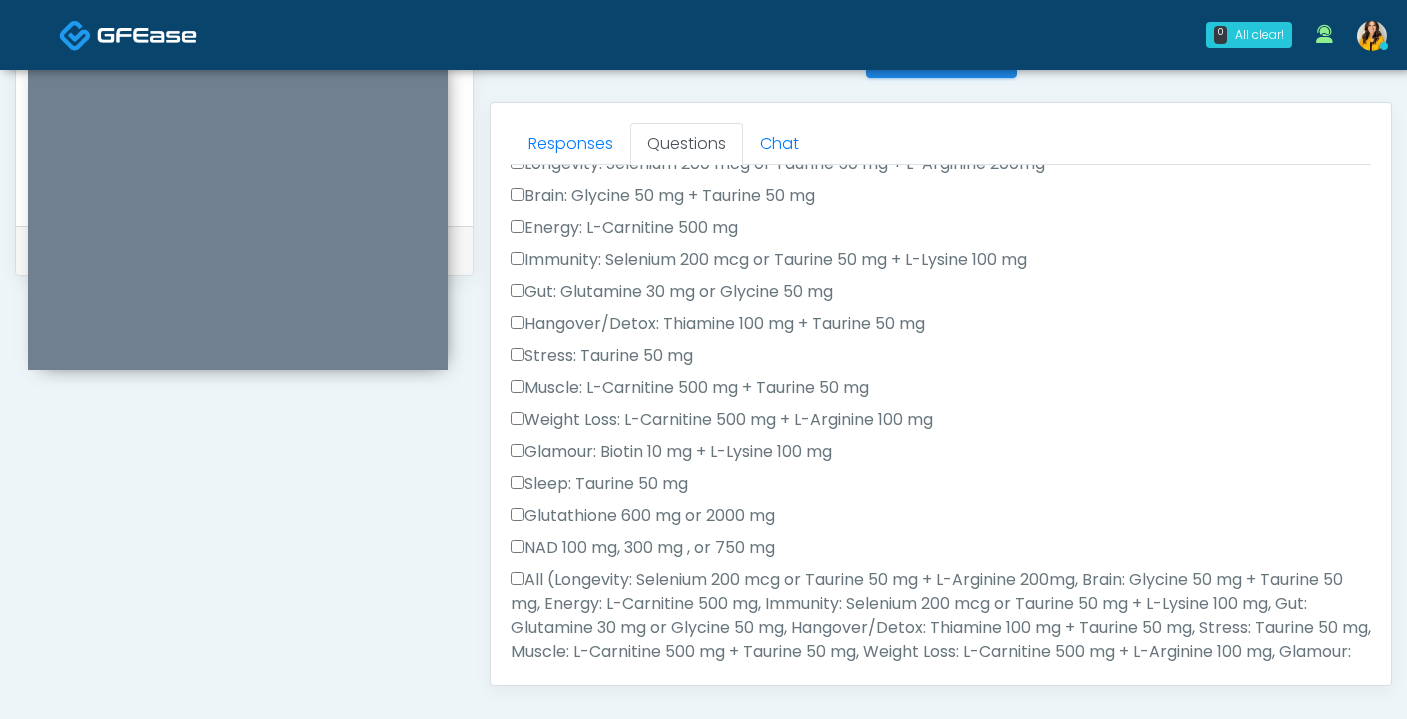 scroll, scrollTop: 0, scrollLeft: 0, axis: both 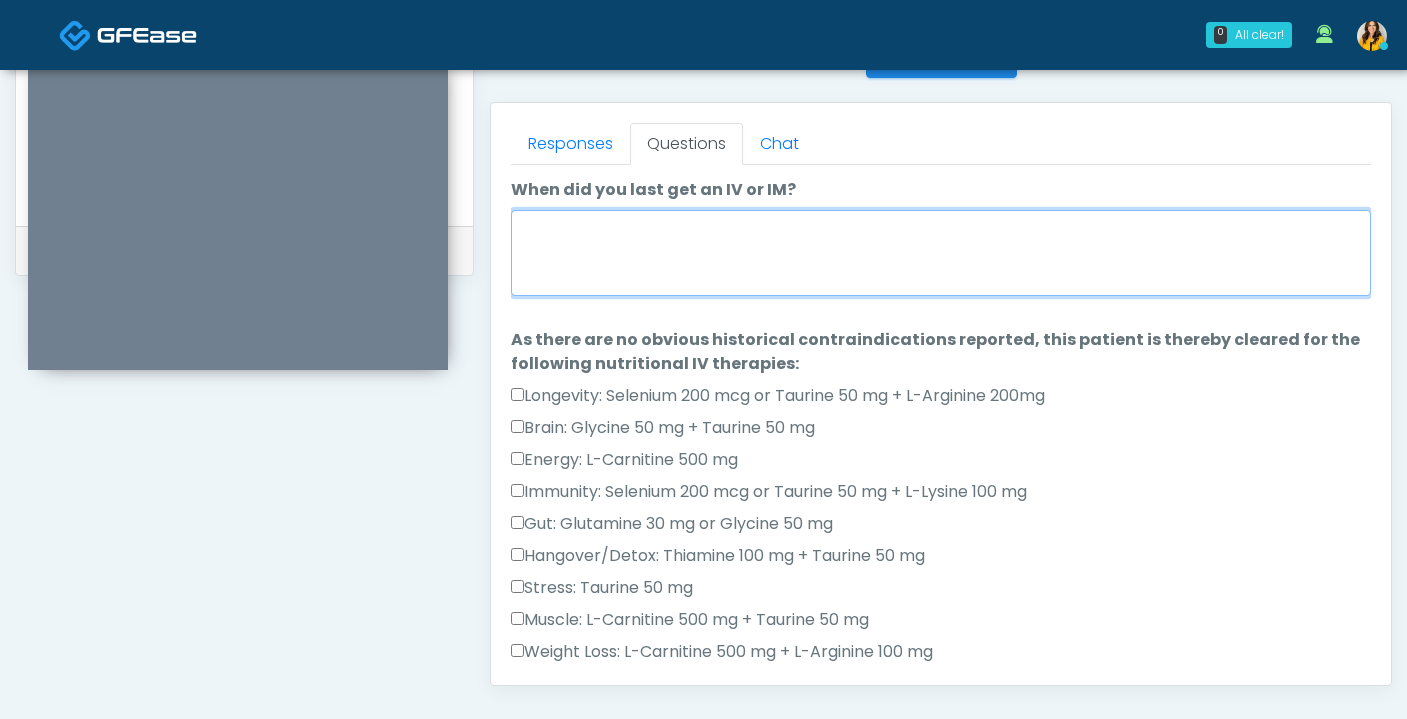 click on "When did you last get an IV or IM?" at bounding box center [941, 253] 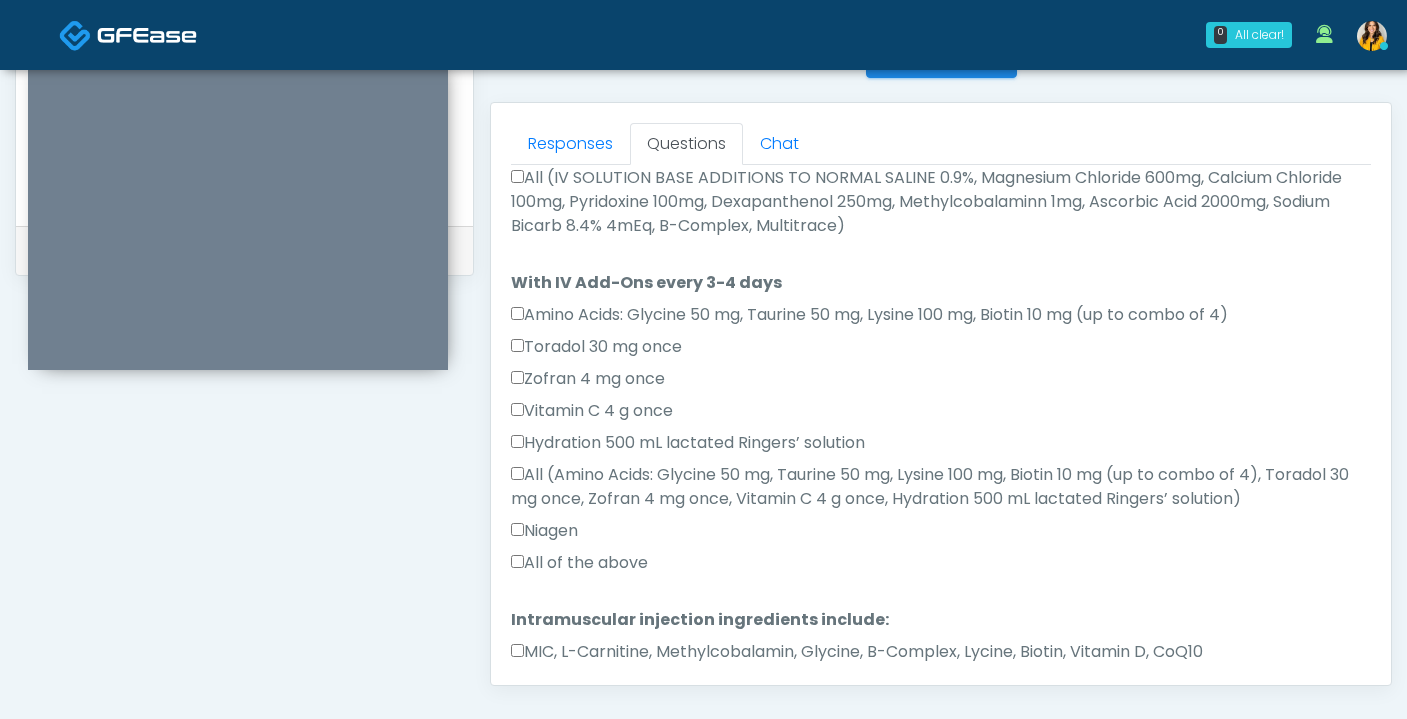 scroll, scrollTop: 1231, scrollLeft: 0, axis: vertical 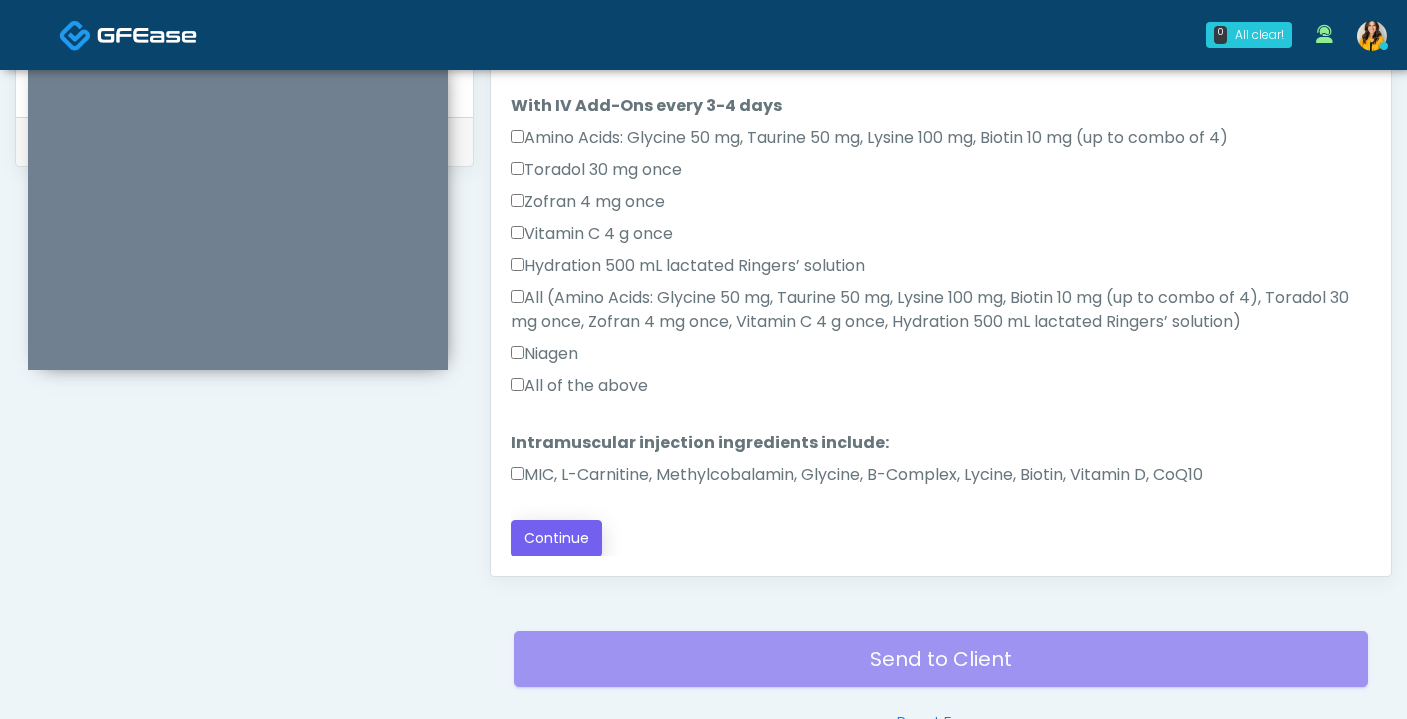 type on "**" 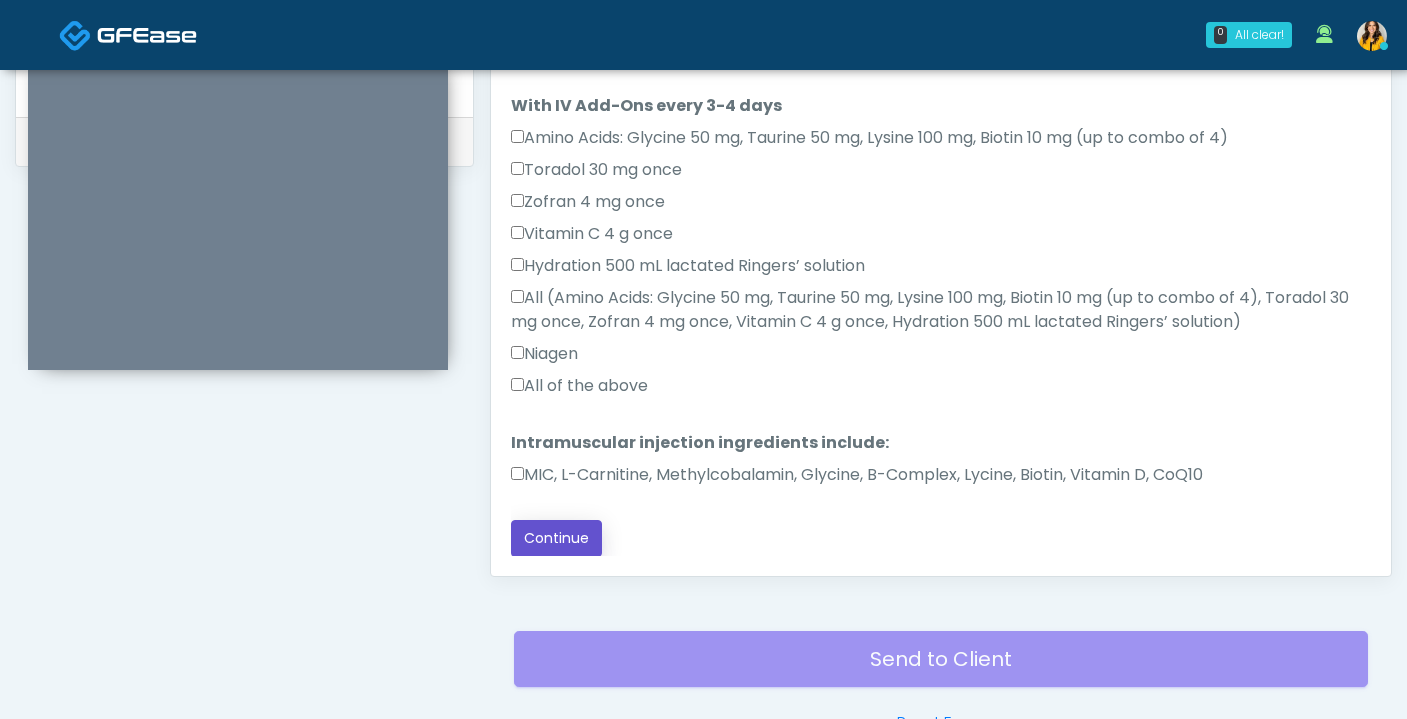 click on "Continue" at bounding box center [556, 538] 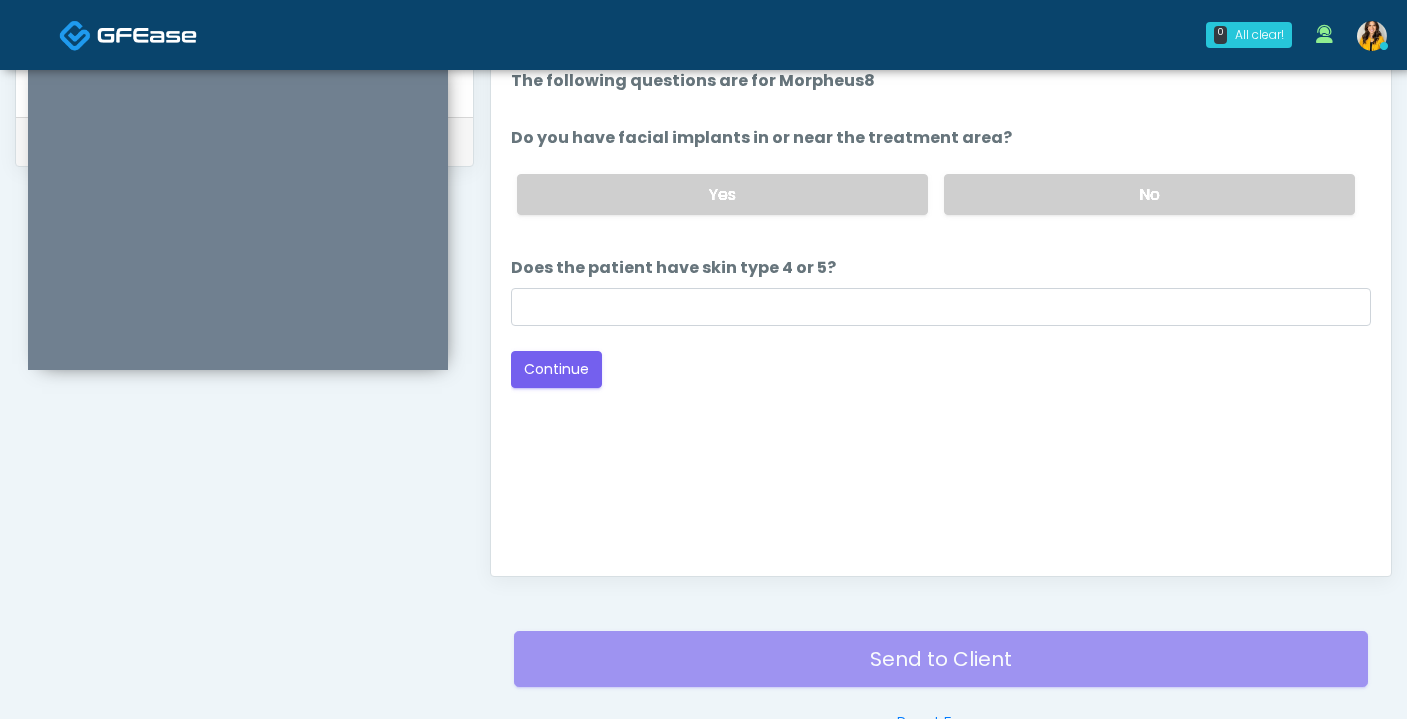 scroll, scrollTop: 0, scrollLeft: 0, axis: both 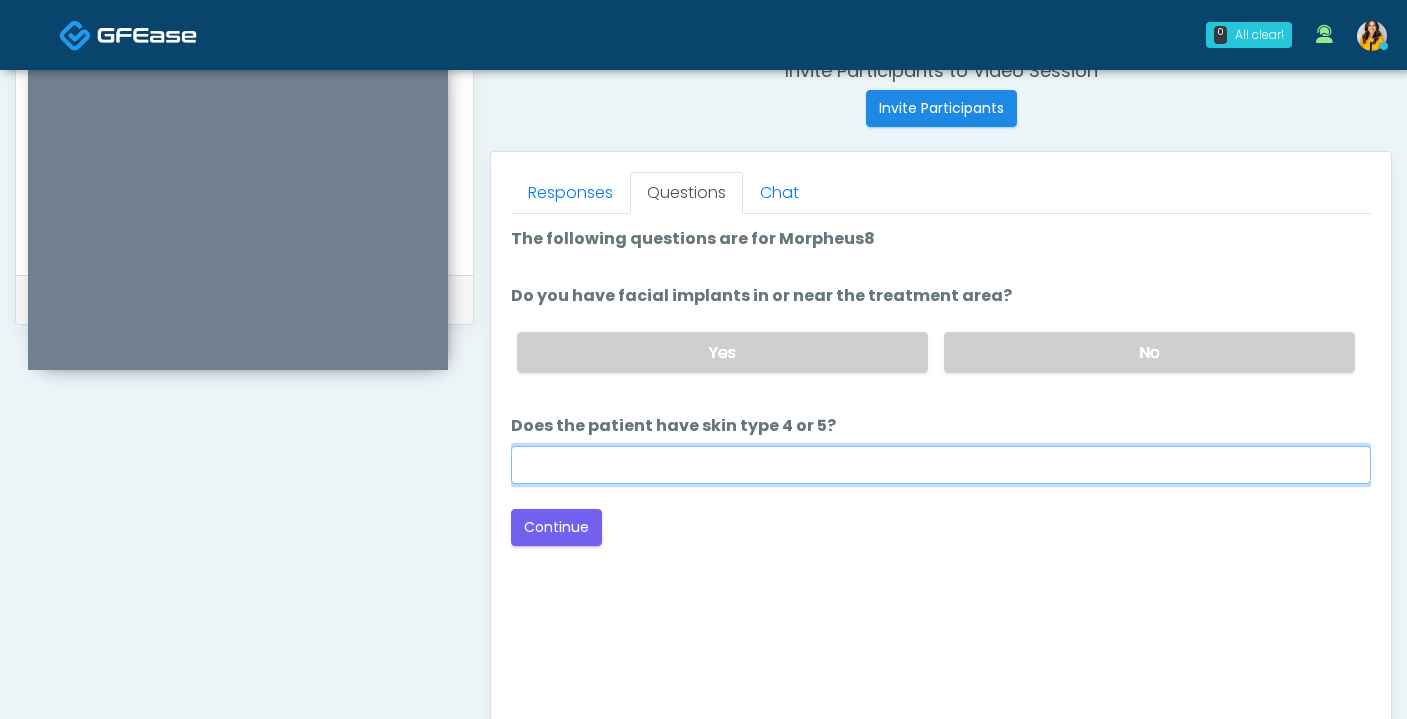 click on "Does the patient have skin type 4 or 5?" at bounding box center [941, 465] 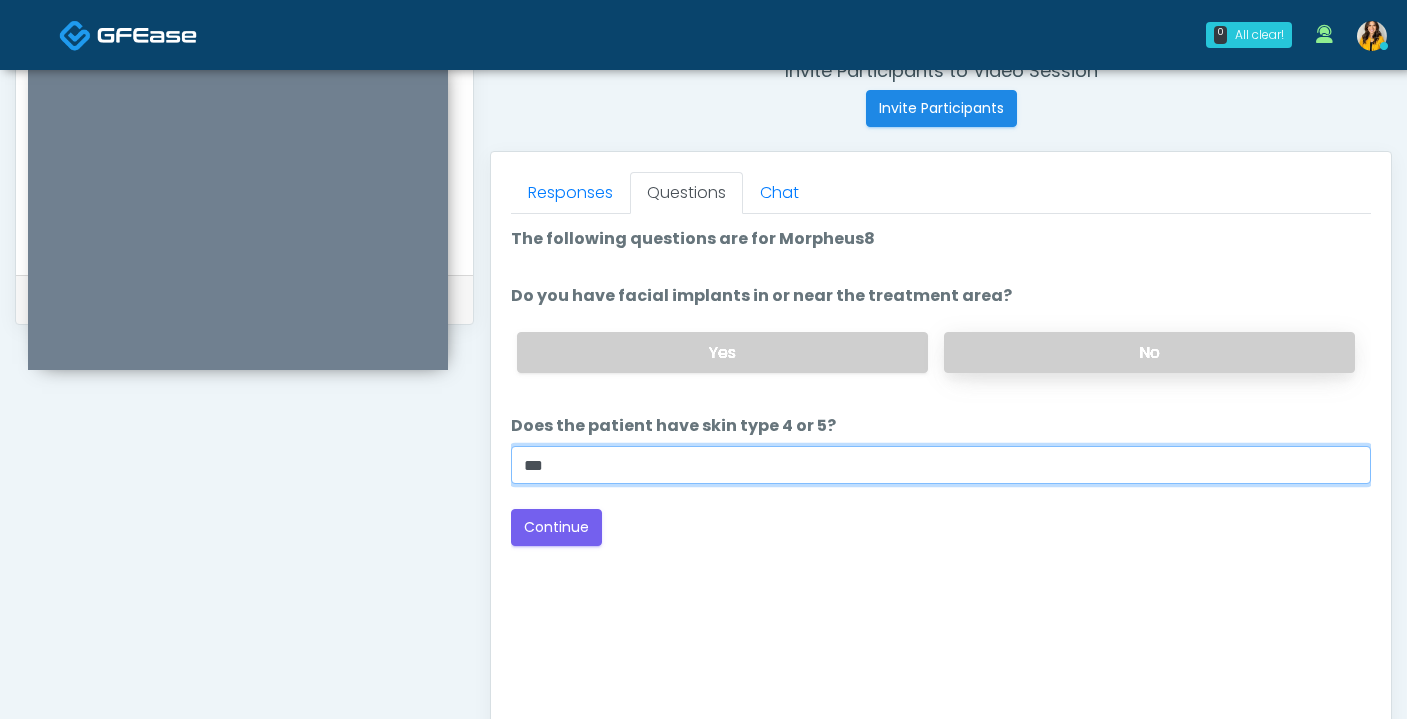 type on "***" 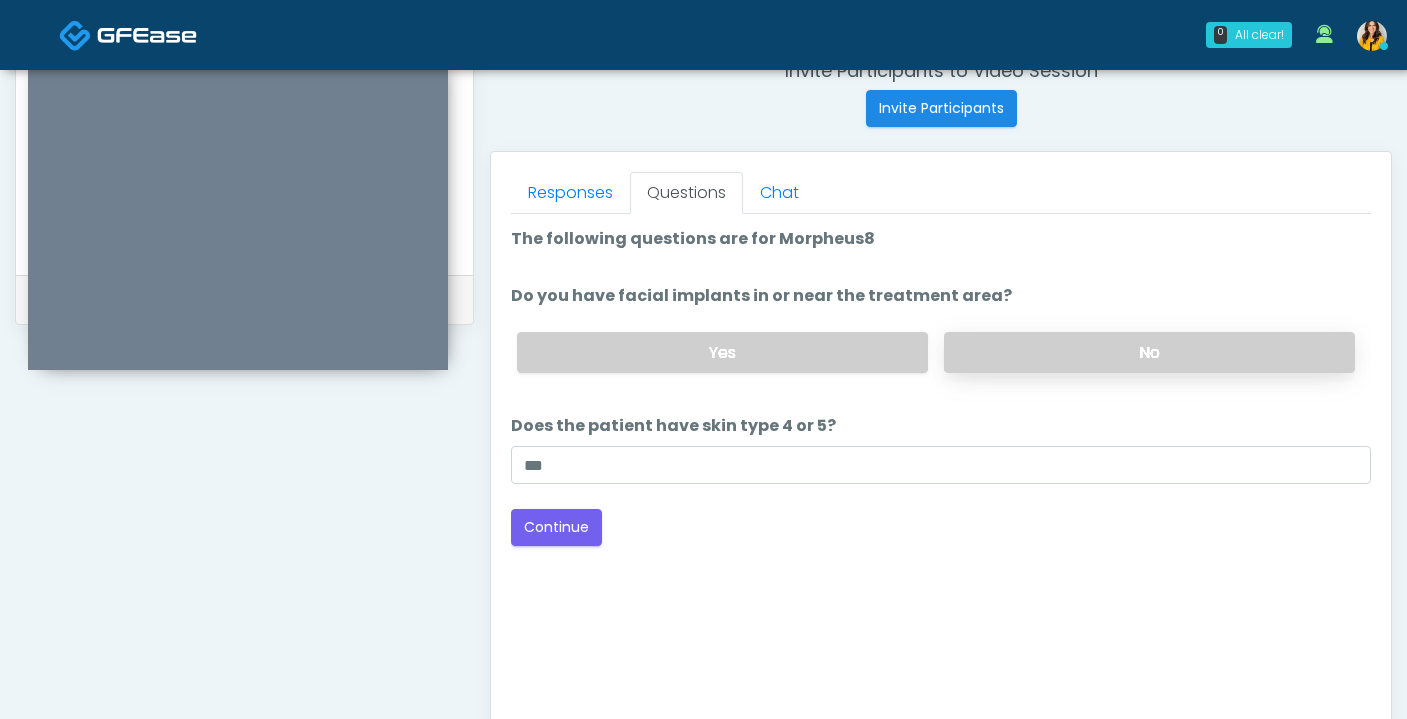 click on "No" at bounding box center (1149, 352) 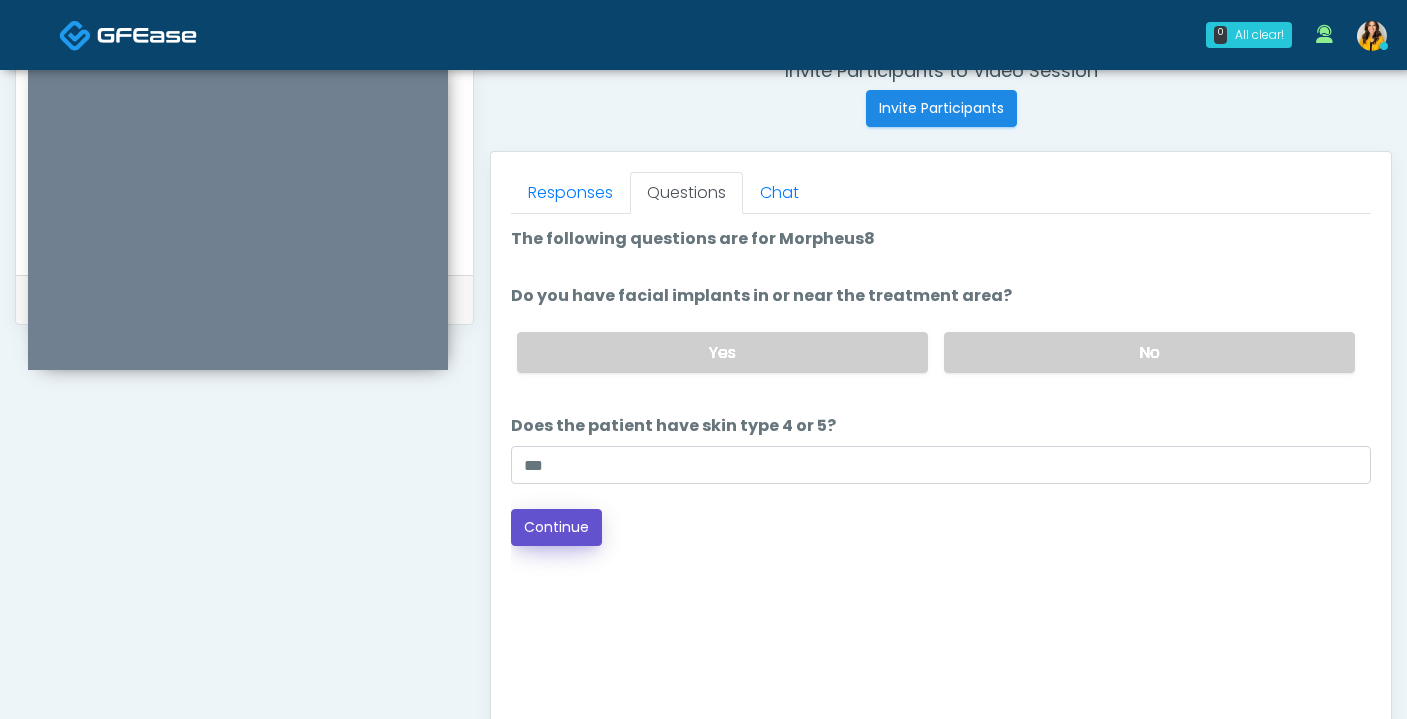 click on "Continue" at bounding box center (556, 527) 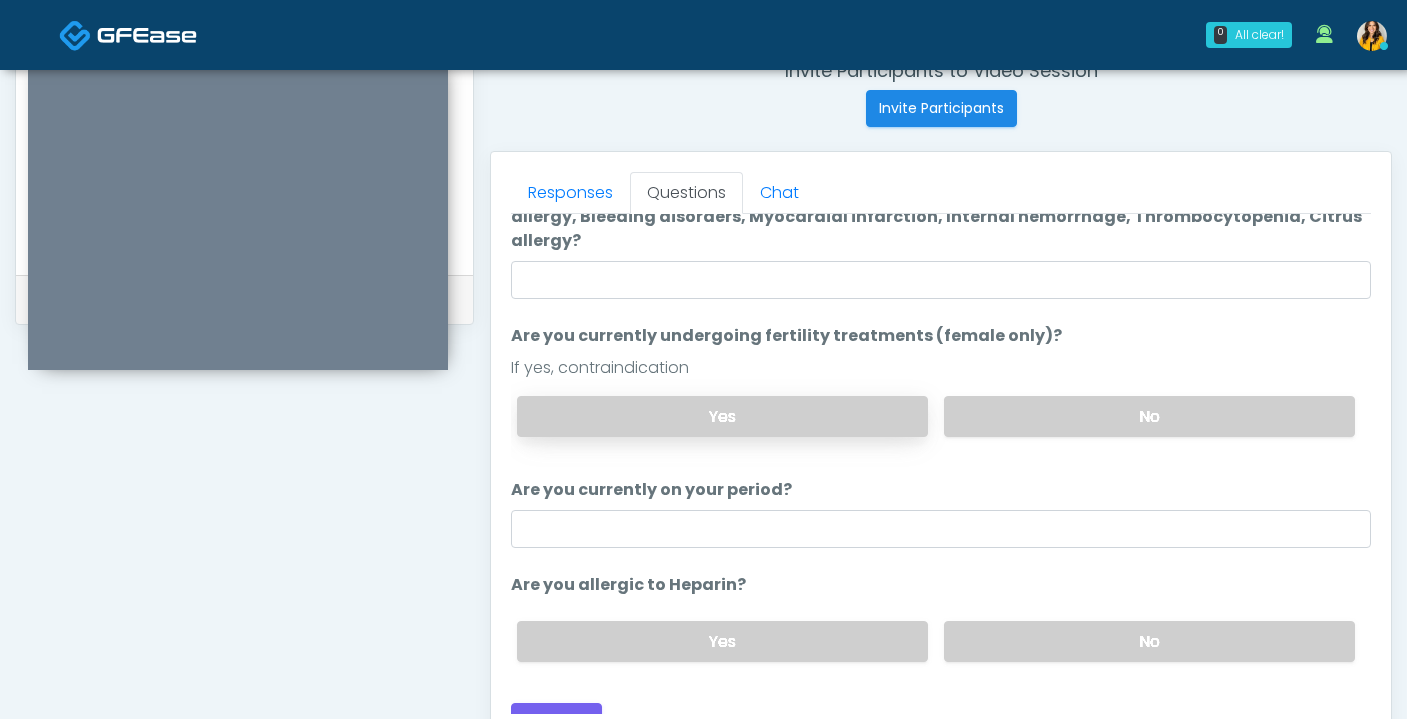 scroll, scrollTop: 0, scrollLeft: 0, axis: both 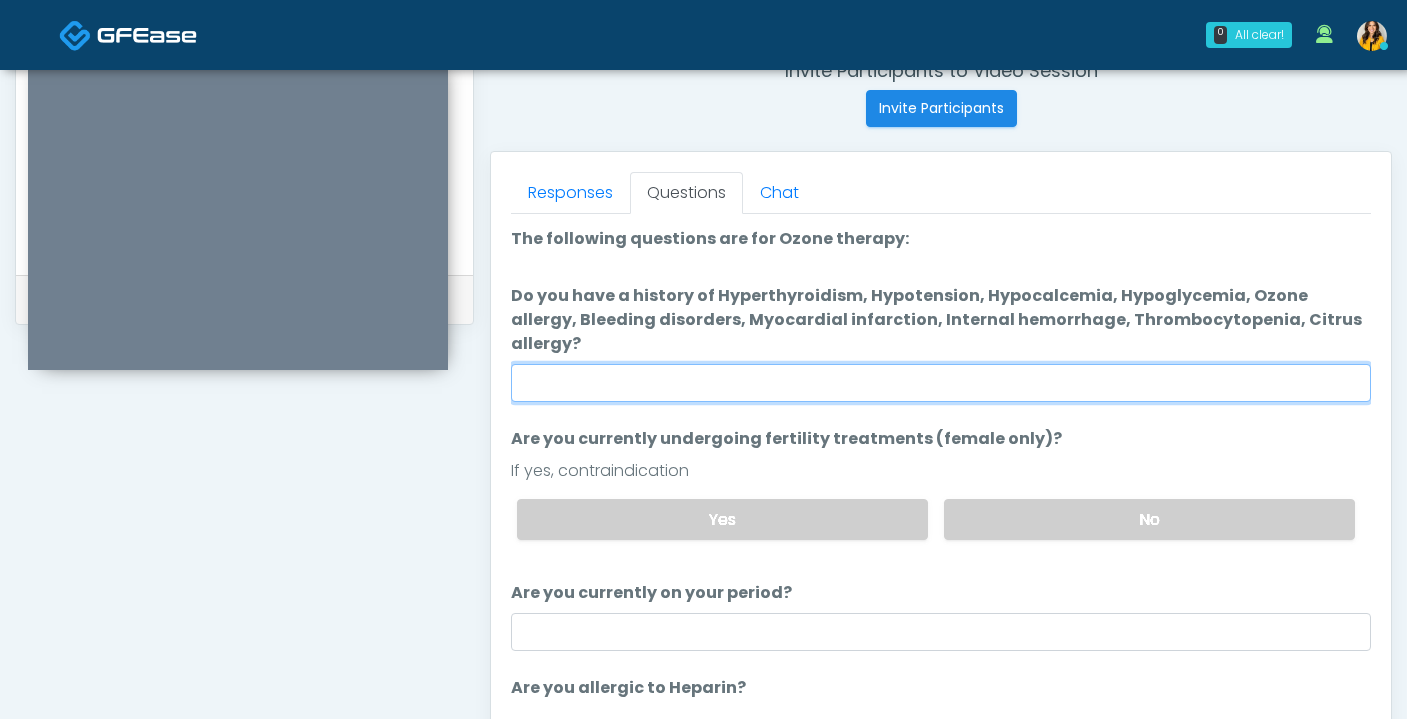 click on "Do you have a history of Hyperthyroidism, Hypotension, Hypocalcemia, Hypoglycemia, Ozone allergy, Bleeding disorders, Myocardial infarction, Internal hemorrhage, Thrombocytopenia, Citrus allergy?" at bounding box center [941, 383] 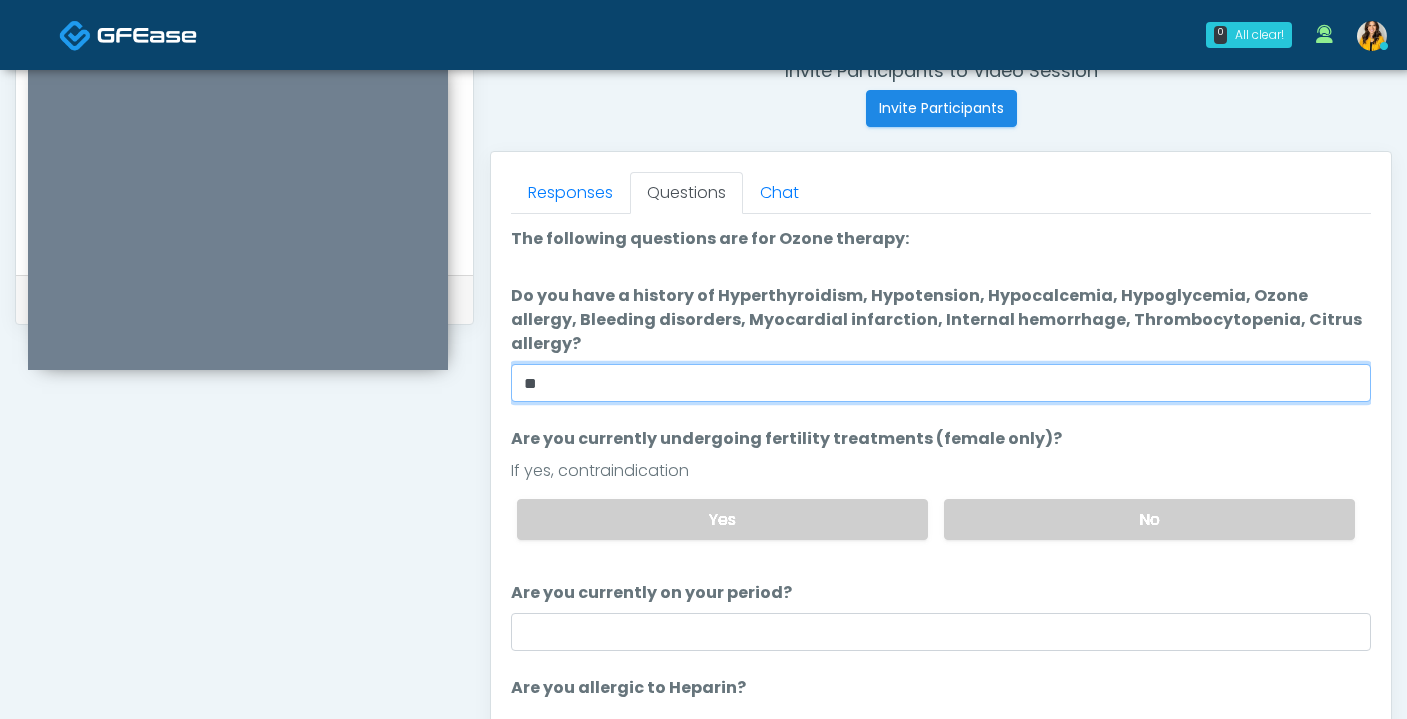 type on "*" 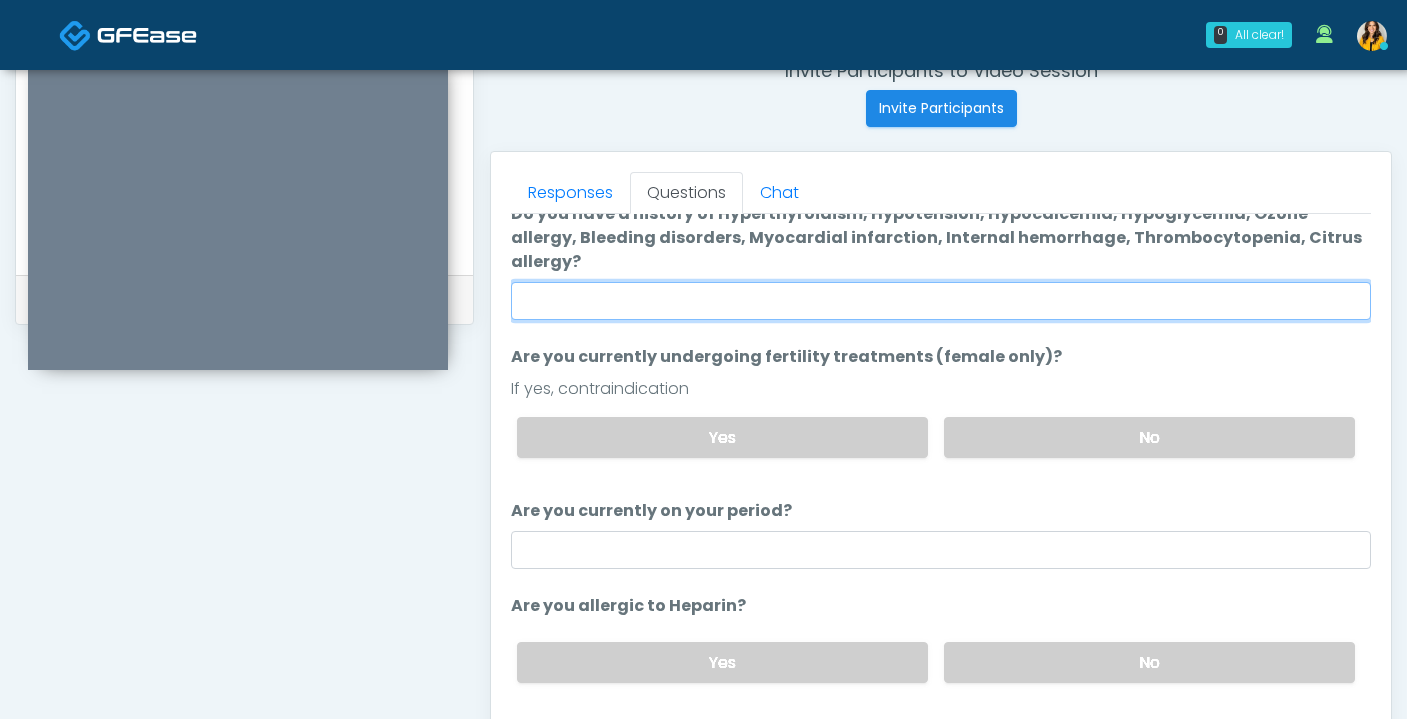 scroll, scrollTop: 103, scrollLeft: 0, axis: vertical 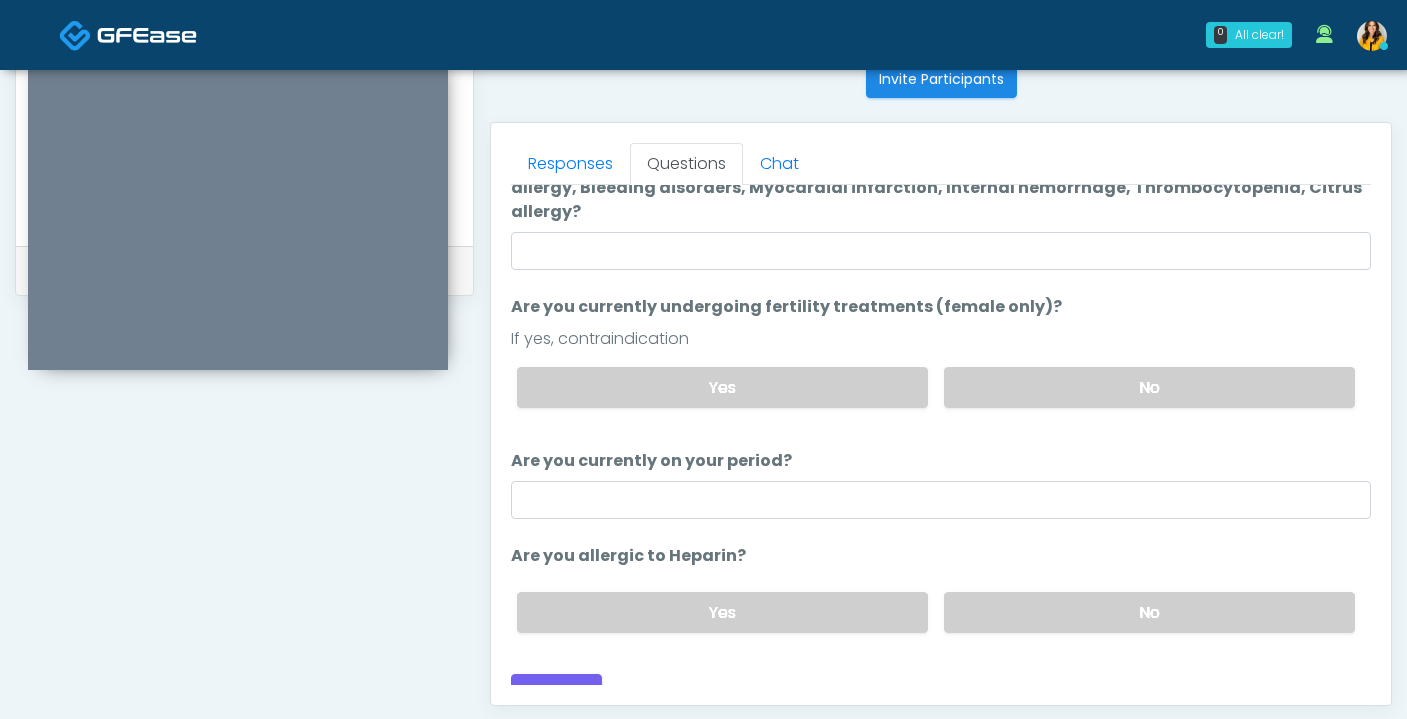 click on "Yes
No" at bounding box center [936, 387] 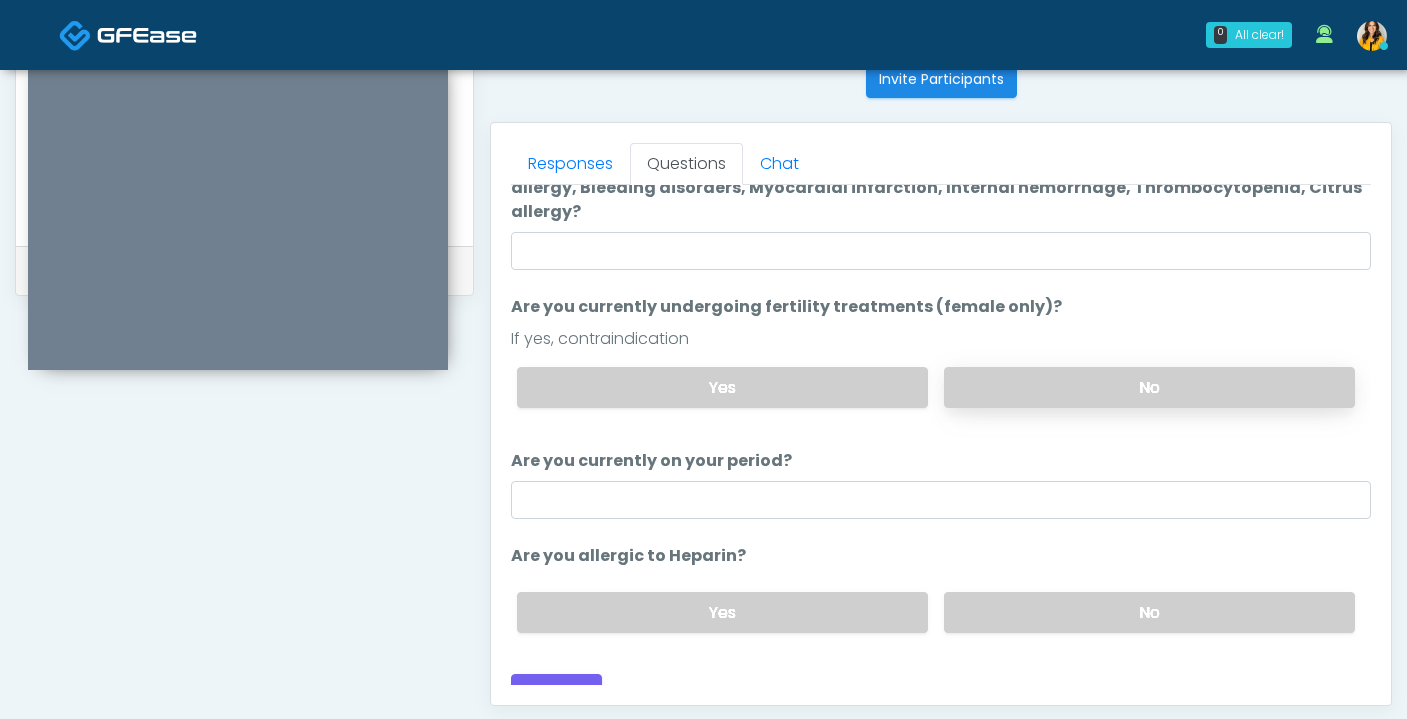 click on "No" at bounding box center (1149, 387) 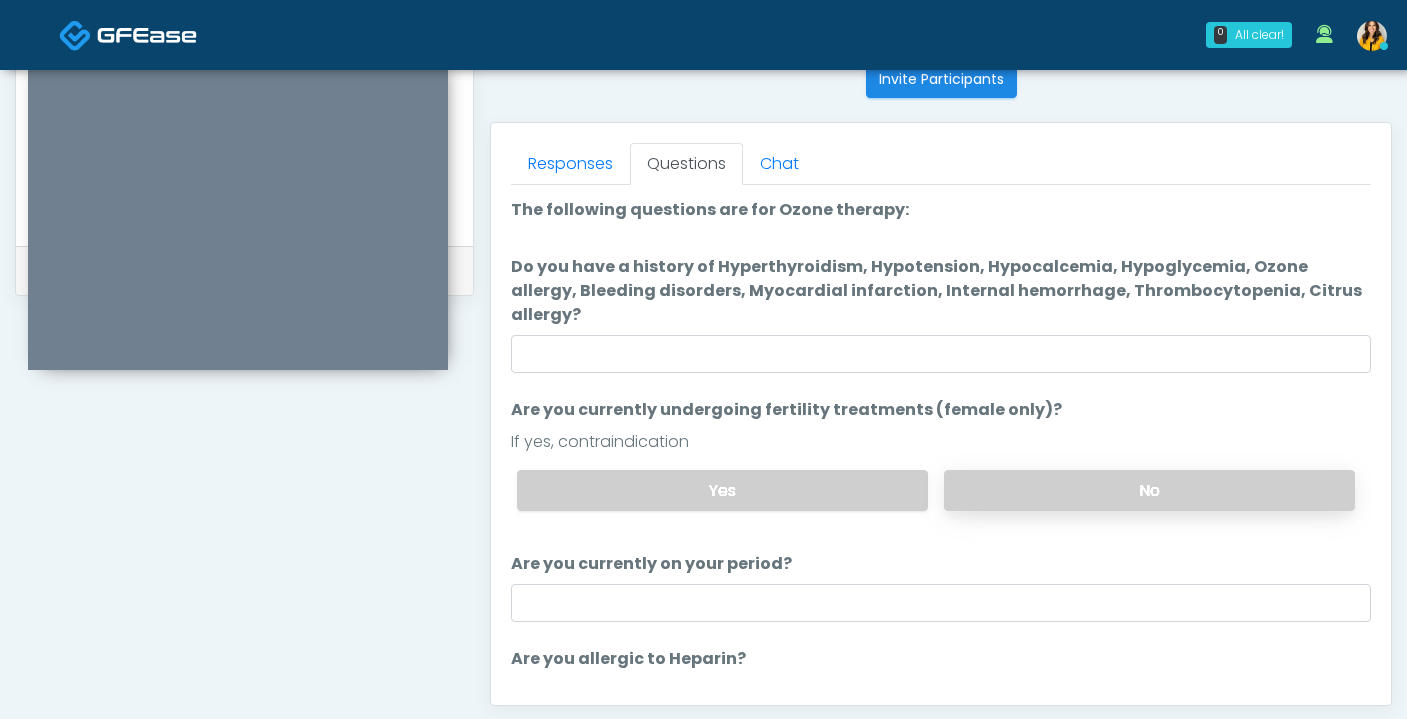 click on "No" at bounding box center [1149, 490] 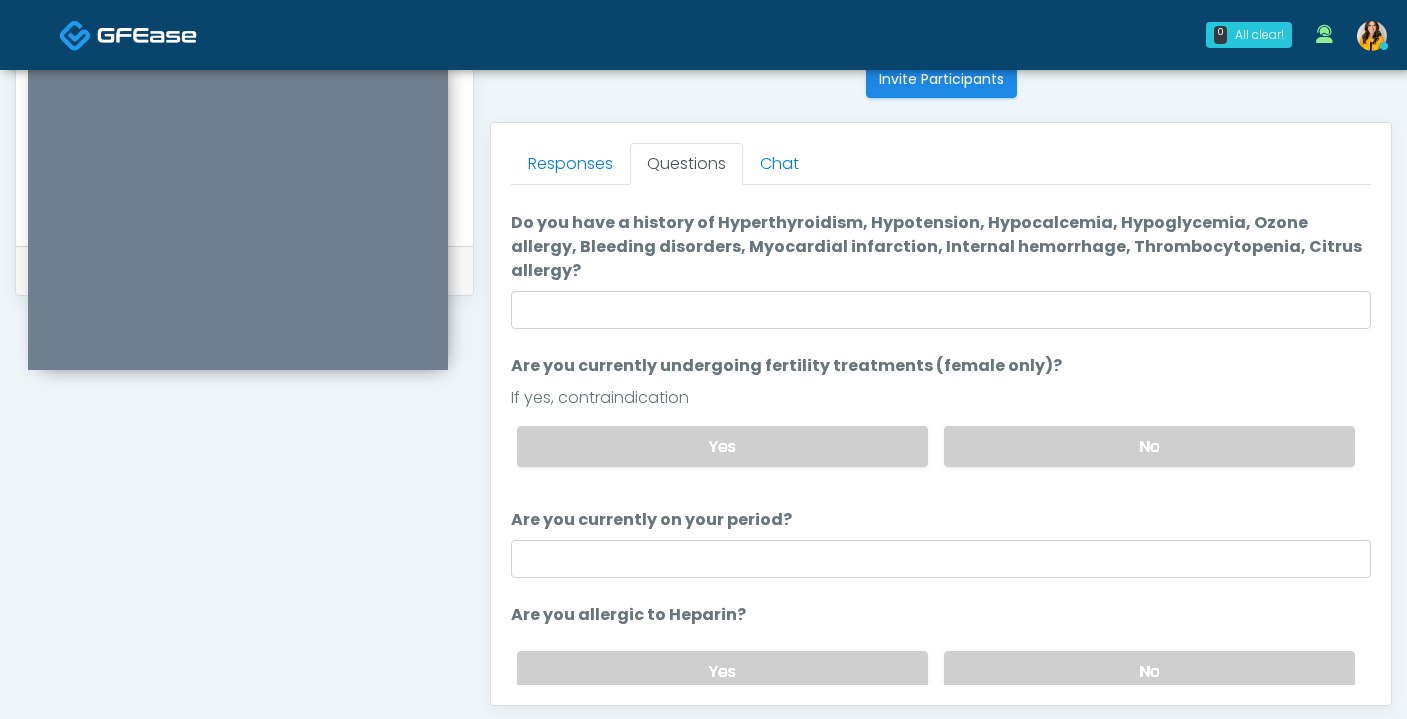 scroll, scrollTop: 103, scrollLeft: 0, axis: vertical 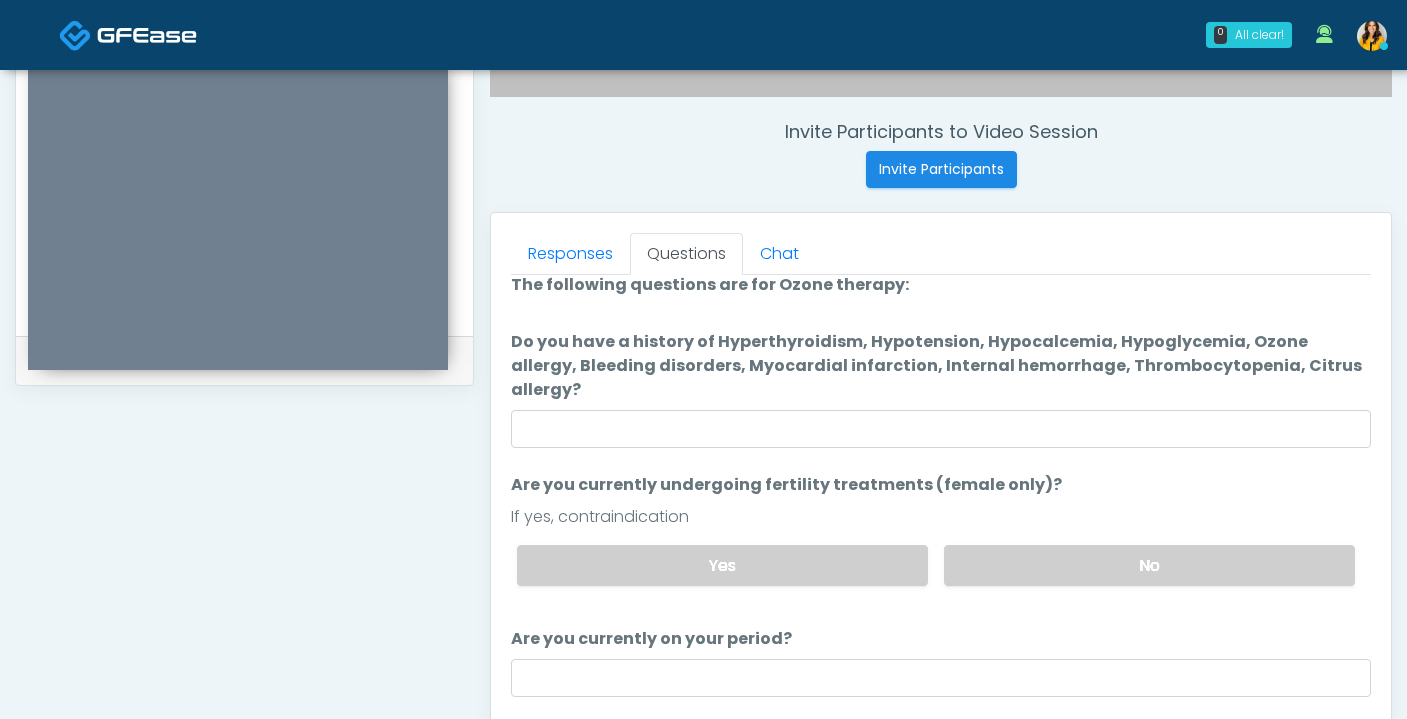 click on "The following questions are for Ozone therapy:
The following questions are for Ozone therapy:
Do you have a history of Hyperthyroidism, Hypotension, Hypocalcemia, Hypoglycemia, Ozone allergy, Bleeding disorders, Myocardial infarction, Internal hemorrhage, Thrombocytopenia, Citrus allergy?
Do you have a history of Hyperthyroidism, Hypotension, Hypocalcemia, Hypoglycemia, Ozone allergy, Bleeding disorders, Myocardial infarction, Internal hemorrhage, Thrombocytopenia, Citrus allergy?
Are you currently undergoing fertility treatments (female only)?
Are you currently undergoing fertility treatments (female only)?
If yes, contraindication" at bounding box center [941, 550] 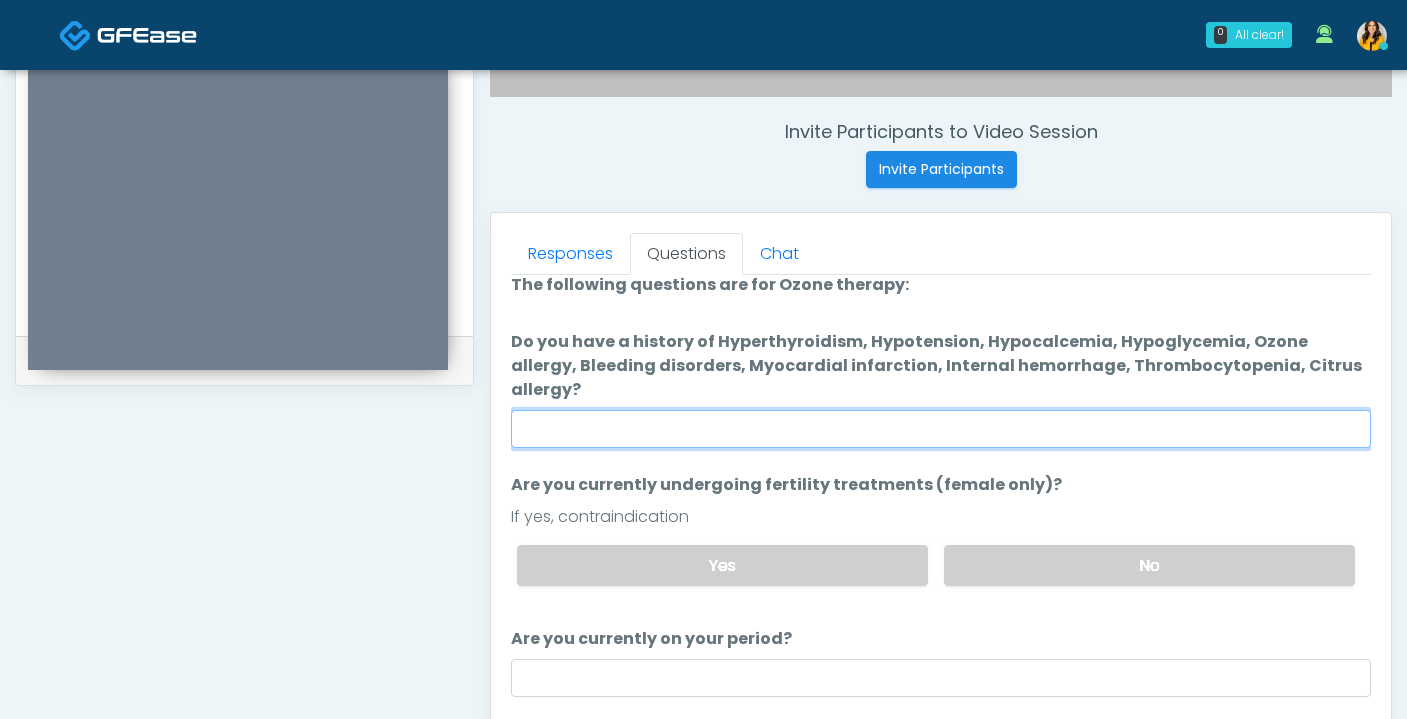 click on "Do you have a history of Hyperthyroidism, Hypotension, Hypocalcemia, Hypoglycemia, Ozone allergy, Bleeding disorders, Myocardial infarction, Internal hemorrhage, Thrombocytopenia, Citrus allergy?" at bounding box center (941, 429) 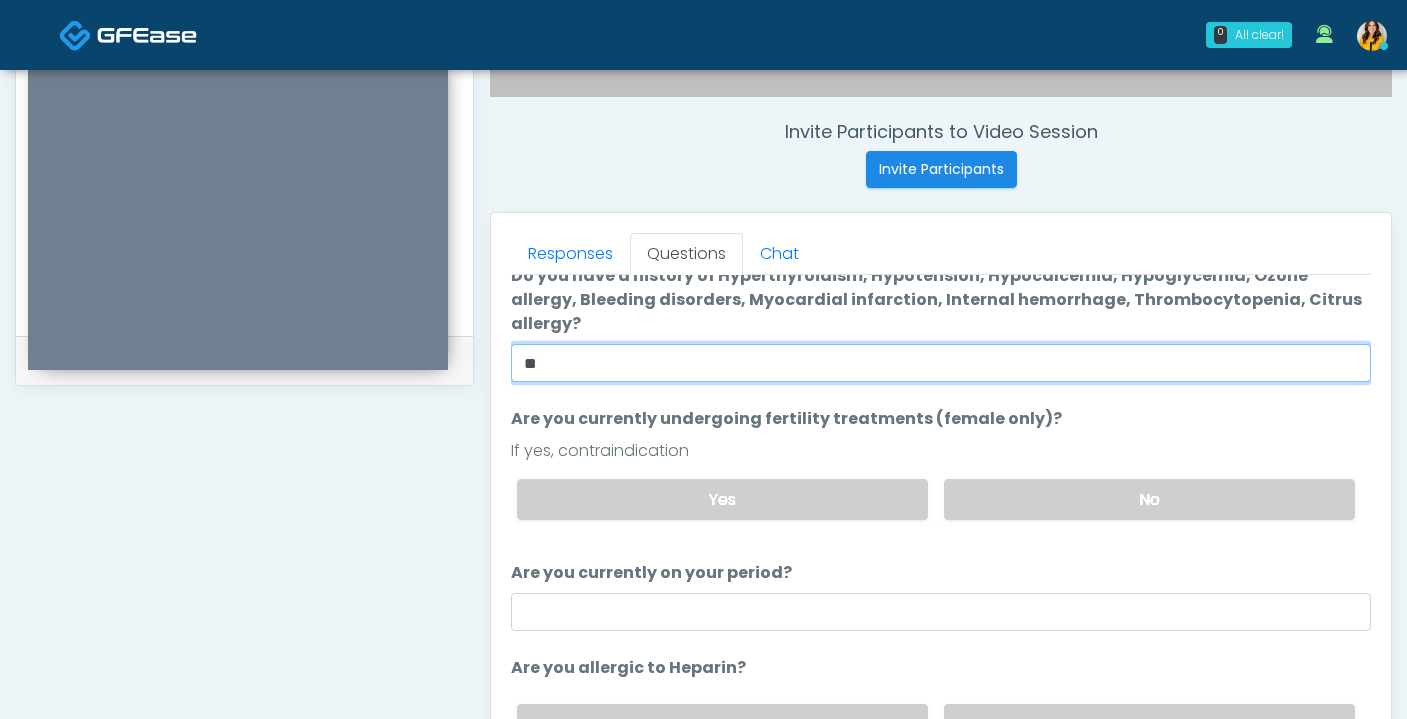 scroll, scrollTop: 103, scrollLeft: 0, axis: vertical 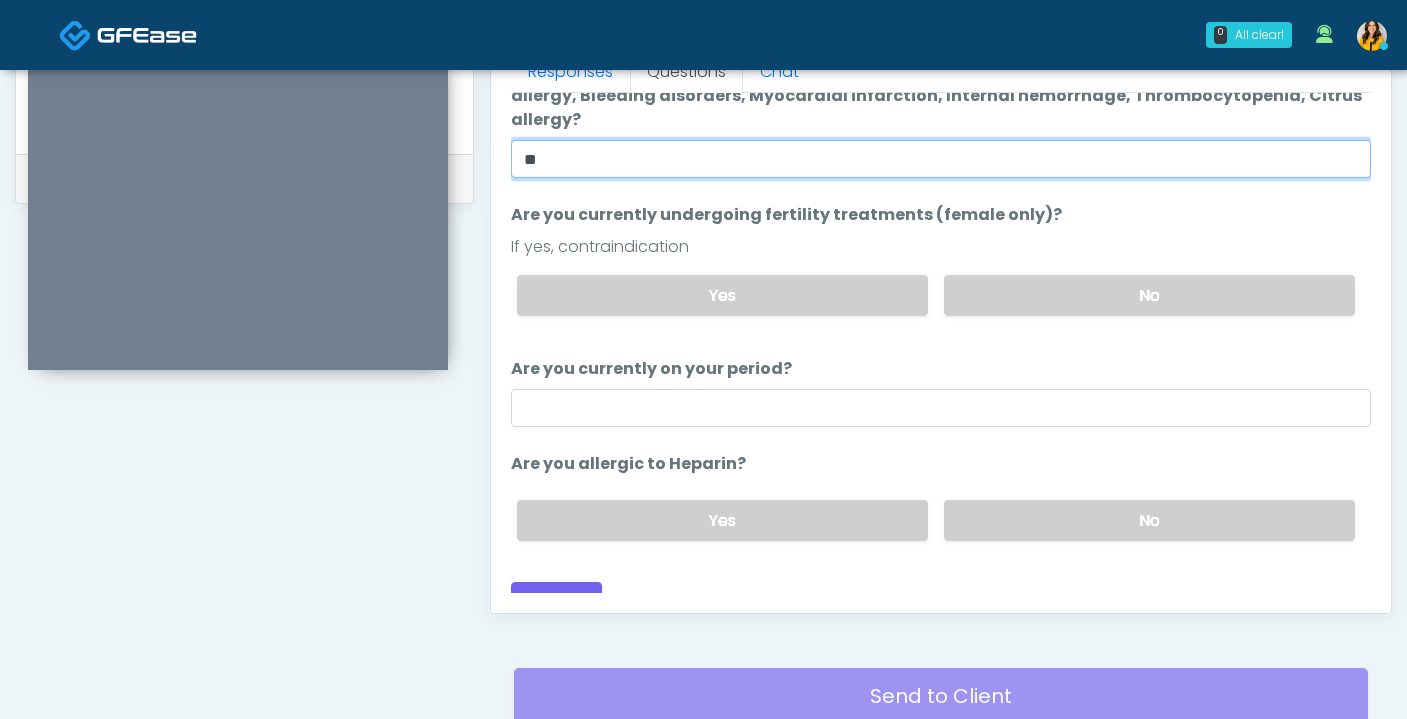 type on "**" 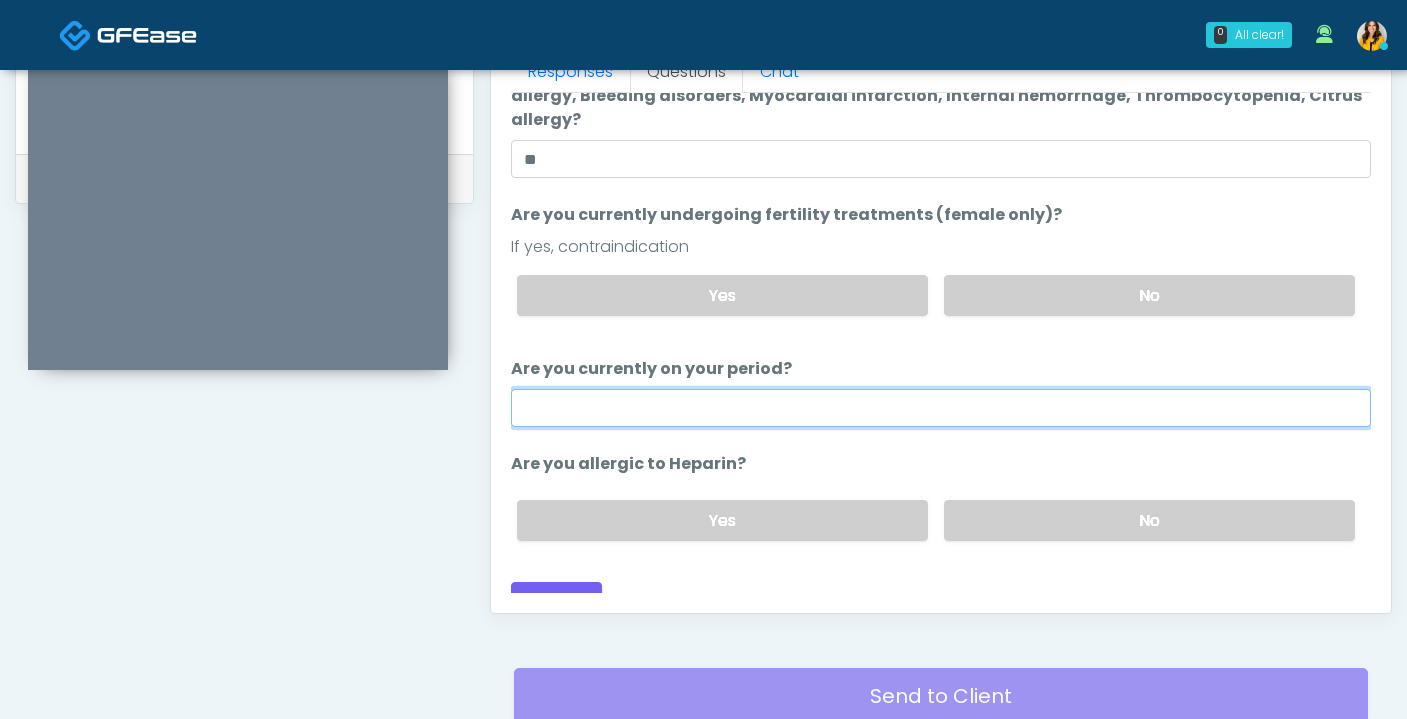 click on "Are you currently on your period?" at bounding box center (941, 408) 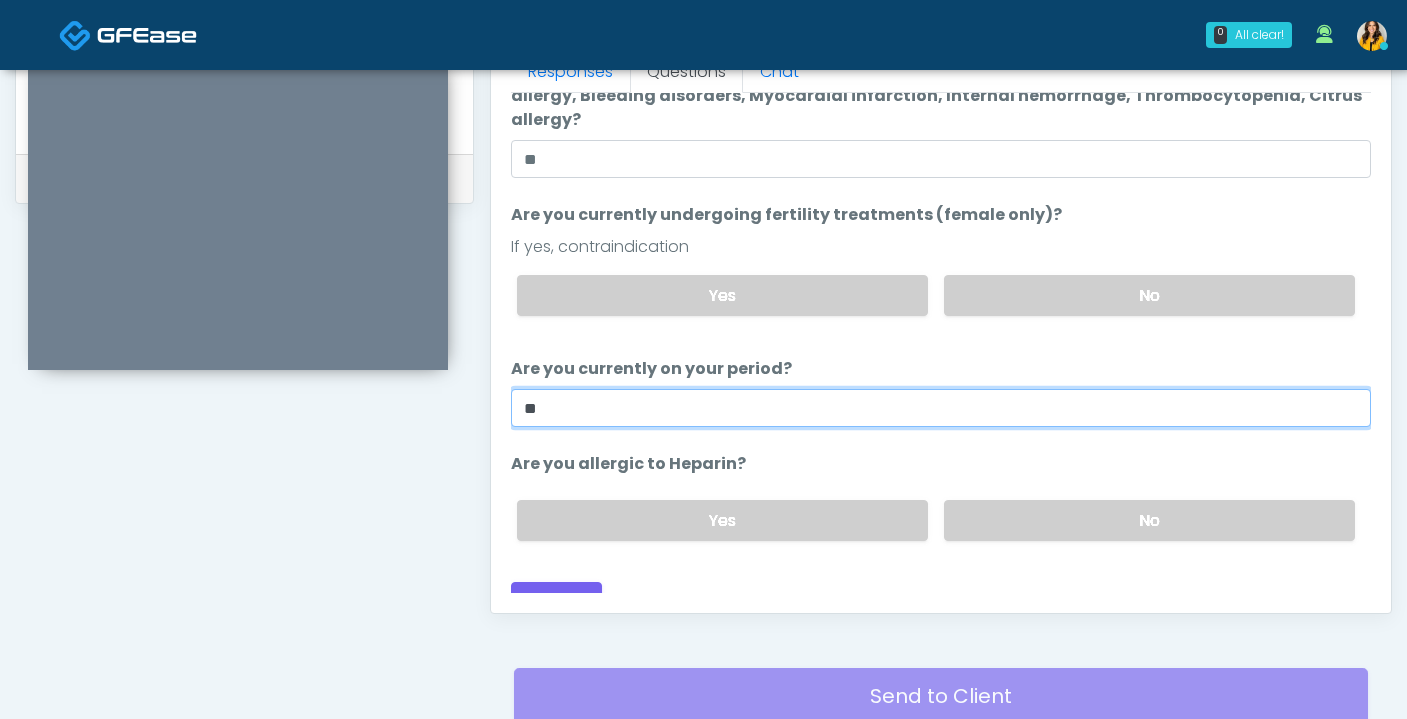 type on "**" 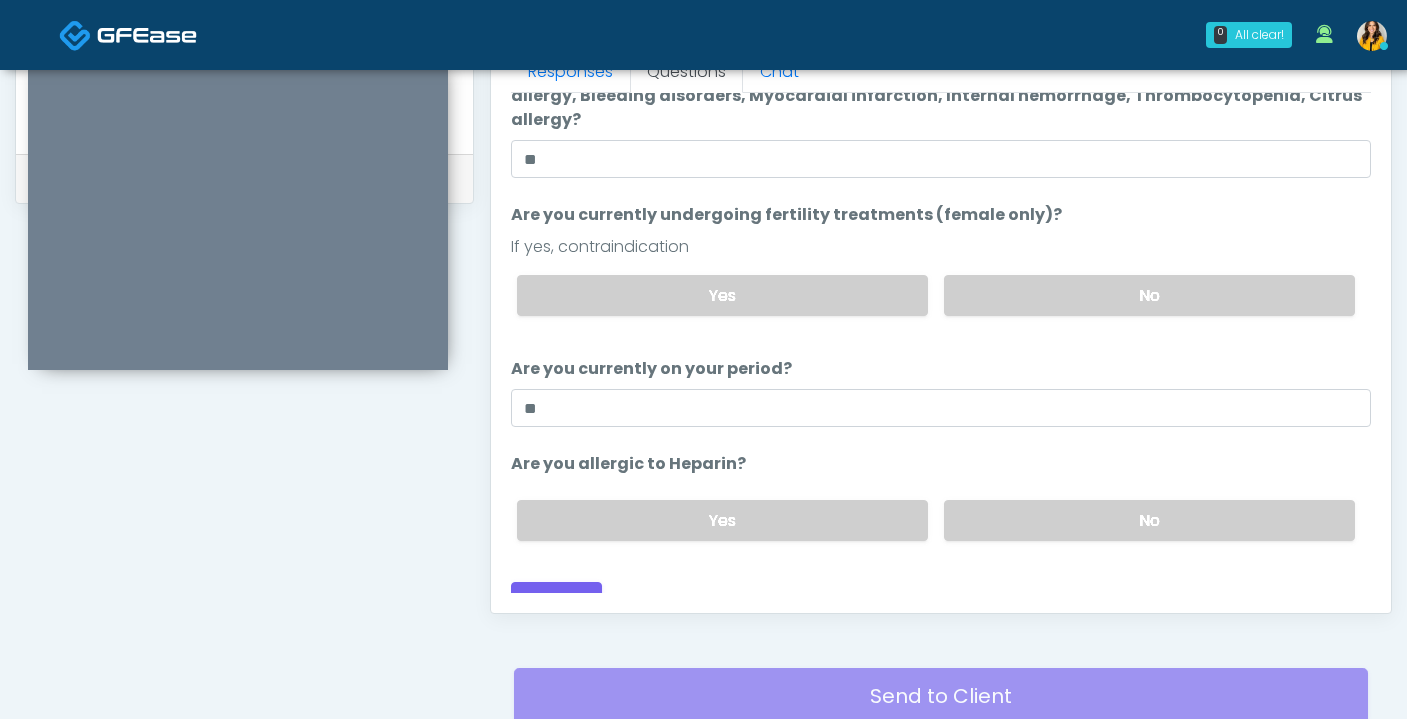 click on "Back
Continue" at bounding box center [941, 600] 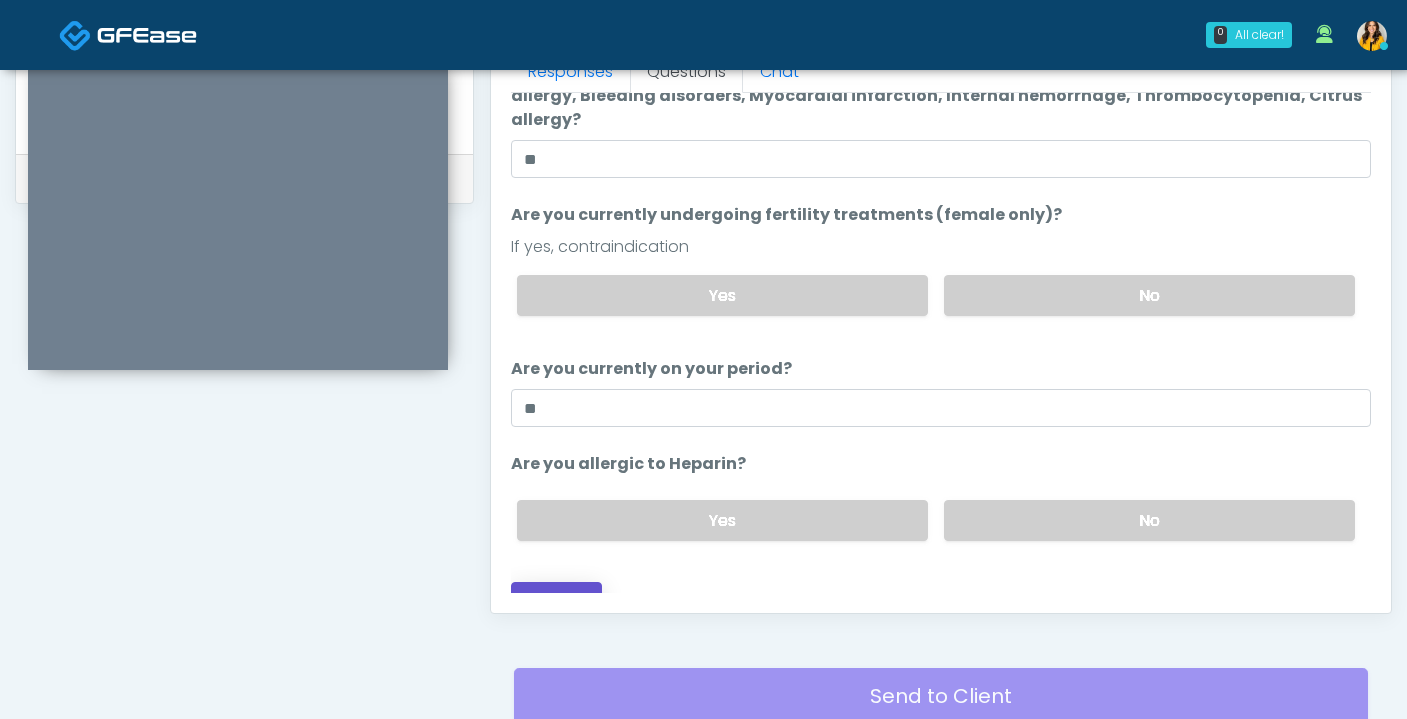 click on "Continue" at bounding box center [556, 600] 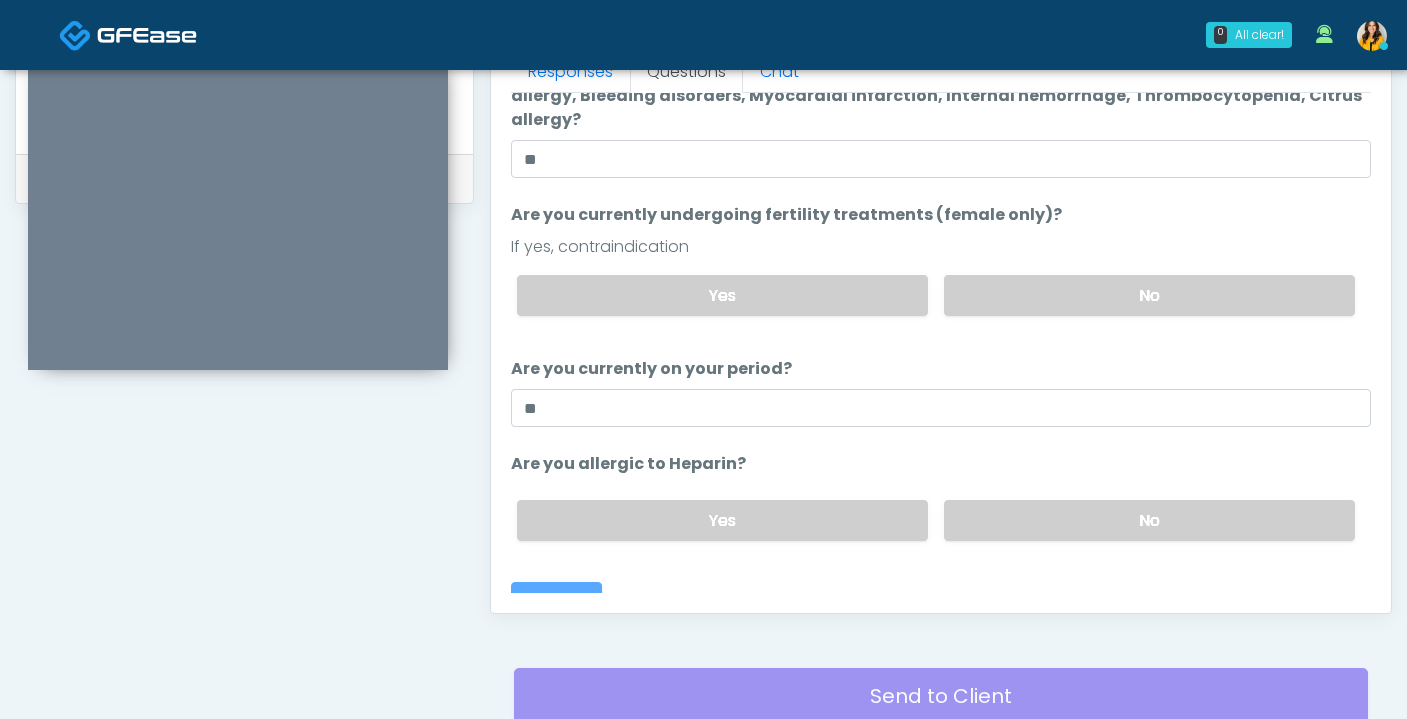 scroll, scrollTop: 0, scrollLeft: 0, axis: both 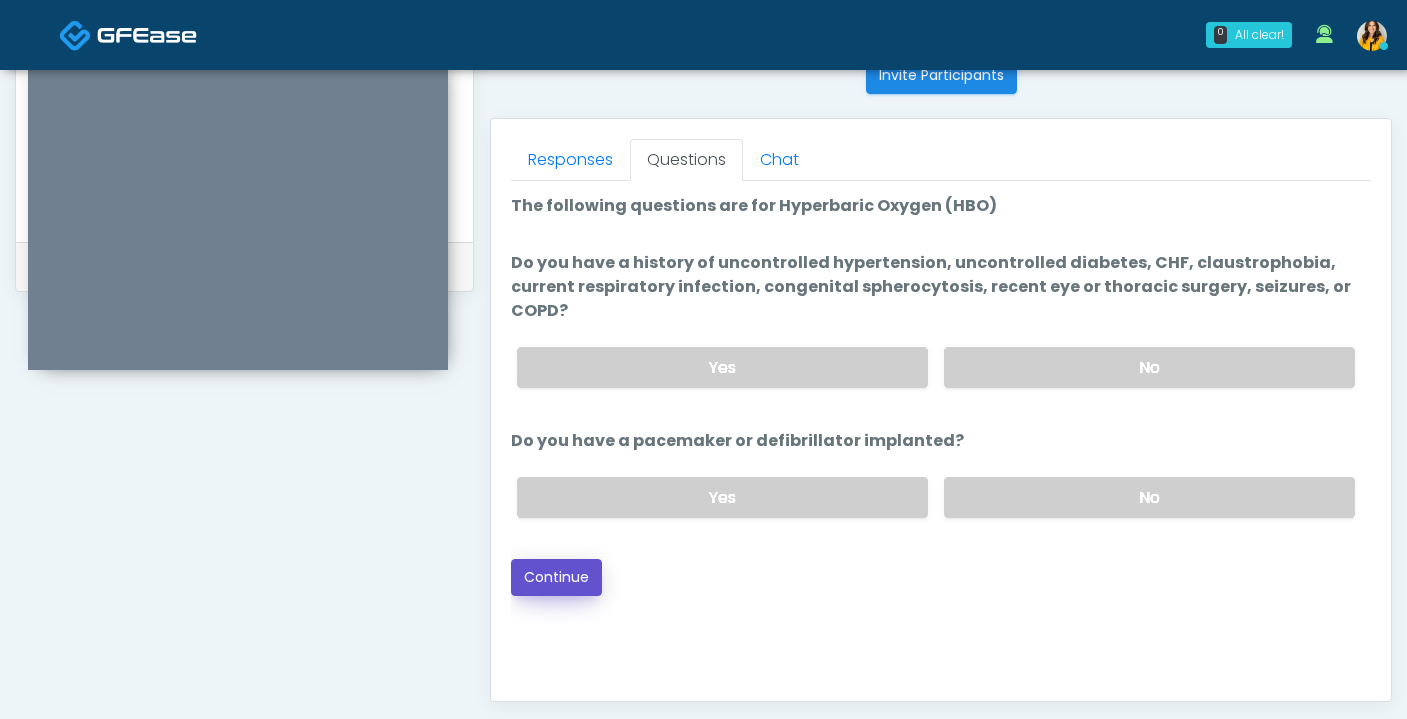 click on "Continue" at bounding box center [556, 577] 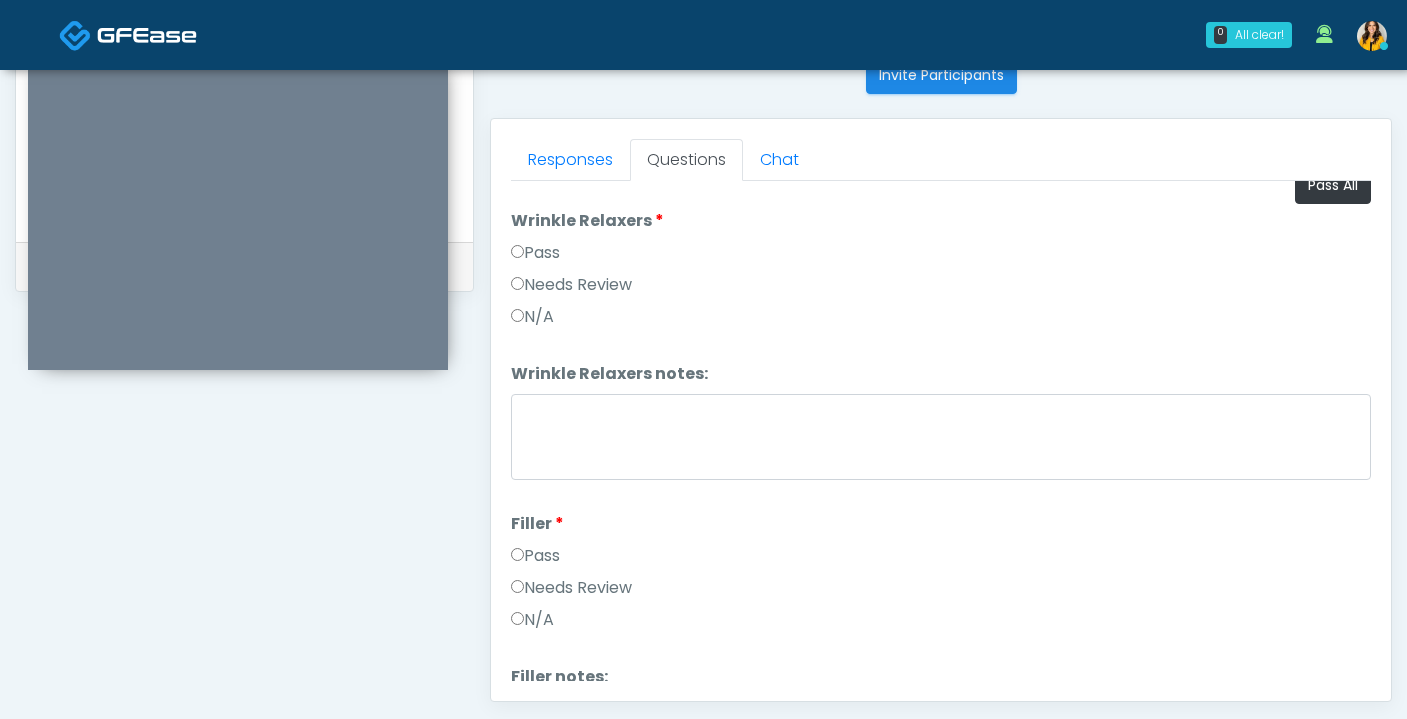 scroll, scrollTop: 0, scrollLeft: 0, axis: both 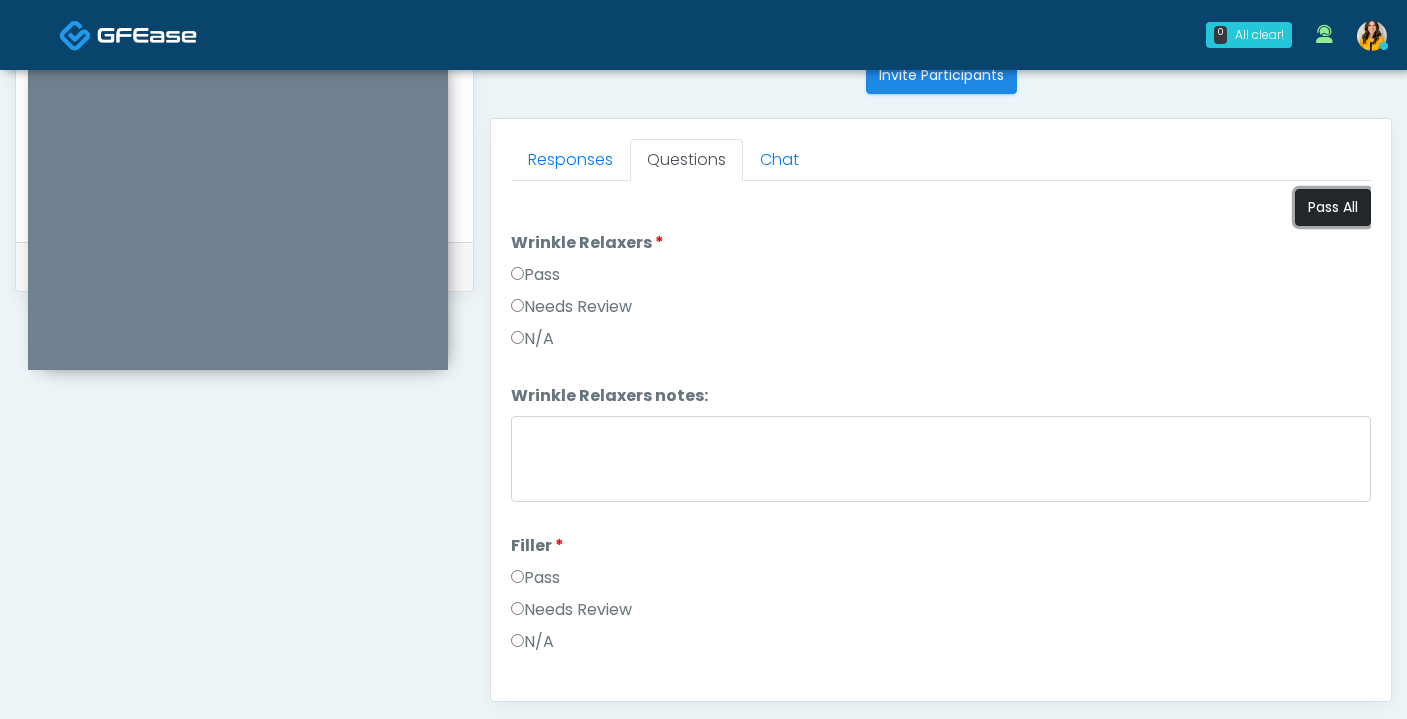 click on "Pass All" at bounding box center (1333, 207) 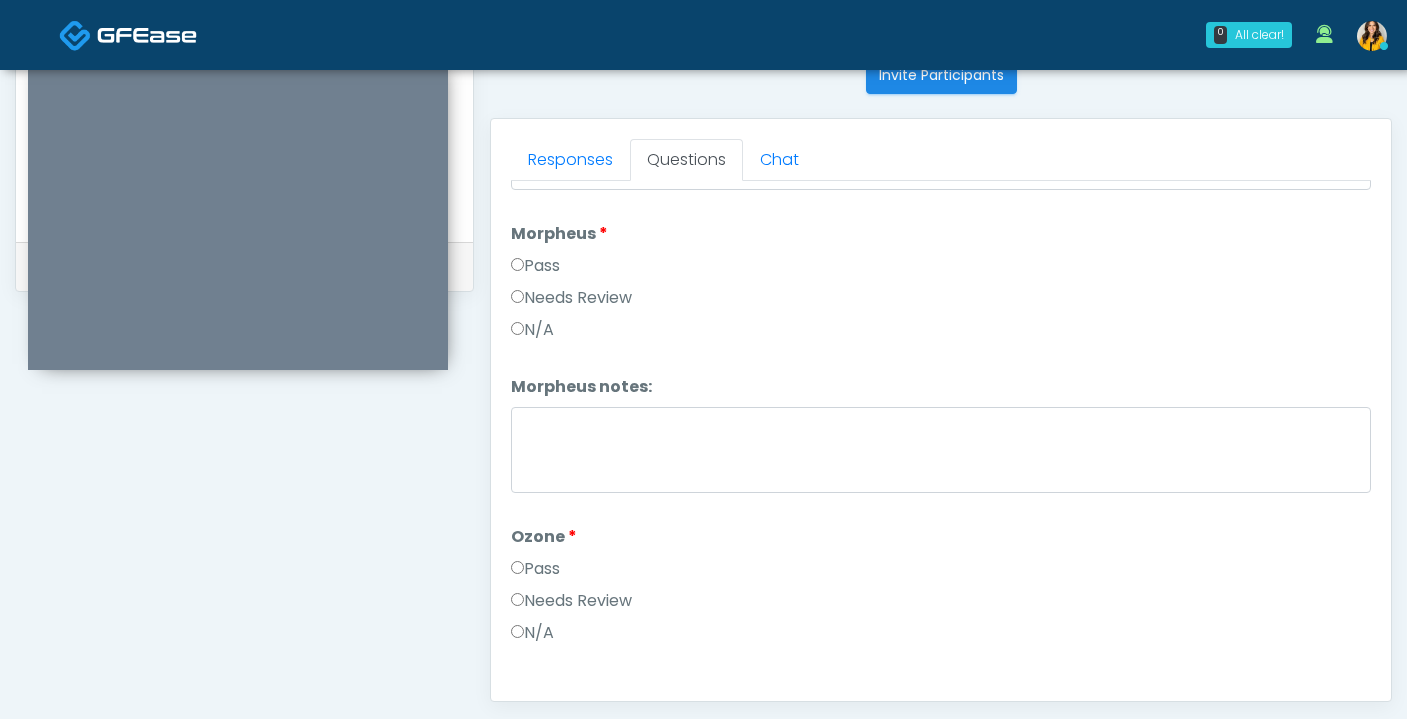 scroll, scrollTop: 2503, scrollLeft: 0, axis: vertical 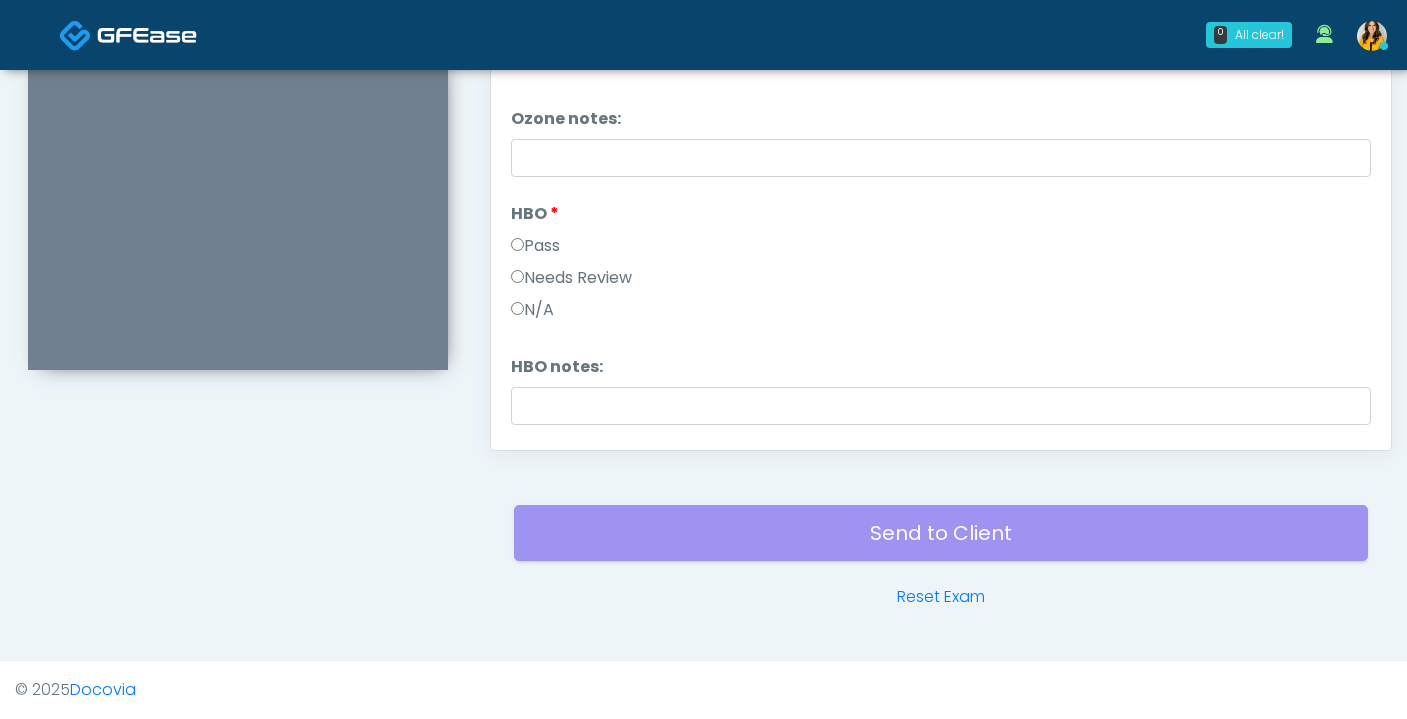 click on "N/A" at bounding box center (532, 310) 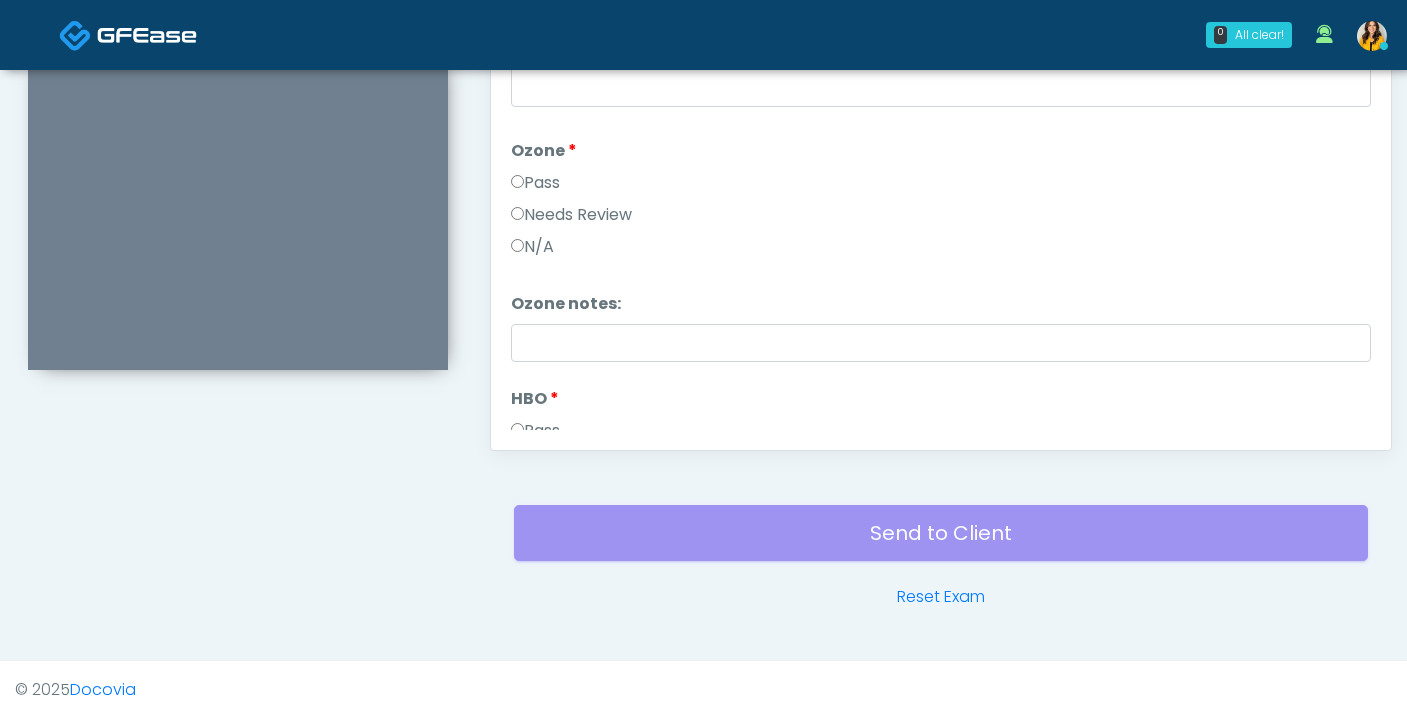 scroll, scrollTop: 2262, scrollLeft: 0, axis: vertical 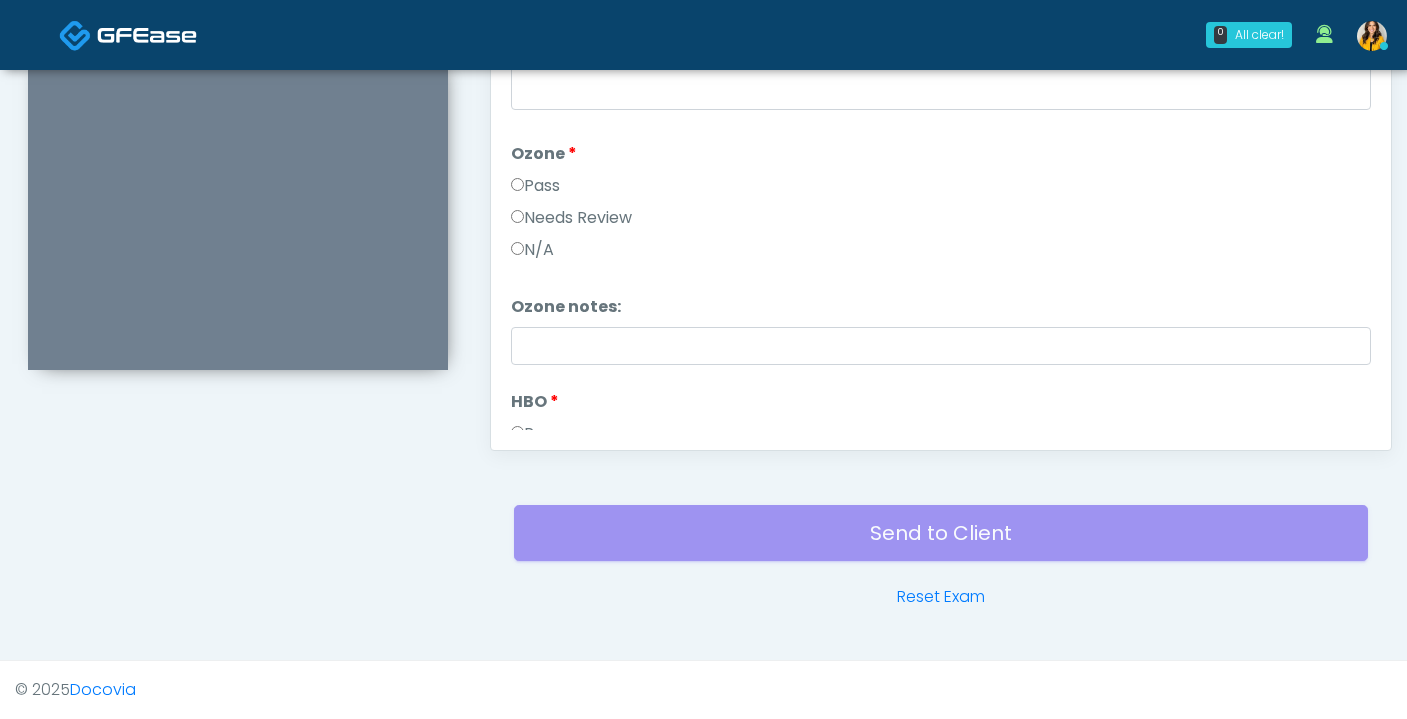 click on "N/A" at bounding box center [941, 254] 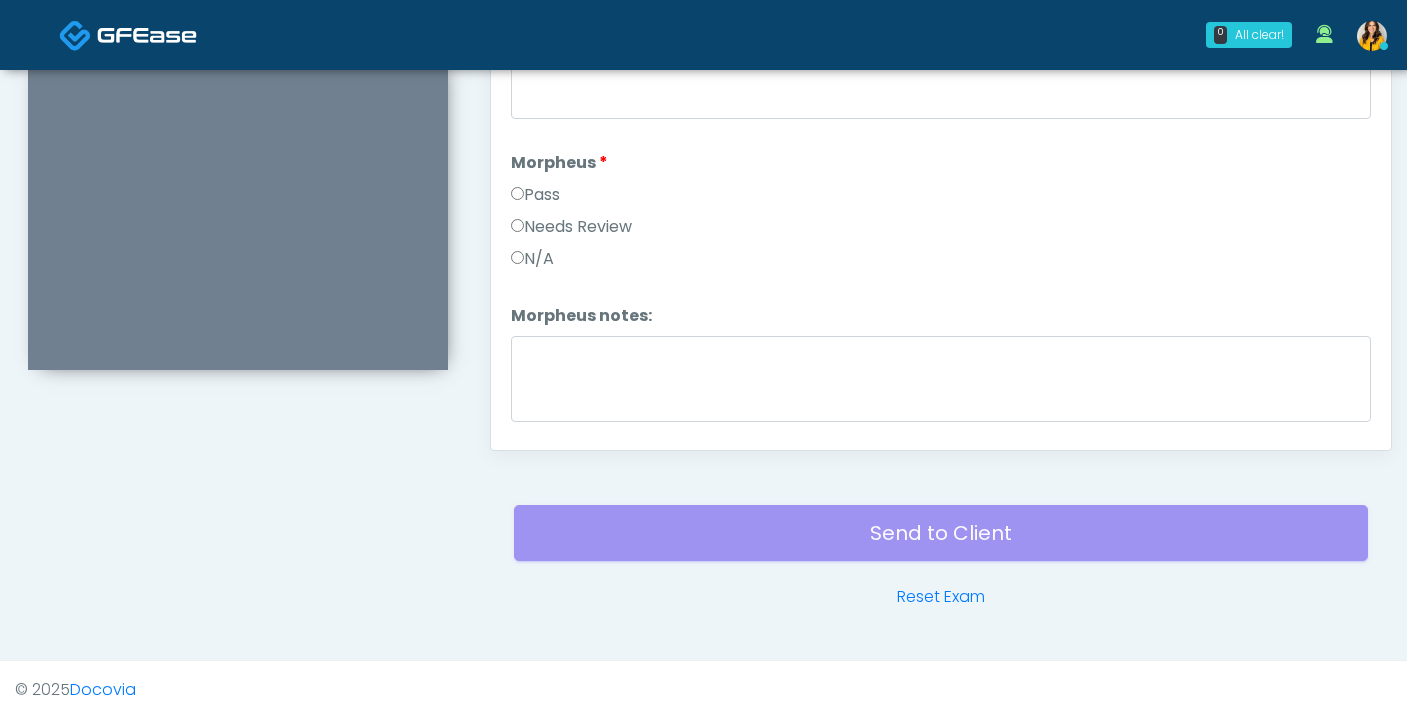 scroll, scrollTop: 1875, scrollLeft: 0, axis: vertical 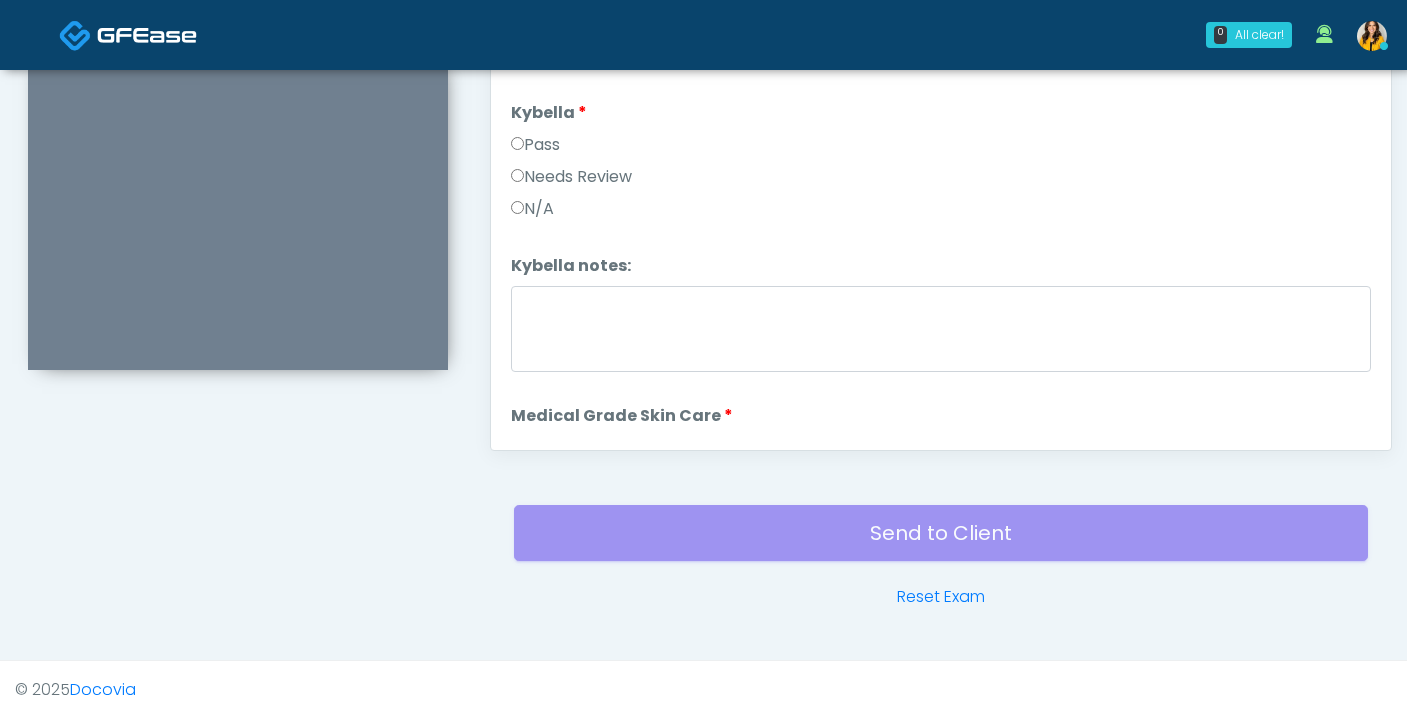 click on "N/A" at bounding box center (941, 213) 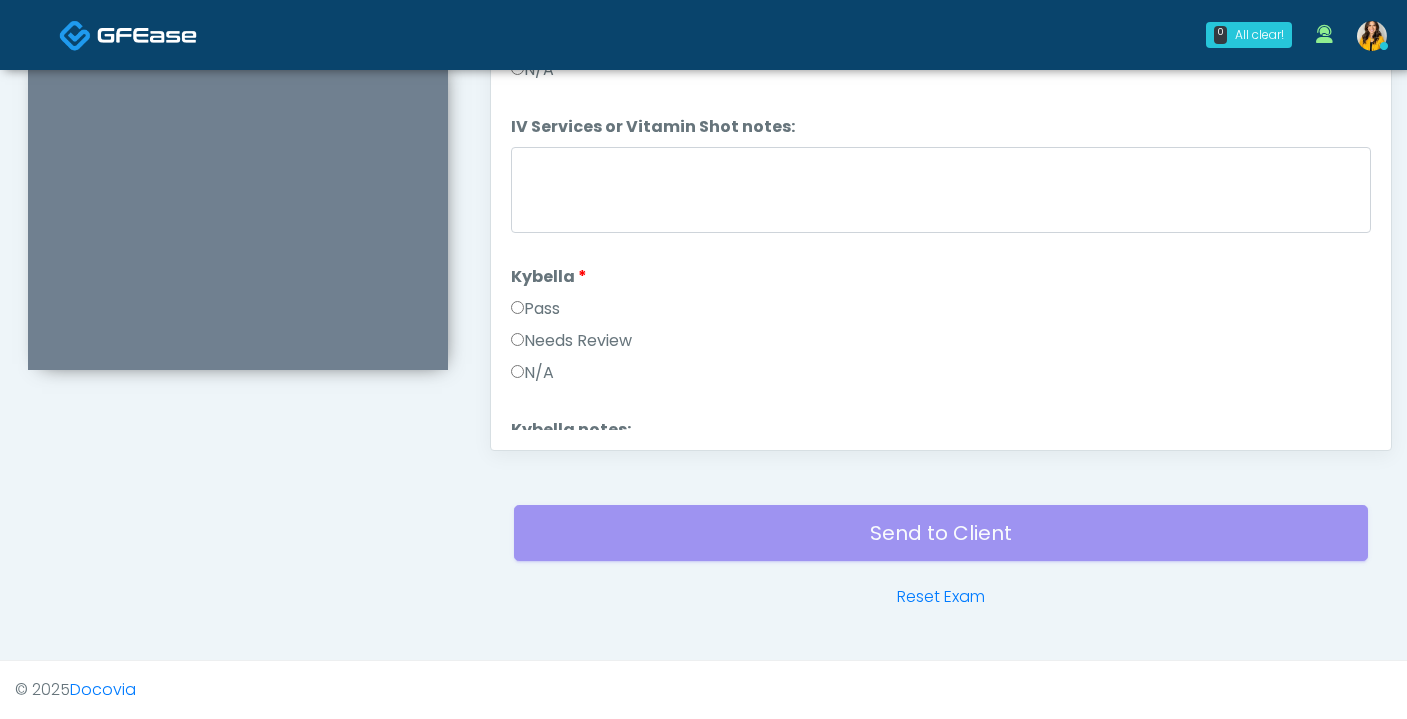 scroll, scrollTop: 1078, scrollLeft: 0, axis: vertical 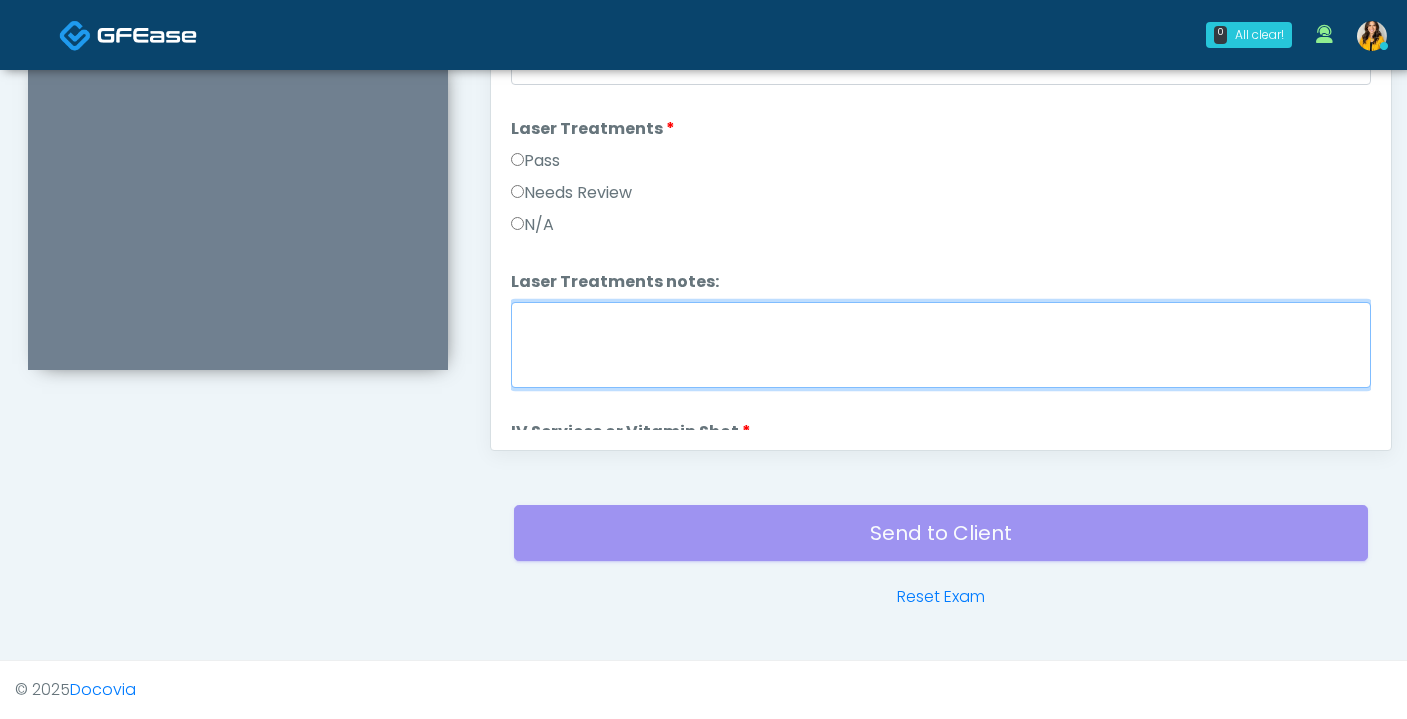 click on "Laser Treatments notes:" at bounding box center [941, 345] 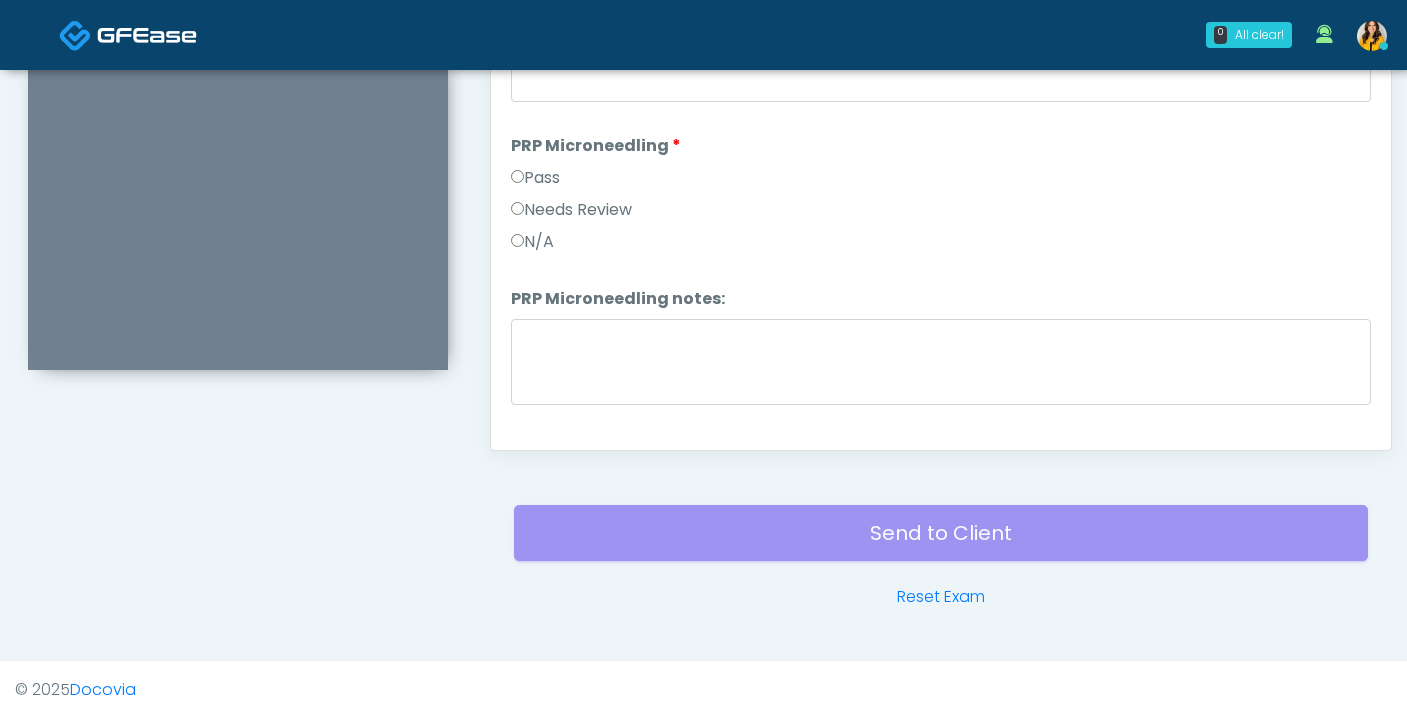 scroll, scrollTop: 0, scrollLeft: 0, axis: both 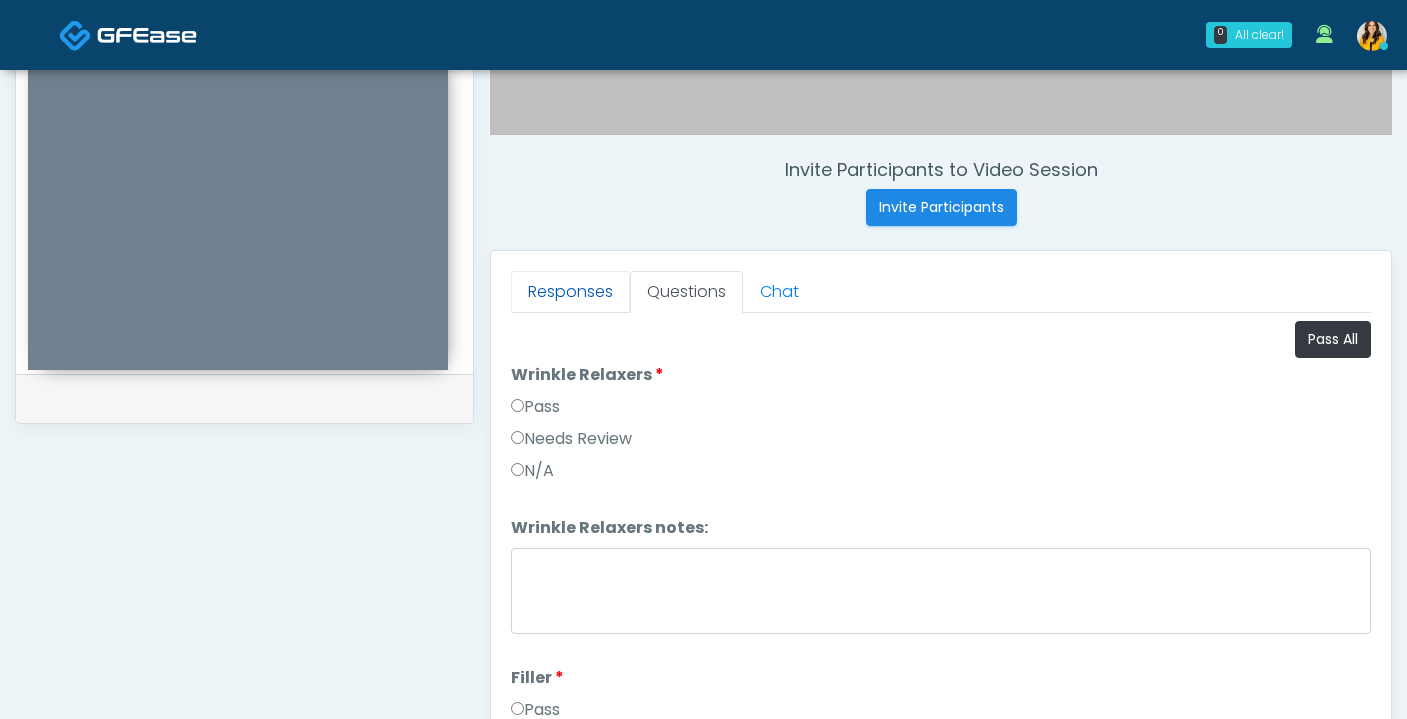 type on "**********" 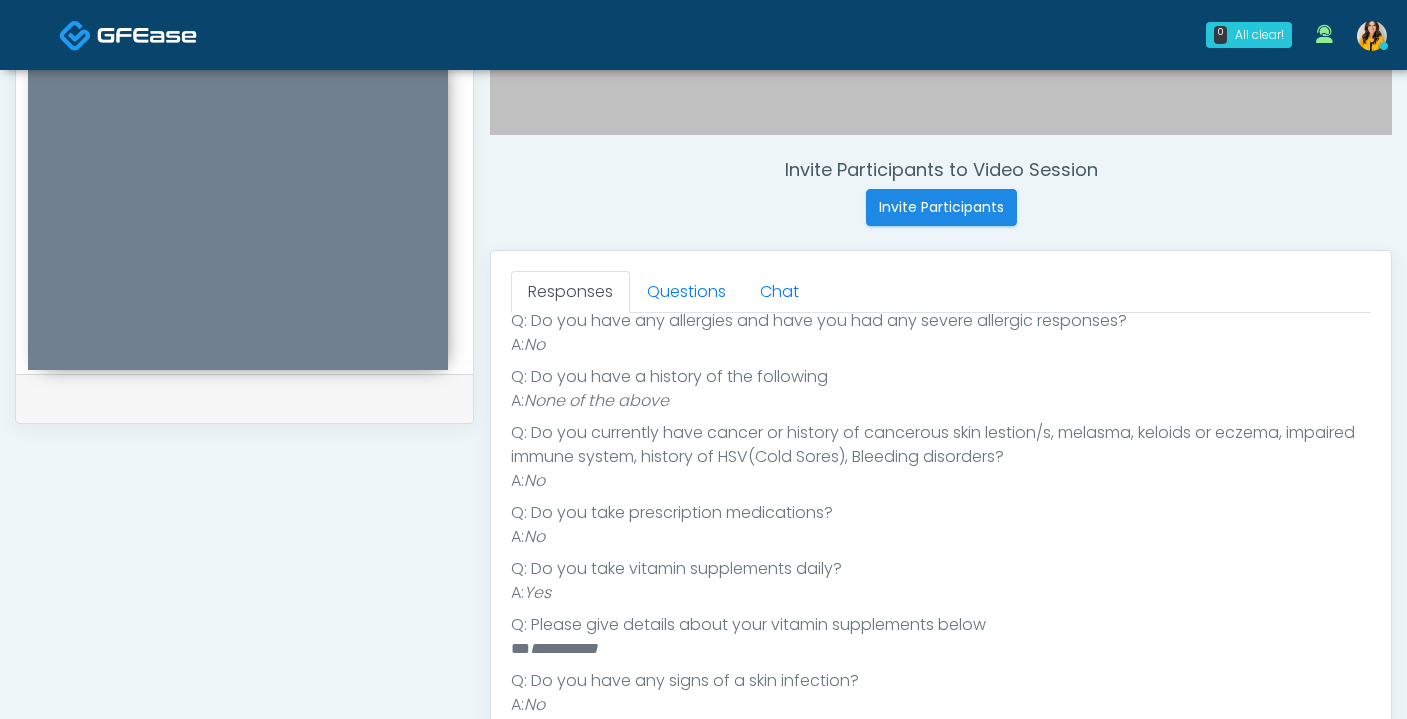 scroll, scrollTop: 474, scrollLeft: 0, axis: vertical 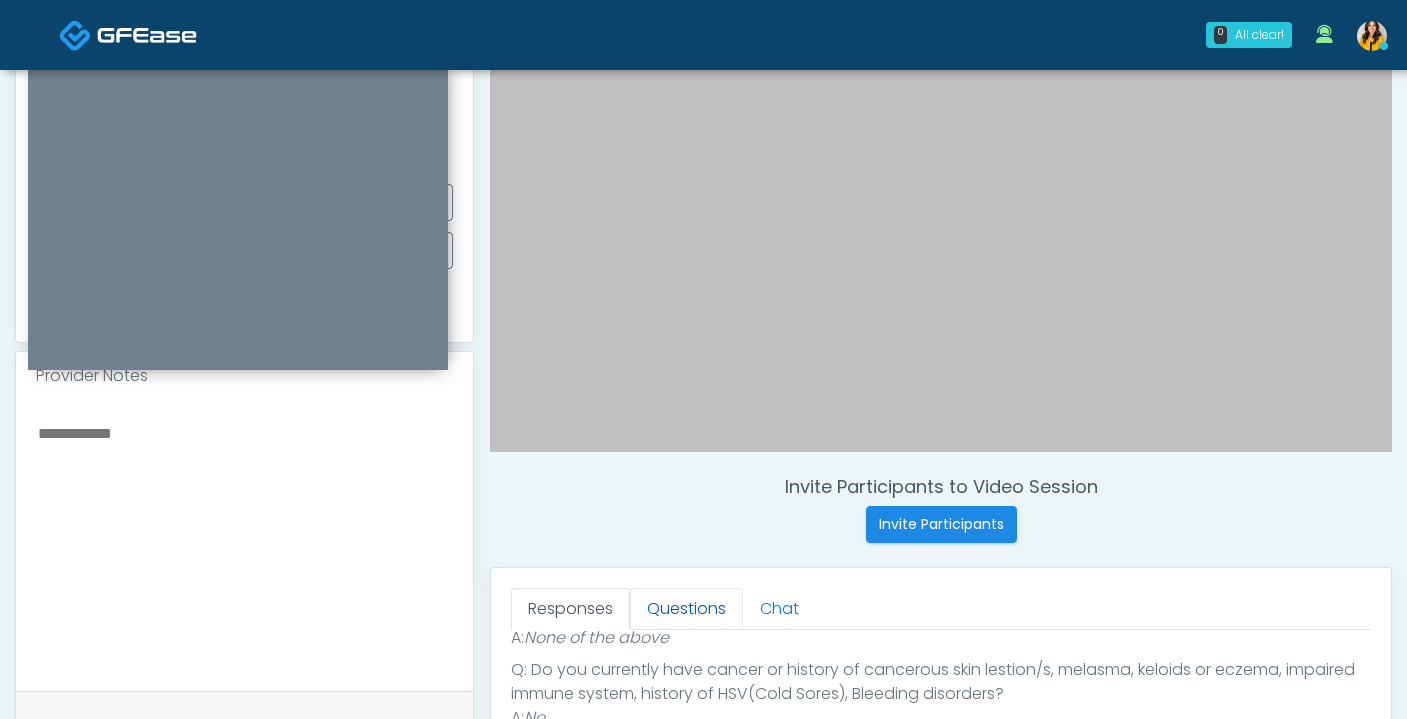 click on "Questions" at bounding box center [686, 609] 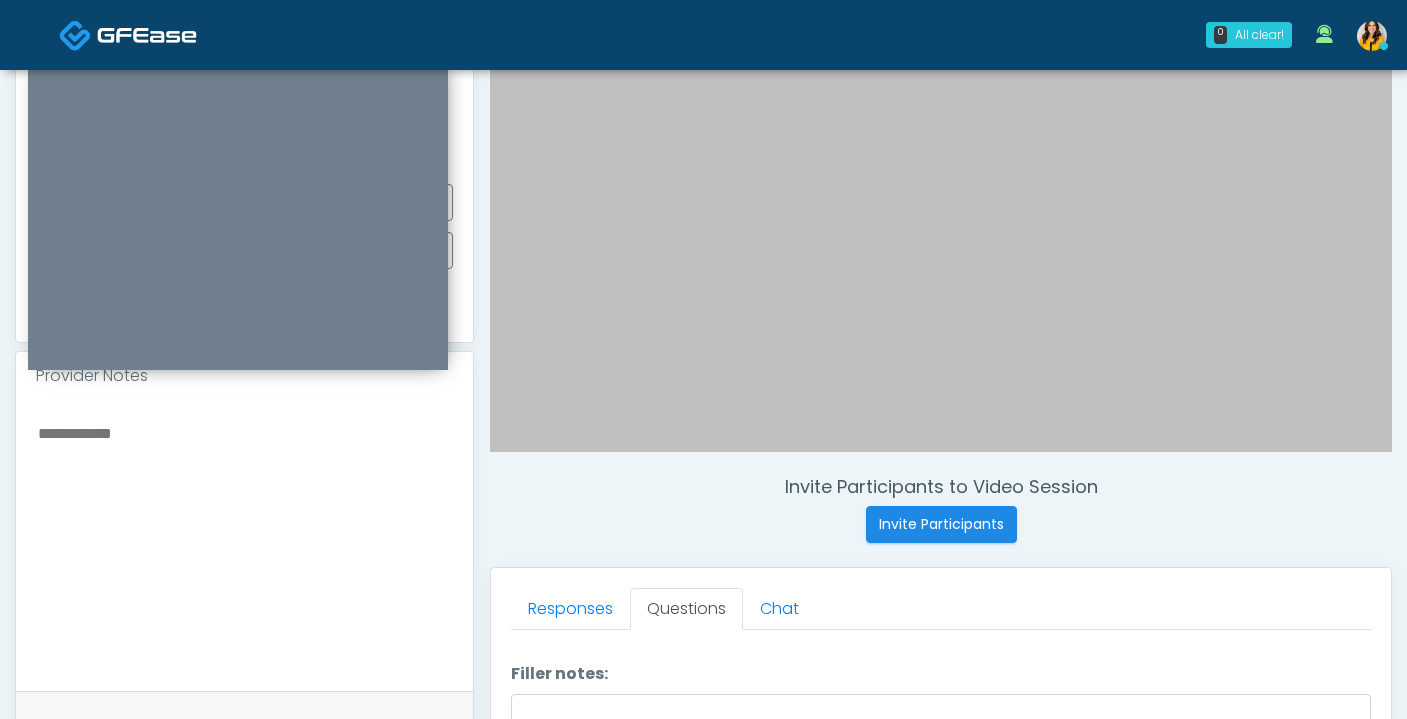 scroll, scrollTop: 548, scrollLeft: 0, axis: vertical 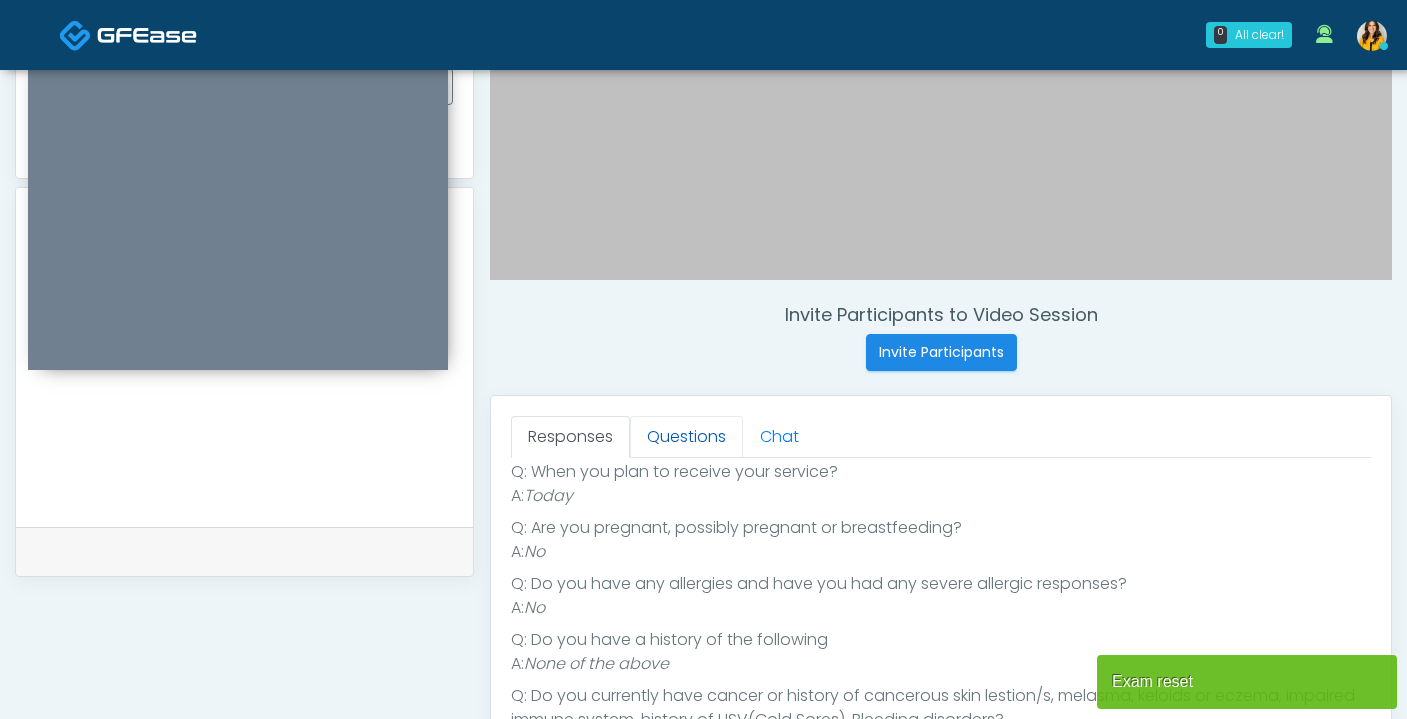 click on "Questions" at bounding box center (686, 437) 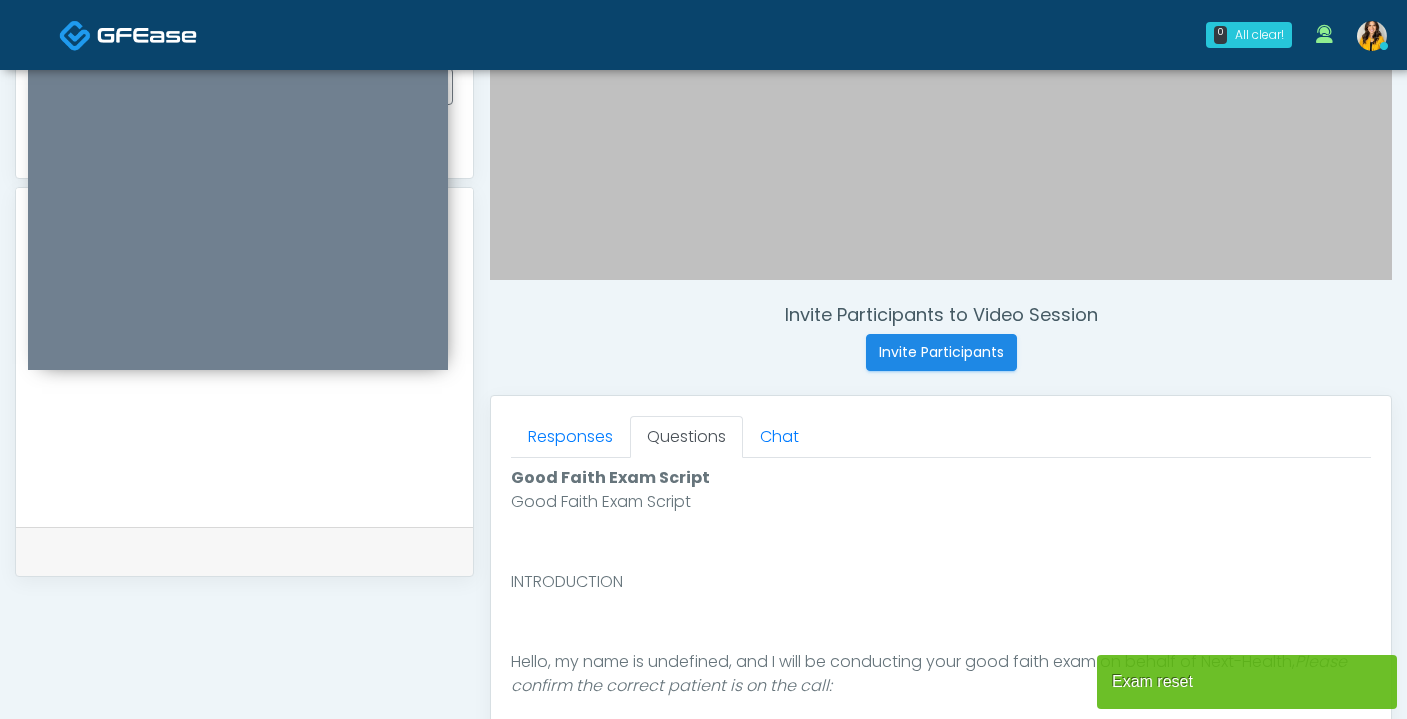 scroll, scrollTop: 0, scrollLeft: 0, axis: both 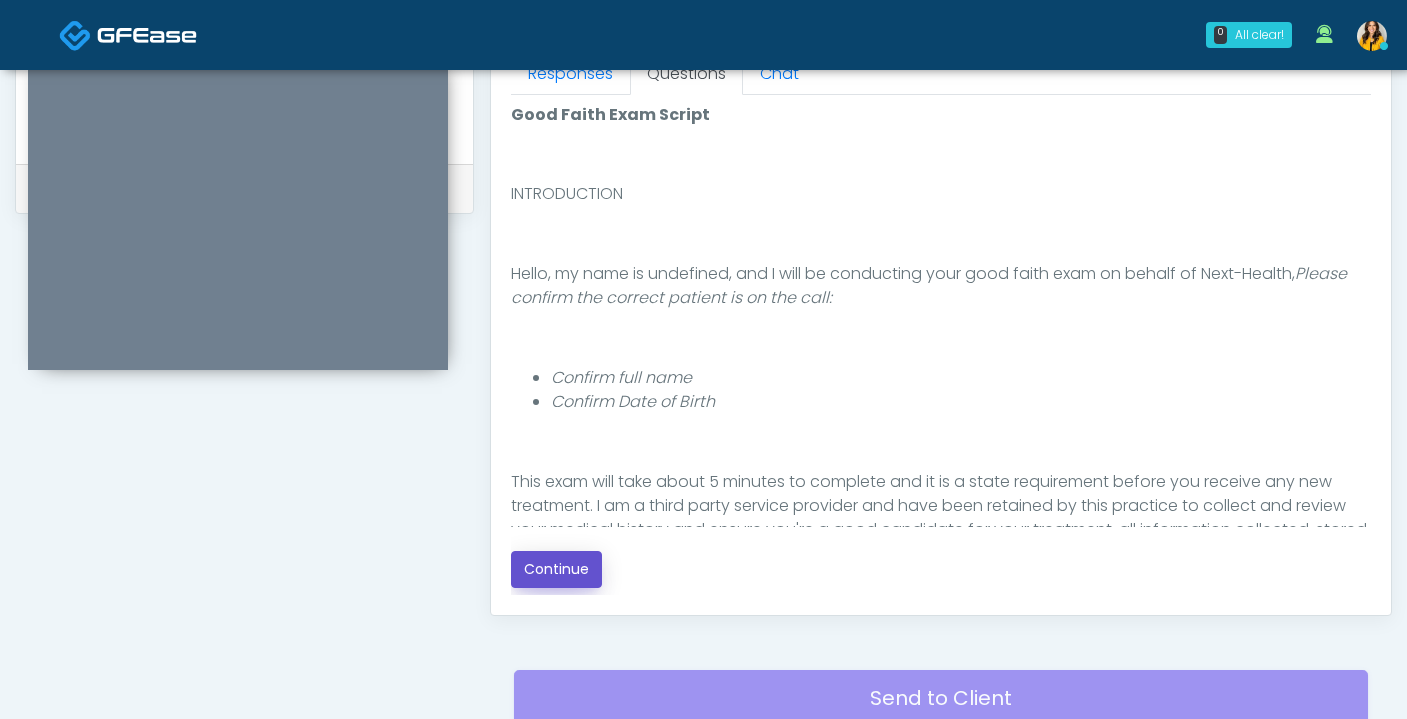 click on "Continue" at bounding box center (556, 569) 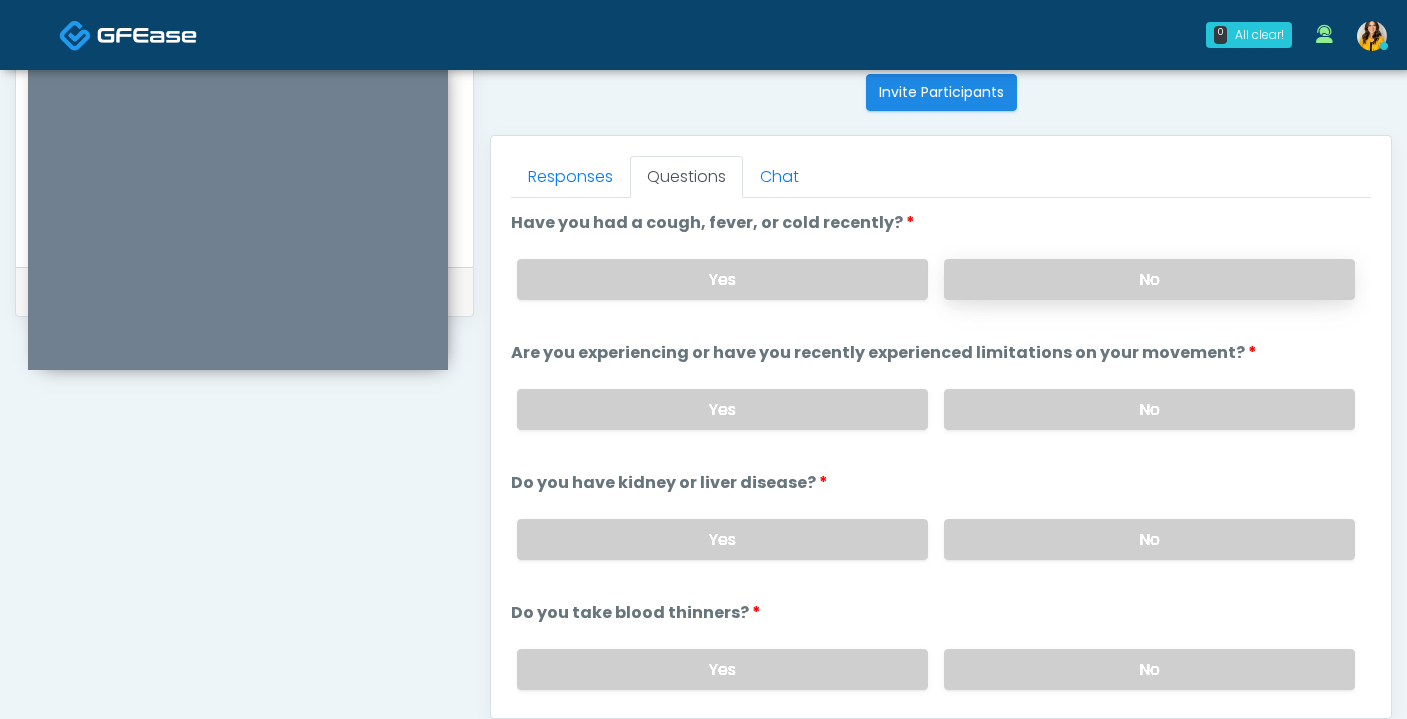 scroll, scrollTop: 790, scrollLeft: 0, axis: vertical 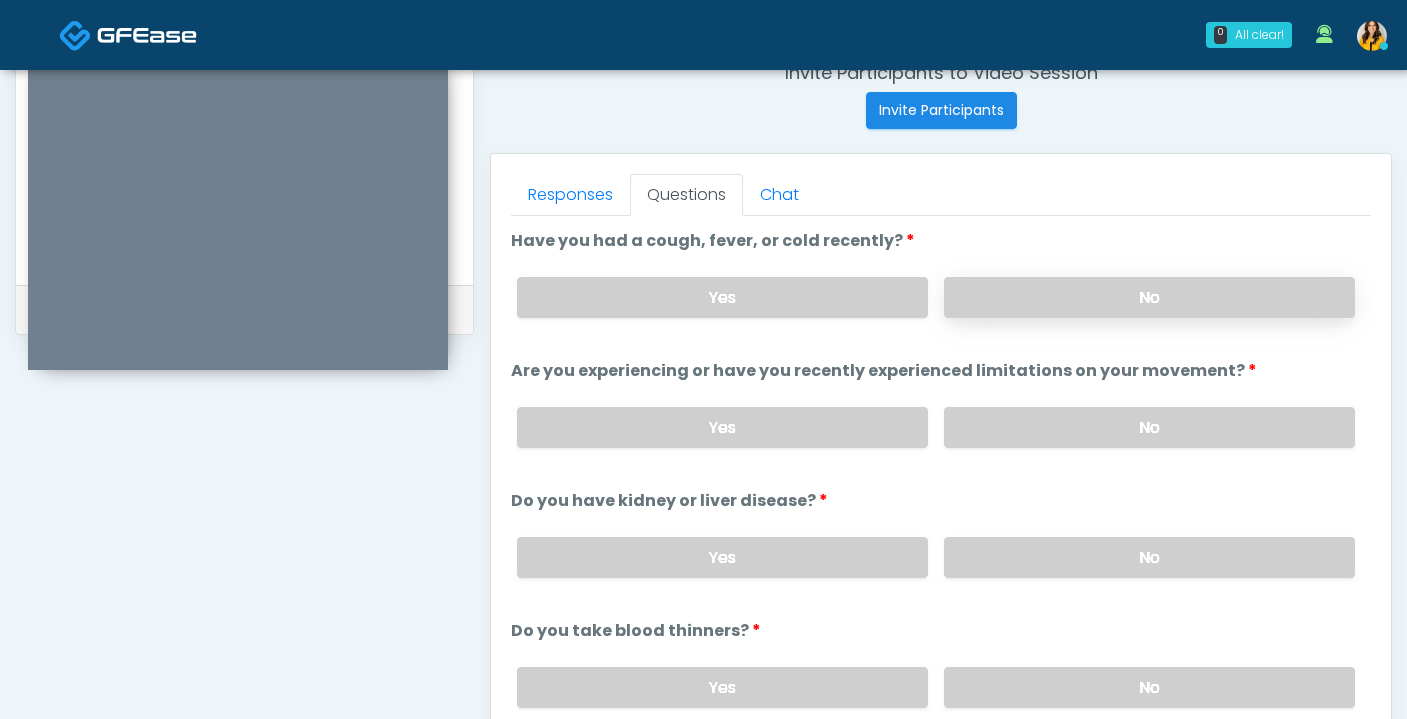 click on "No" at bounding box center (1149, 297) 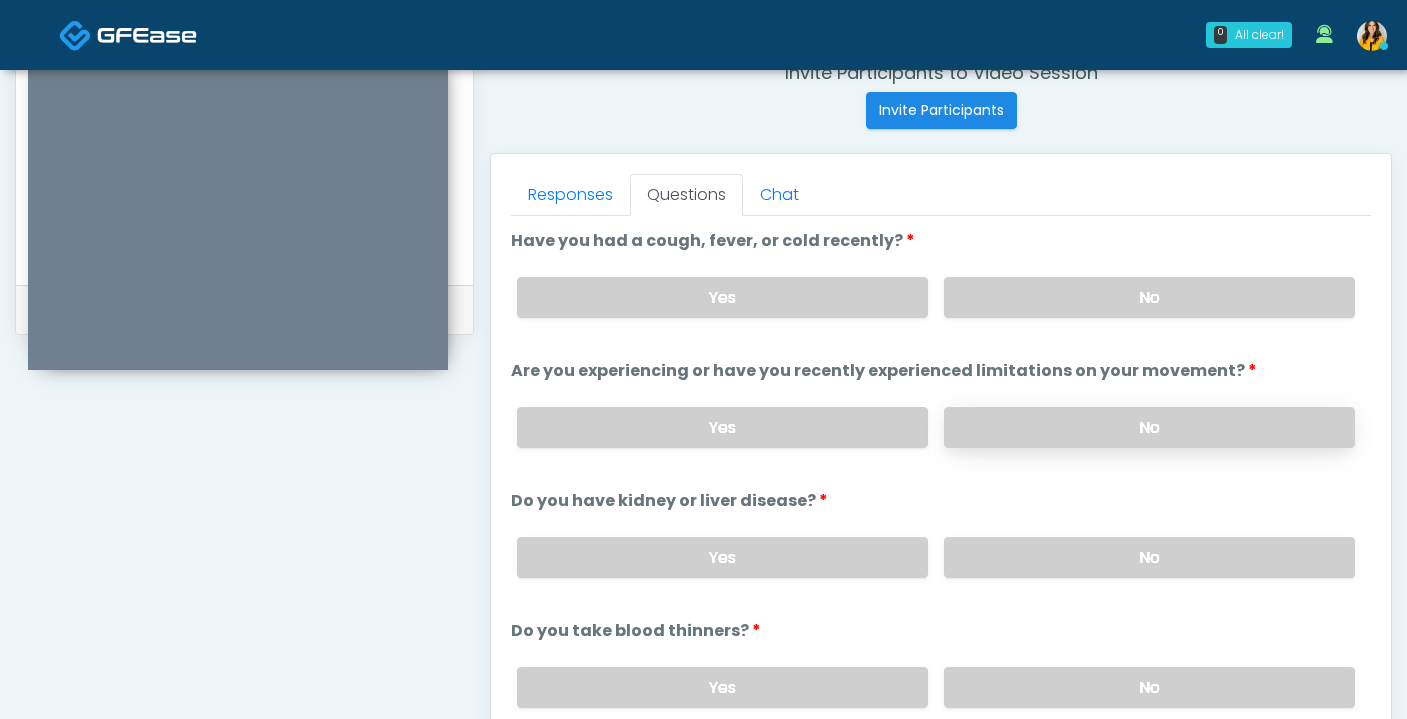 click on "No" at bounding box center (1149, 427) 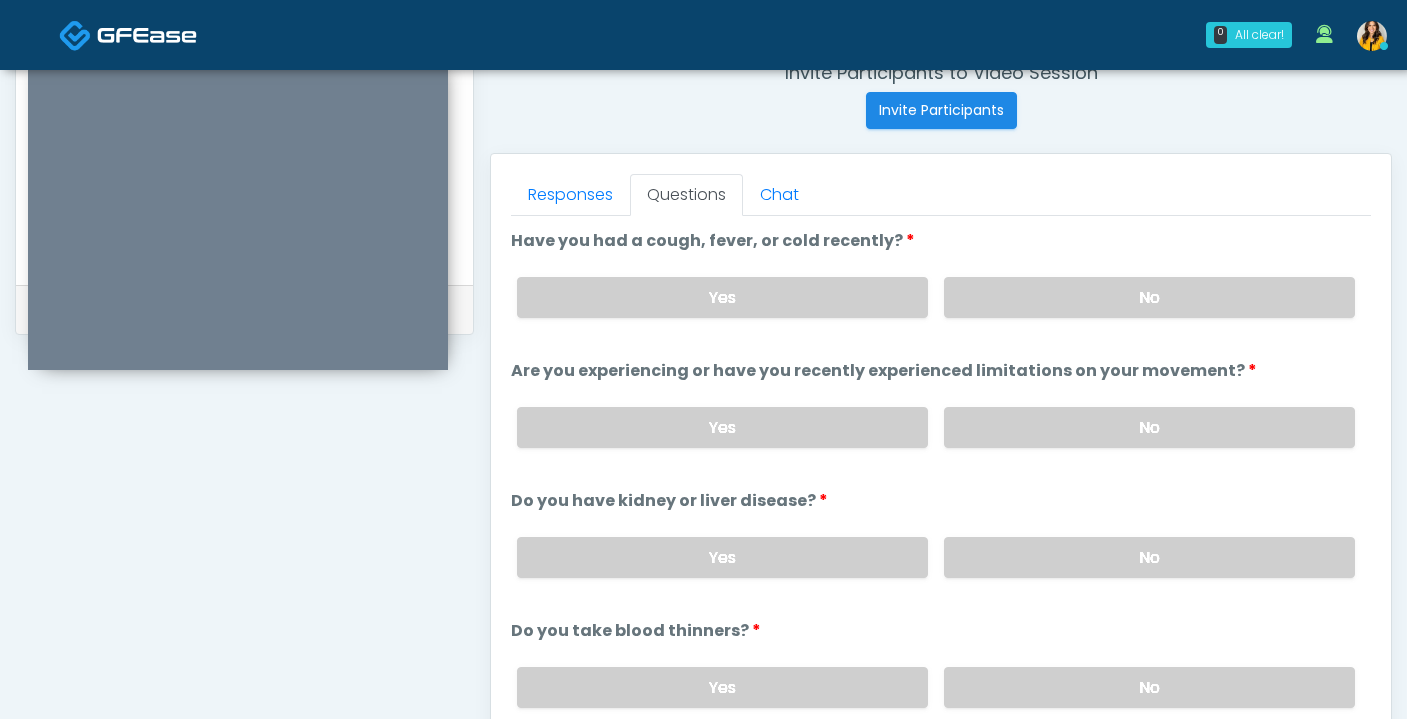 scroll, scrollTop: 93, scrollLeft: 0, axis: vertical 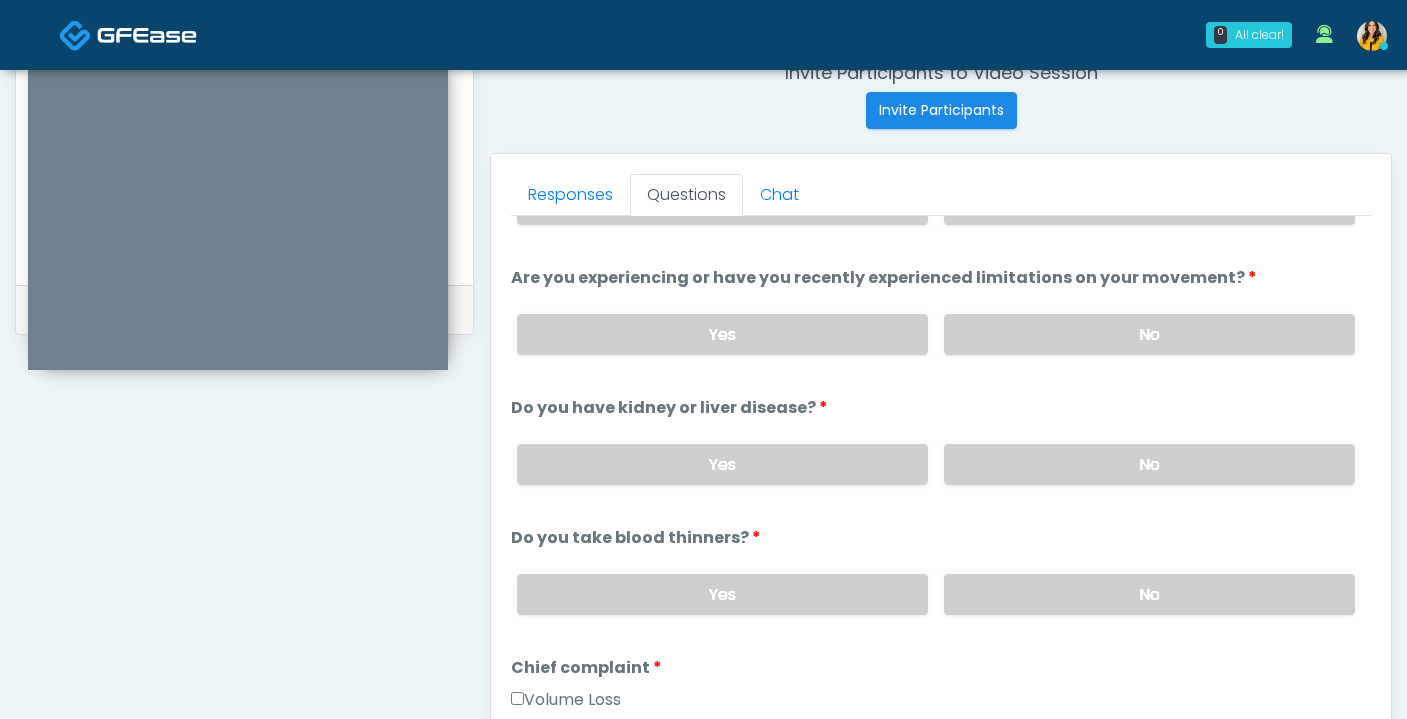 click on "Yes
No" at bounding box center (936, 464) 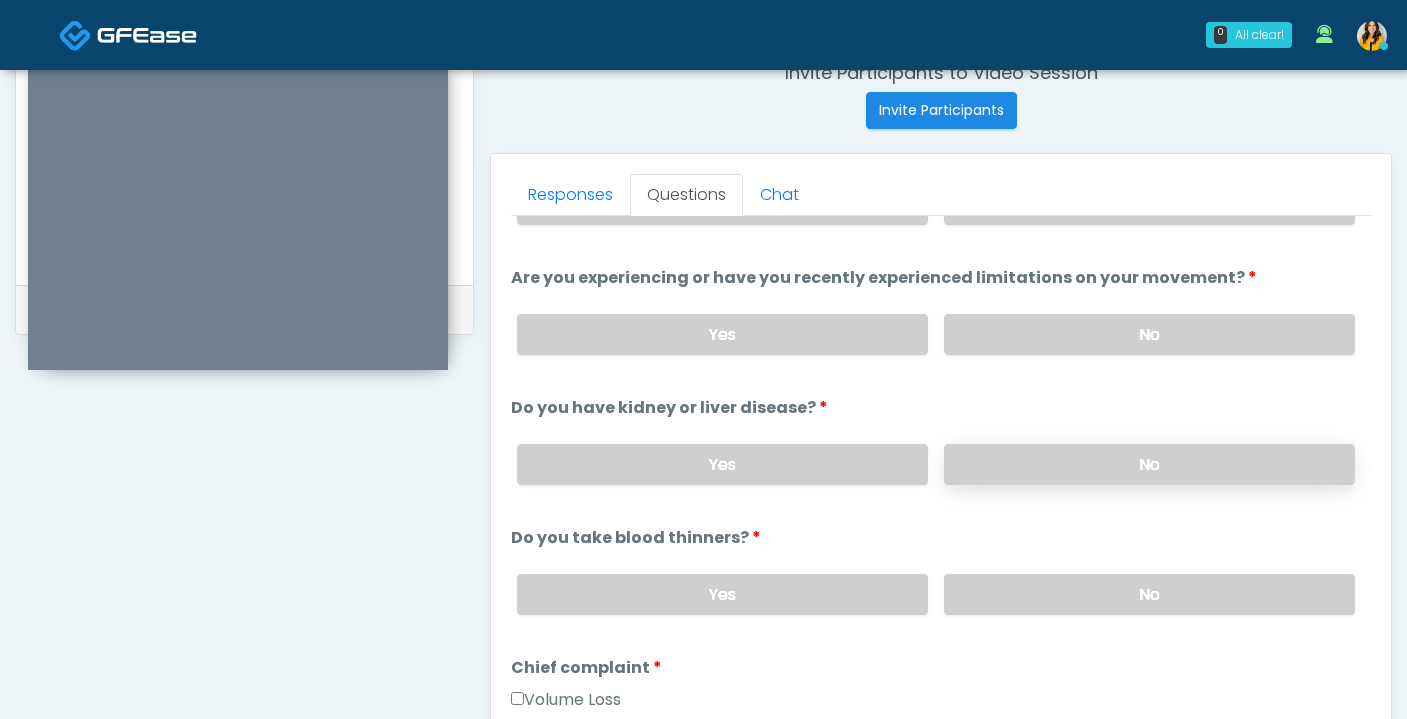 click on "No" at bounding box center [1149, 464] 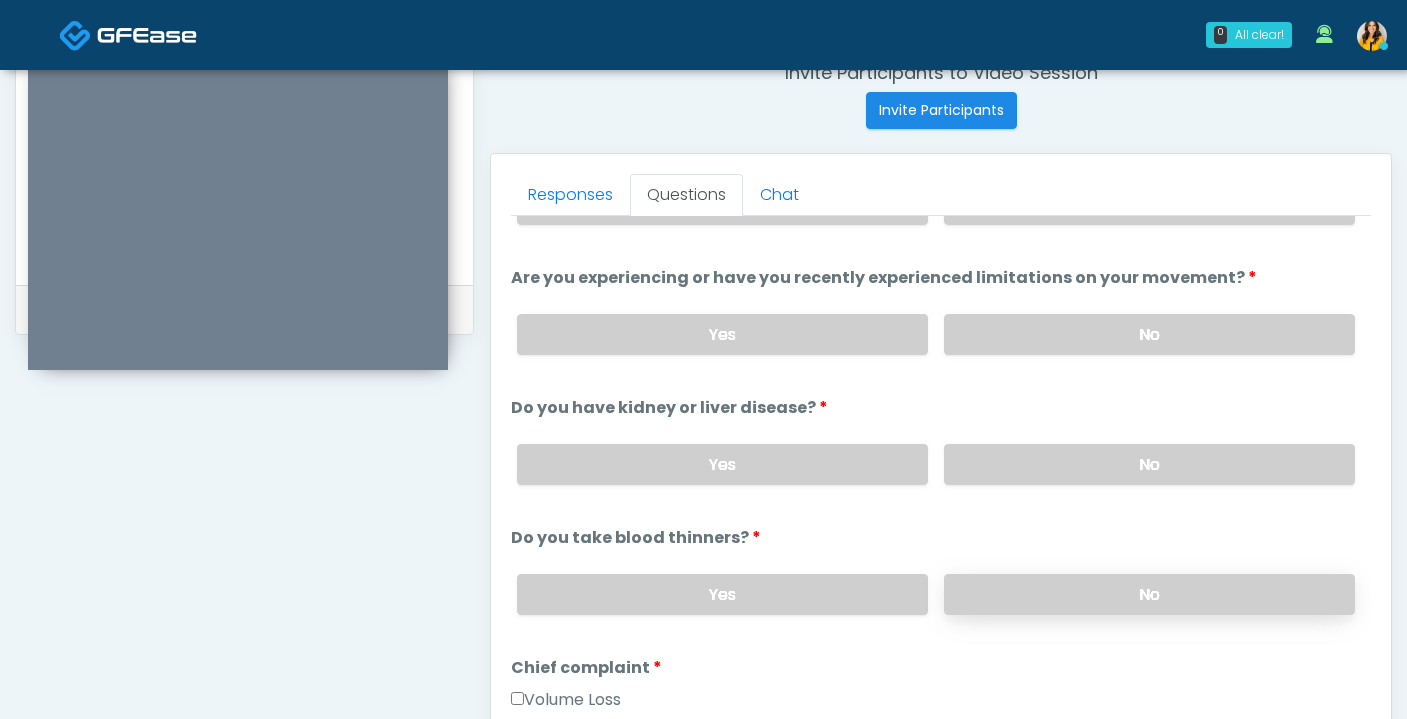 scroll, scrollTop: 180, scrollLeft: 0, axis: vertical 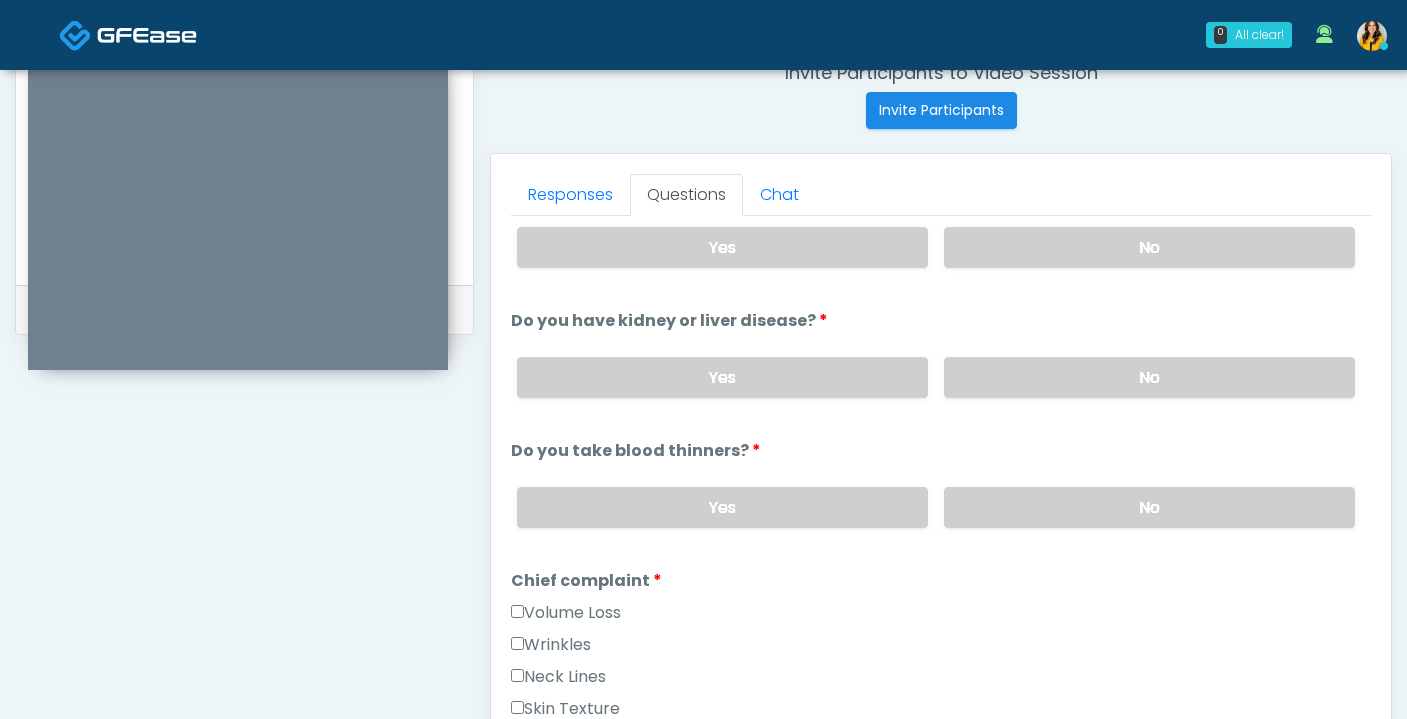 click on "Yes
No" at bounding box center [936, 507] 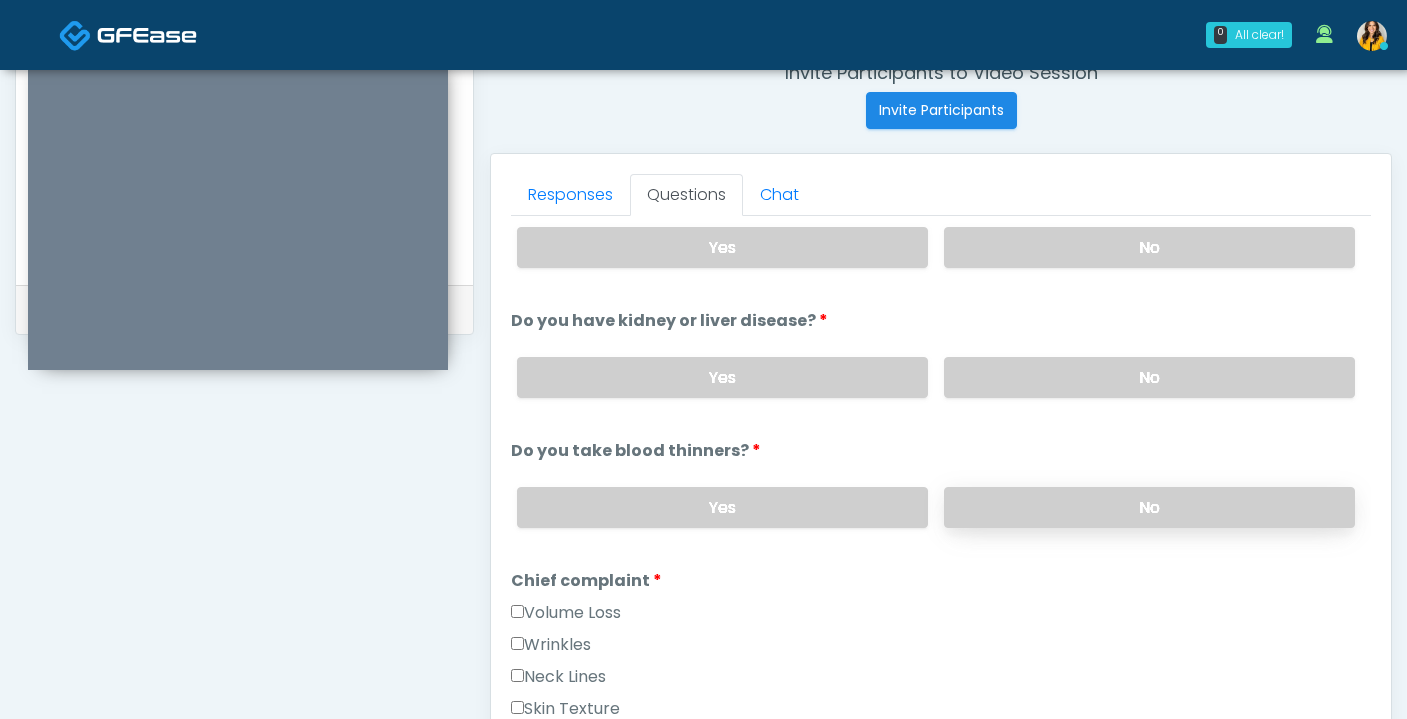 click on "No" at bounding box center [1149, 507] 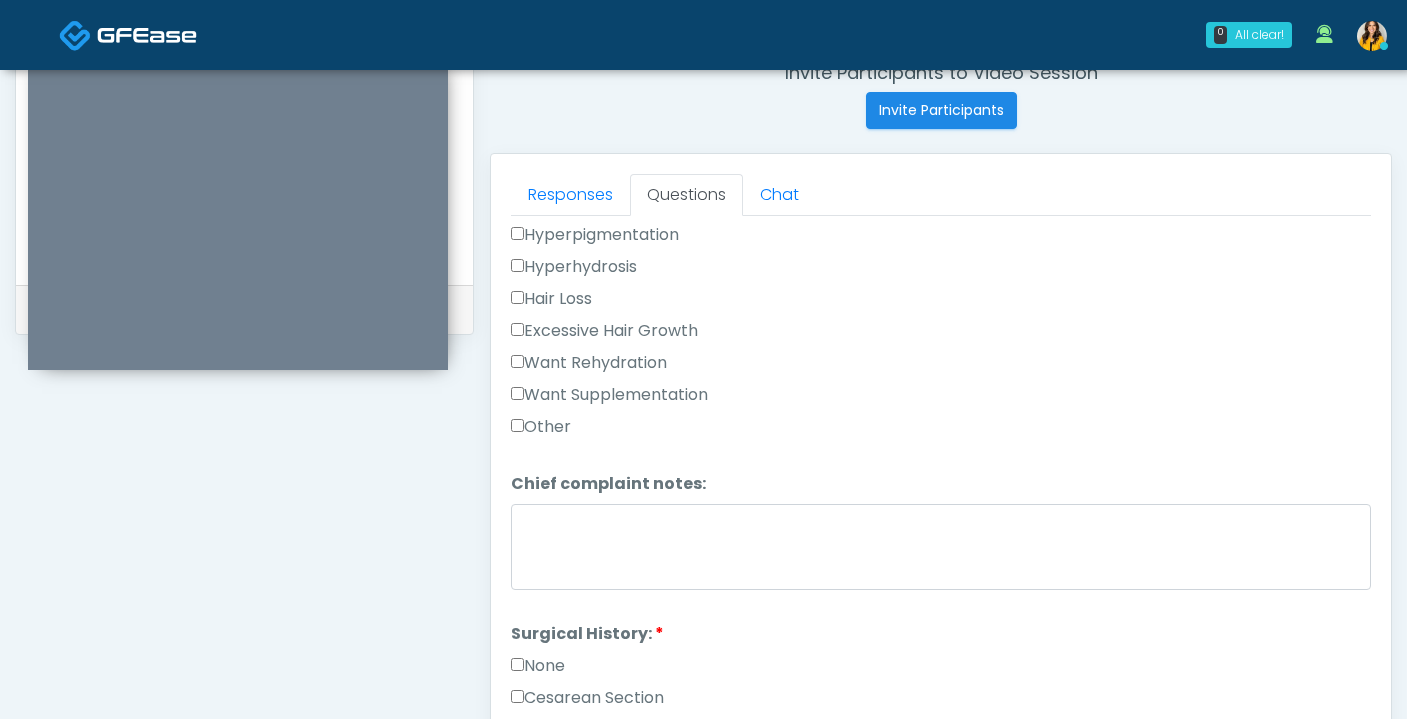 scroll, scrollTop: 700, scrollLeft: 0, axis: vertical 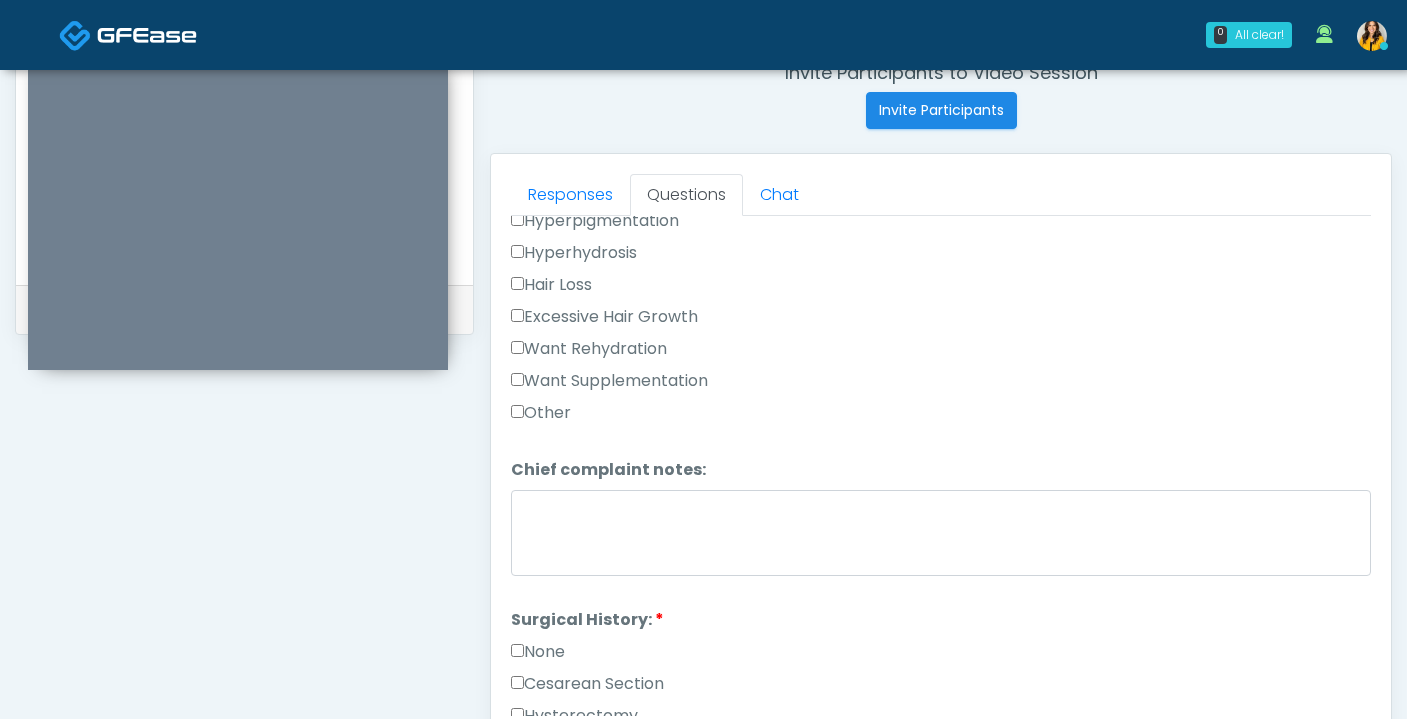 click on "Other" at bounding box center (541, 413) 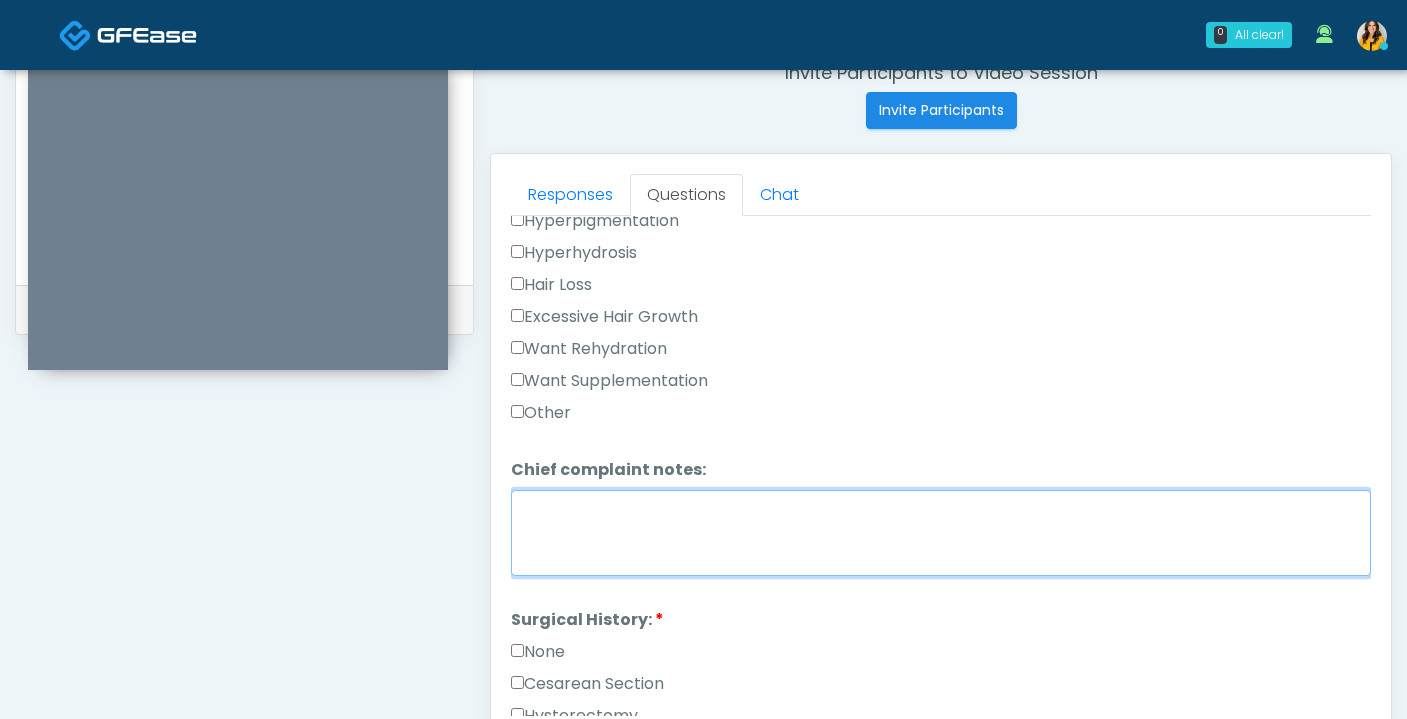 click on "Chief complaint notes:" at bounding box center [941, 533] 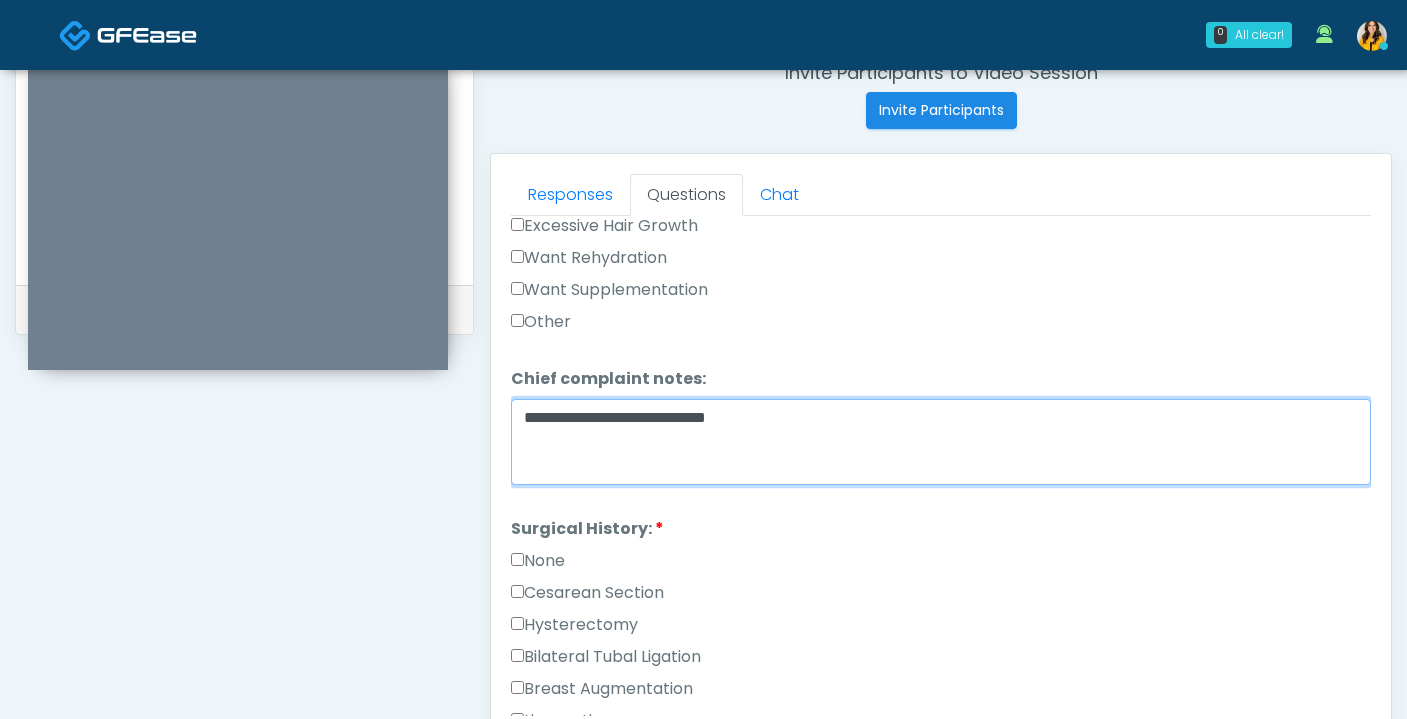 scroll, scrollTop: 814, scrollLeft: 0, axis: vertical 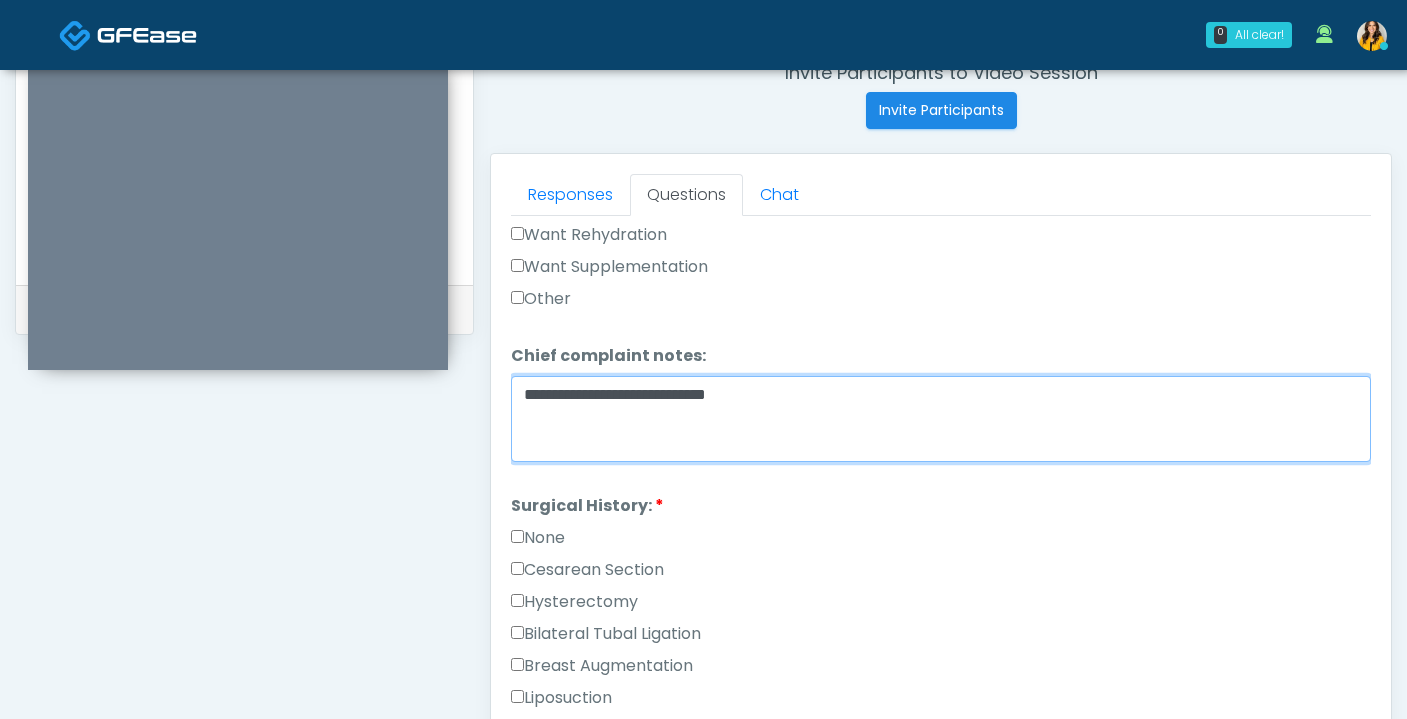 type on "**********" 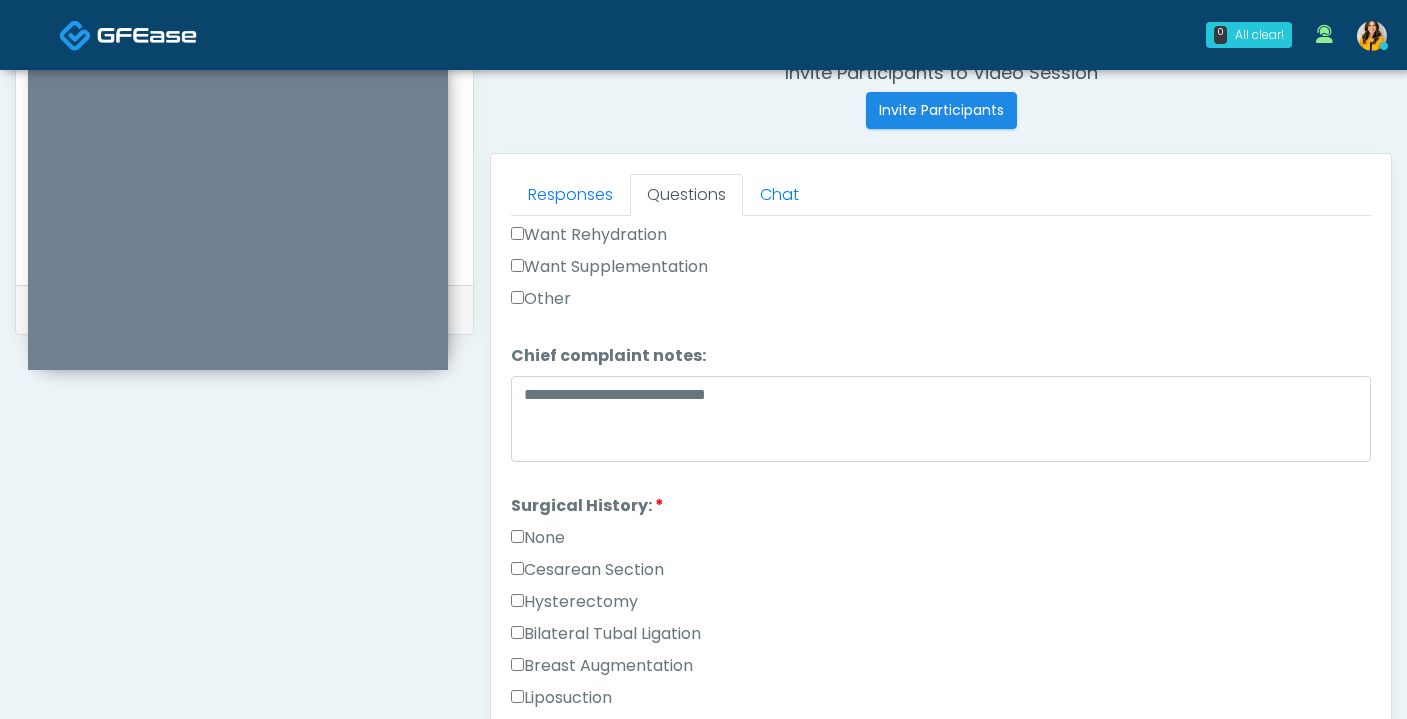 click on "Cesarean Section" at bounding box center (587, 570) 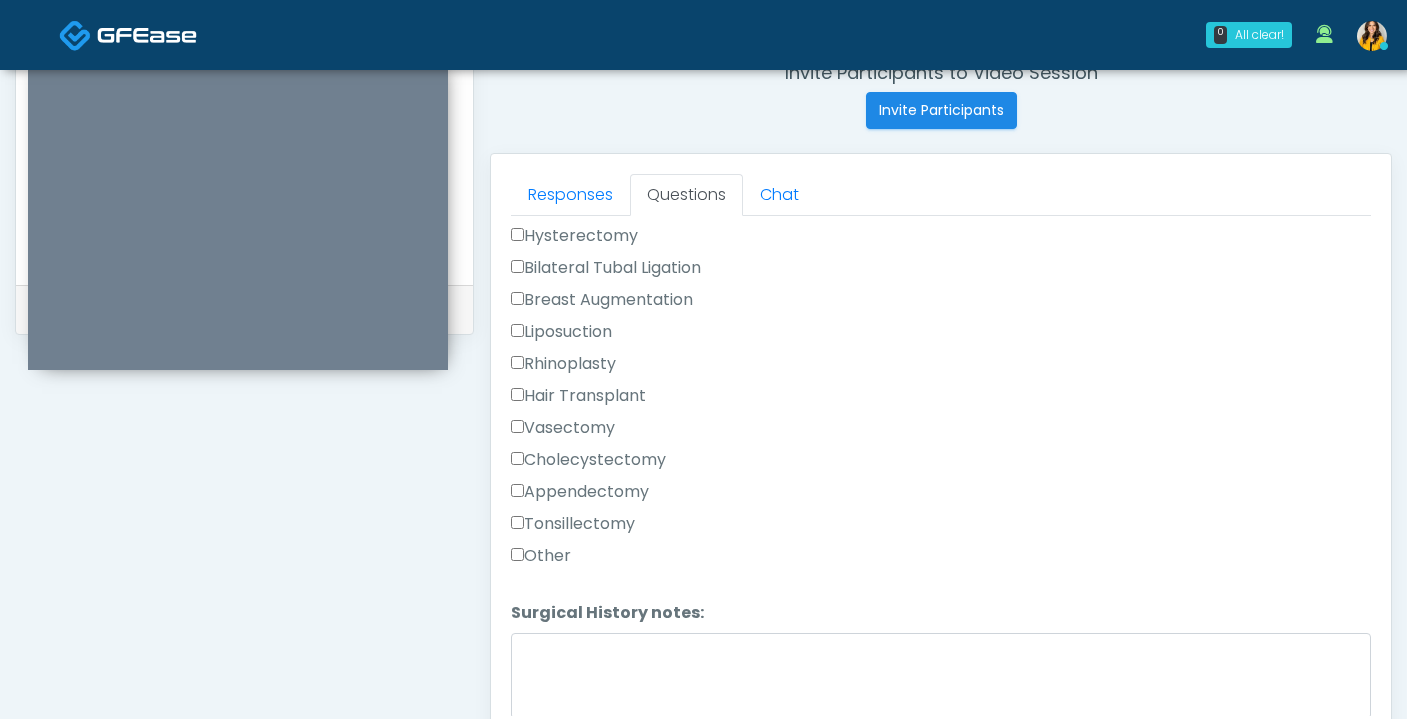 scroll, scrollTop: 1247, scrollLeft: 0, axis: vertical 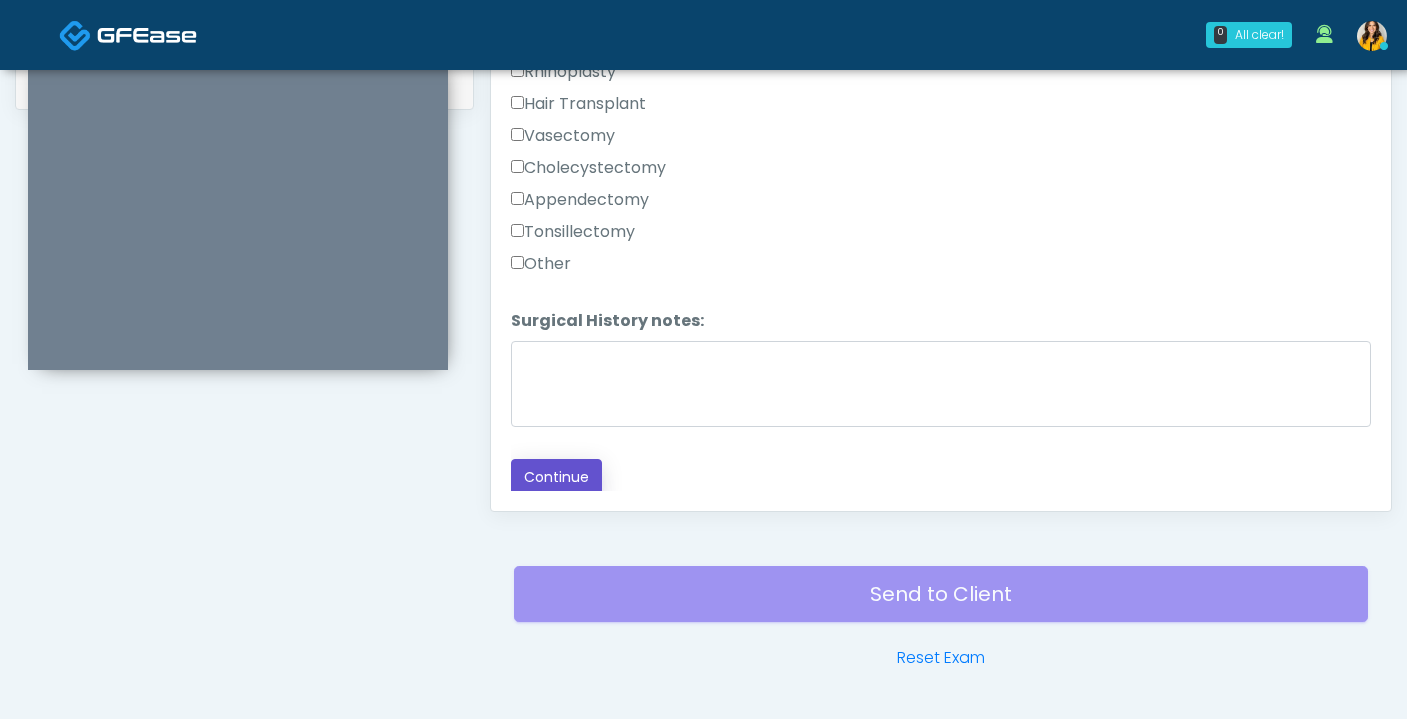 click on "Continue" at bounding box center [556, 477] 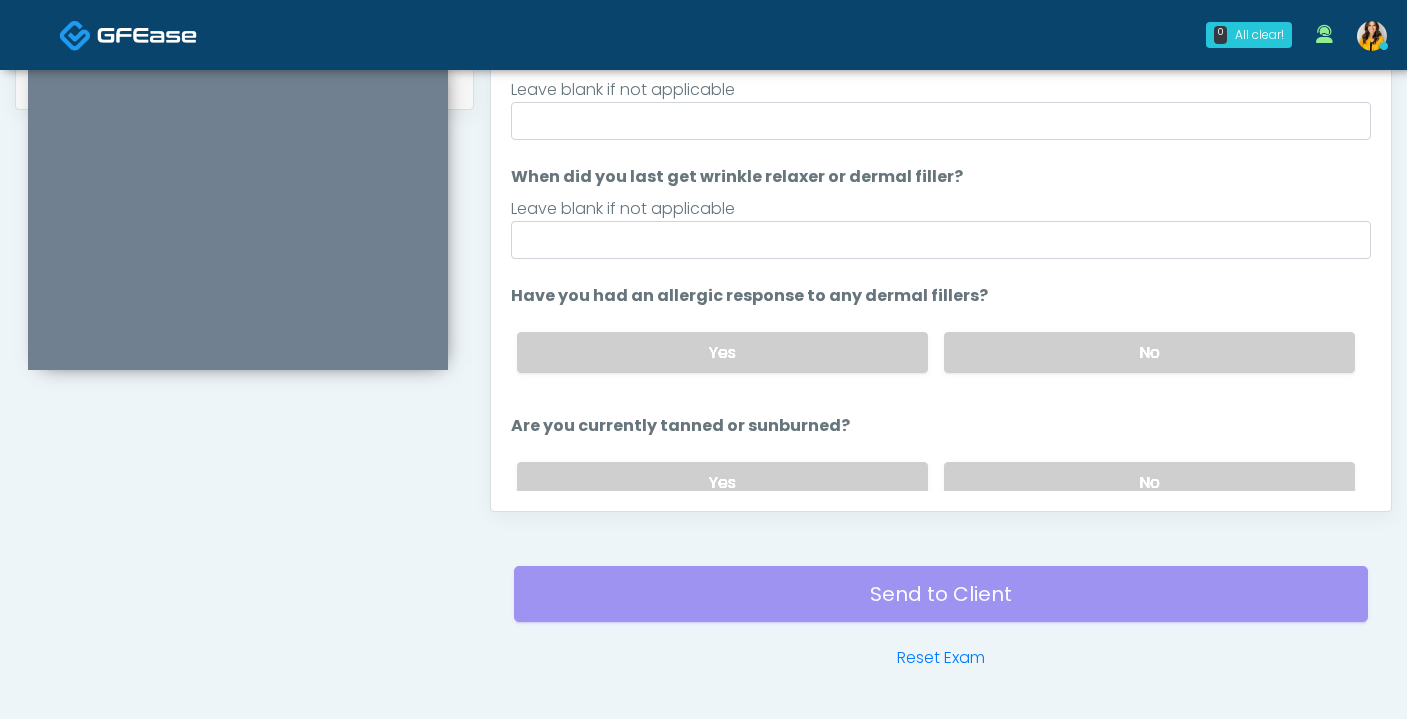 scroll, scrollTop: 0, scrollLeft: 0, axis: both 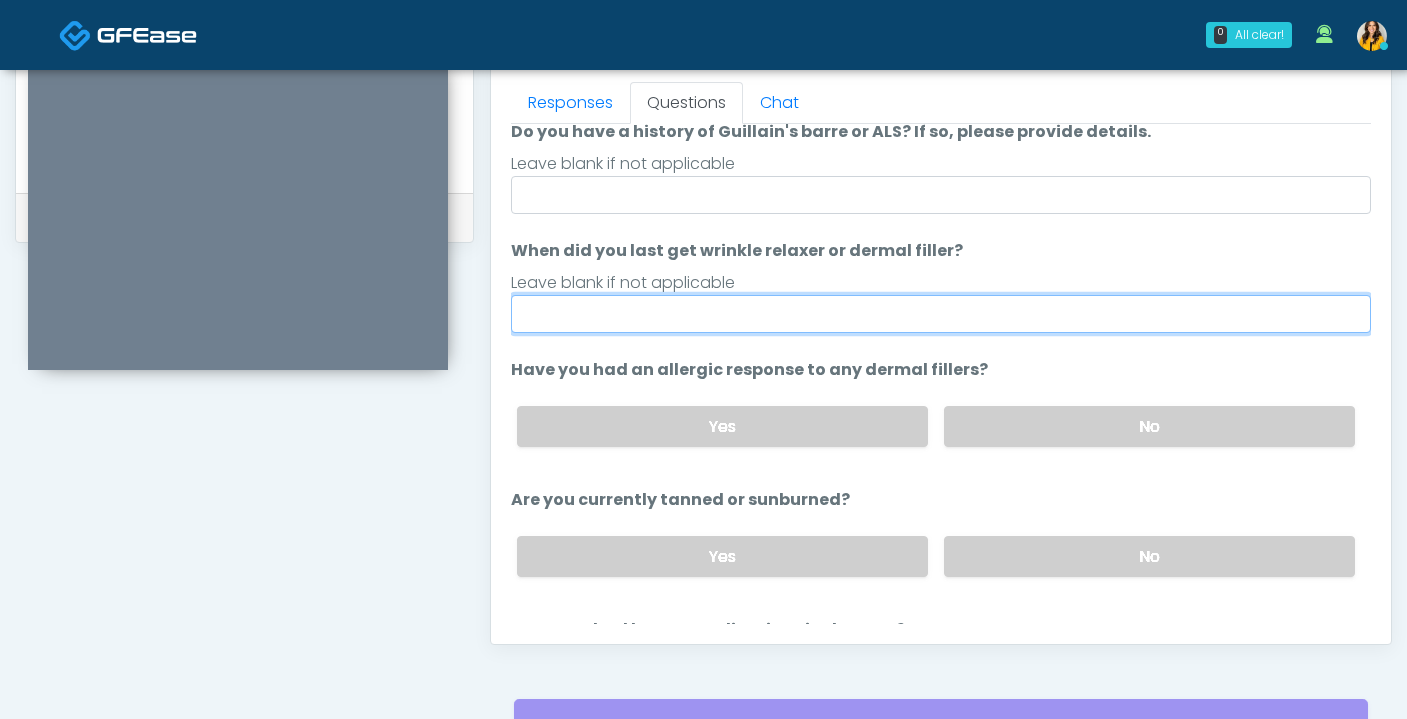 click on "When did you last get wrinkle relaxer or dermal filler?" at bounding box center [941, 314] 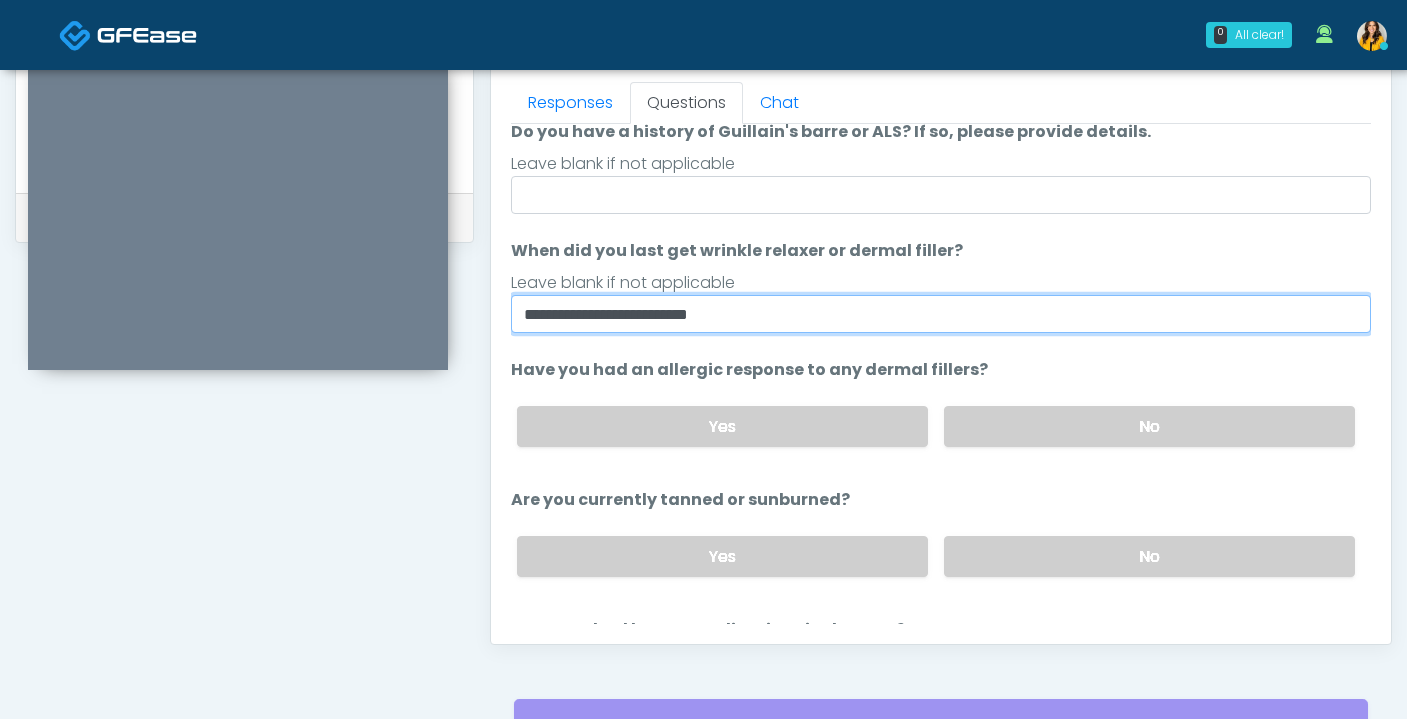 scroll, scrollTop: 156, scrollLeft: 0, axis: vertical 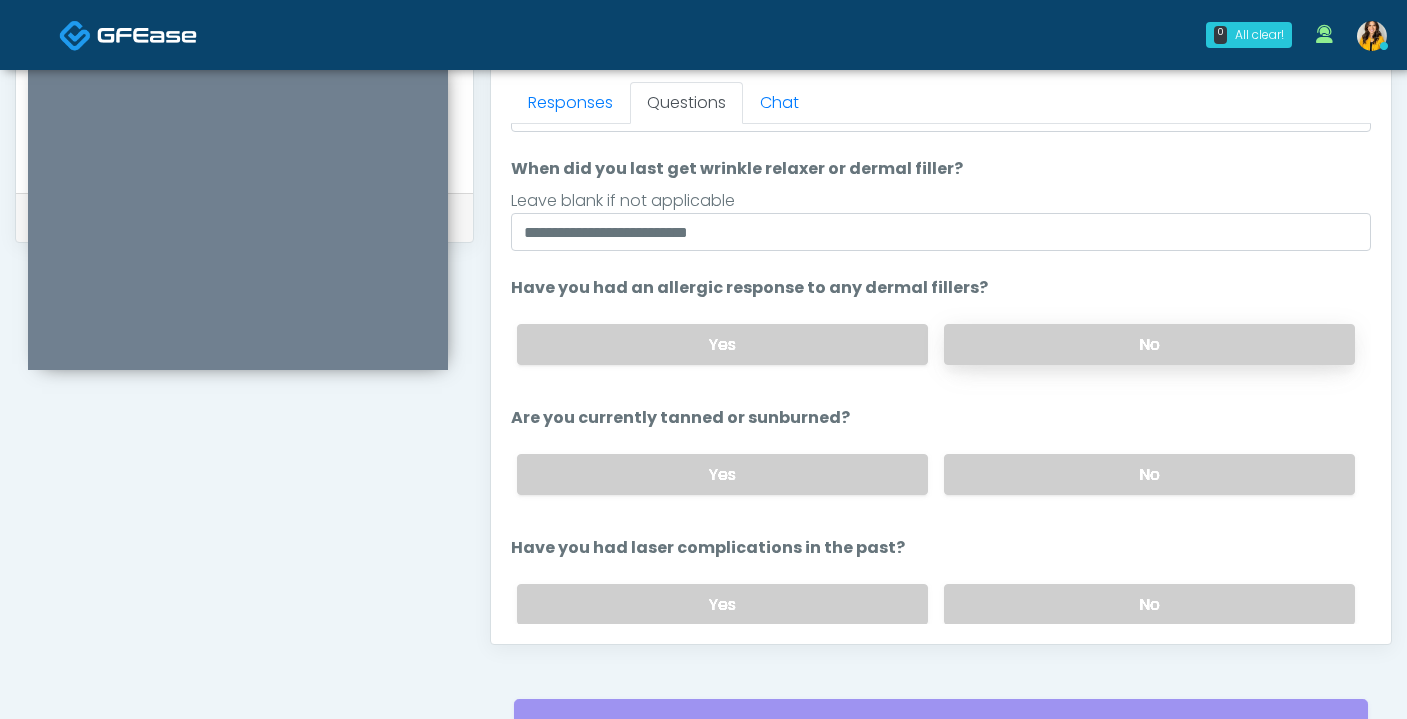 click on "No" at bounding box center [1149, 344] 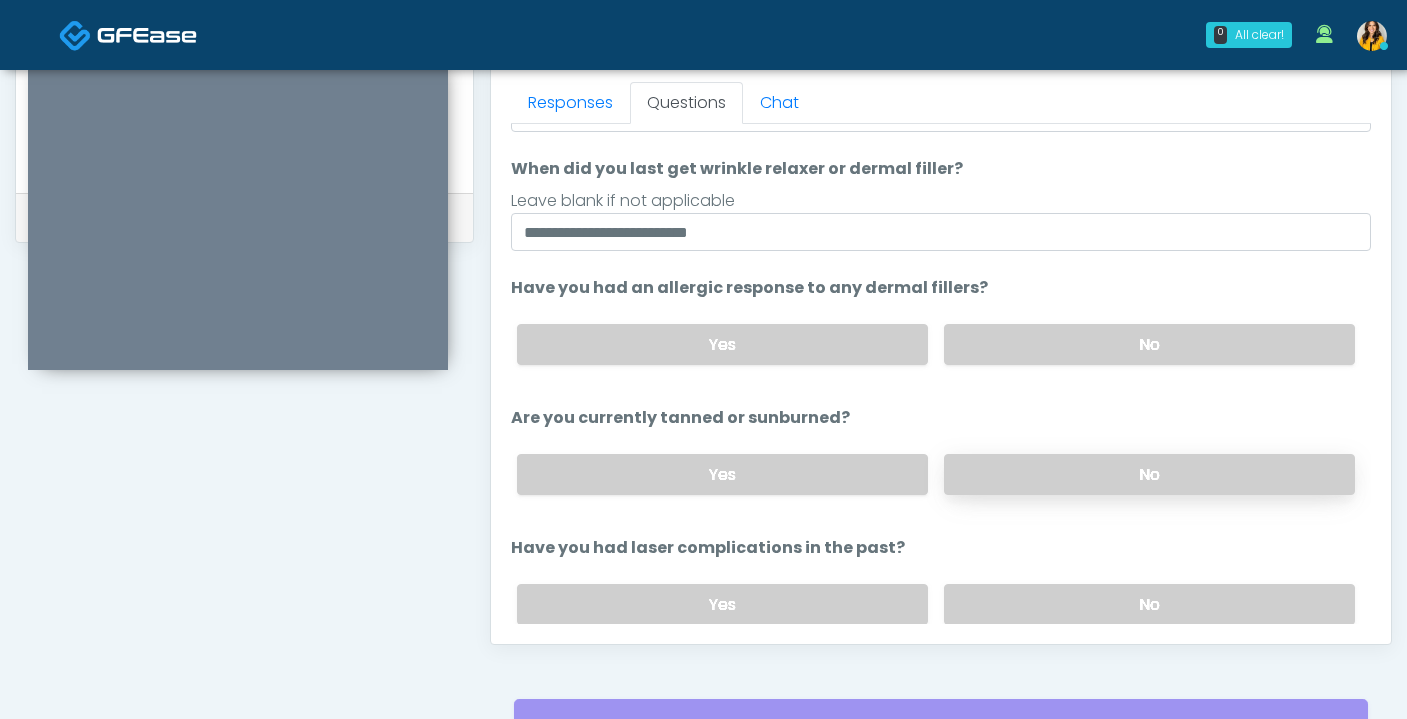 click on "No" at bounding box center [1149, 474] 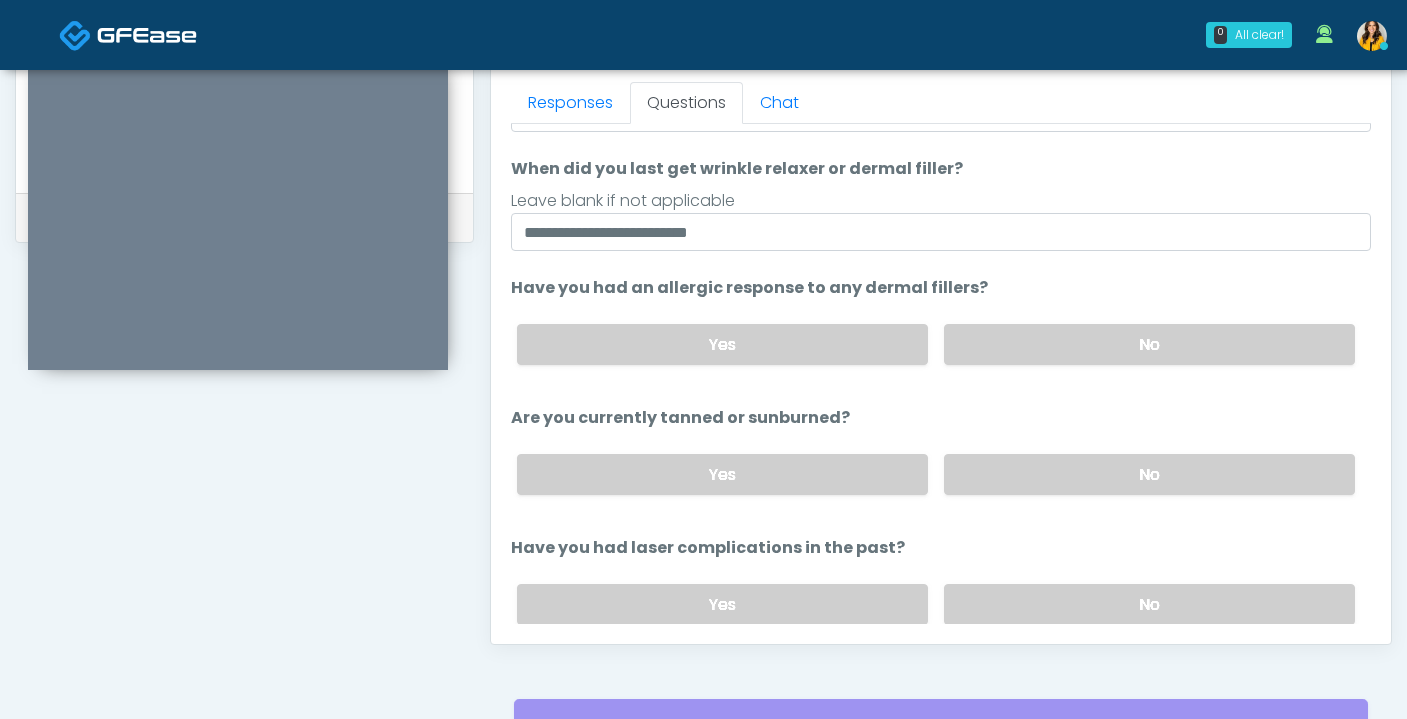 scroll, scrollTop: 232, scrollLeft: 0, axis: vertical 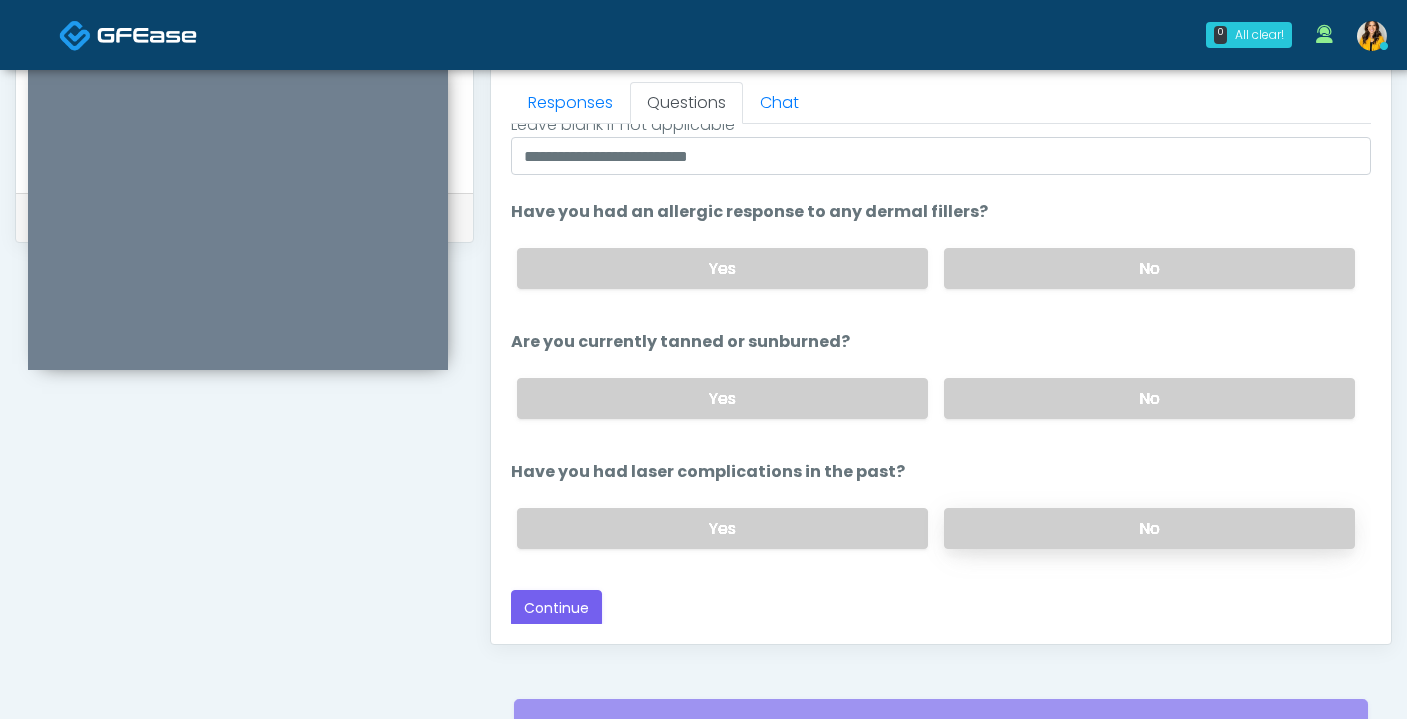 click on "No" at bounding box center [1149, 528] 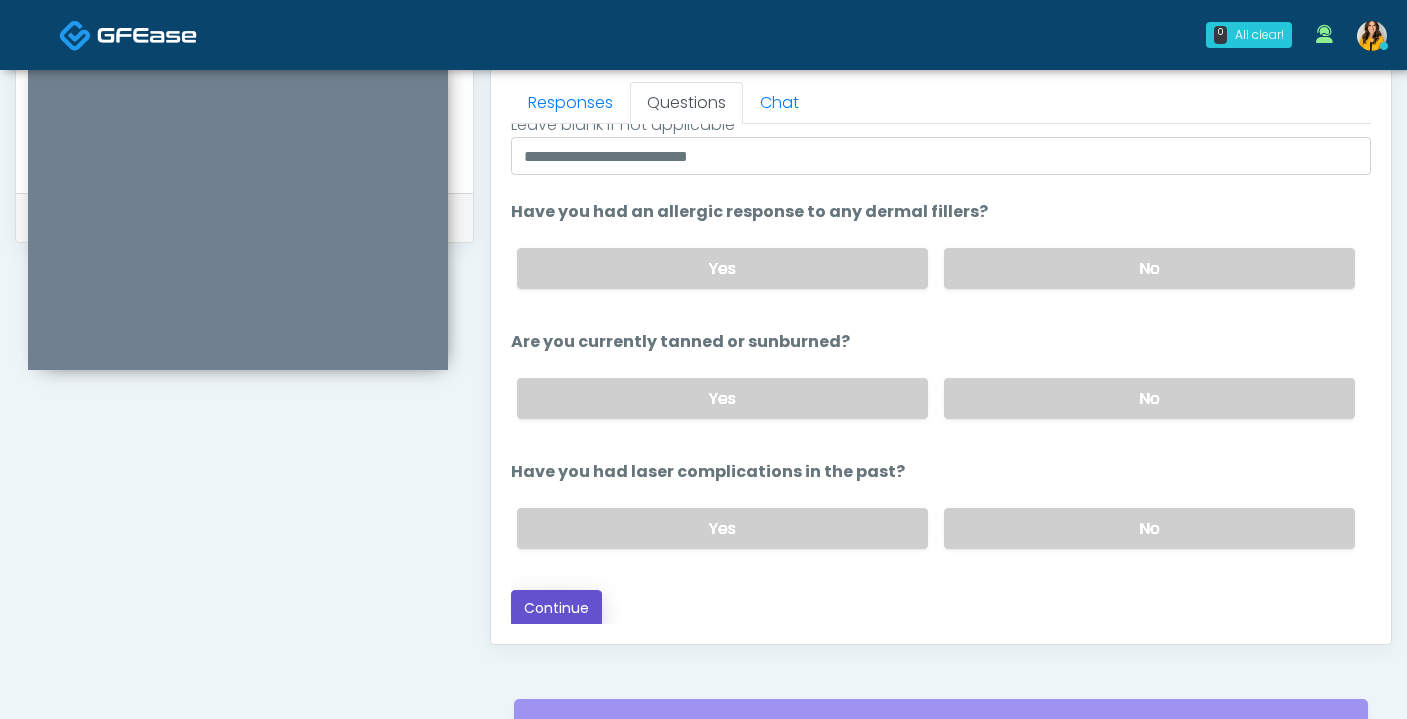 click on "Continue" at bounding box center (556, 608) 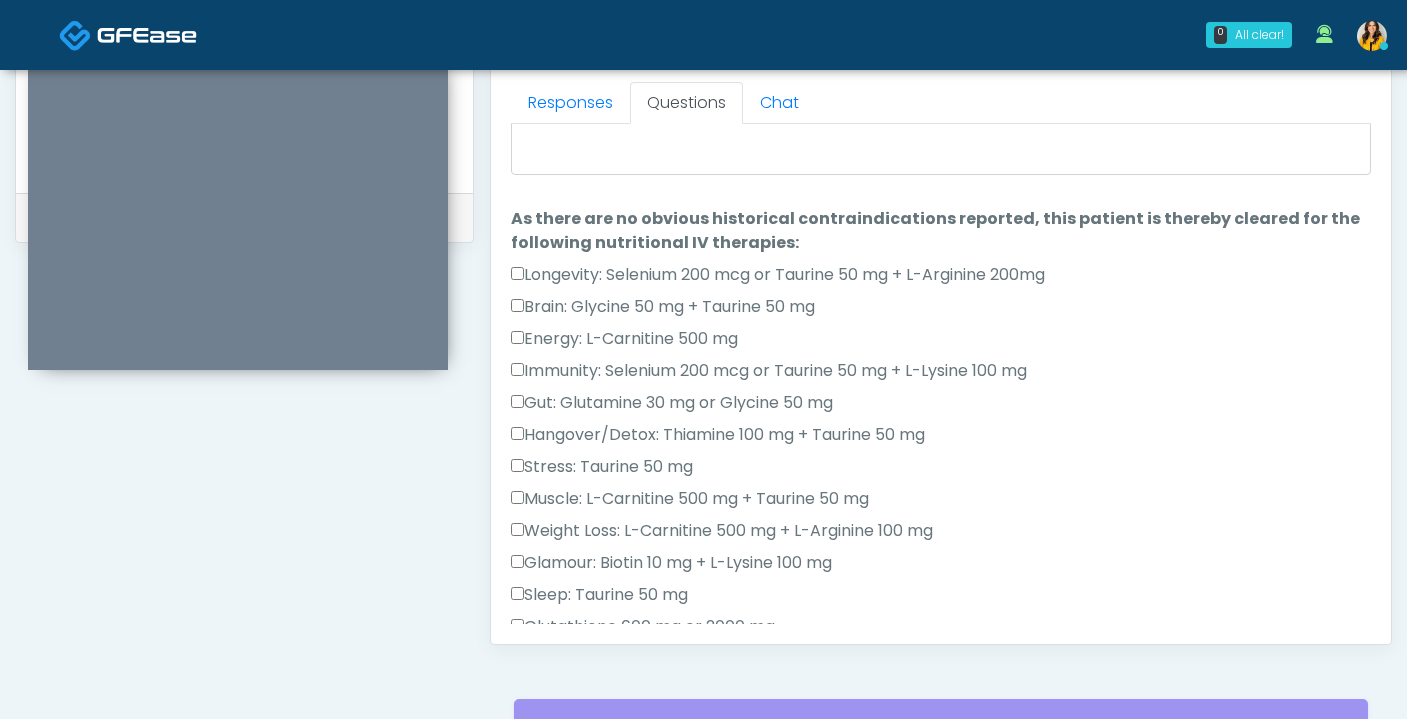 scroll, scrollTop: 0, scrollLeft: 0, axis: both 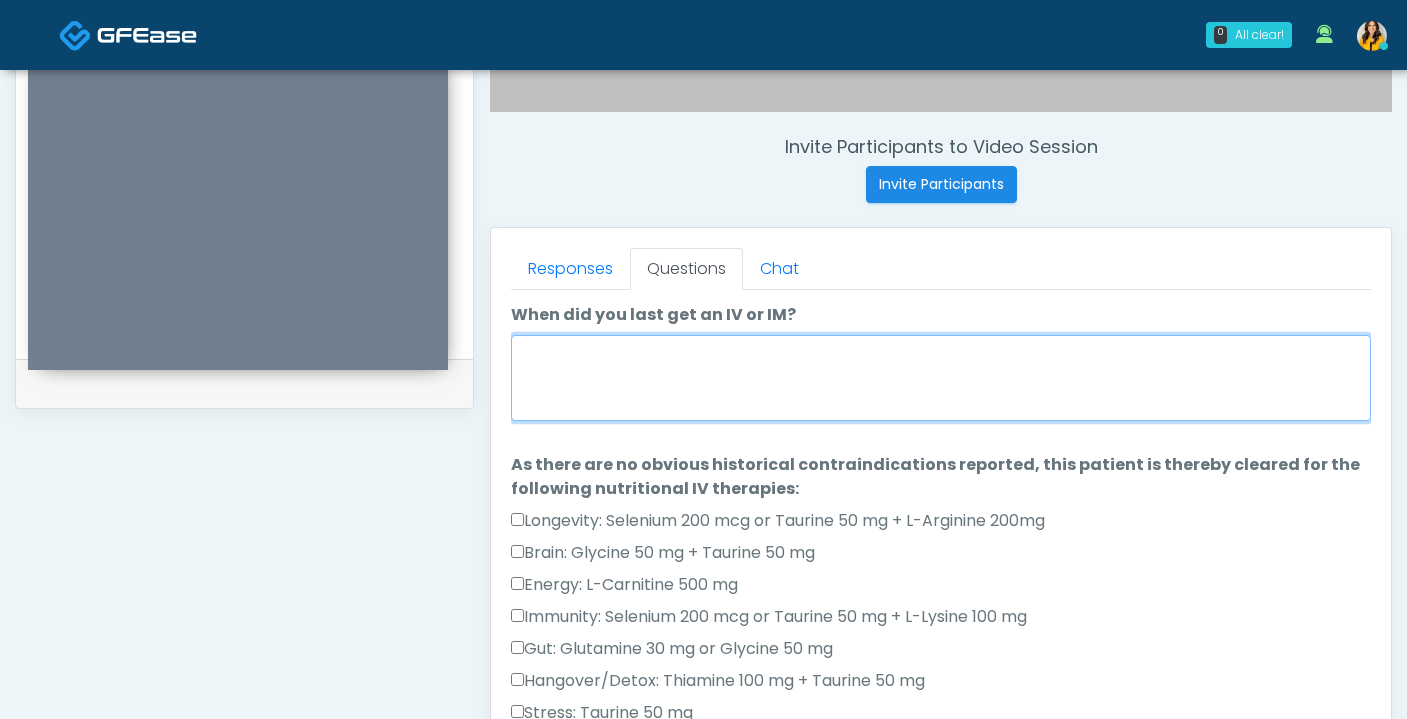click on "When did you last get an IV or IM?" at bounding box center [941, 378] 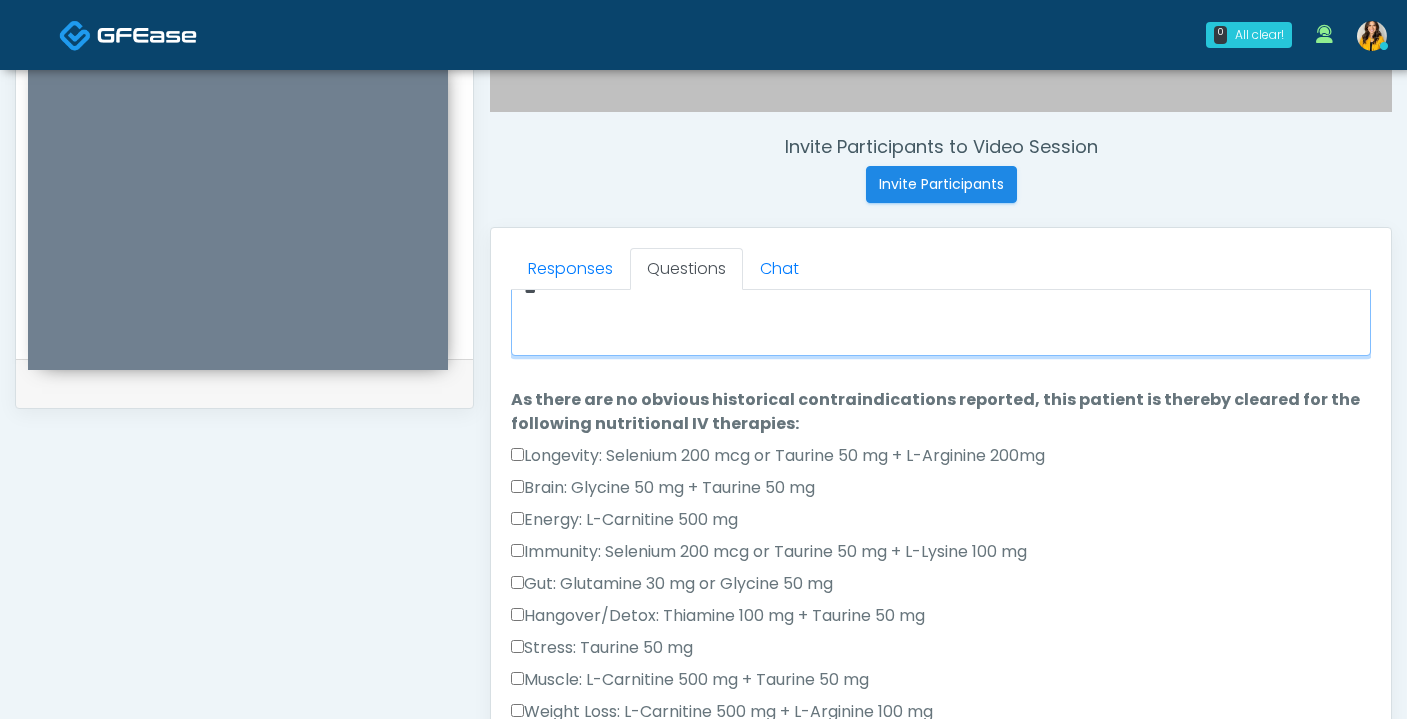 type on "*" 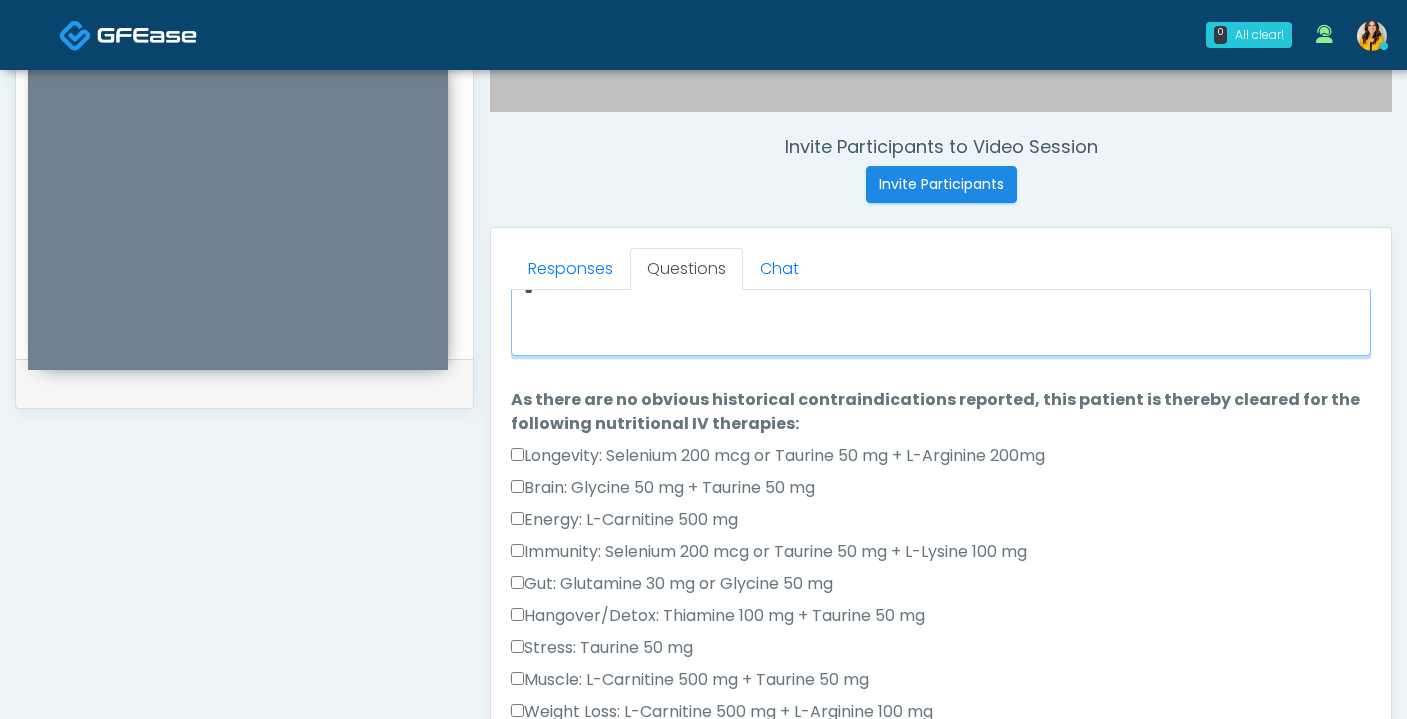 type 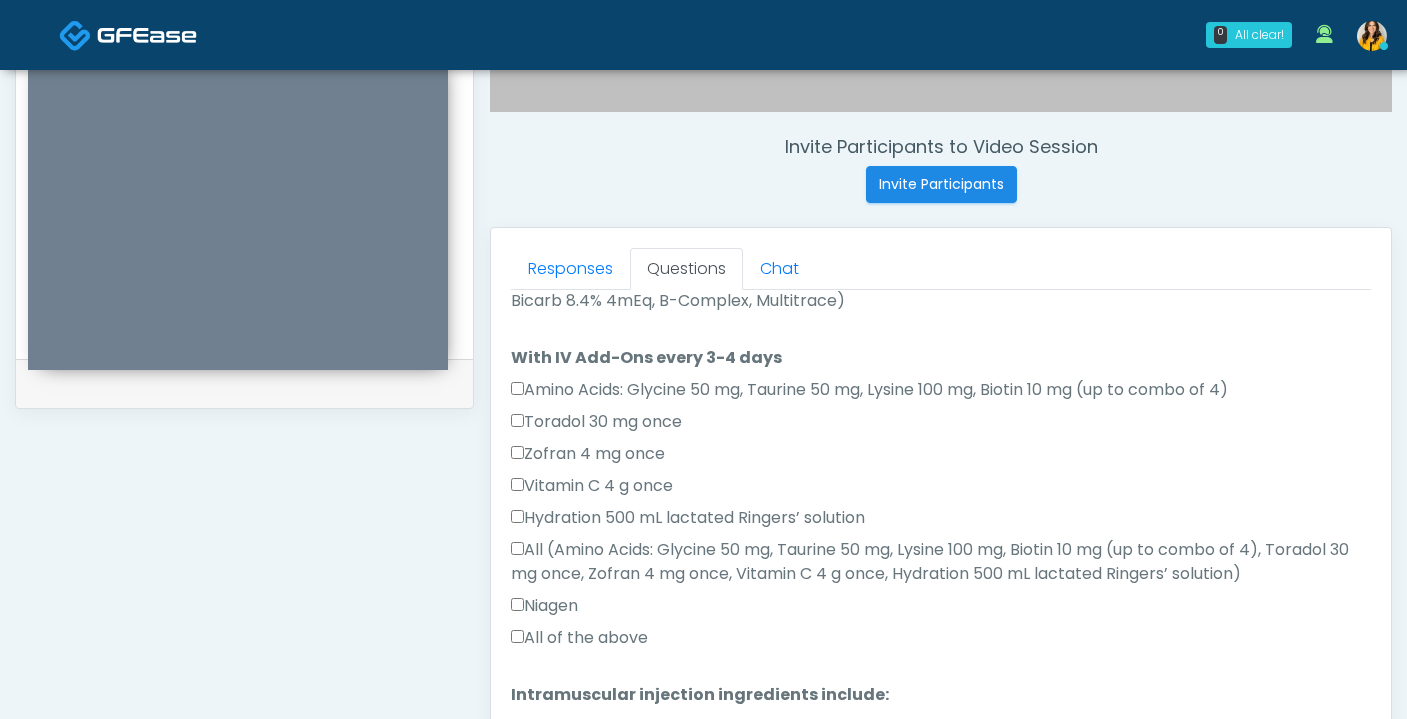 scroll, scrollTop: 1231, scrollLeft: 0, axis: vertical 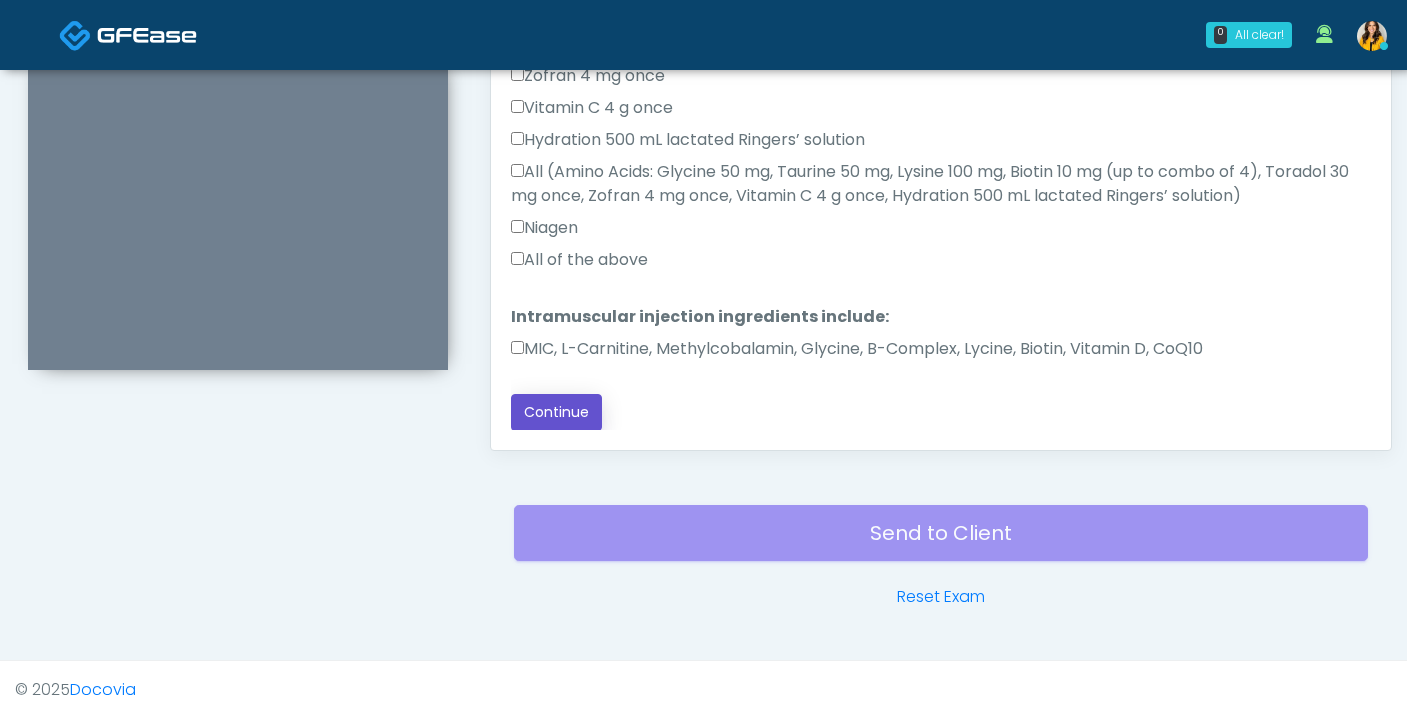click on "Continue" at bounding box center [556, 412] 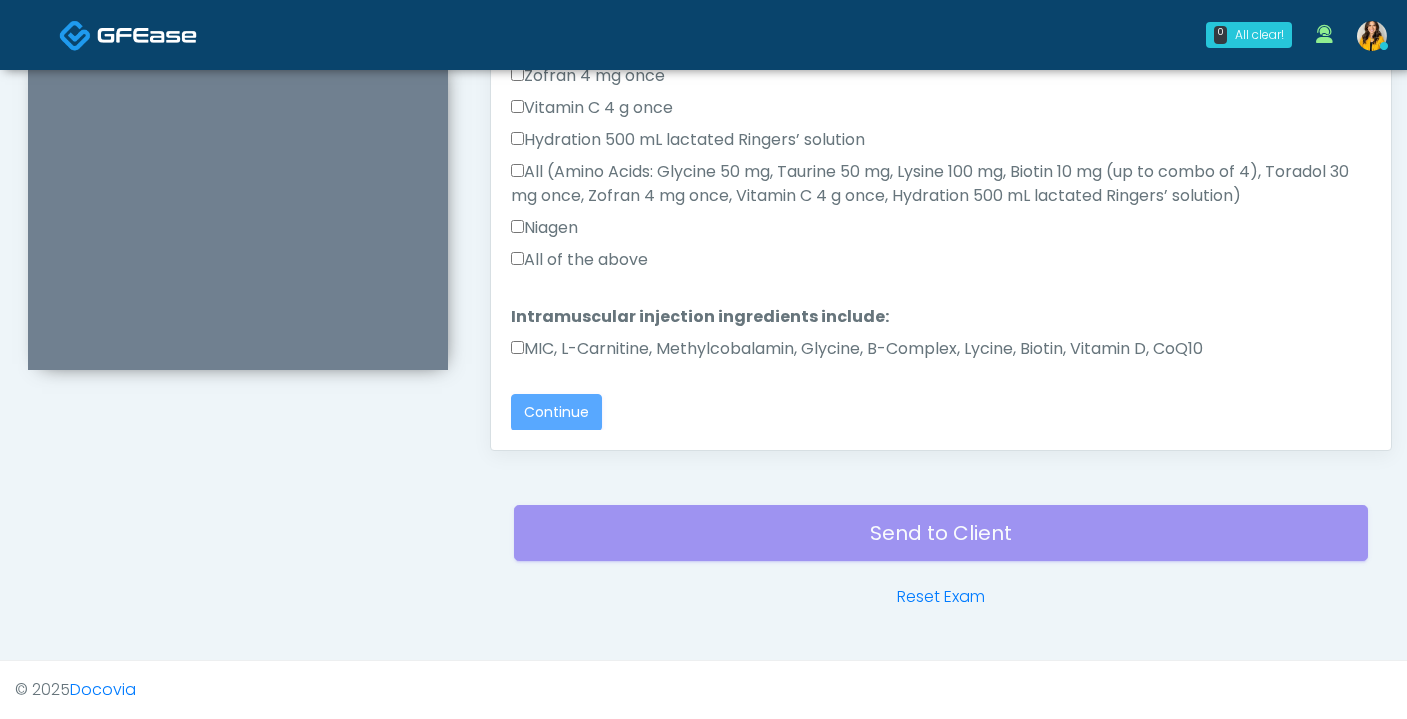 scroll, scrollTop: 0, scrollLeft: 0, axis: both 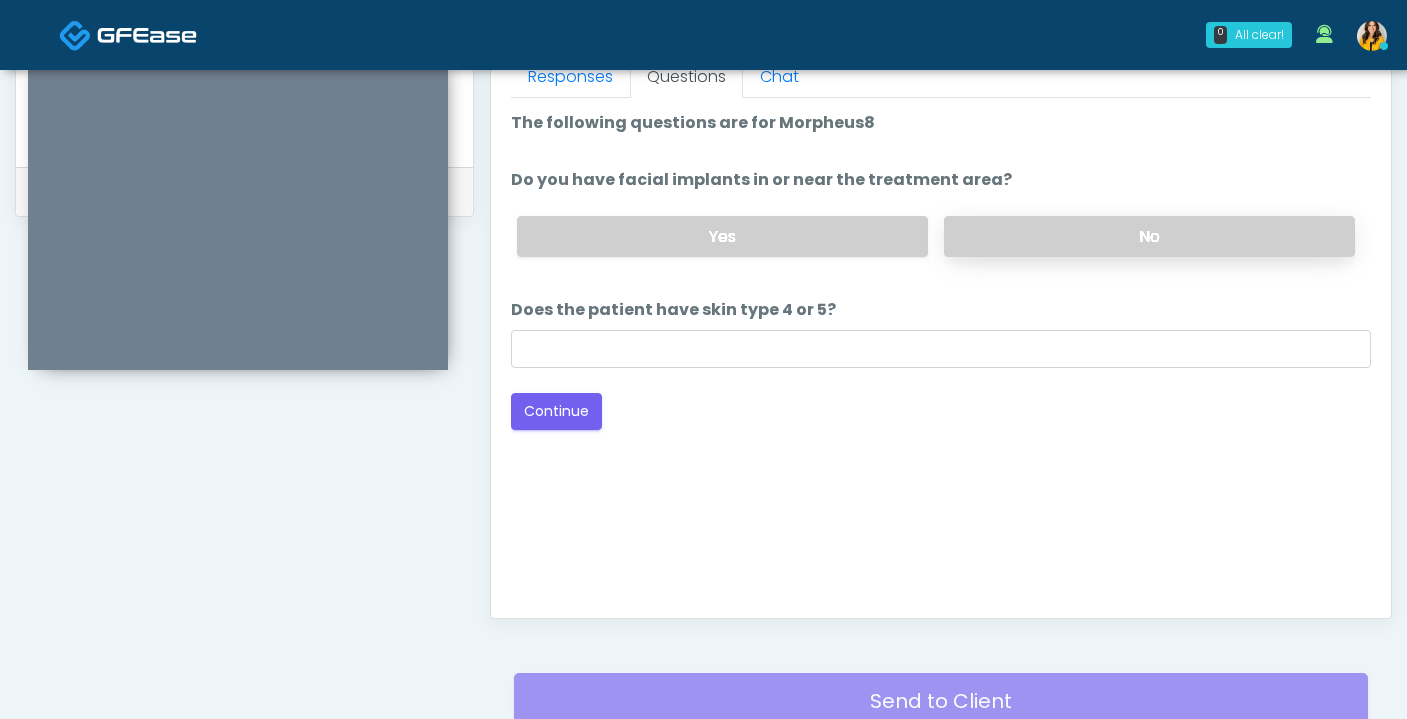 click on "No" at bounding box center [1149, 236] 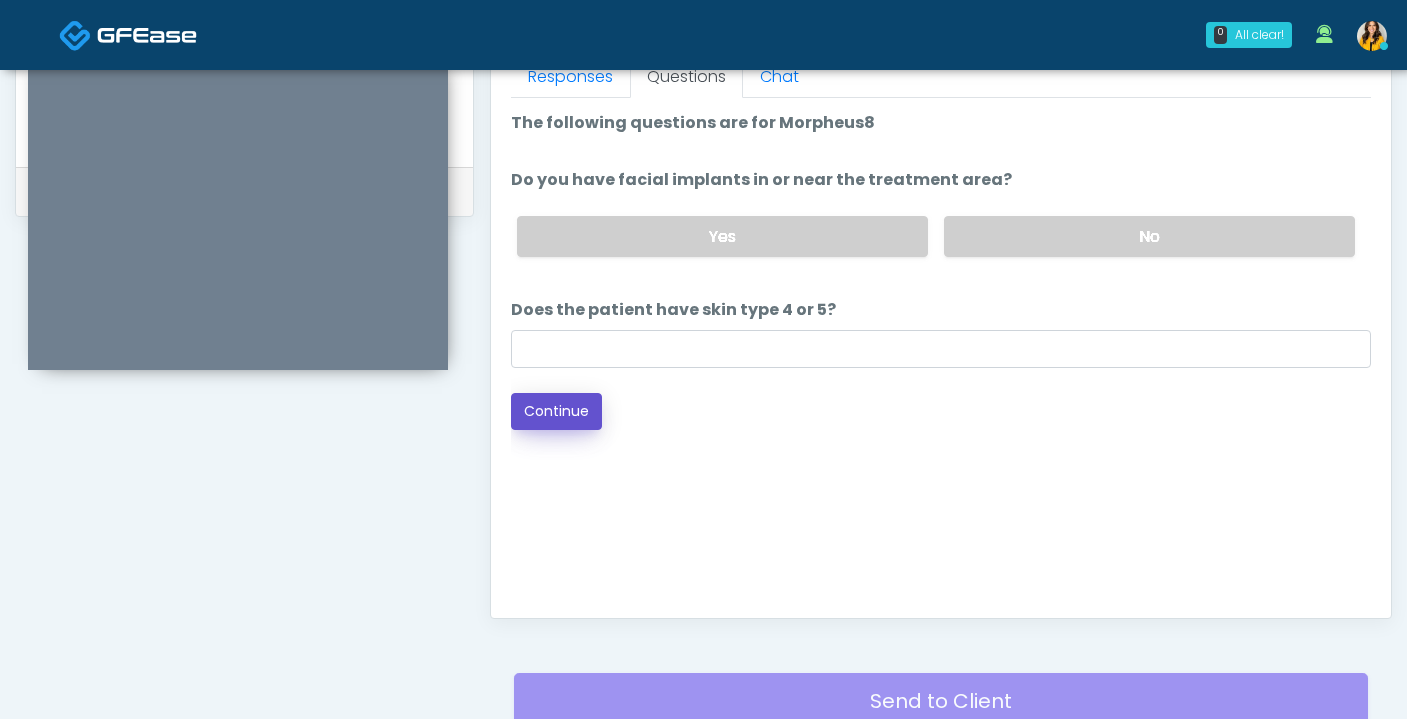 click on "Continue" at bounding box center [556, 411] 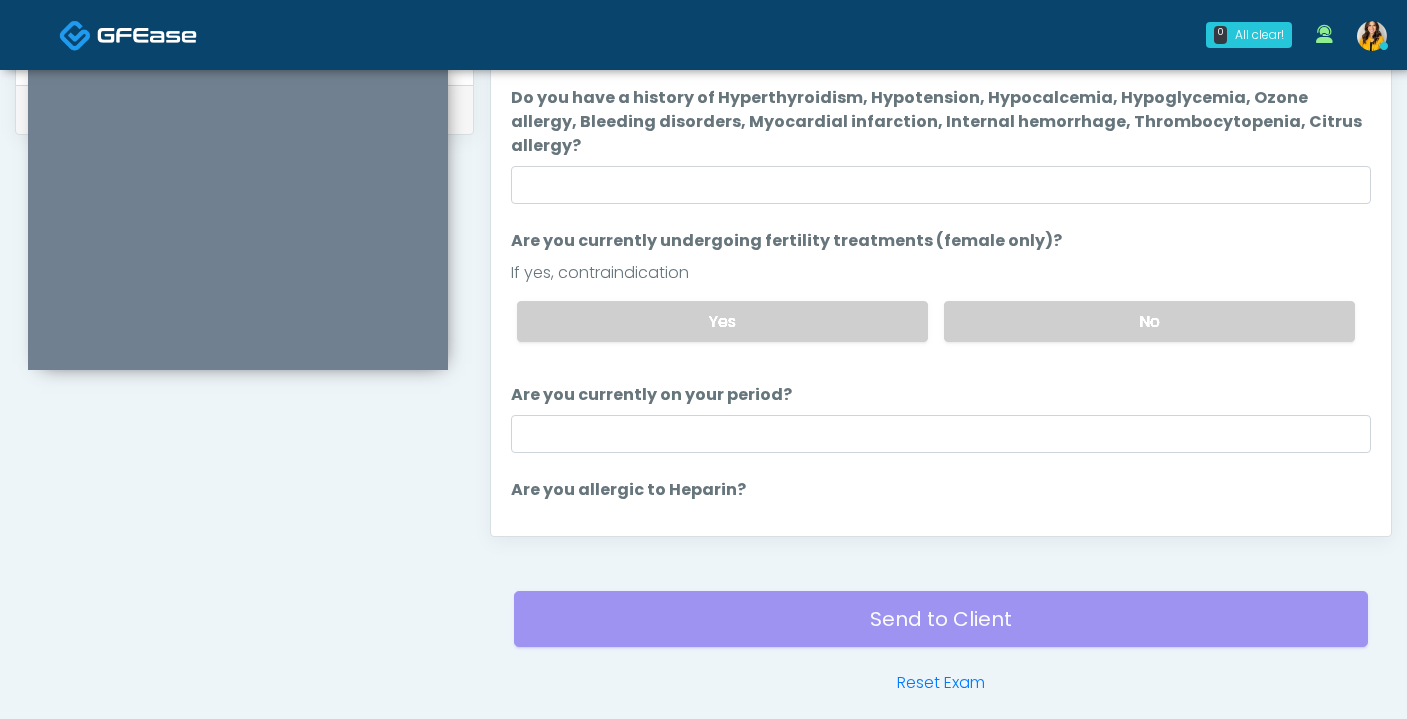 scroll, scrollTop: 997, scrollLeft: 0, axis: vertical 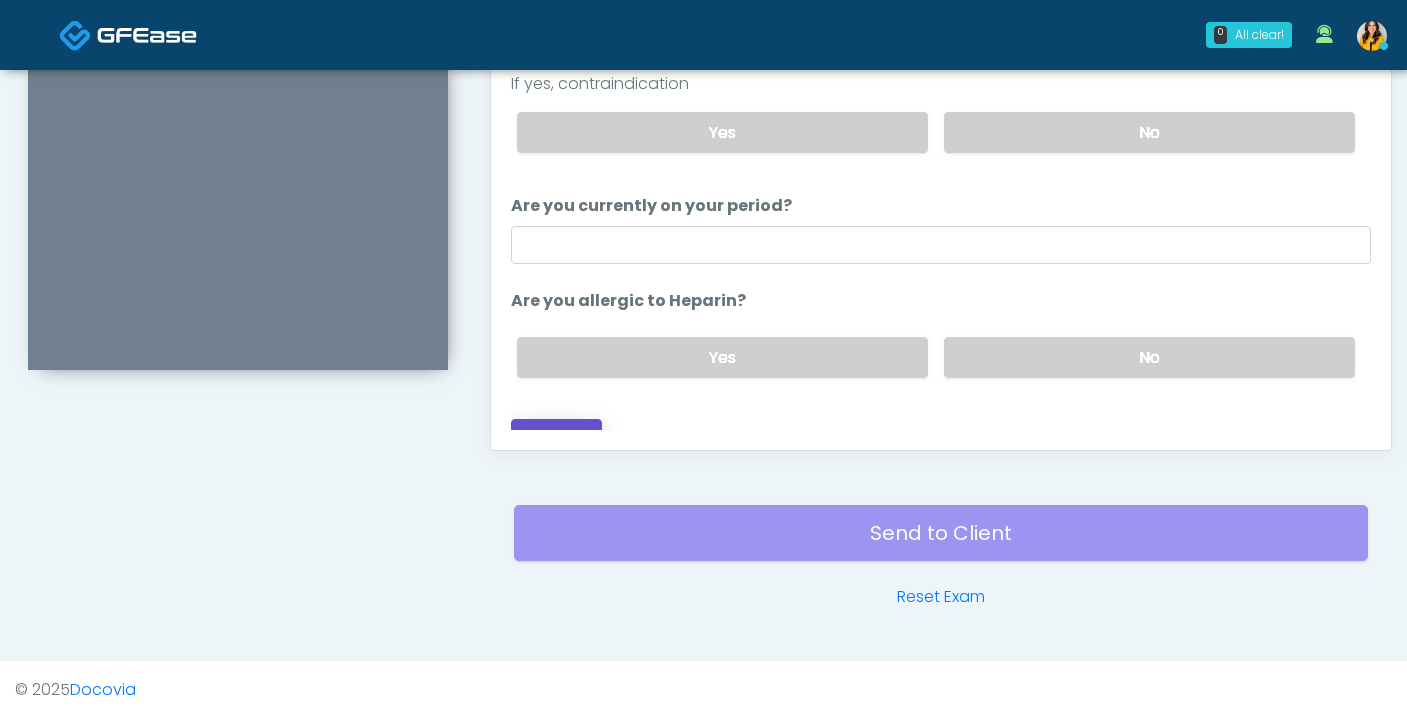 click on "Continue" at bounding box center [556, 437] 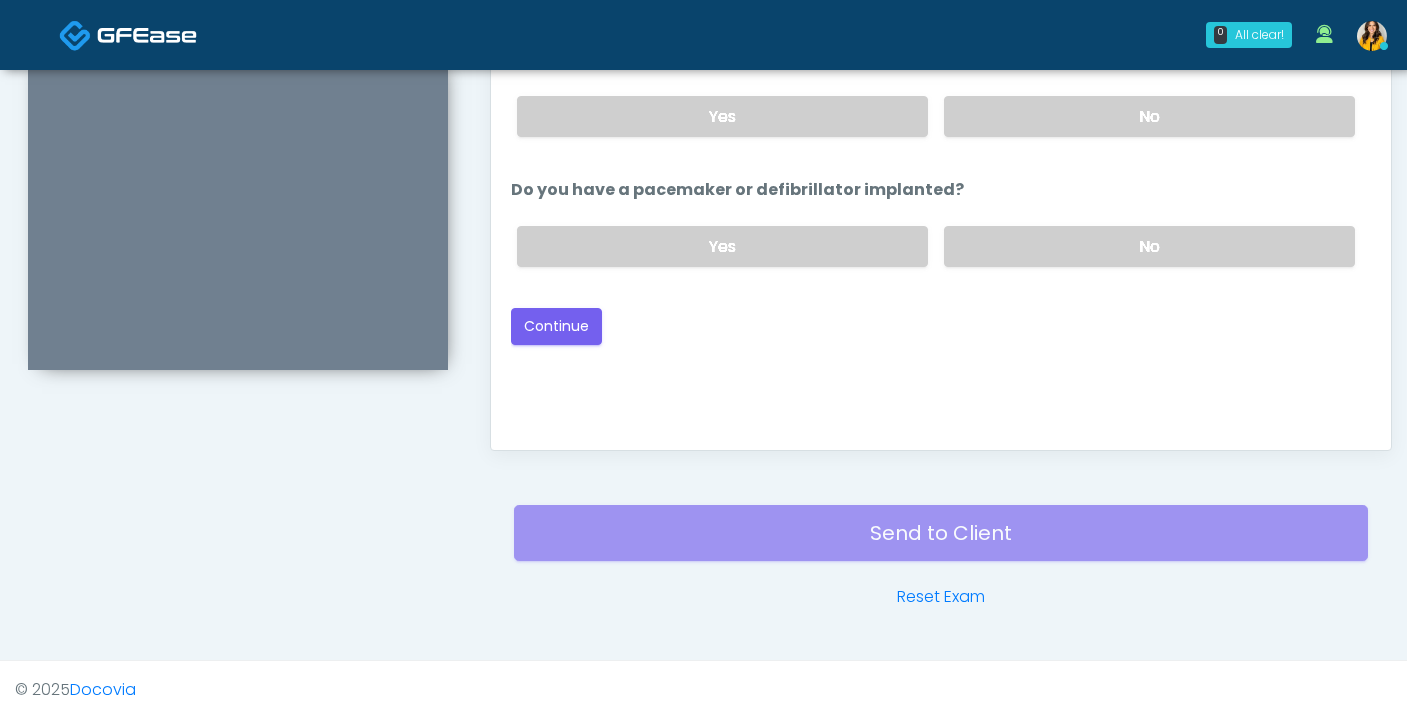 scroll, scrollTop: 0, scrollLeft: 0, axis: both 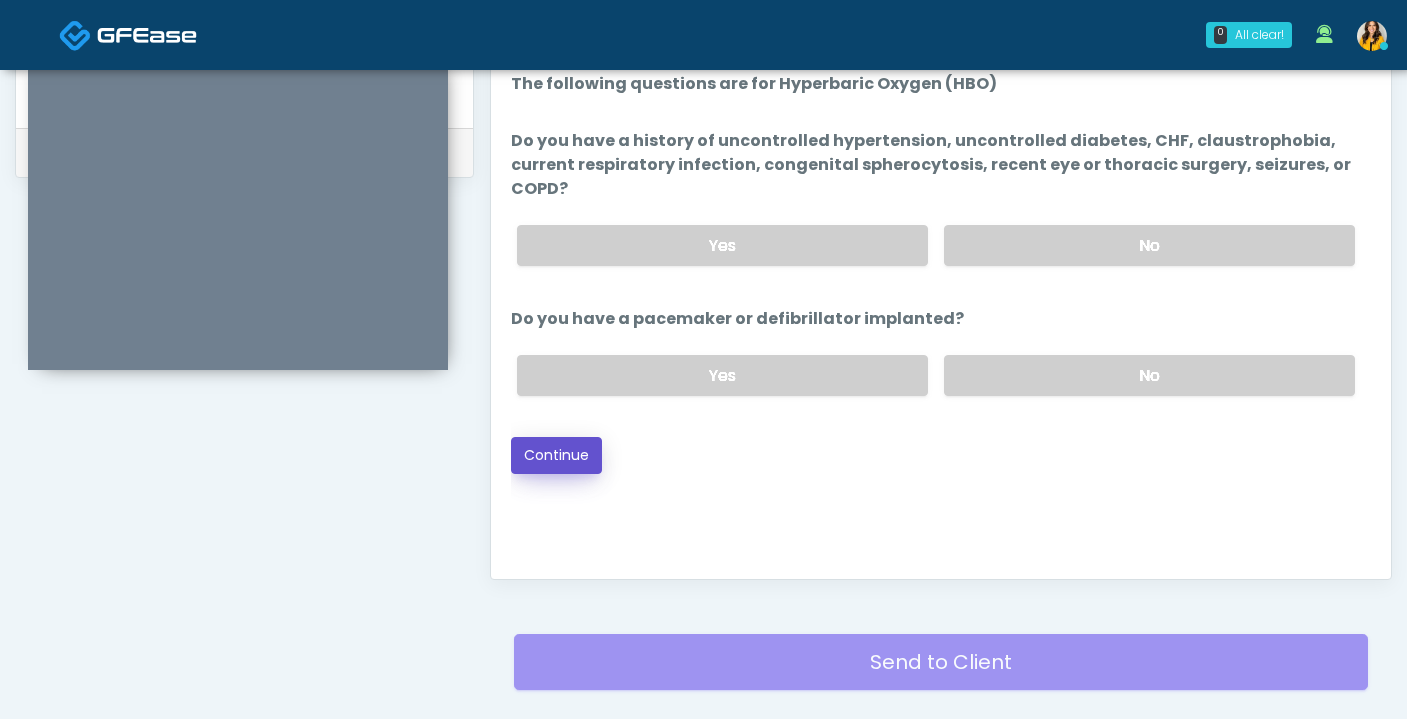 click on "Continue" at bounding box center [556, 455] 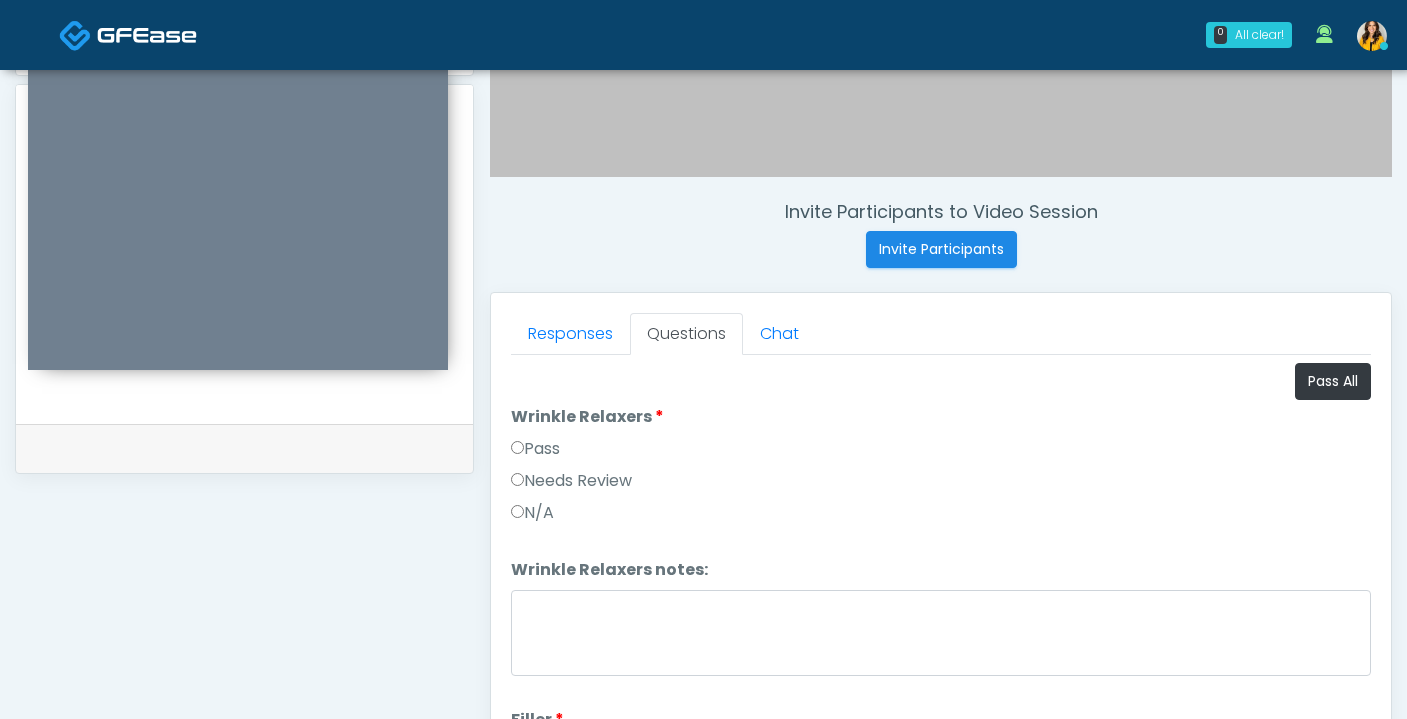 scroll, scrollTop: 672, scrollLeft: 0, axis: vertical 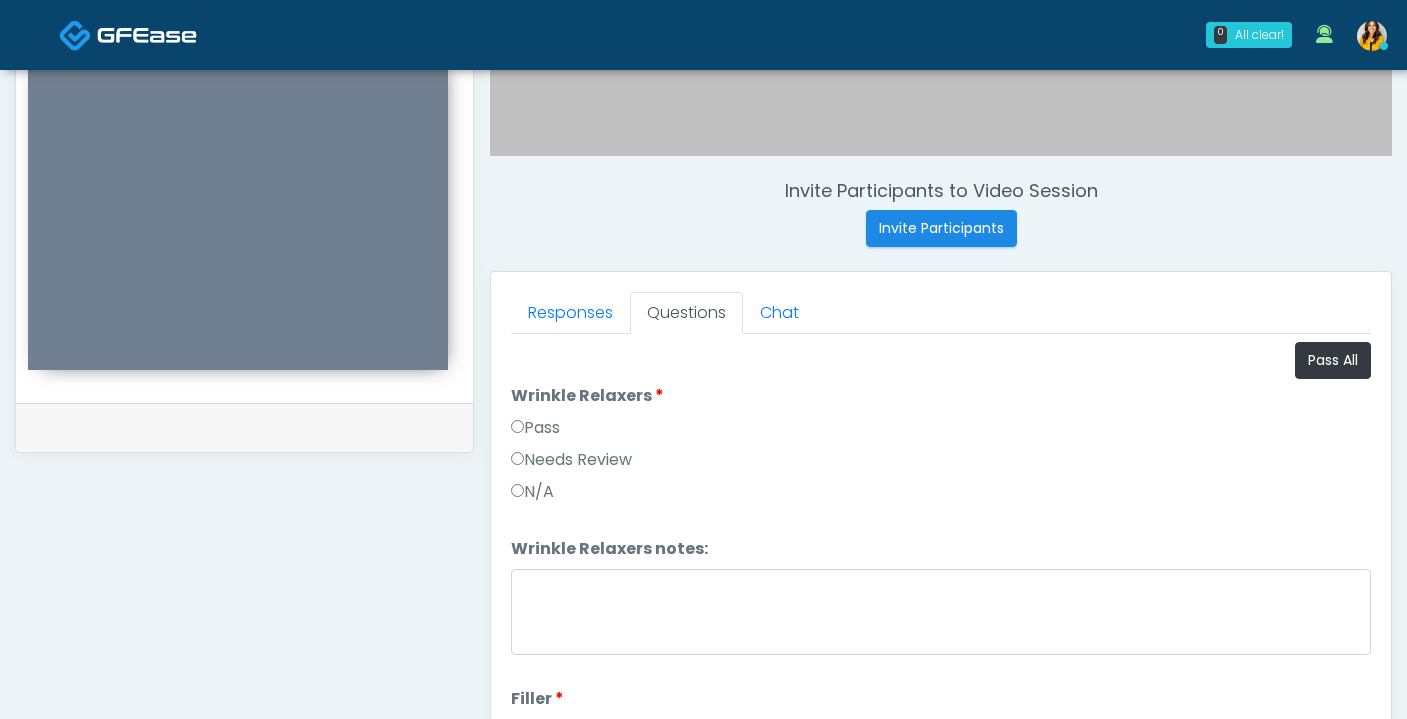 click on "Pass" at bounding box center [535, 428] 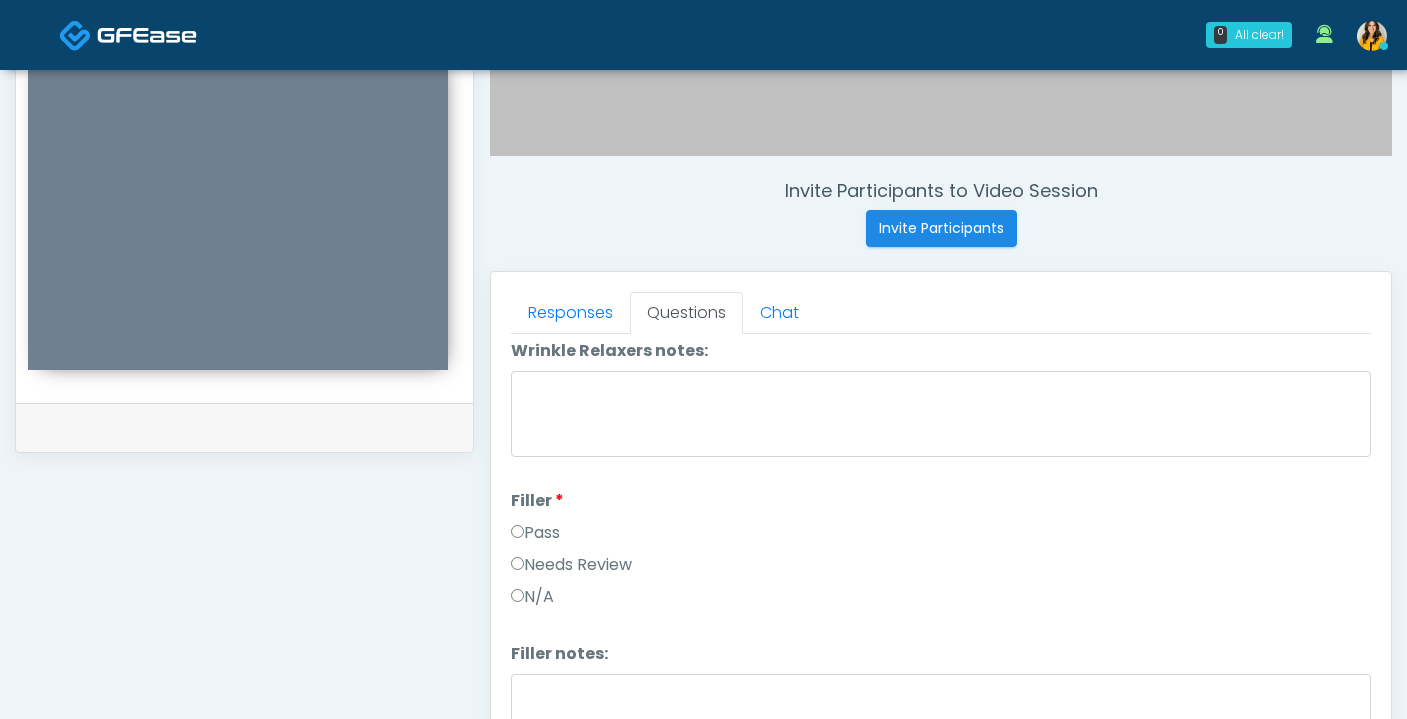 scroll, scrollTop: 217, scrollLeft: 0, axis: vertical 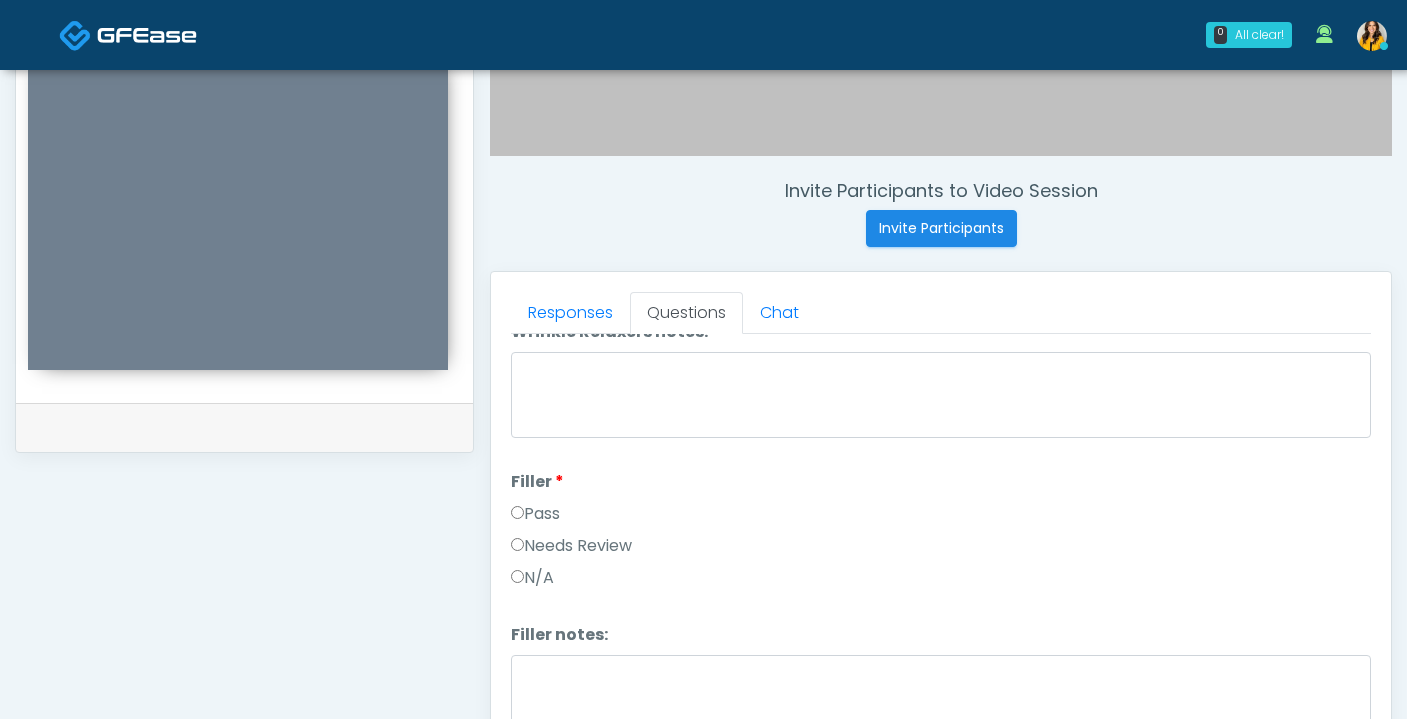 click on "Pass" at bounding box center [535, 514] 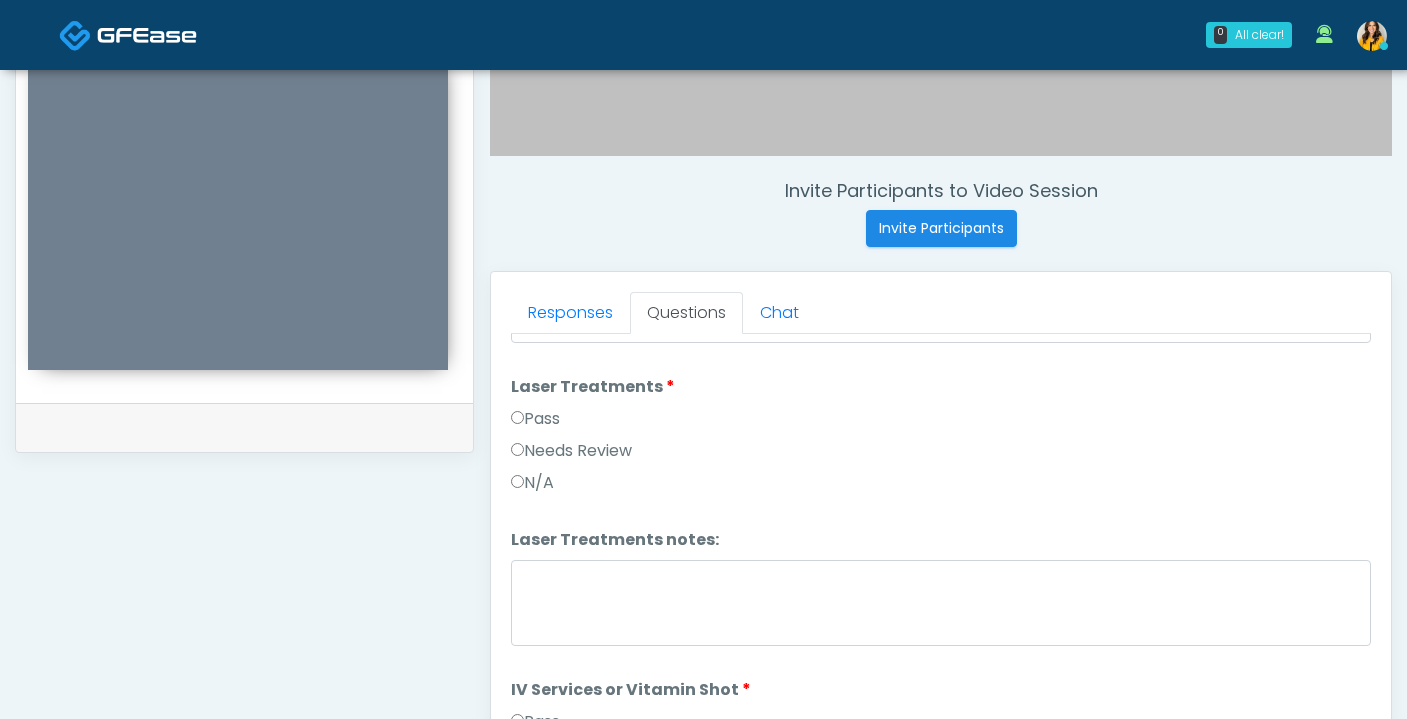 scroll, scrollTop: 946, scrollLeft: 0, axis: vertical 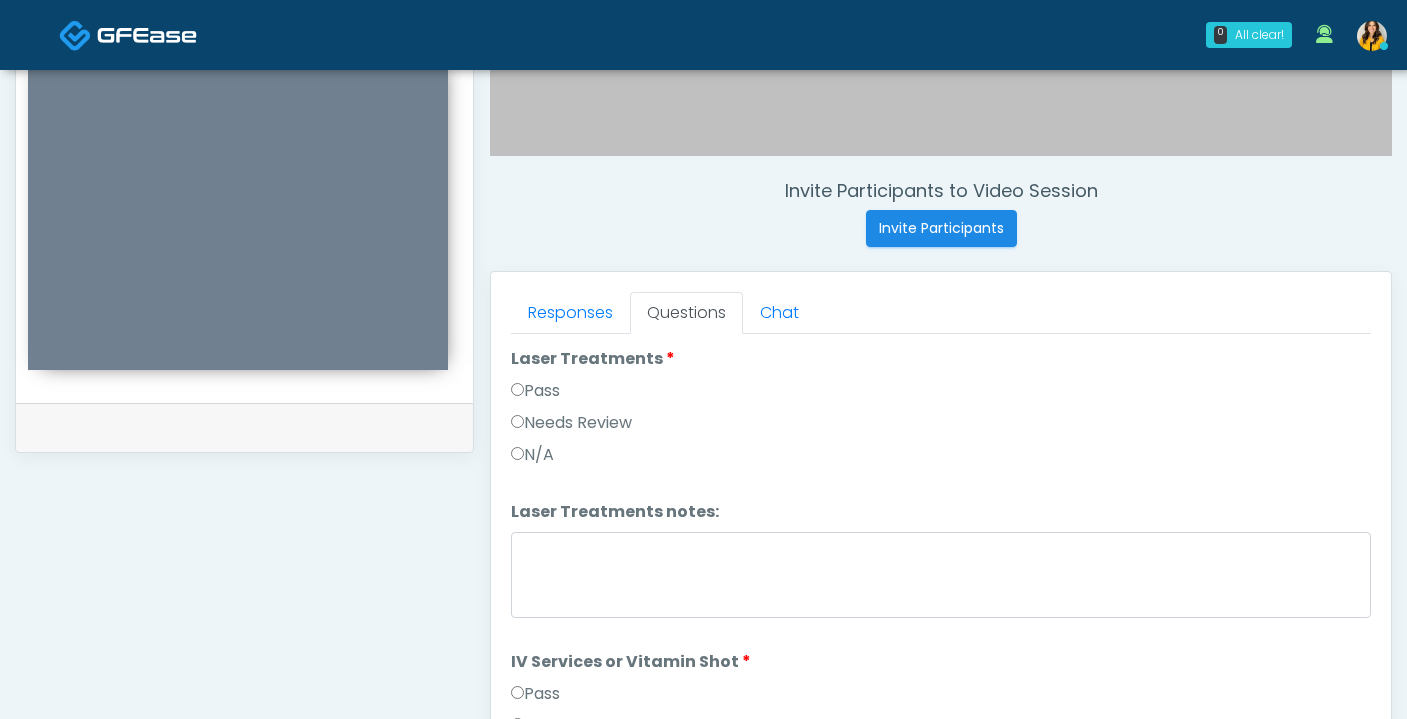 click on "Pass" at bounding box center (535, 391) 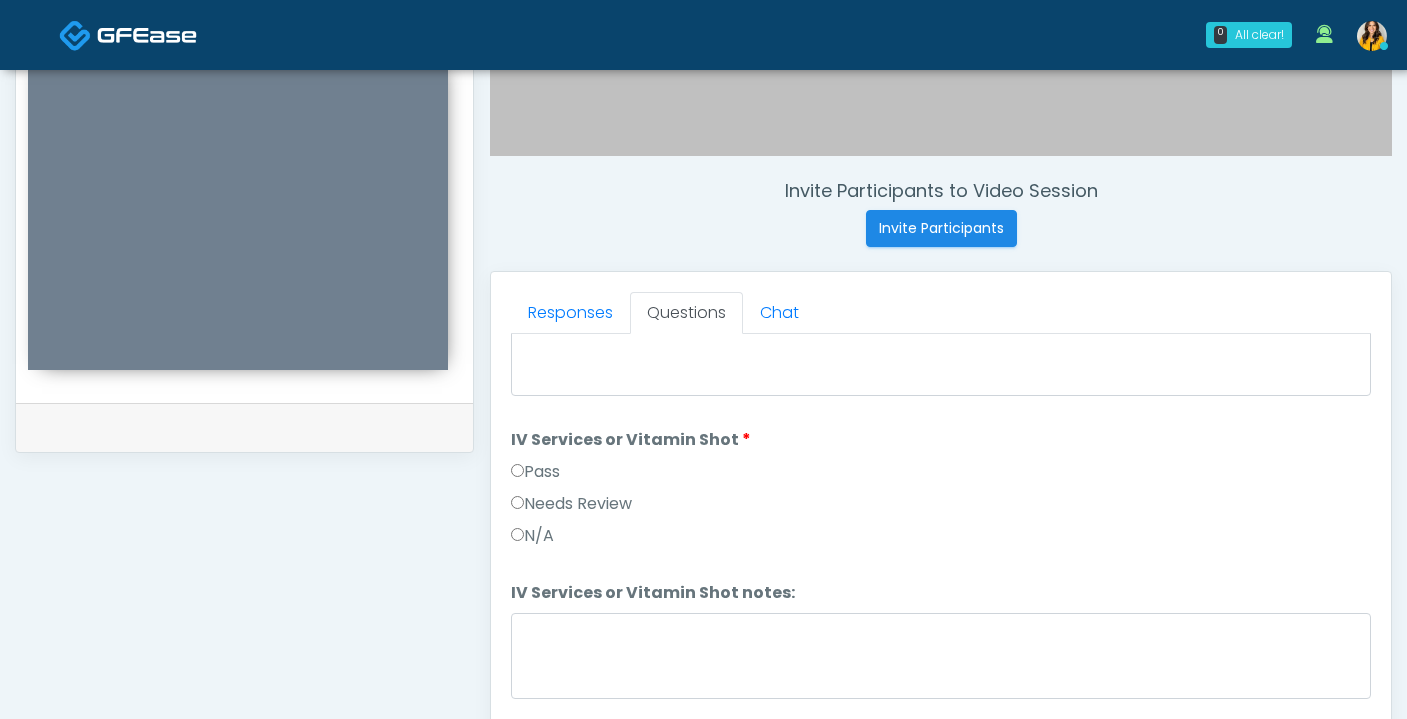 click on "N/A" at bounding box center [532, 536] 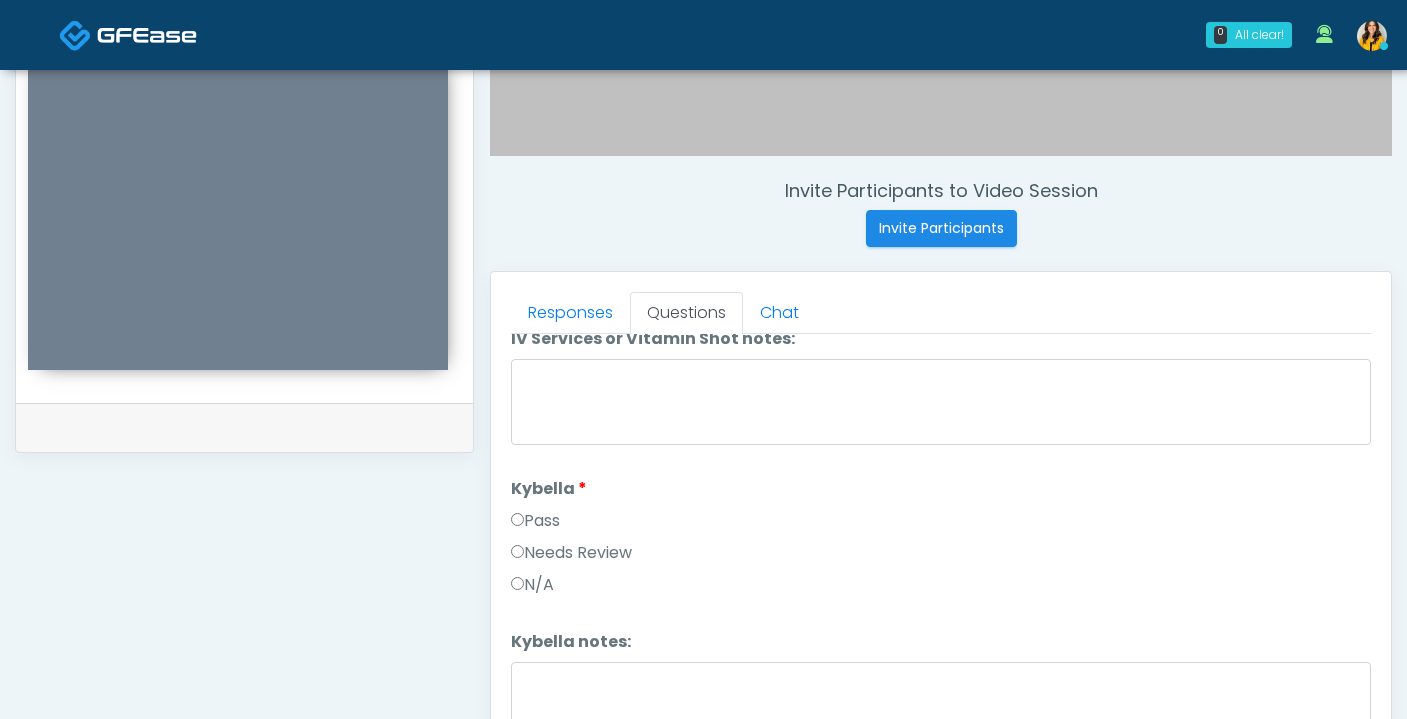 click on "N/A" at bounding box center [532, 585] 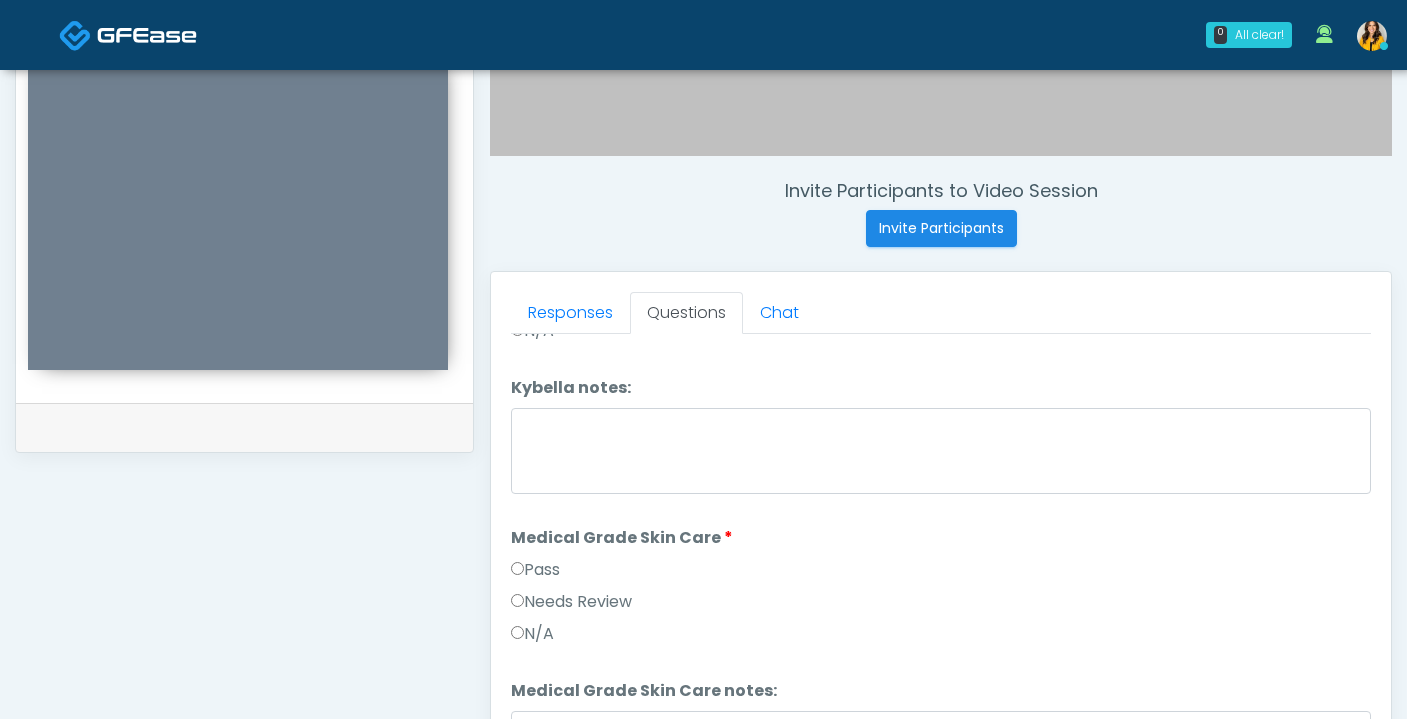 scroll, scrollTop: 1703, scrollLeft: 0, axis: vertical 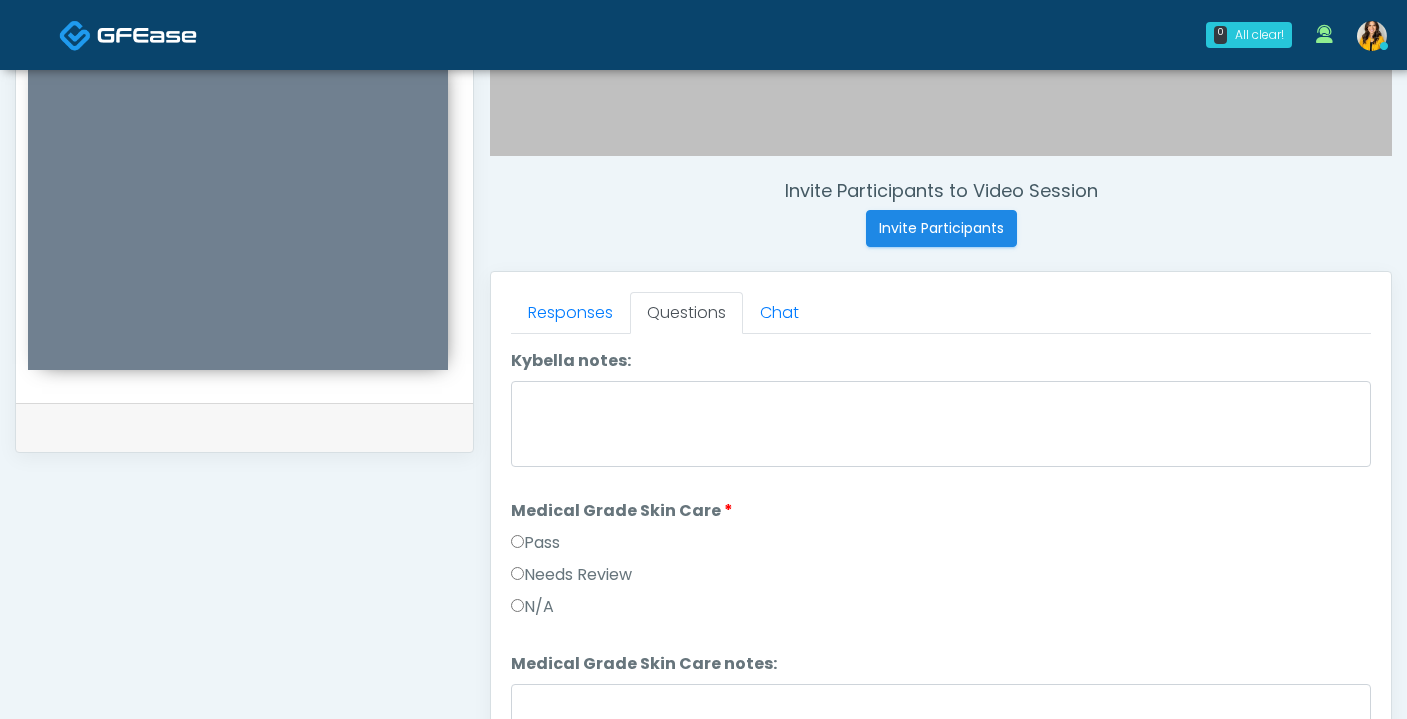 click on "N/A" at bounding box center [532, 607] 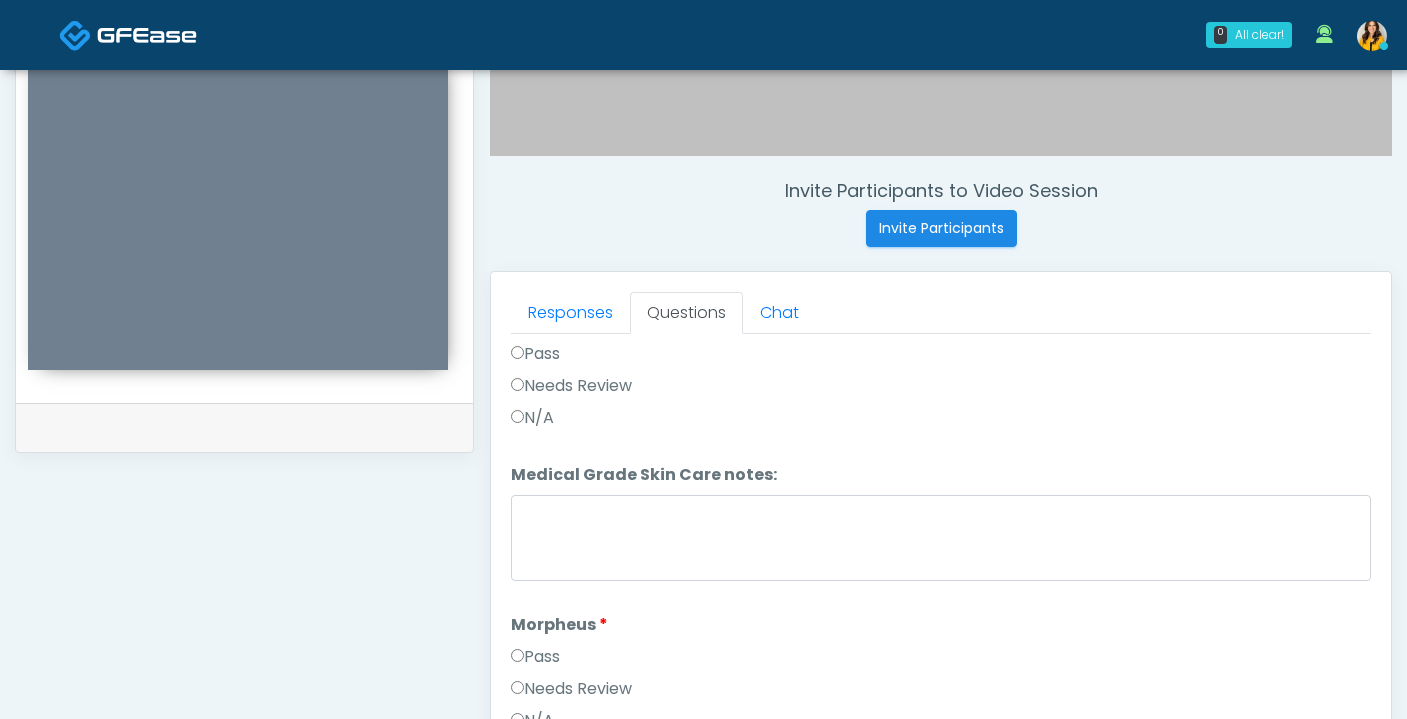 scroll, scrollTop: 1870, scrollLeft: 0, axis: vertical 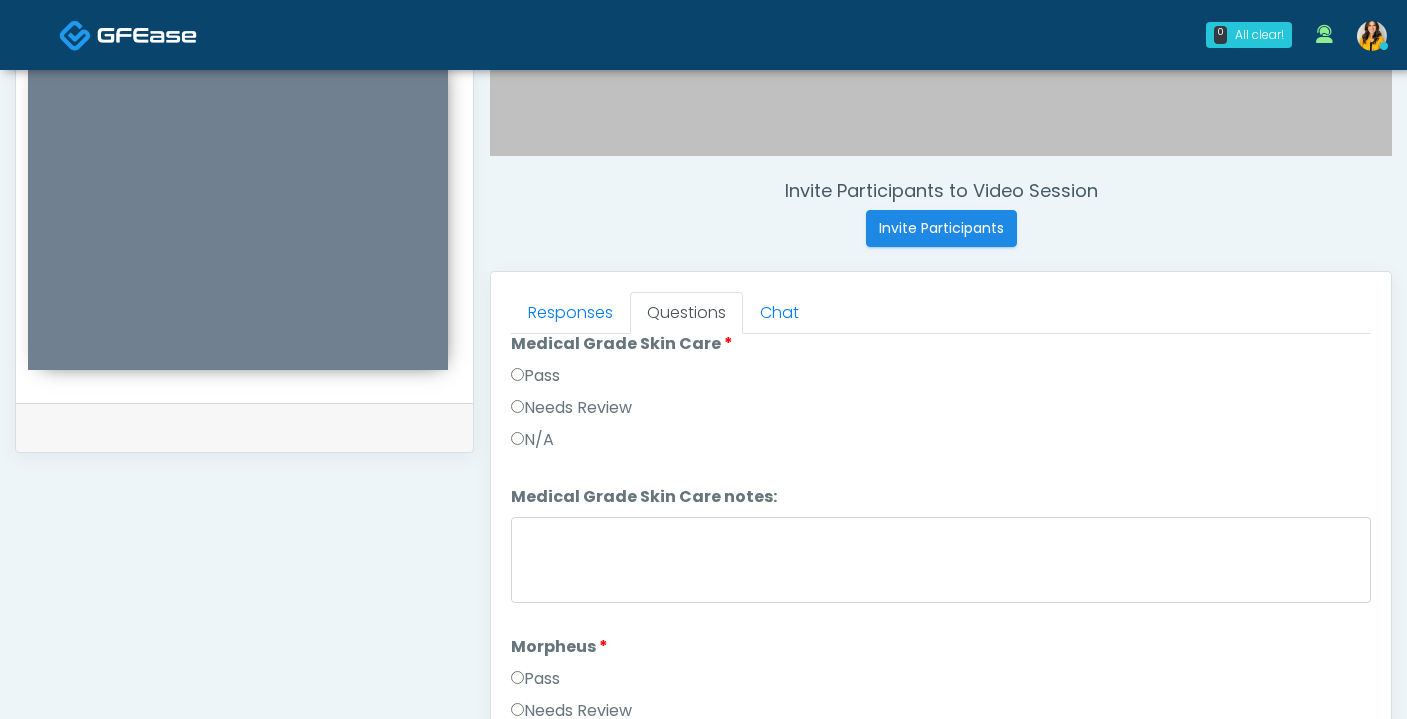 click on "Pass" at bounding box center (535, 376) 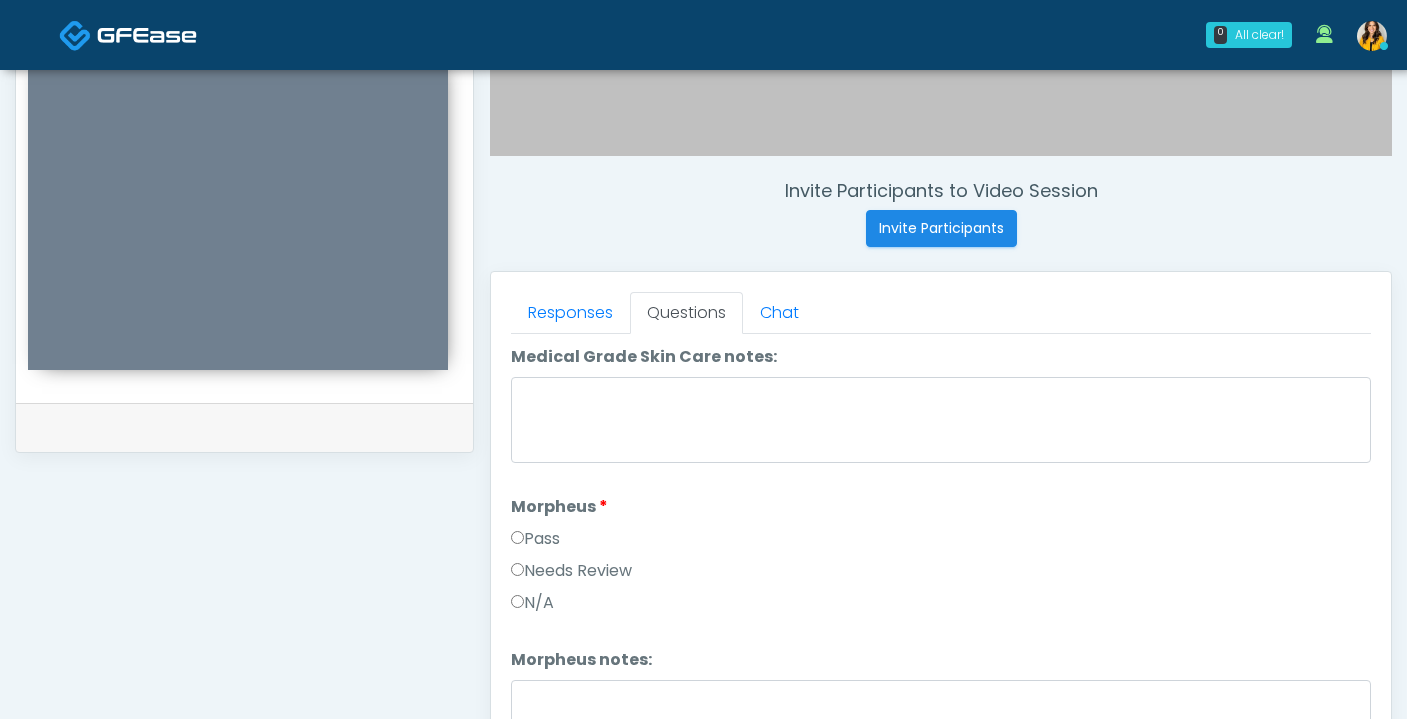 scroll, scrollTop: 2030, scrollLeft: 0, axis: vertical 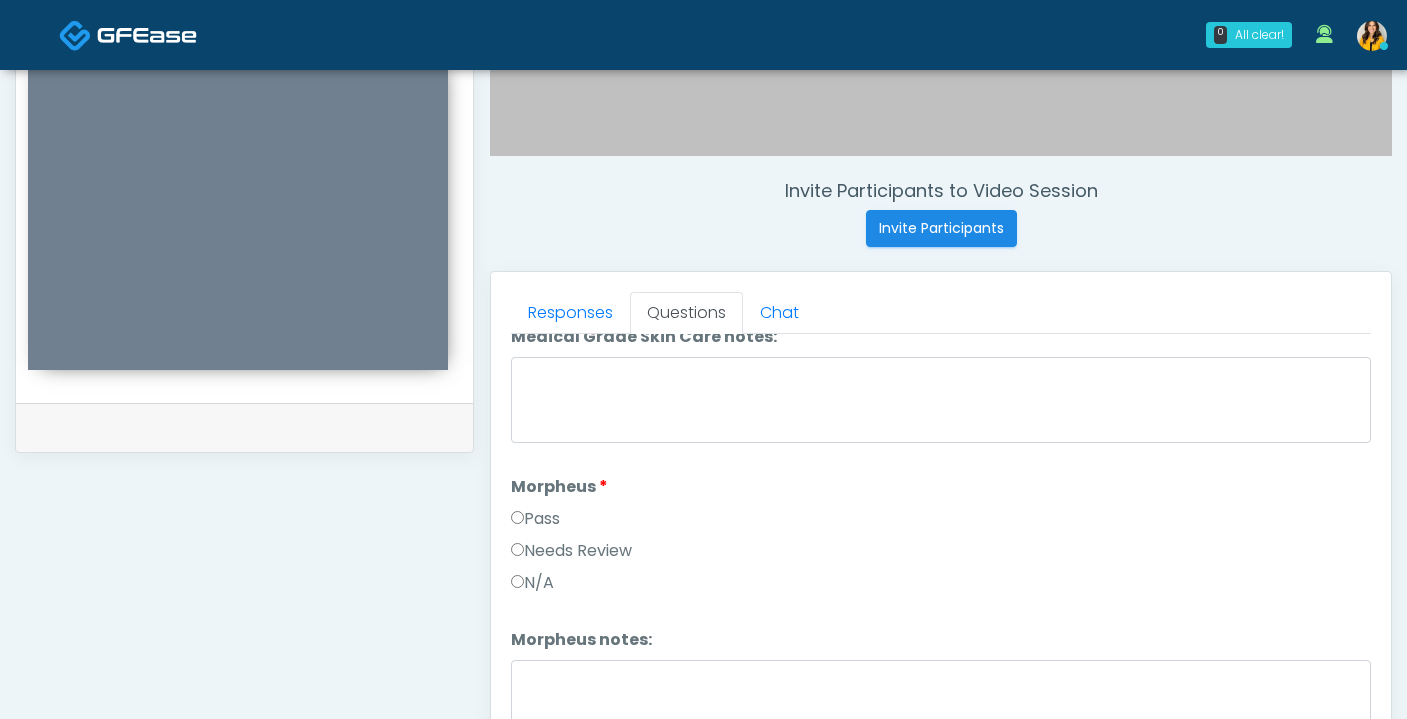 click on "N/A" at bounding box center [532, 583] 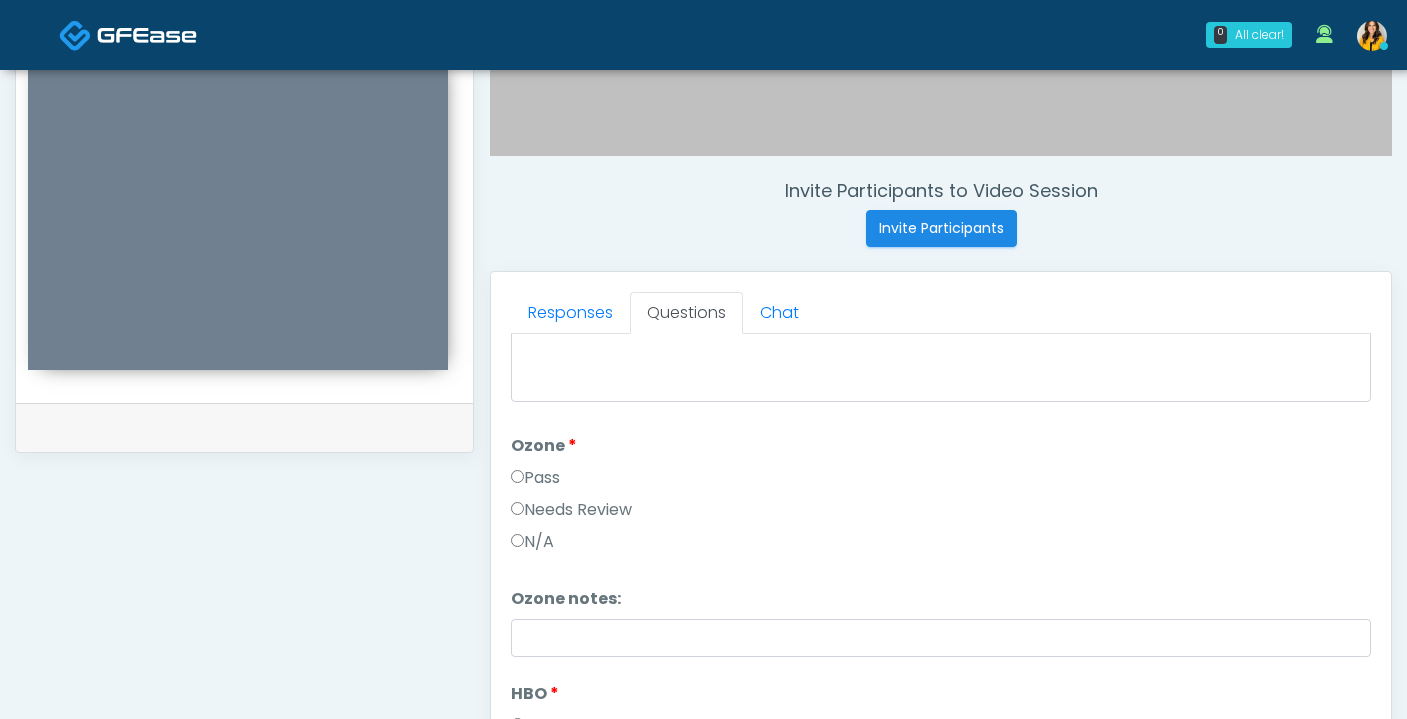 click on "N/A" at bounding box center (532, 542) 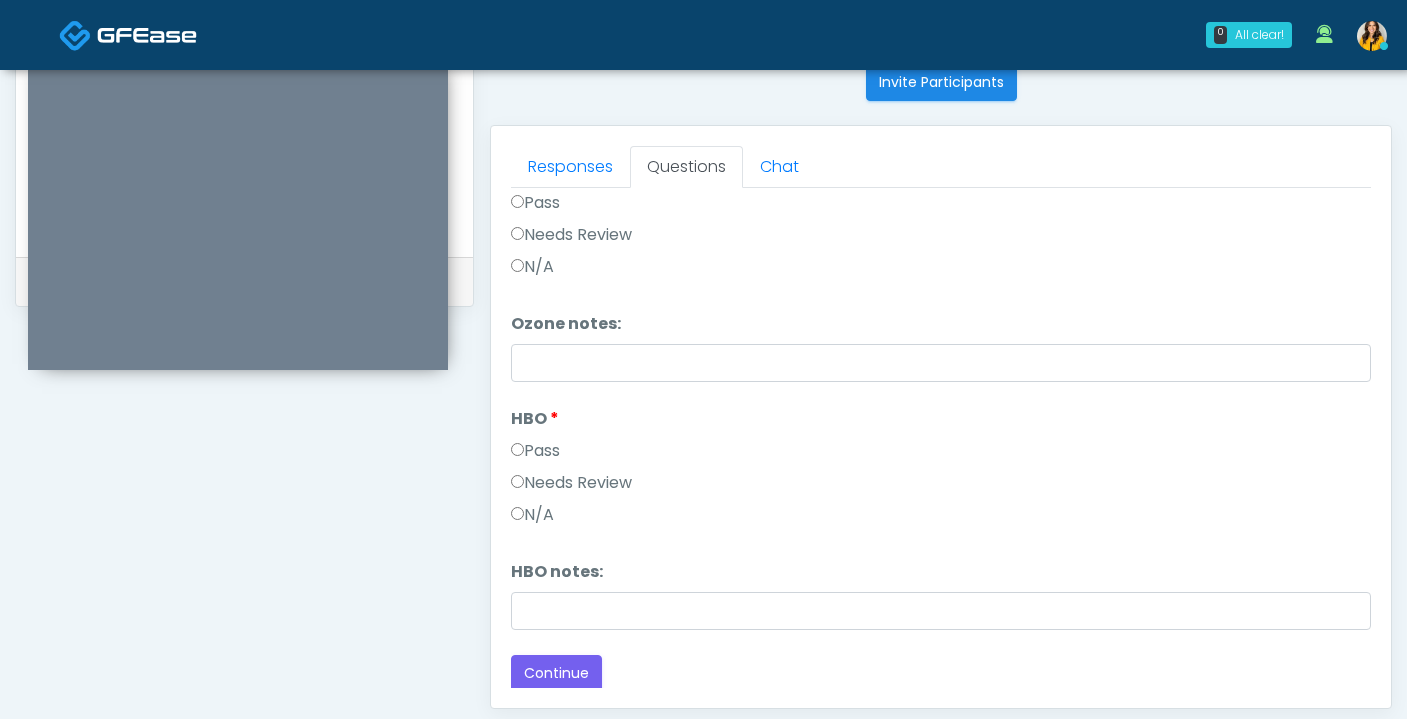 scroll, scrollTop: 833, scrollLeft: 0, axis: vertical 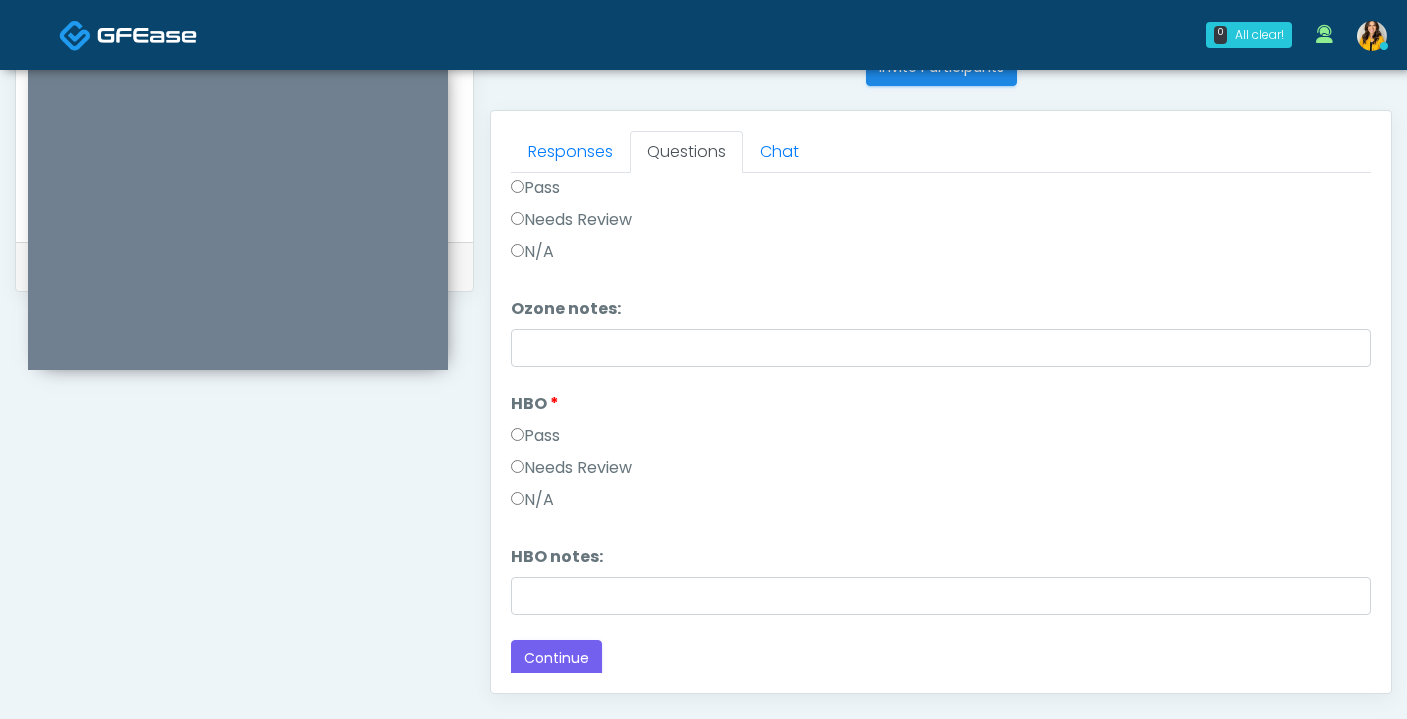 click on "Responses
Questions
Chat
Good Faith Exam Script
Good Faith Exam Script INTRODUCTION Hello, my name is undefined, and I will be conducting your good faith exam on behalf of Next-Health,  Please confirm the correct patient is on the call: Confirm full name Confirm Date of Birth This exam will take about 5 minutes to complete and it is a state requirement before you receive any new treatment. I am a third party service provider and have been retained by this practice to collect and review your medical history and ensure you're a good candidate for your treatment. all information collected, stored and transmitted as part of this exam is confidential and covered by the HIPAA act.
Continue" at bounding box center (941, 402) 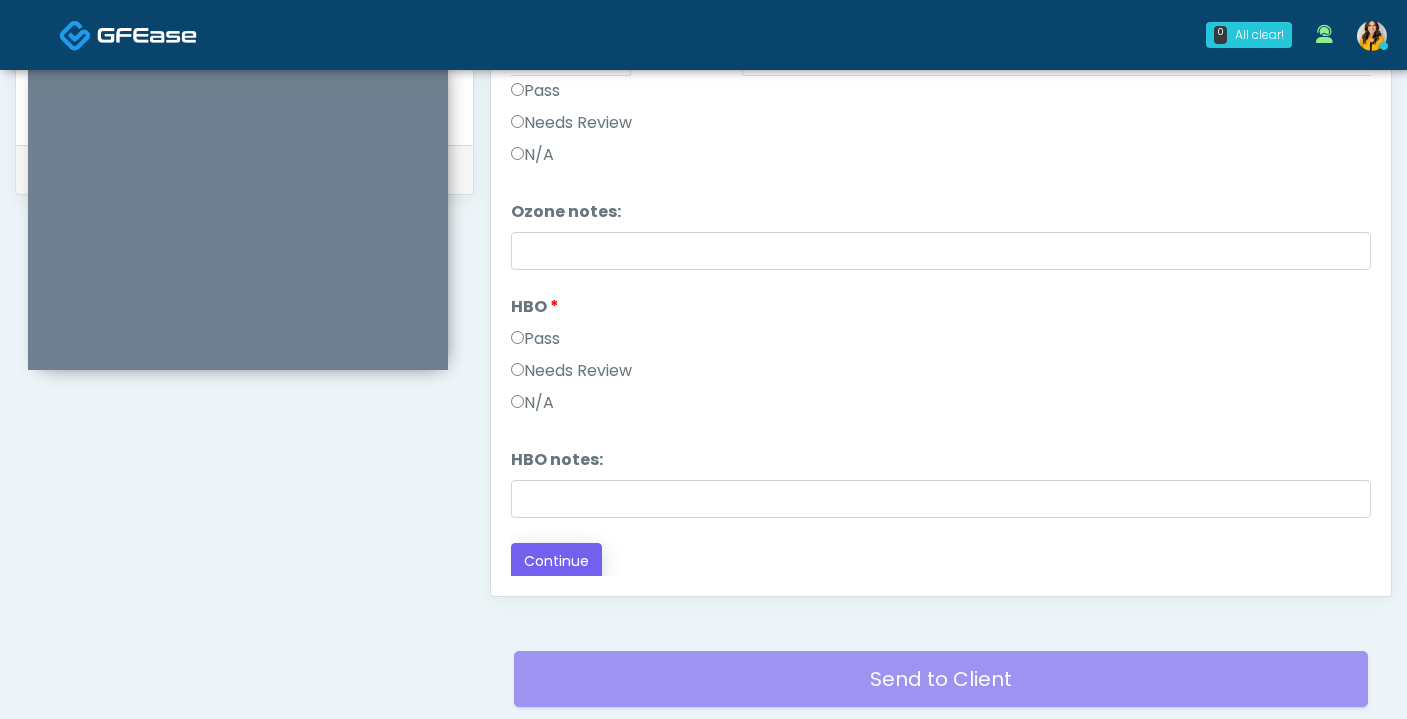 scroll, scrollTop: 940, scrollLeft: 0, axis: vertical 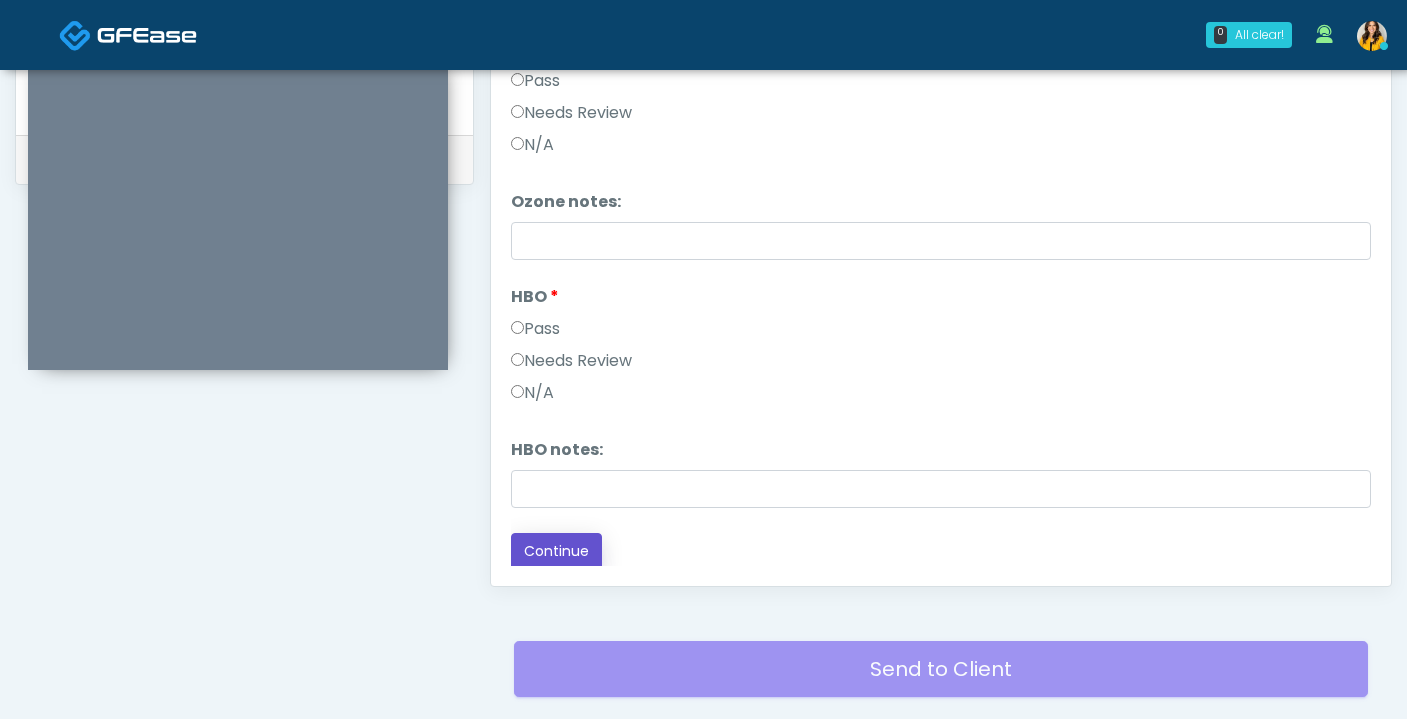 click on "Continue" at bounding box center [556, 551] 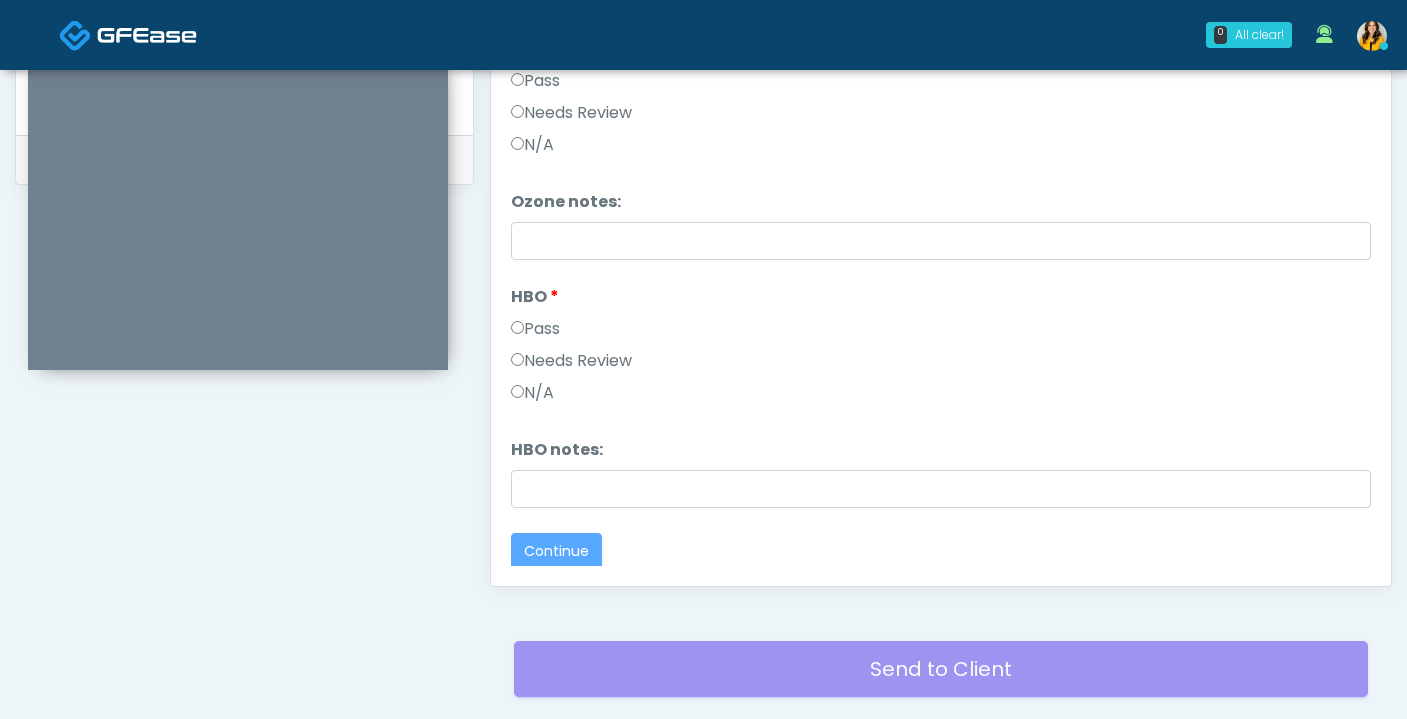scroll, scrollTop: 0, scrollLeft: 0, axis: both 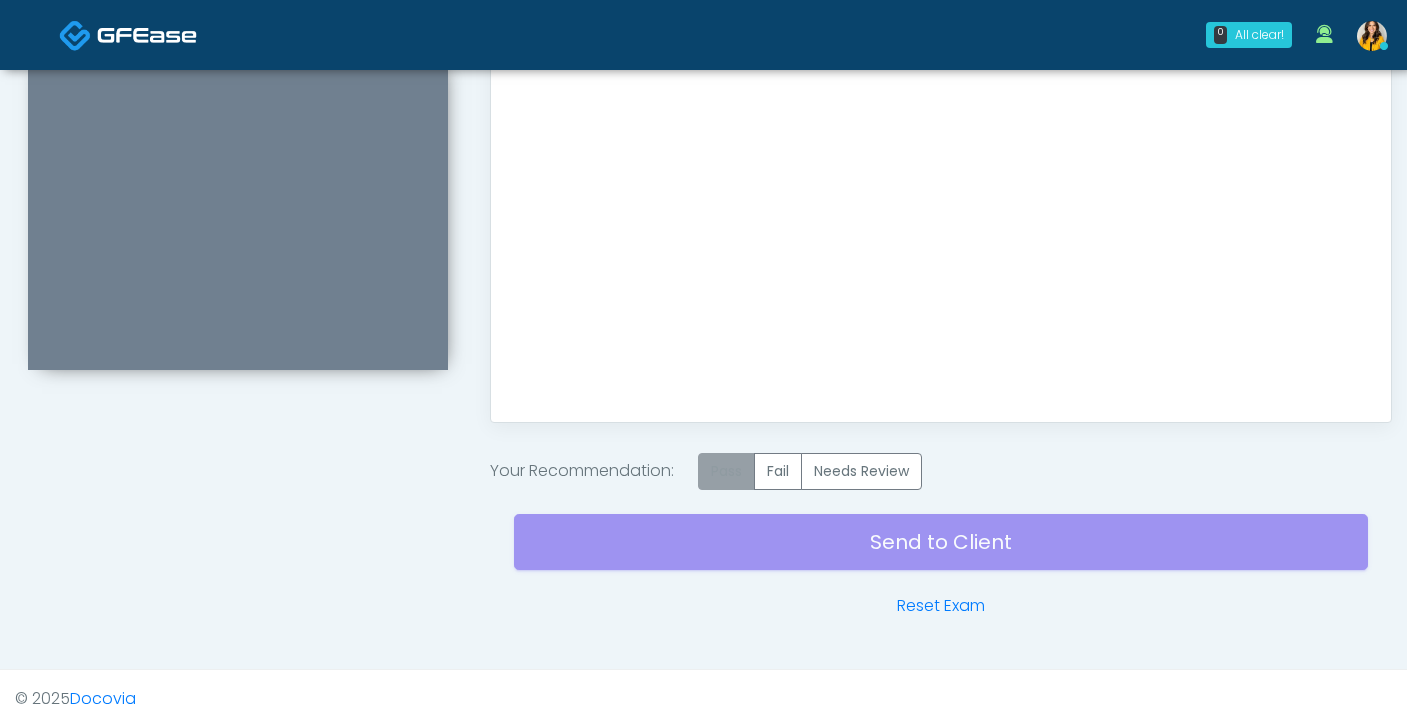 click on "Pass" at bounding box center [726, 471] 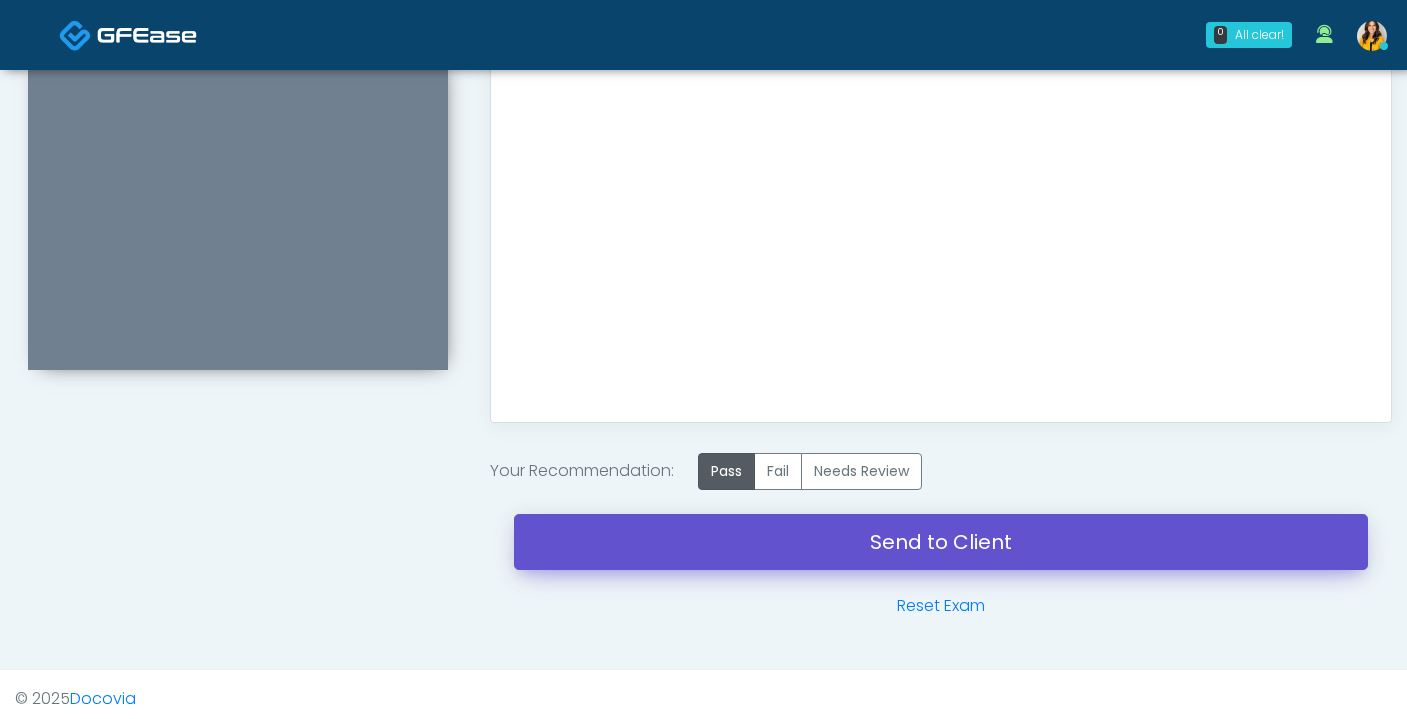 click on "Send to Client" at bounding box center [941, 542] 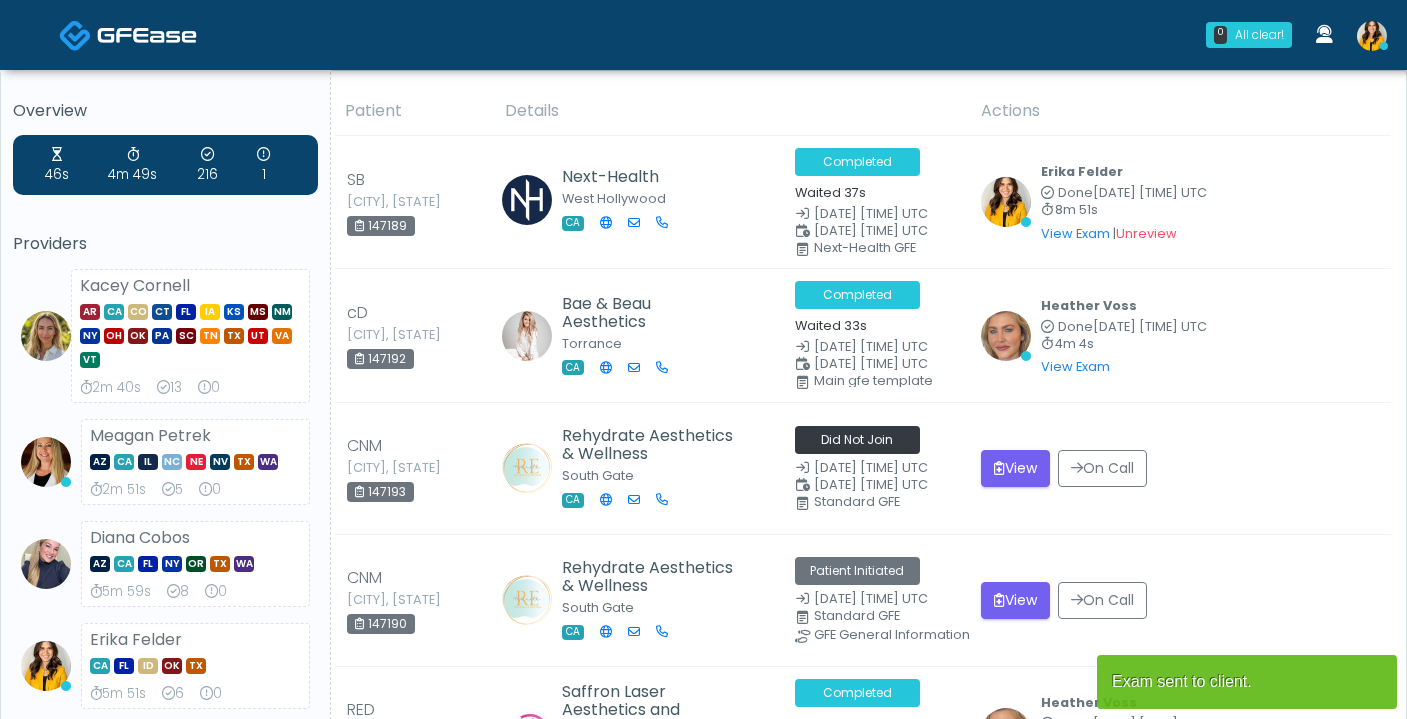 scroll, scrollTop: 0, scrollLeft: 0, axis: both 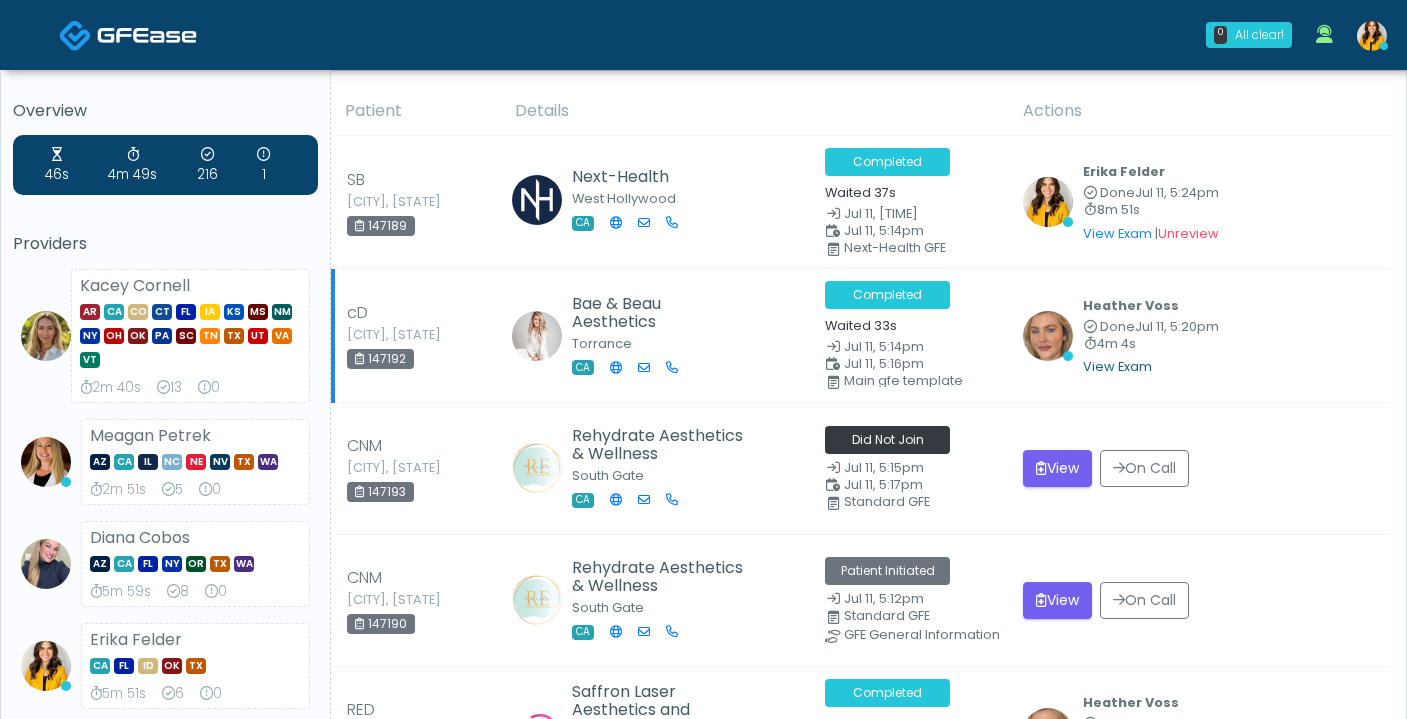 click on "View Exam" at bounding box center (1117, 366) 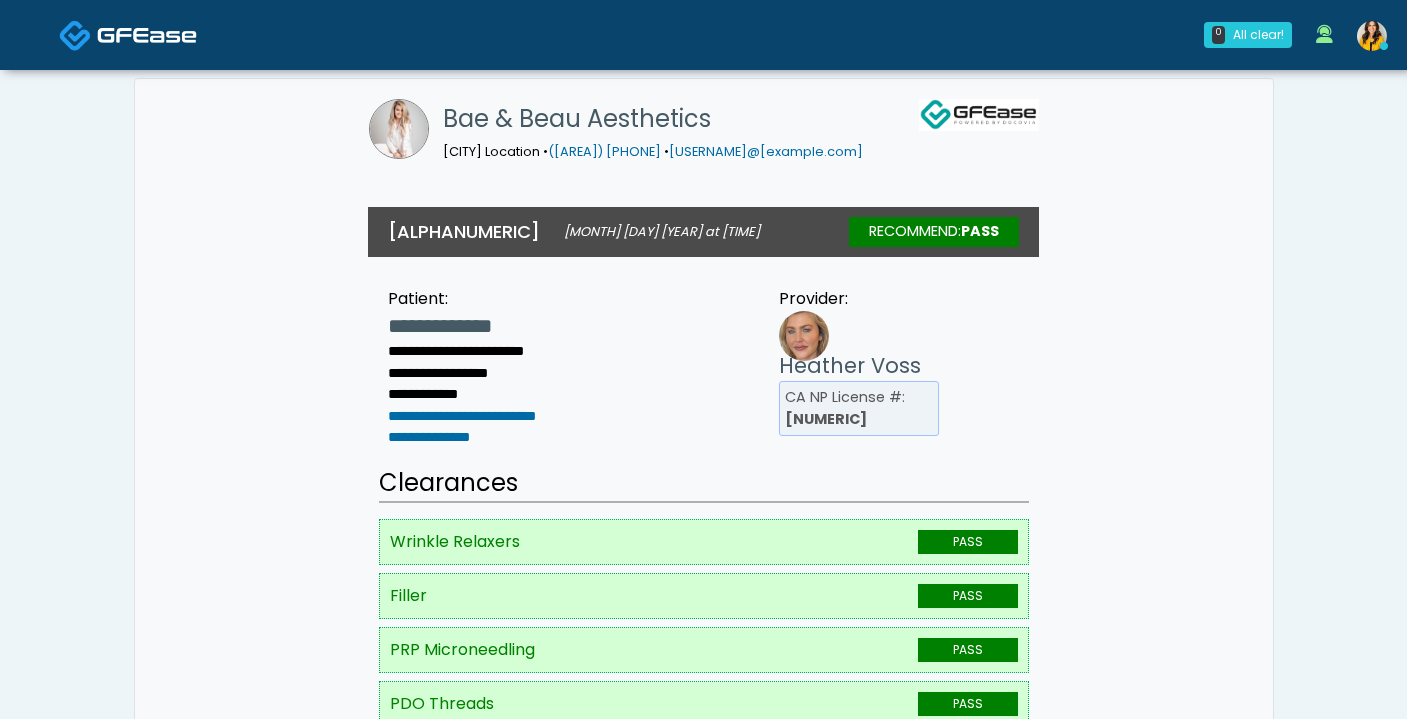 scroll, scrollTop: 67, scrollLeft: 0, axis: vertical 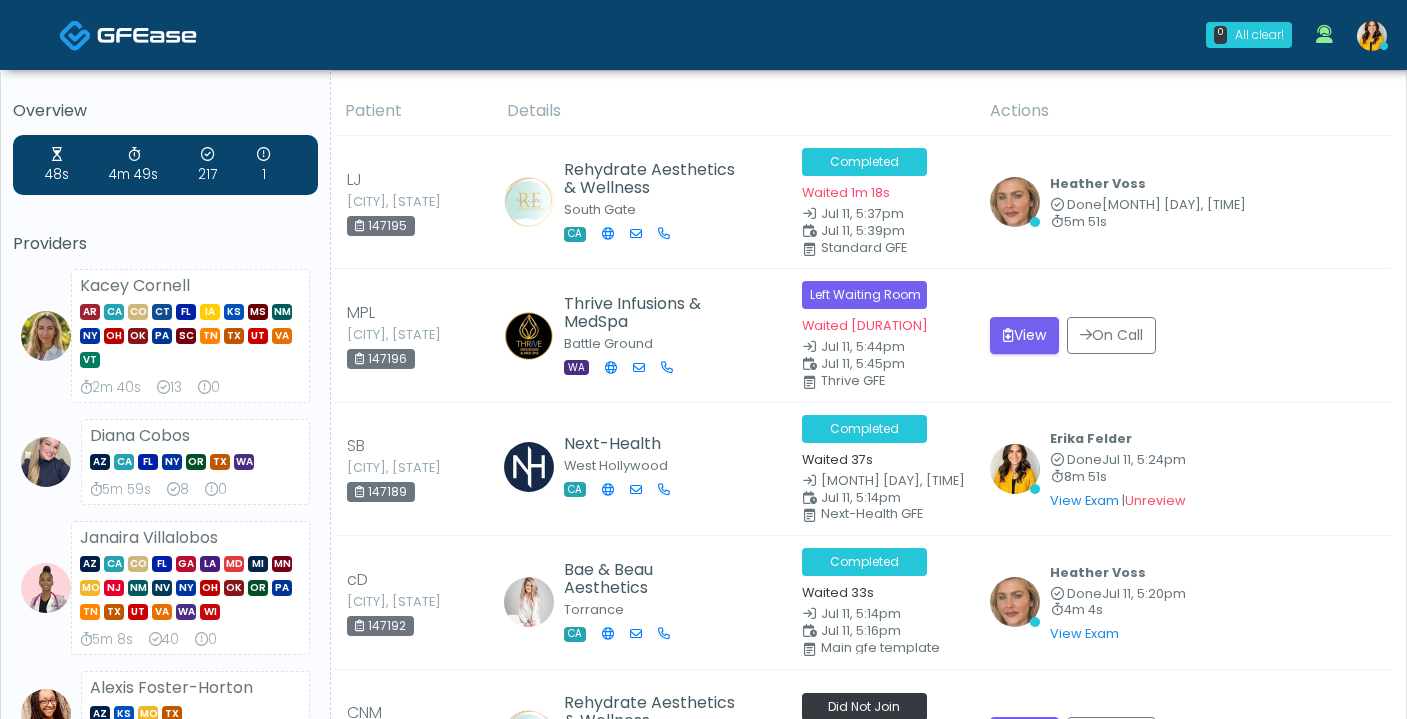 click at bounding box center [1372, 36] 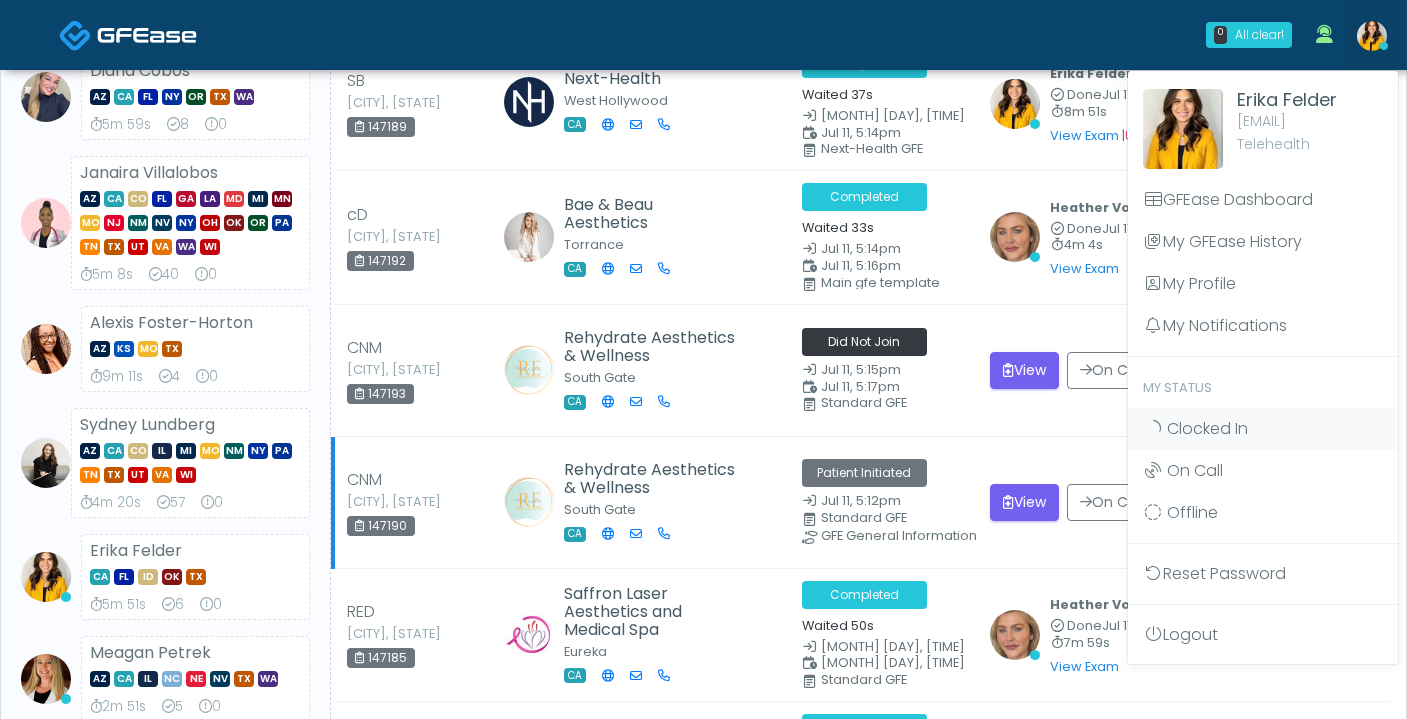 scroll, scrollTop: 377, scrollLeft: 0, axis: vertical 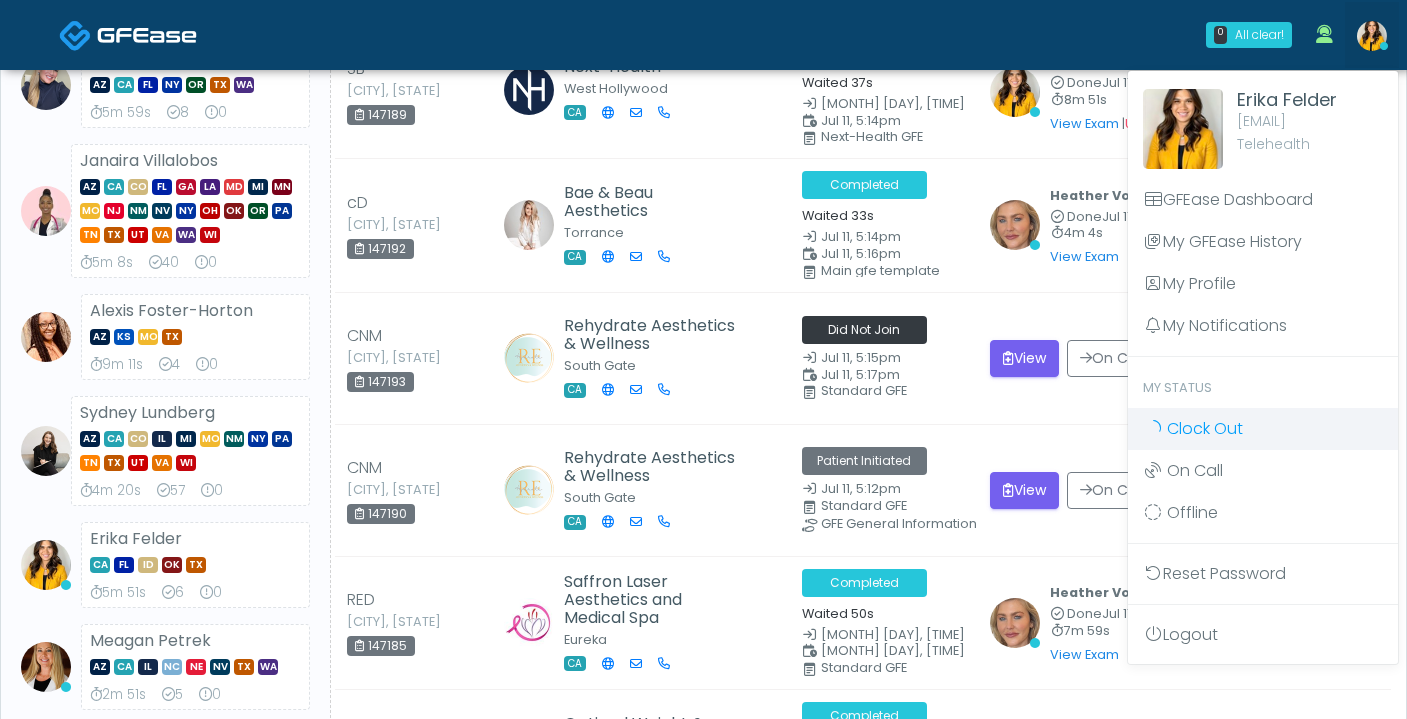 click on "Clock Out" at bounding box center [1263, 429] 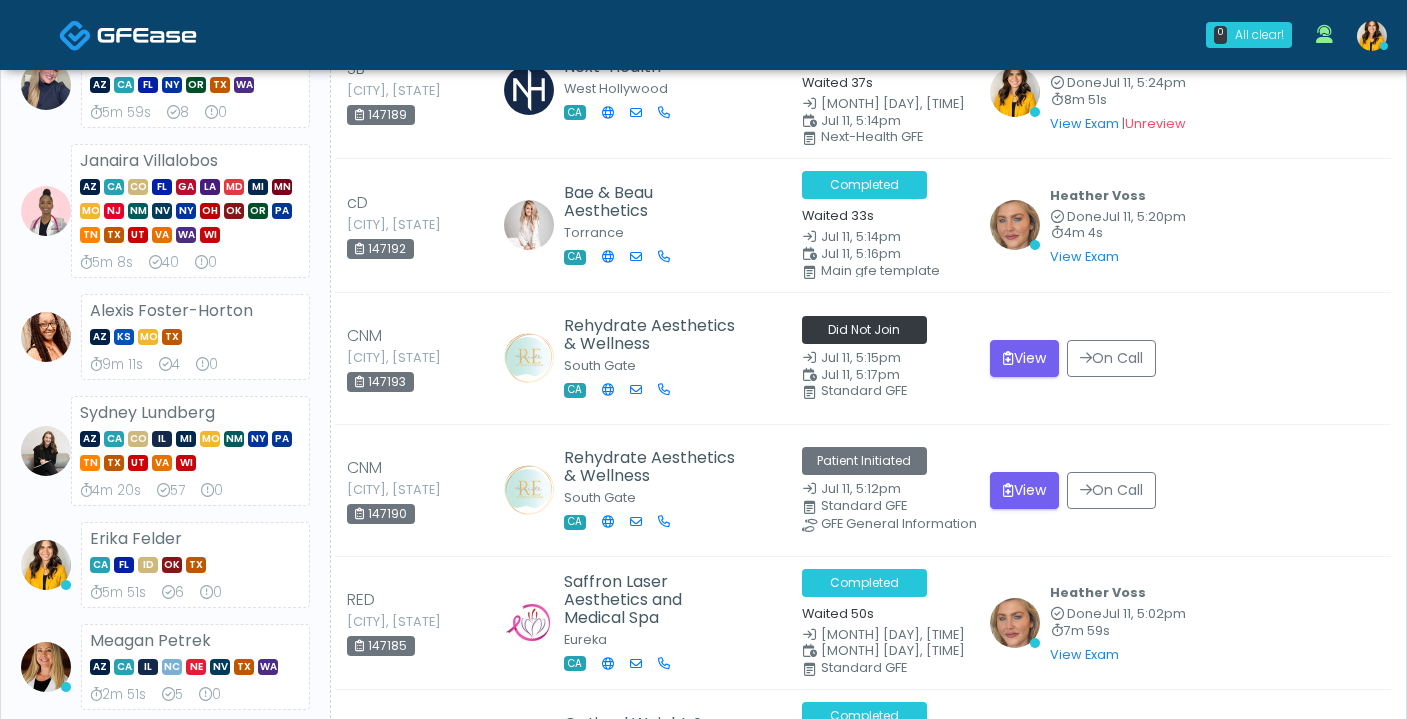 scroll, scrollTop: 0, scrollLeft: 0, axis: both 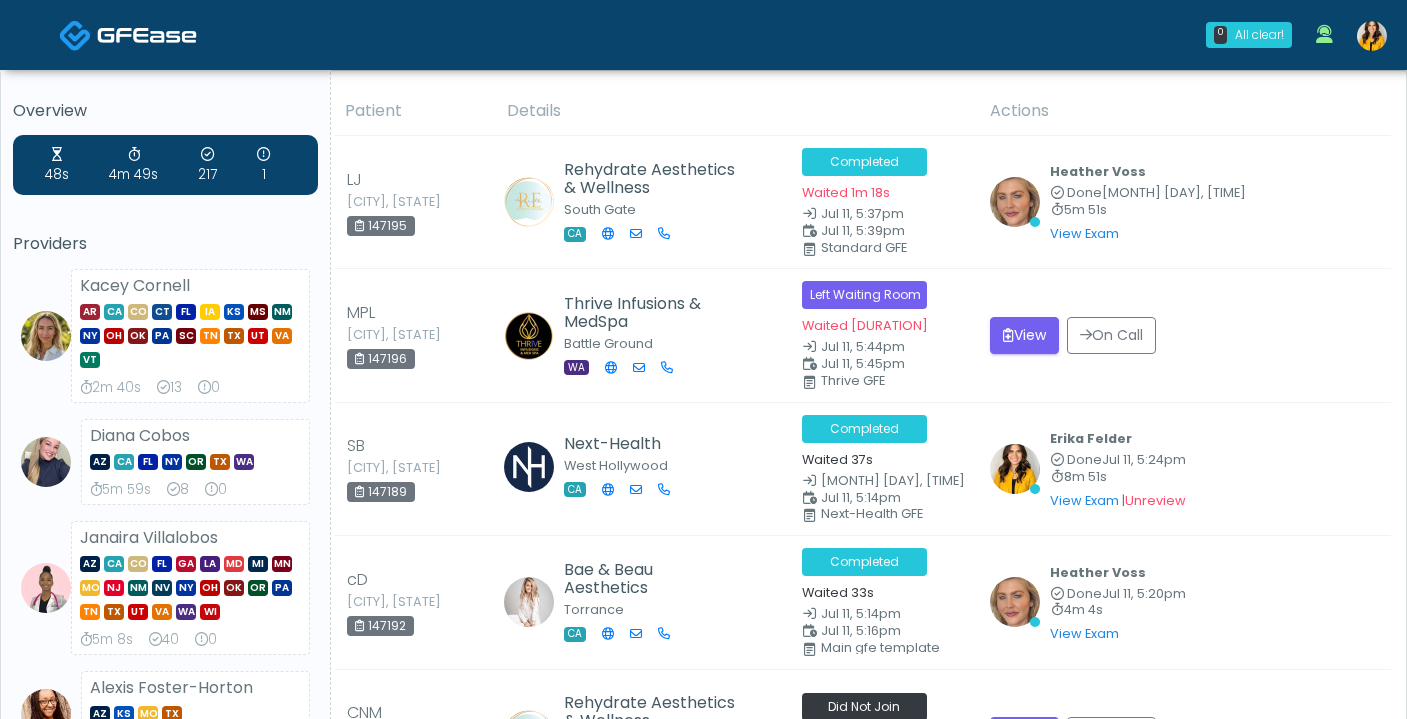 click at bounding box center [1372, 36] 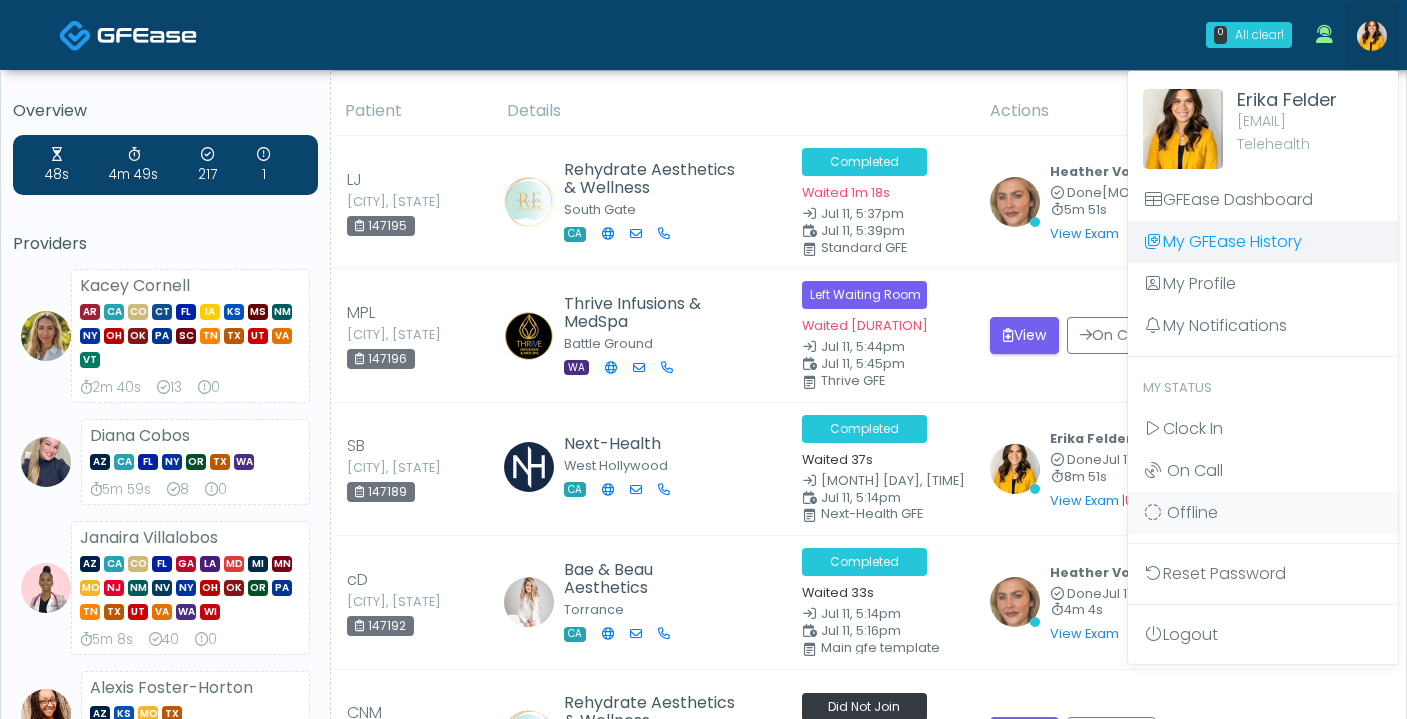 click on "My GFEase History" at bounding box center (1263, 242) 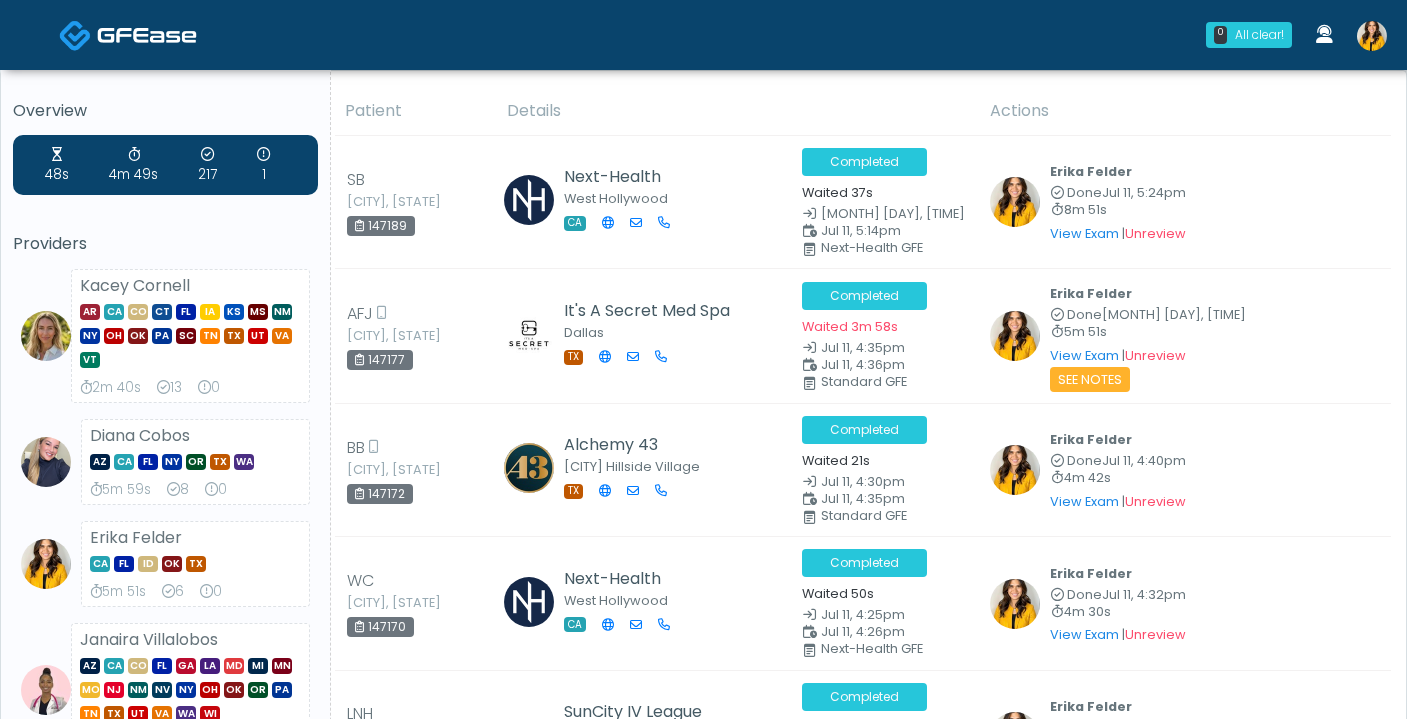 scroll, scrollTop: 0, scrollLeft: 0, axis: both 